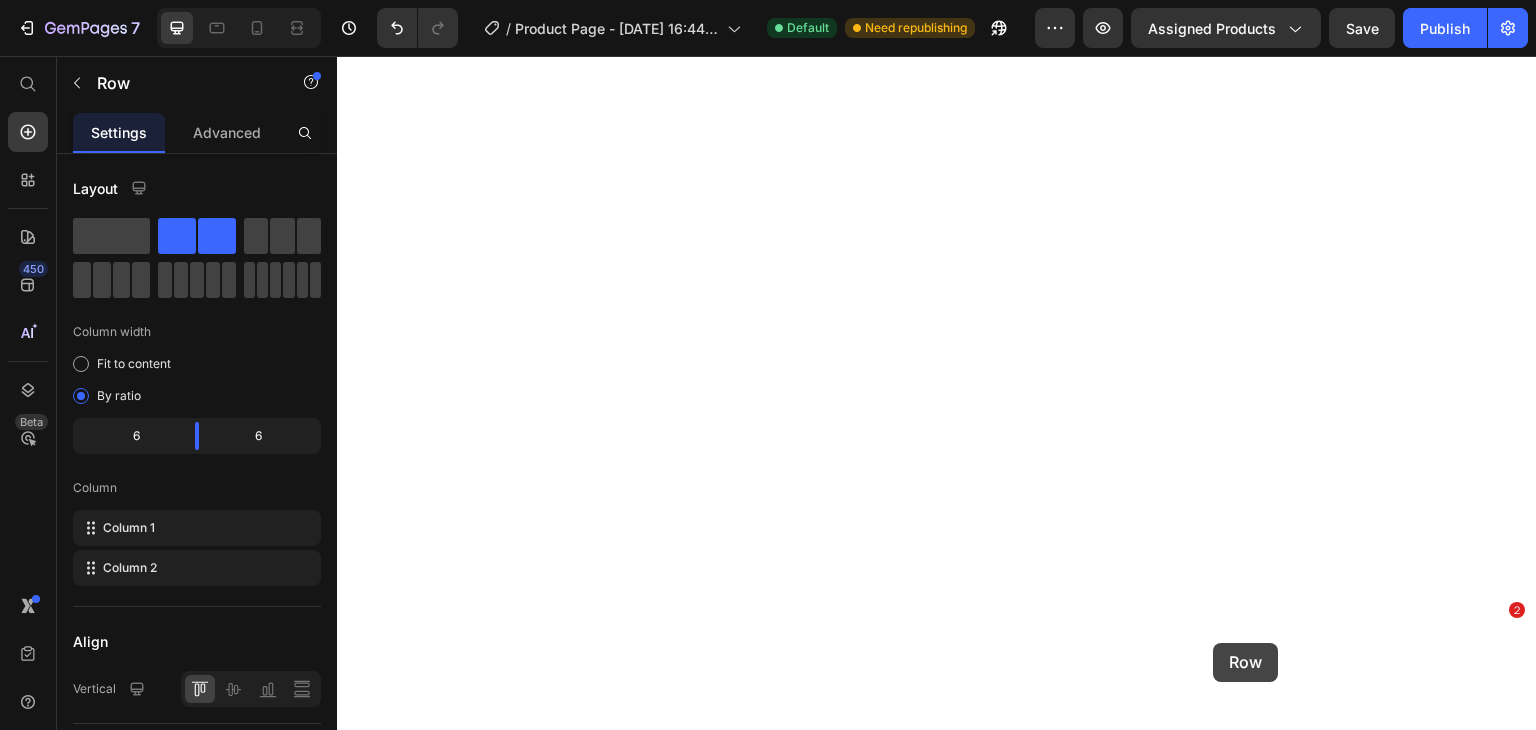 scroll, scrollTop: 0, scrollLeft: 0, axis: both 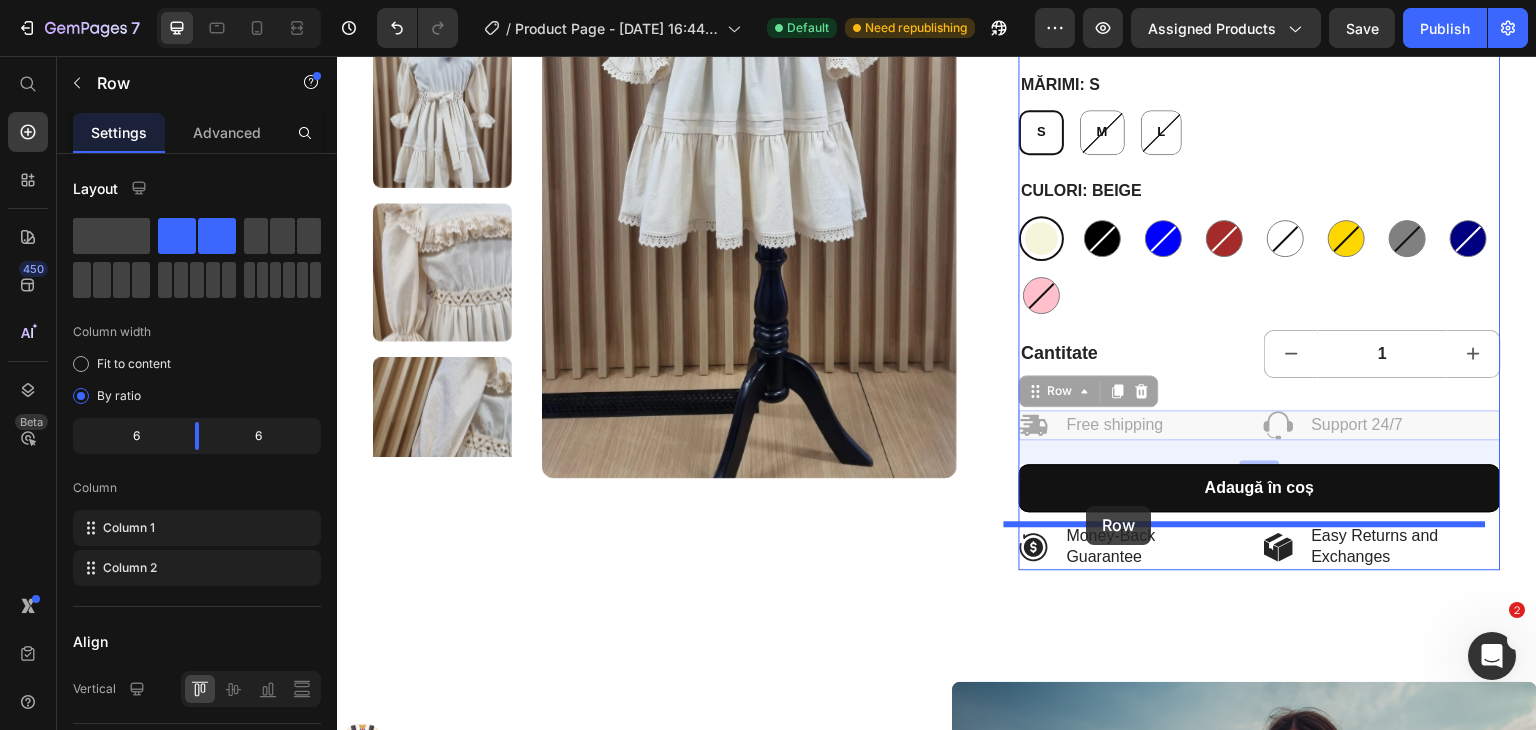drag, startPoint x: 1026, startPoint y: 390, endPoint x: 1087, endPoint y: 506, distance: 131.06105 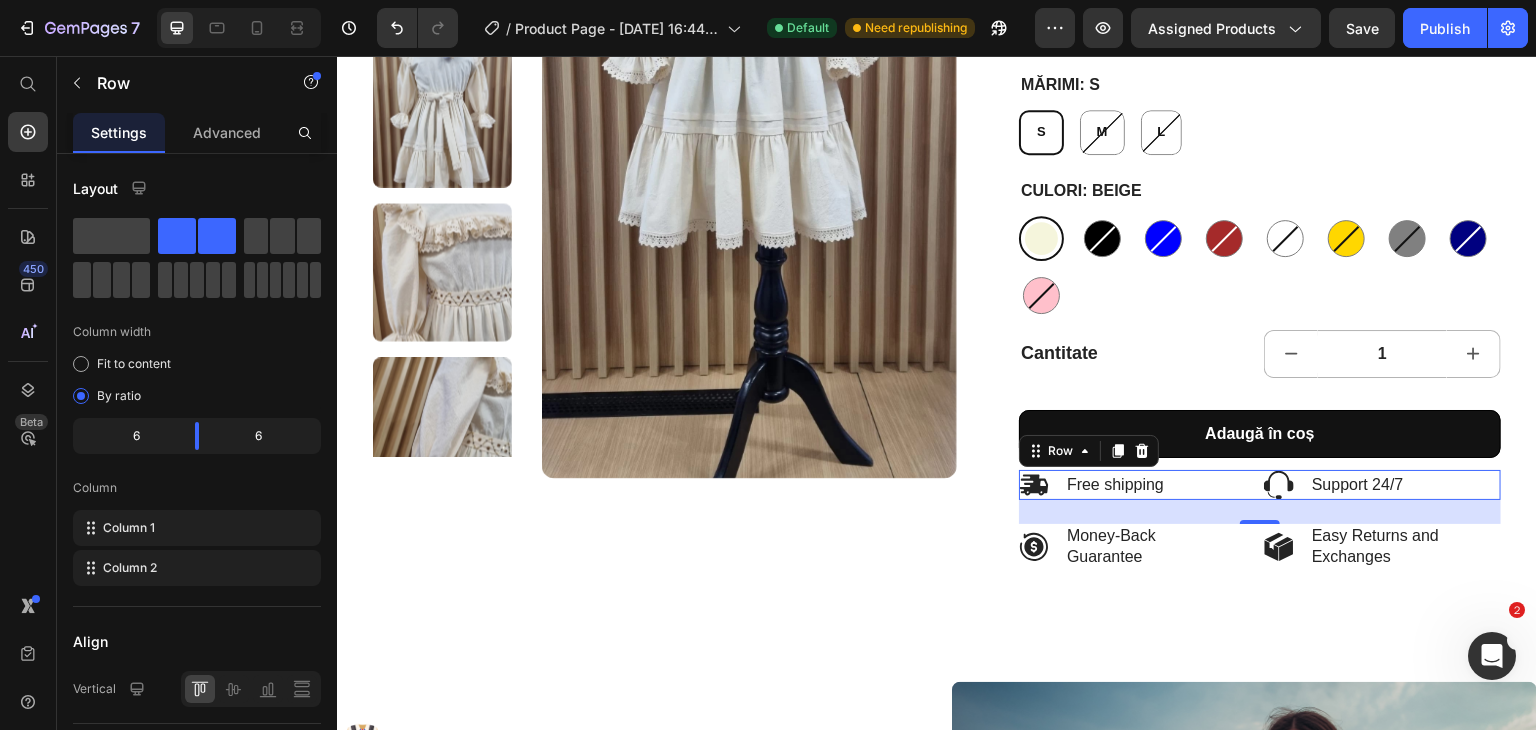 drag, startPoint x: 1772, startPoint y: 89, endPoint x: 1083, endPoint y: 342, distance: 733.9823 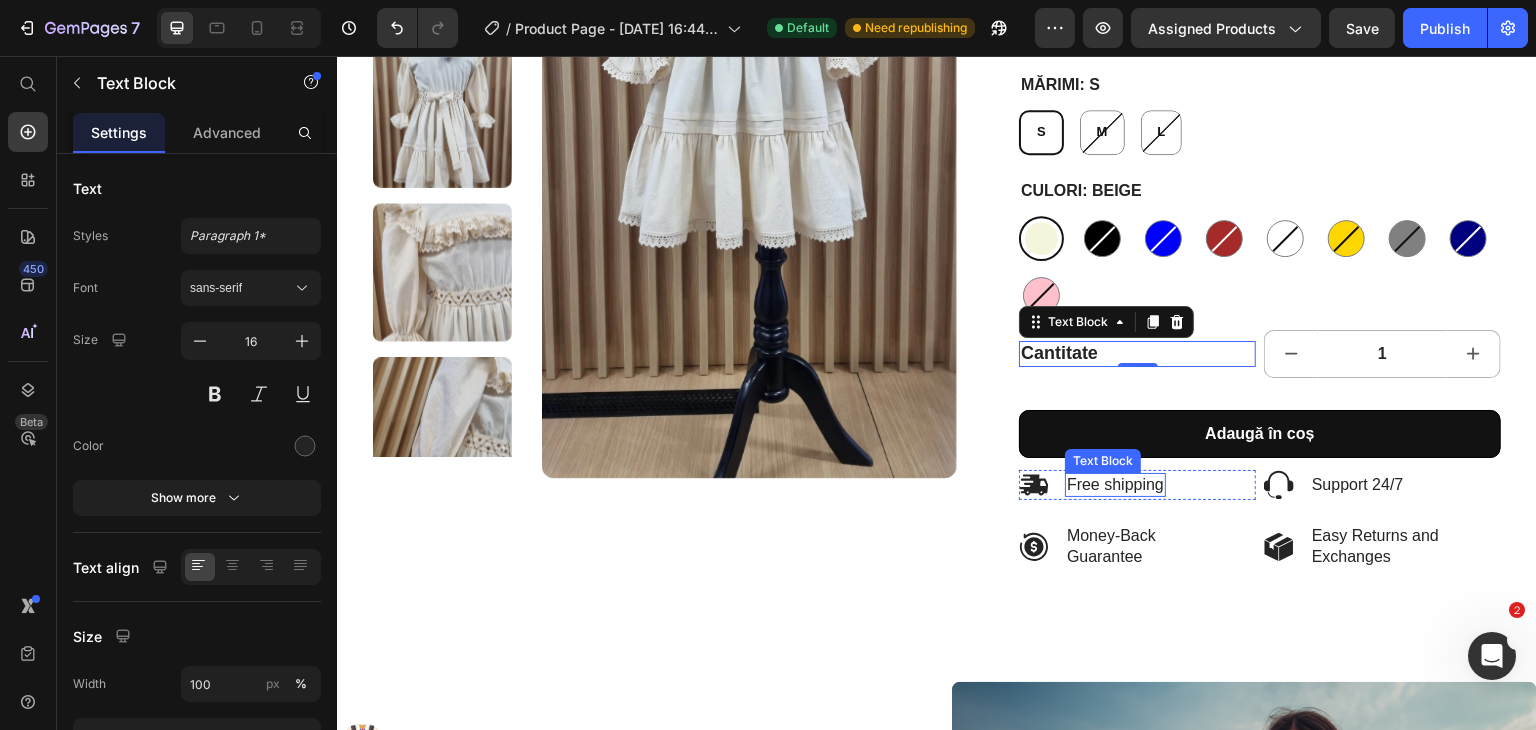 click on "Free shipping" at bounding box center [1115, 485] 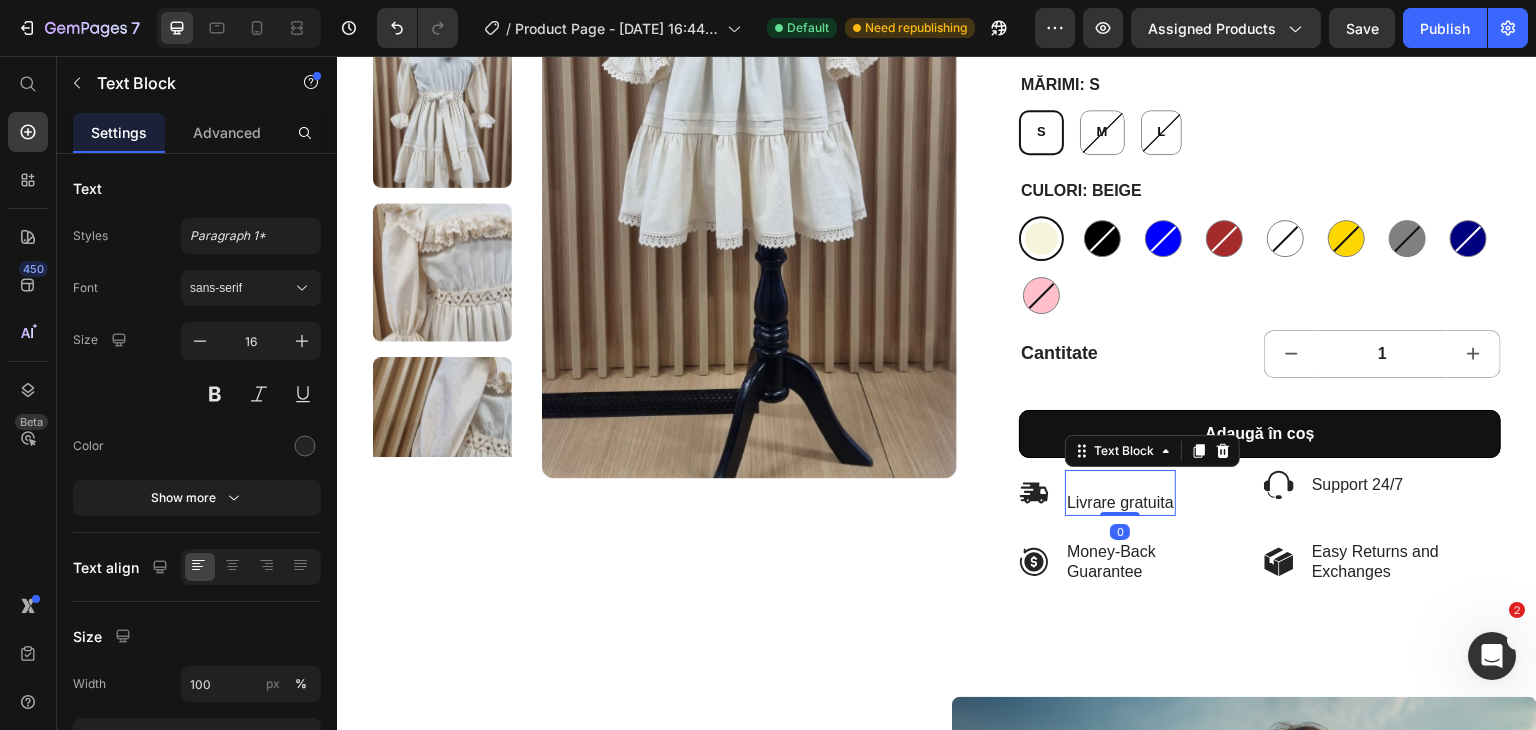 scroll, scrollTop: 405, scrollLeft: 0, axis: vertical 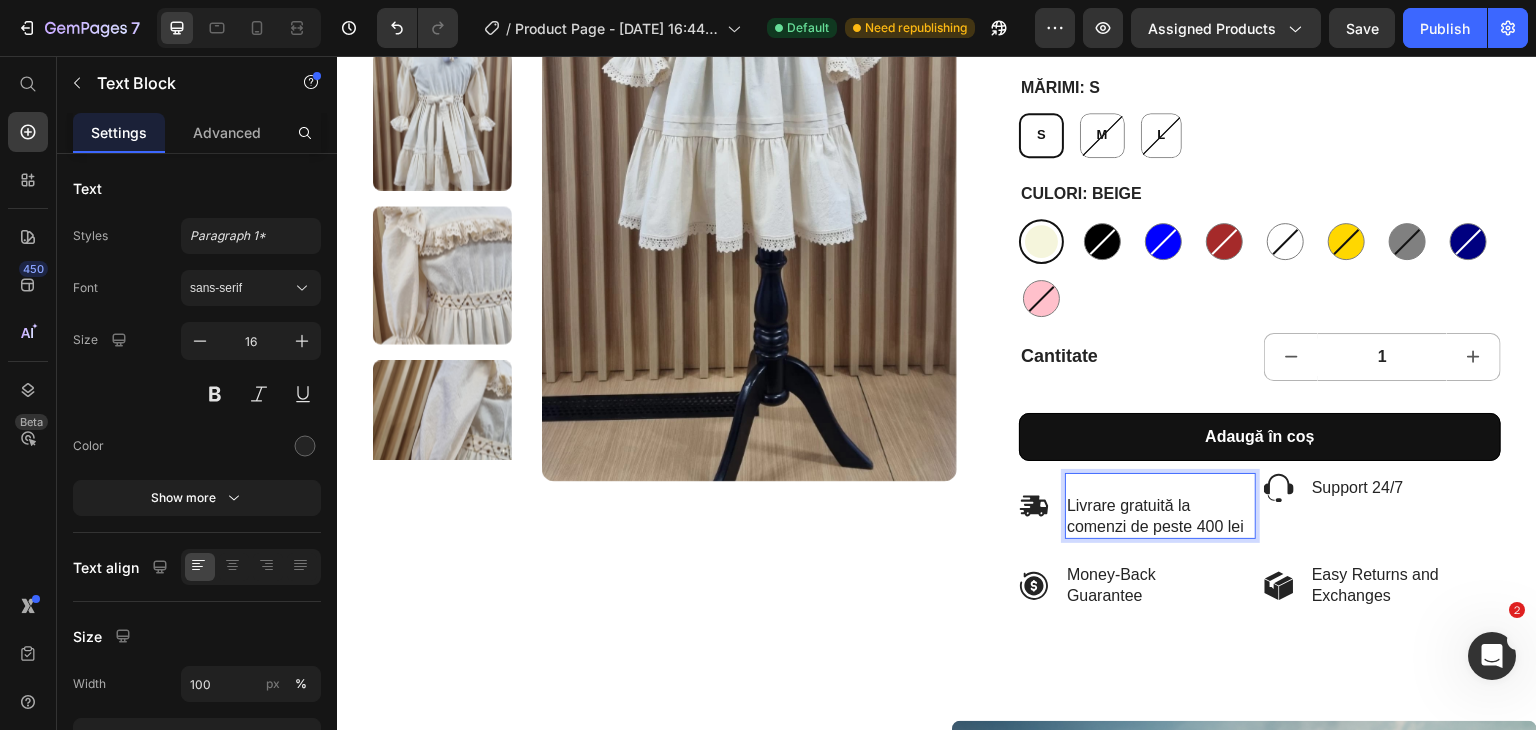 click on "Livrare gratuită la comenzi de peste 400 lei" at bounding box center (1160, 506) 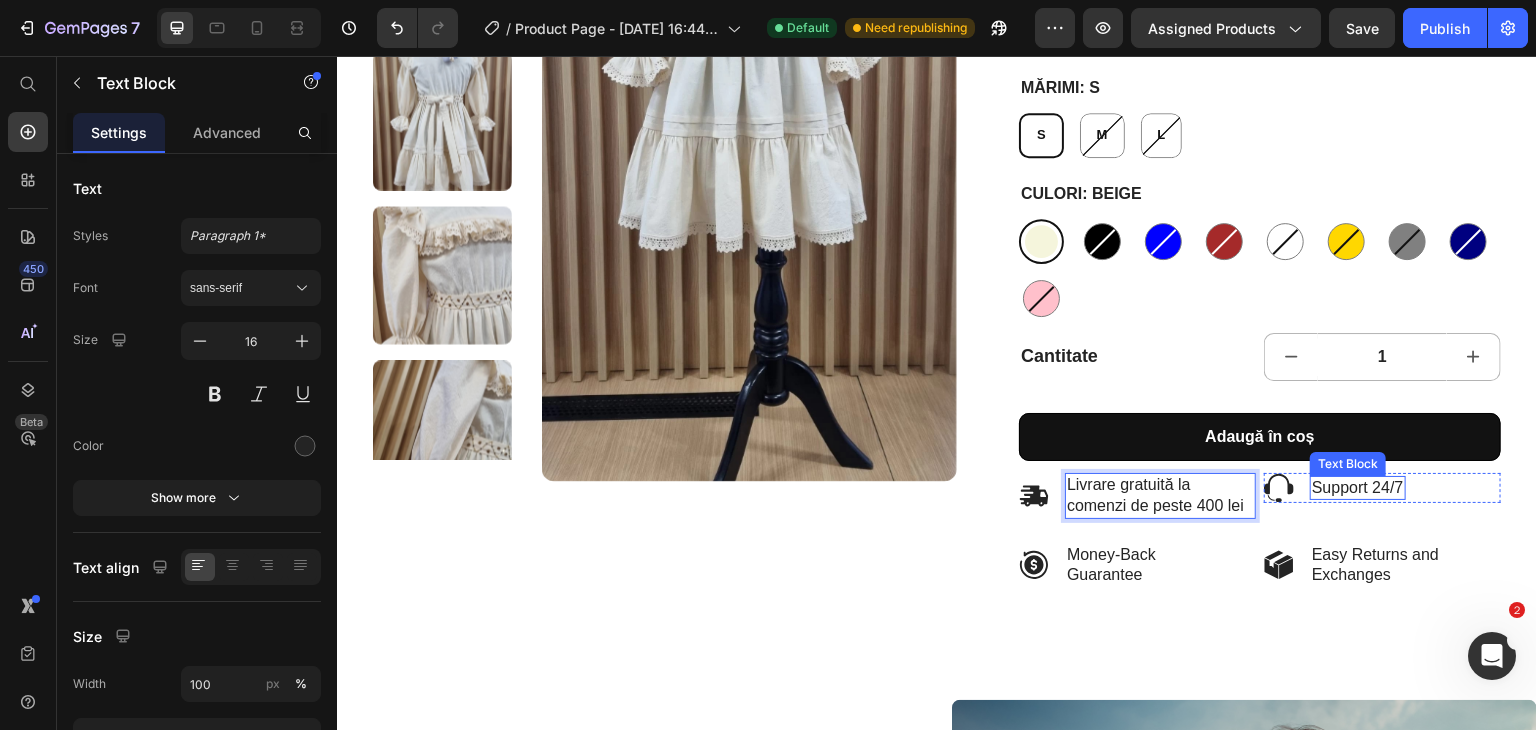 click on "Support 24/7" at bounding box center (1358, 488) 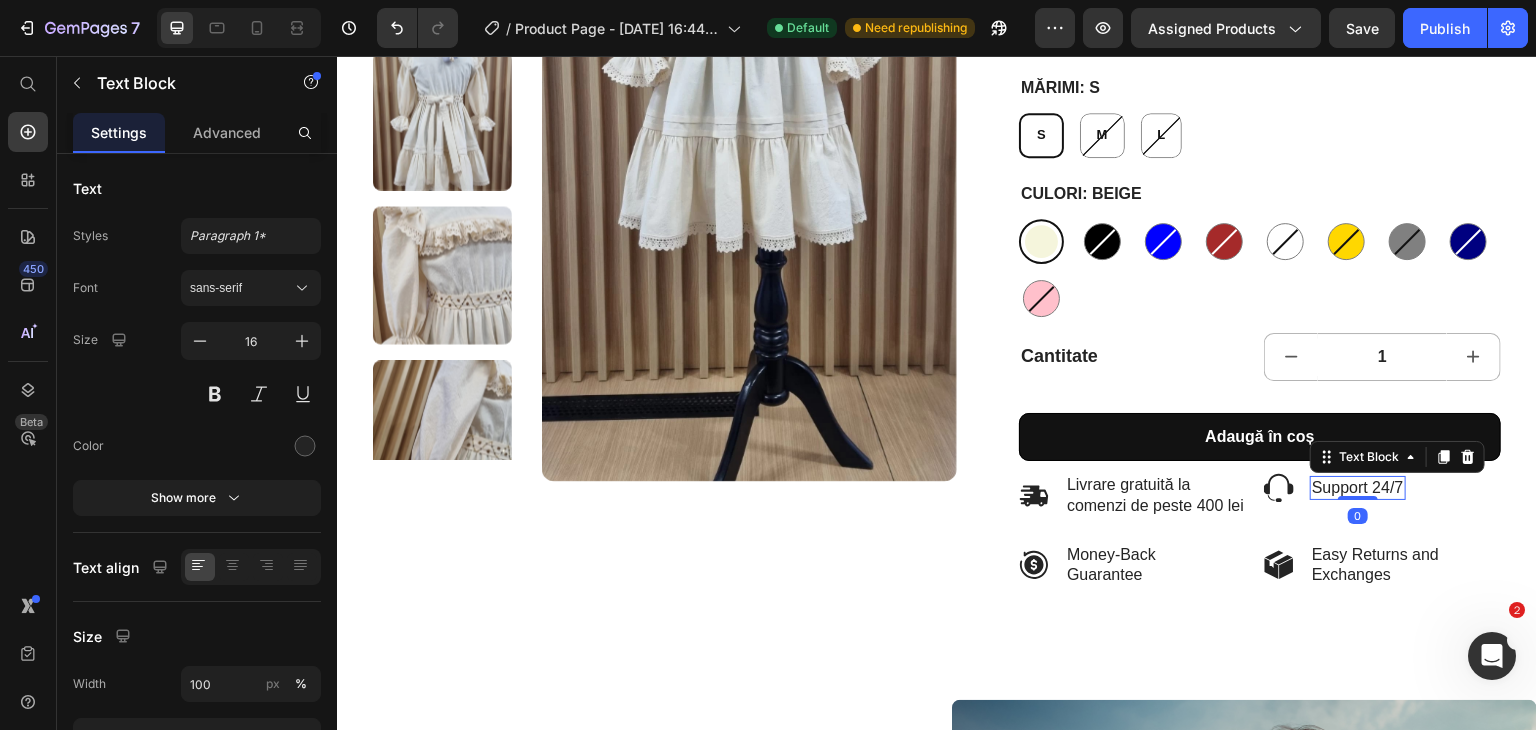 click on "Support 24/7" at bounding box center [1358, 488] 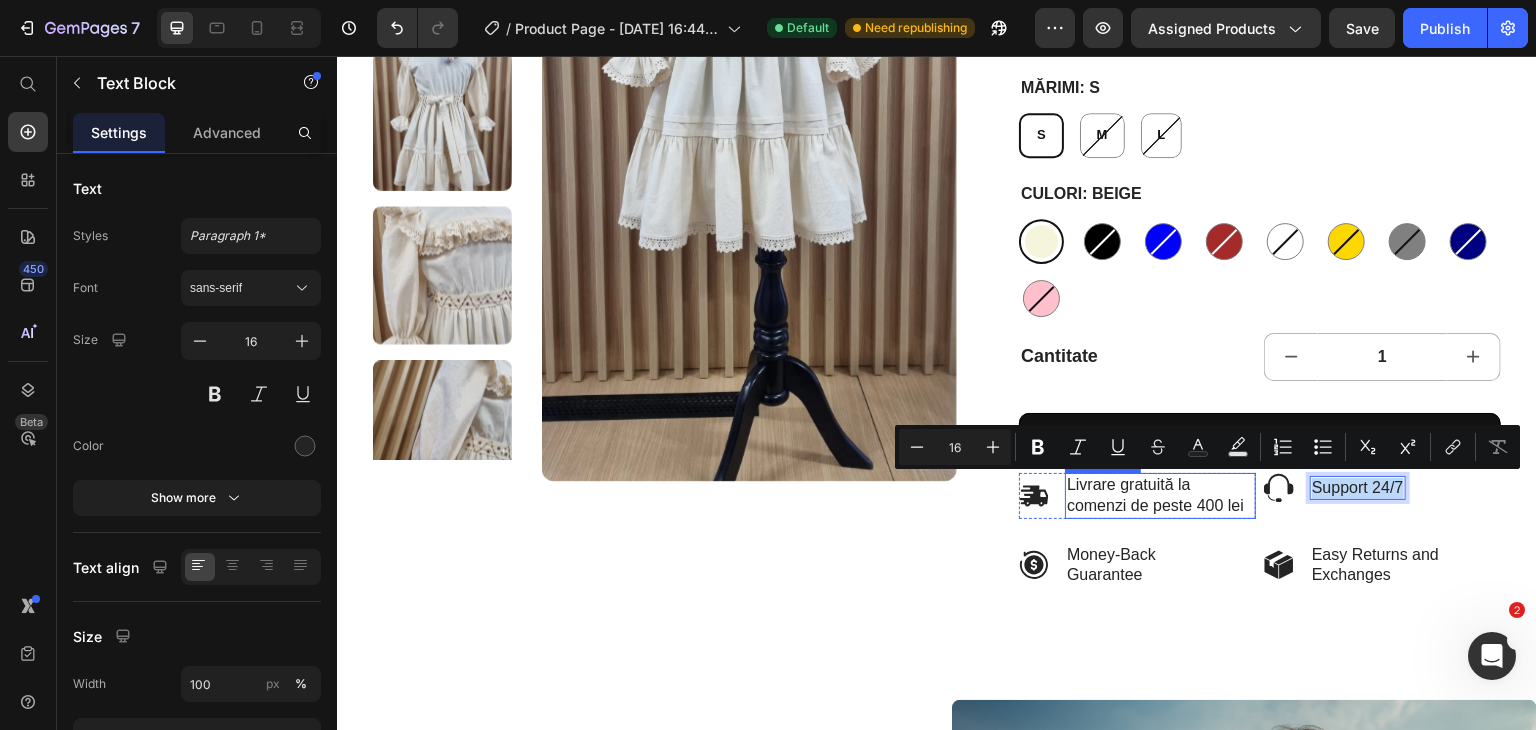 click on "Livrare gratuită la comenzi de peste 400 lei" at bounding box center [1160, 496] 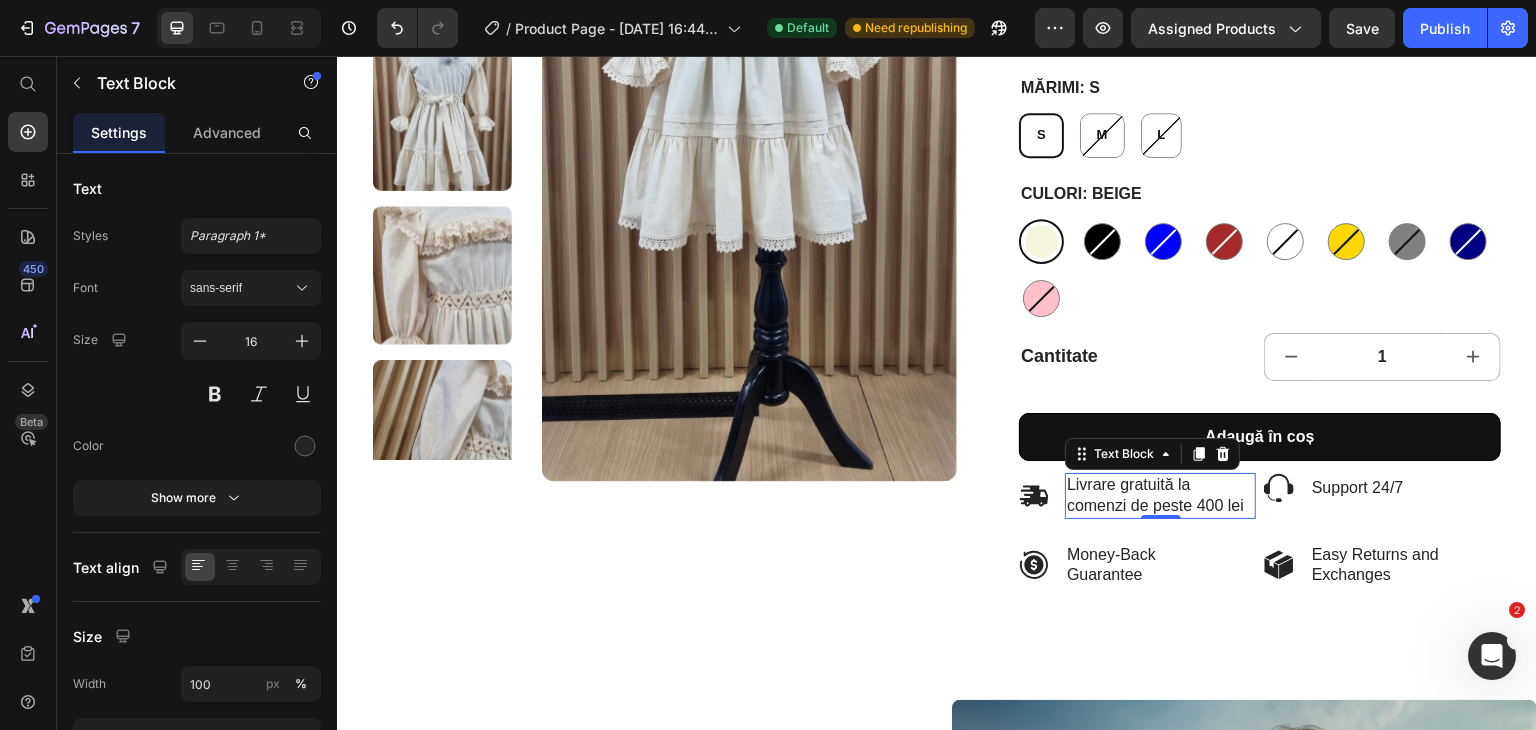 click on "Livrare gratuită la comenzi de peste 400 lei" at bounding box center [1160, 496] 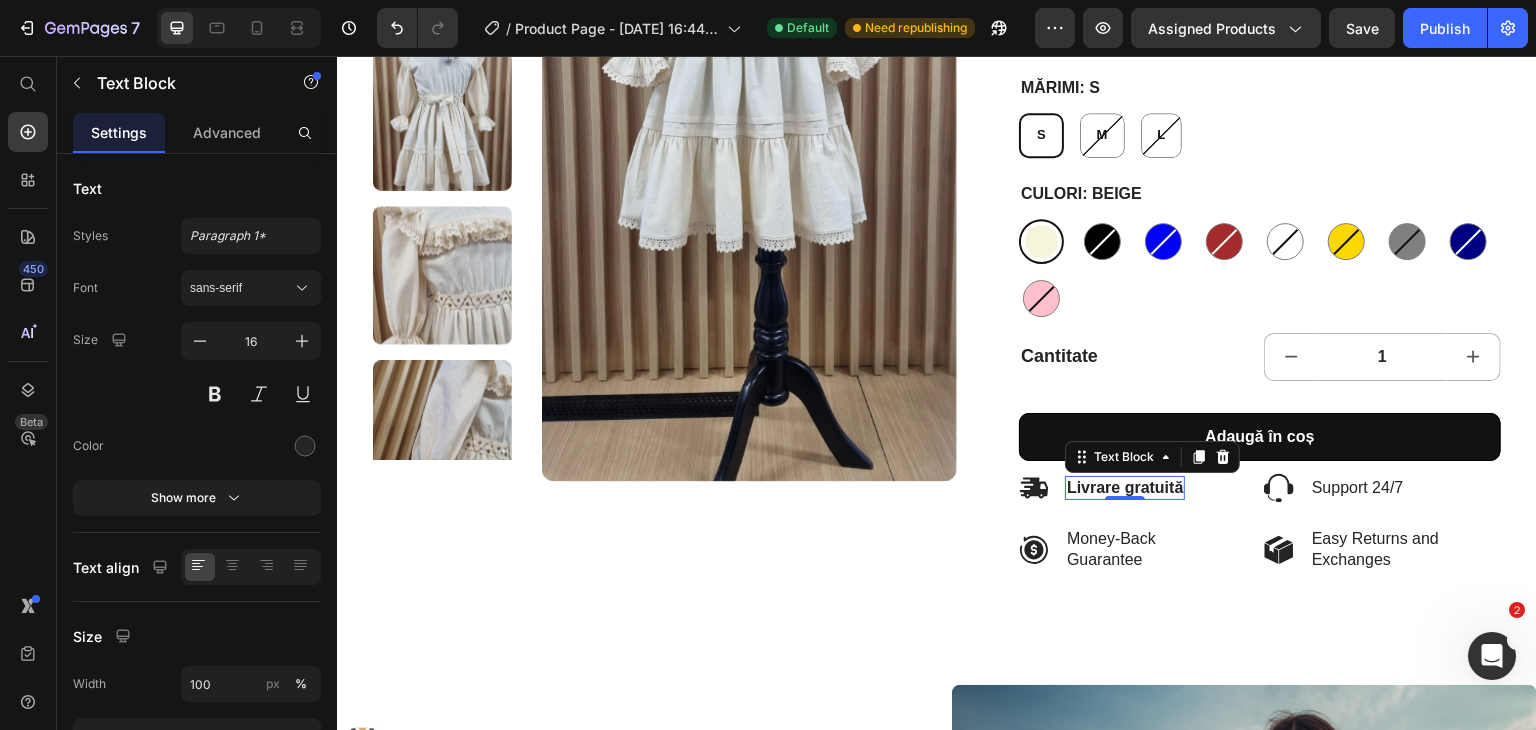 scroll, scrollTop: 408, scrollLeft: 0, axis: vertical 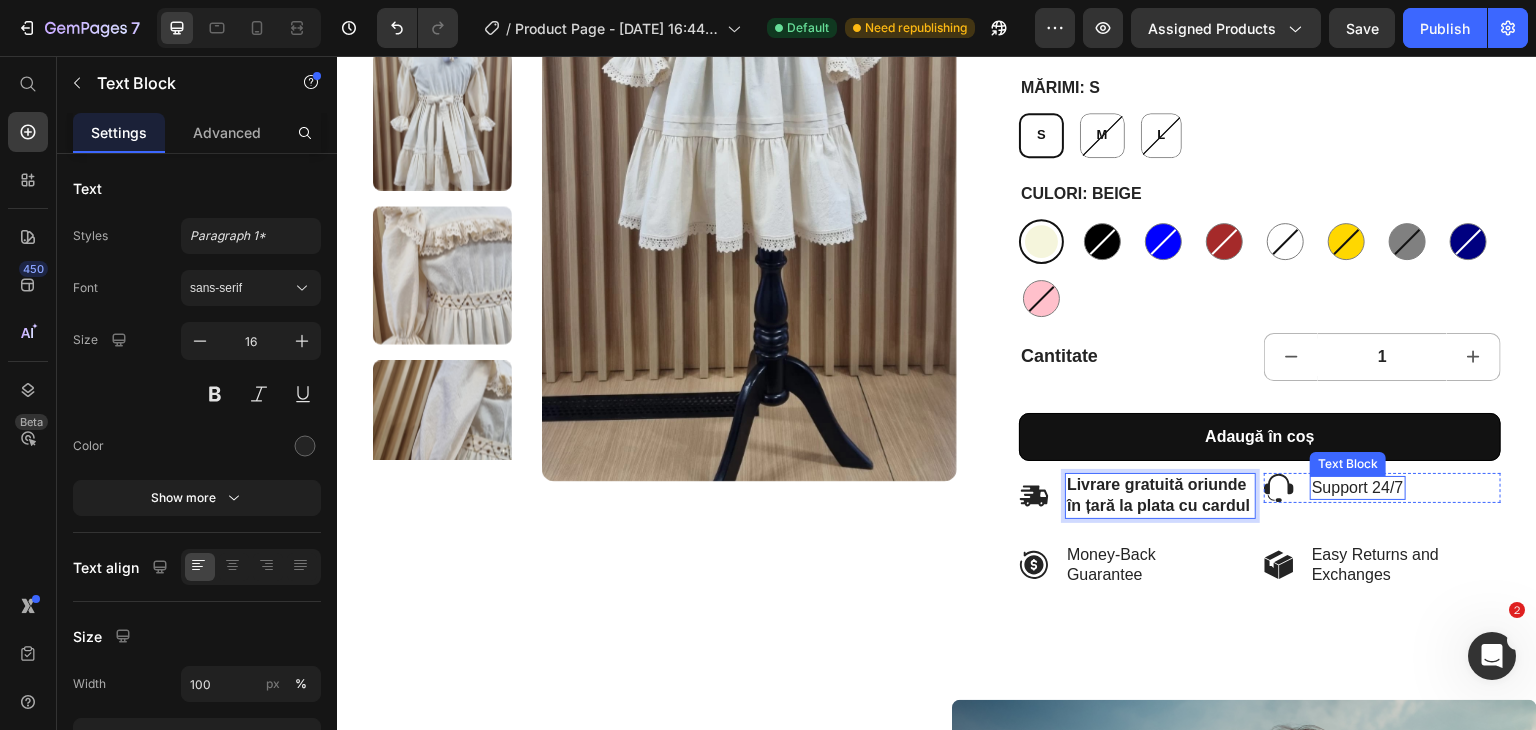 click on "Support 24/7" at bounding box center (1358, 488) 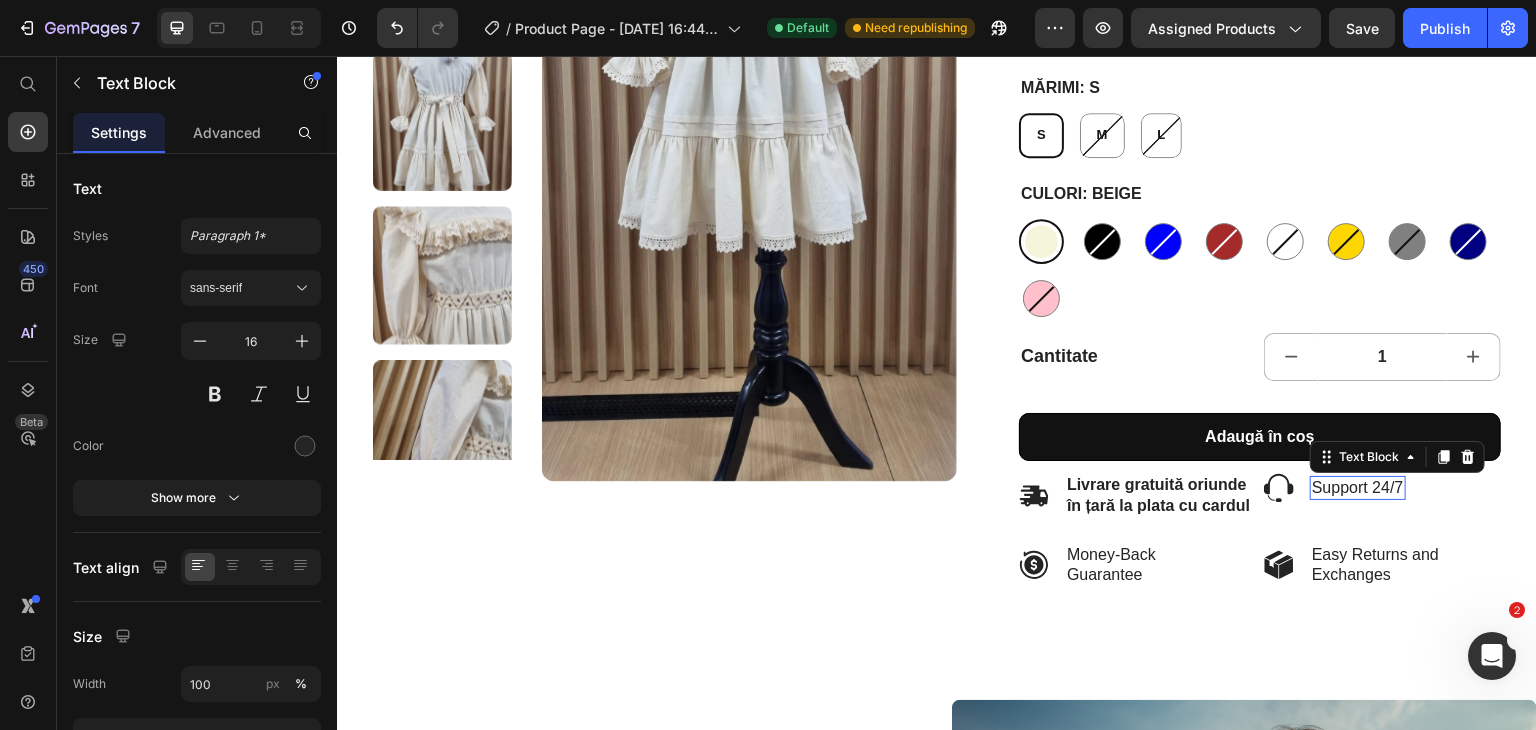 click on "Support 24/7" at bounding box center [1358, 488] 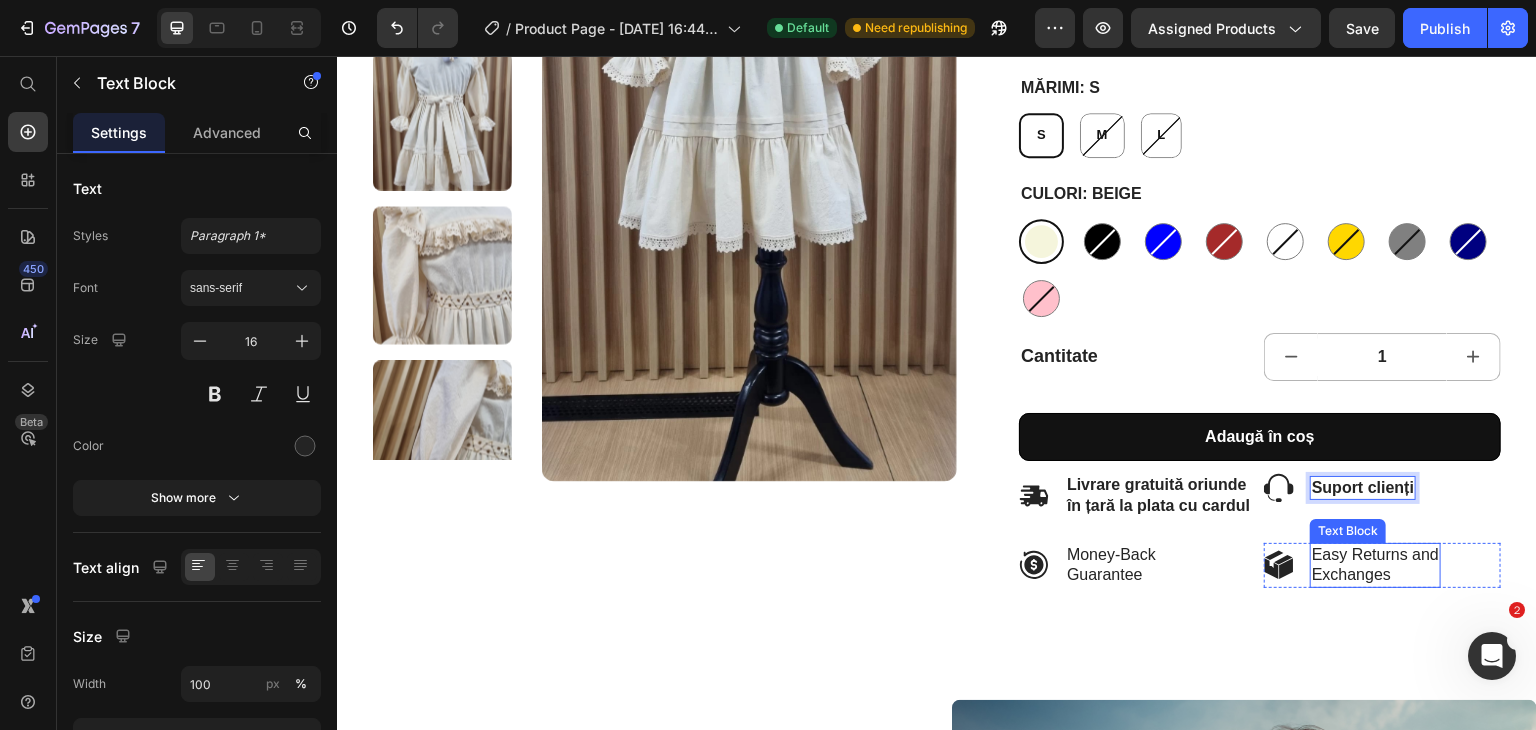click on "Exchanges" at bounding box center (1375, 575) 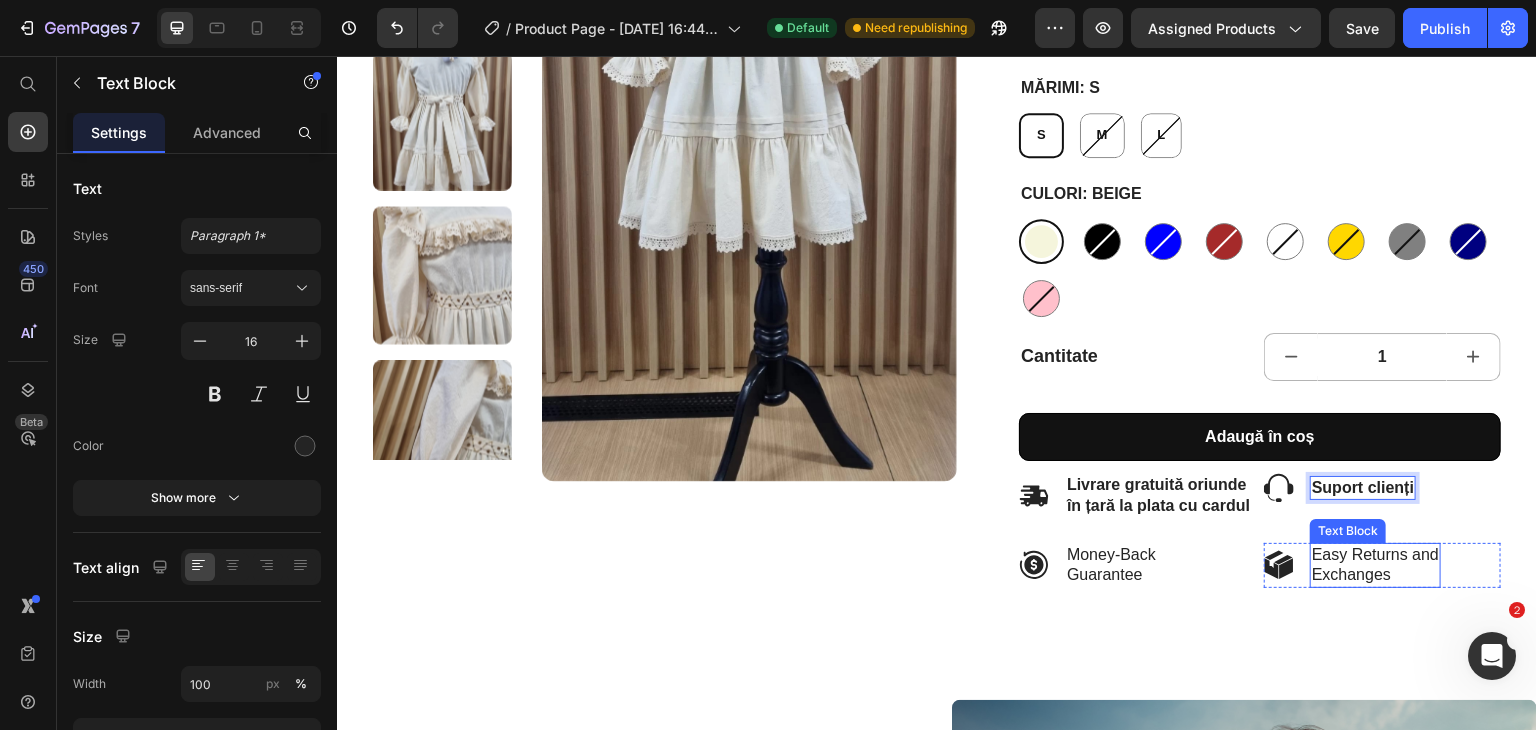 click on "Exchanges" at bounding box center (1375, 575) 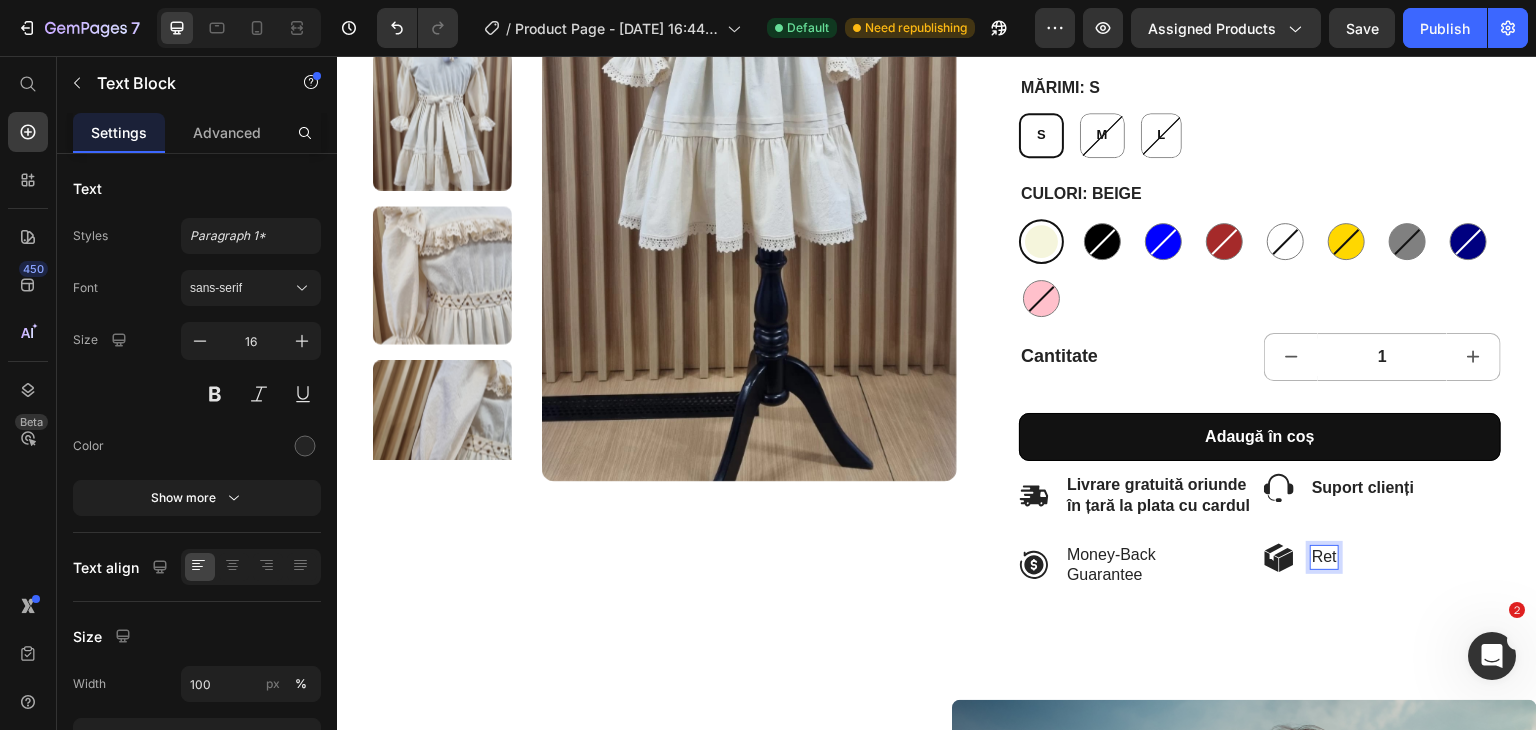 scroll, scrollTop: 408, scrollLeft: 0, axis: vertical 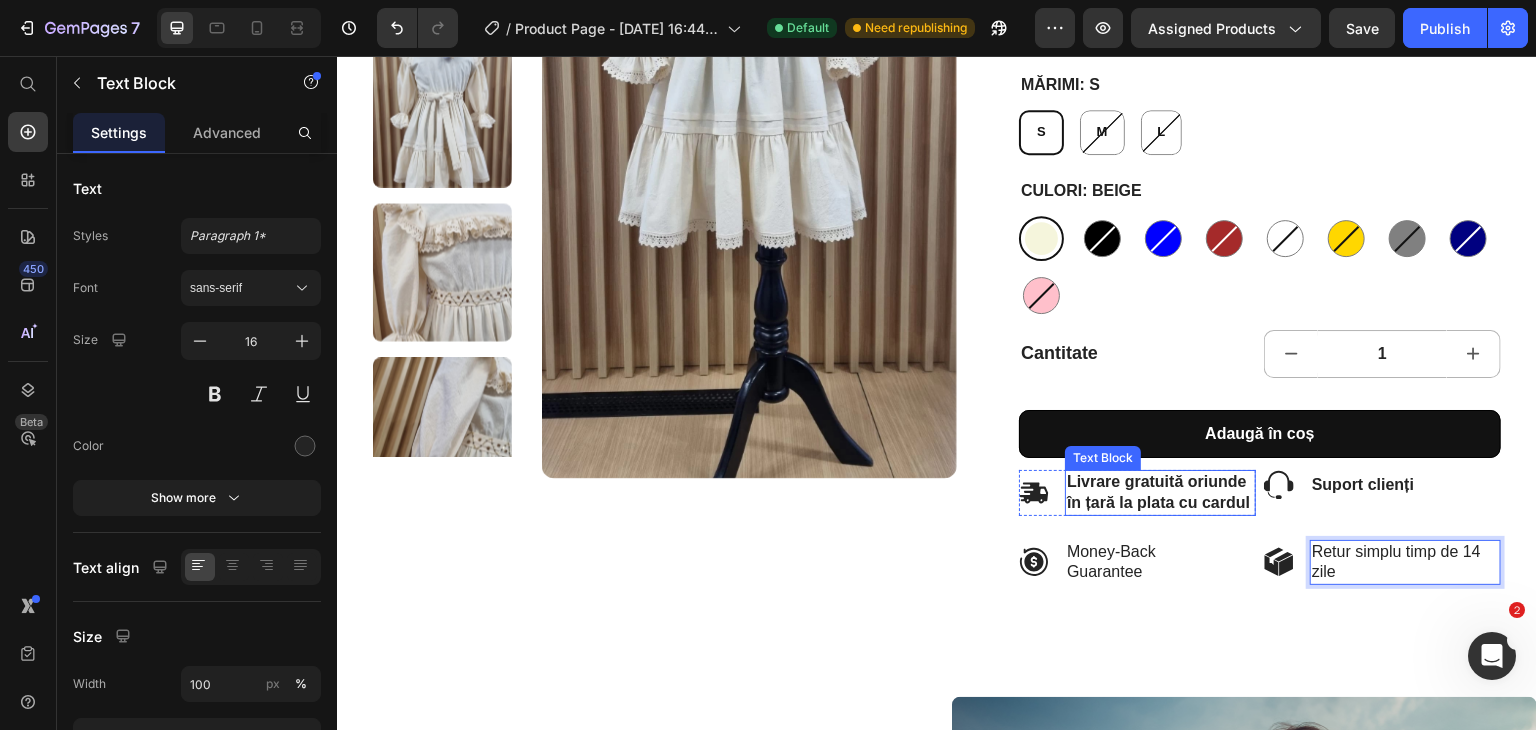 click on "Livrare gratuită oriunde în țară la plata cu cardul" at bounding box center [1158, 492] 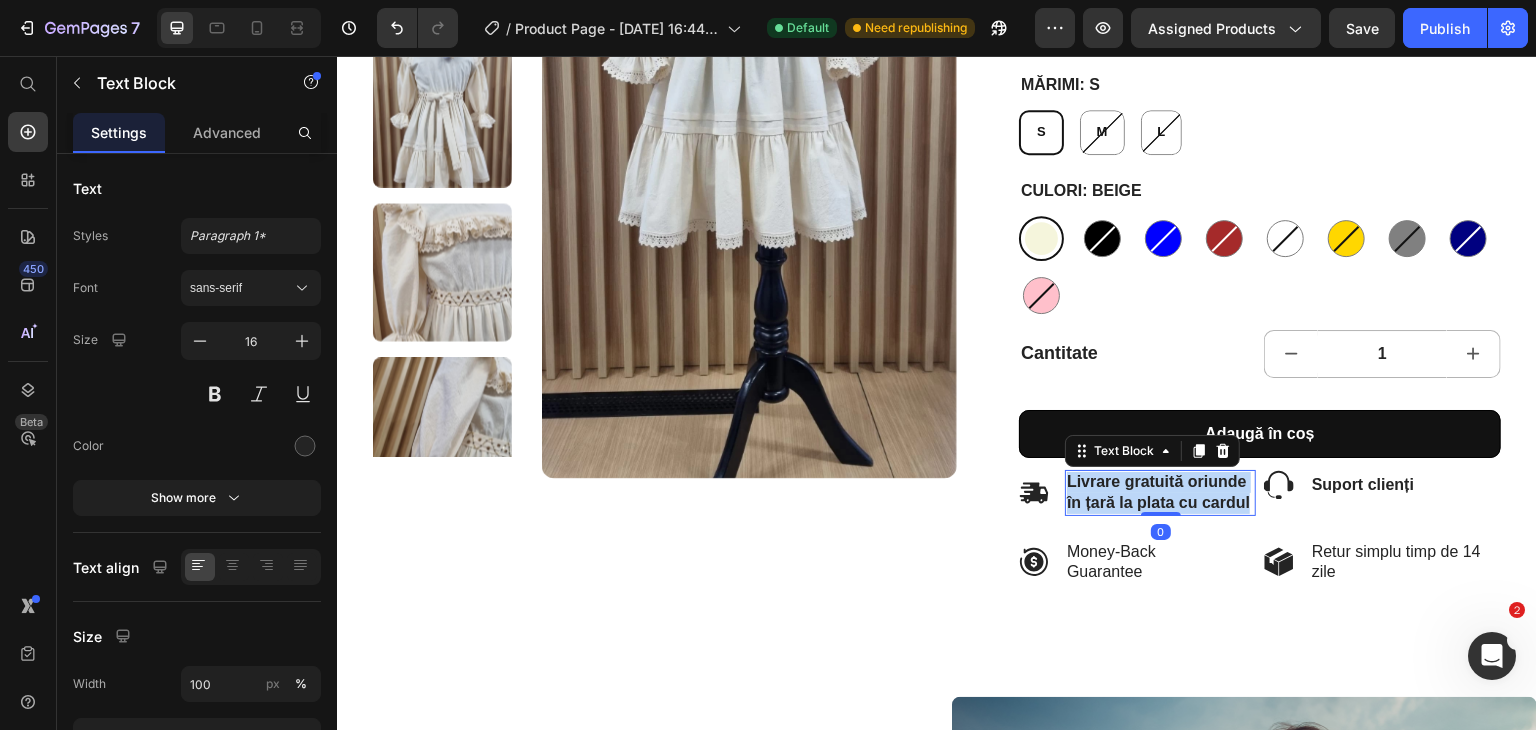 click on "Livrare gratuită oriunde în țară la plata cu cardul" at bounding box center [1158, 492] 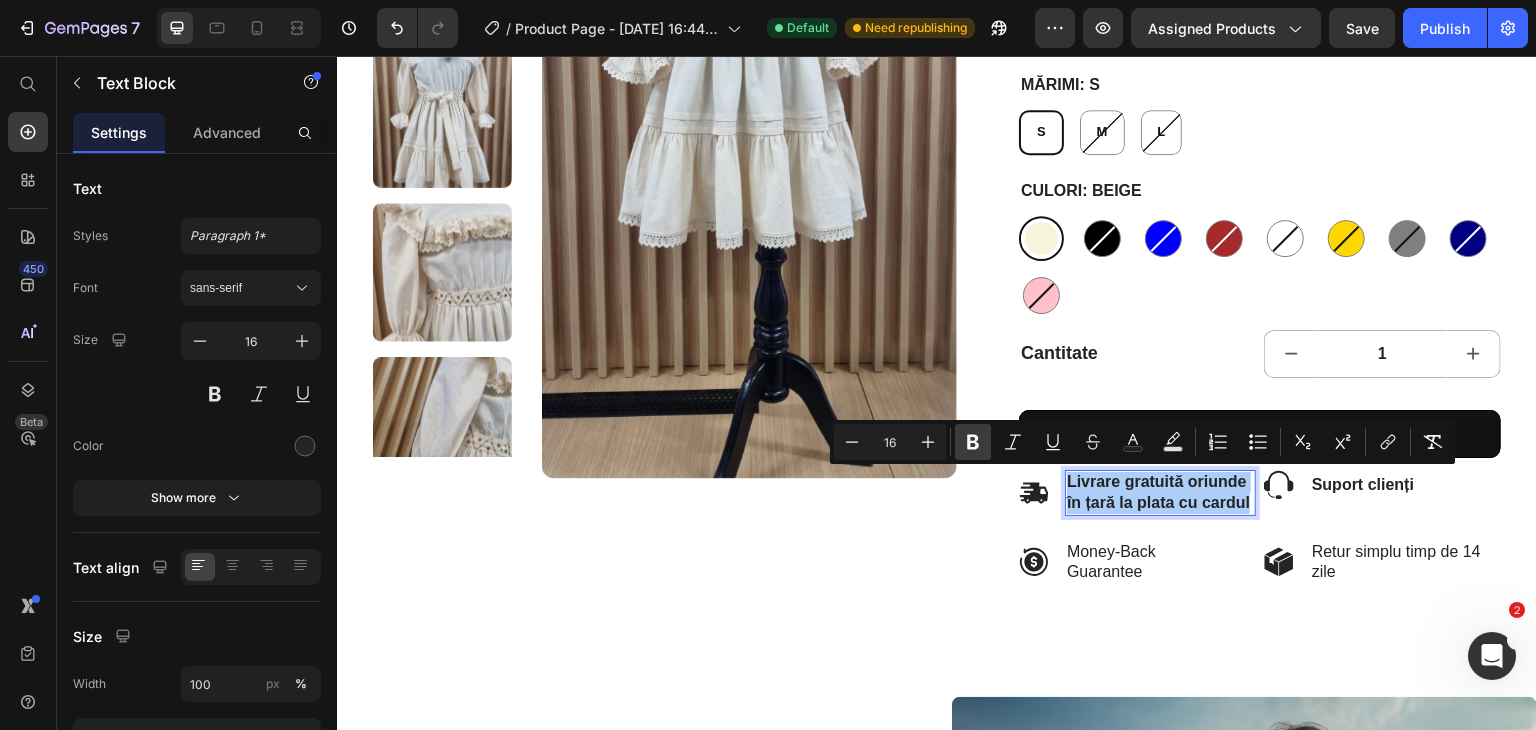 click 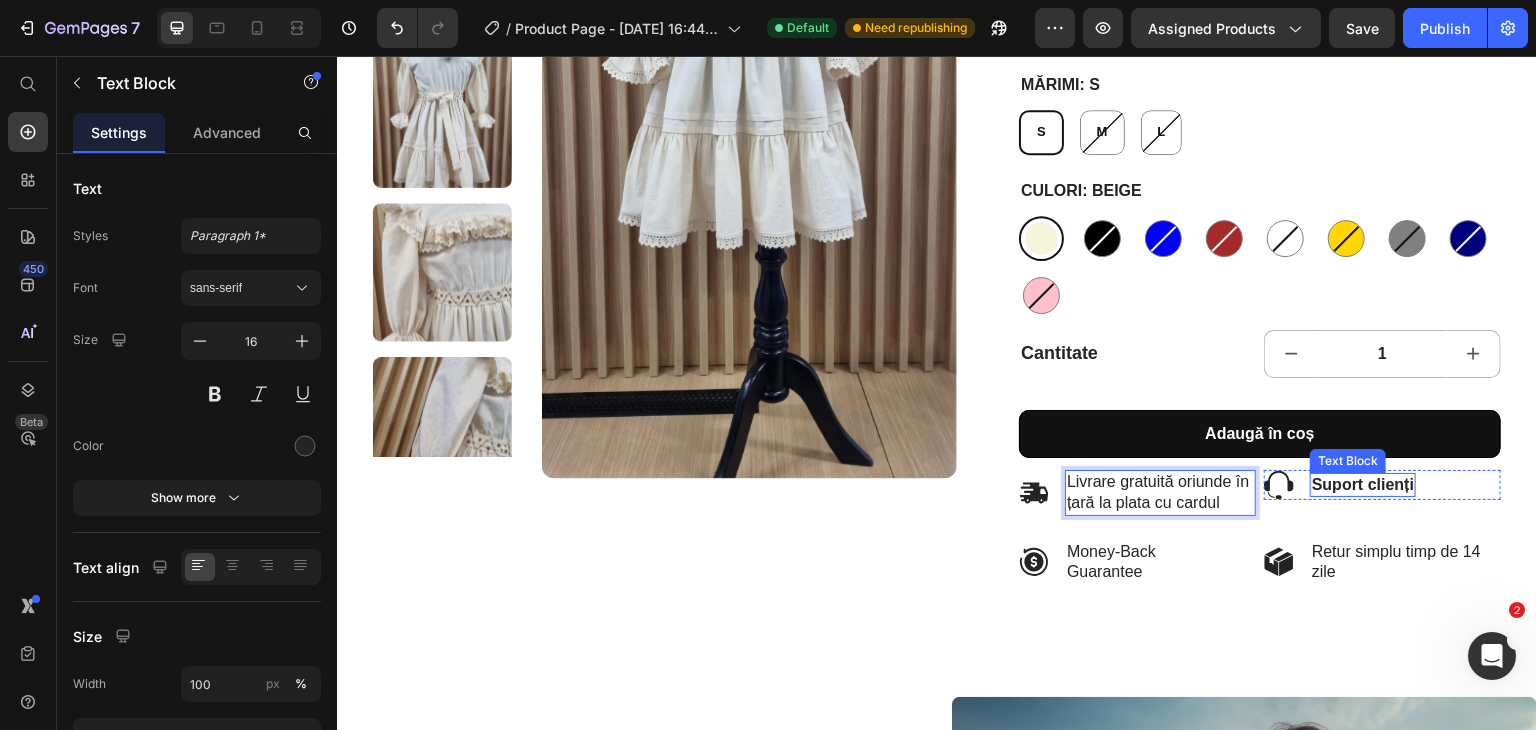click on "Suport clienți Text Block" at bounding box center (1363, 485) 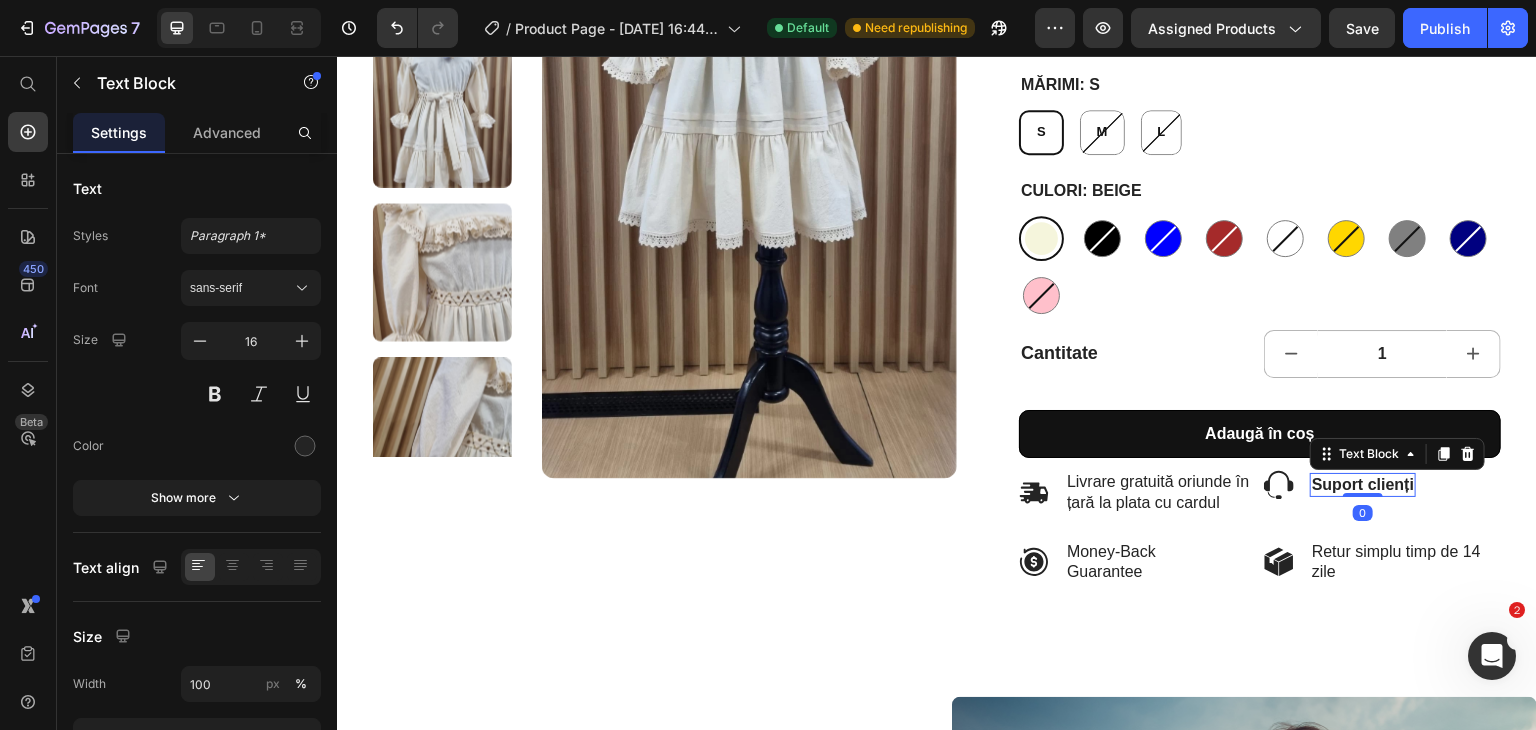 click at bounding box center [1363, 495] 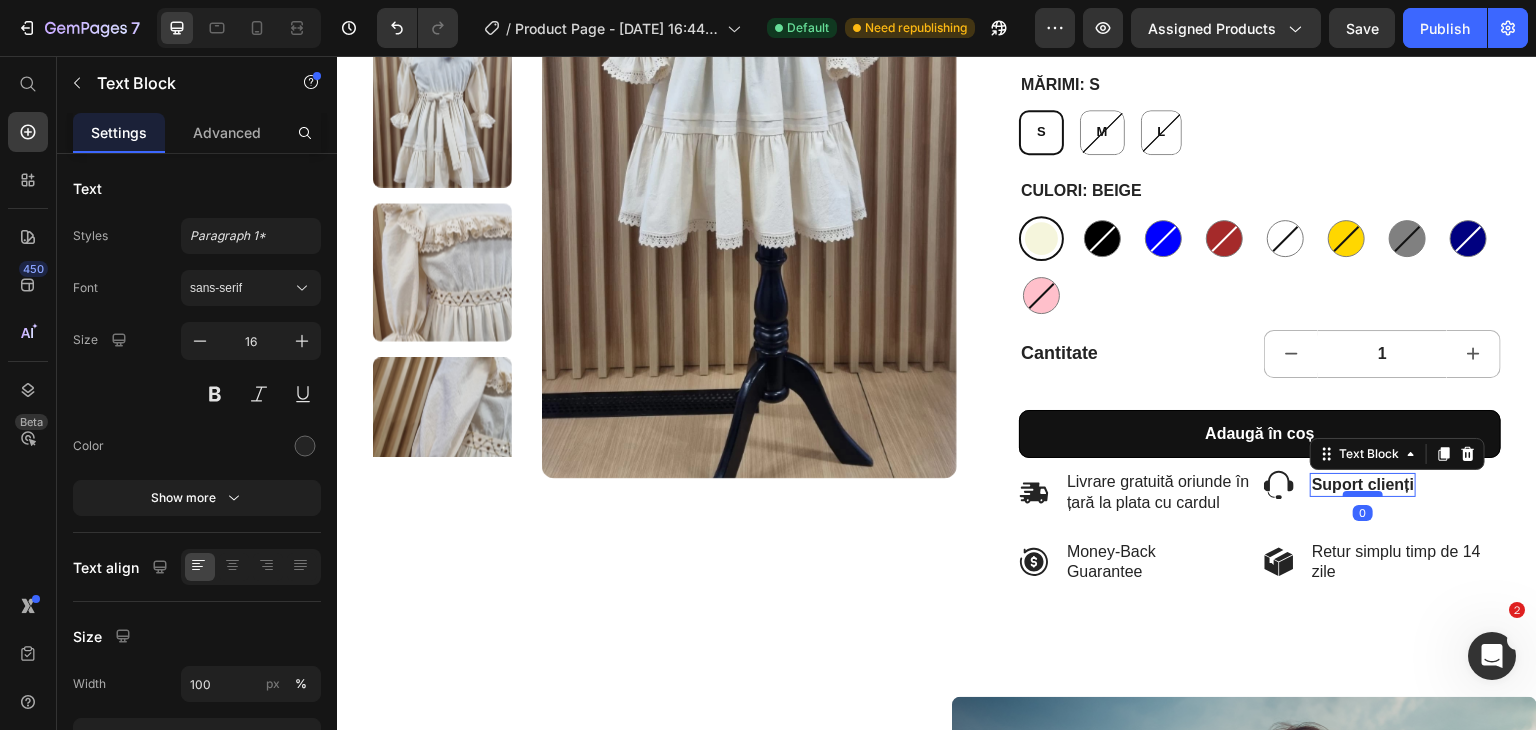 click at bounding box center (1363, 494) 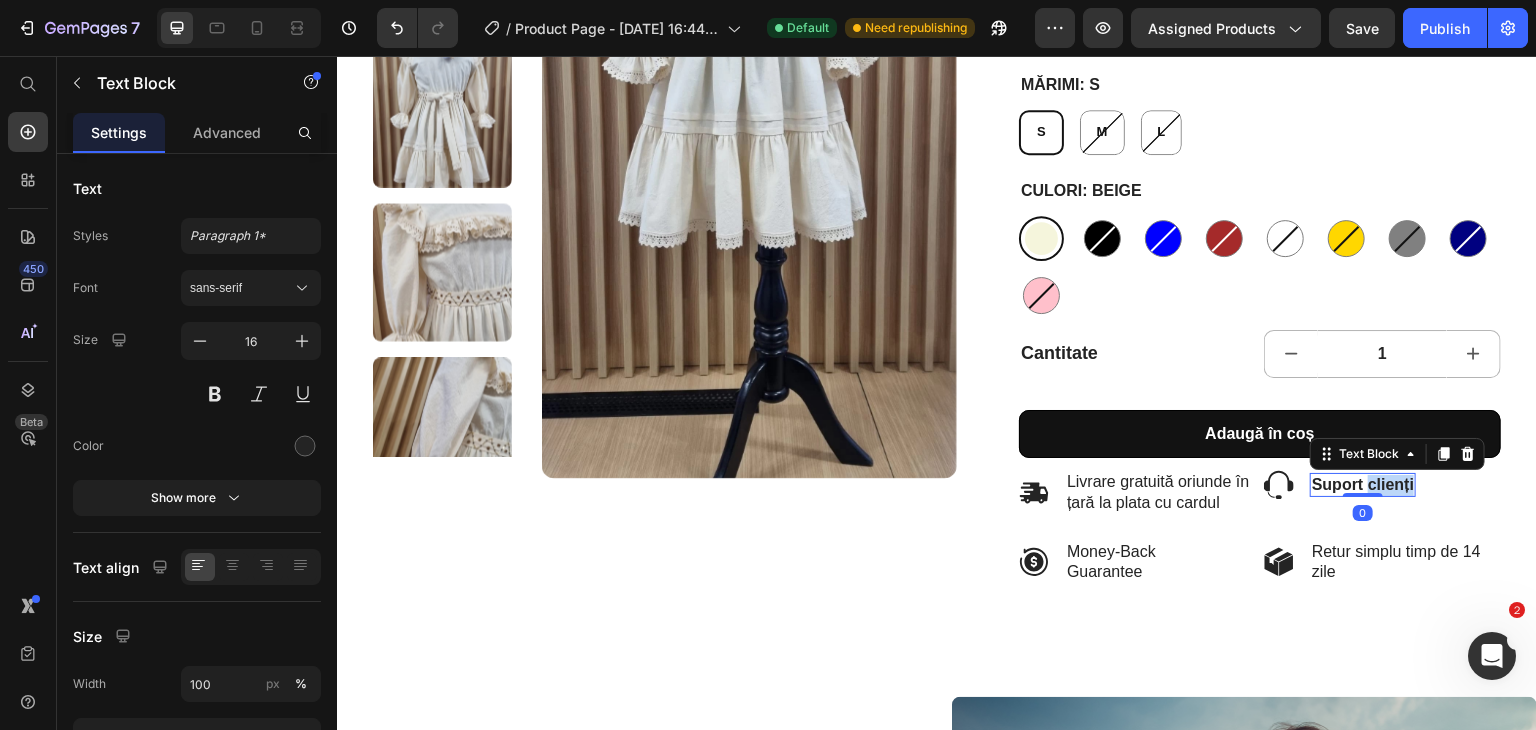 click on "Suport clienți" at bounding box center [1363, 484] 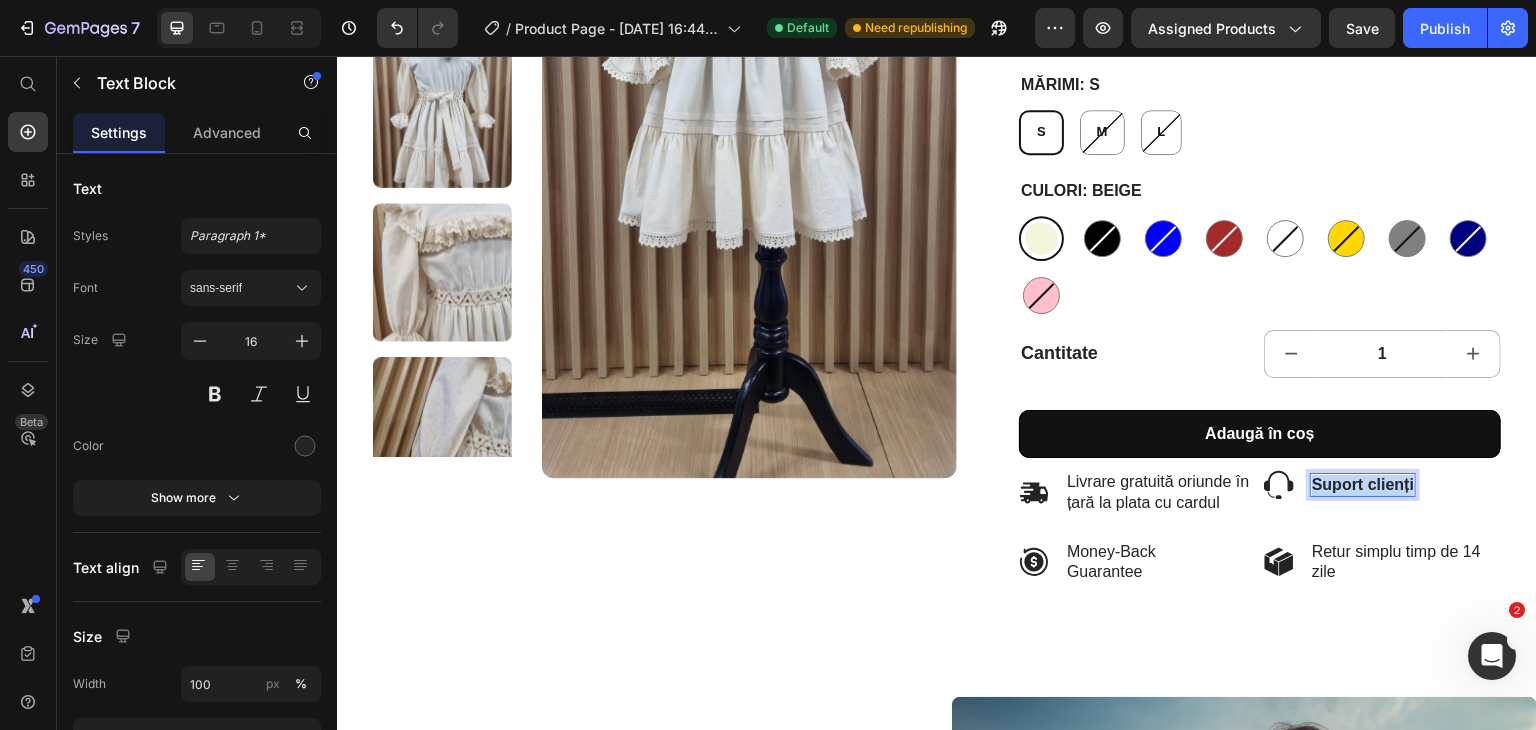 click on "Suport clienți" at bounding box center [1363, 484] 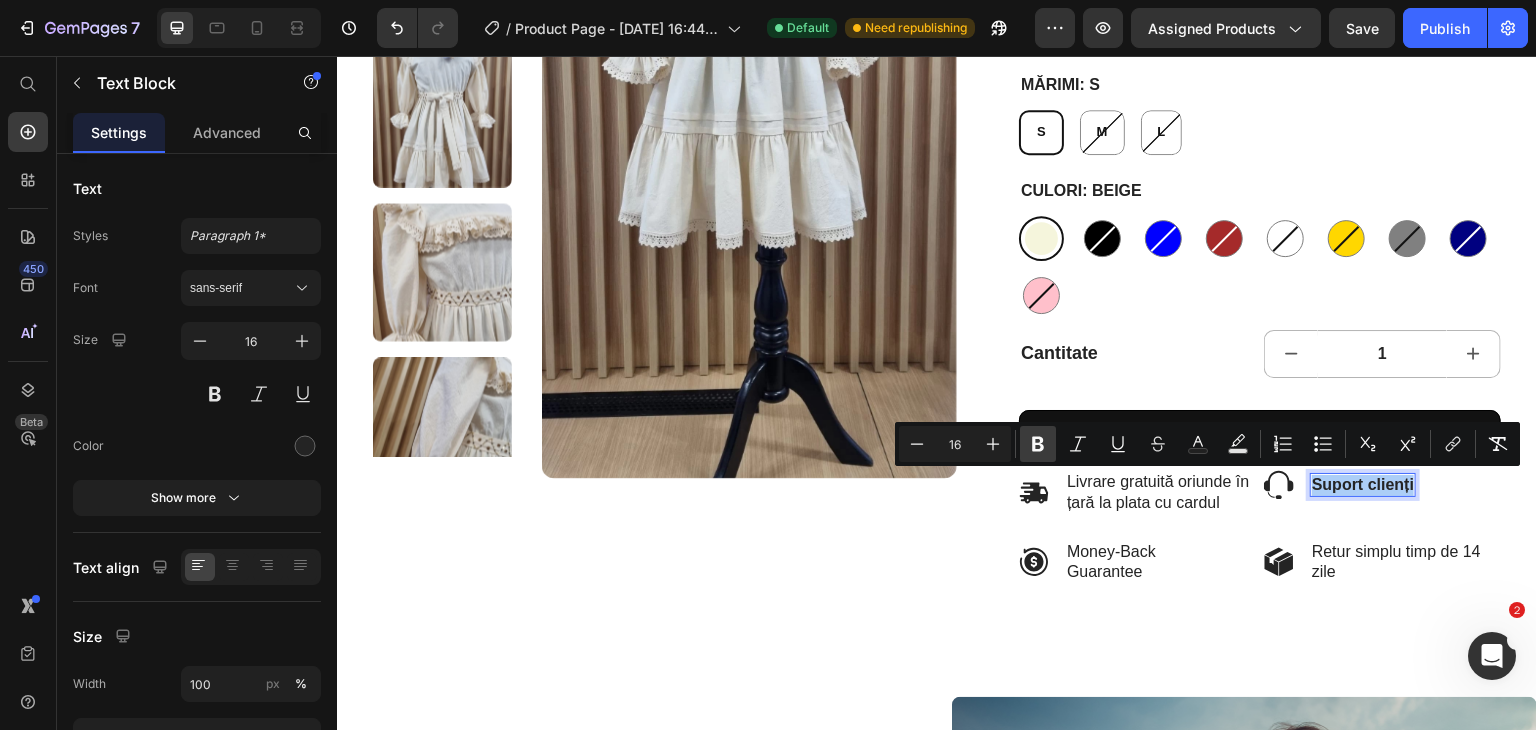click on "Bold" at bounding box center (1038, 444) 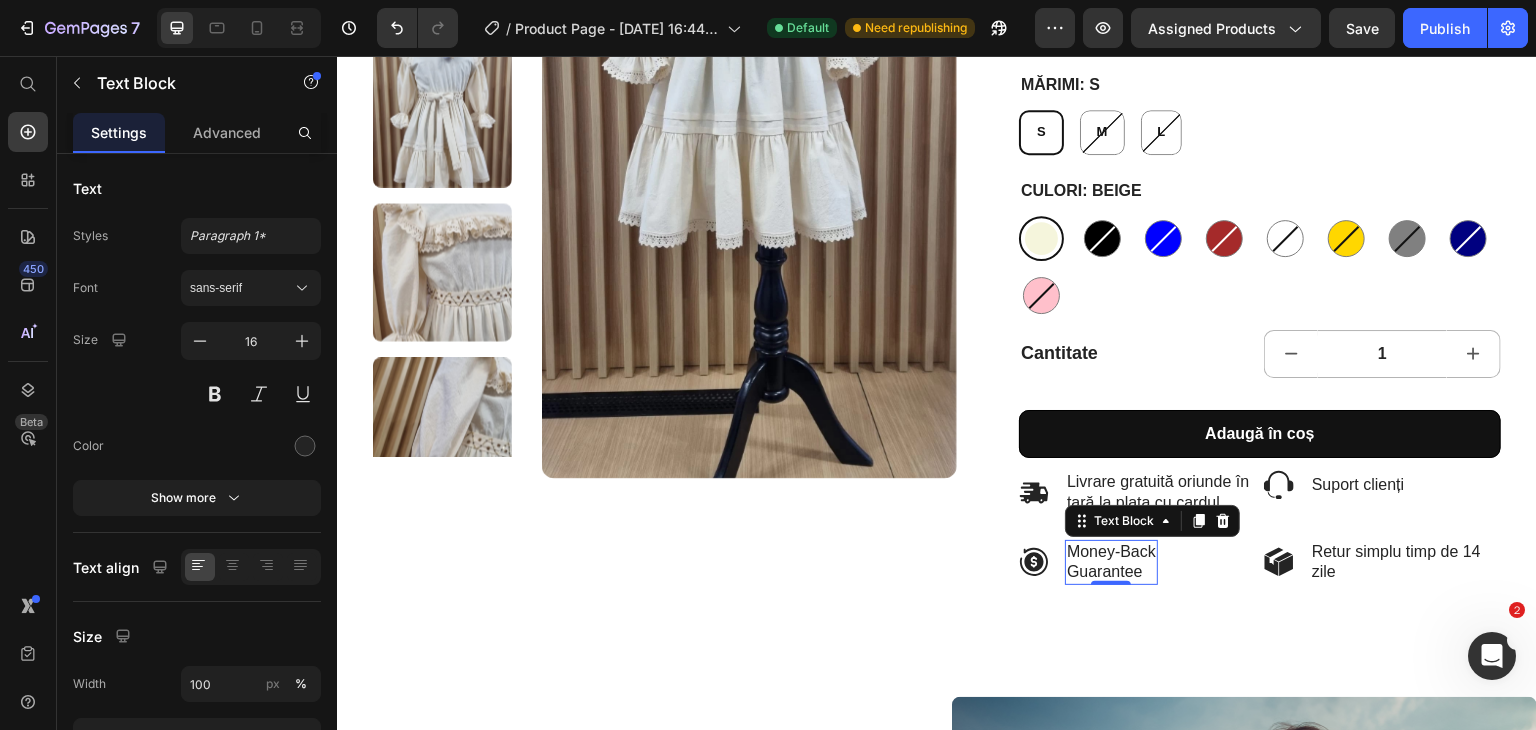 click on "Guarantee" at bounding box center [1111, 572] 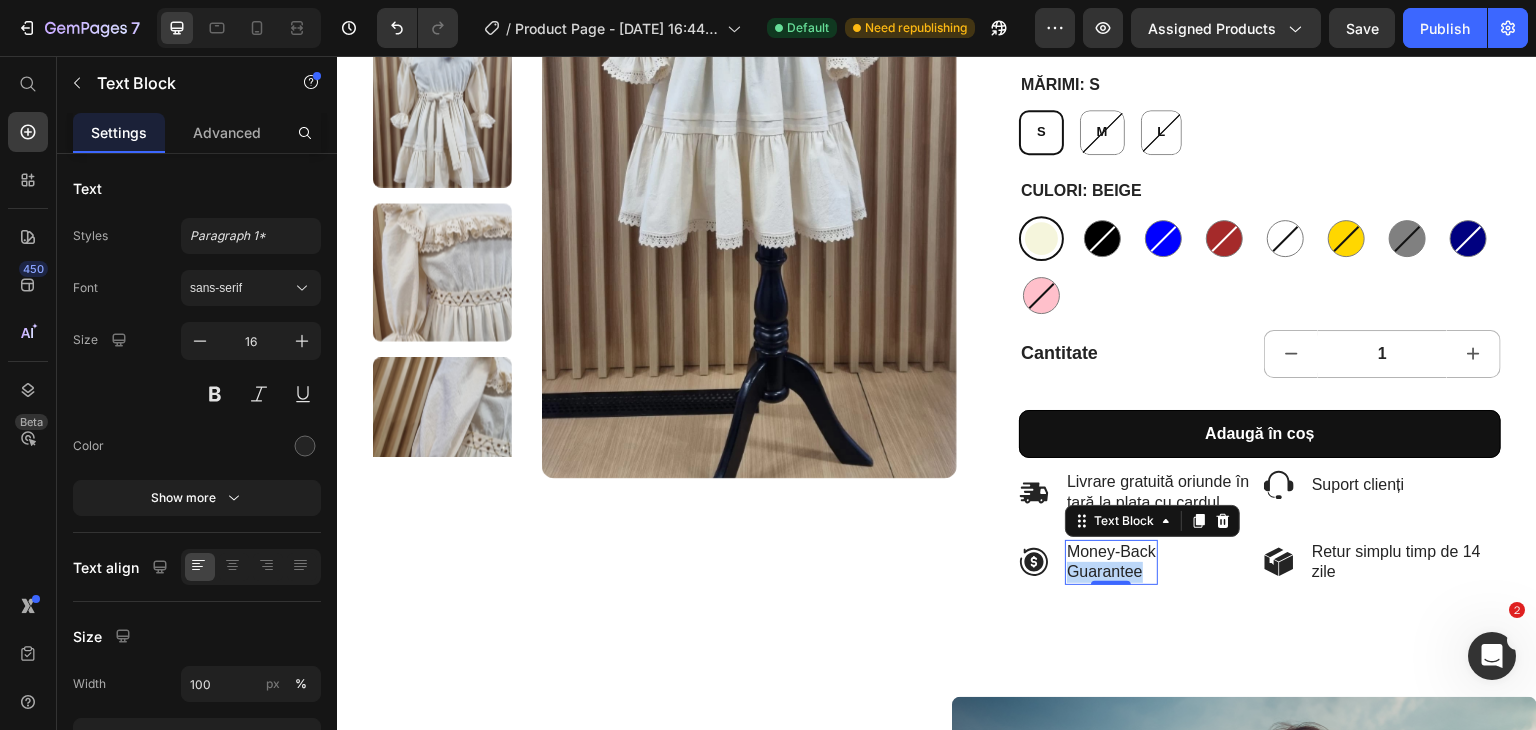 click on "Guarantee" at bounding box center [1111, 572] 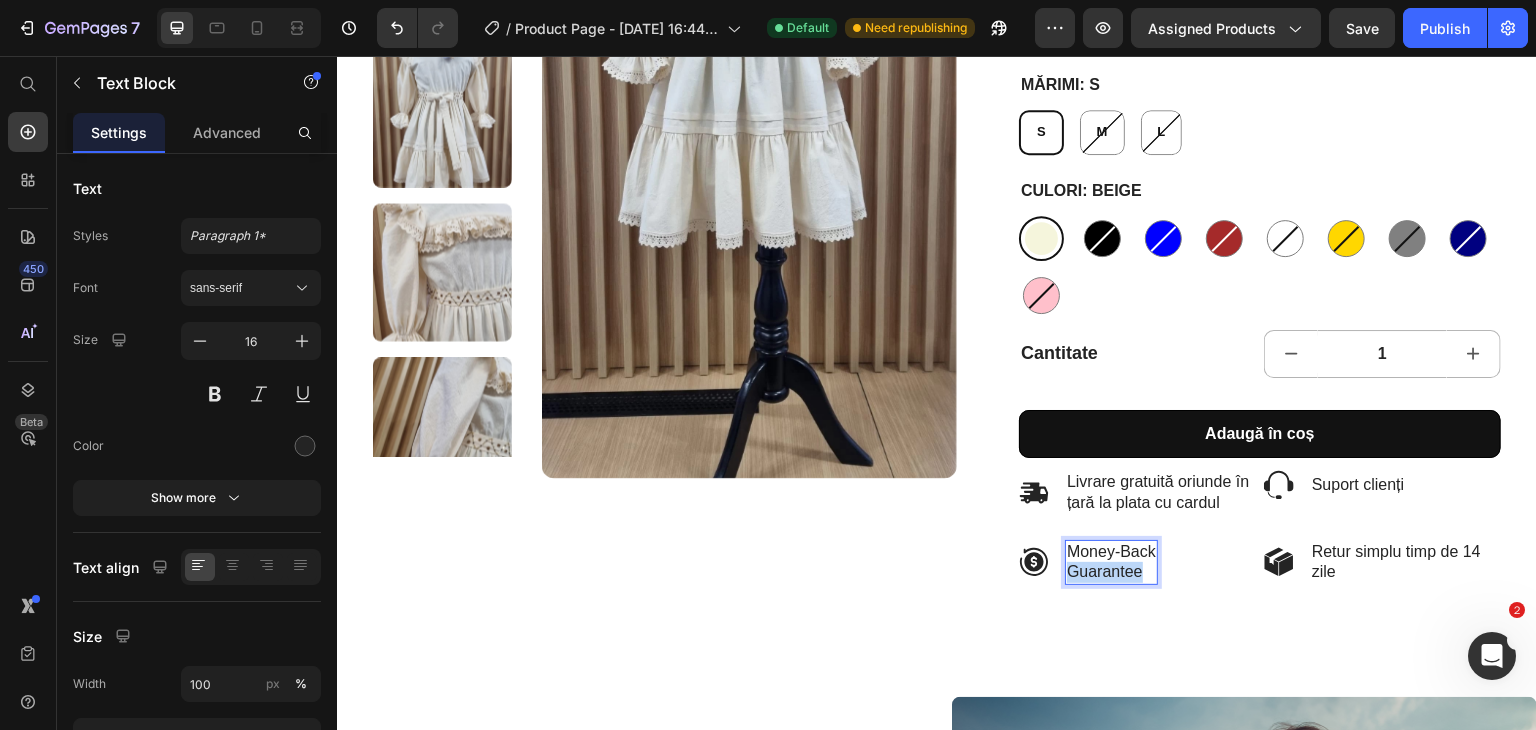 click on "Guarantee" at bounding box center [1111, 572] 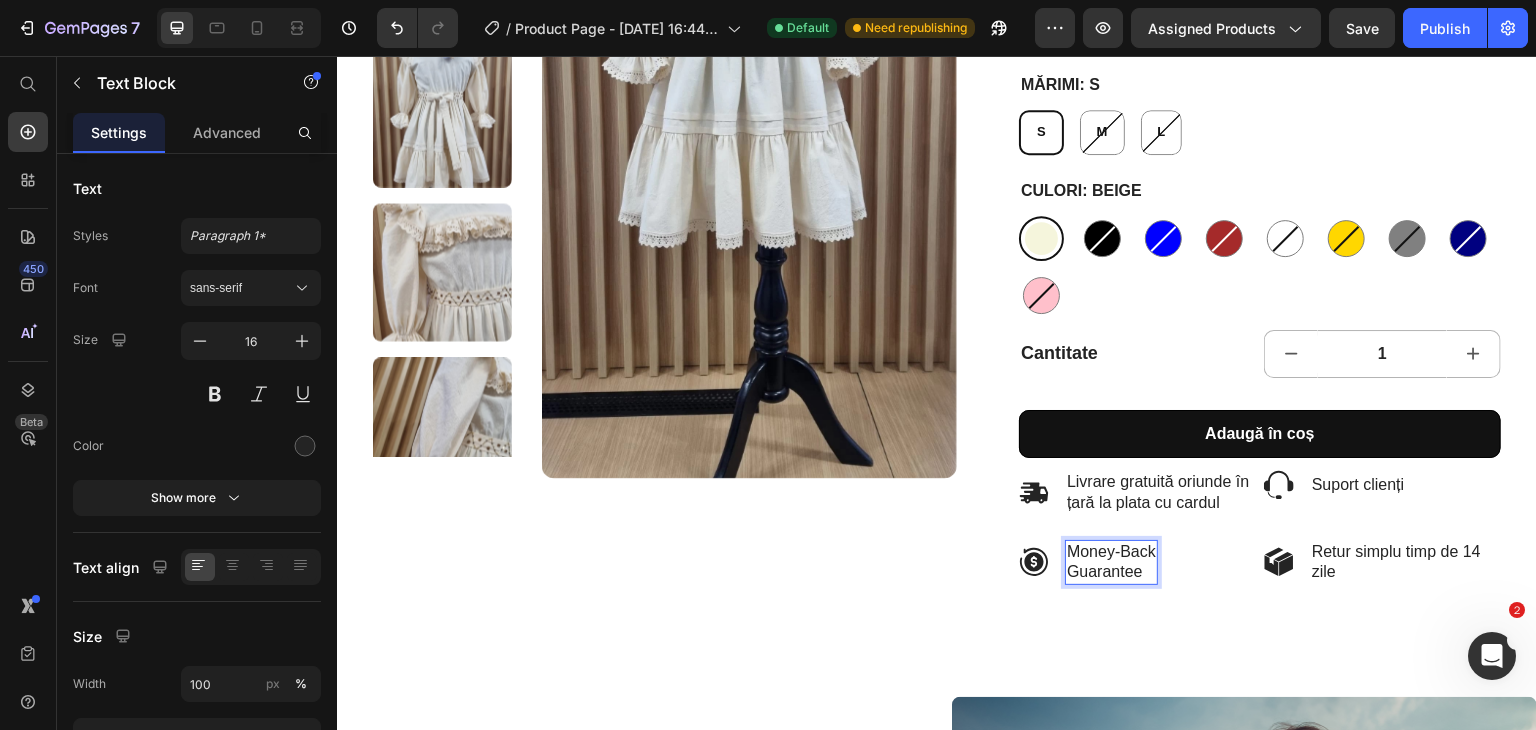 scroll, scrollTop: 412, scrollLeft: 0, axis: vertical 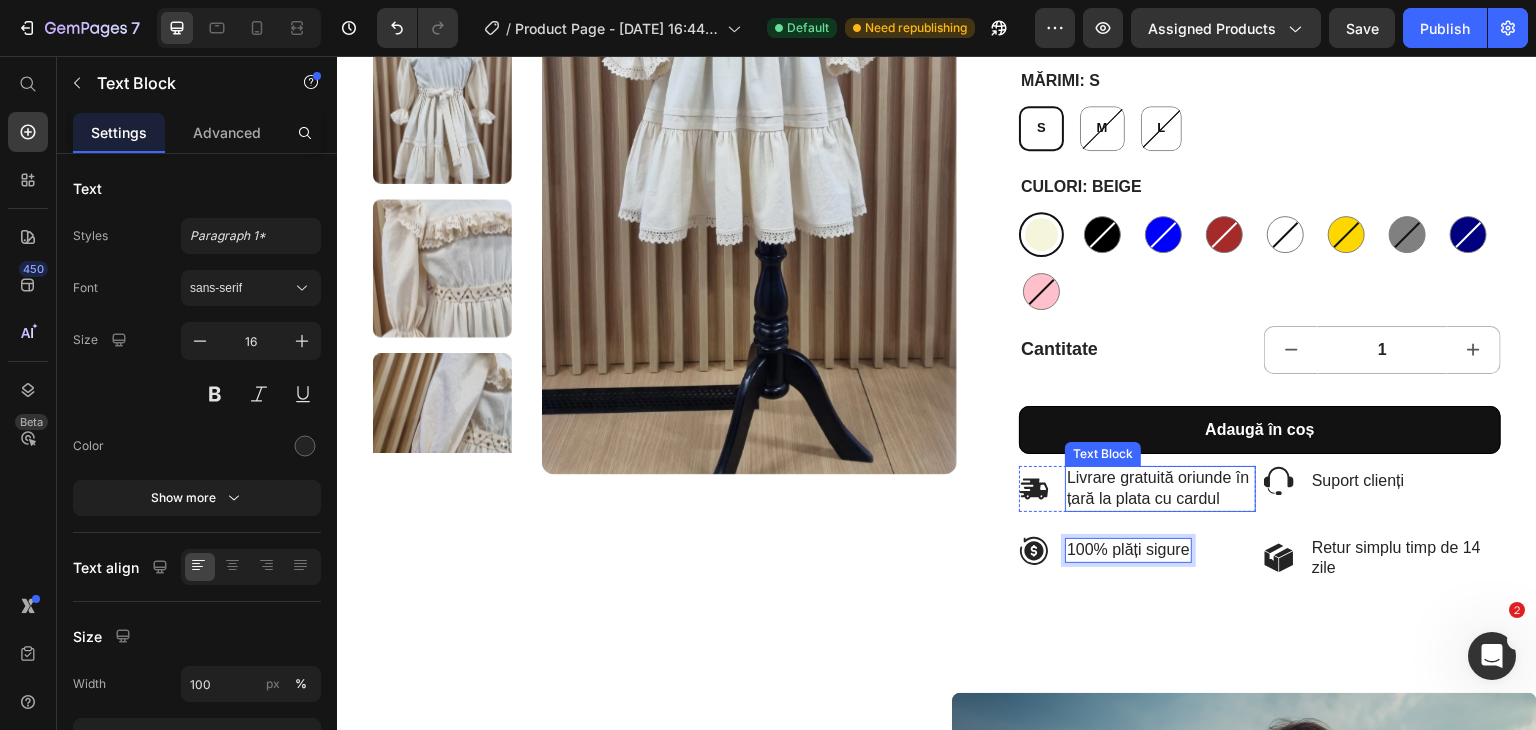 click on "Livrare gratuită oriunde în țară la plata cu cardul" at bounding box center [1160, 489] 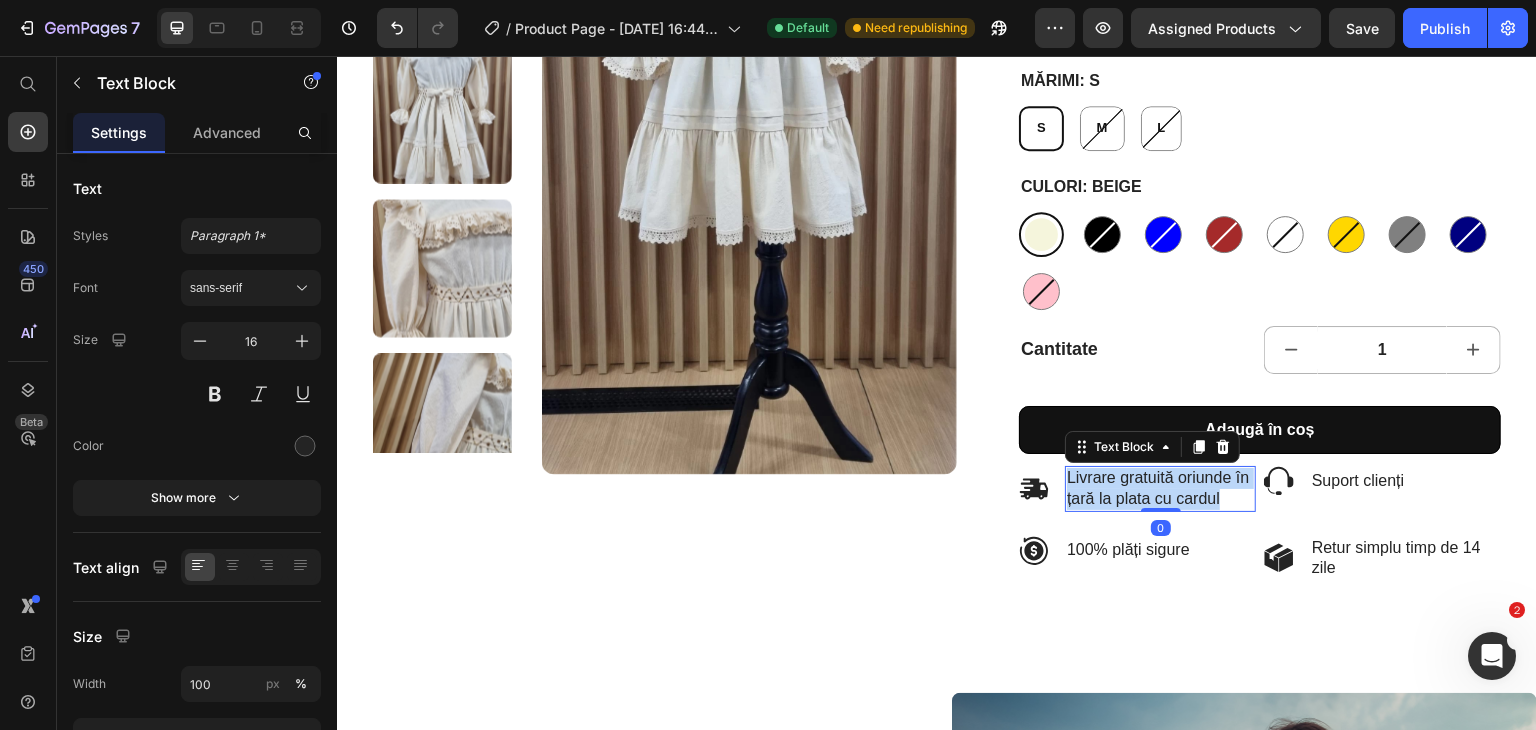 click on "Livrare gratuită oriunde în țară la plata cu cardul" at bounding box center (1160, 489) 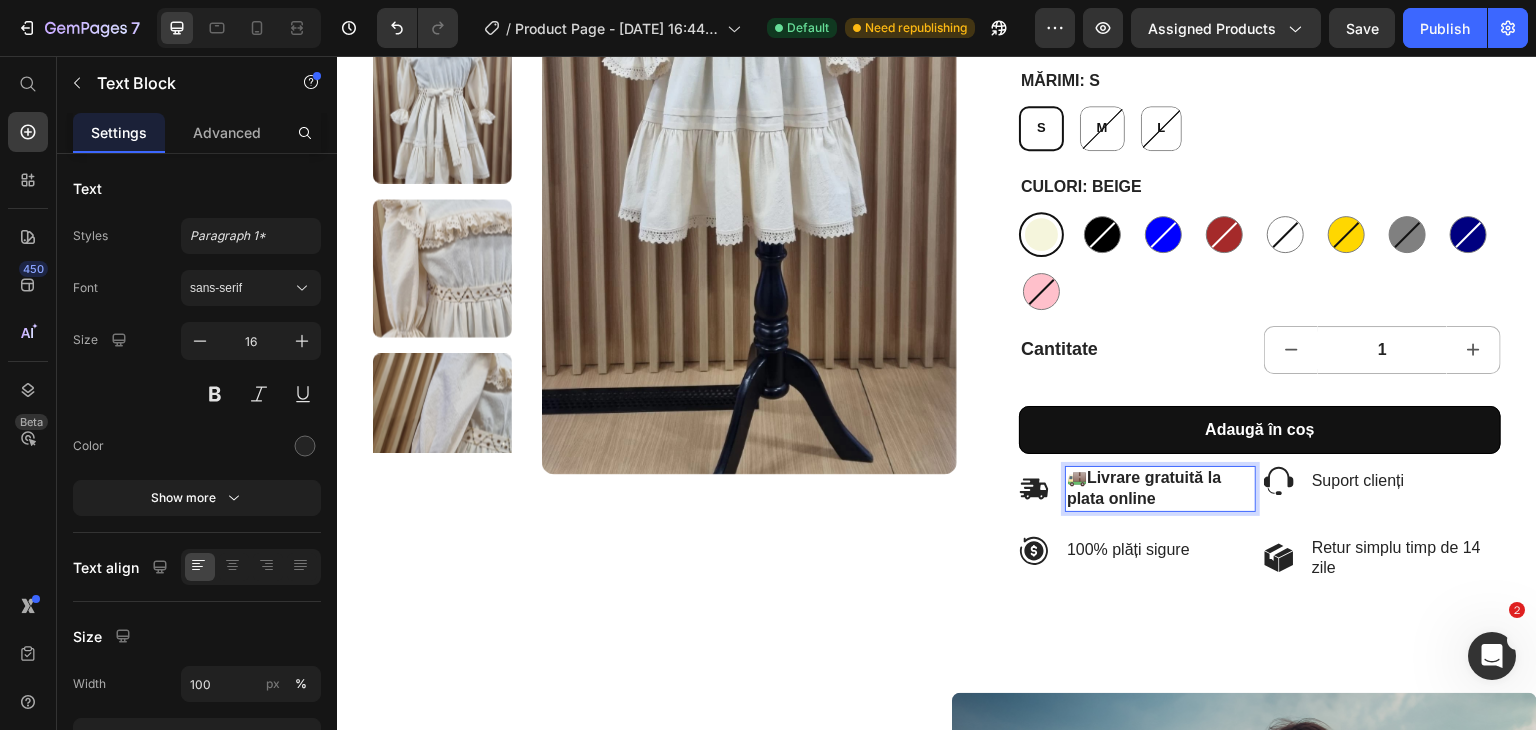 click on "🚚  Livrare gratuită la plata online" at bounding box center (1160, 489) 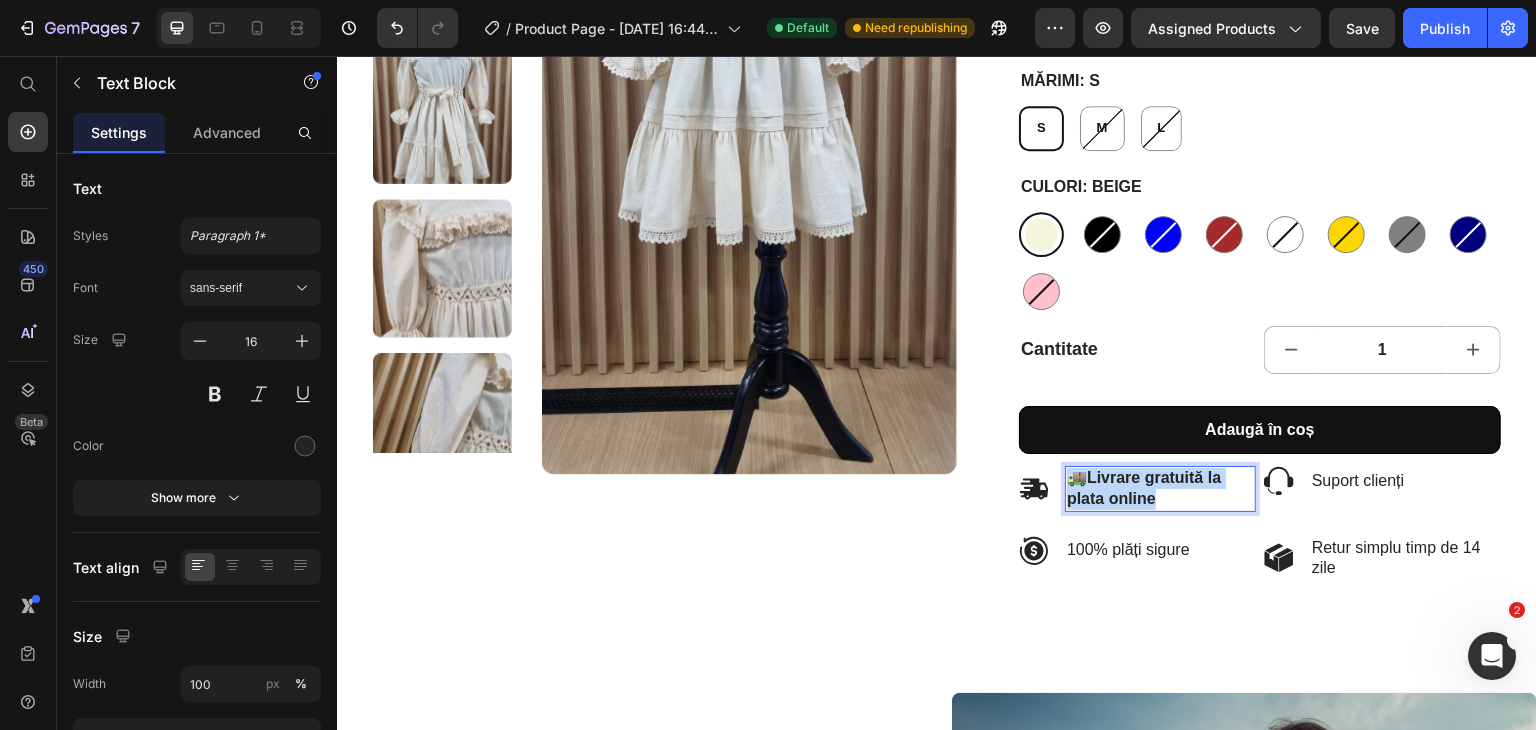 click on "🚚  Livrare gratuită la plata online" at bounding box center [1160, 489] 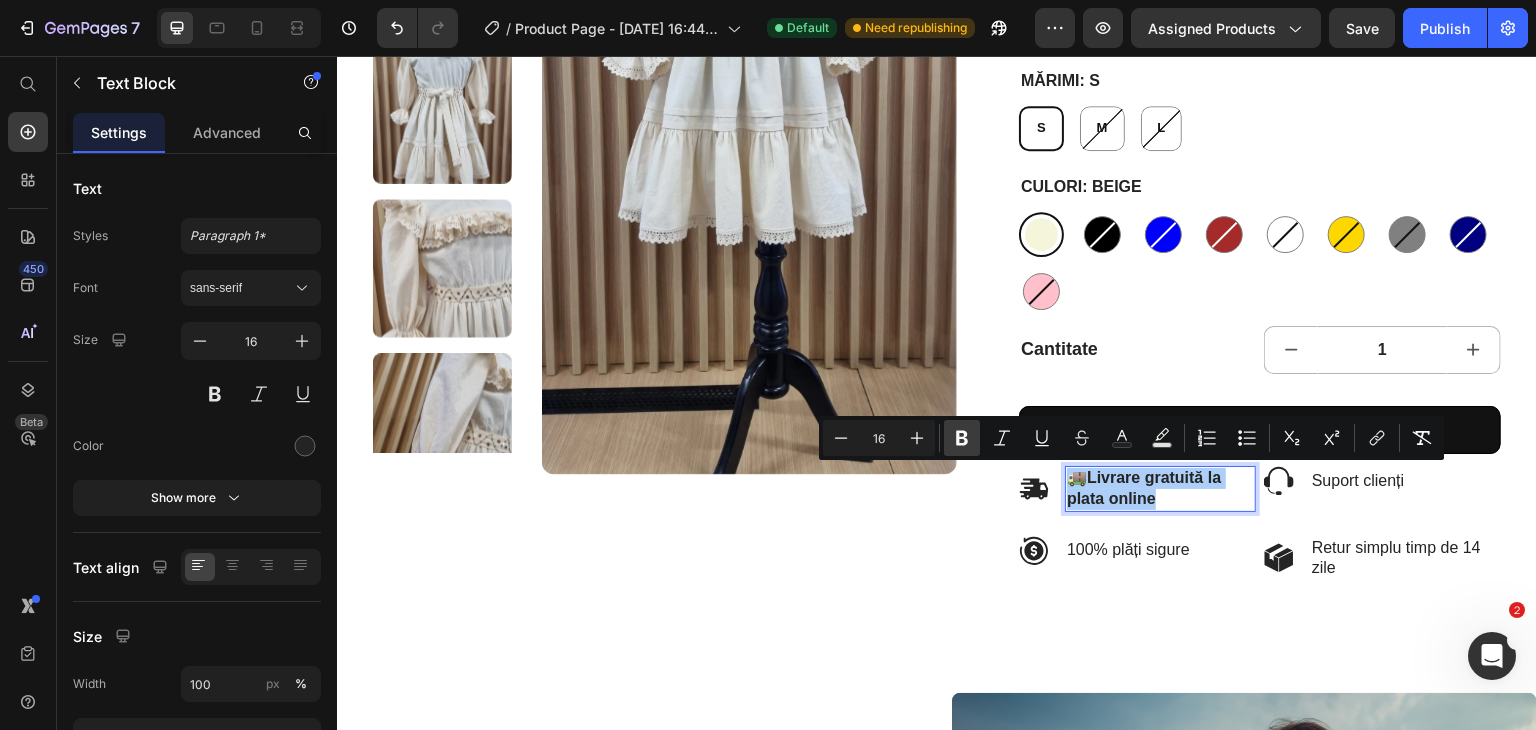 click 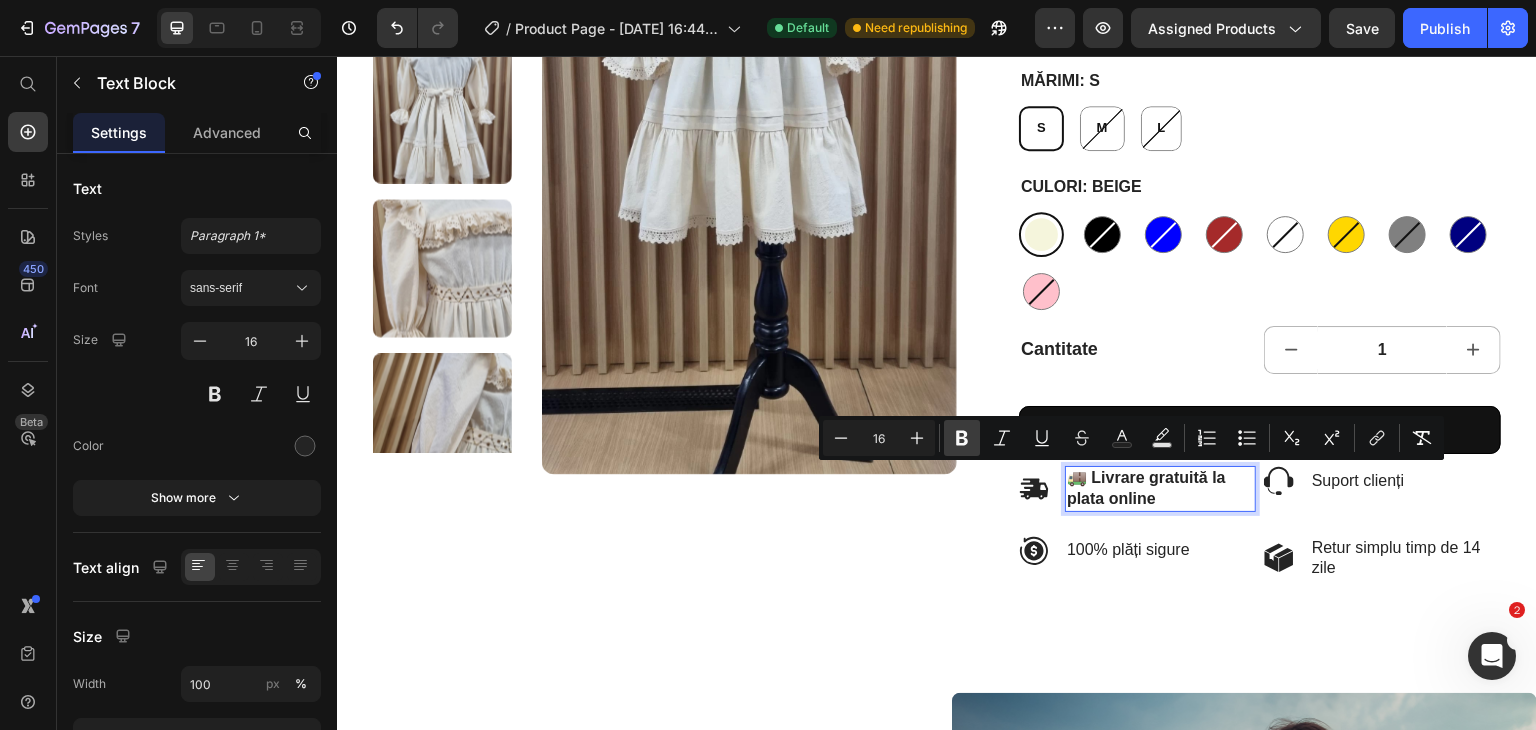 click 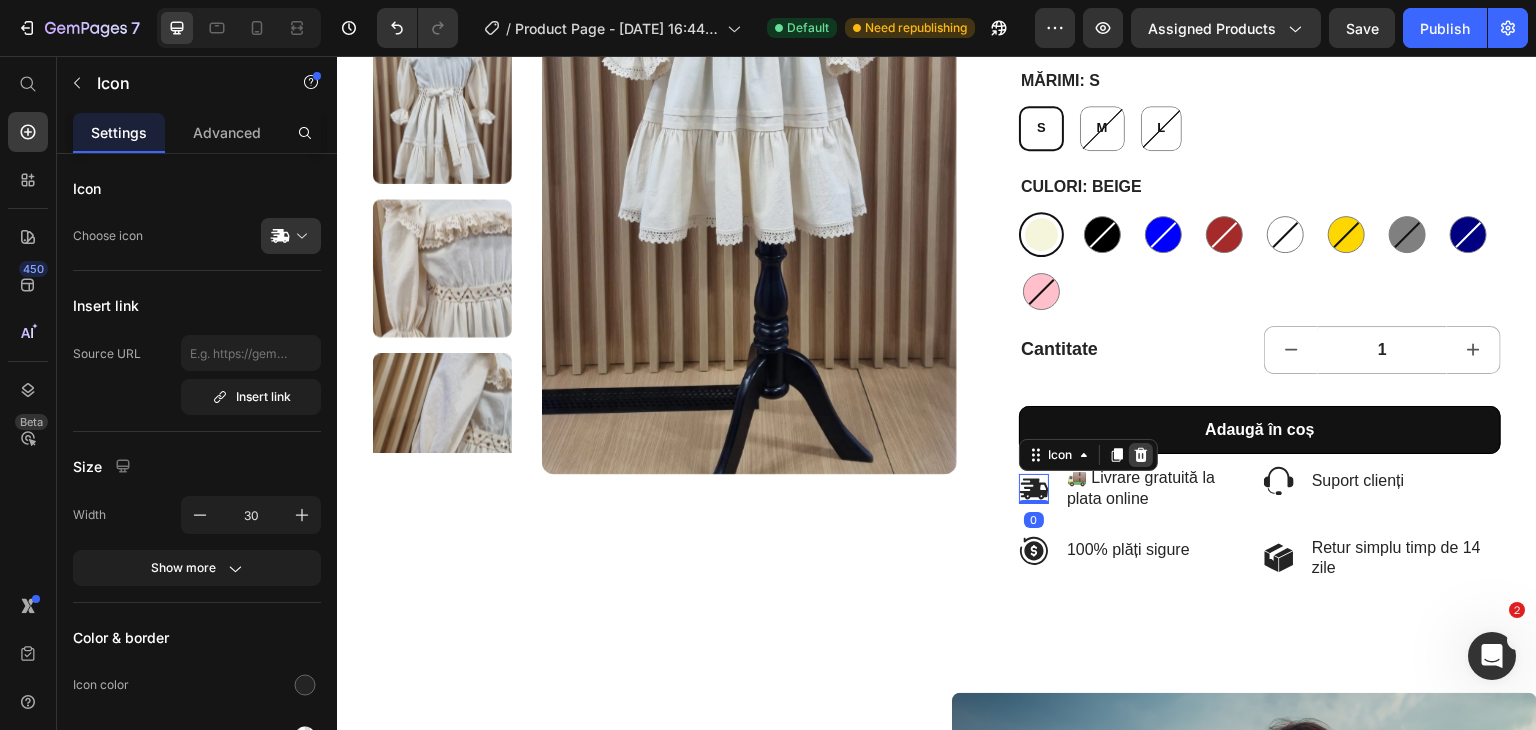 click 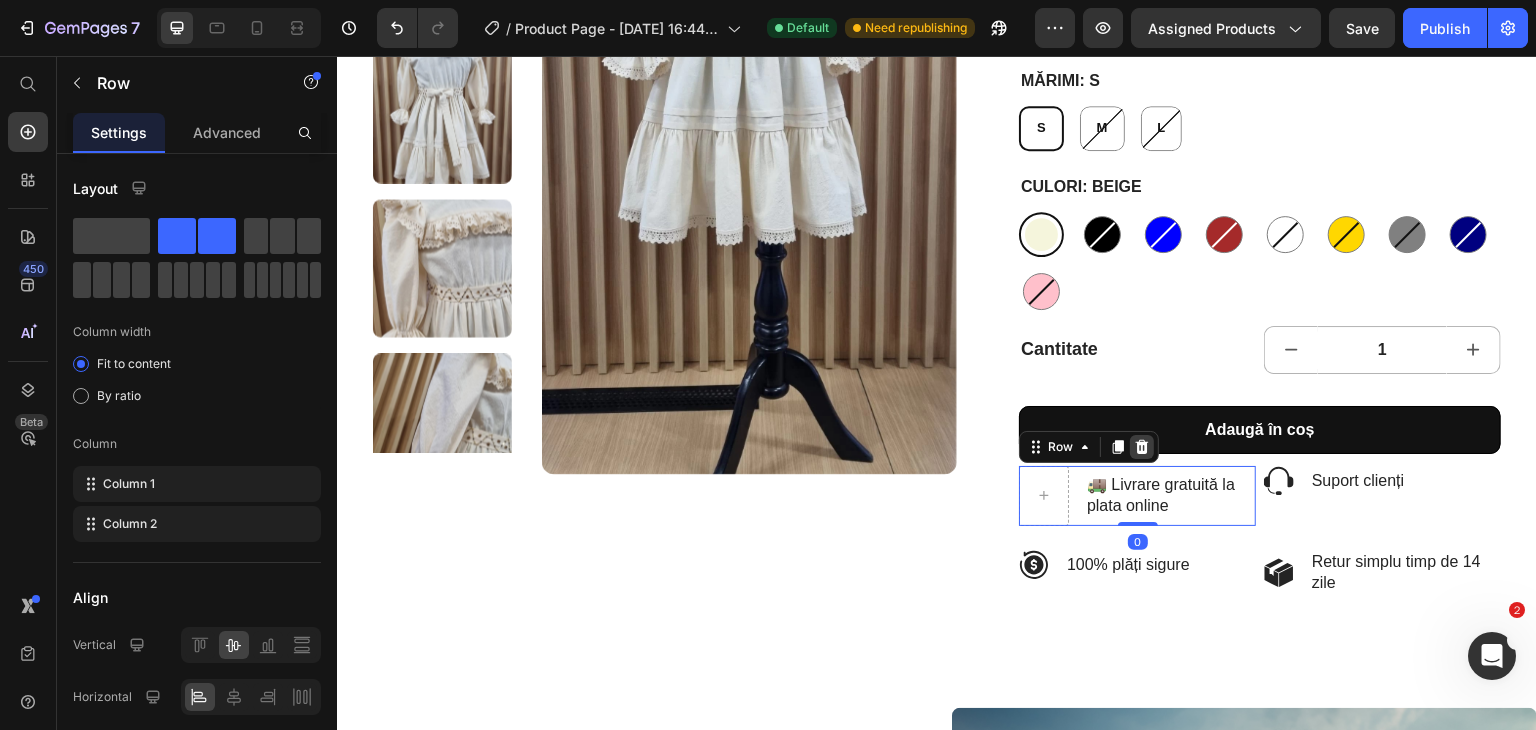 click 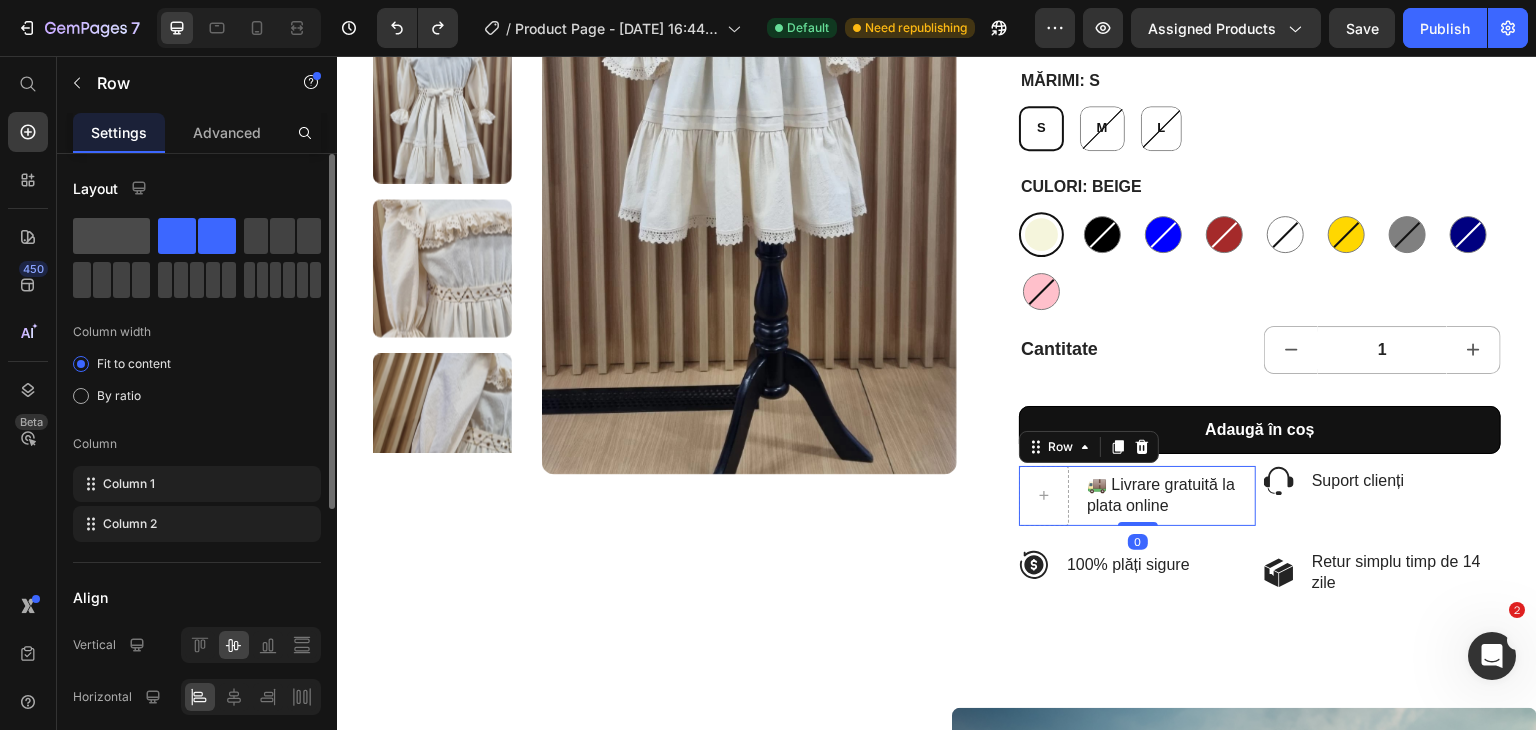 click 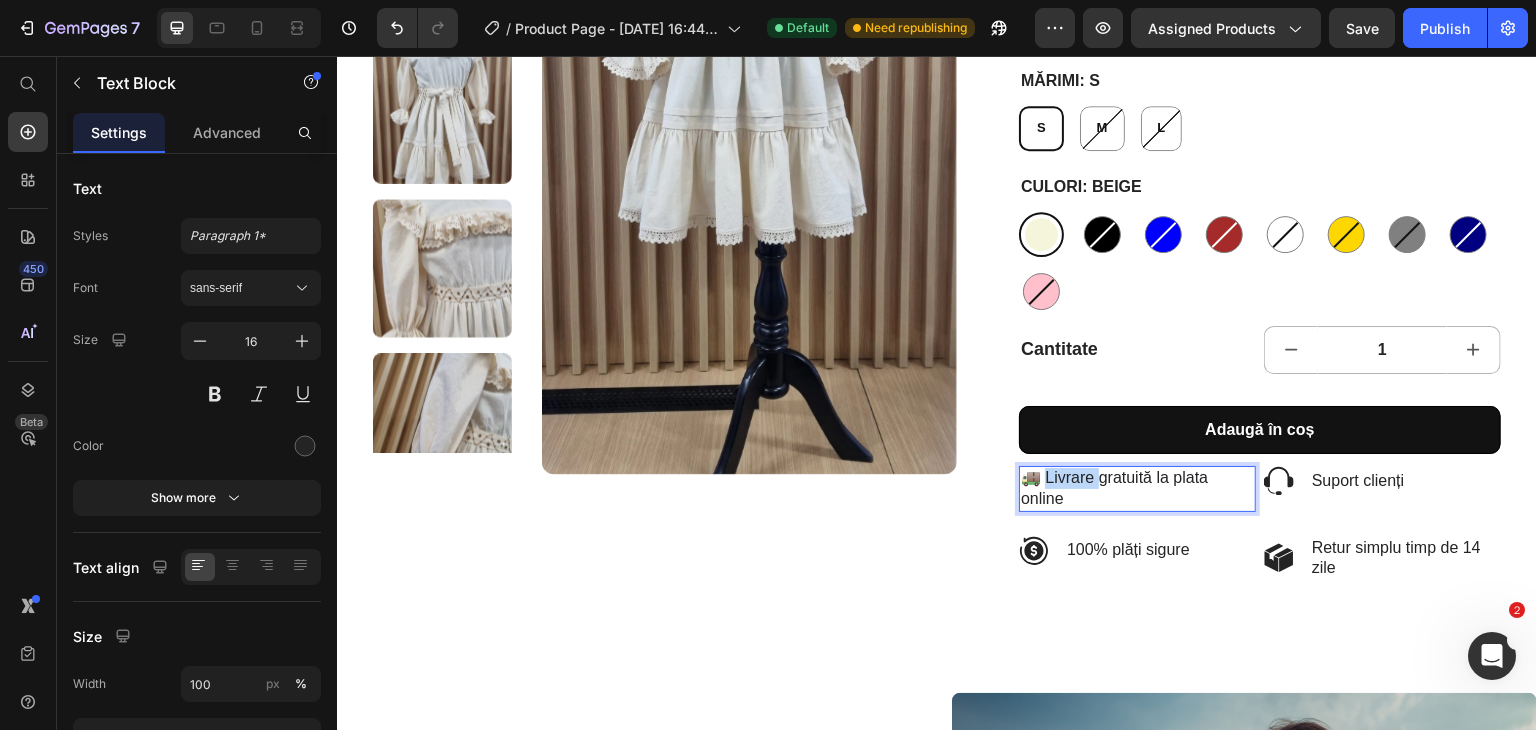 click on "🚚 Livrare gratuită la plata online" at bounding box center (1137, 489) 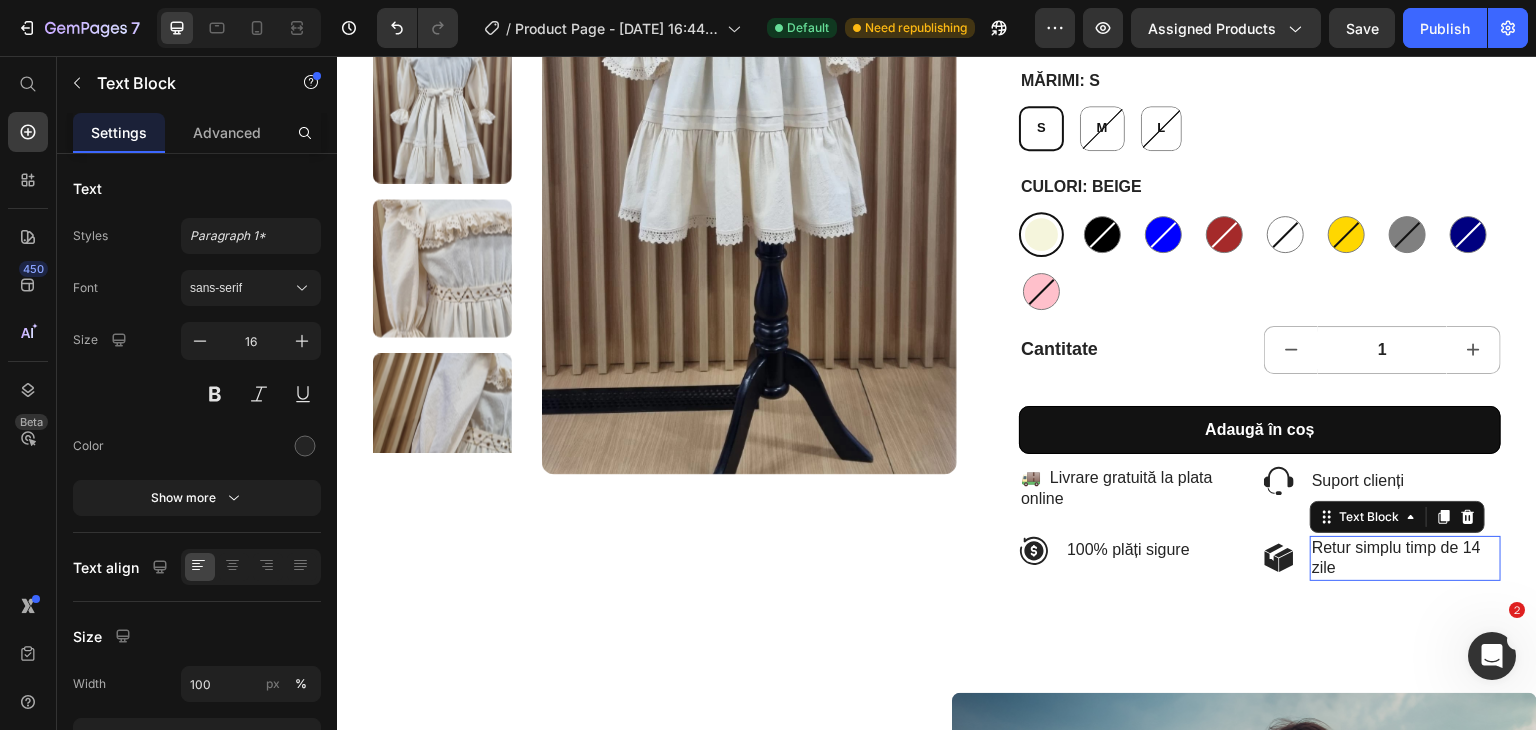 click on "Retur simplu timp de 14 zile" at bounding box center [1405, 559] 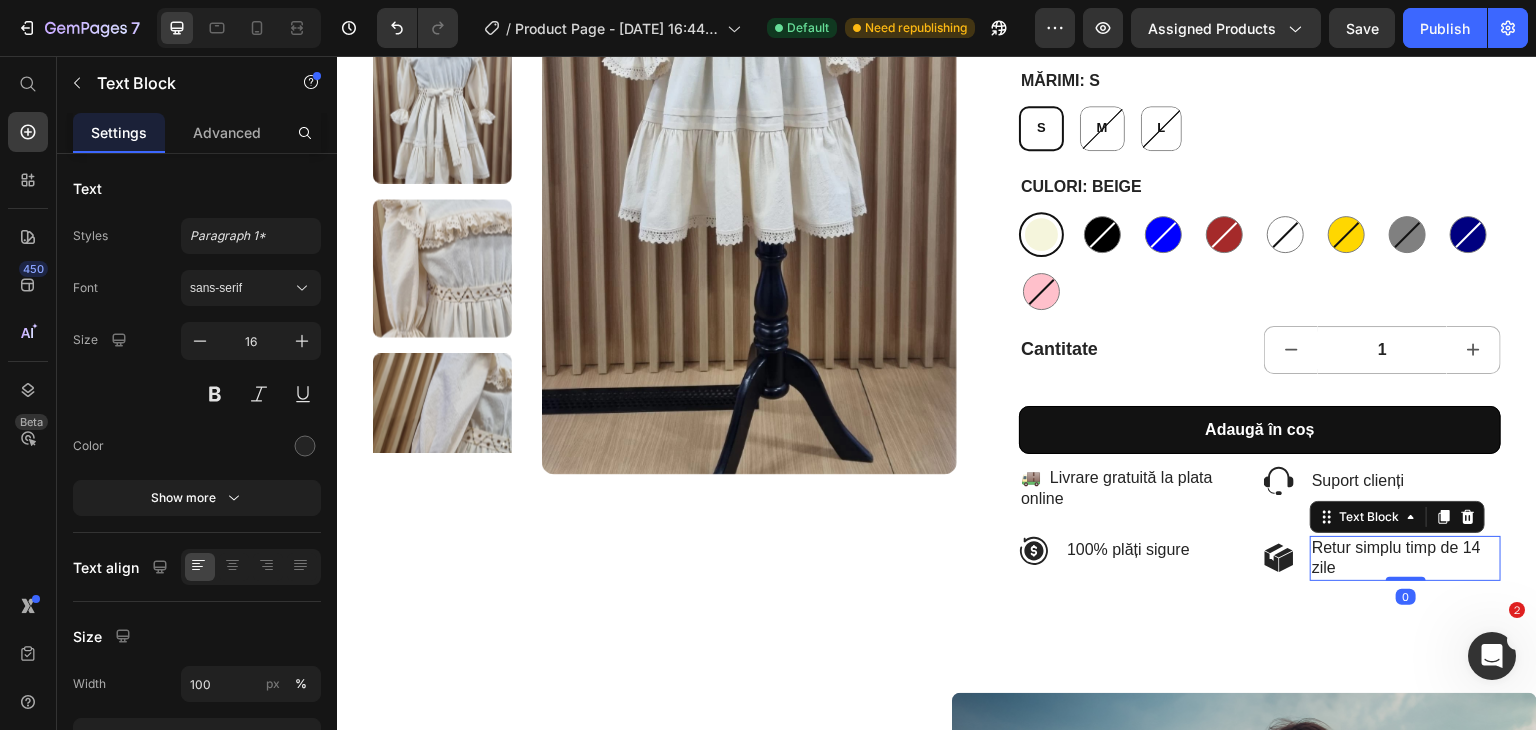 click on "Retur simplu timp de 14 zile" at bounding box center (1405, 559) 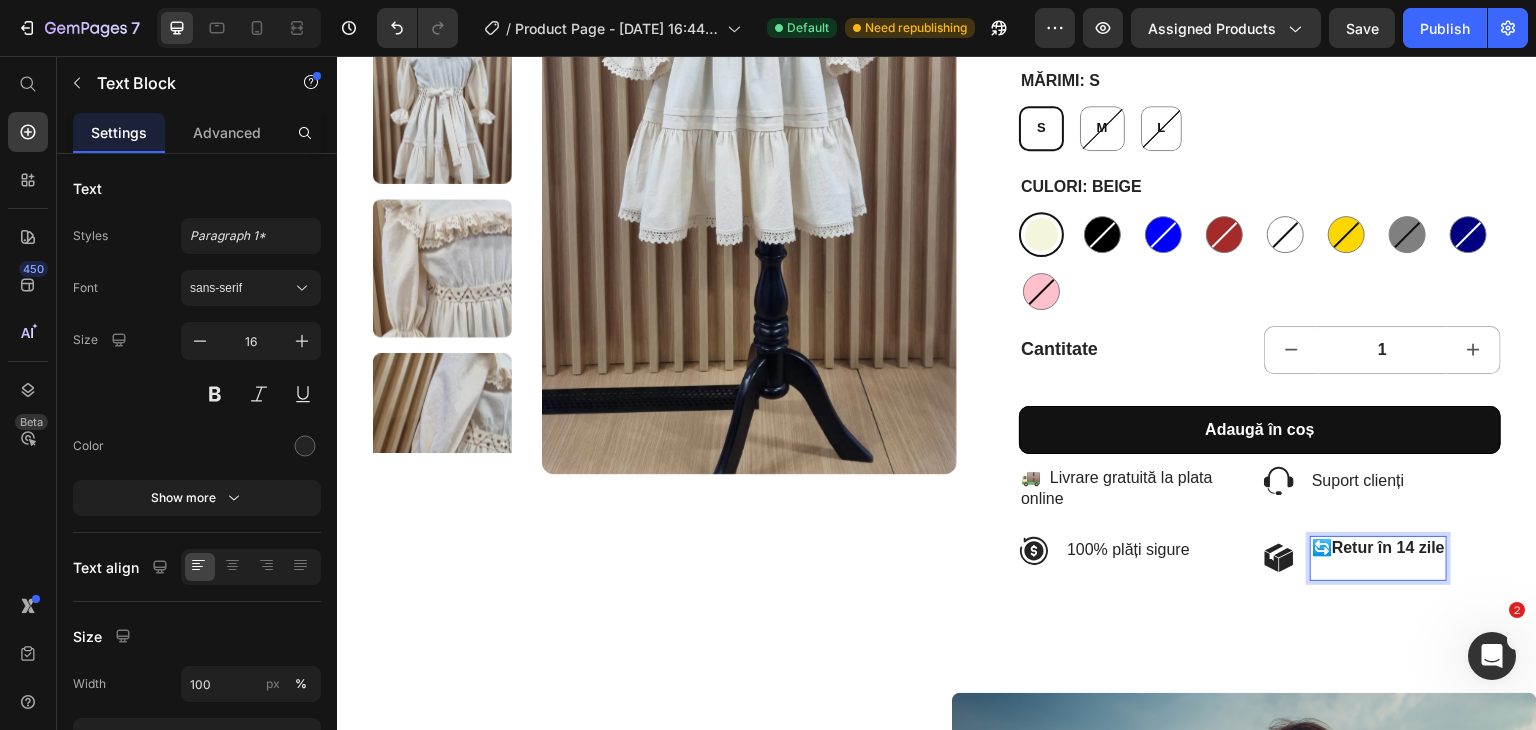click on "Retur în 14 zile" at bounding box center (1388, 547) 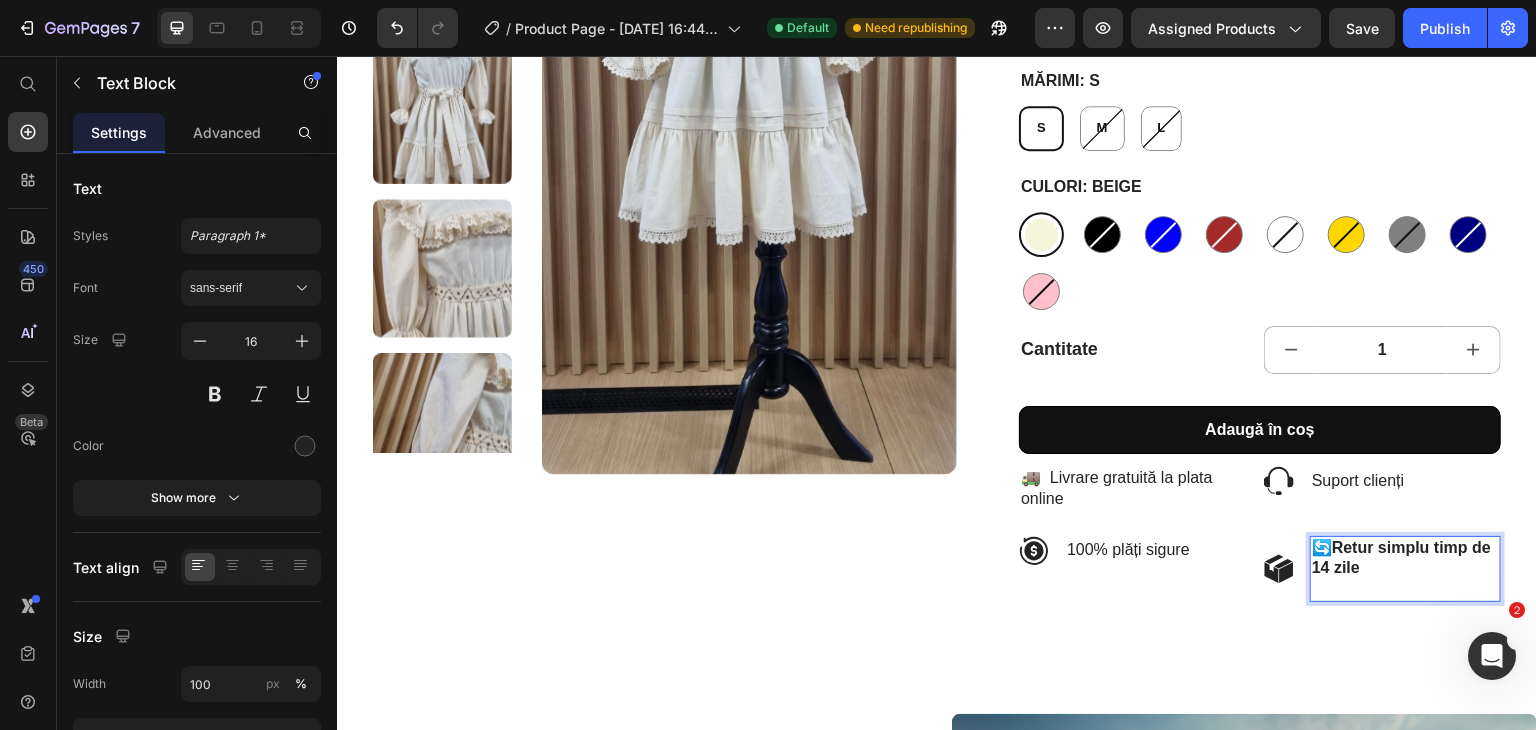 click on "🔄  Retur simplu timp [DATE] zile" at bounding box center (1405, 569) 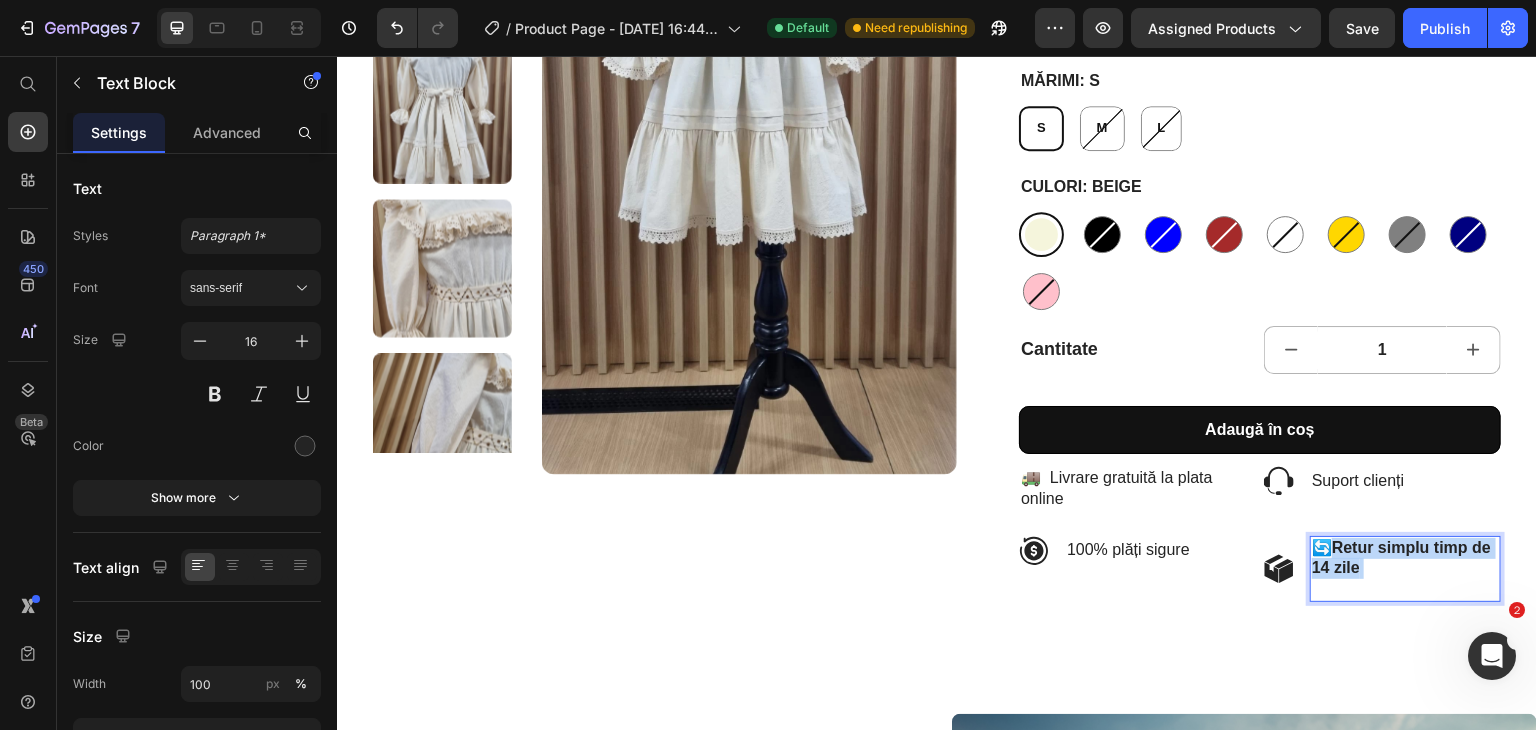 click on "🔄  Retur simplu timp [DATE] zile" at bounding box center (1405, 569) 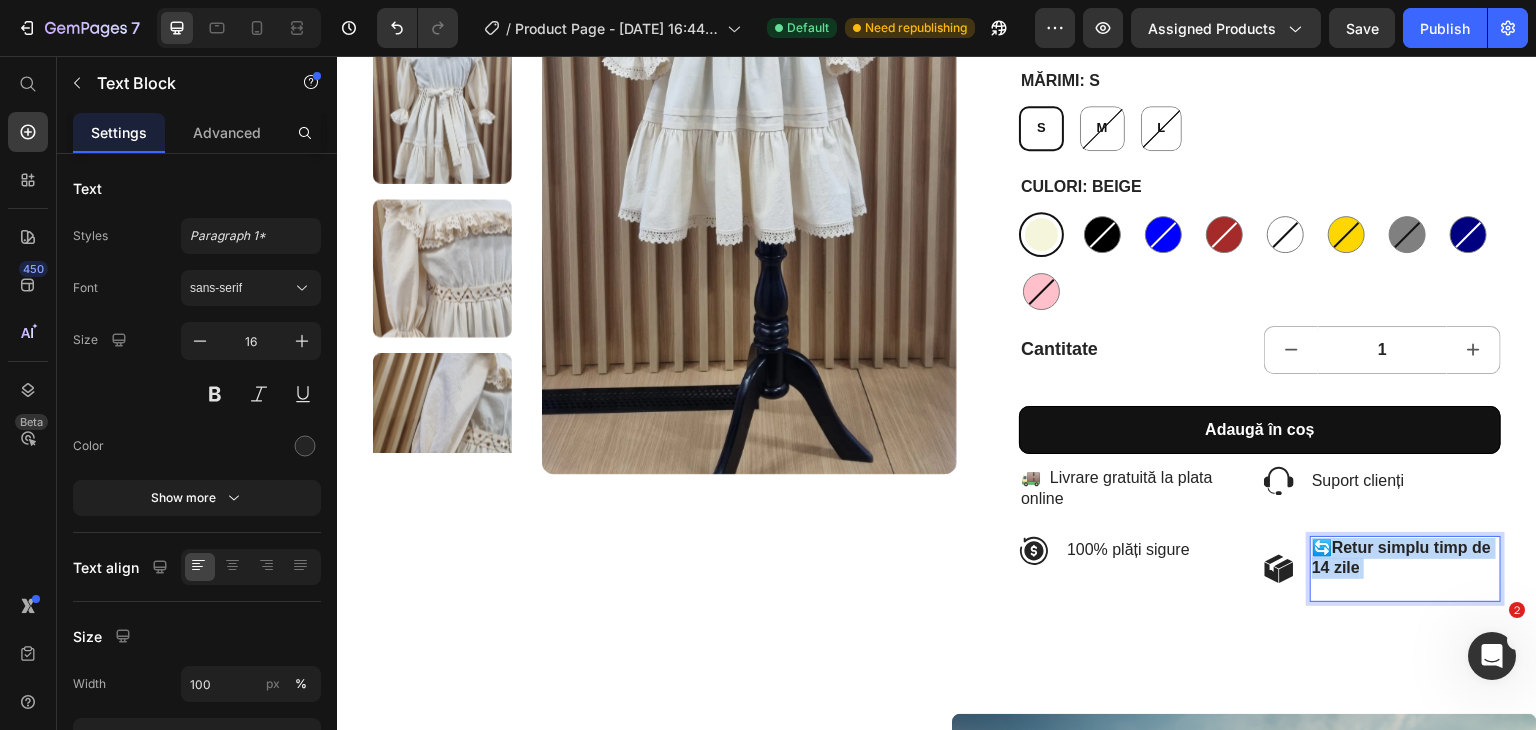 click on "🔄  Retur simplu timp [DATE] zile" at bounding box center [1405, 569] 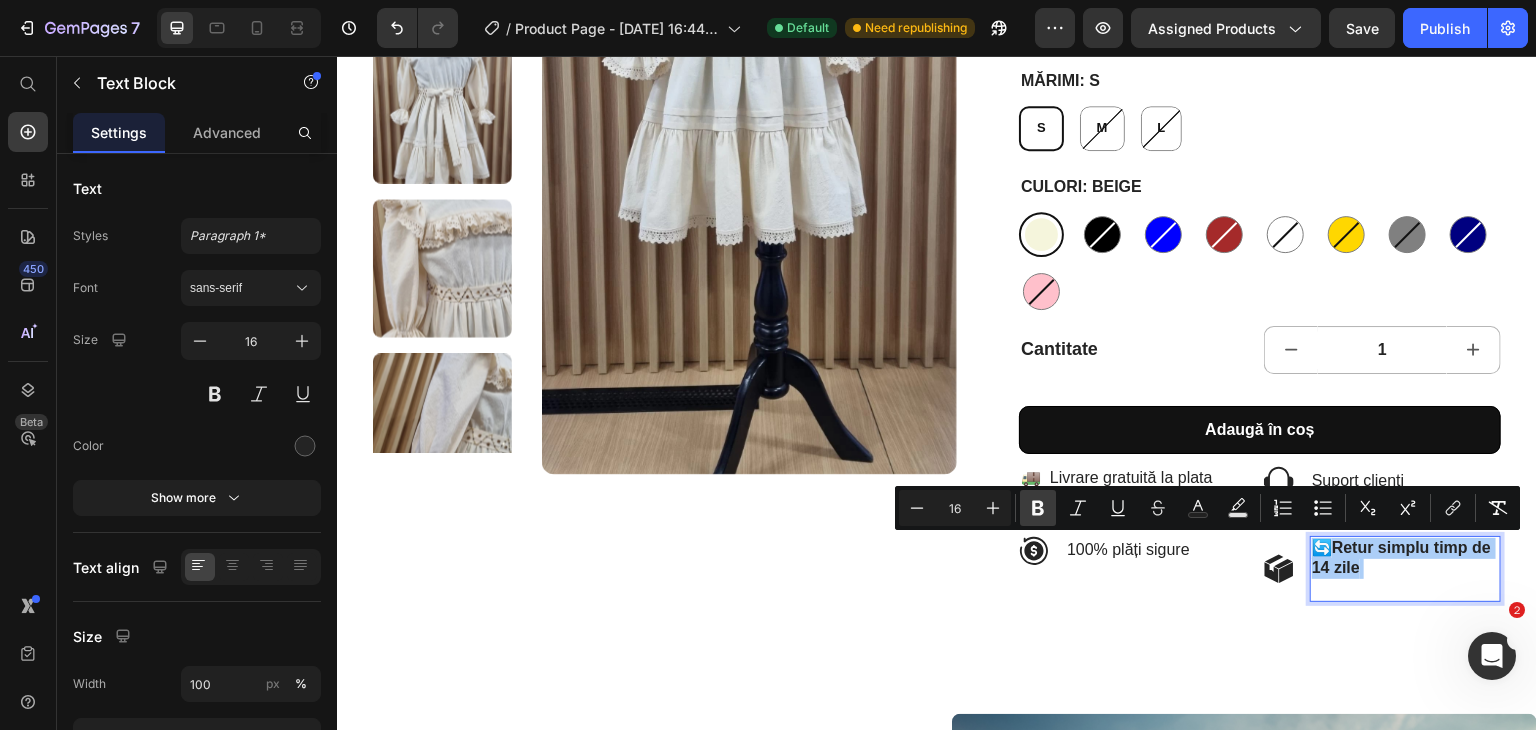 click on "Bold" at bounding box center (1038, 508) 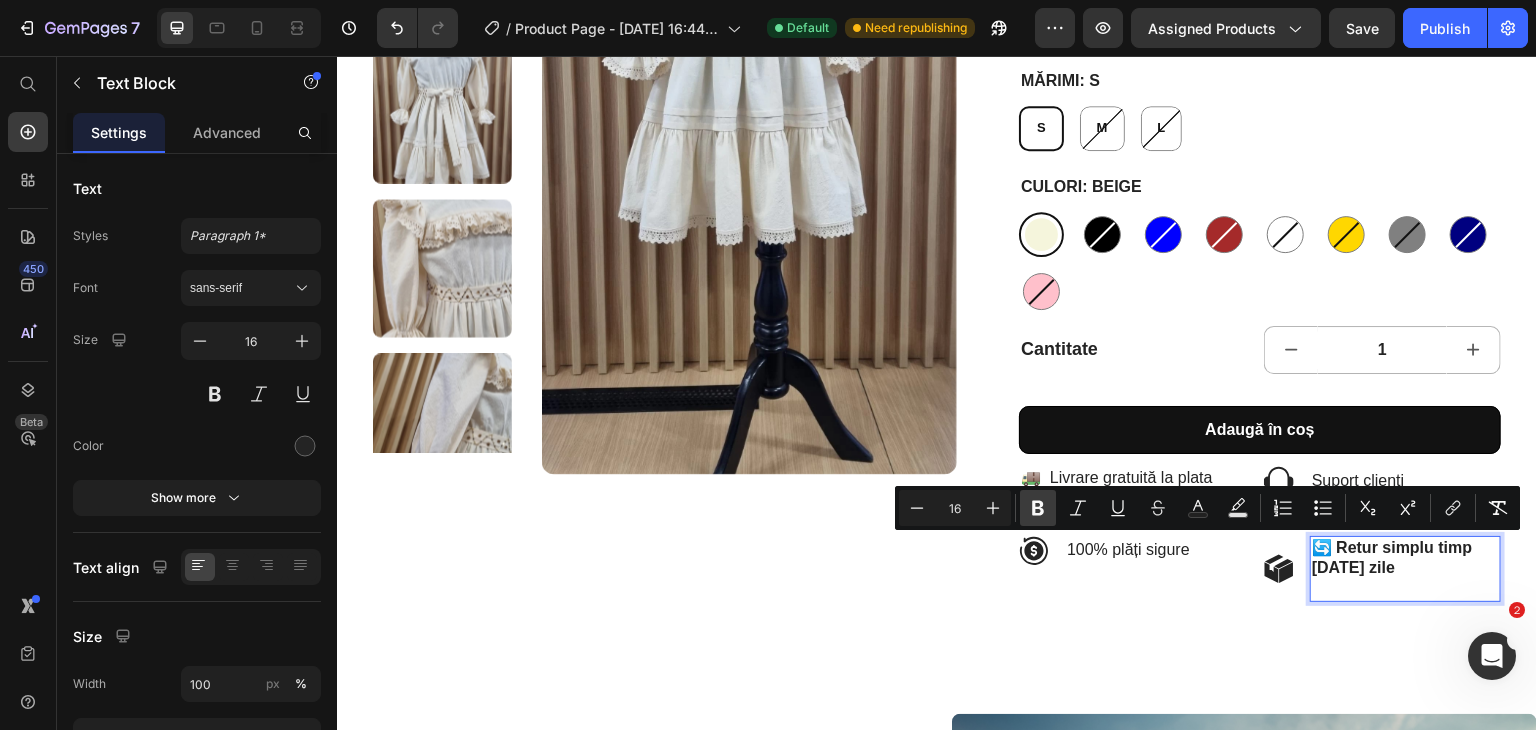 click on "Bold" at bounding box center (1038, 508) 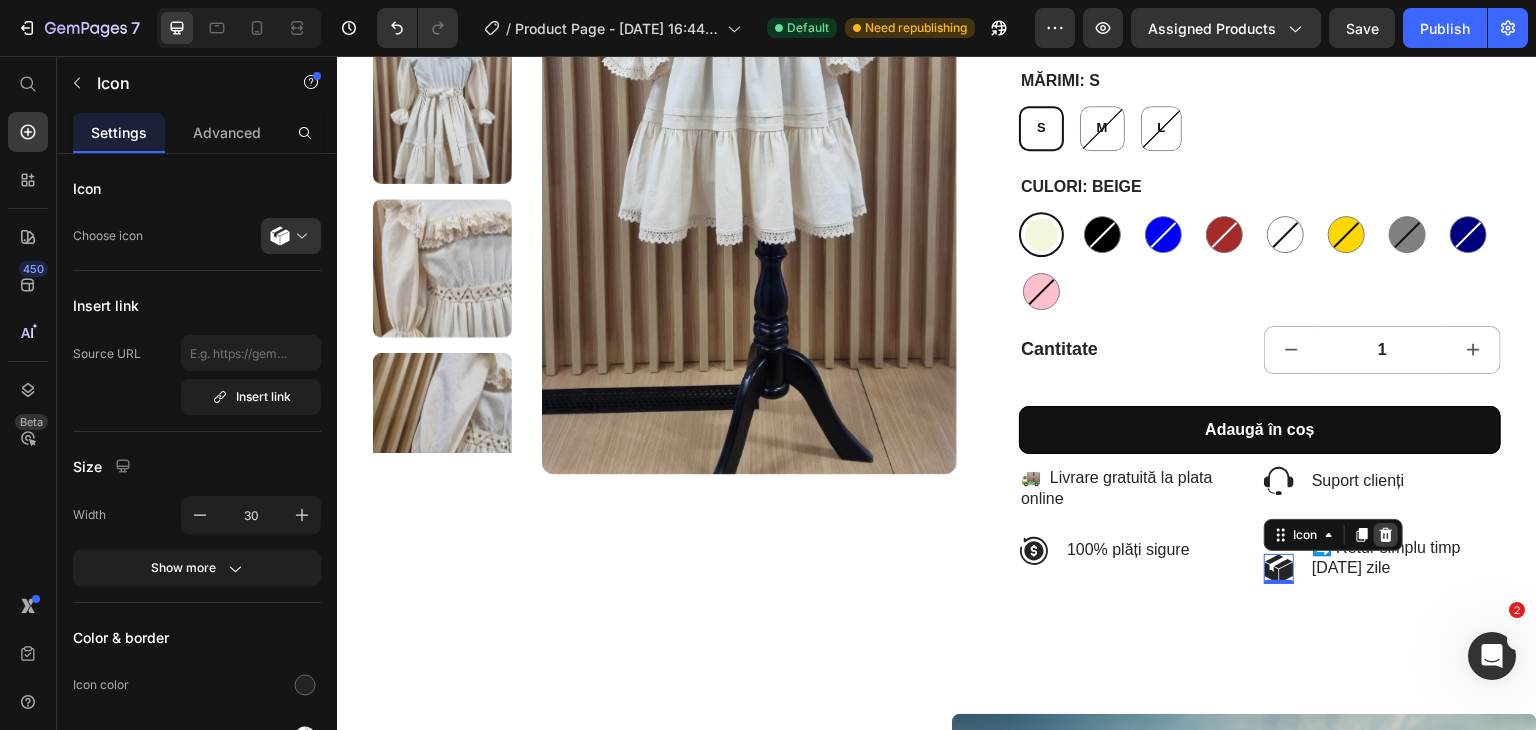 click 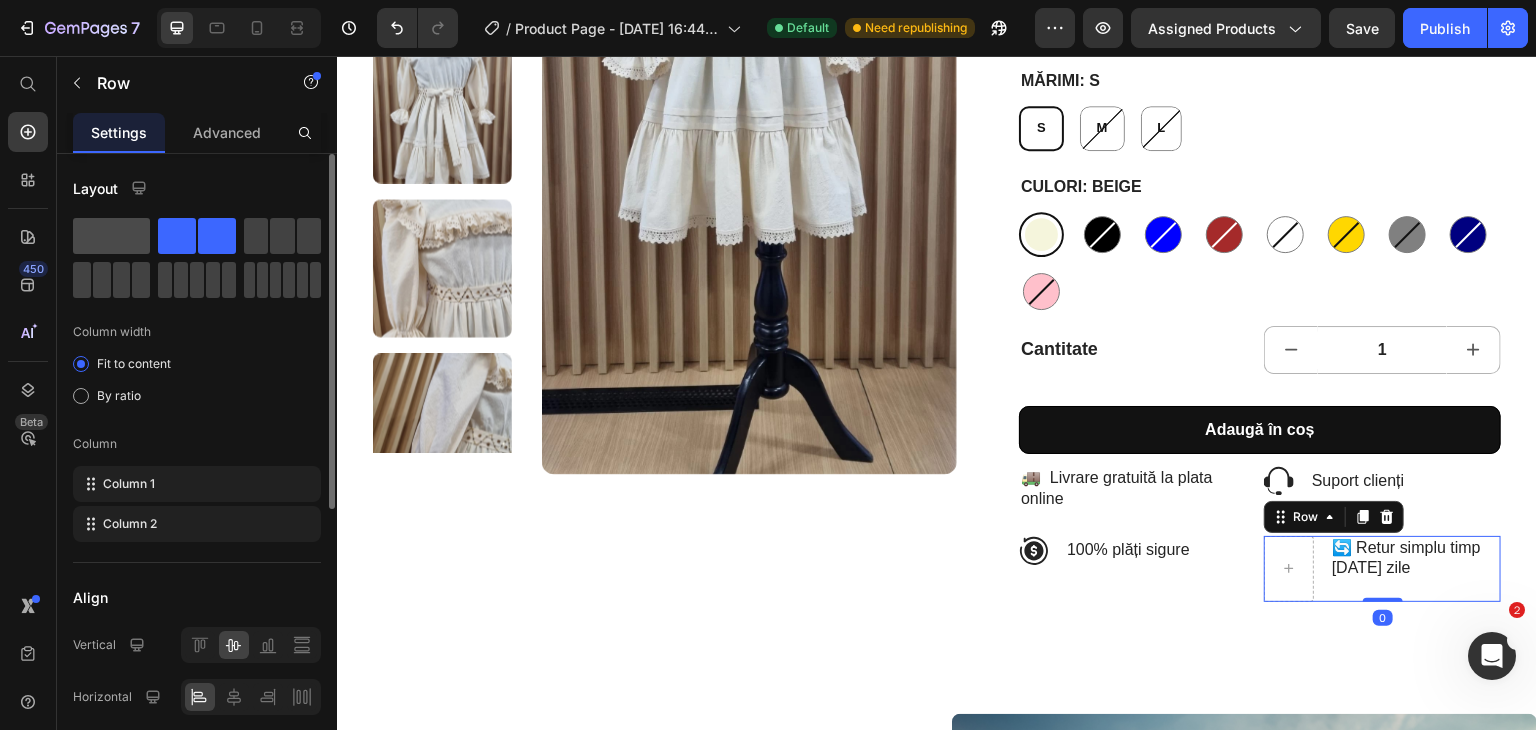 click 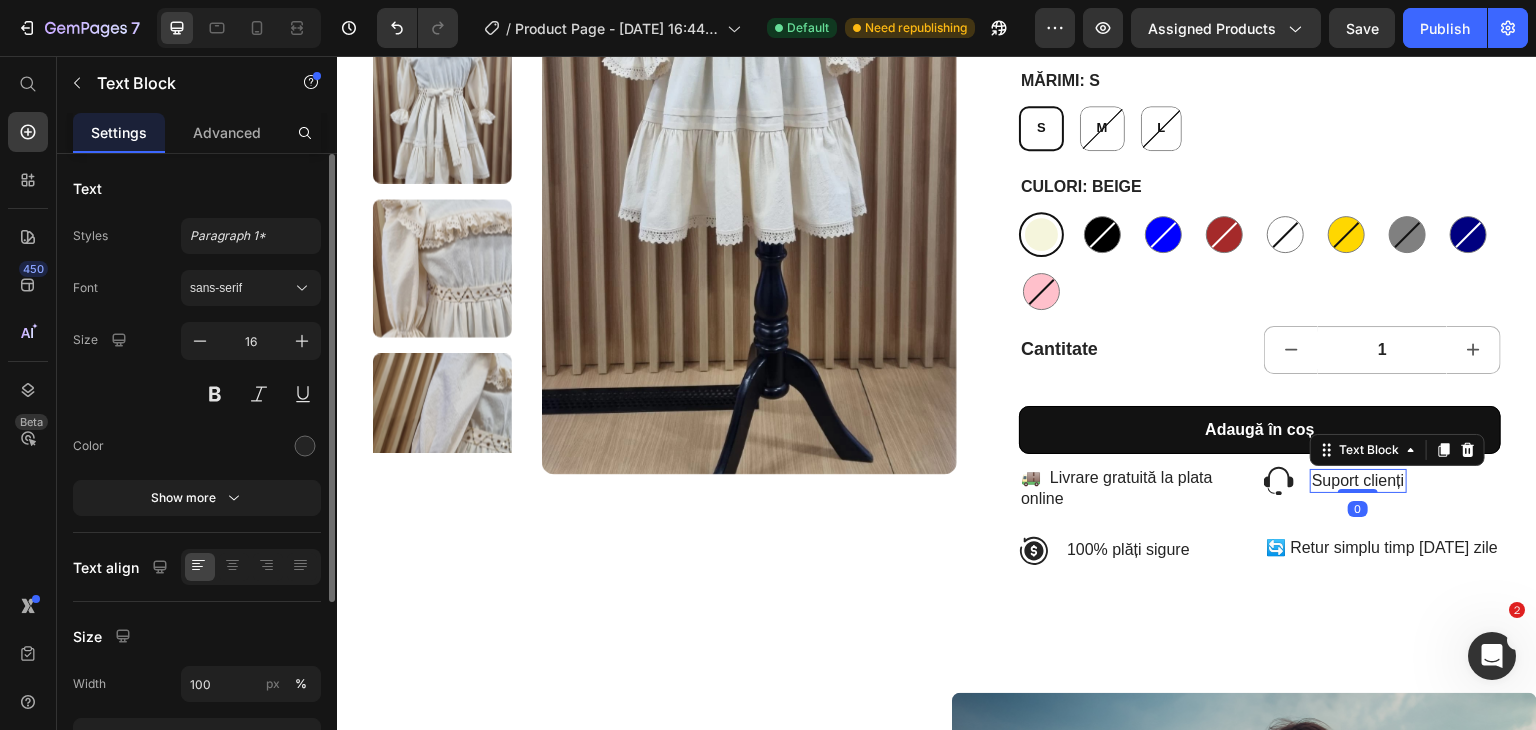 click on "Suport clienți" at bounding box center (1358, 481) 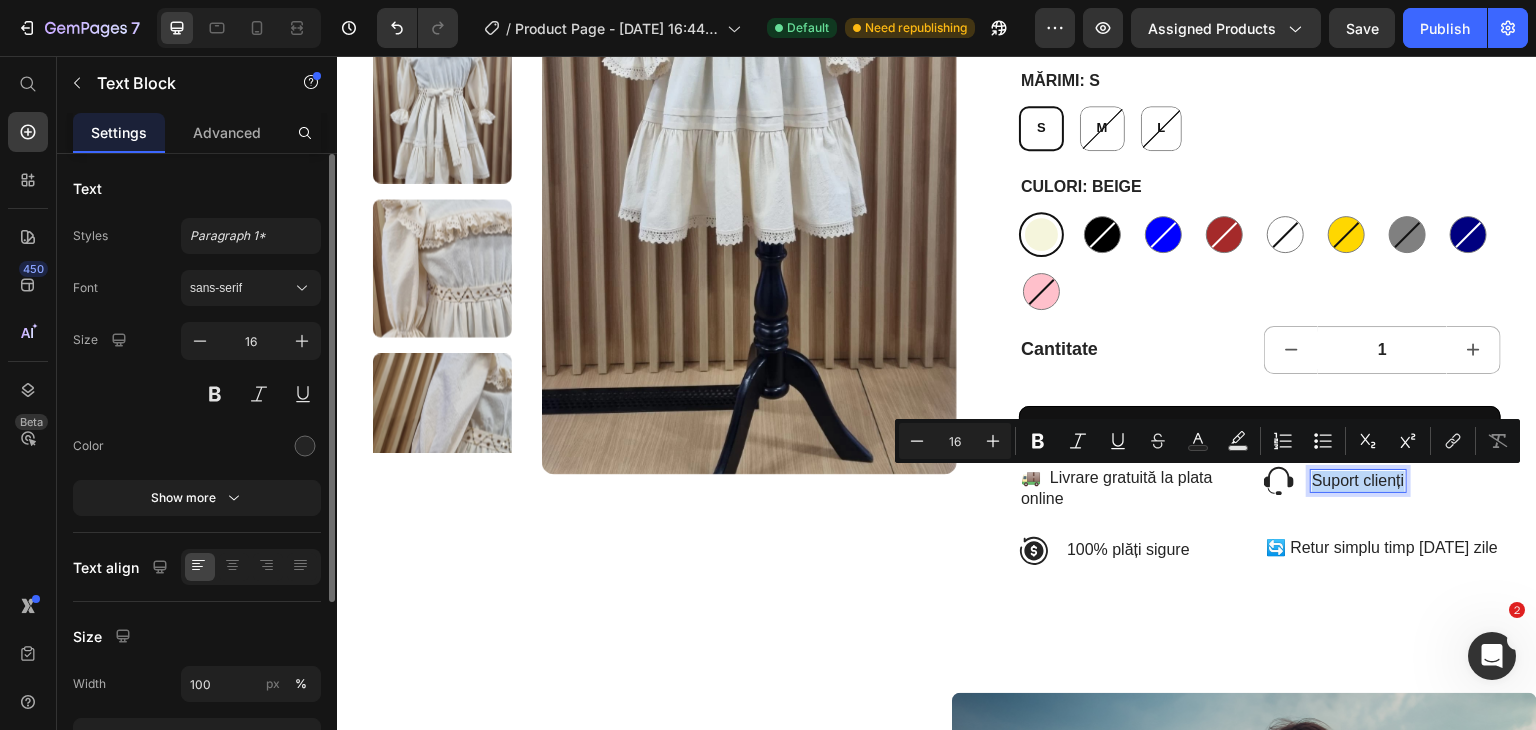 click on "Suport clienți" at bounding box center [1358, 481] 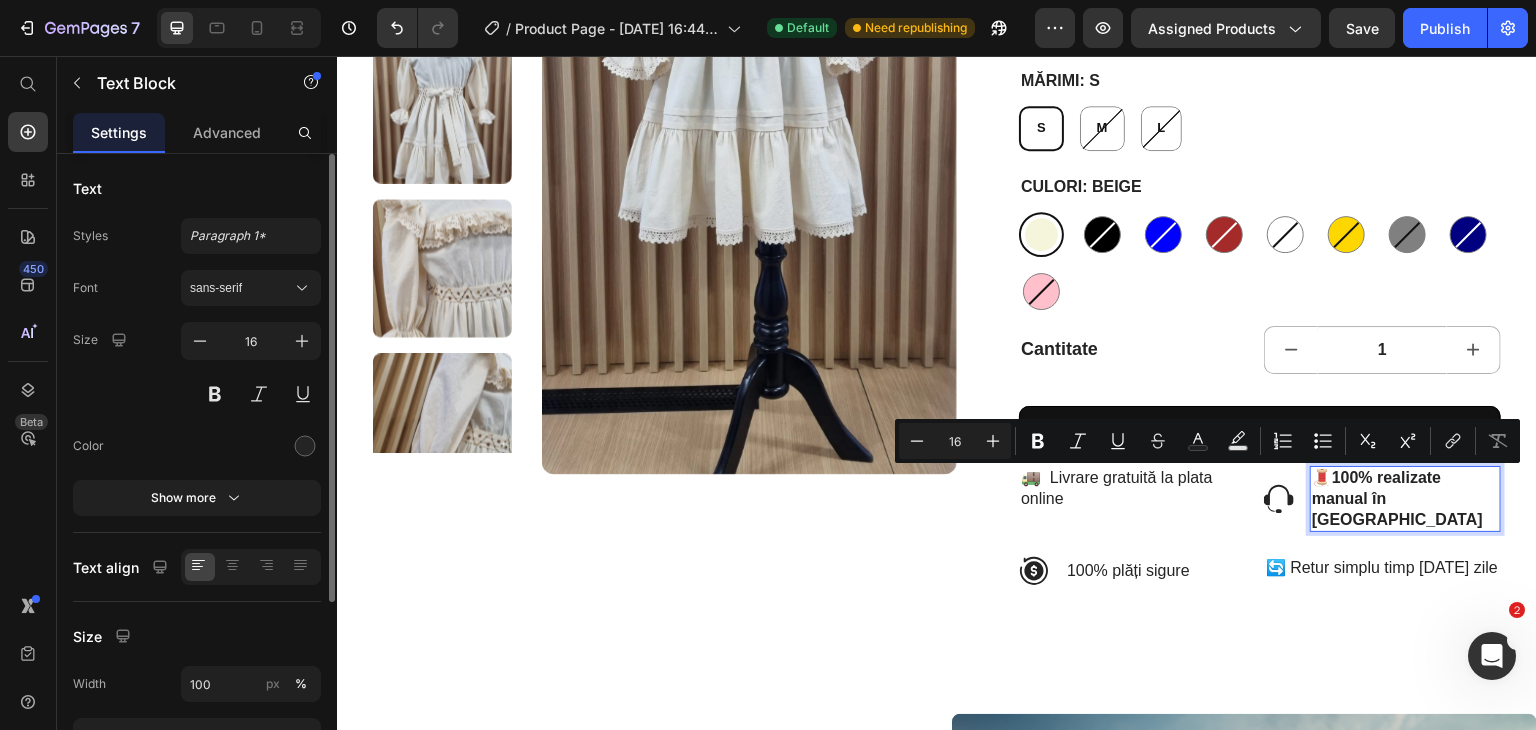 scroll, scrollTop: 408, scrollLeft: 0, axis: vertical 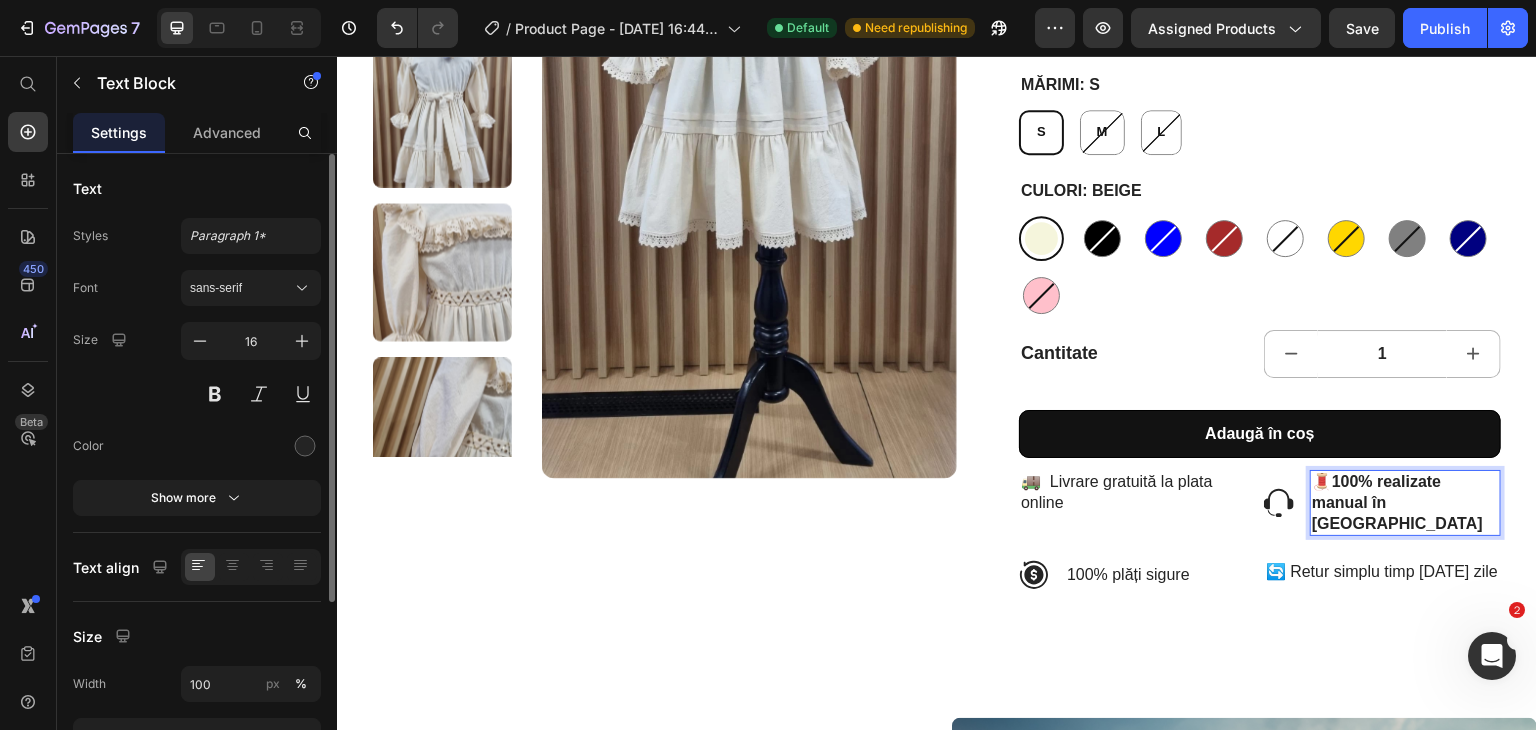 click on "100% realizate manual în [GEOGRAPHIC_DATA]" at bounding box center (1397, 502) 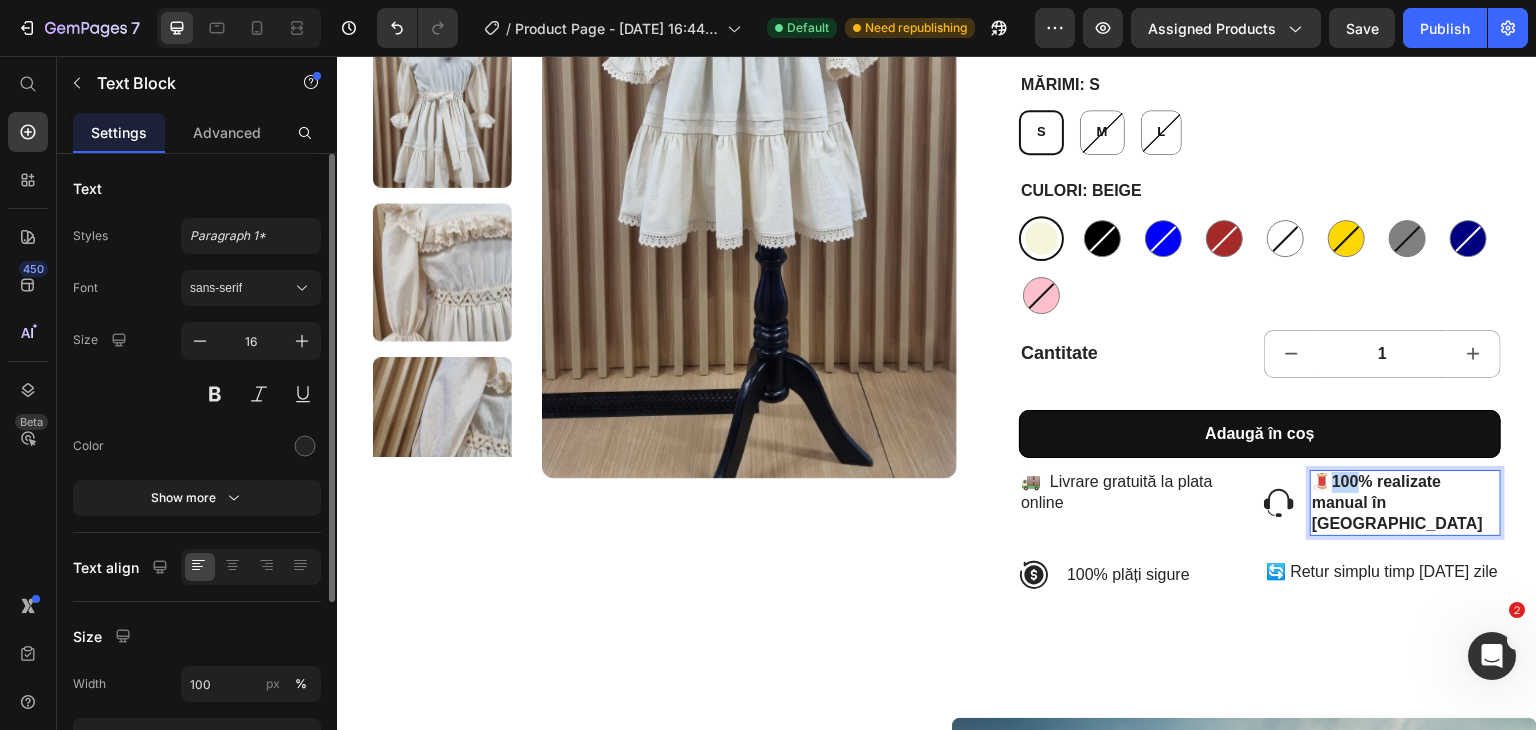 click on "100% realizate manual în [GEOGRAPHIC_DATA]" at bounding box center (1397, 502) 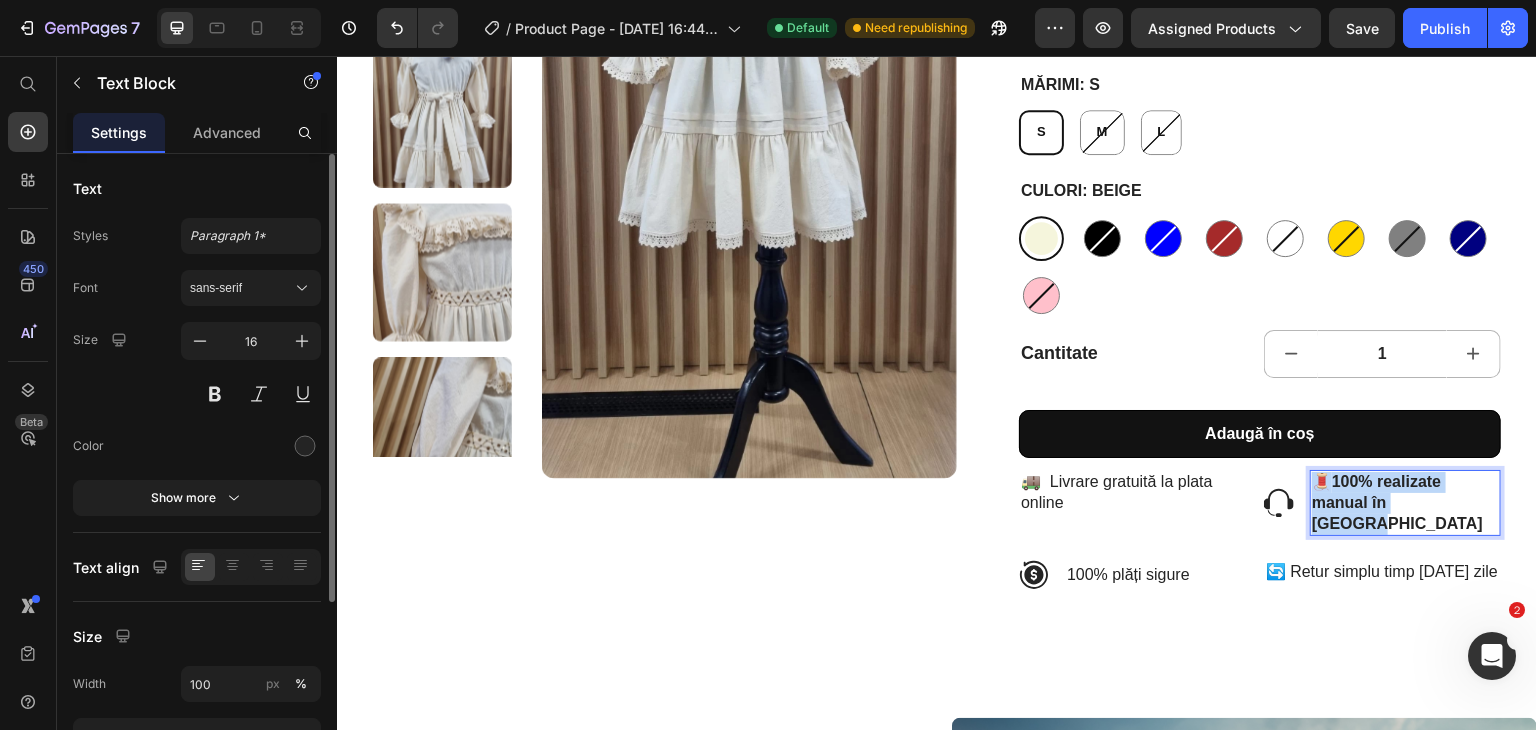 click on "100% realizate manual în [GEOGRAPHIC_DATA]" at bounding box center [1397, 502] 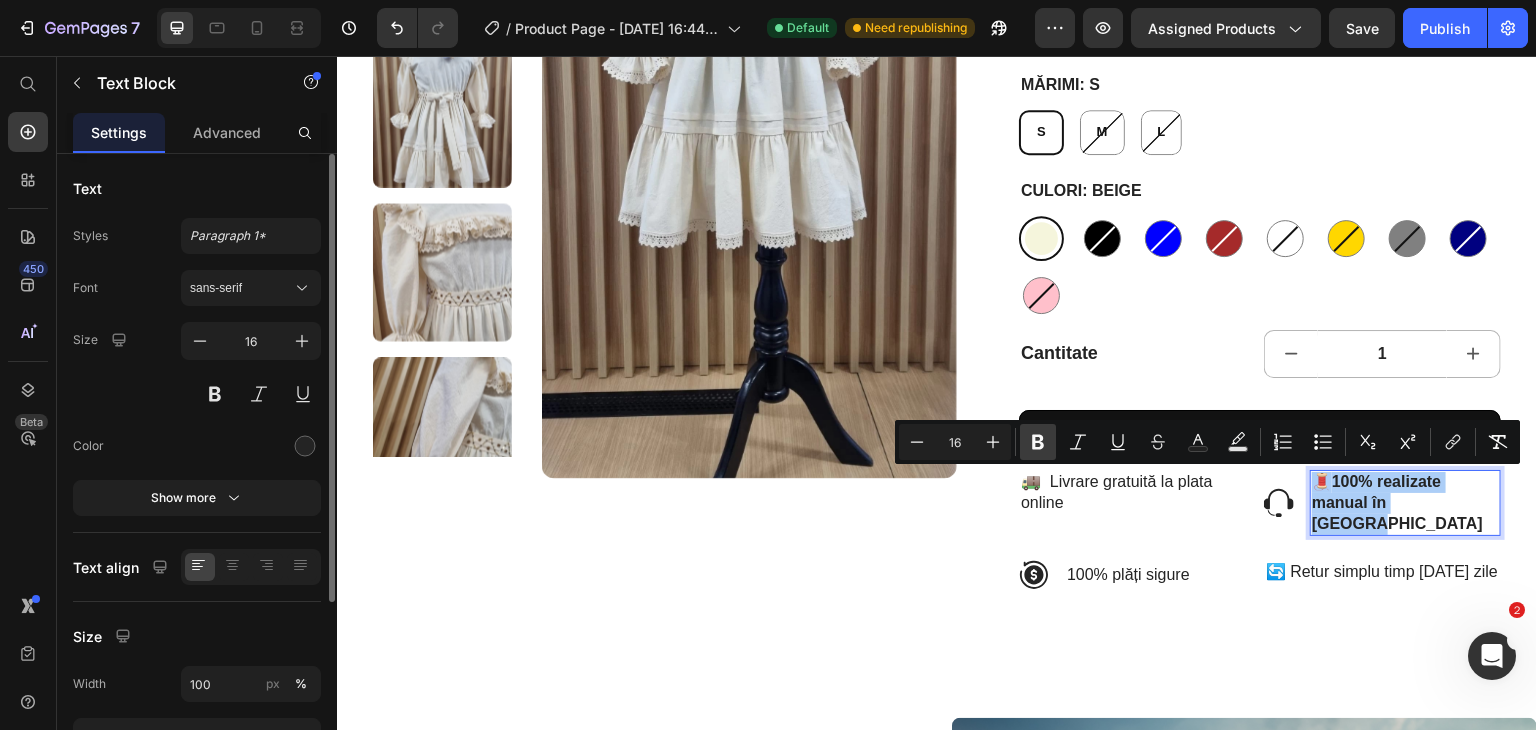 click 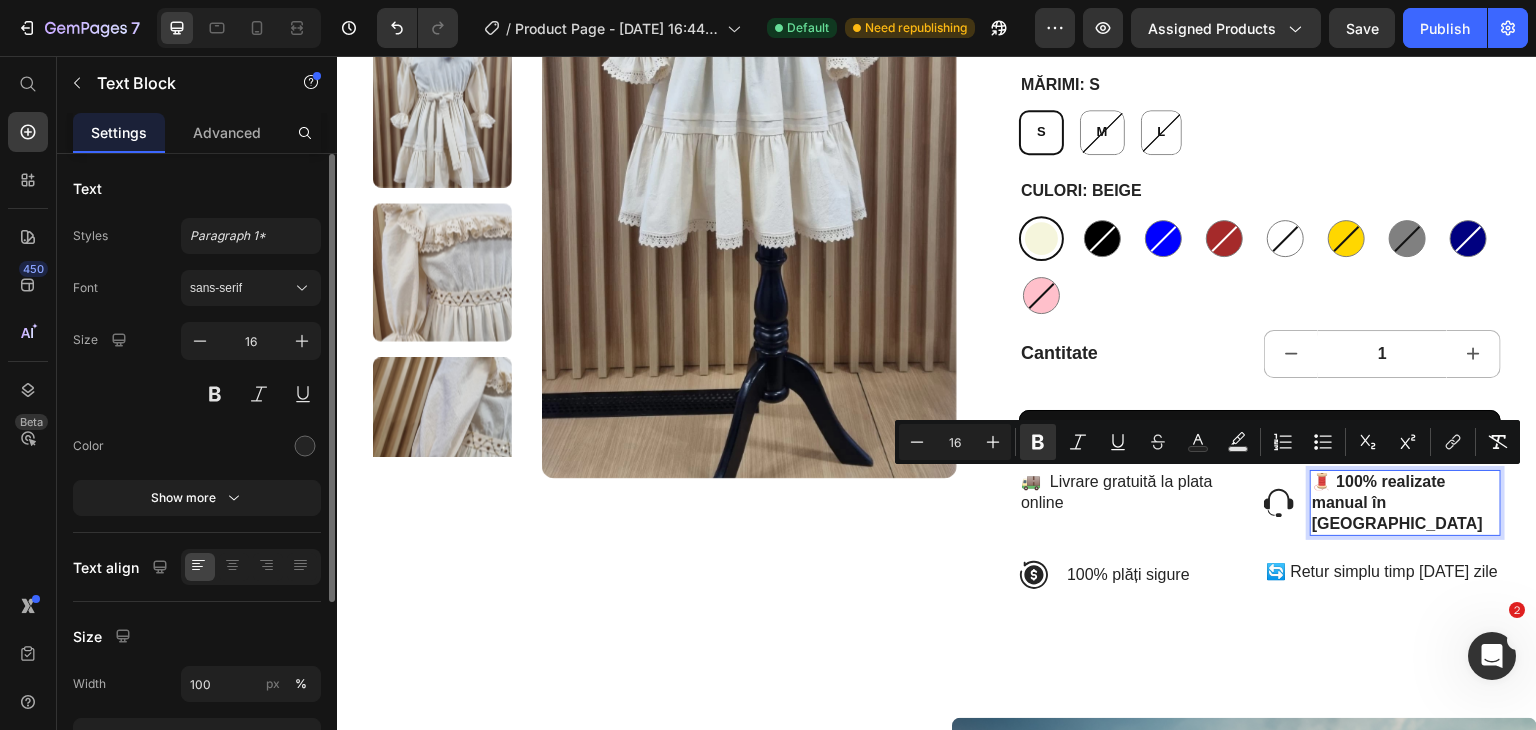 click on "🧵 100% realizate manual în [GEOGRAPHIC_DATA]" at bounding box center [1397, 502] 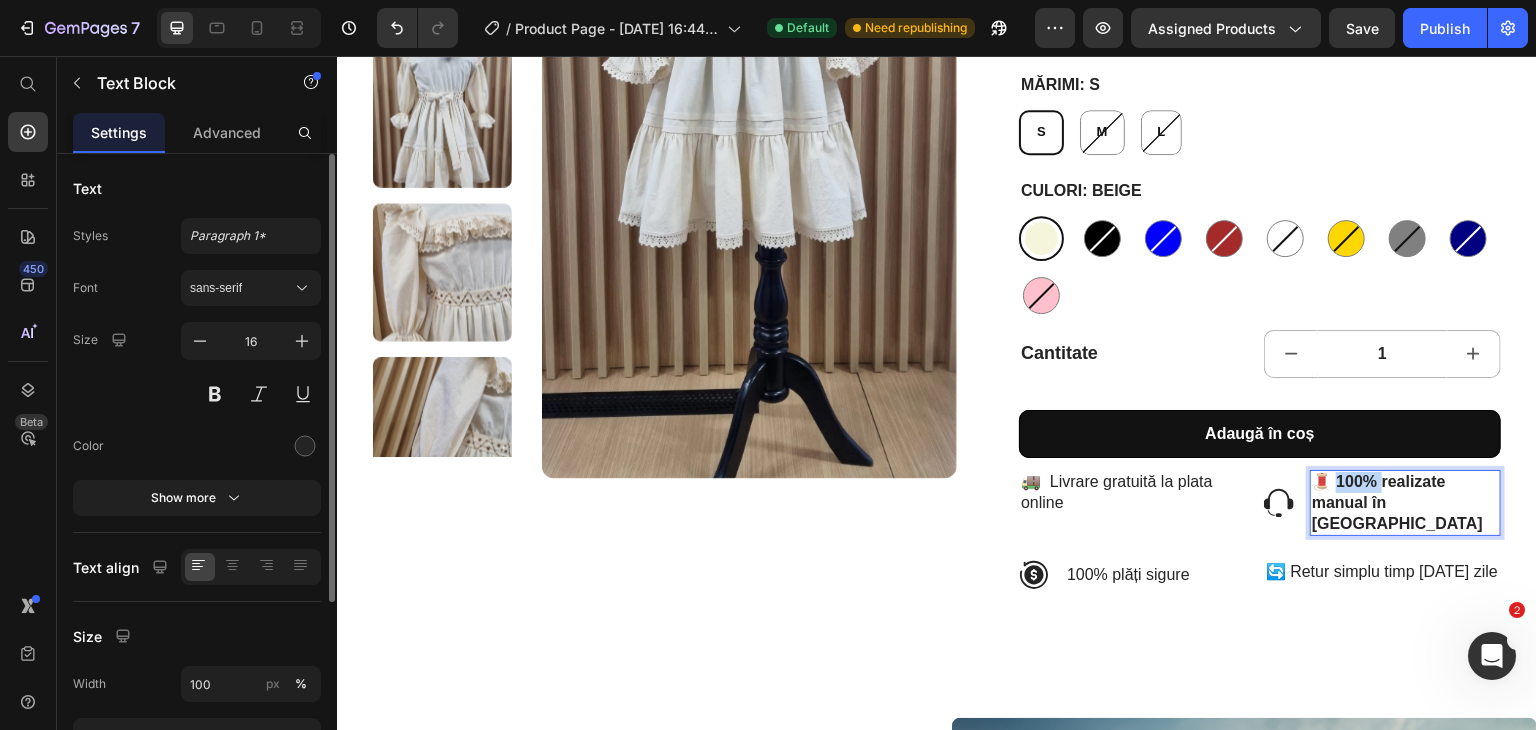 drag, startPoint x: 1369, startPoint y: 482, endPoint x: 1325, endPoint y: 478, distance: 44.181442 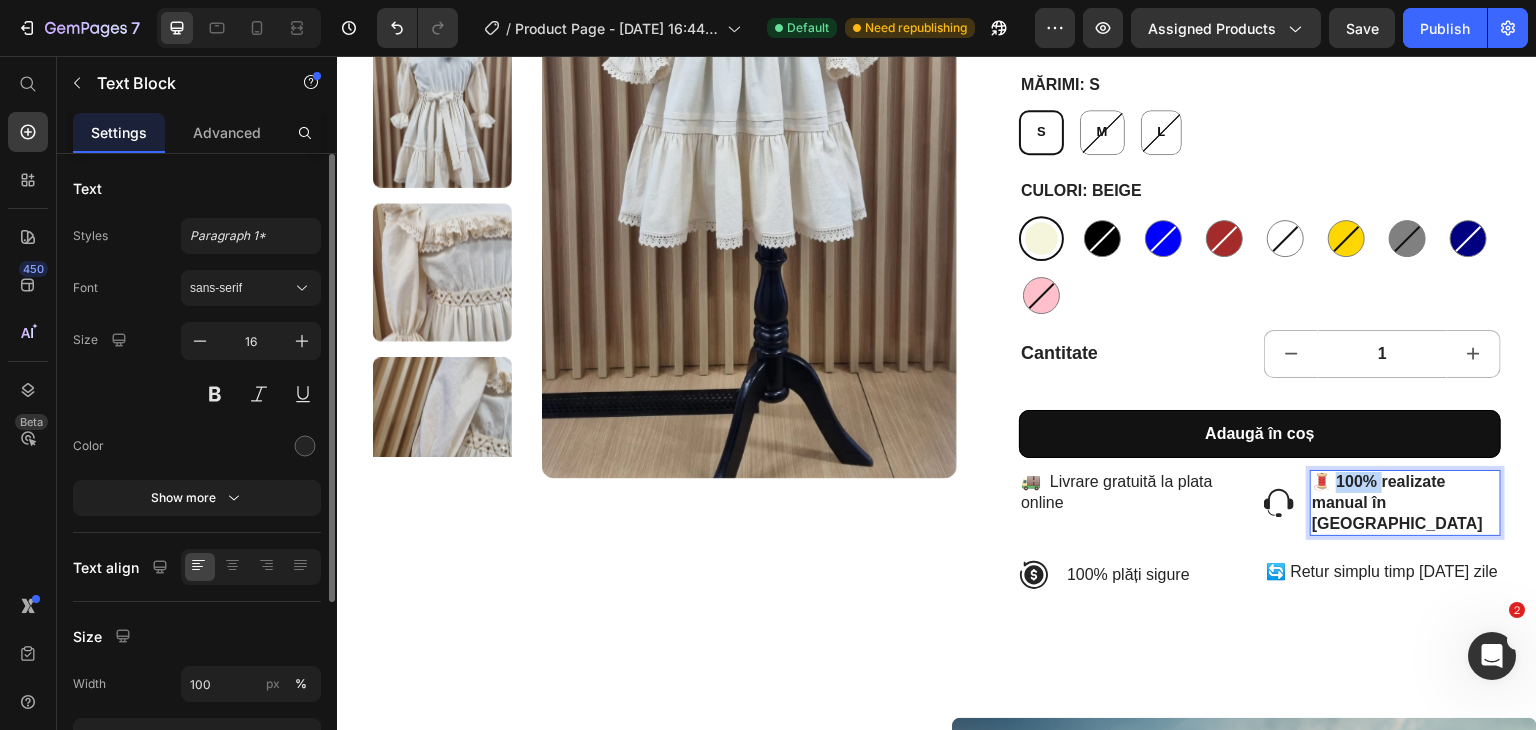click on "🧵 100% realizate manual în [GEOGRAPHIC_DATA]" at bounding box center [1397, 502] 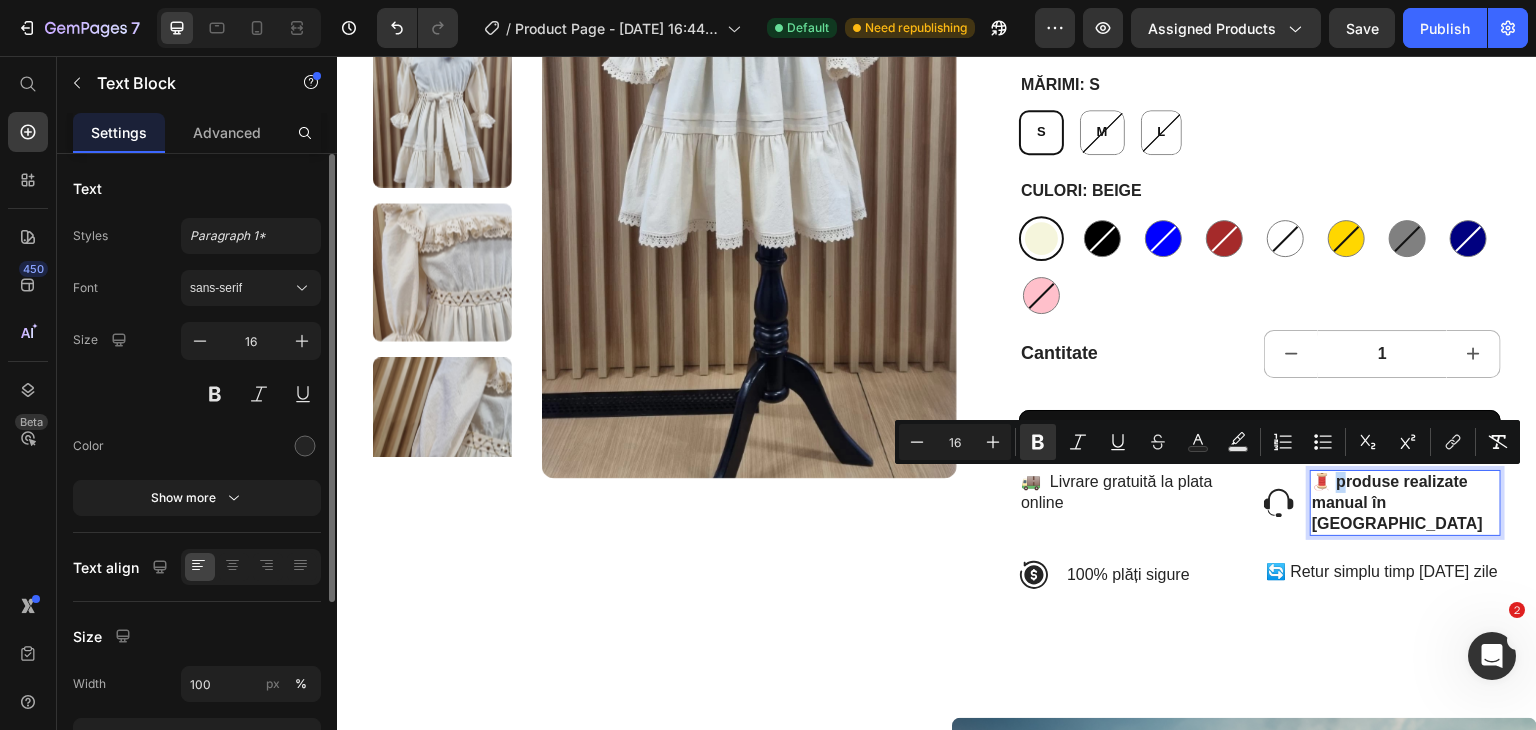 click on "🧵 produse realizate manual în [GEOGRAPHIC_DATA]" at bounding box center (1397, 502) 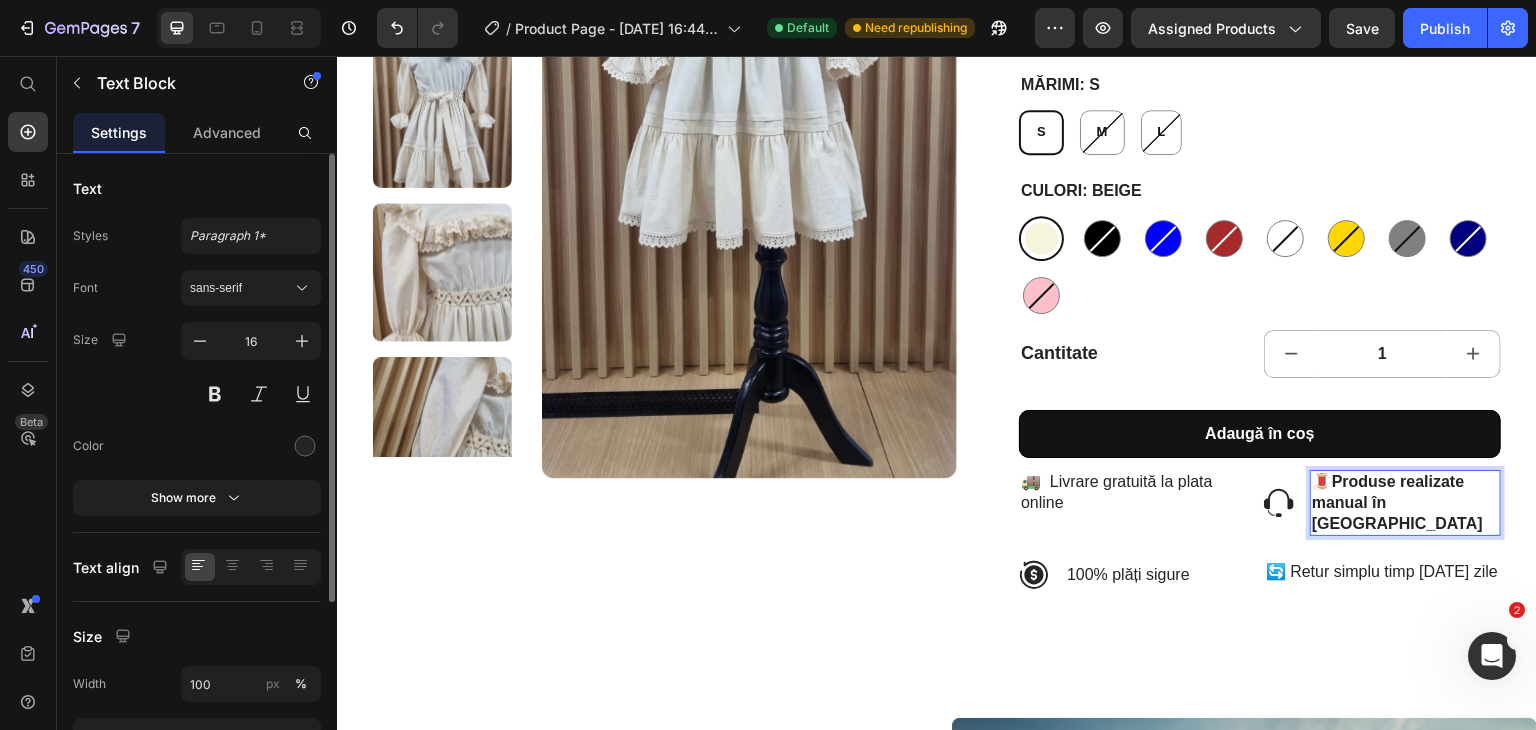 click on "🧵Produse realizate manual în [GEOGRAPHIC_DATA]" at bounding box center (1397, 502) 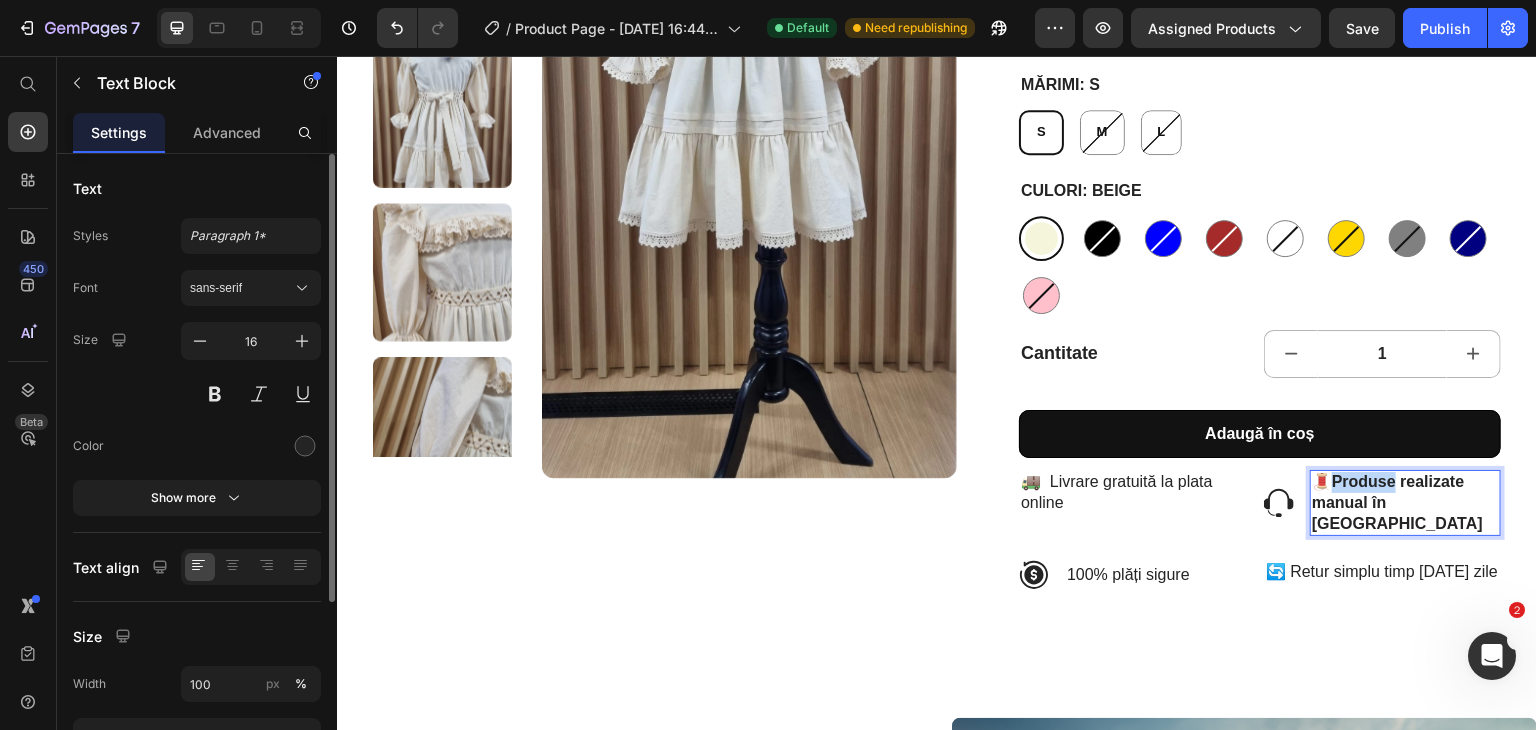 click on "🧵Produse realizate manual în [GEOGRAPHIC_DATA]" at bounding box center (1397, 502) 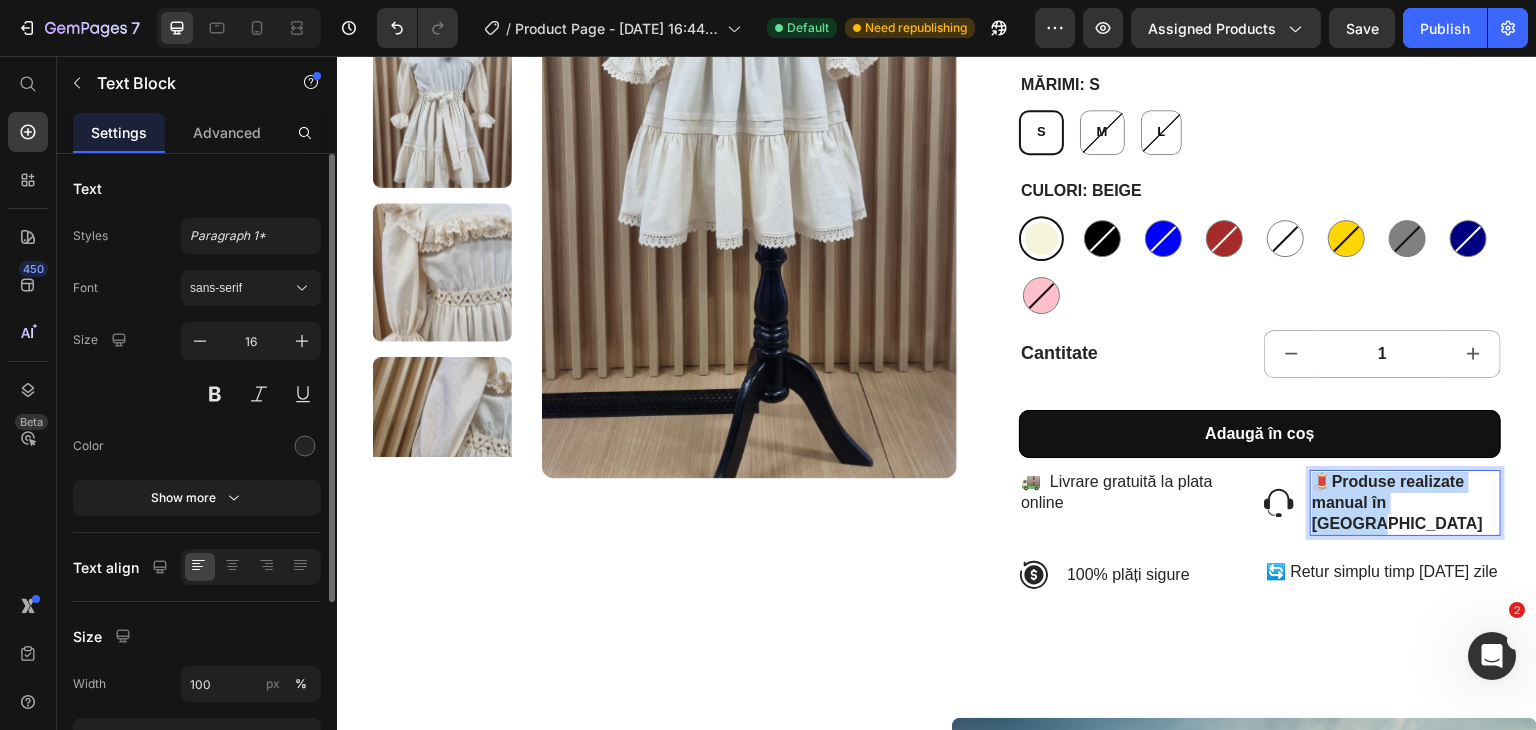 click on "🧵Produse realizate manual în [GEOGRAPHIC_DATA]" at bounding box center [1397, 502] 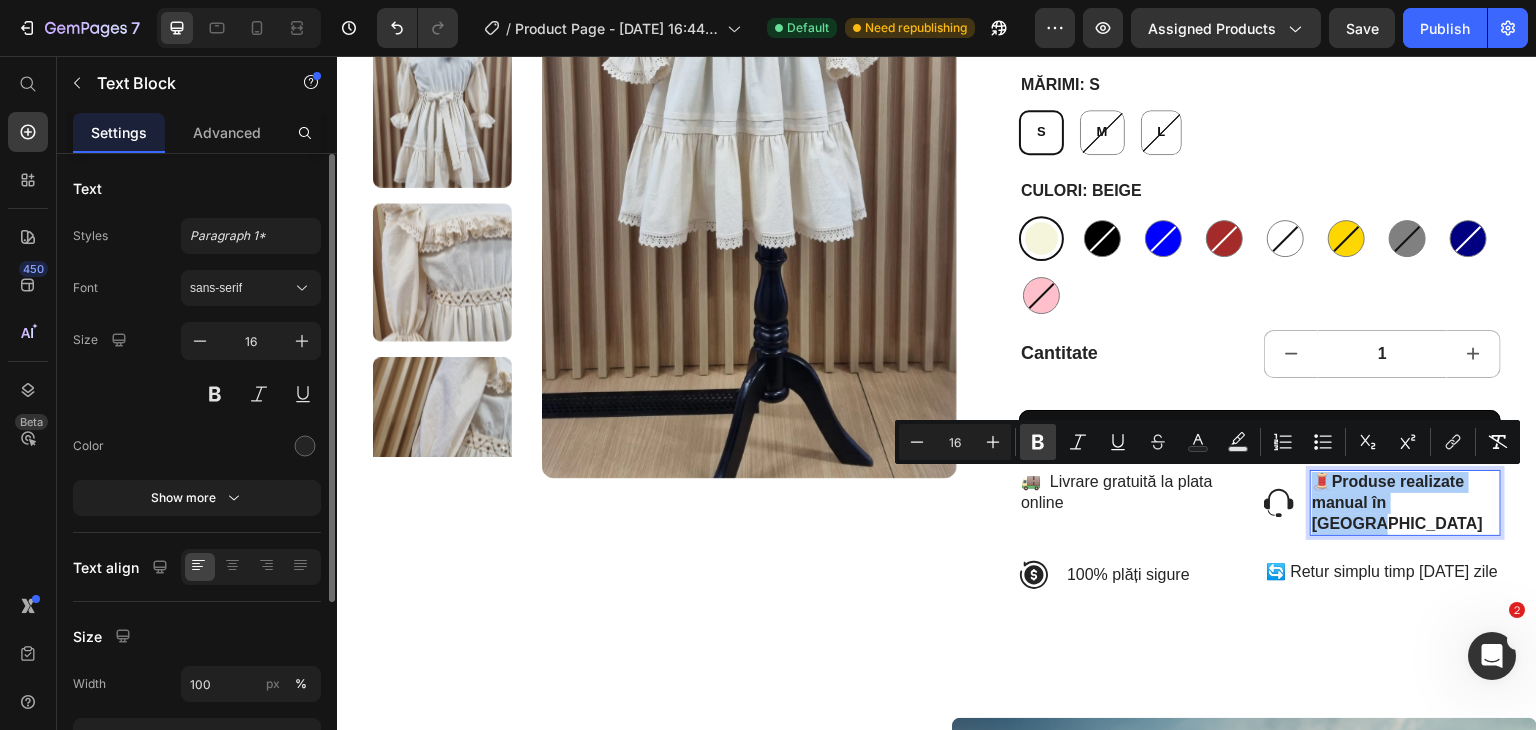 click 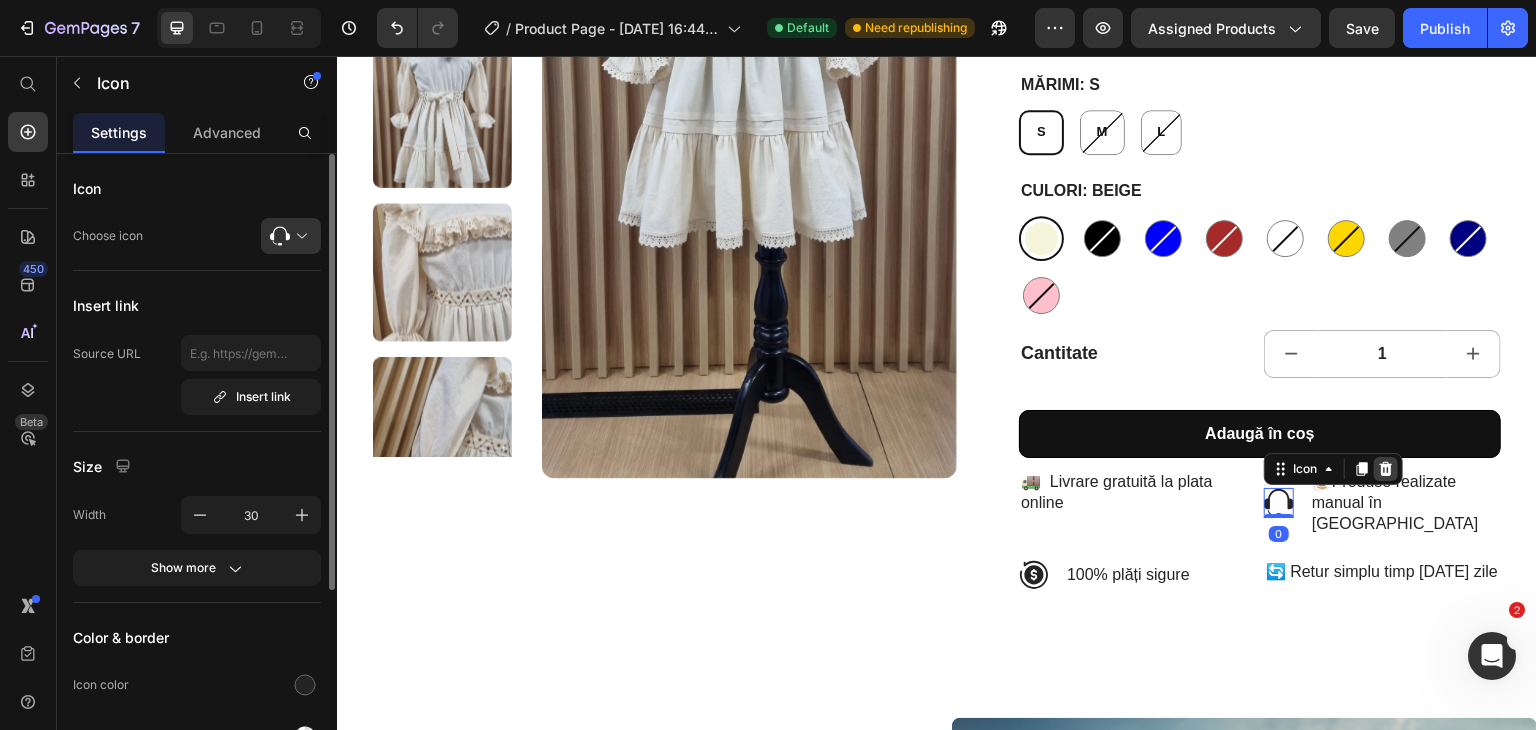 click 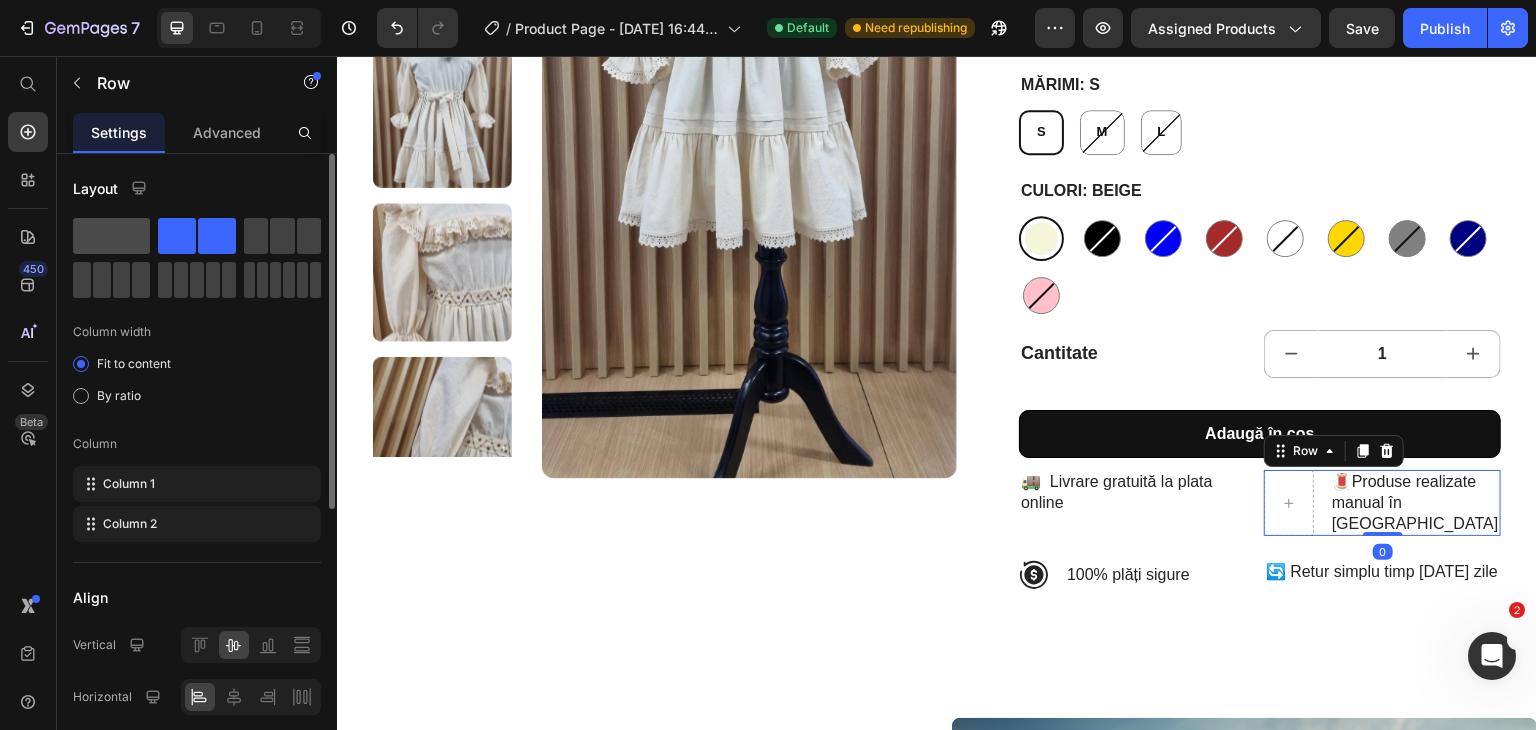 click 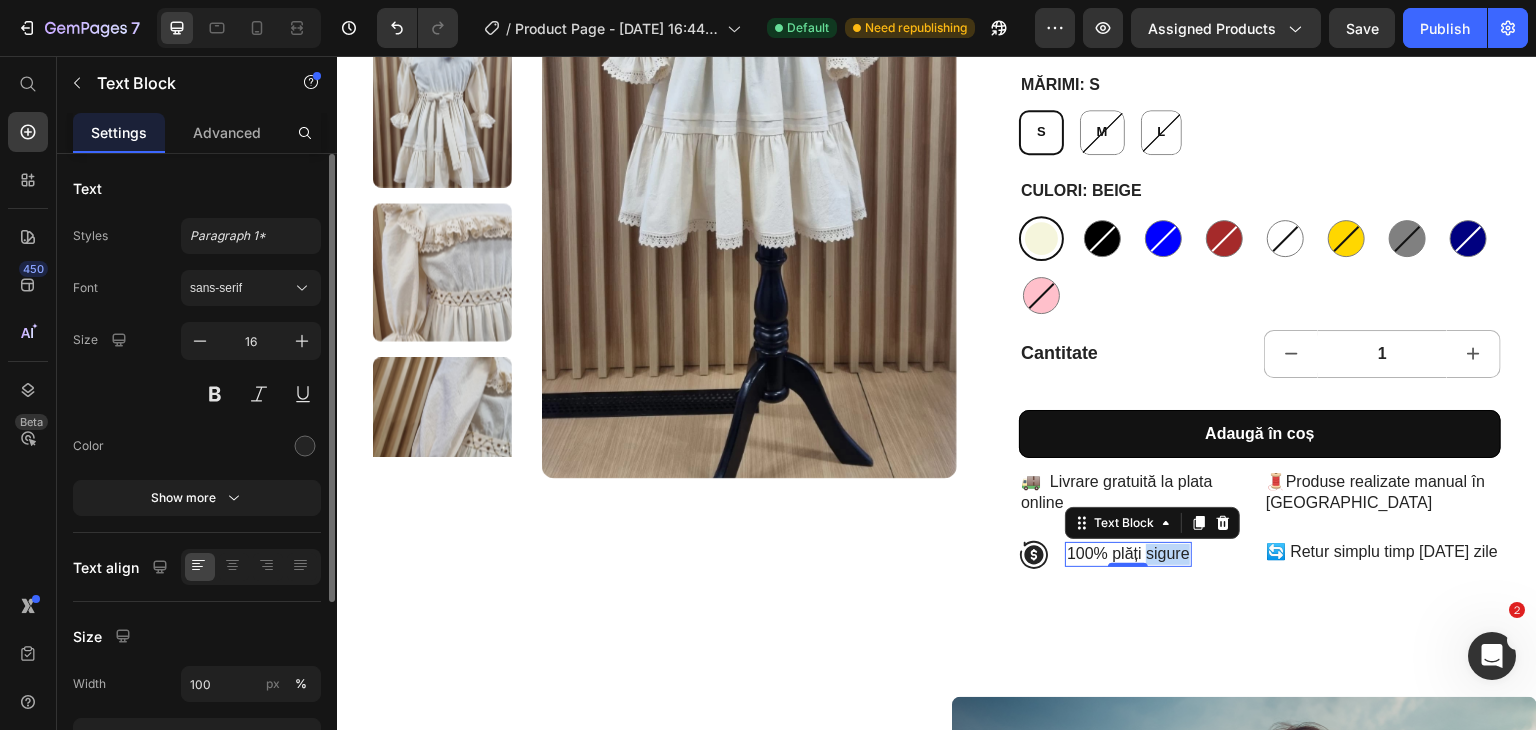 click on "100% plăți sigure" at bounding box center [1128, 554] 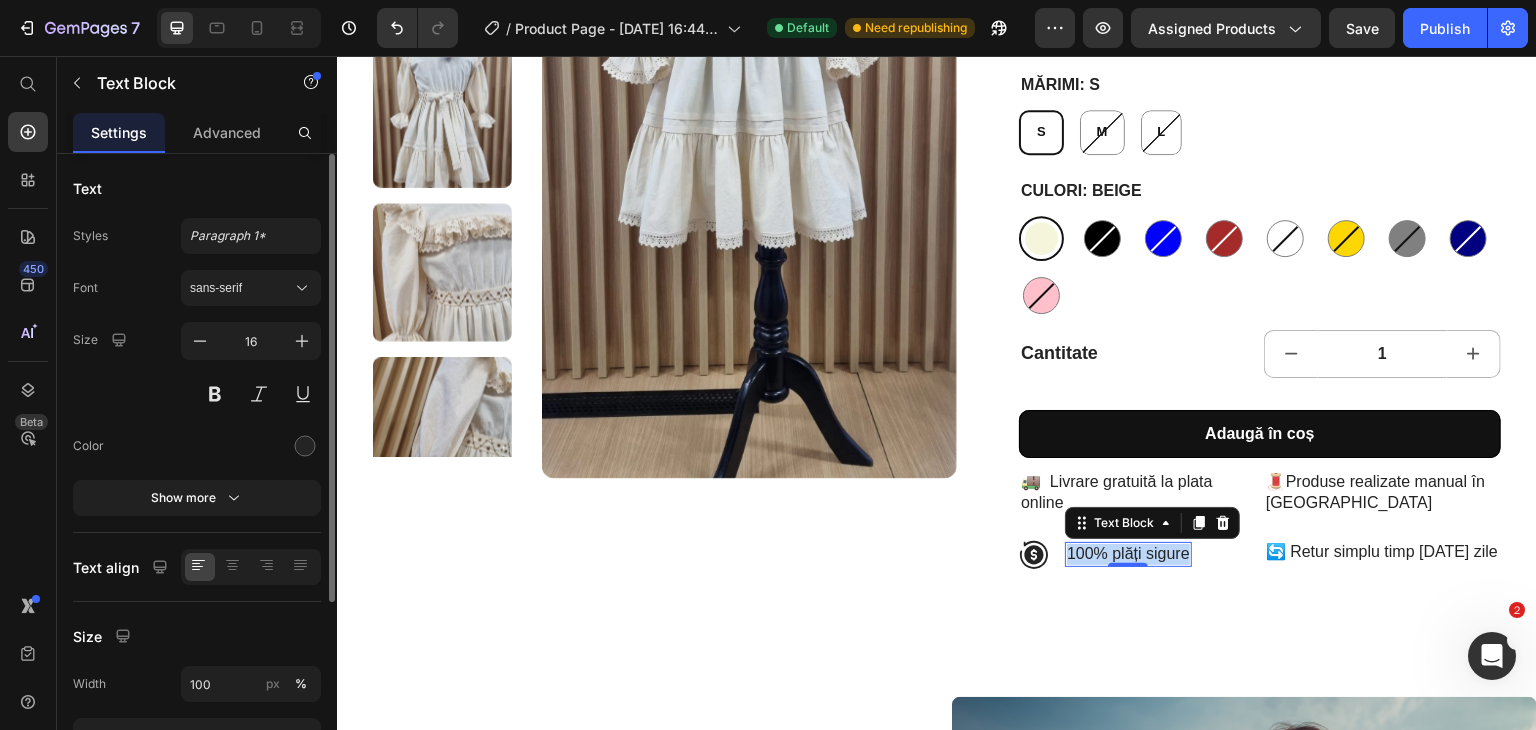 click on "100% plăți sigure" at bounding box center [1128, 554] 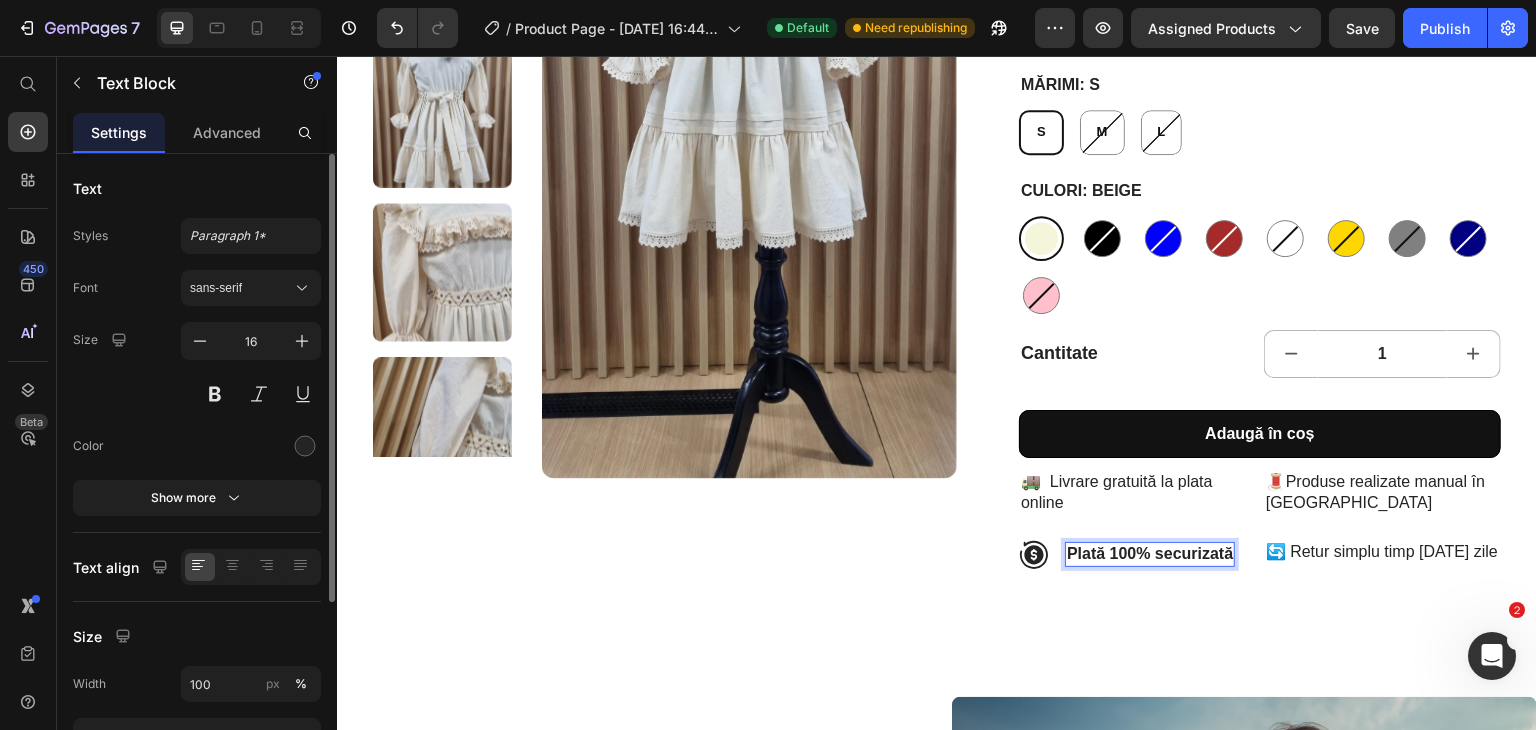 click on "Plată 100% securizată" at bounding box center [1150, 553] 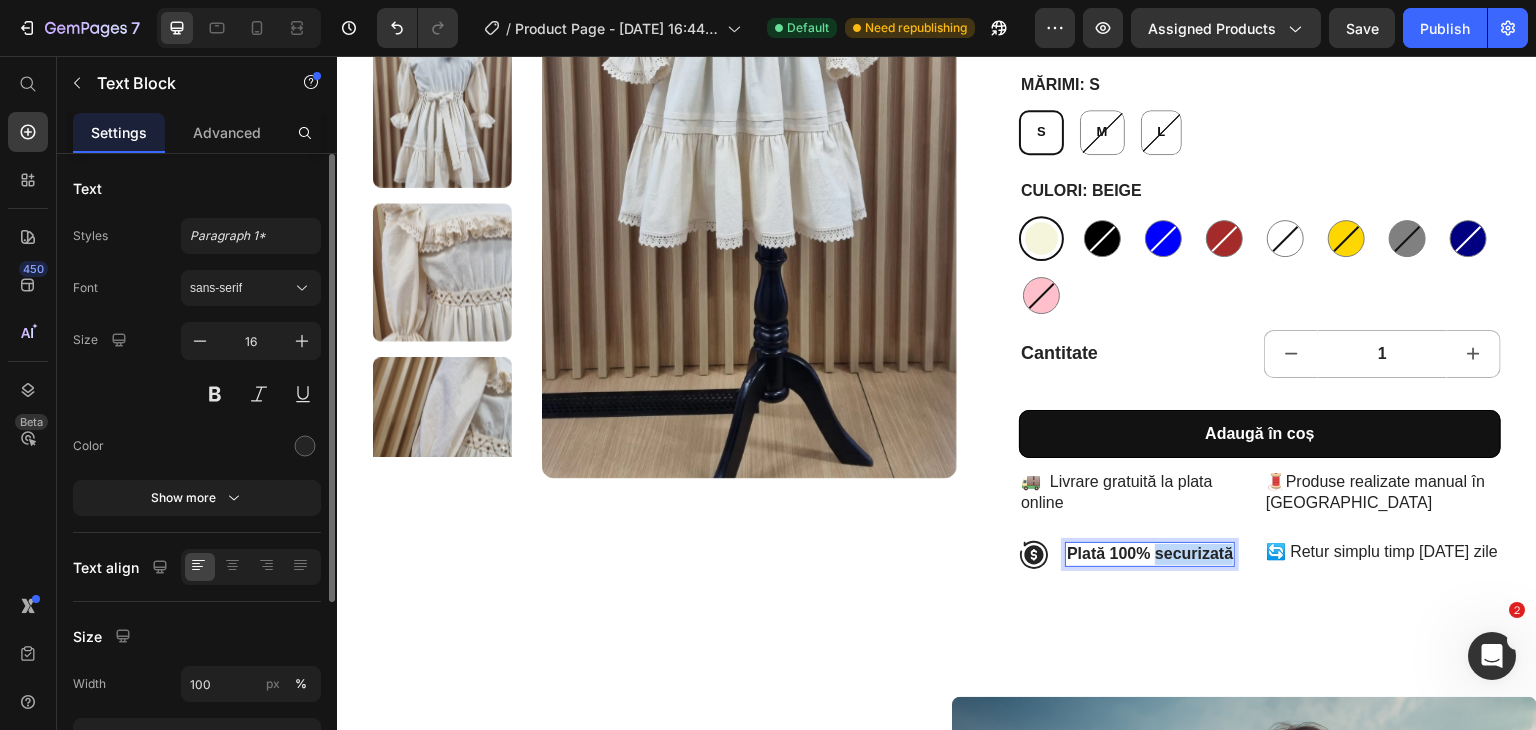 click on "Plată 100% securizată" at bounding box center (1150, 553) 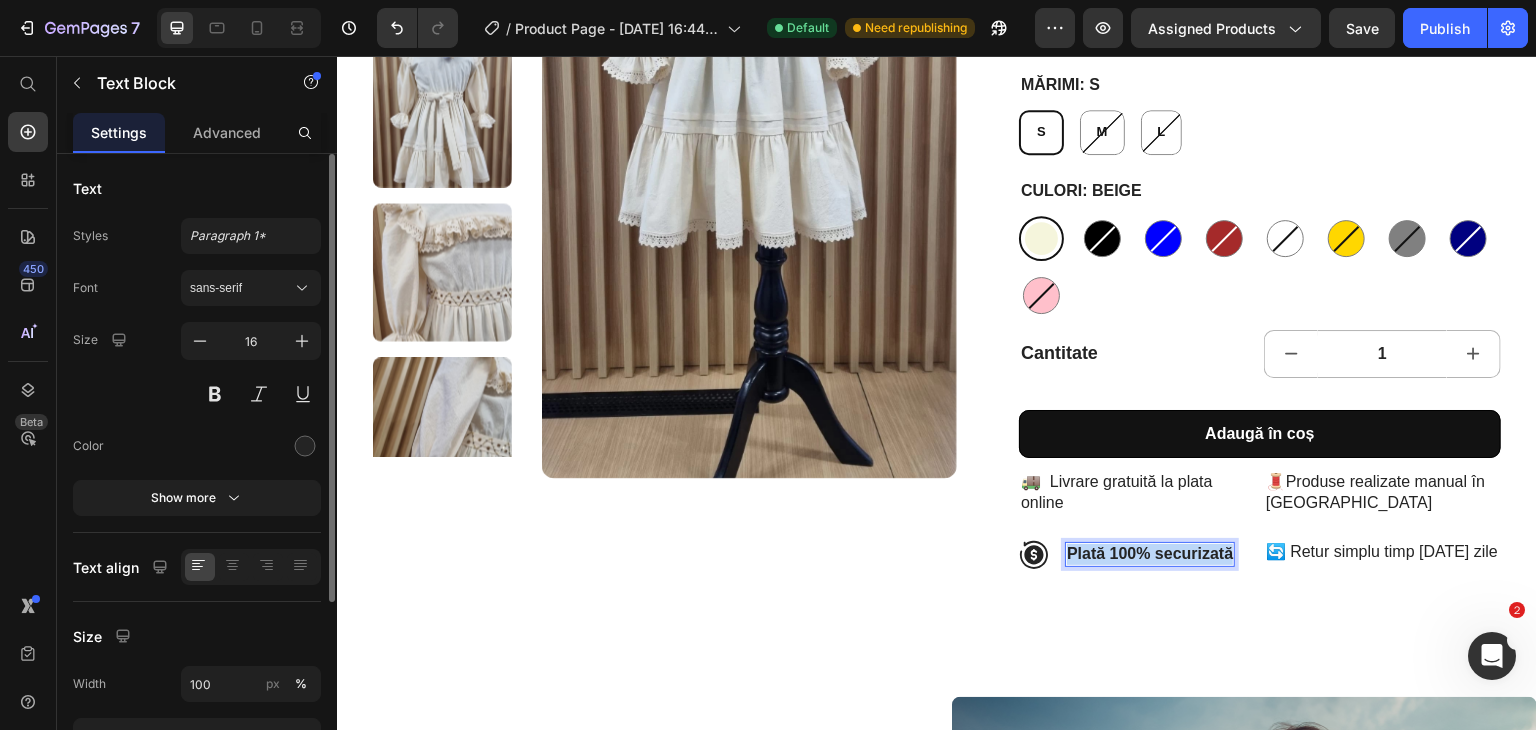 click on "Plată 100% securizată" at bounding box center [1150, 553] 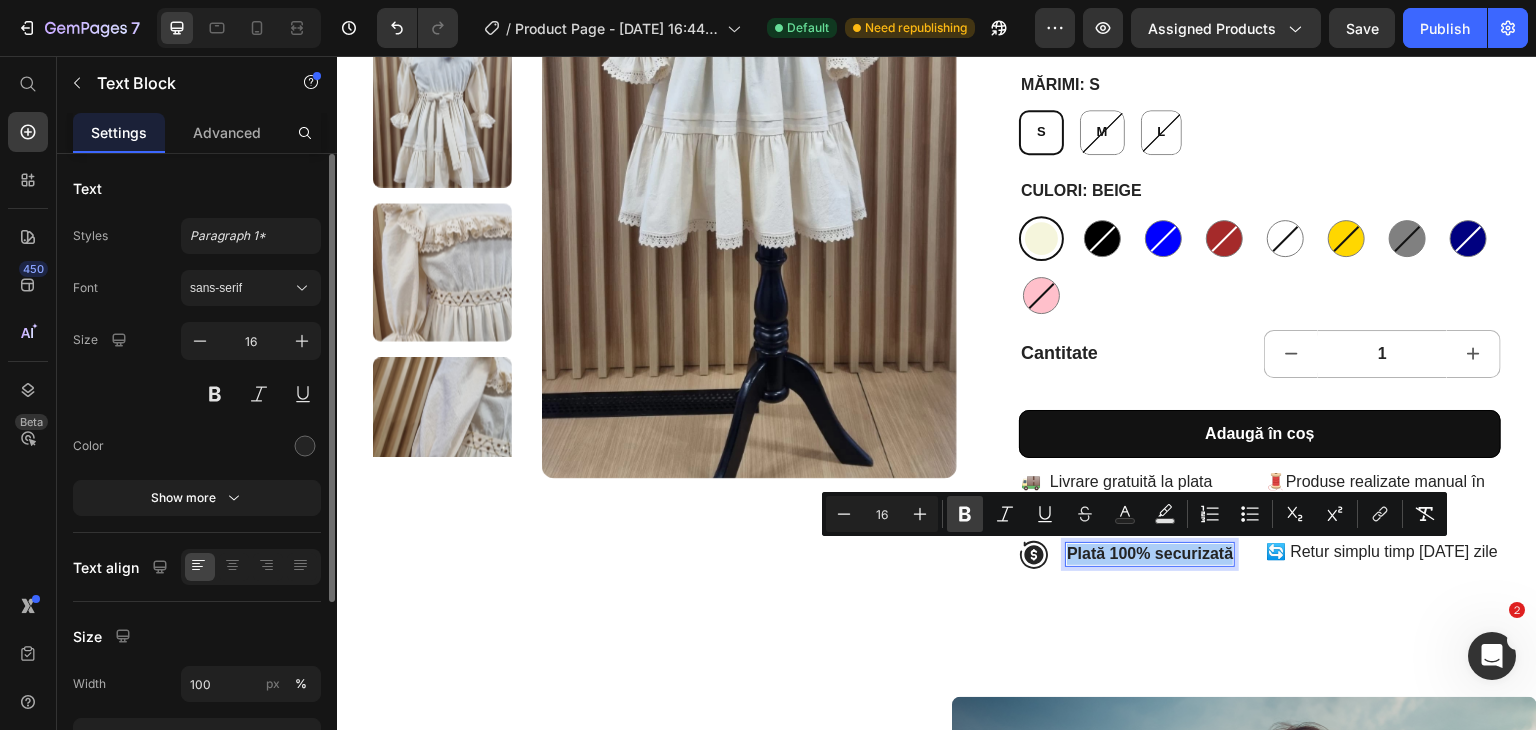 click 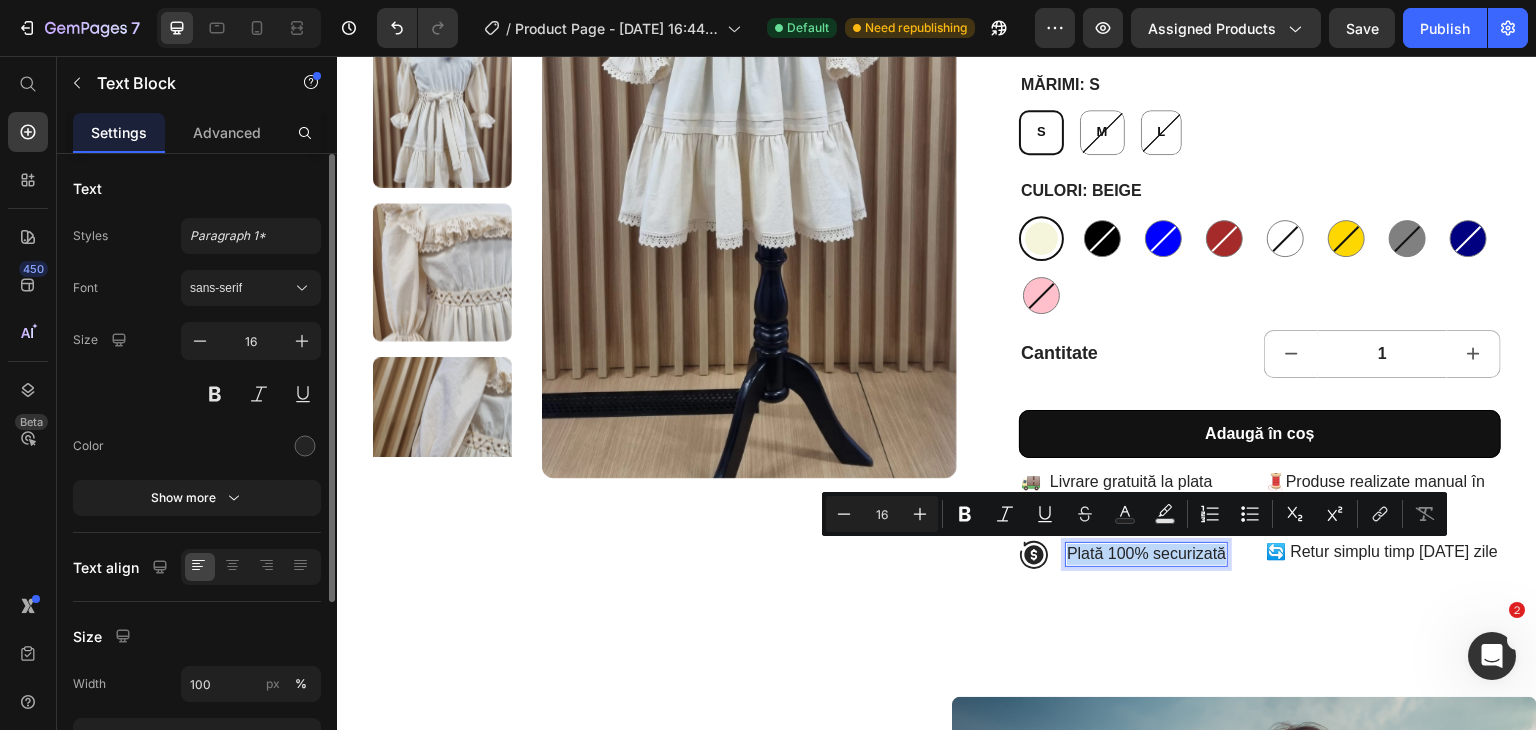 click on "Plată 100% securizată" at bounding box center (1146, 554) 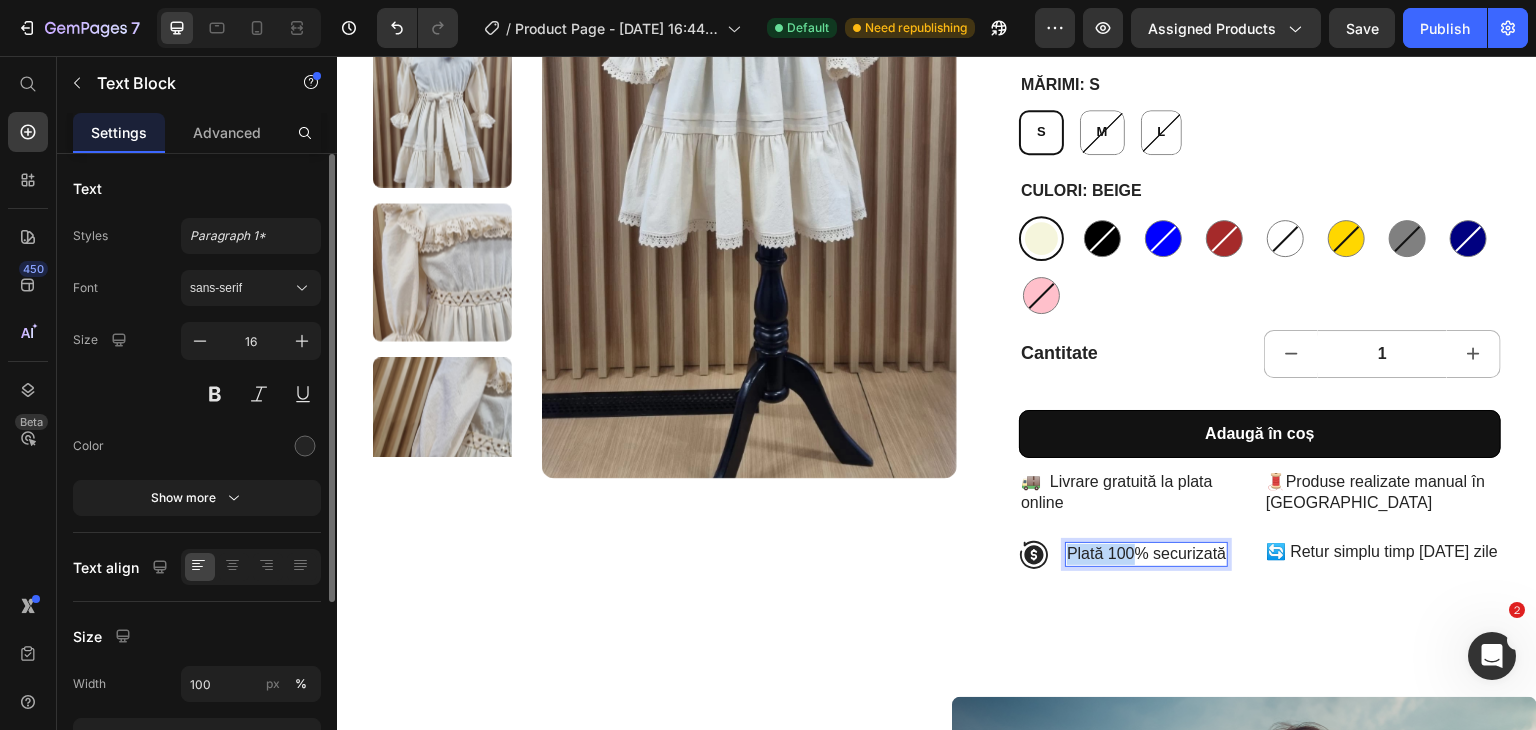 drag, startPoint x: 1092, startPoint y: 554, endPoint x: 1060, endPoint y: 553, distance: 32.01562 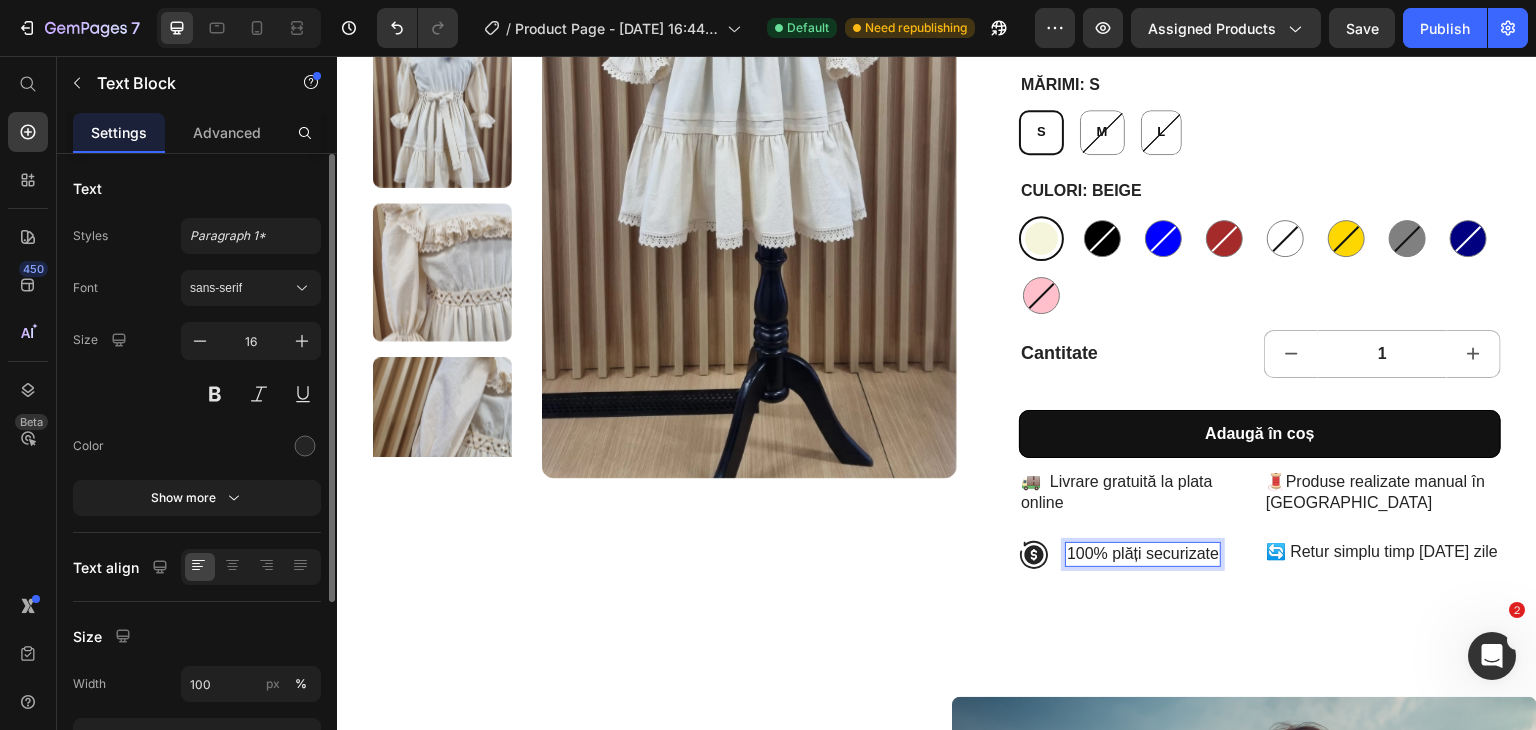 click on "100% plăți securizate" at bounding box center (1143, 554) 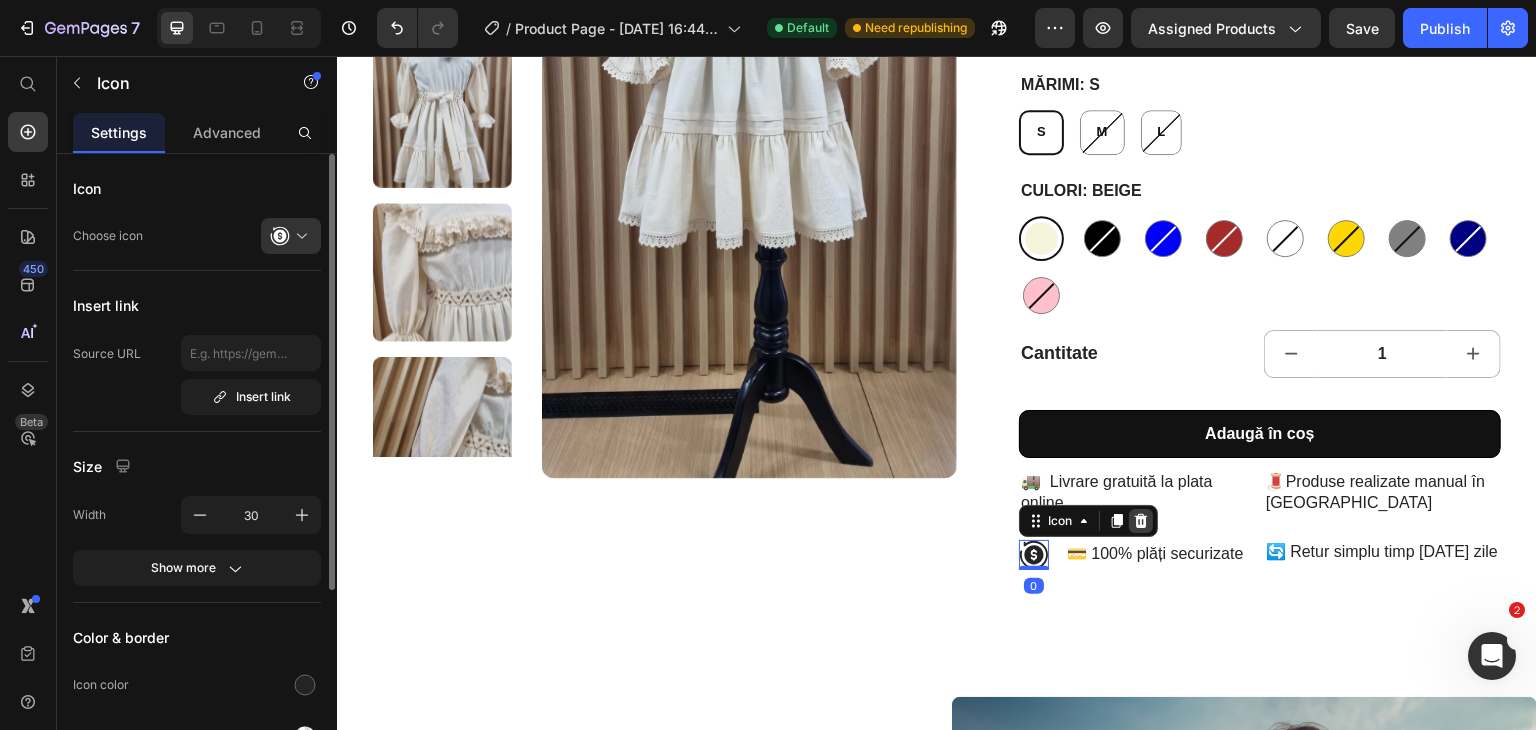 click 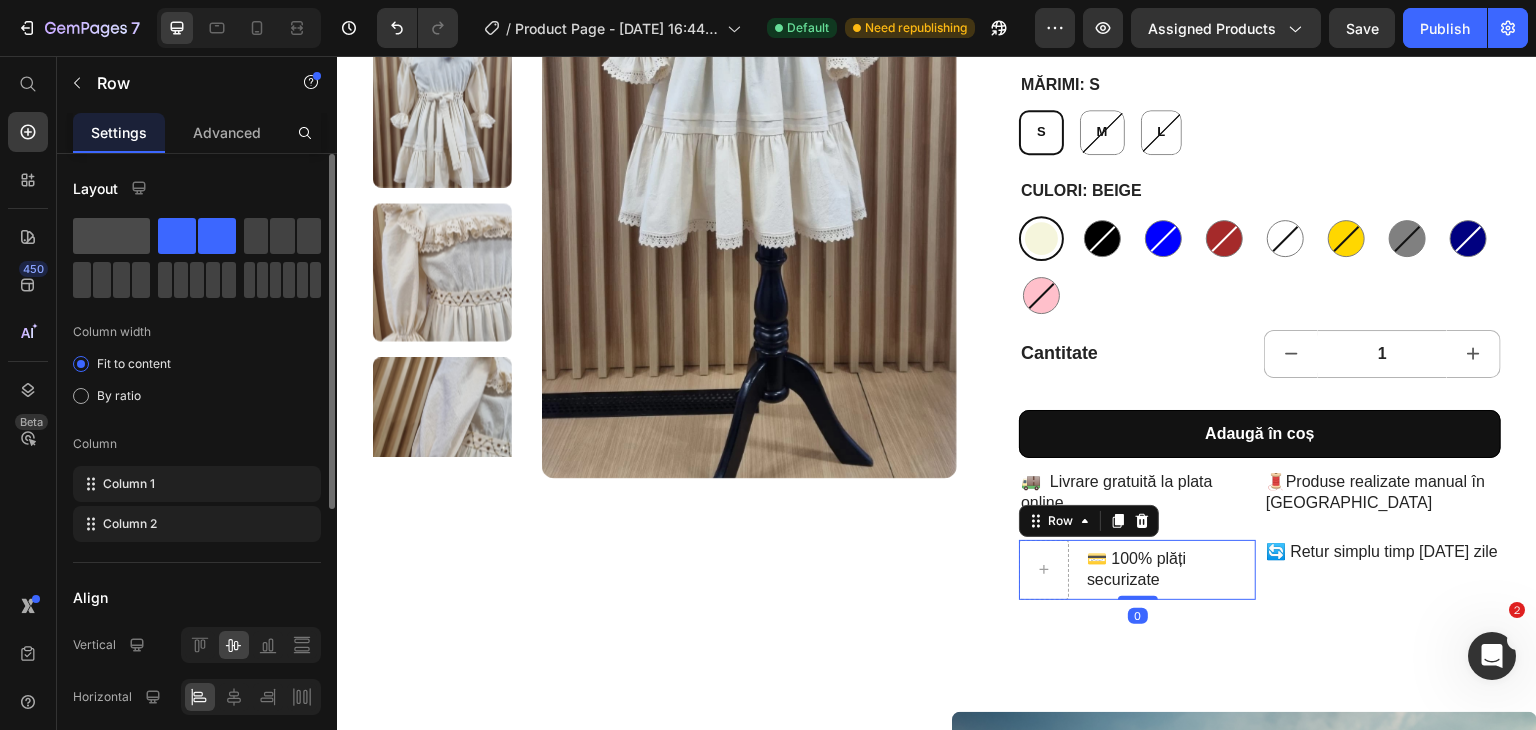 click 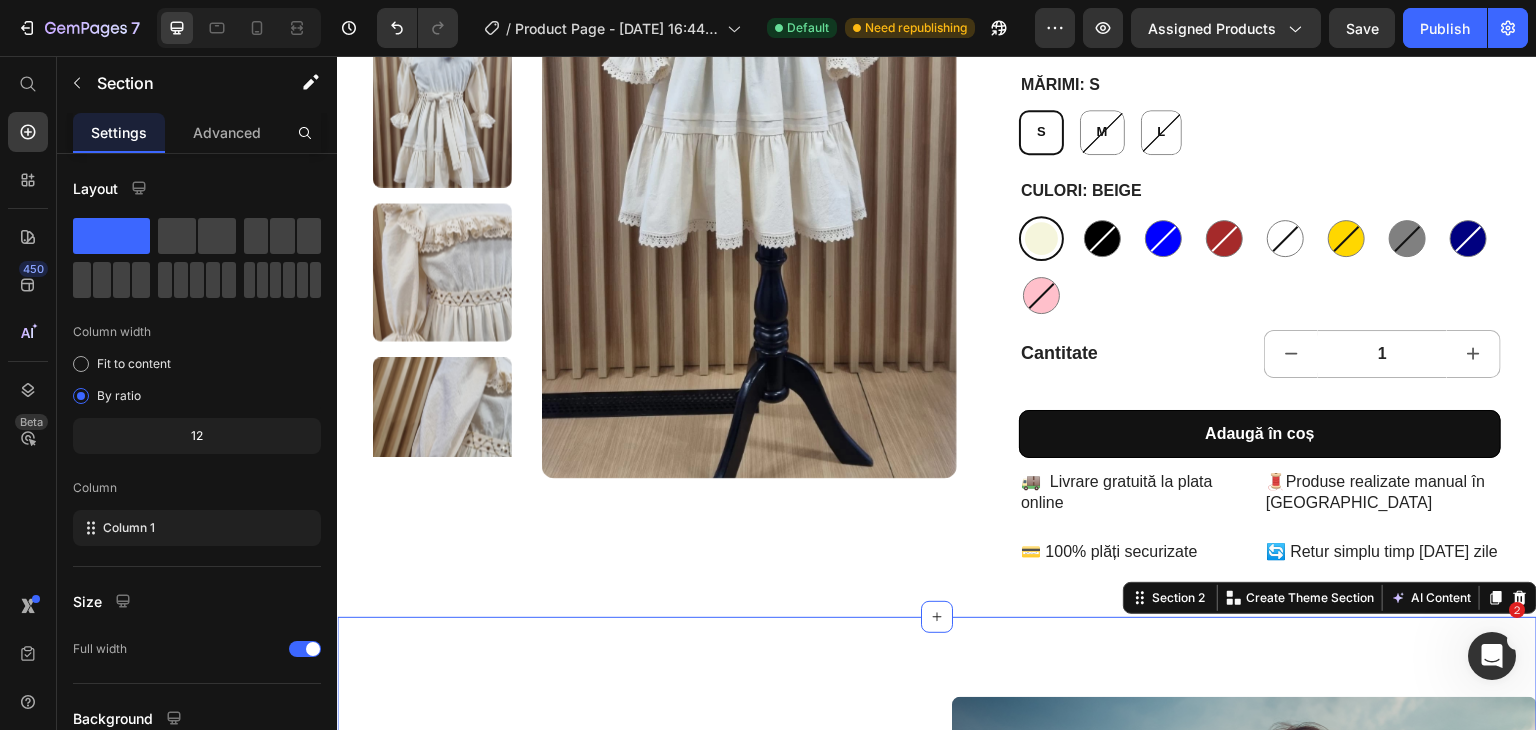 scroll, scrollTop: 368, scrollLeft: 0, axis: vertical 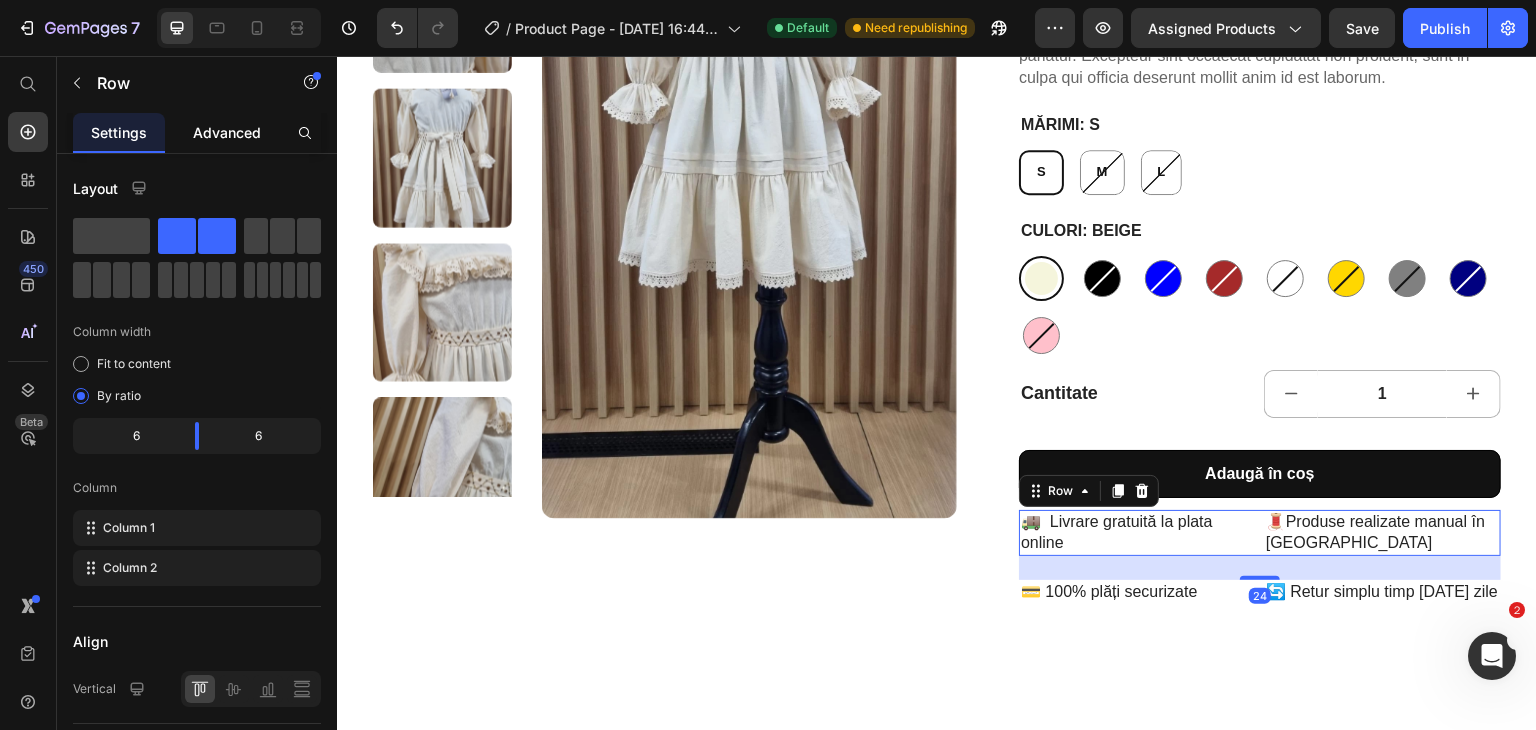 click on "Advanced" 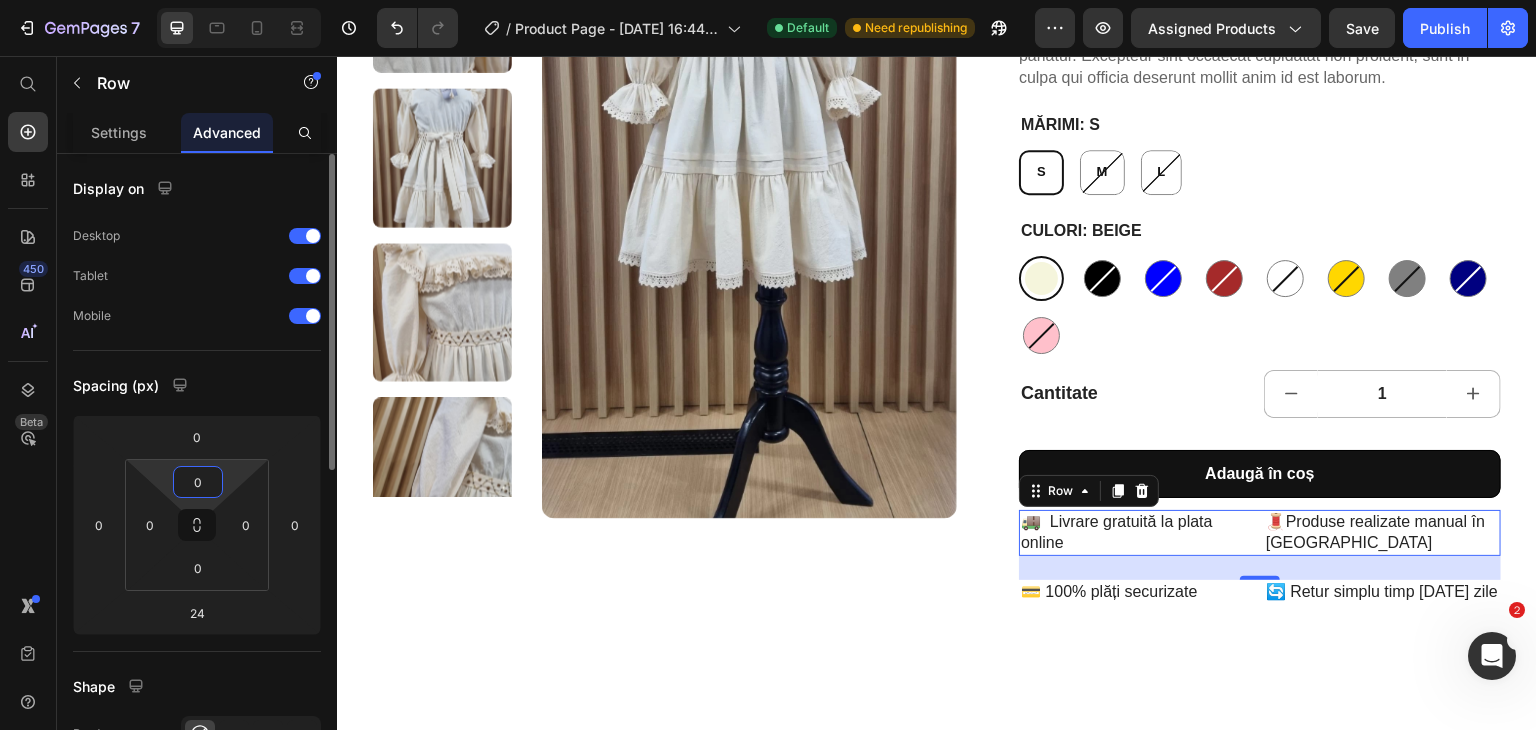 click on "0" at bounding box center (198, 482) 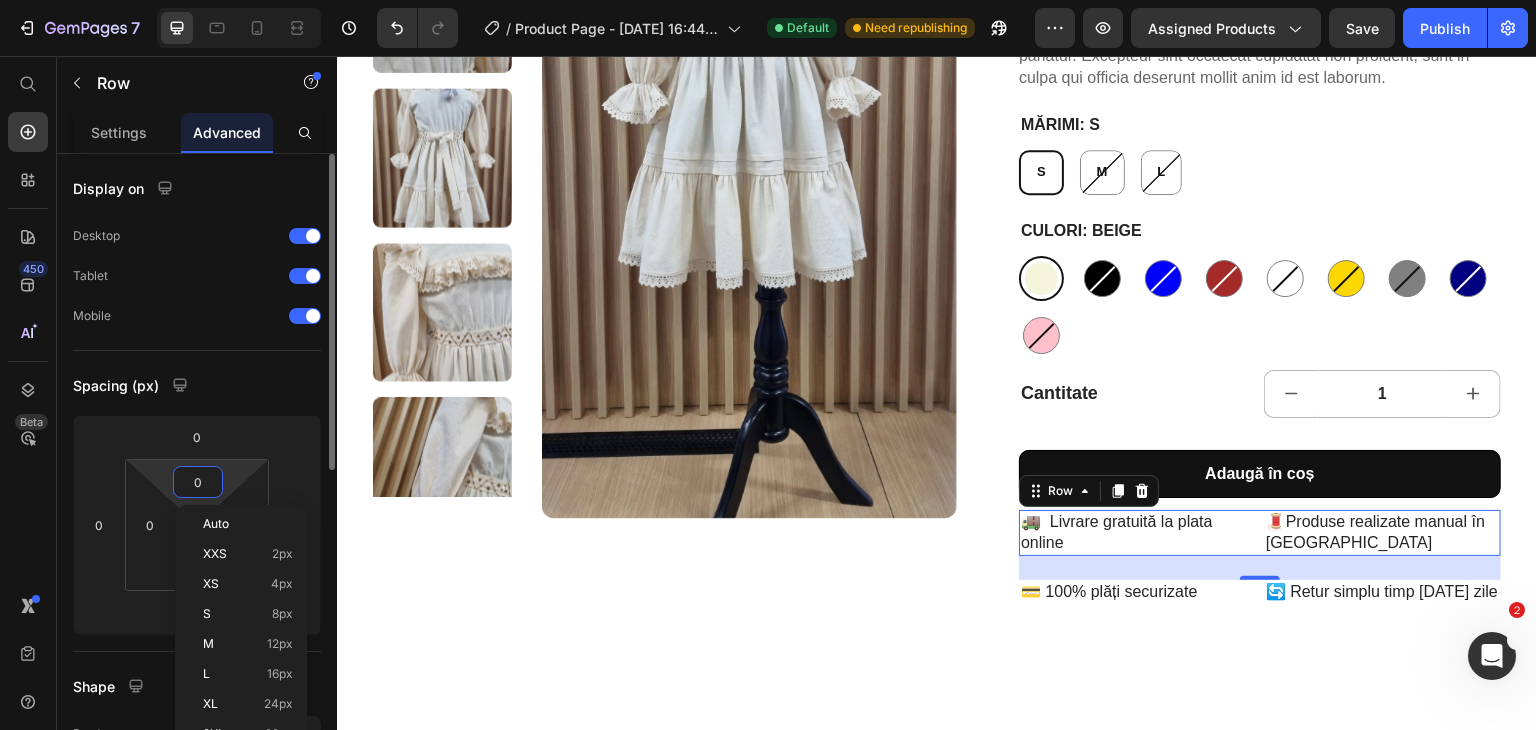 type on "20" 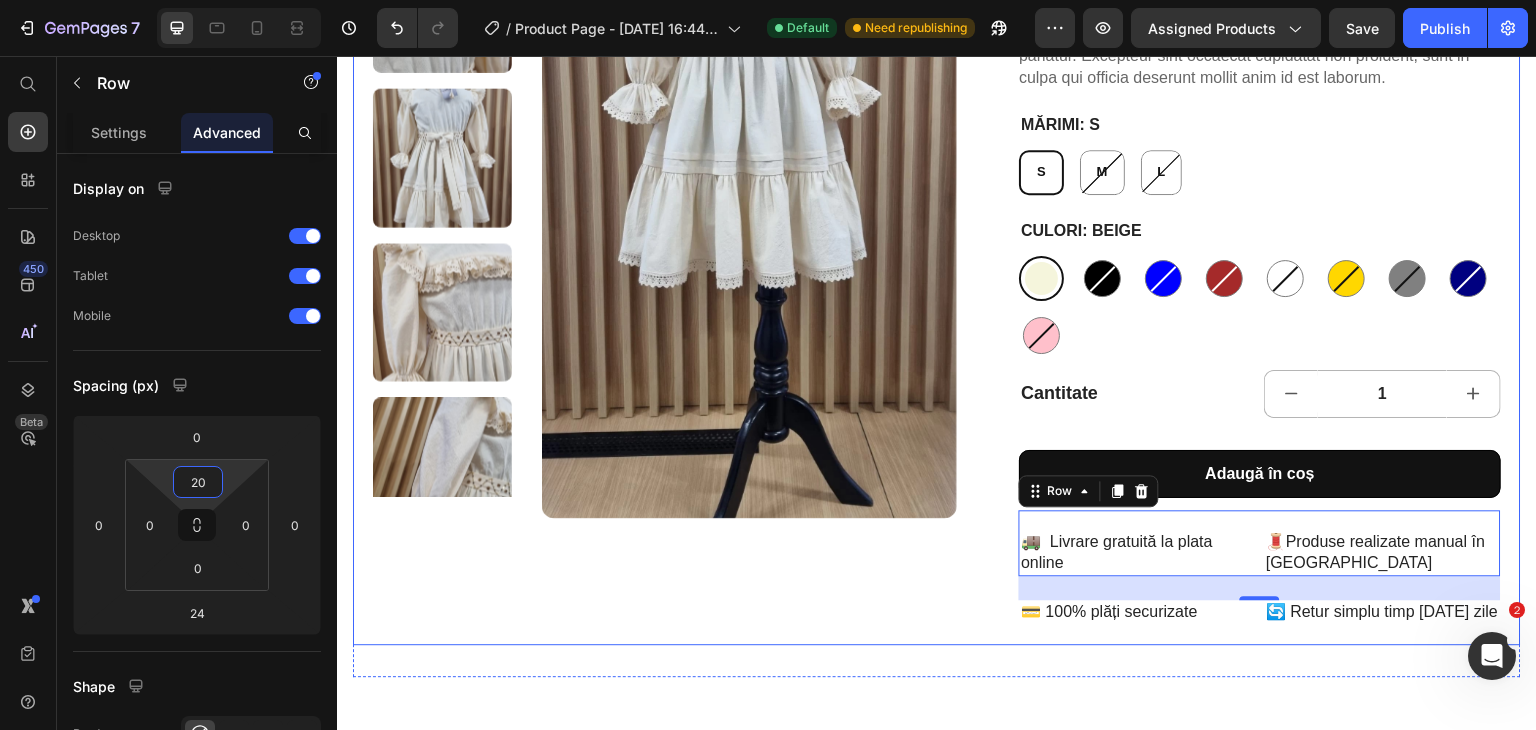 click on "Product Images" at bounding box center [665, 212] 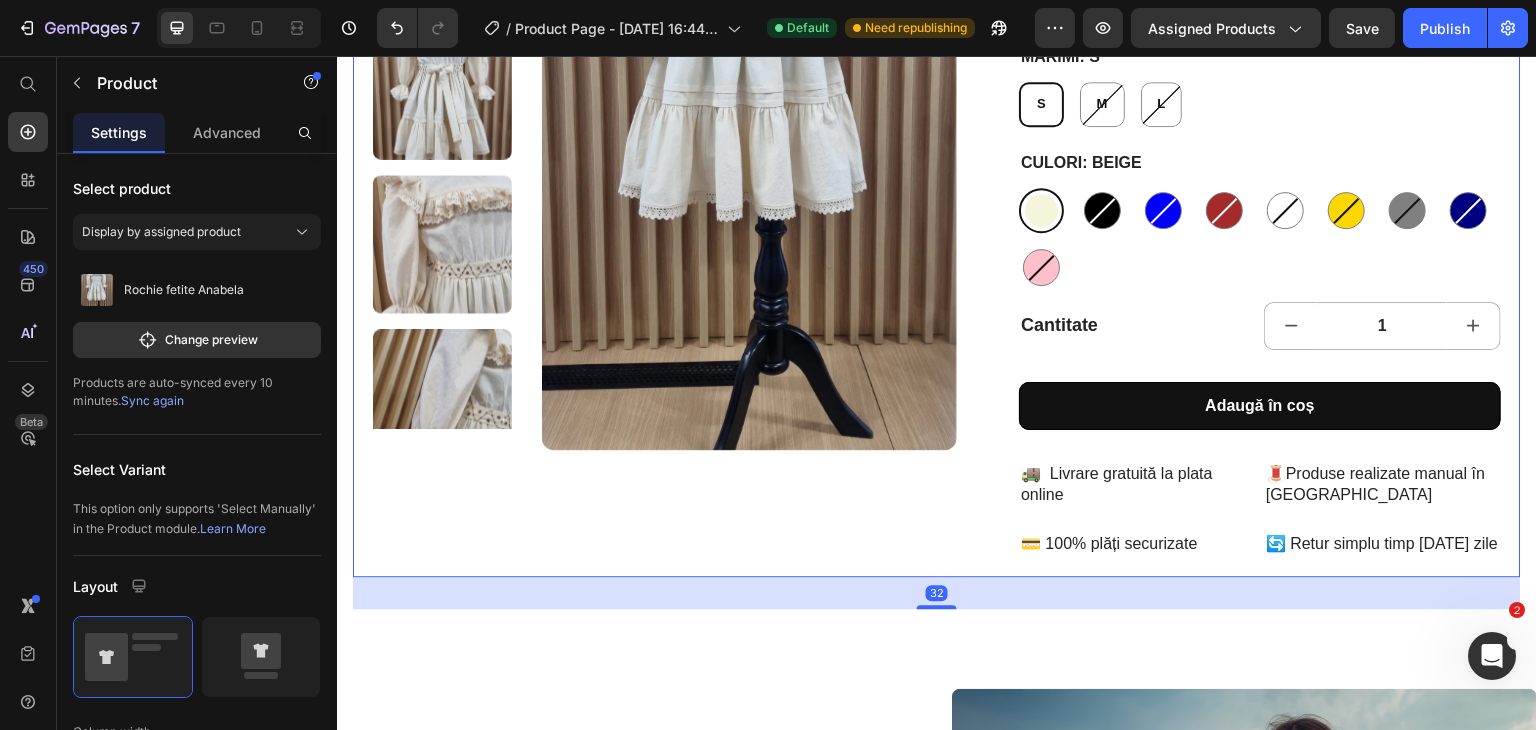 scroll, scrollTop: 468, scrollLeft: 0, axis: vertical 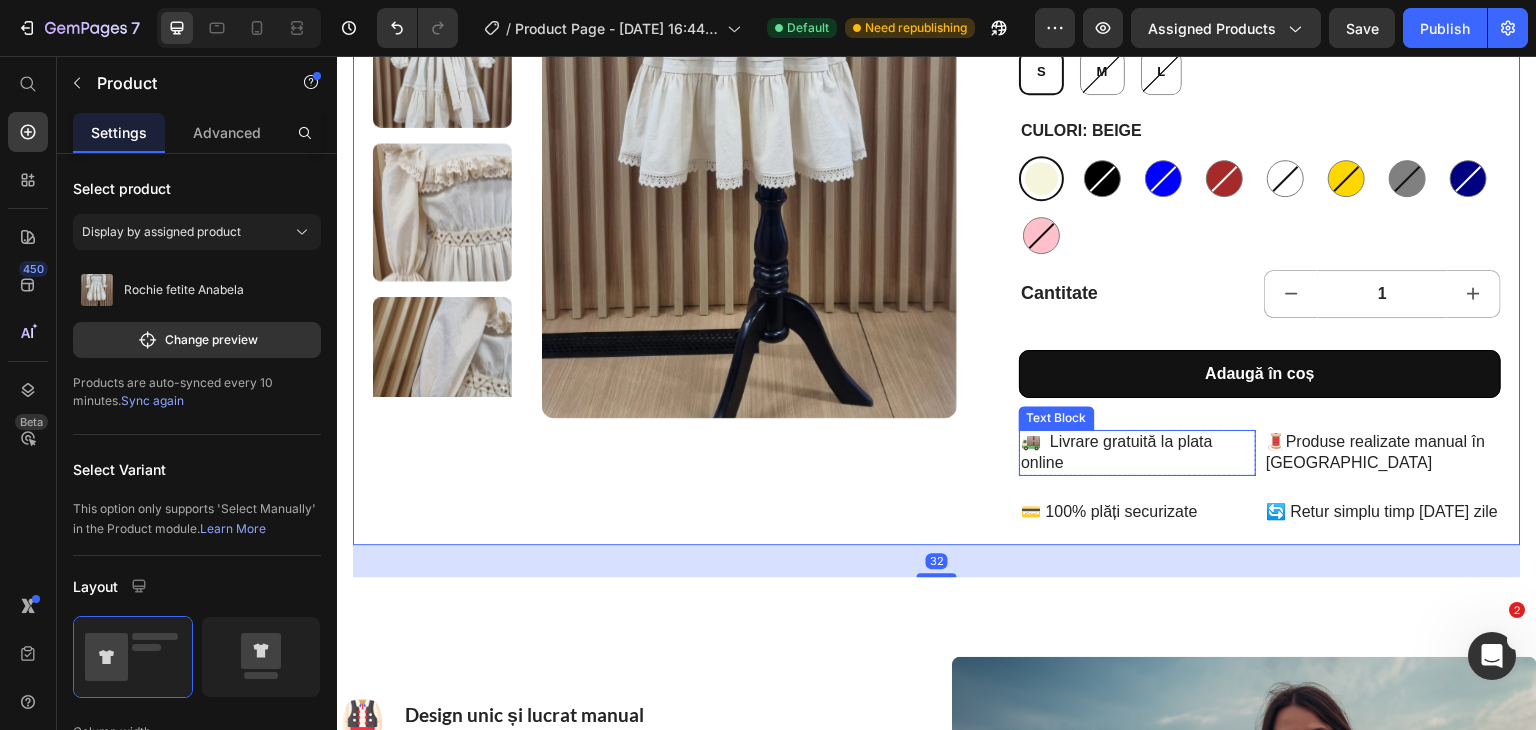 click on "🚚  Livrare gratuită la plata online" at bounding box center [1137, 453] 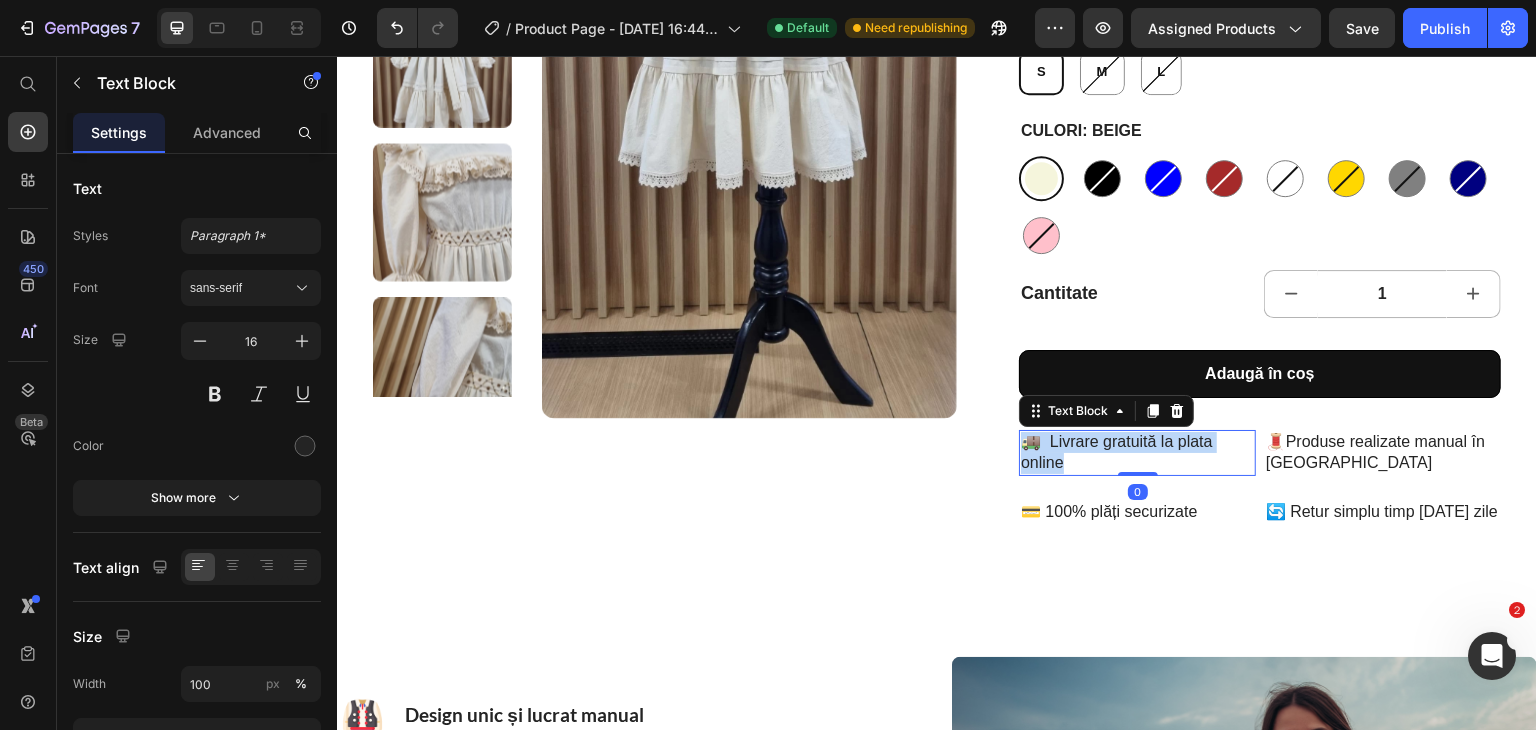 click on "🚚  Livrare gratuită la plata online" at bounding box center [1137, 453] 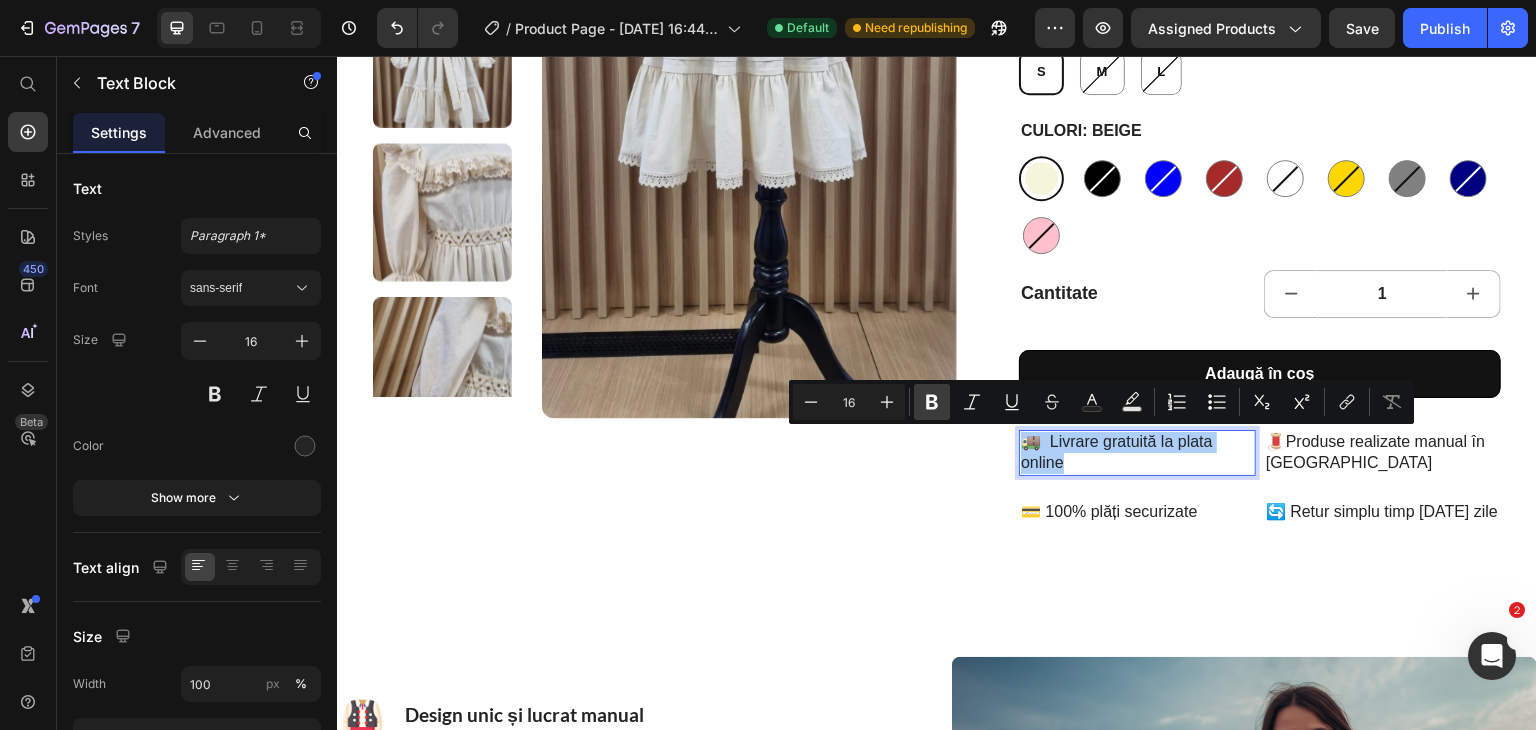 click on "Bold" at bounding box center (932, 402) 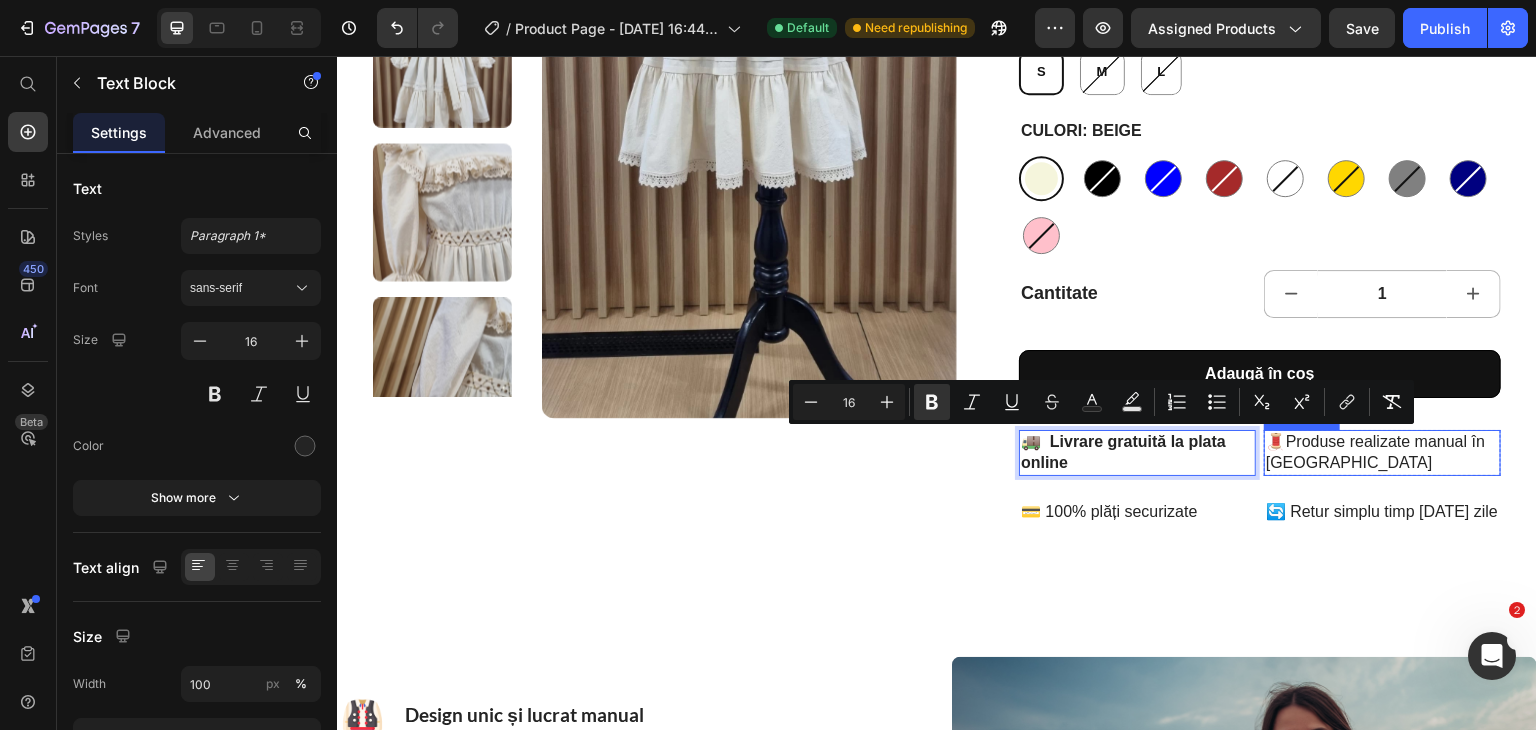 click on "🧵Produse realizate manual în [GEOGRAPHIC_DATA]" at bounding box center [1382, 453] 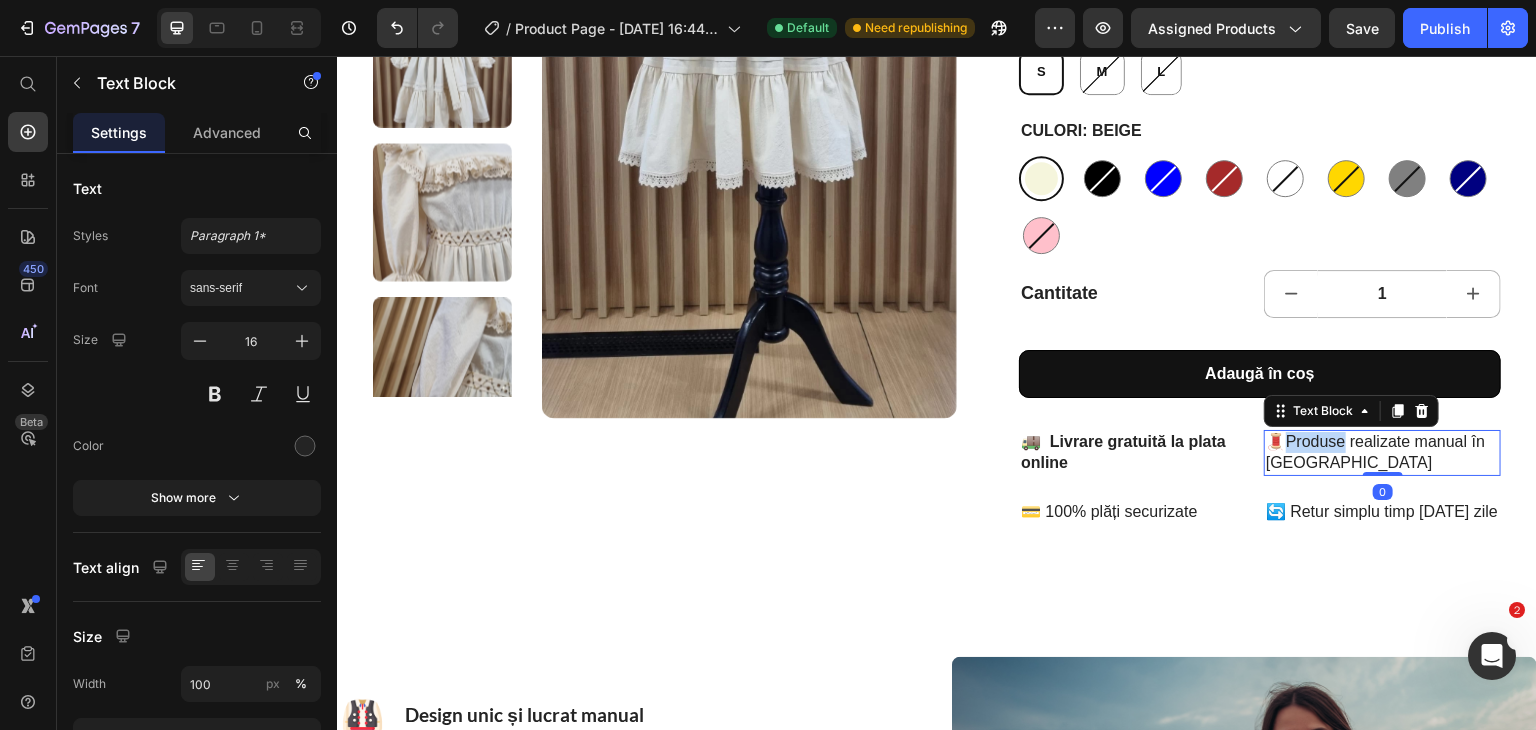 click on "🧵Produse realizate manual în [GEOGRAPHIC_DATA]" at bounding box center [1382, 453] 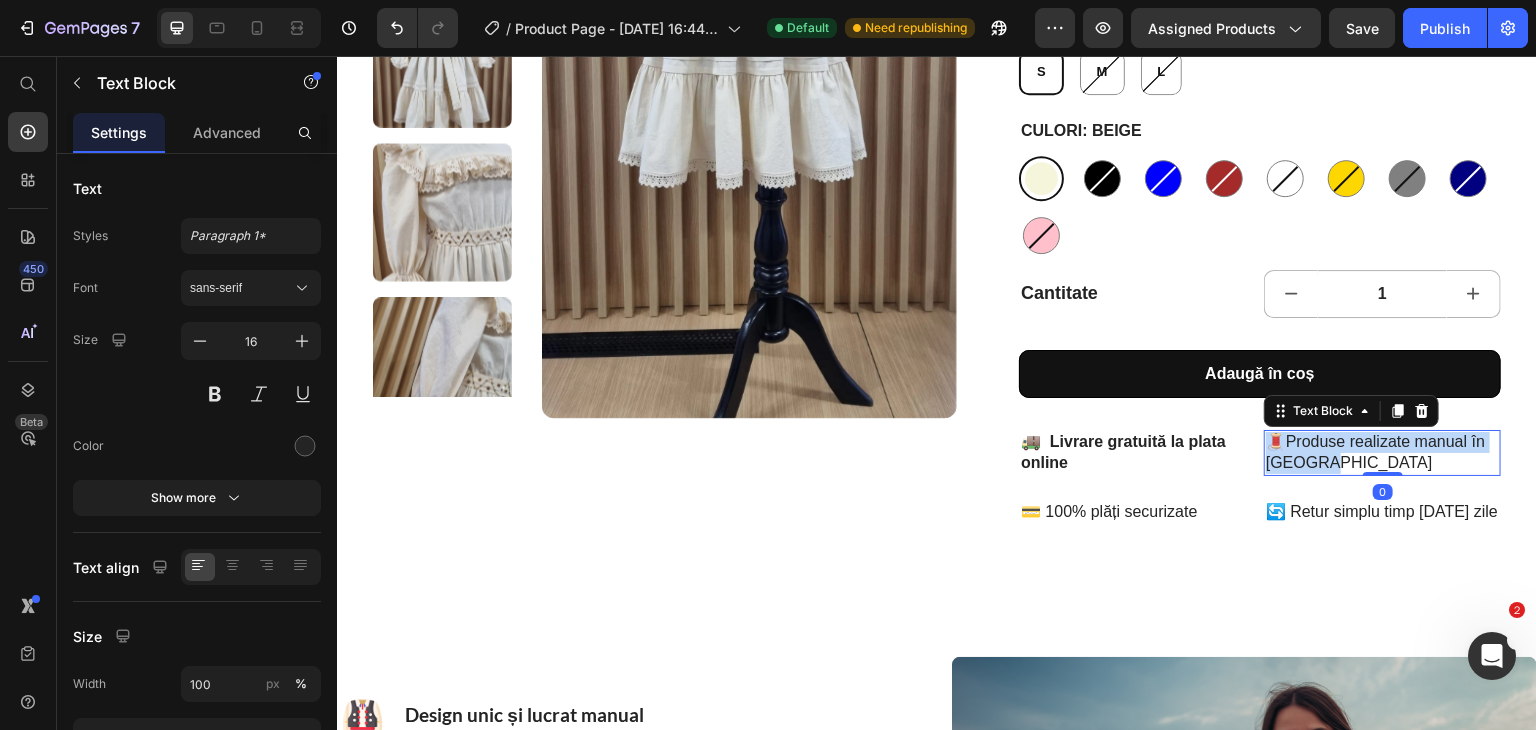 click on "🧵Produse realizate manual în [GEOGRAPHIC_DATA]" at bounding box center (1382, 453) 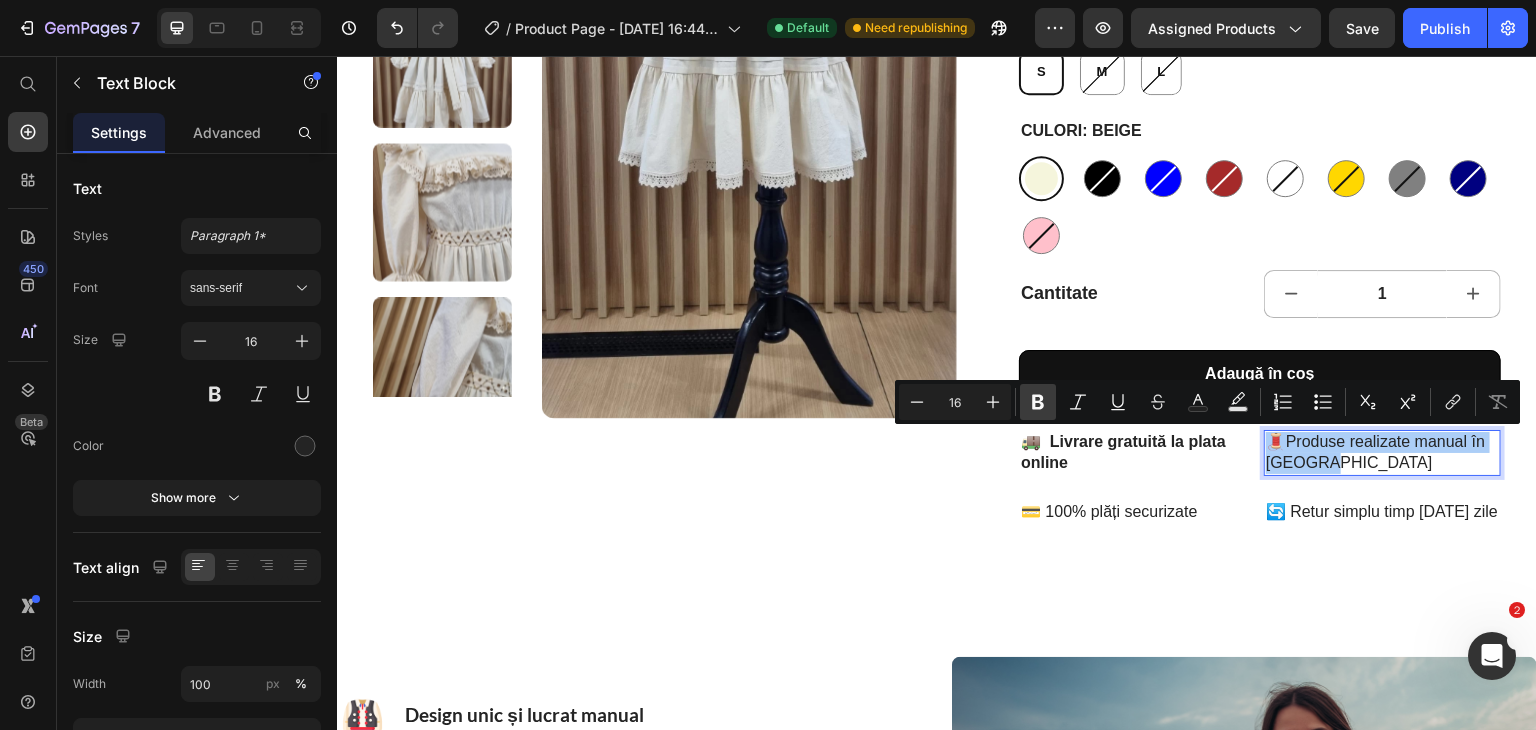 click 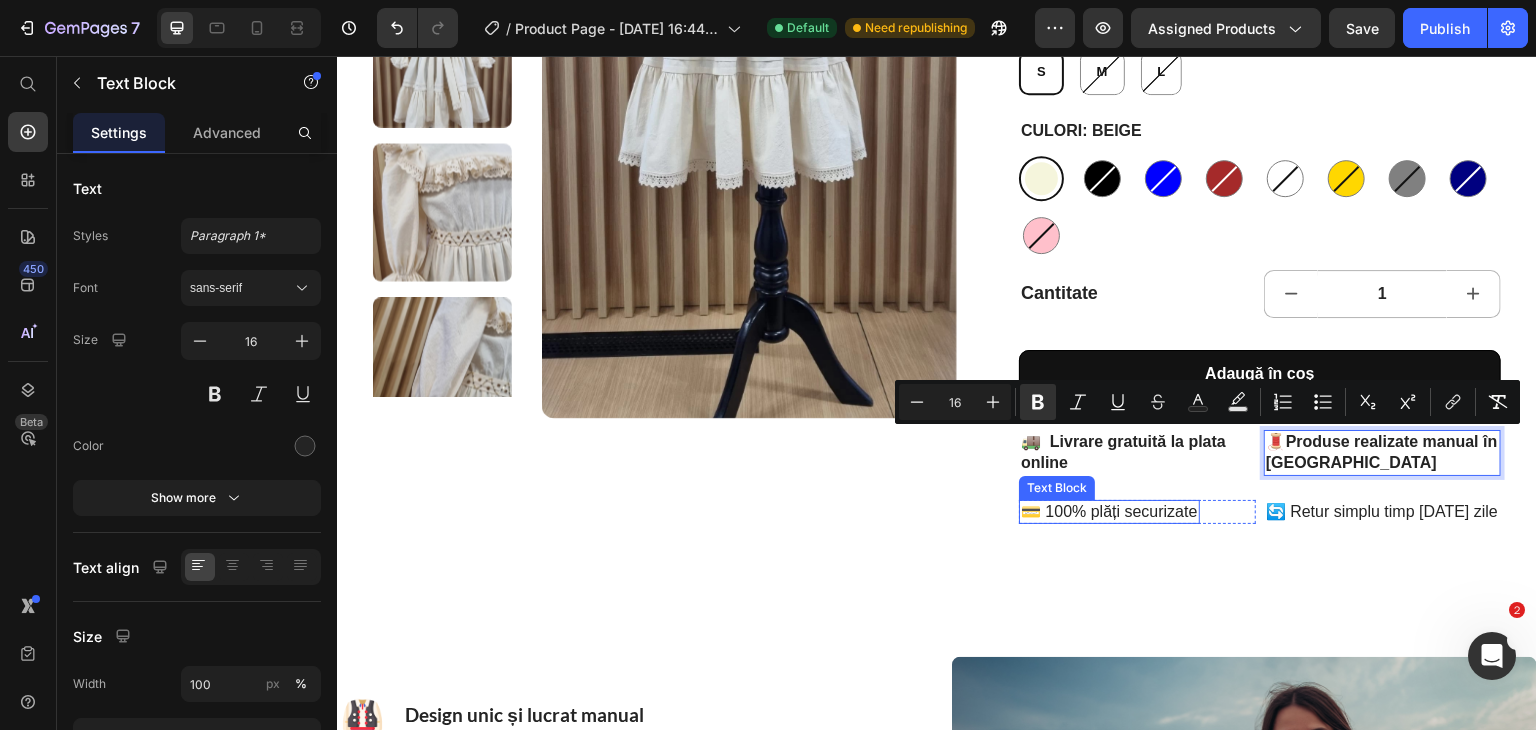 click on "💳 100% plăți securizate" at bounding box center [1109, 512] 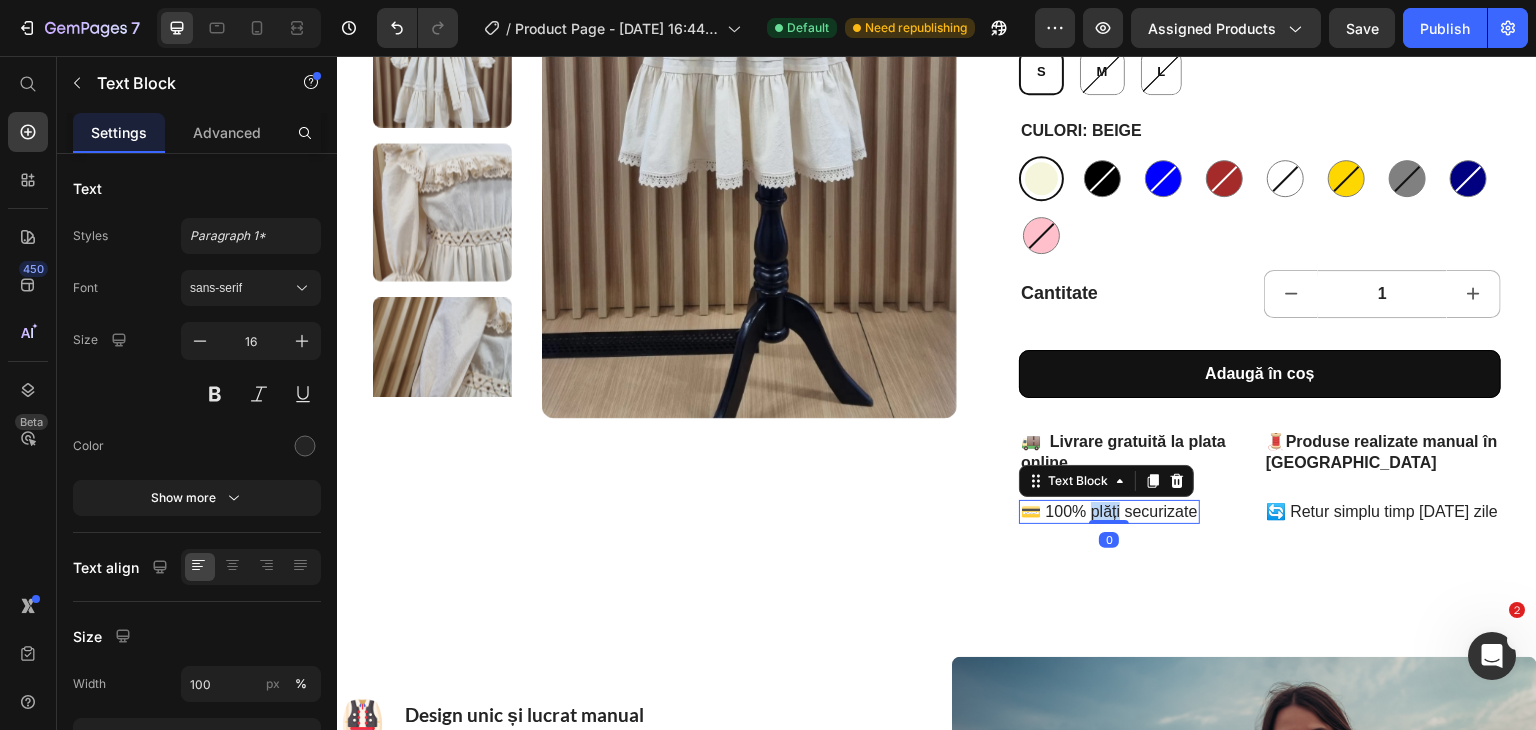 click on "💳 100% plăți securizate Text Block   0" at bounding box center [1109, 512] 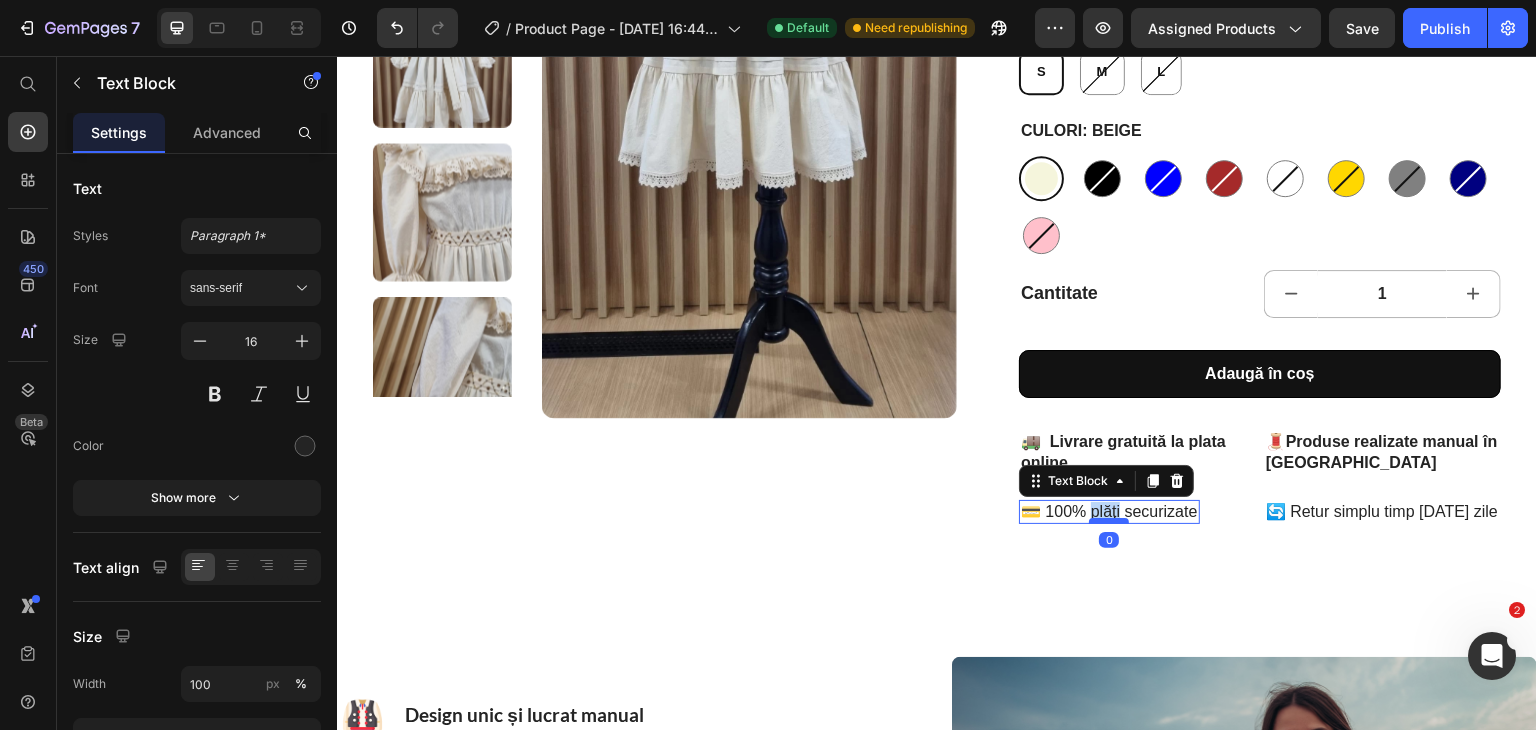 click at bounding box center [1109, 521] 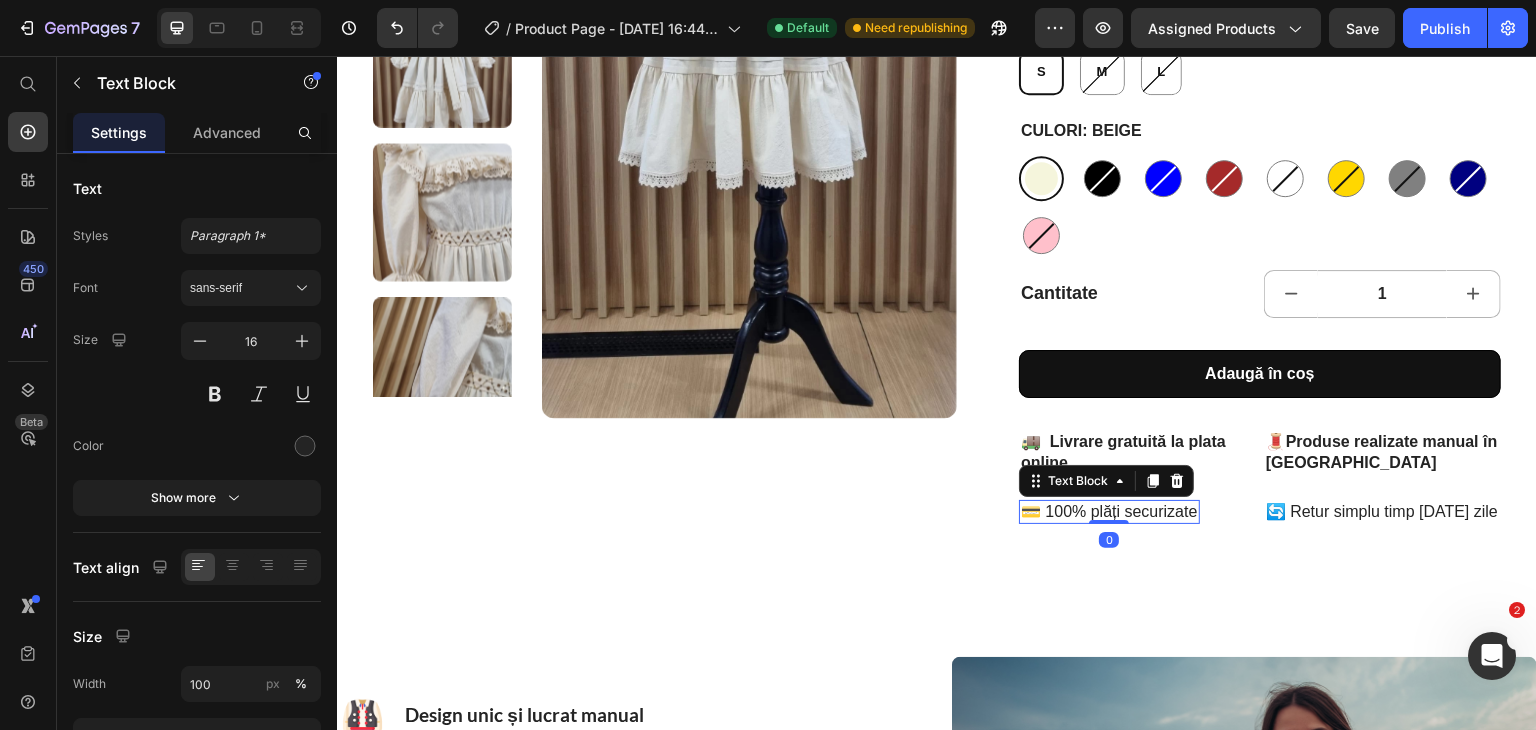 click on "💳 100% plăți securizate" at bounding box center (1109, 512) 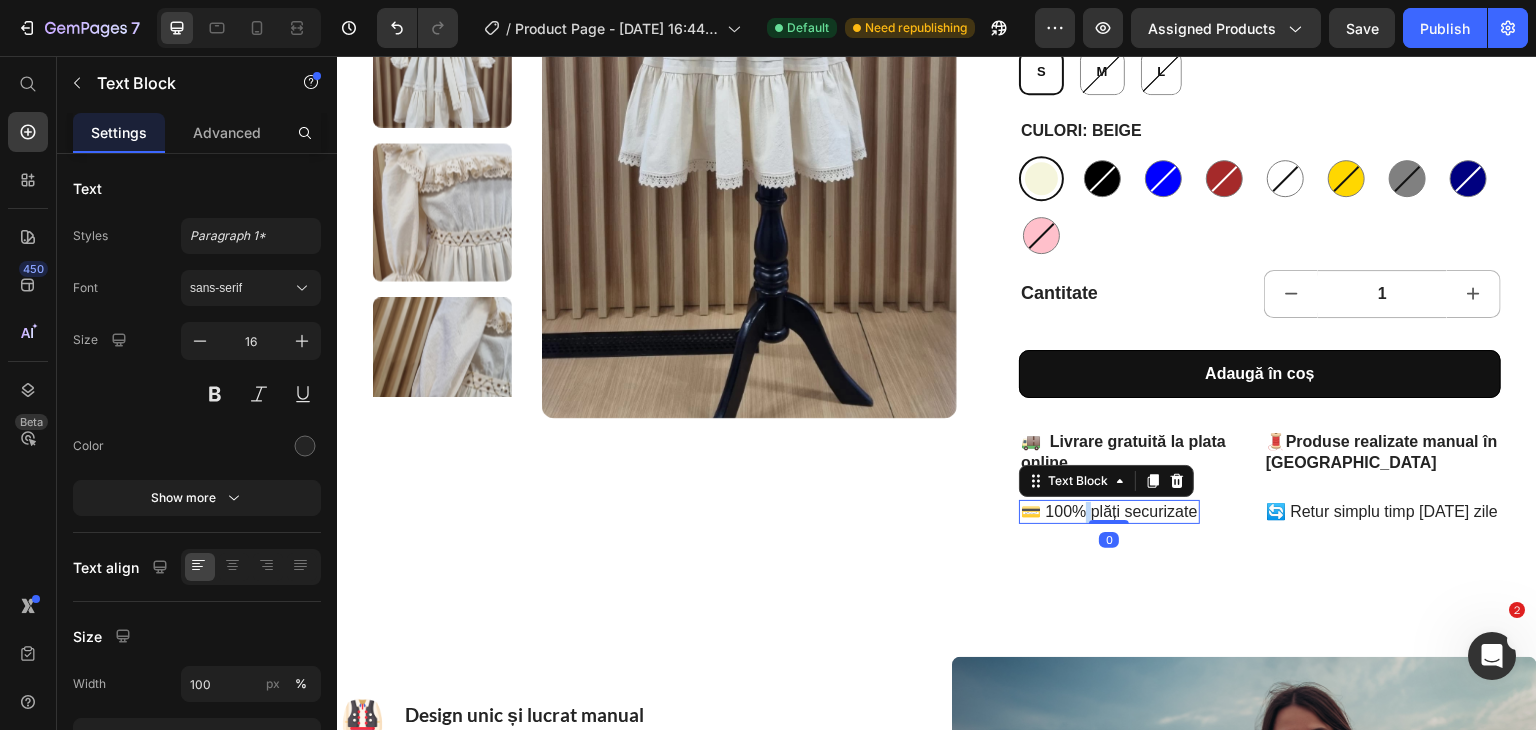 click on "💳 100% plăți securizate" at bounding box center [1109, 512] 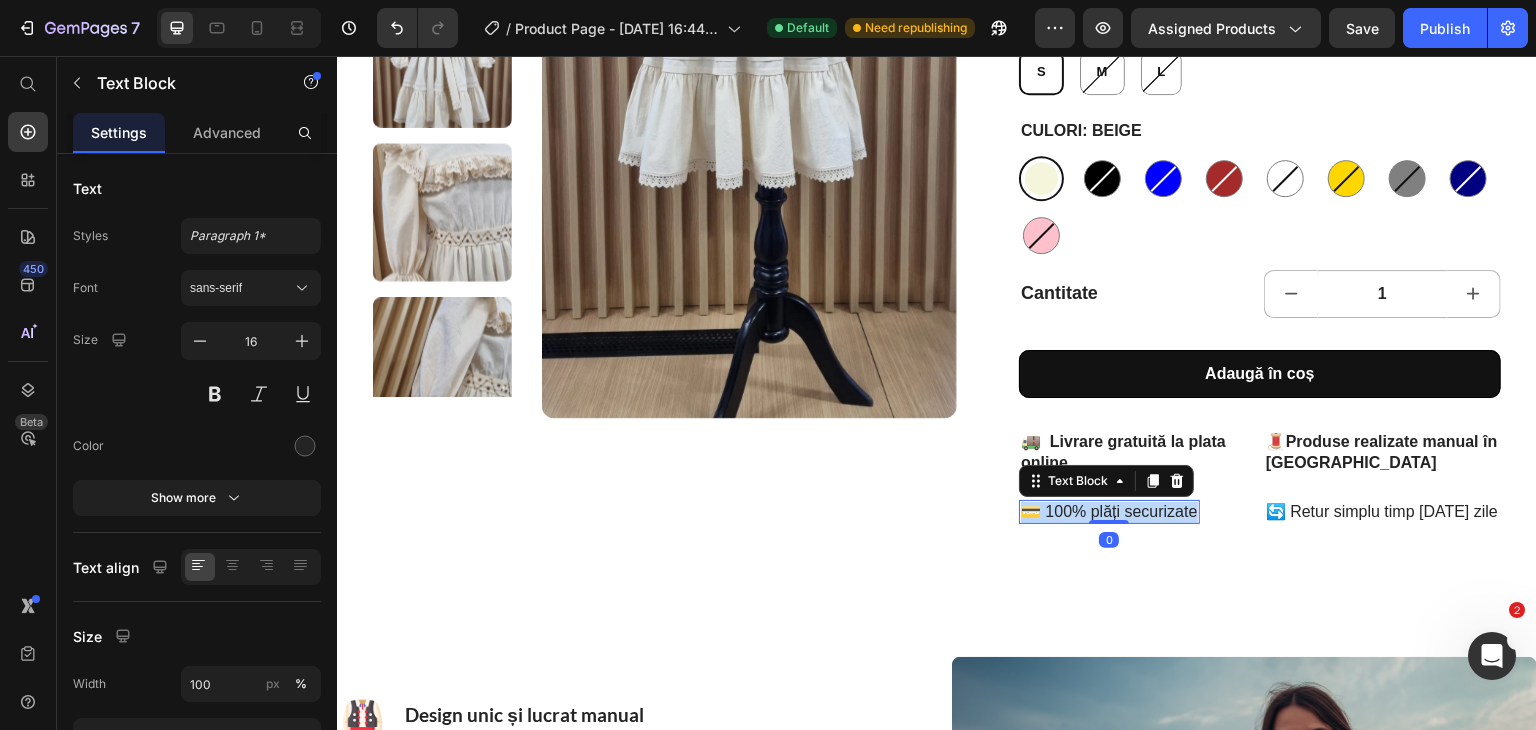 click on "💳 100% plăți securizate" at bounding box center [1109, 512] 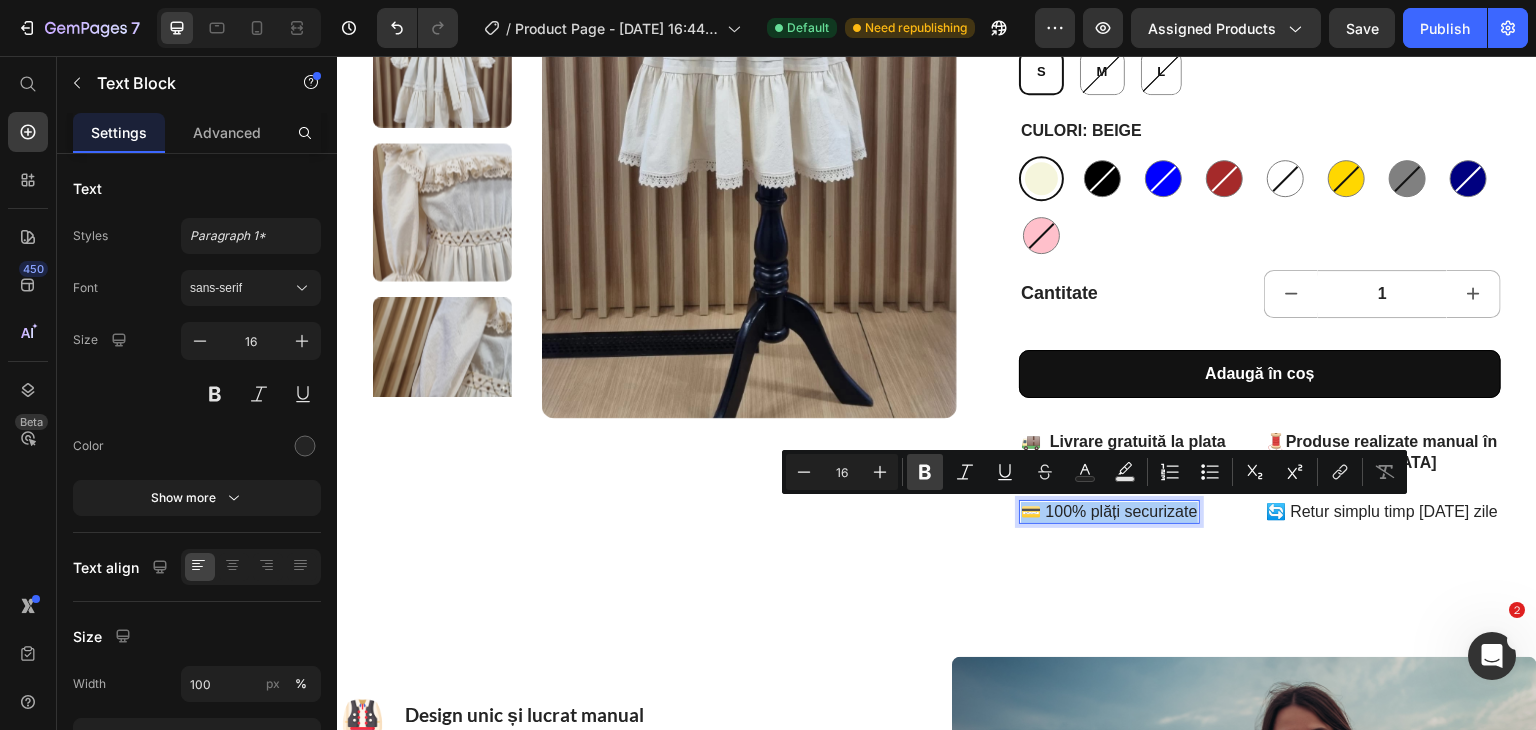 click on "Bold" at bounding box center [925, 472] 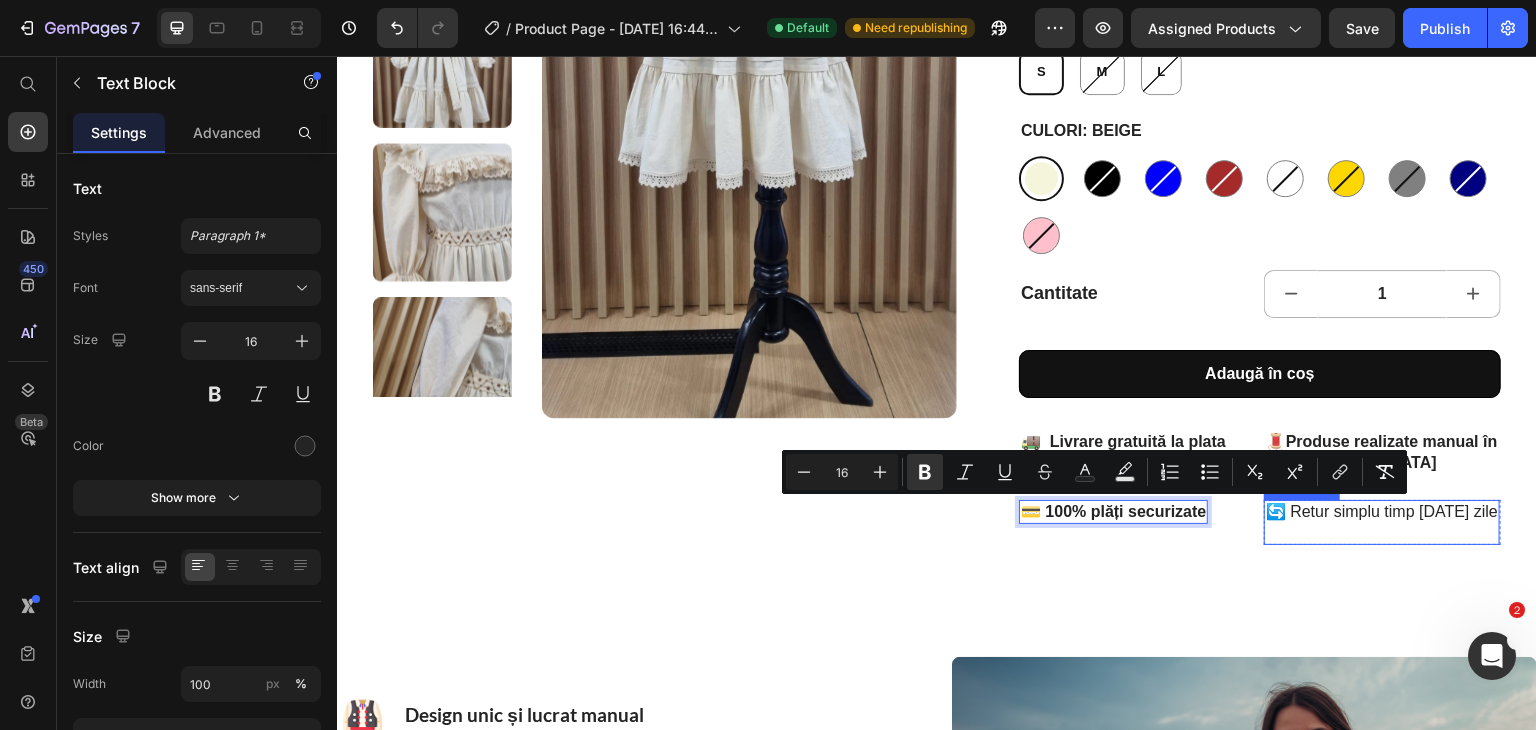click on "🔄 Retur simplu timp [DATE] zile" at bounding box center (1382, 523) 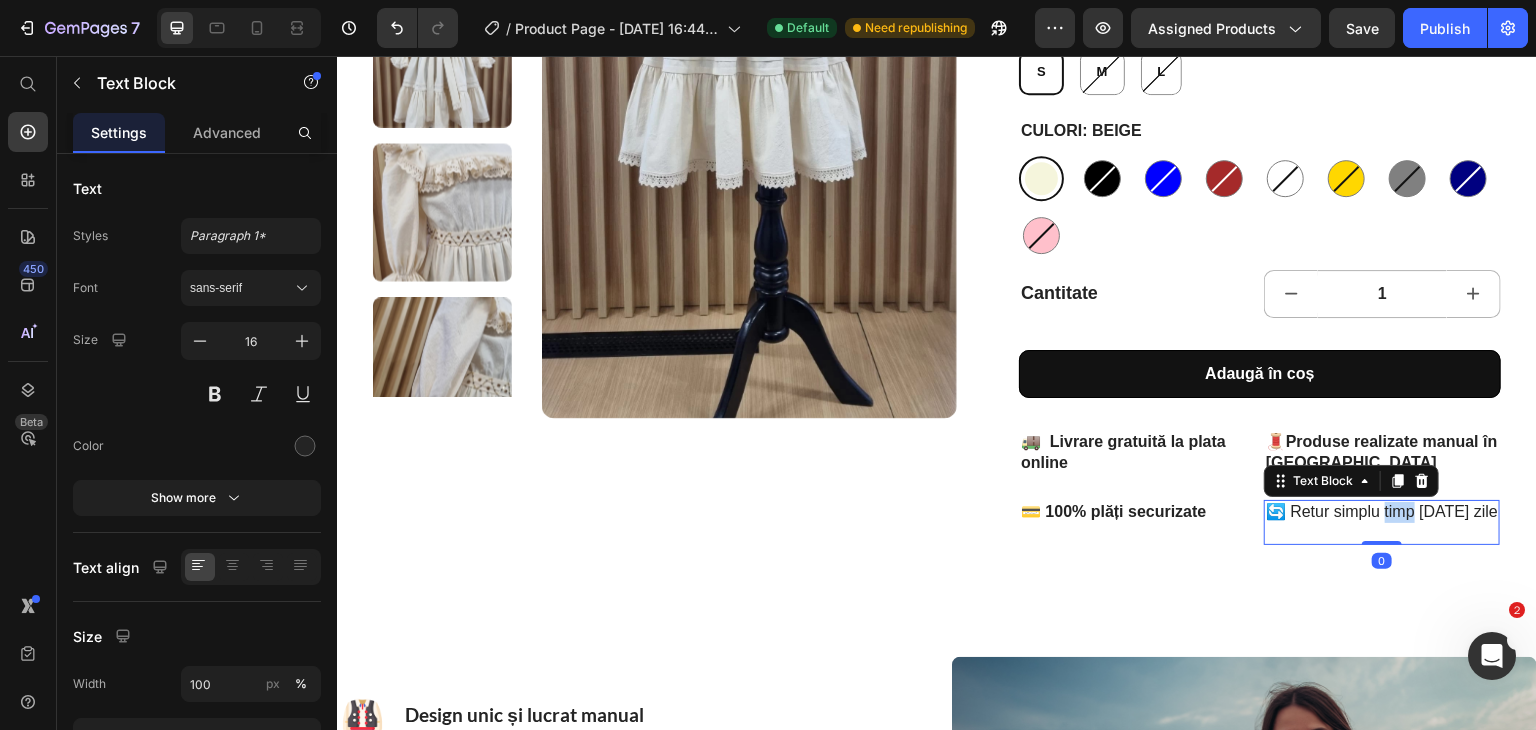 click on "🔄 Retur simplu timp [DATE] zile" at bounding box center [1382, 523] 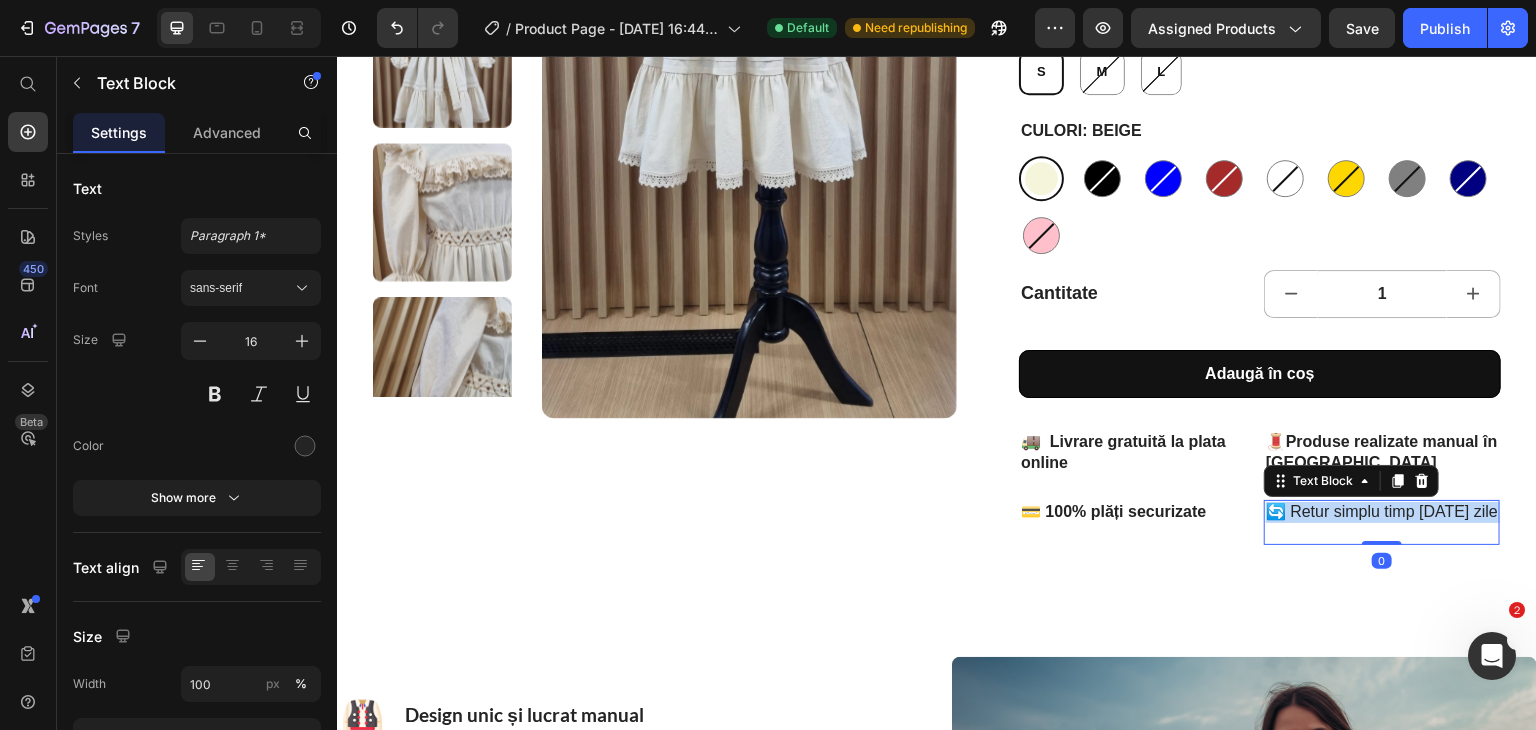 click on "🔄 Retur simplu timp [DATE] zile" at bounding box center (1382, 523) 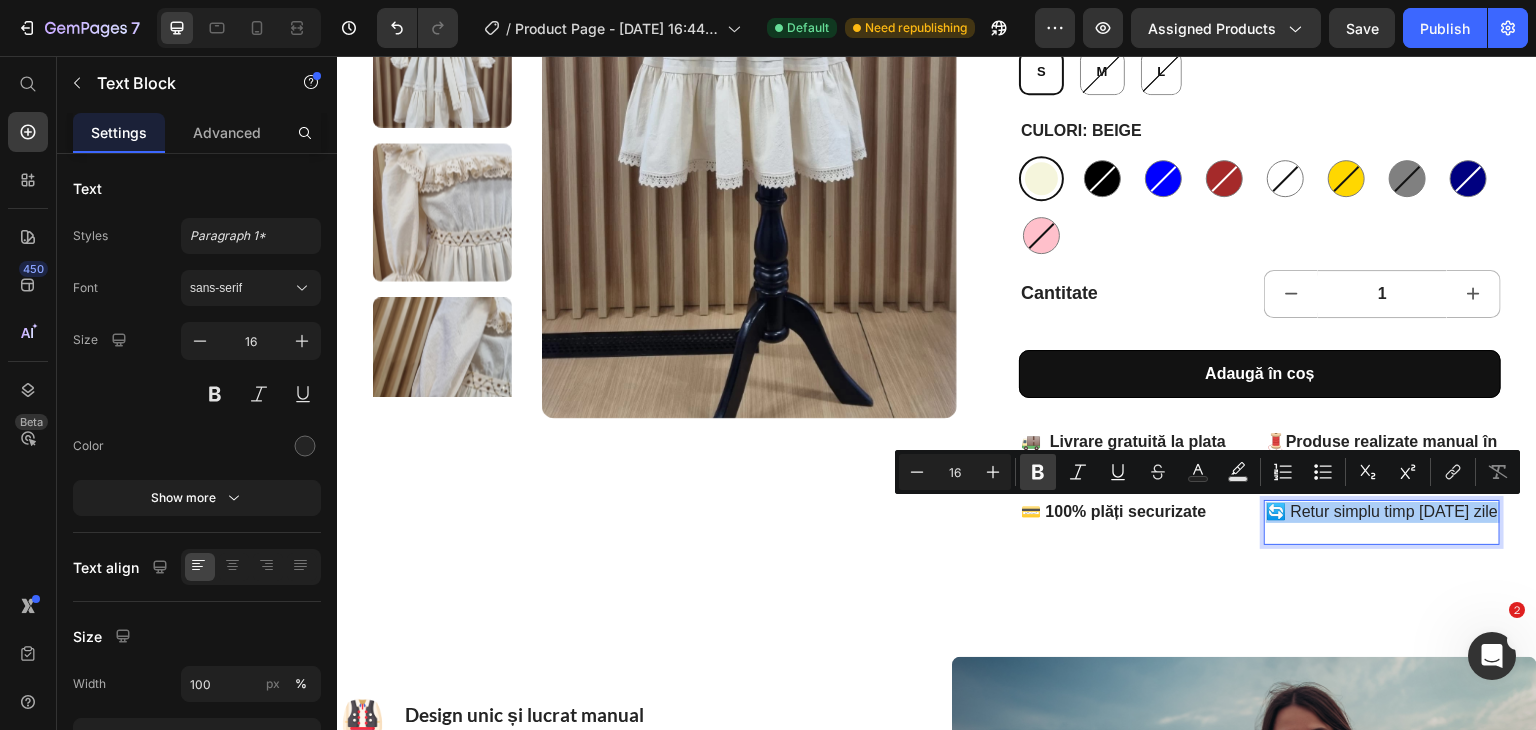 click 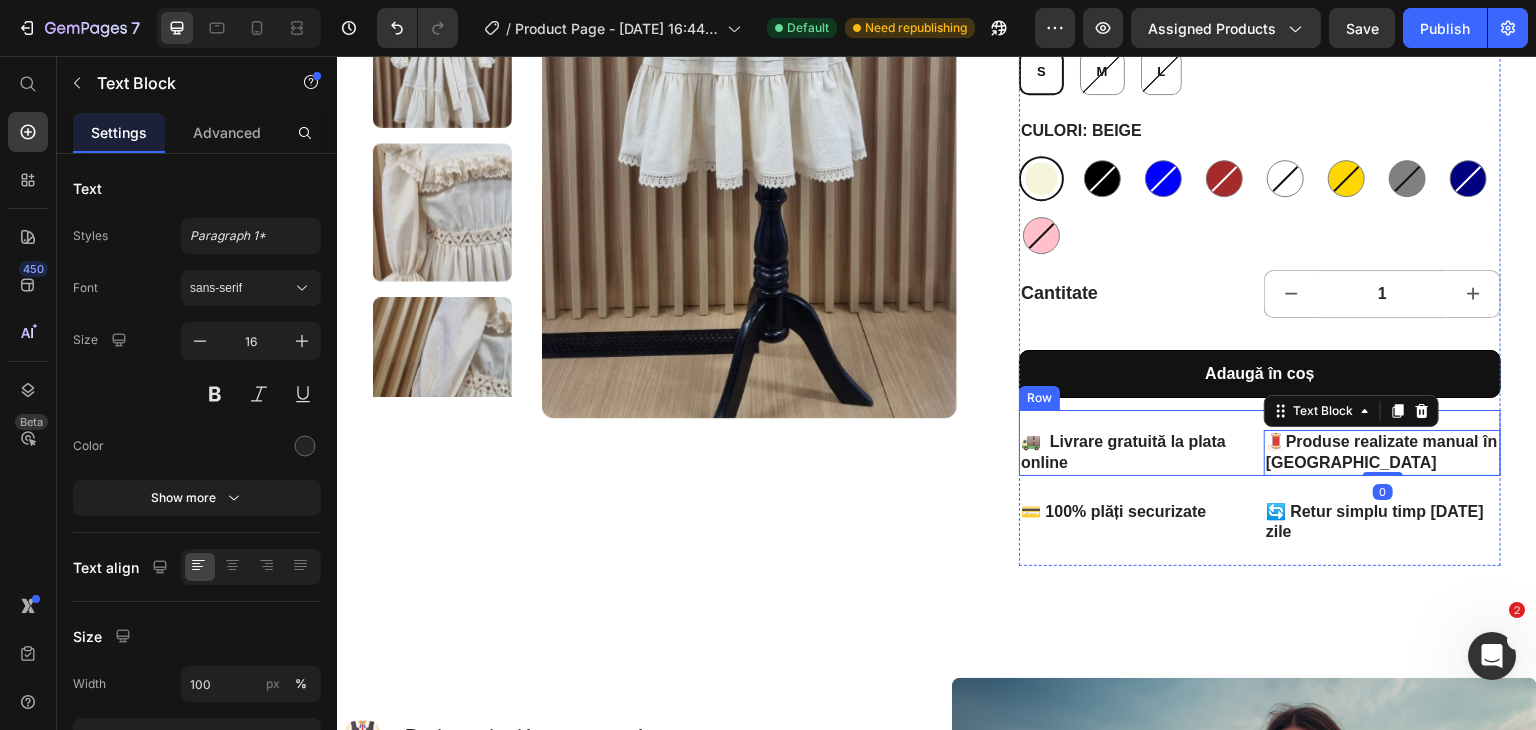 click on "🚚  Livrare gratuită la plata online Text Block Row 🧵Produse realizate manual în [GEOGRAPHIC_DATA] Text Block   0 Row Row" at bounding box center (1260, 443) 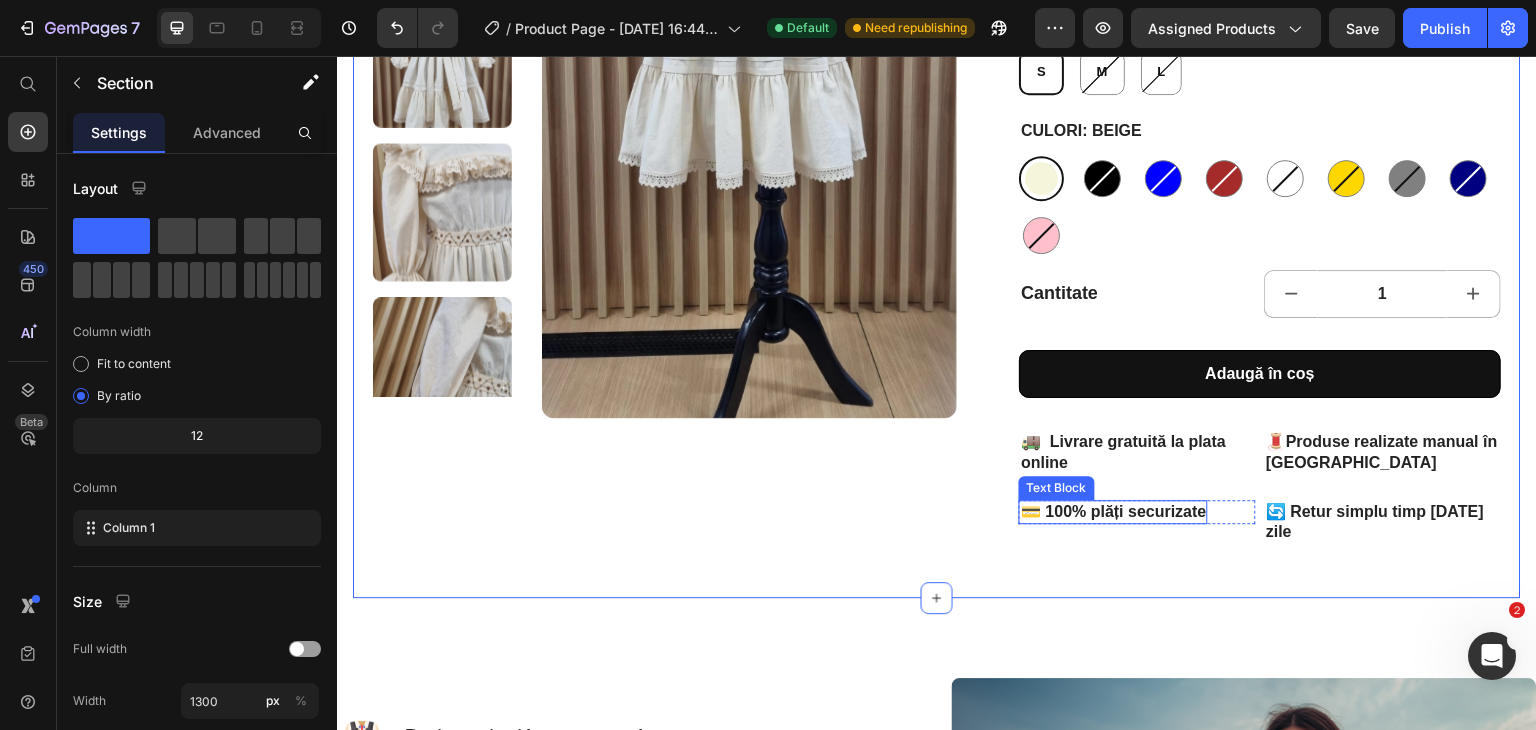 click on "💳 100% plăți securizate" at bounding box center (1113, 511) 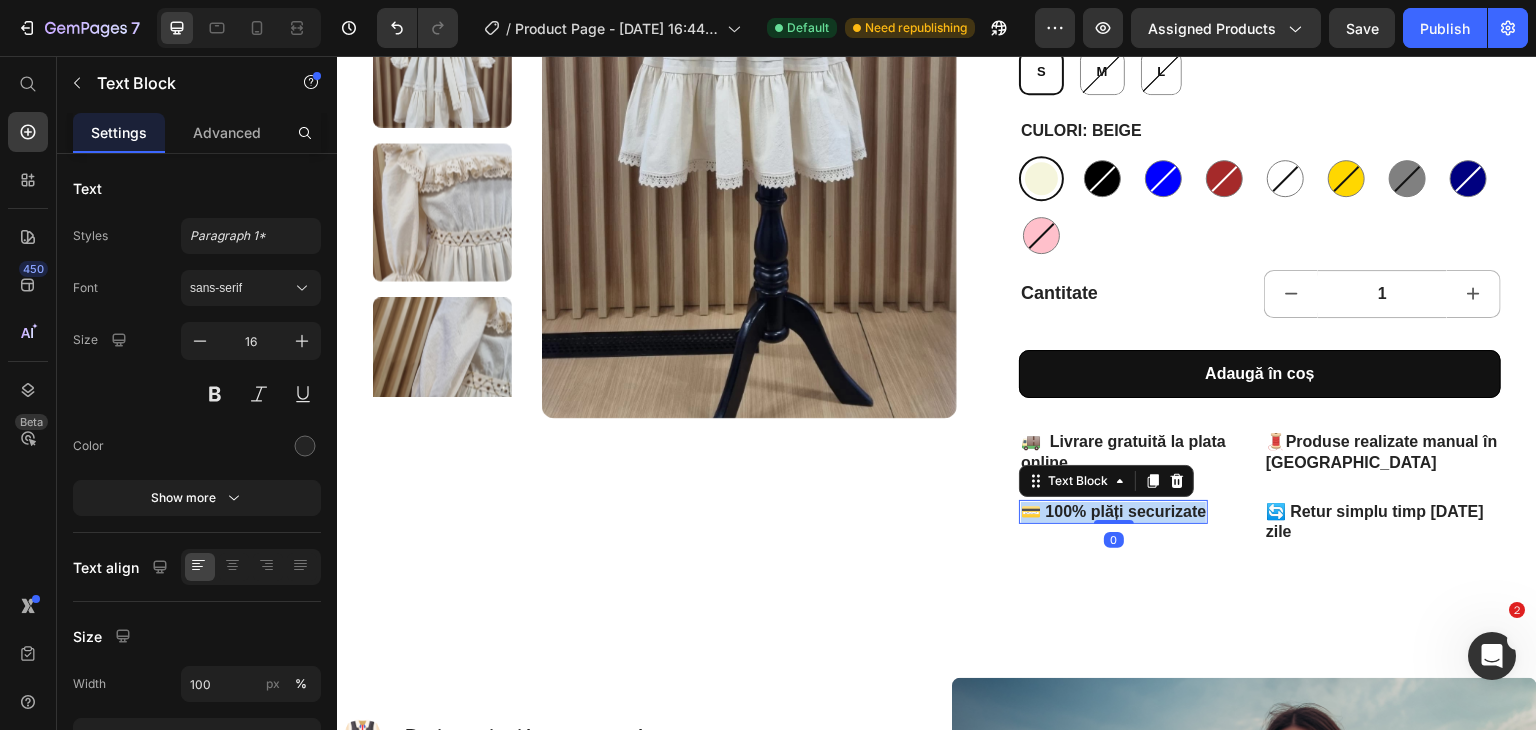click on "💳 100% plăți securizate" at bounding box center (1113, 511) 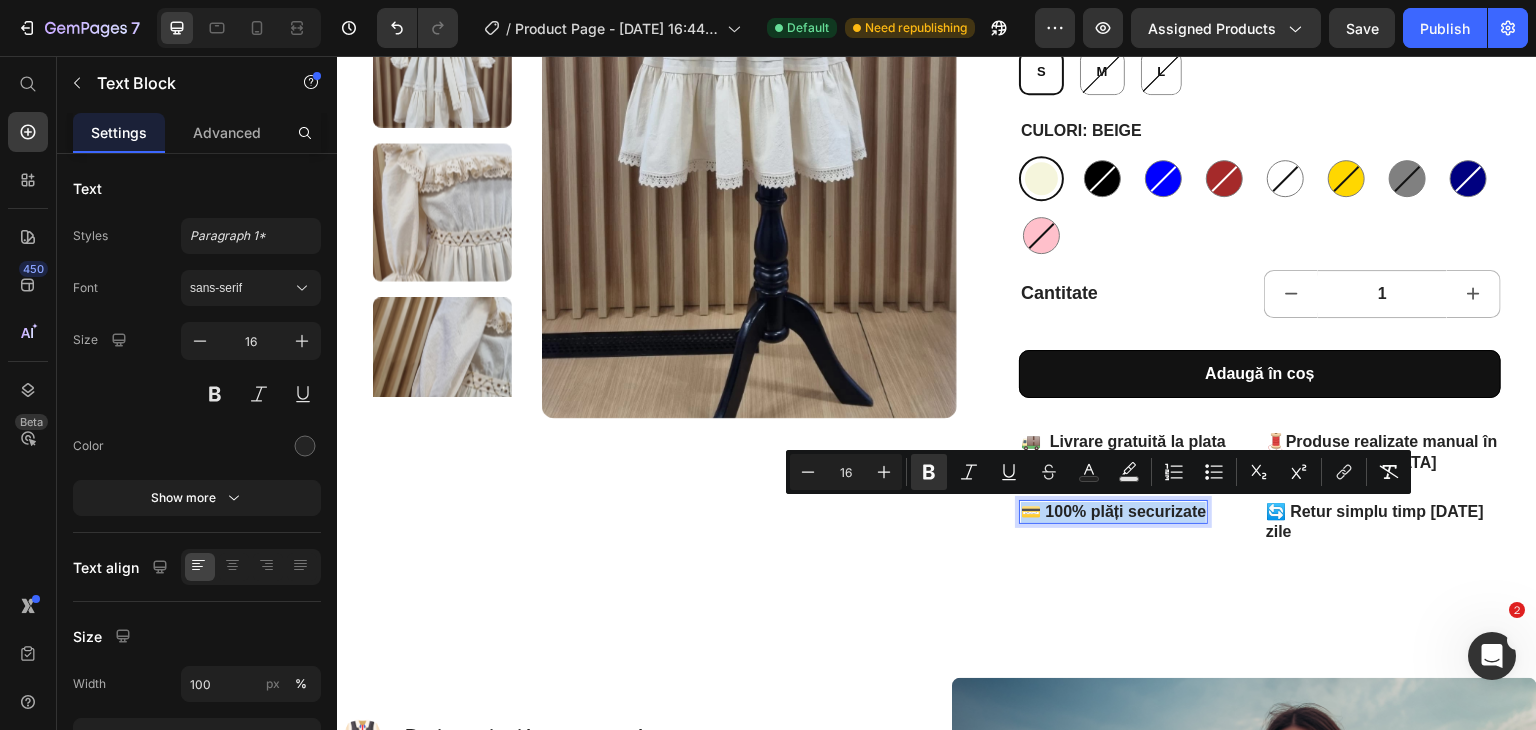 copy on "💳 100% plăți securizate" 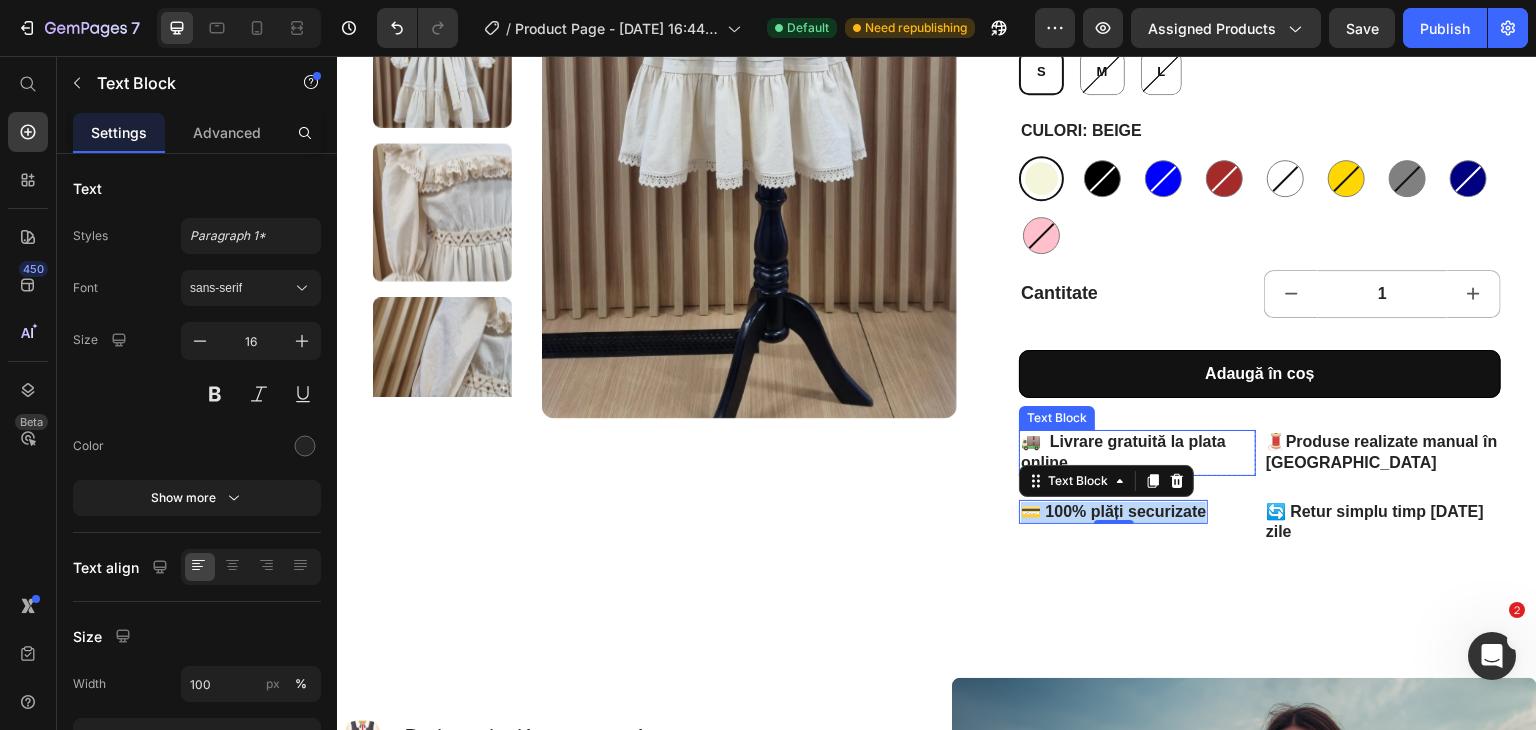 click on "🚚  Livrare gratuită la plata online" at bounding box center (1123, 452) 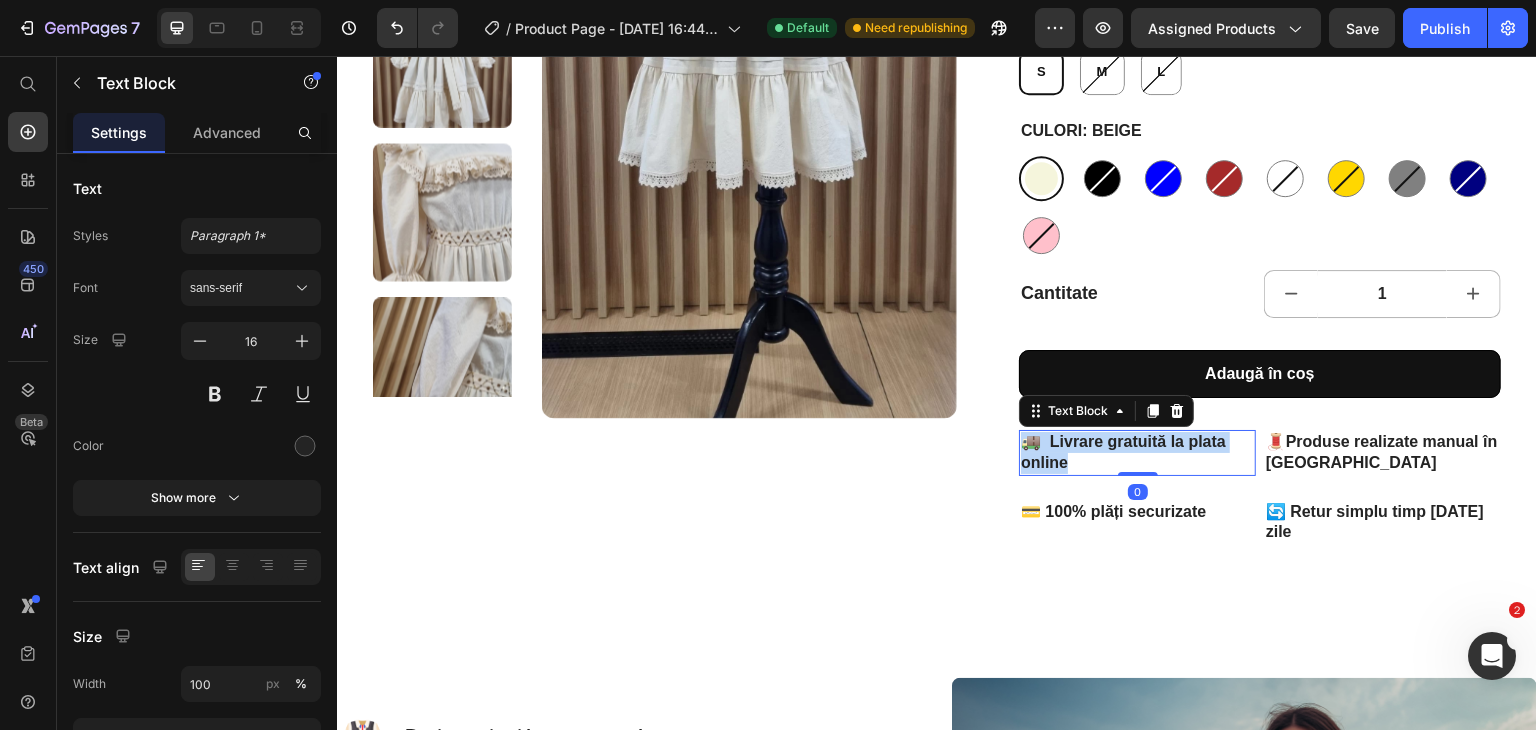 click on "🚚  Livrare gratuită la plata online" at bounding box center [1123, 452] 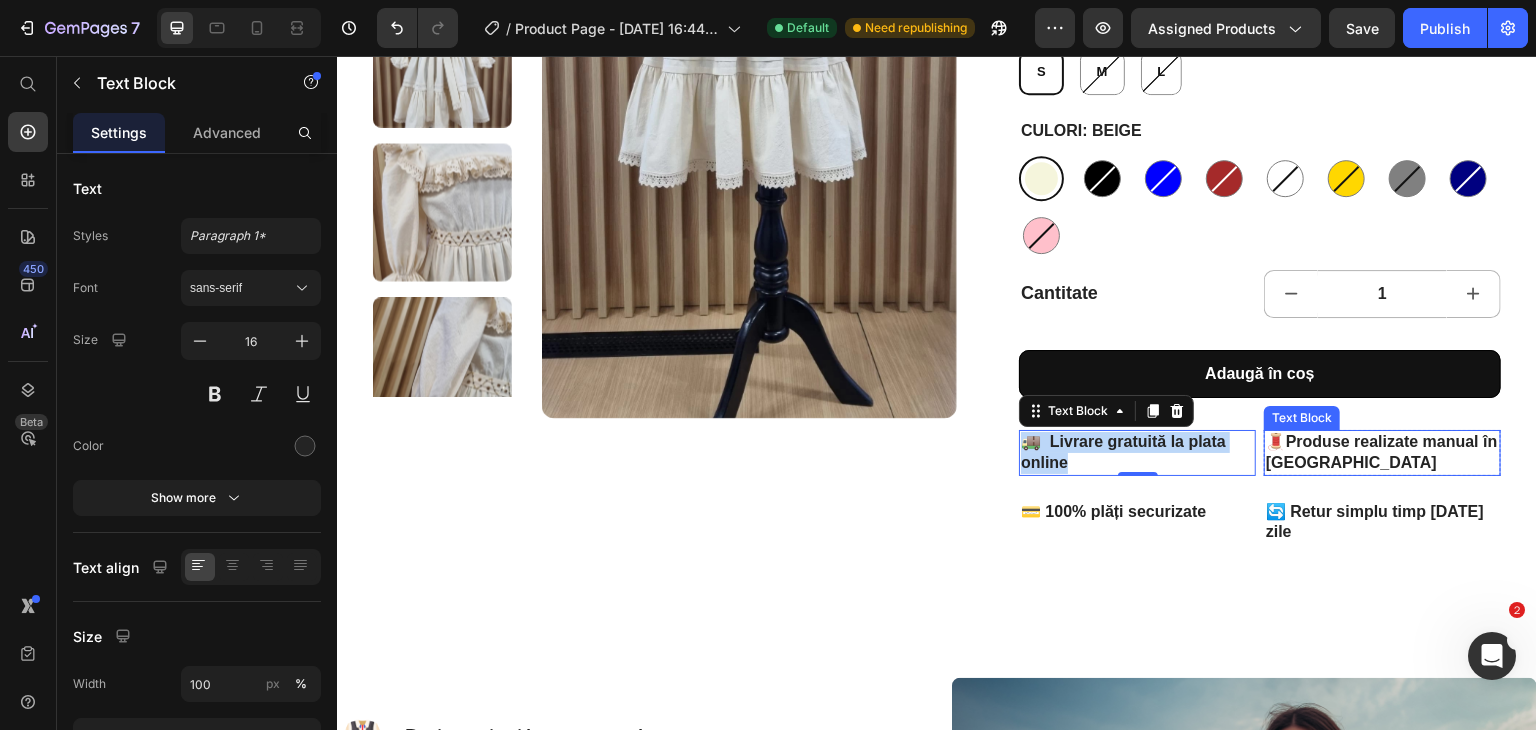 click on "🧵Produse realizate manual în [GEOGRAPHIC_DATA]" at bounding box center [1382, 453] 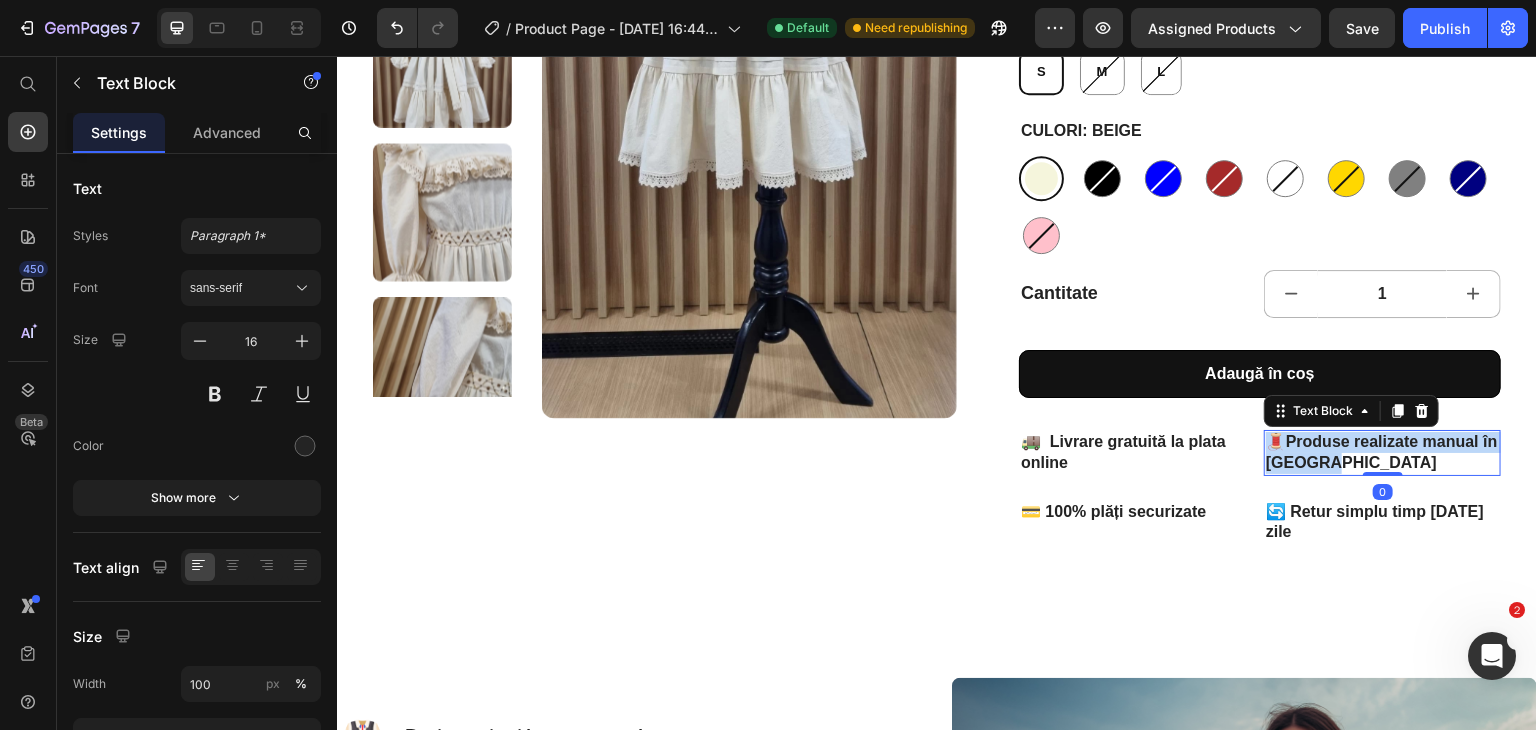 click on "🧵Produse realizate manual în [GEOGRAPHIC_DATA]" at bounding box center [1382, 453] 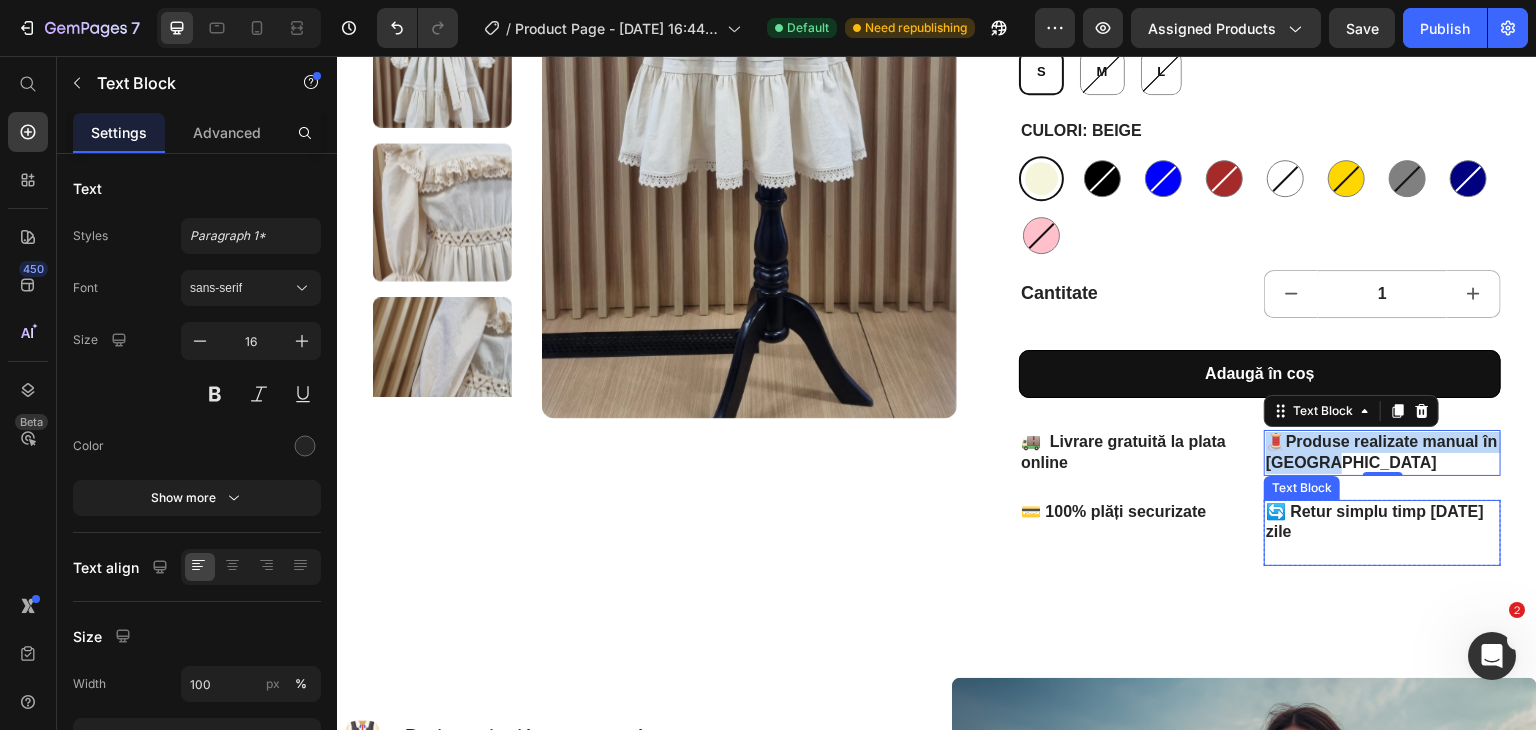 click on "🔄 Retur simplu timp [DATE] zile" at bounding box center [1375, 522] 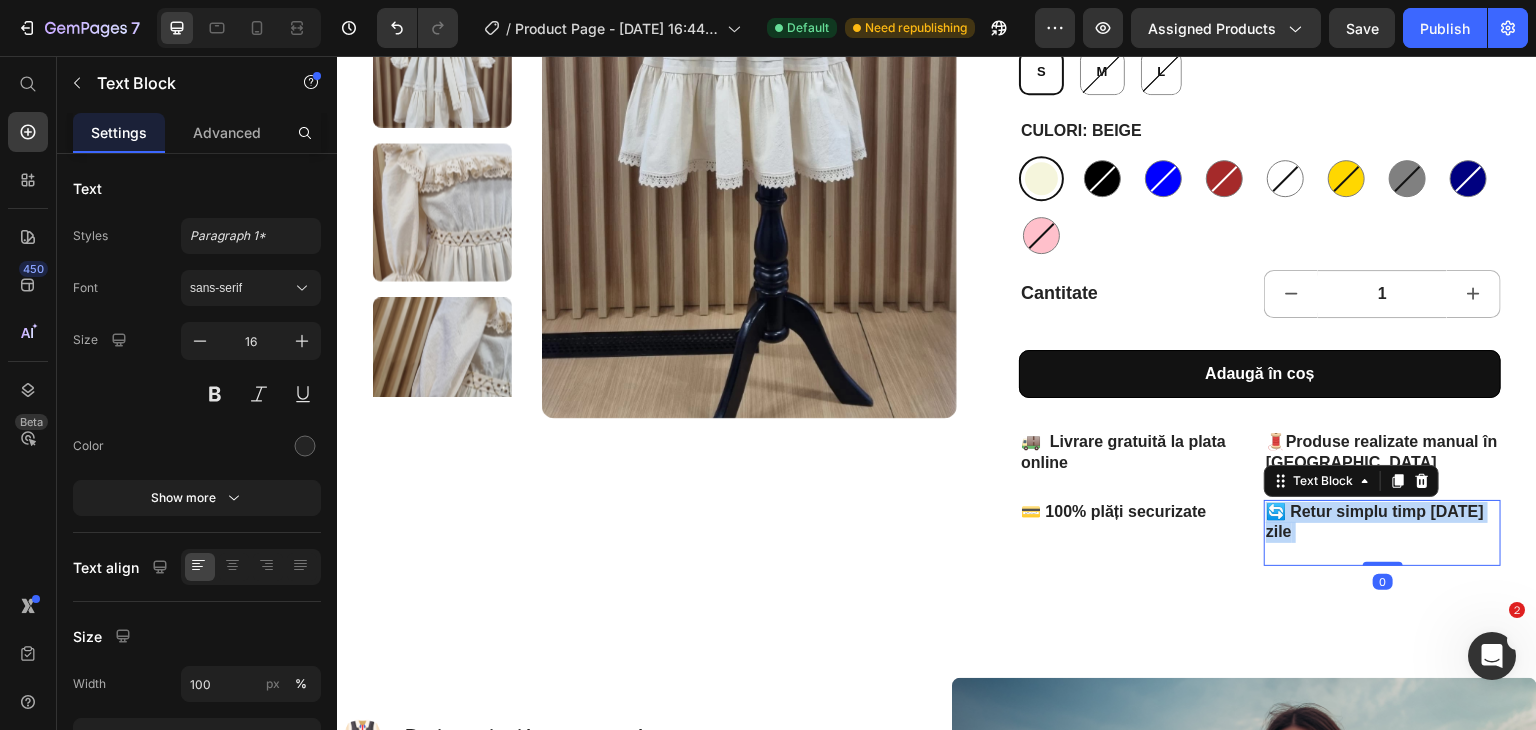 click on "🔄 Retur simplu timp [DATE] zile" at bounding box center (1375, 522) 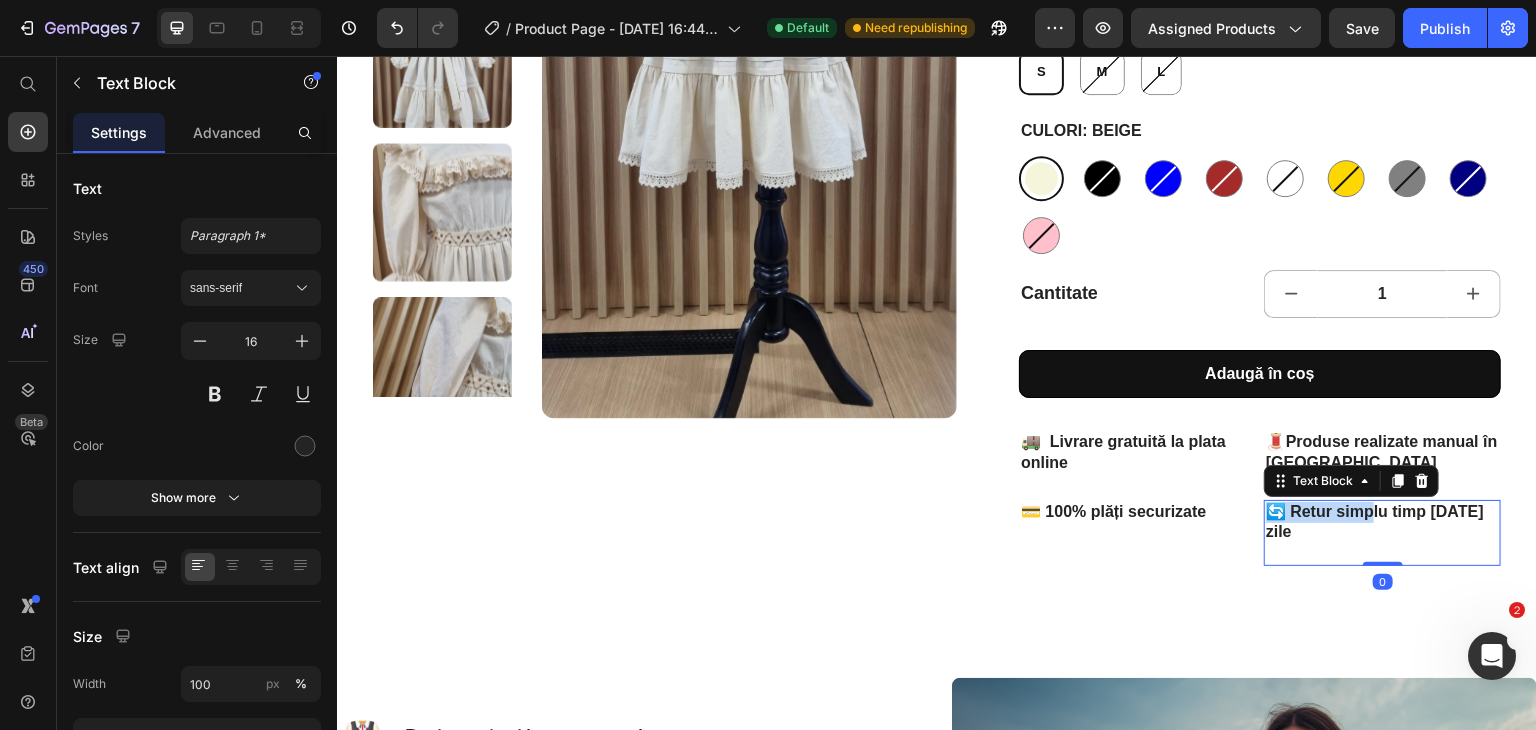 click on "🔄 Retur simplu timp [DATE] zile" at bounding box center (1375, 522) 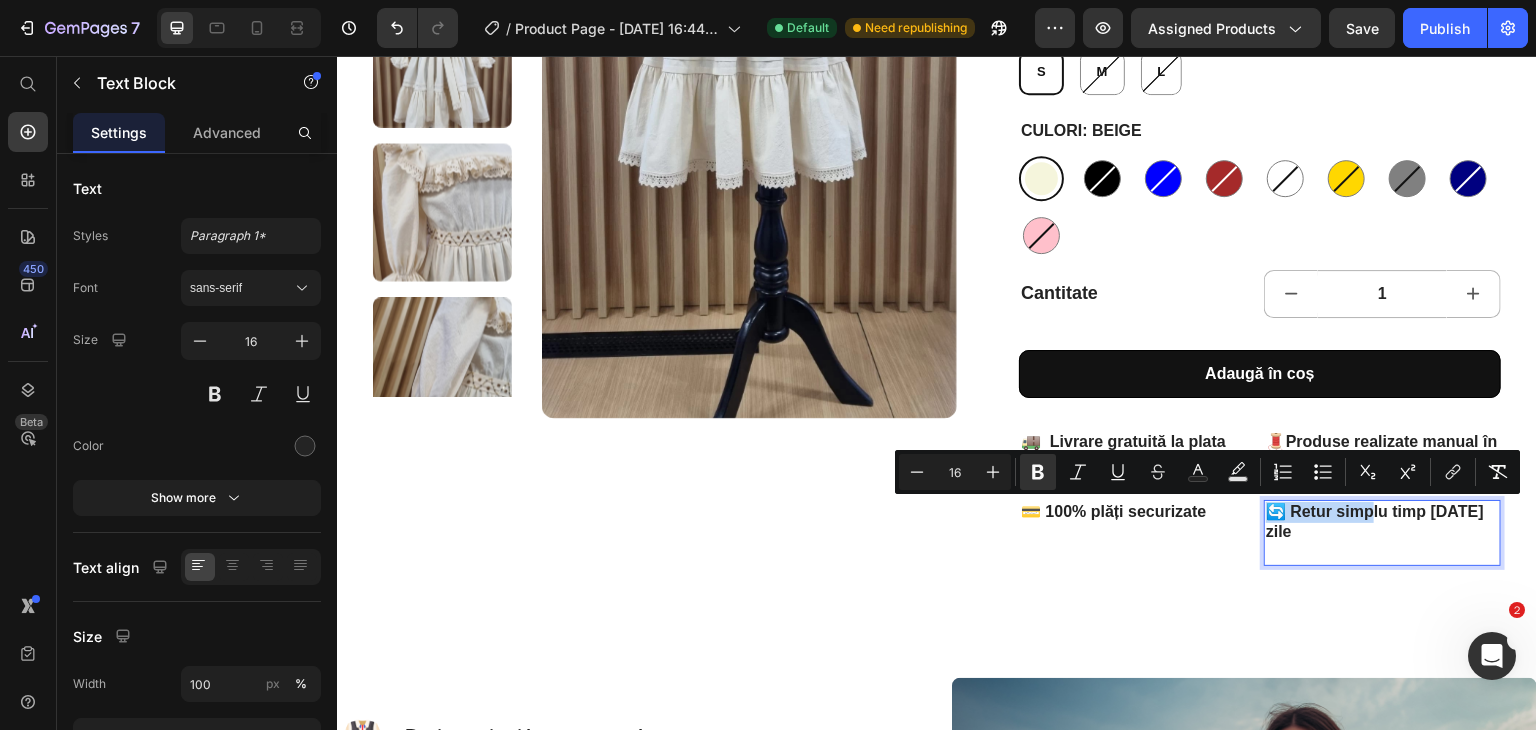 click on "🔄 Retur simplu timp [DATE] zile" at bounding box center [1375, 522] 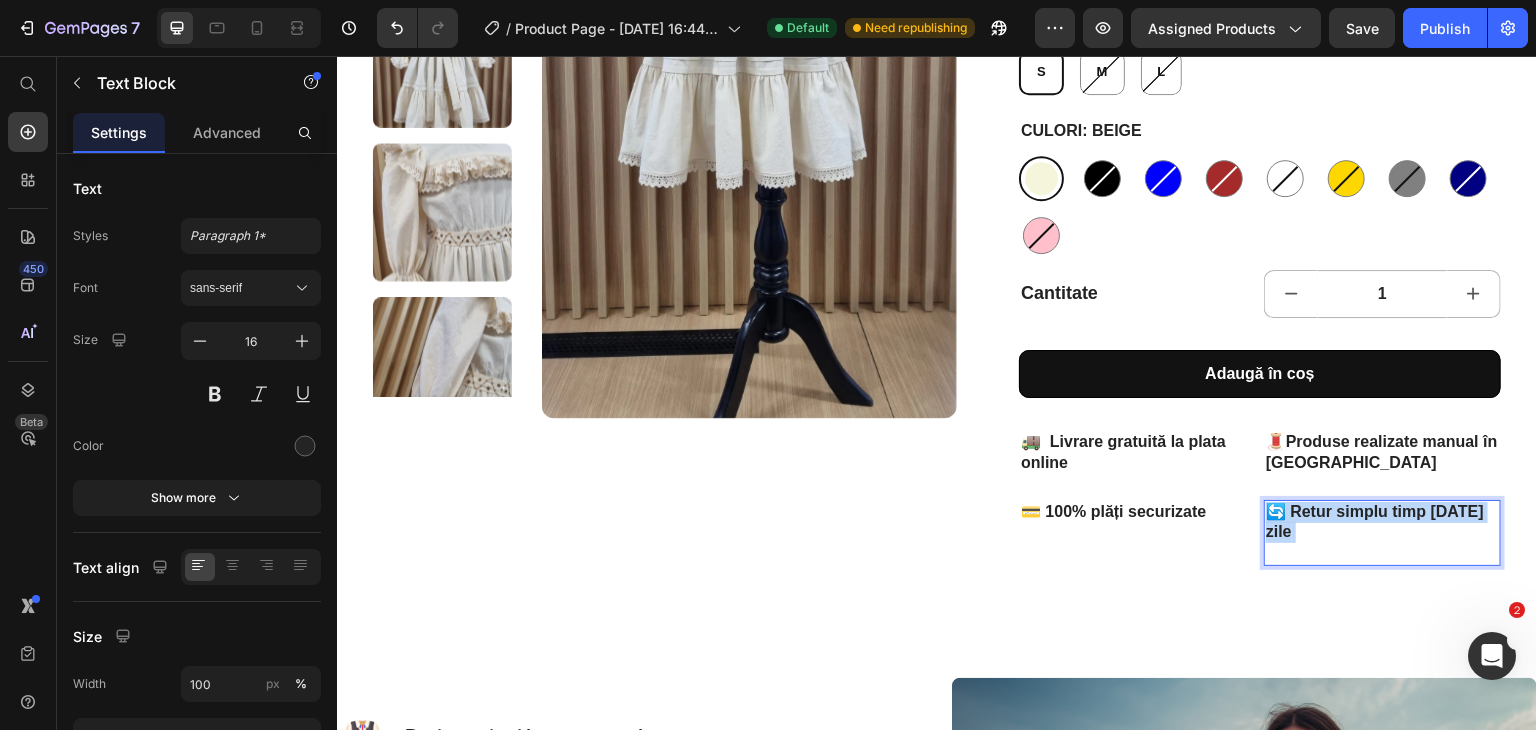 click on "🔄 Retur simplu timp [DATE] zile" at bounding box center [1375, 522] 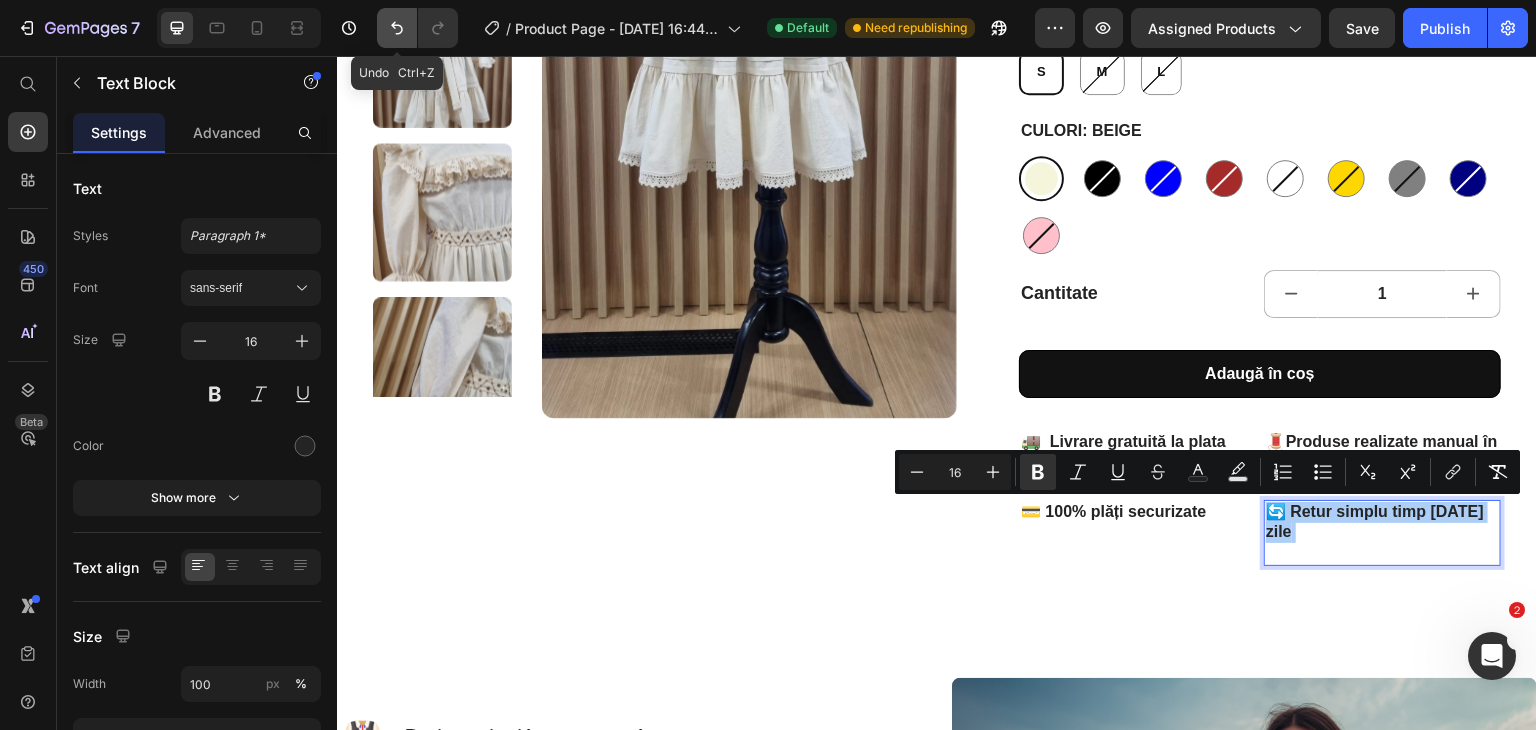 click 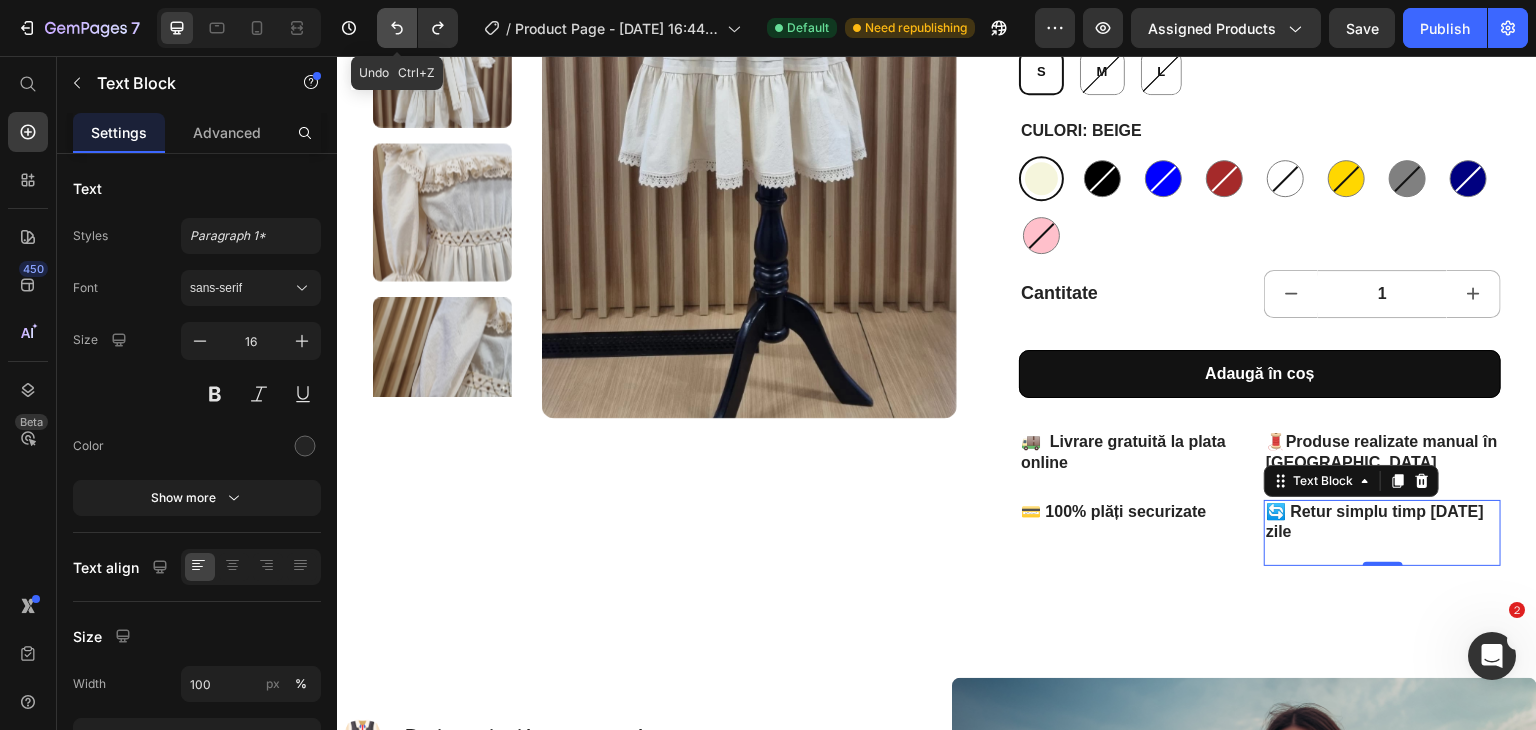 click 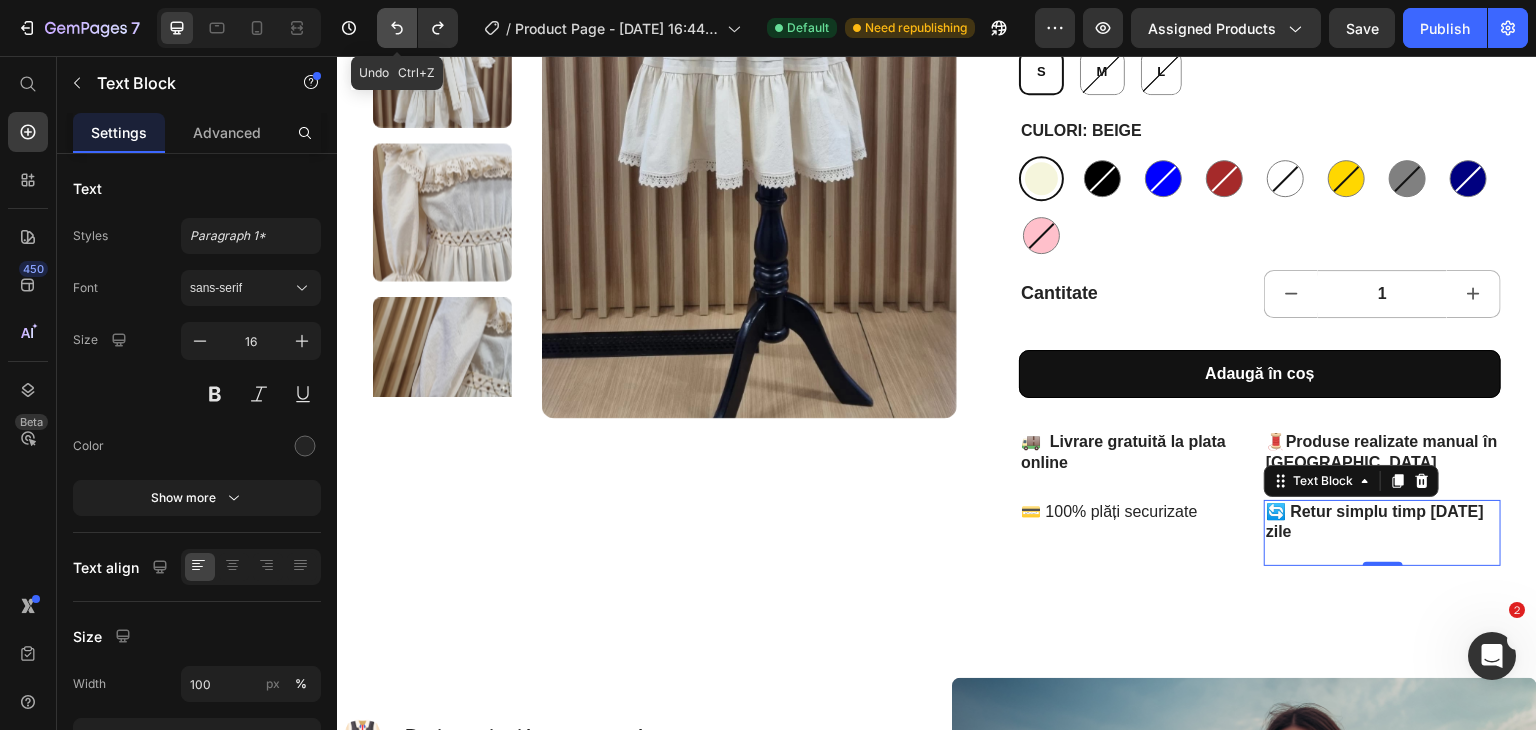 click 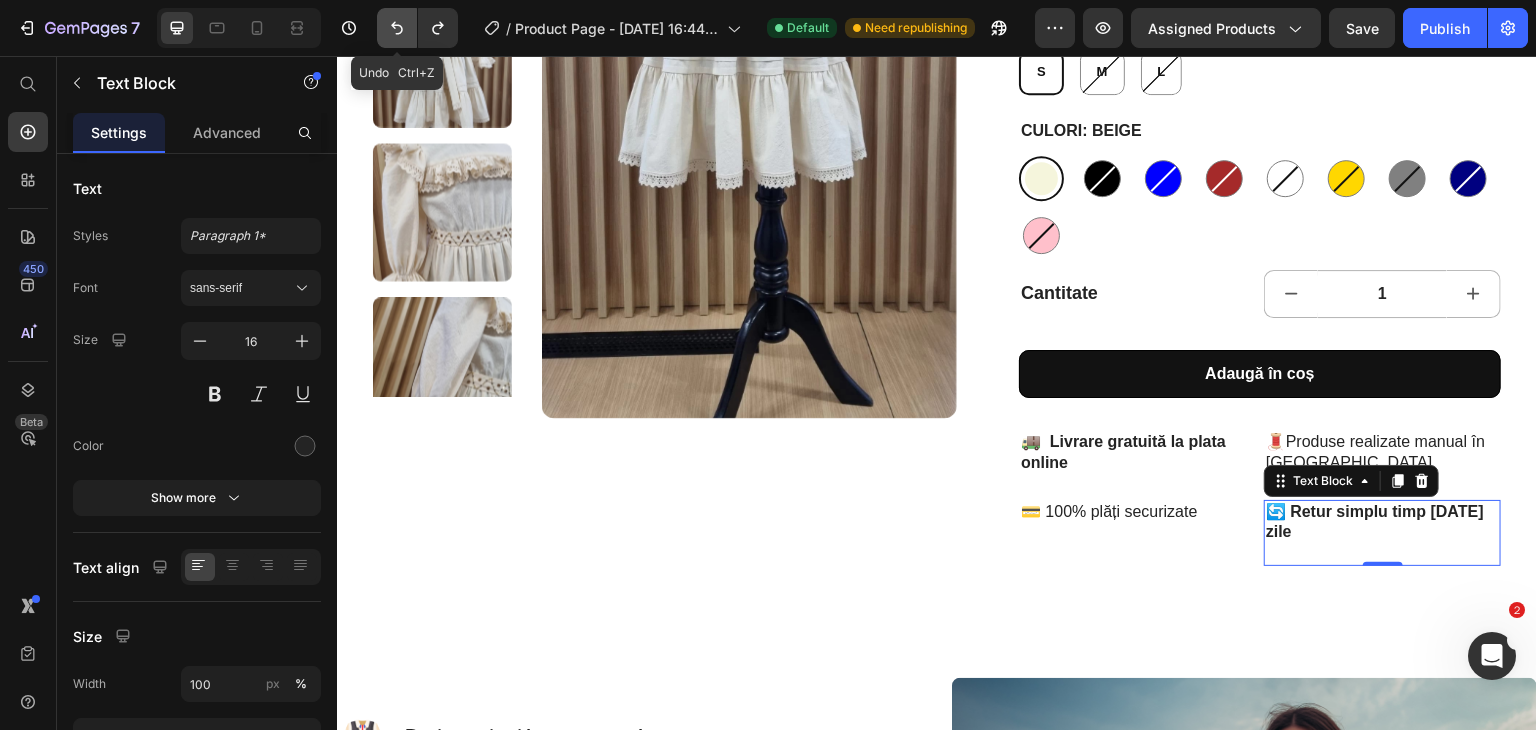 click 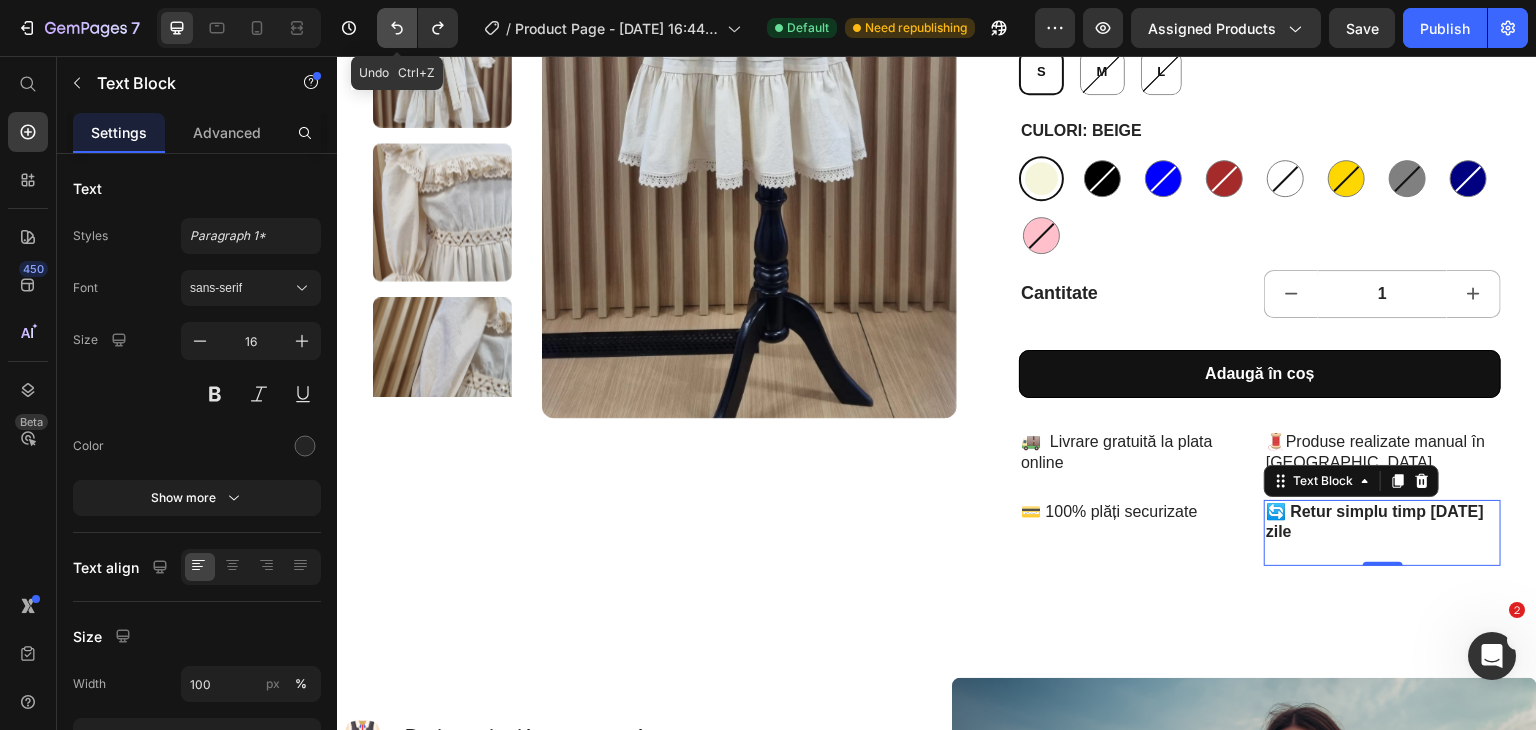 click 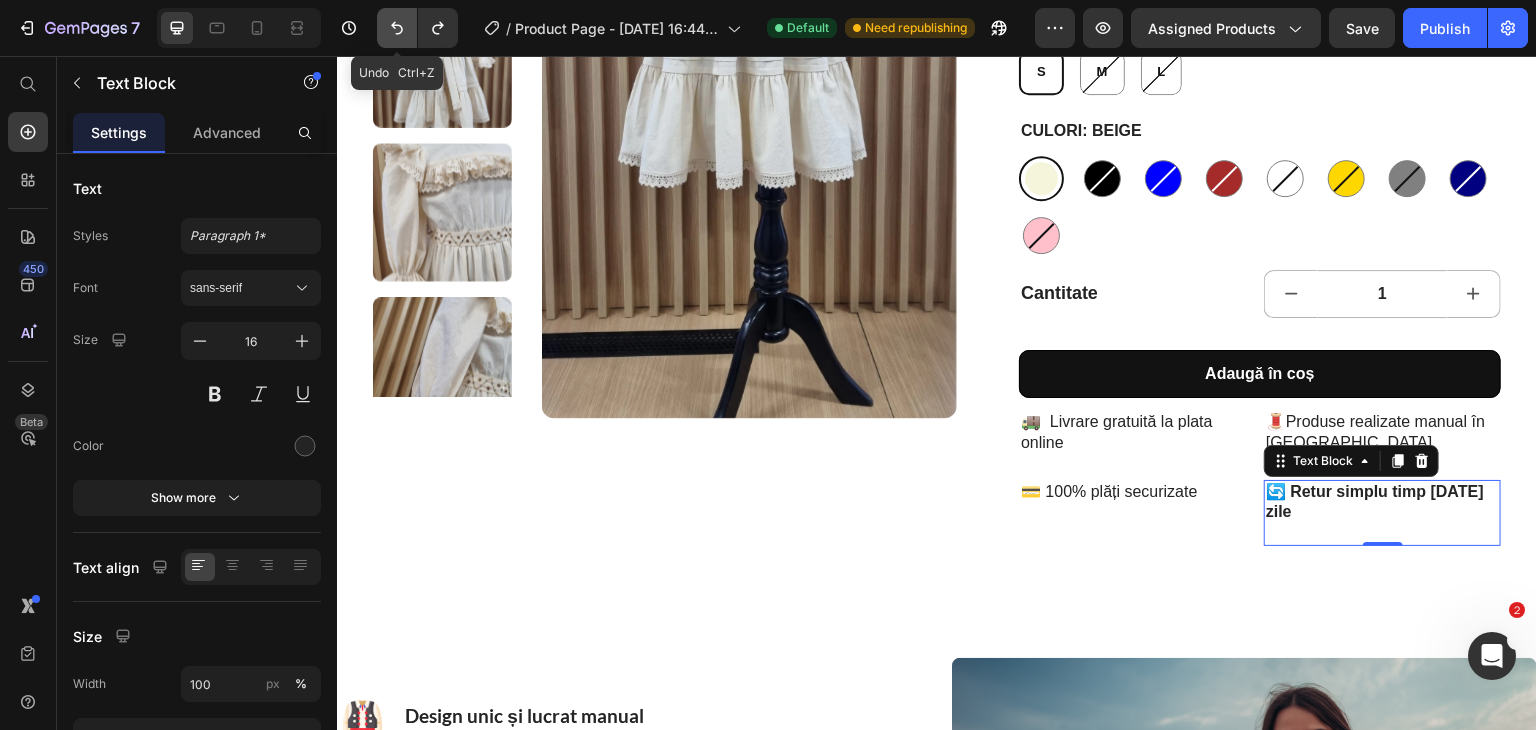 click 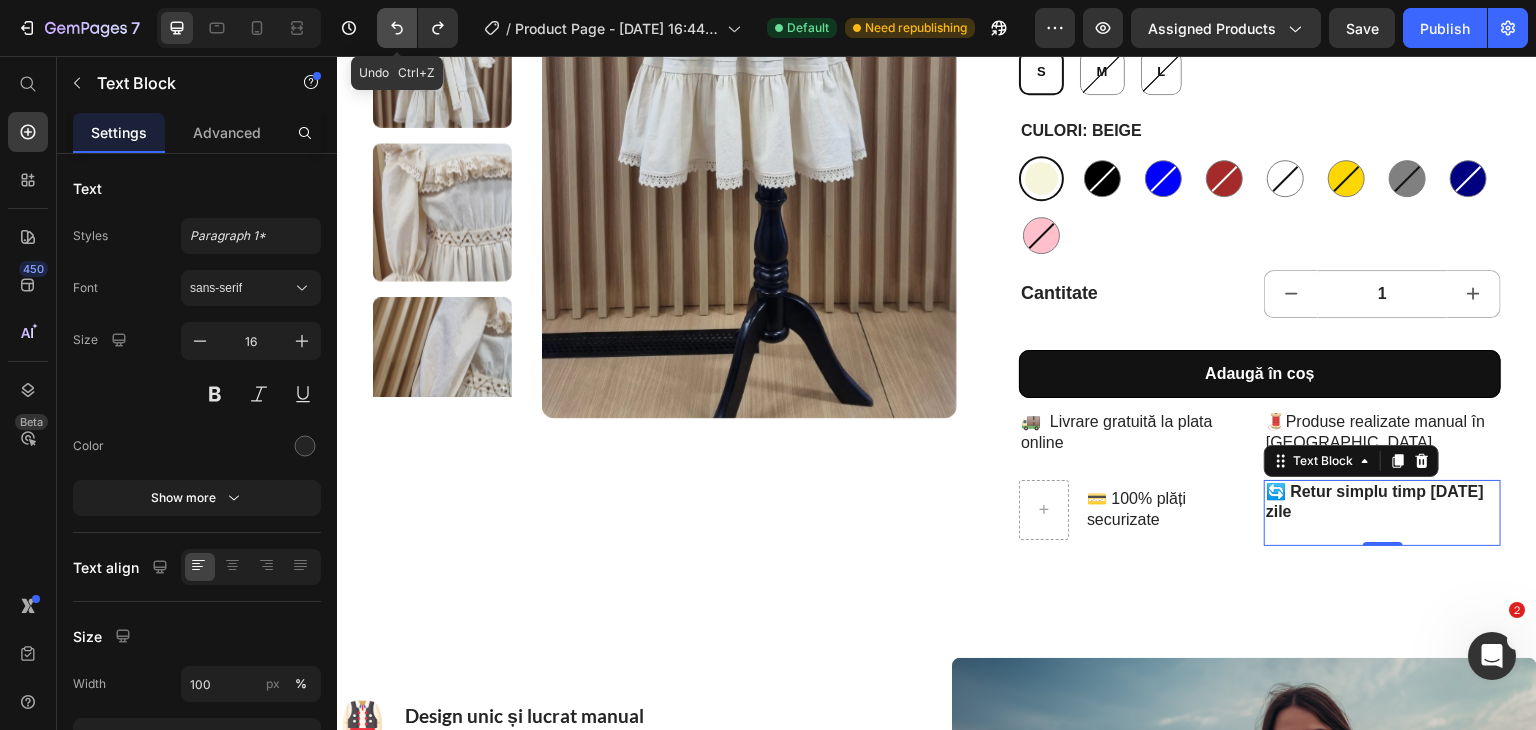 click 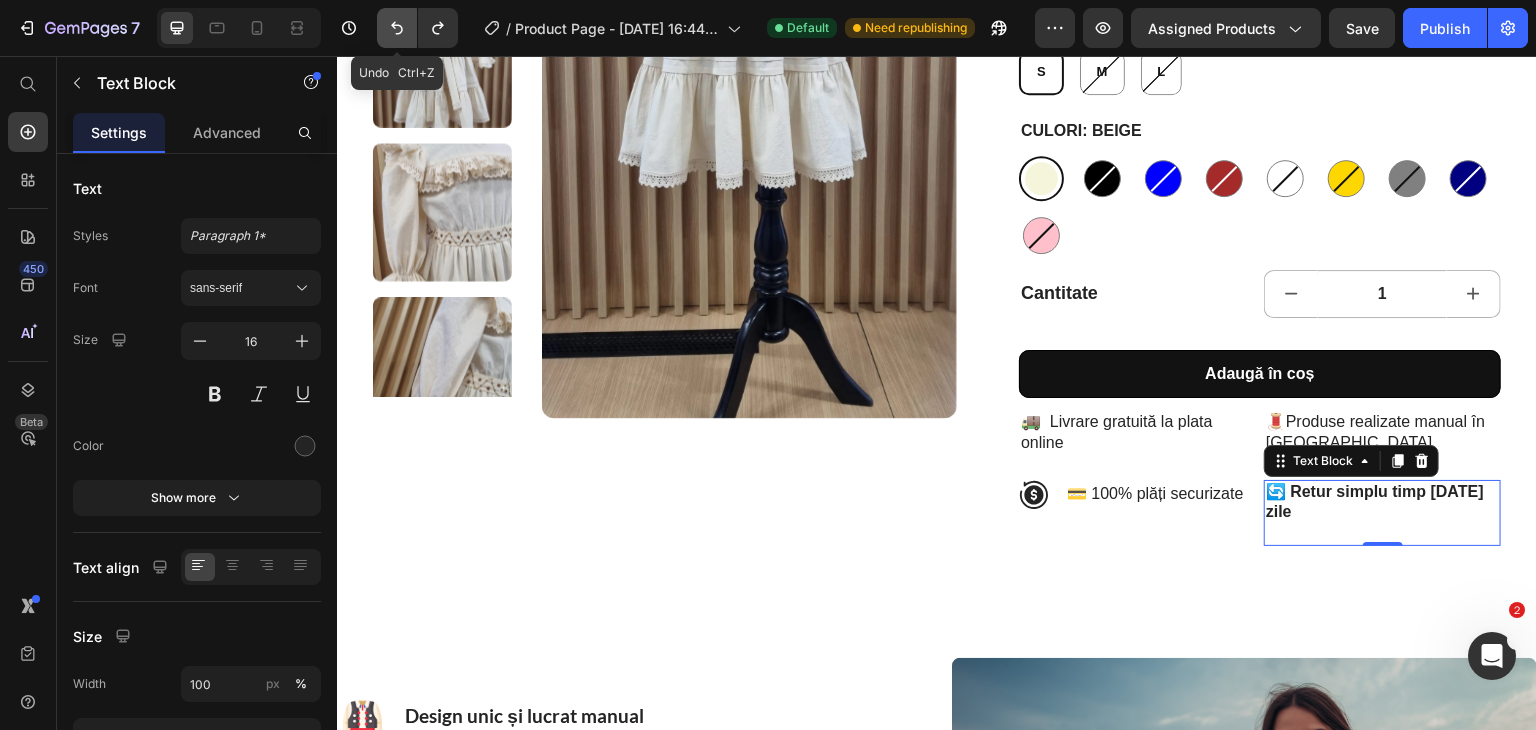 click 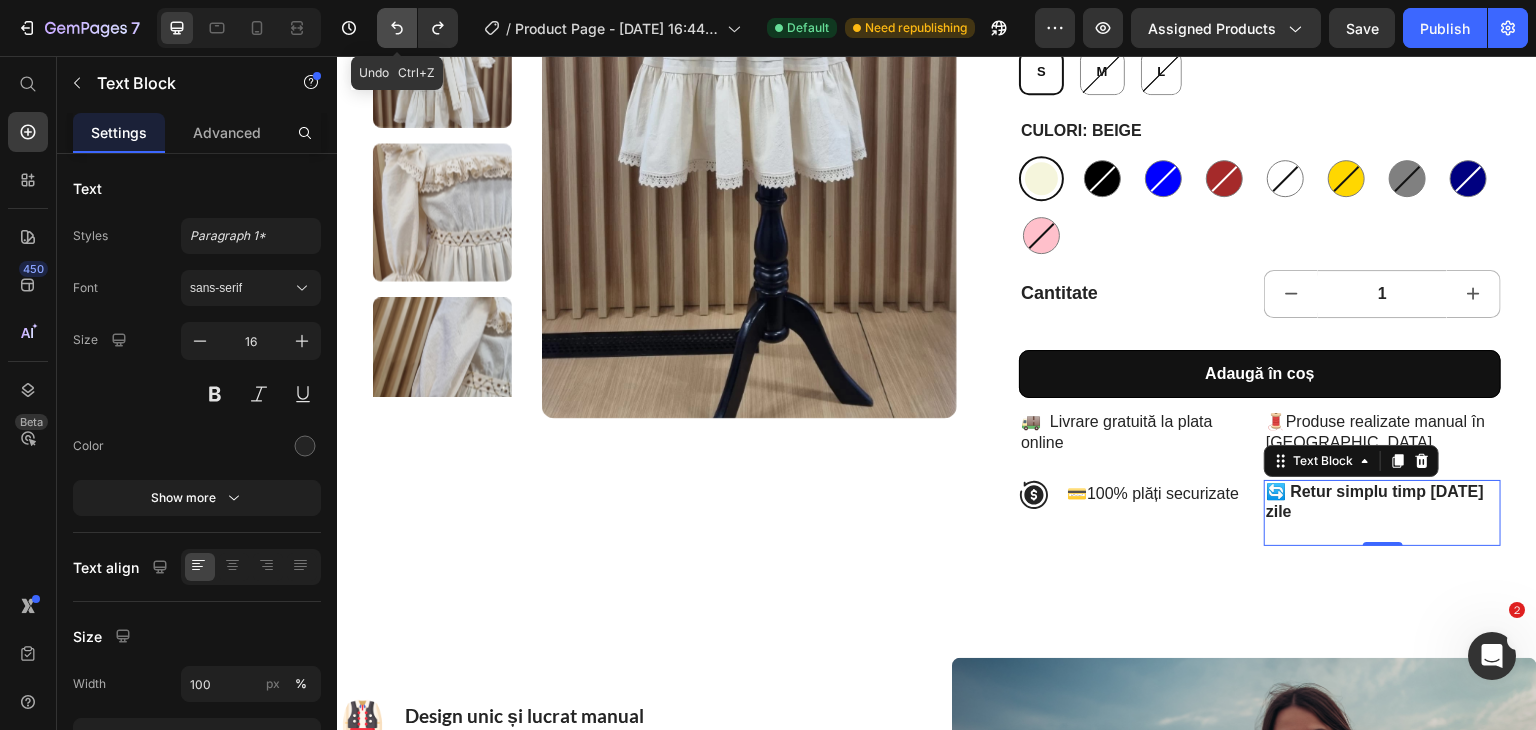 click 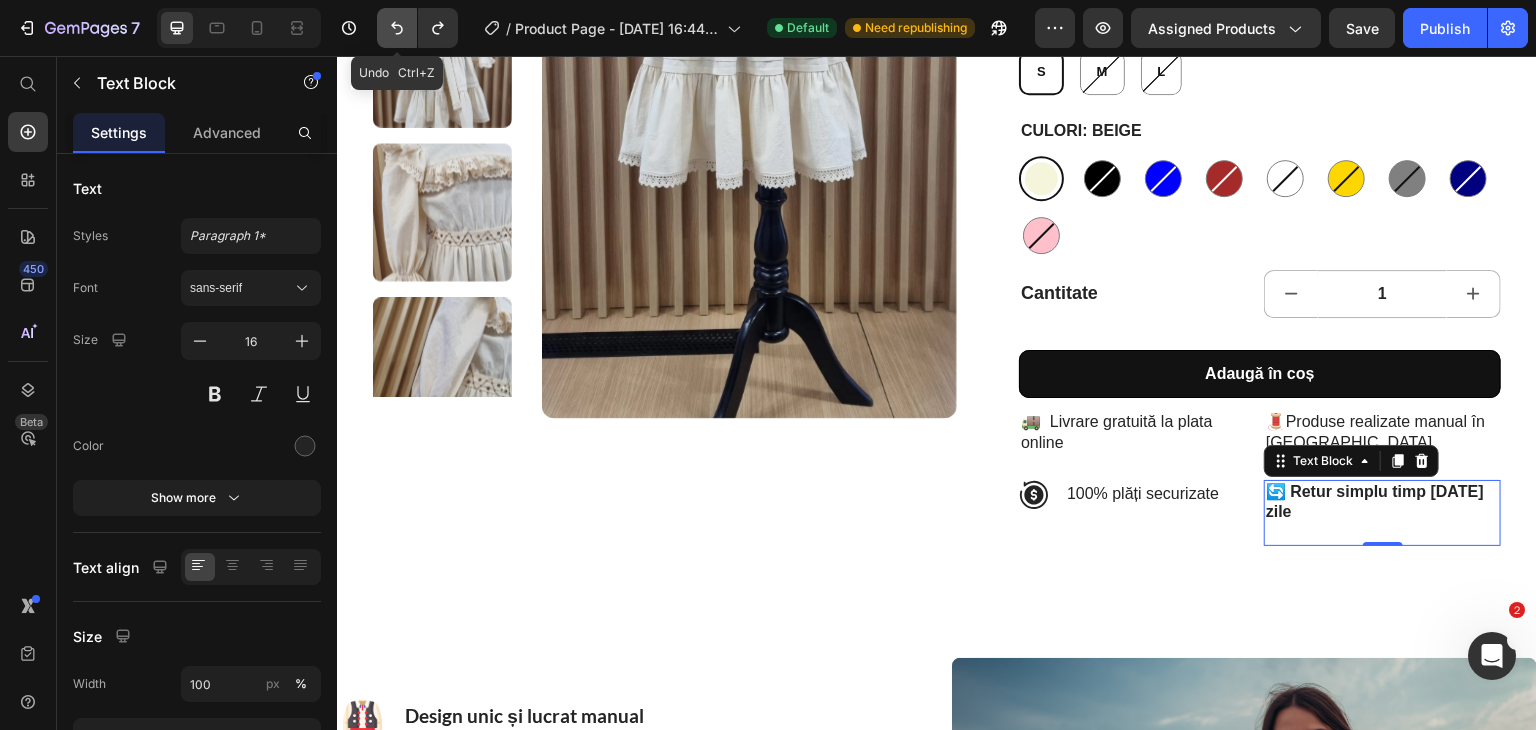 click 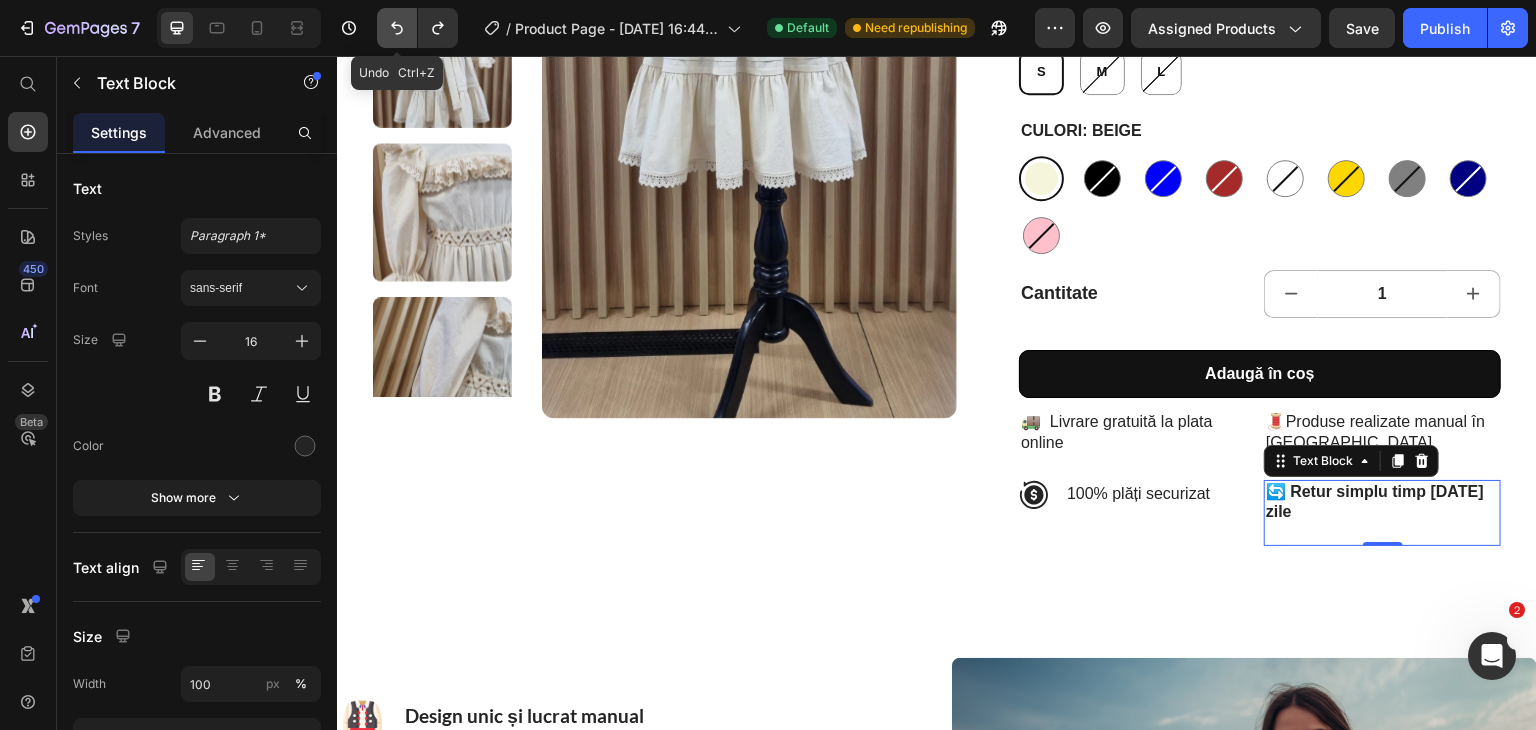 click 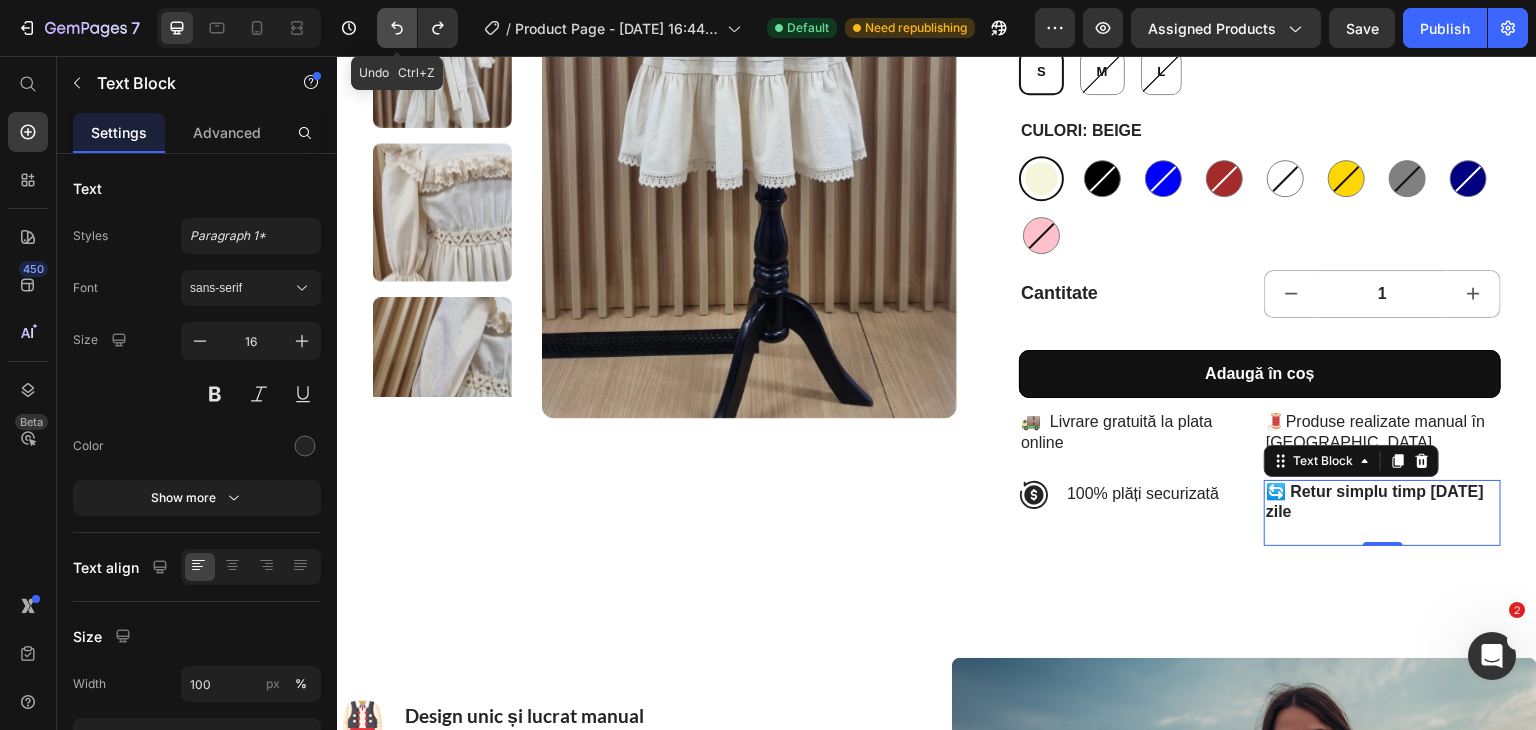 click 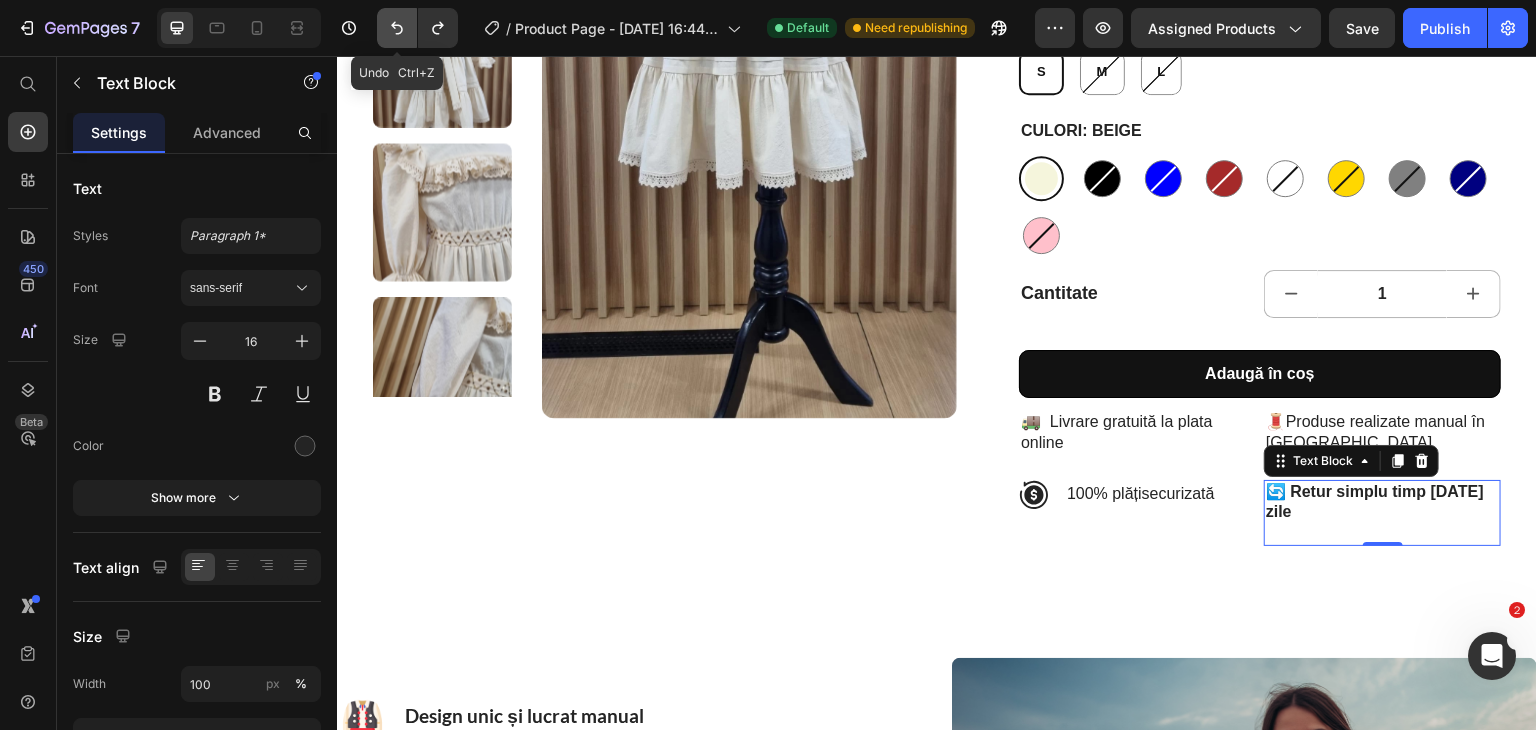 click 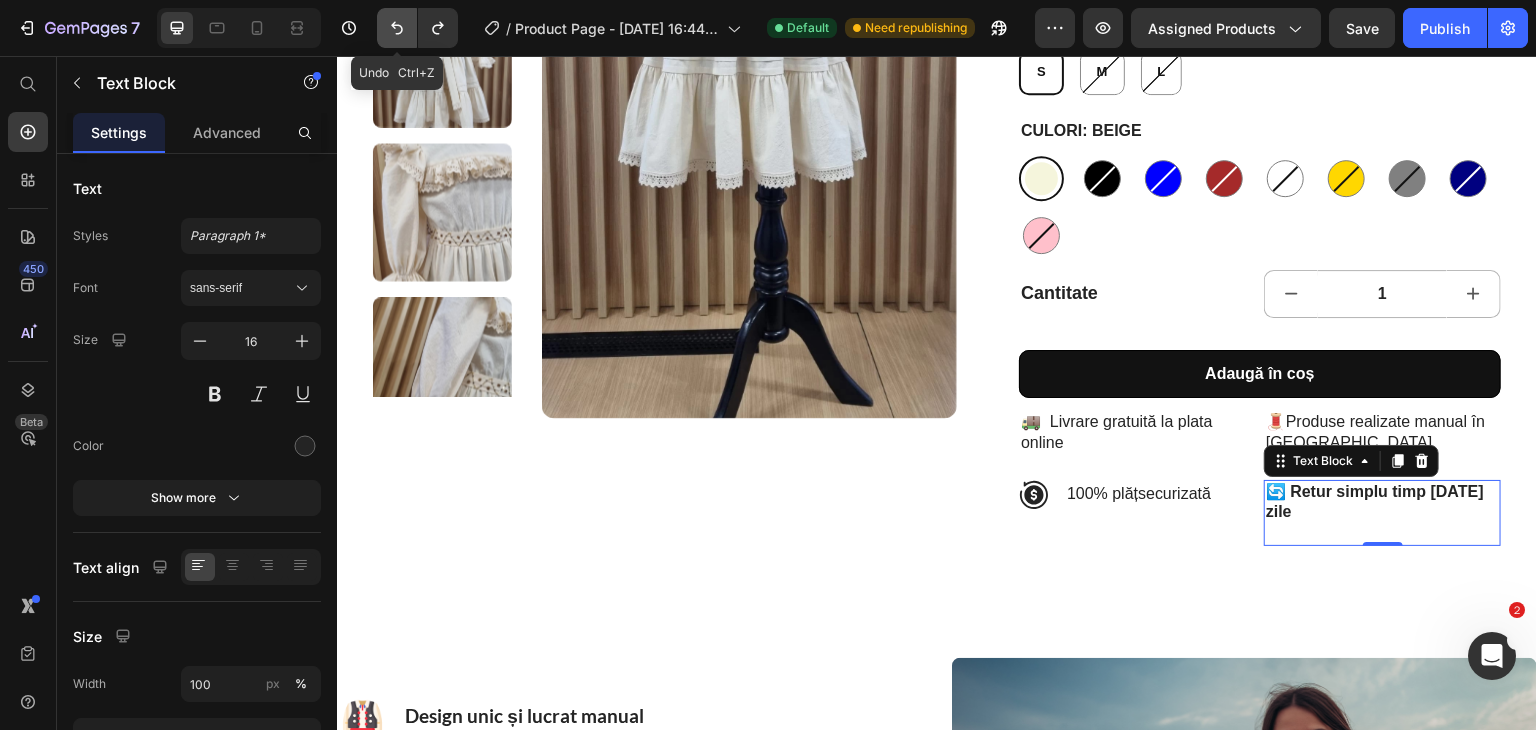 click 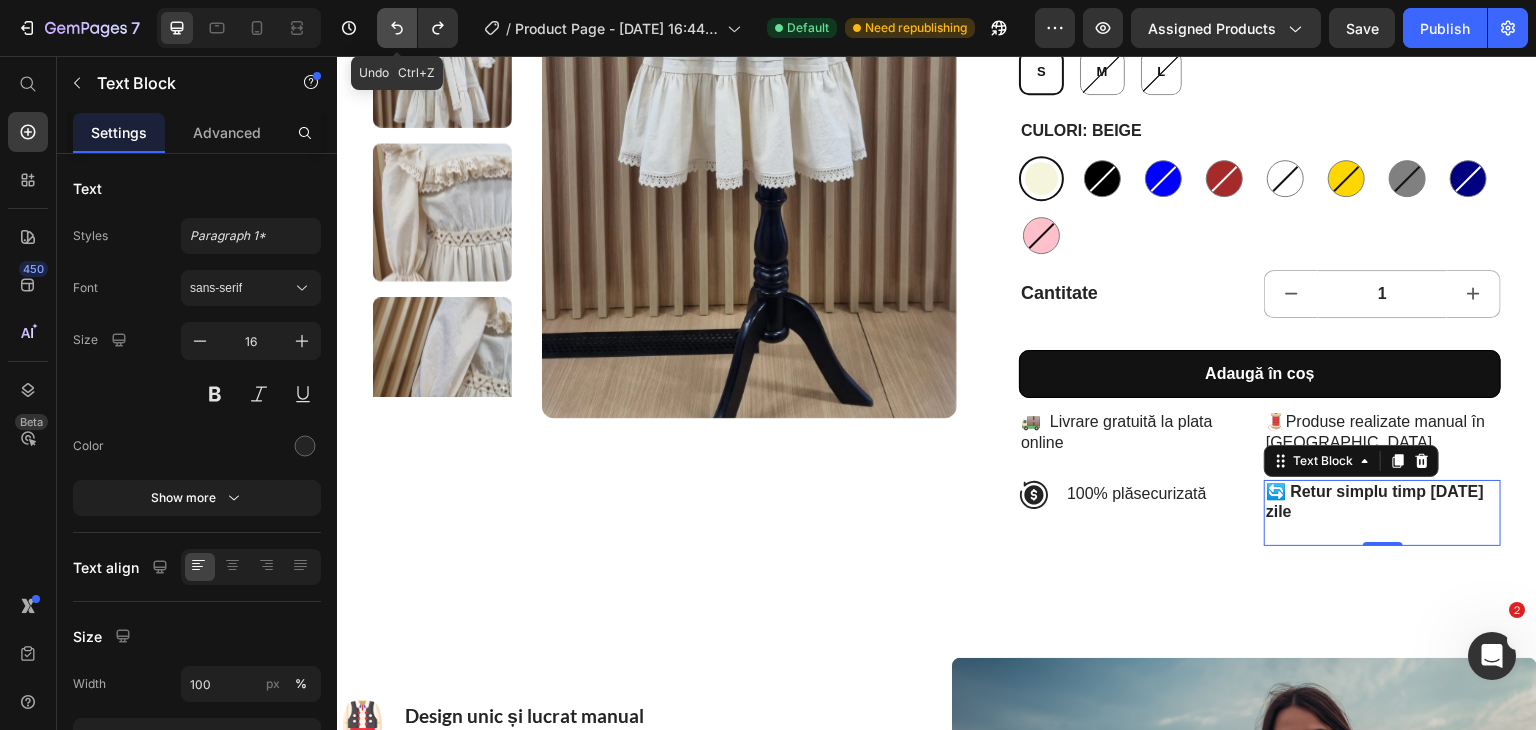 click 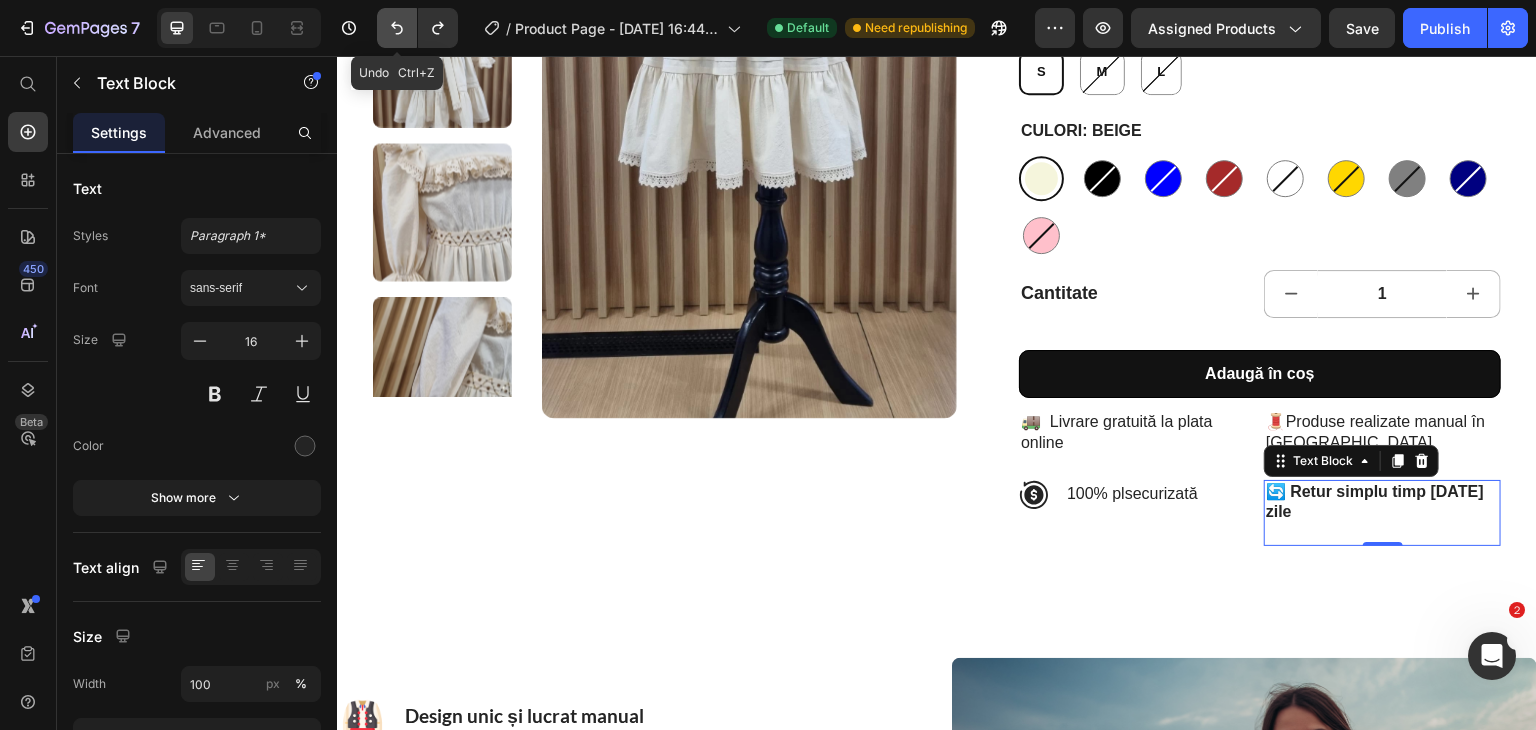 click 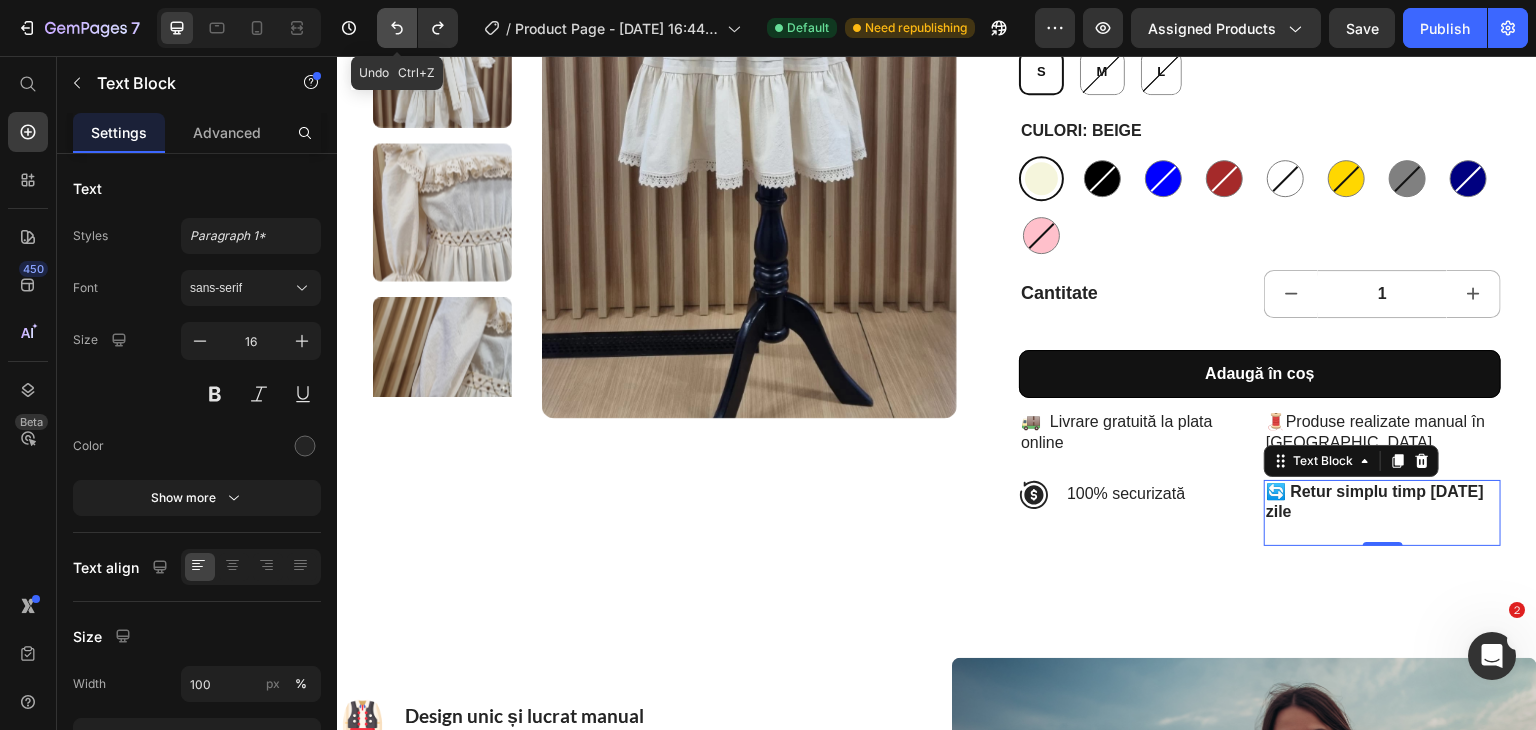 click 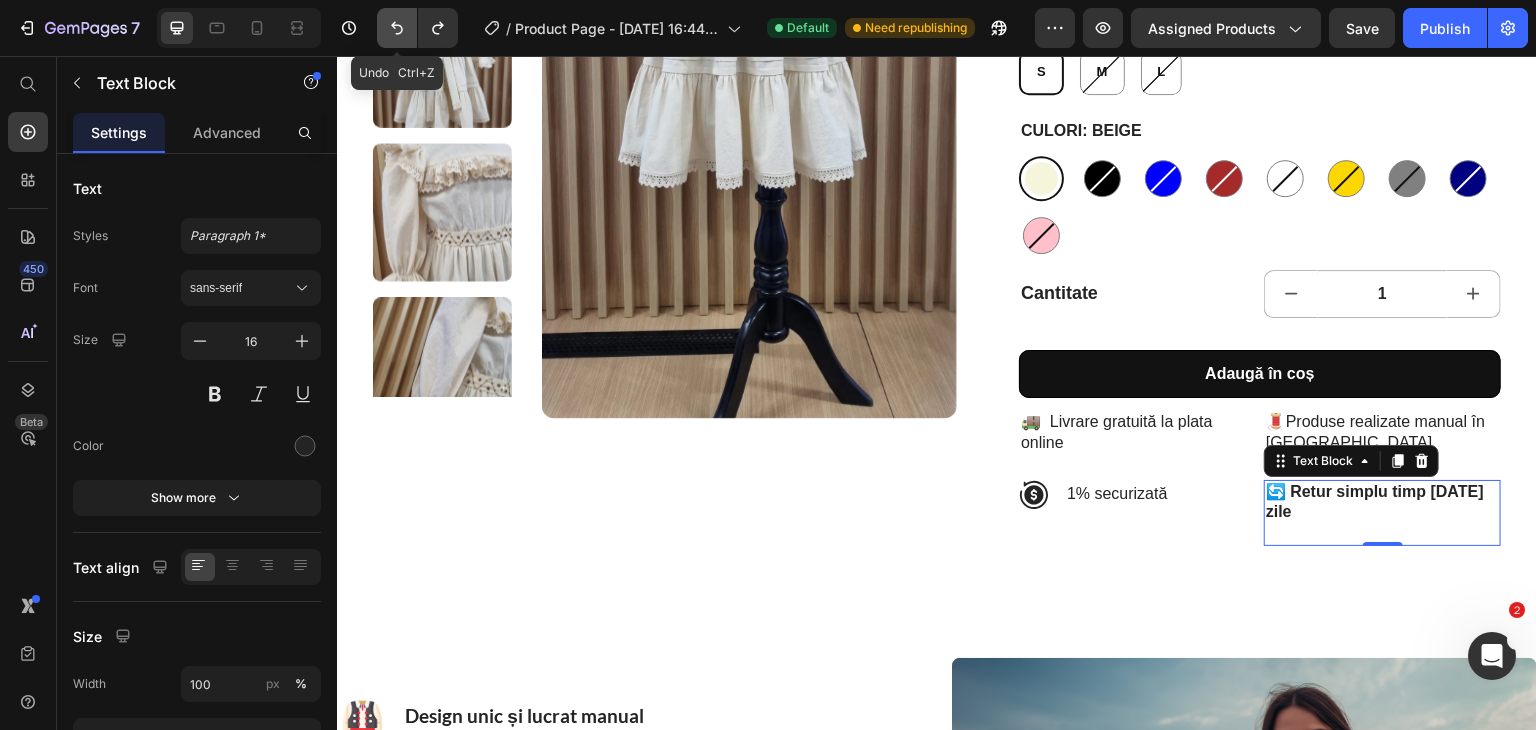 click 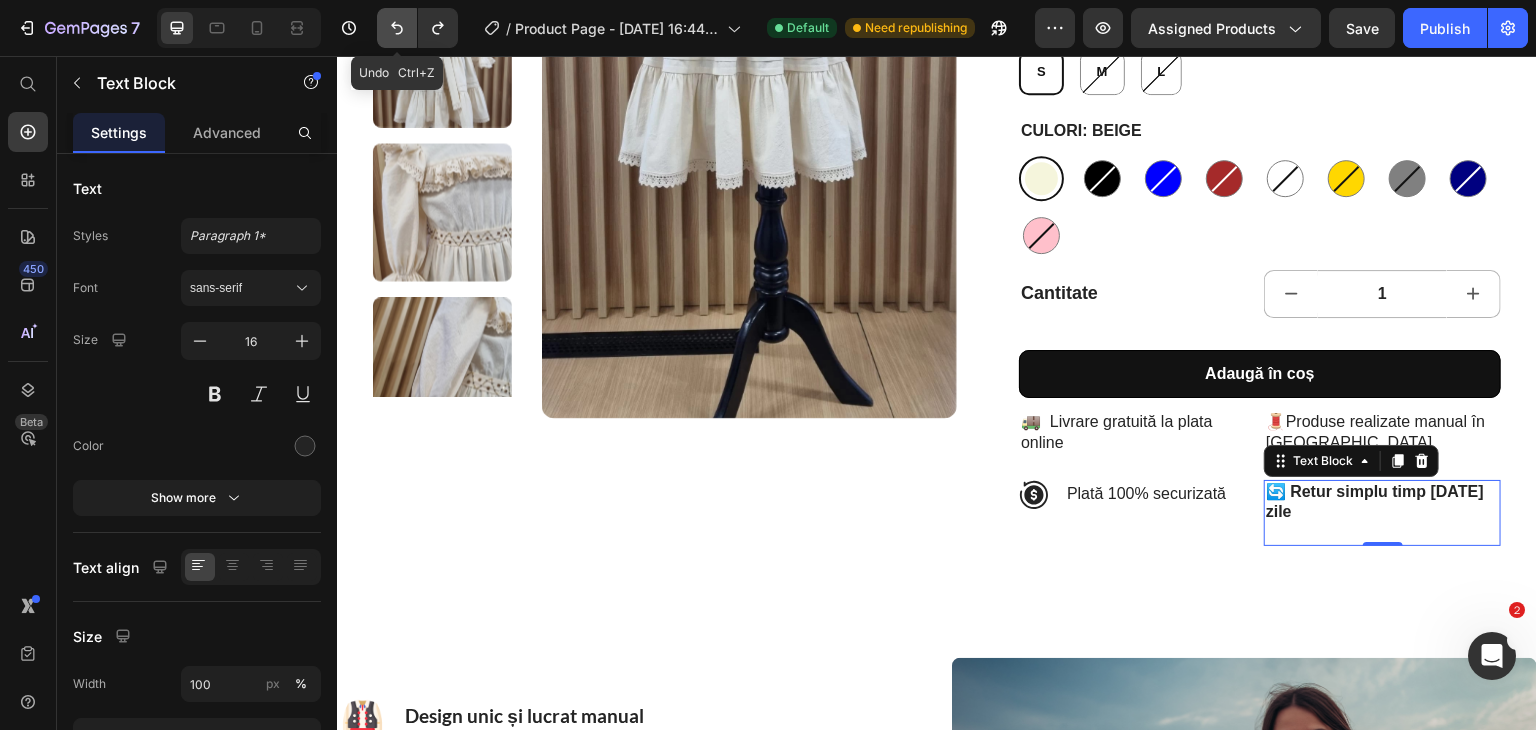 click 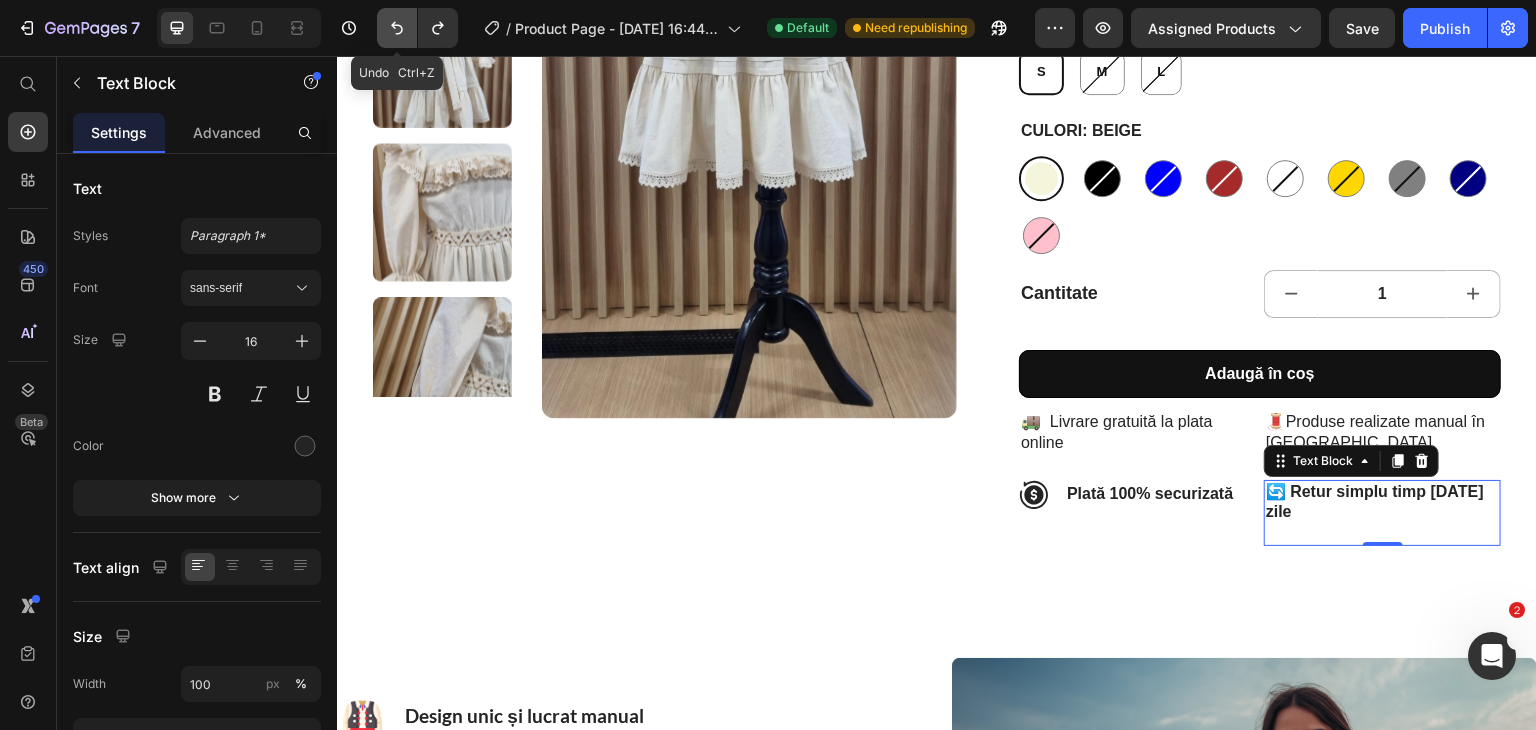 click 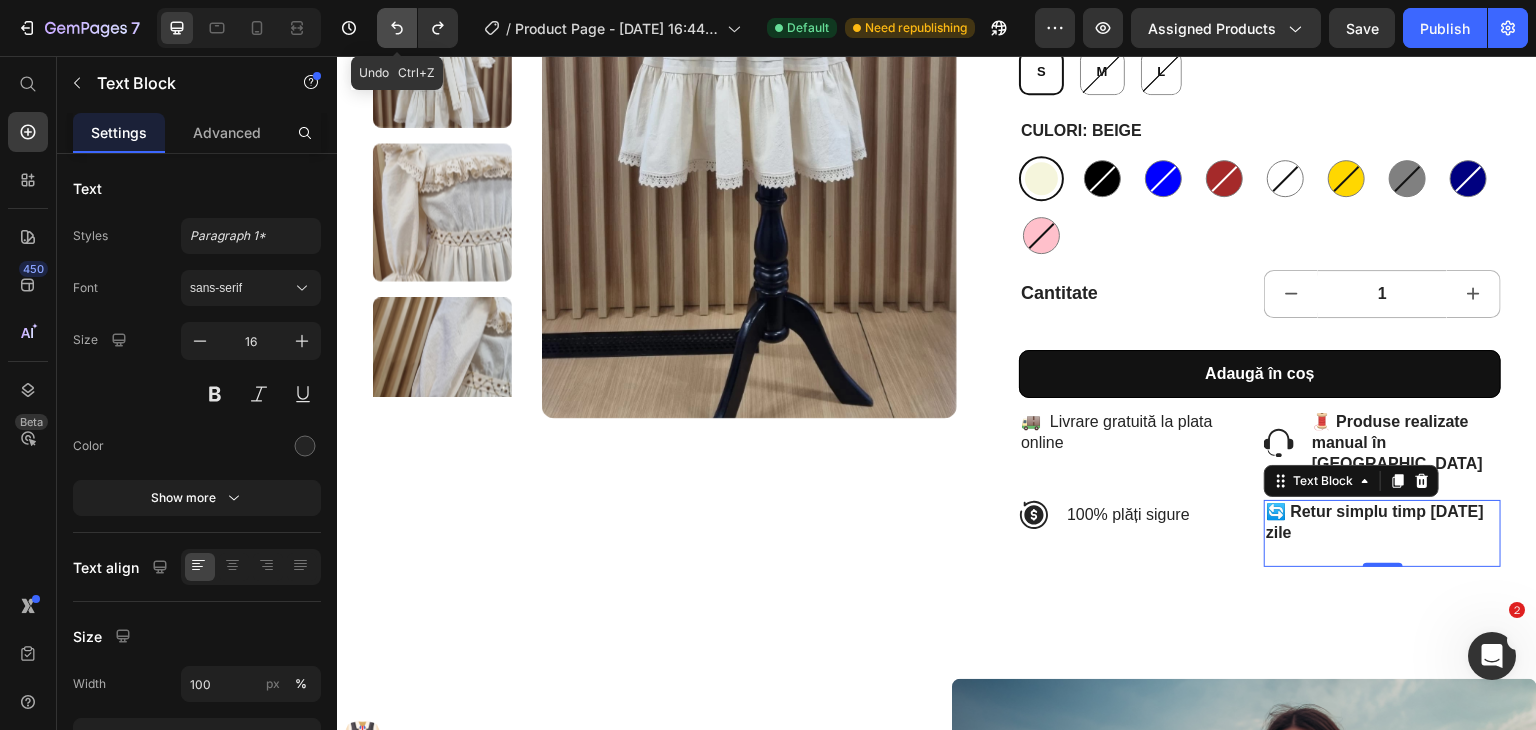 click 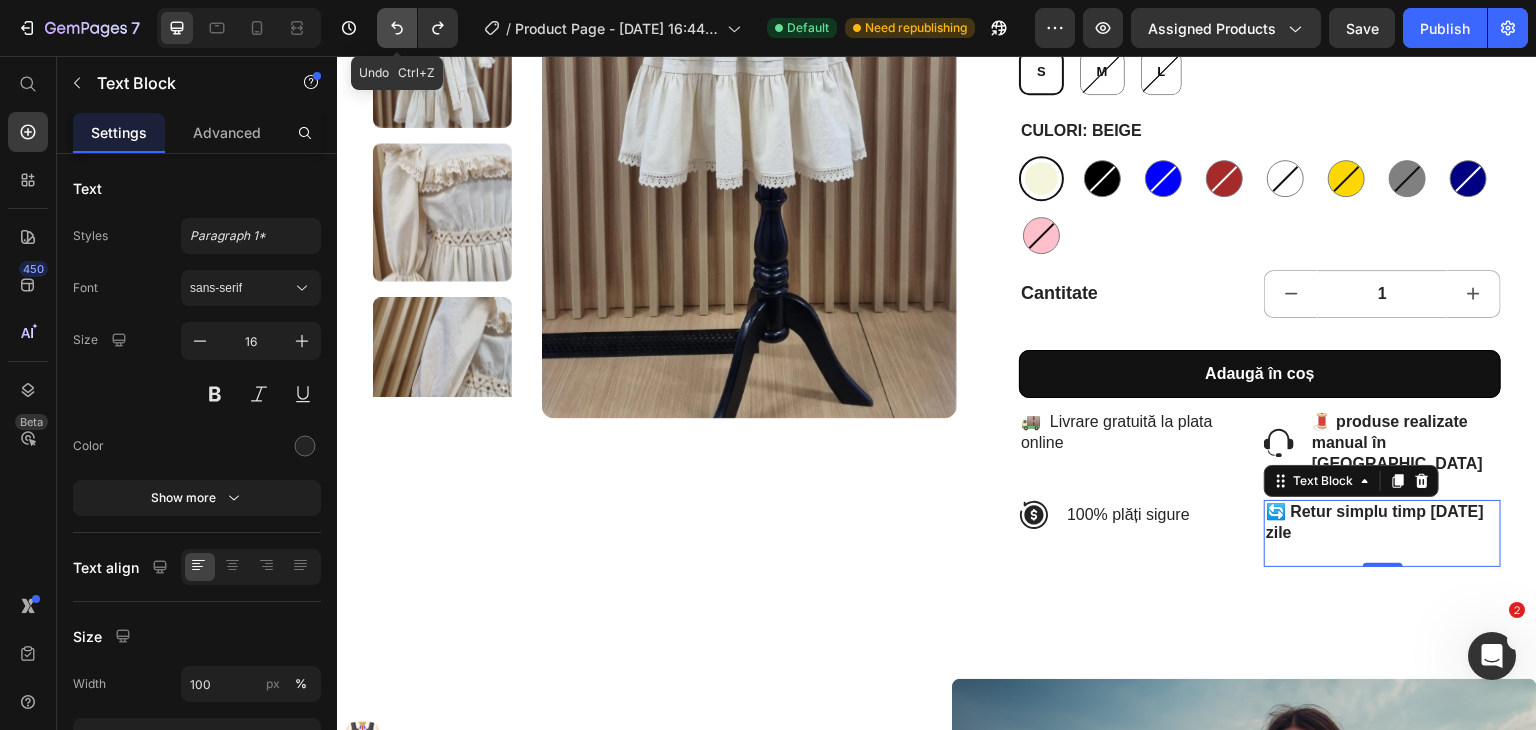 click 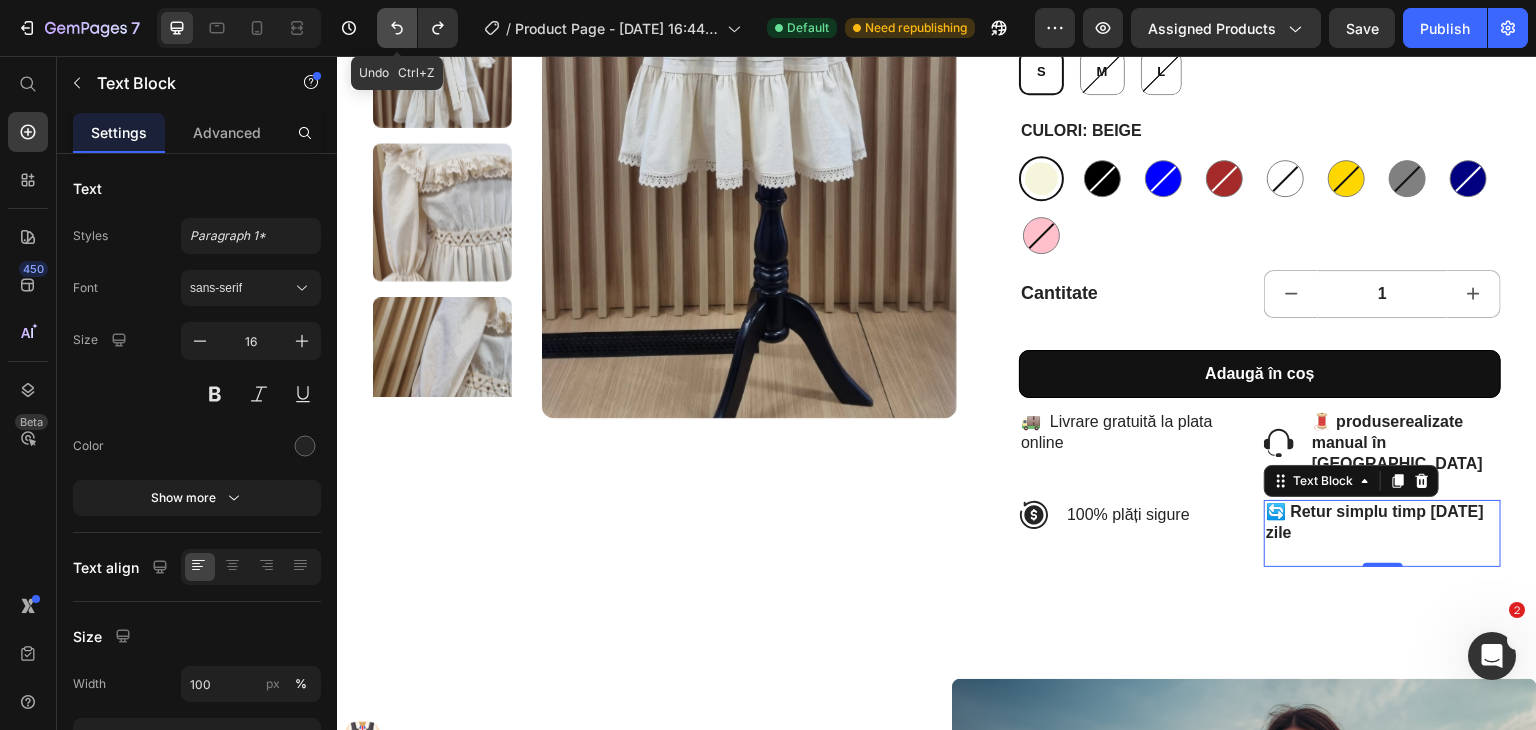 click 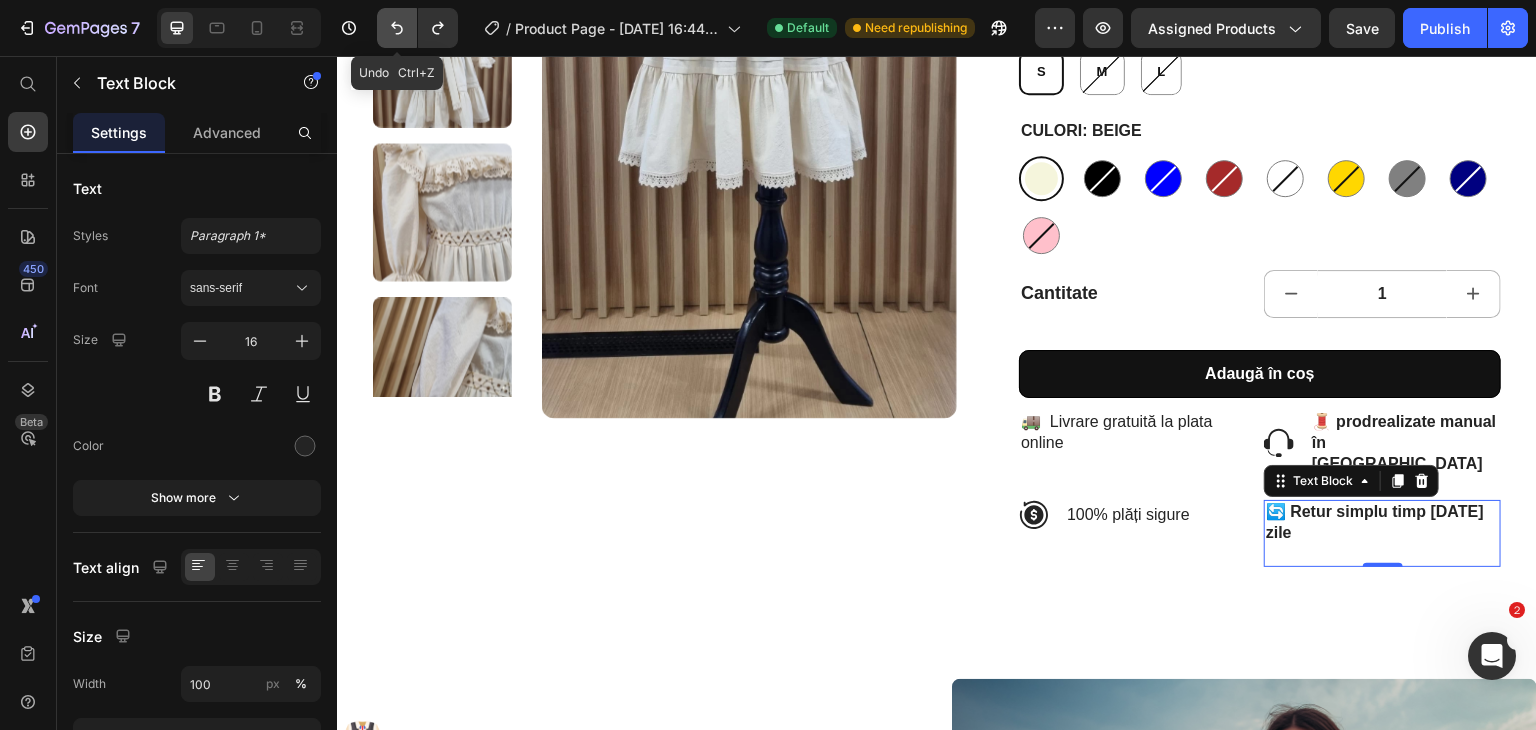 click 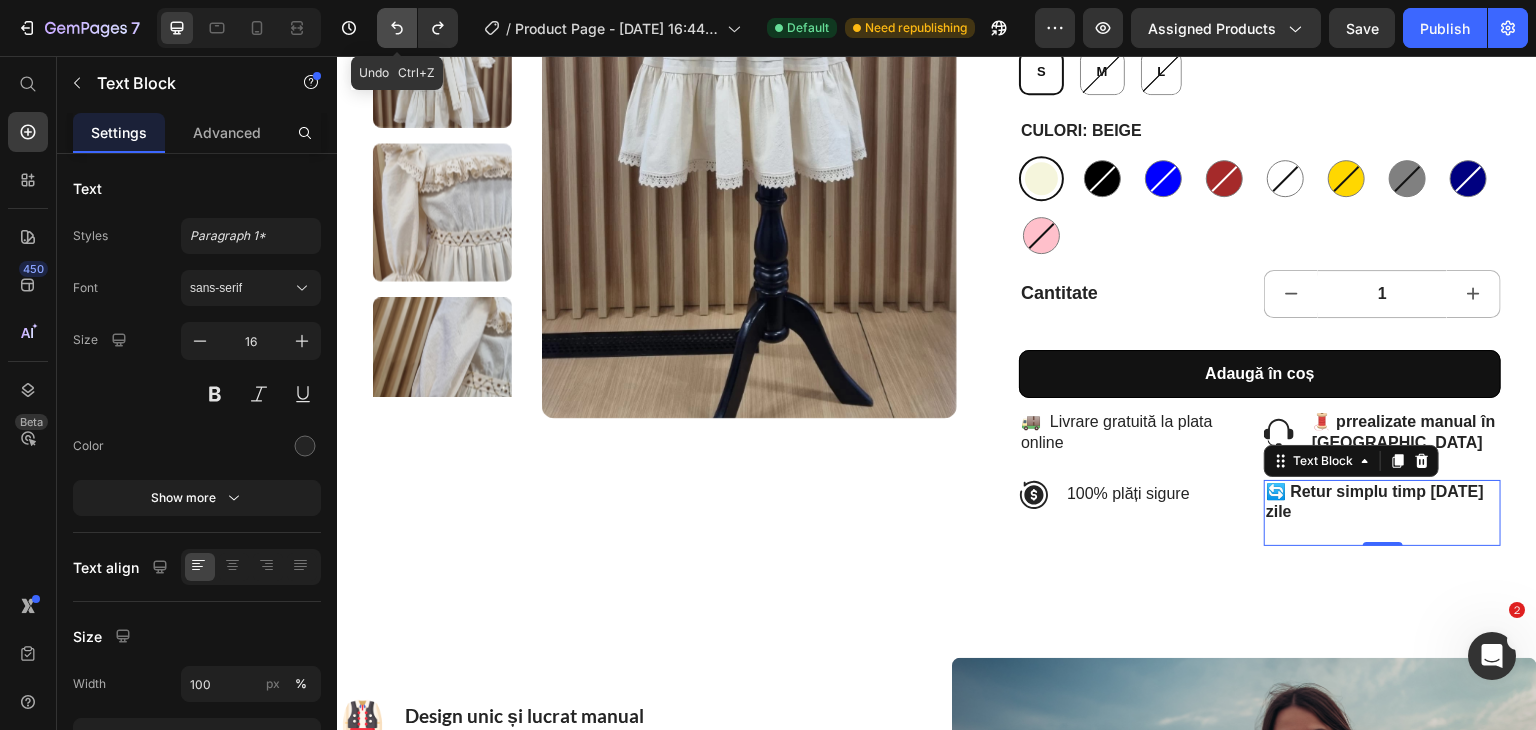 click 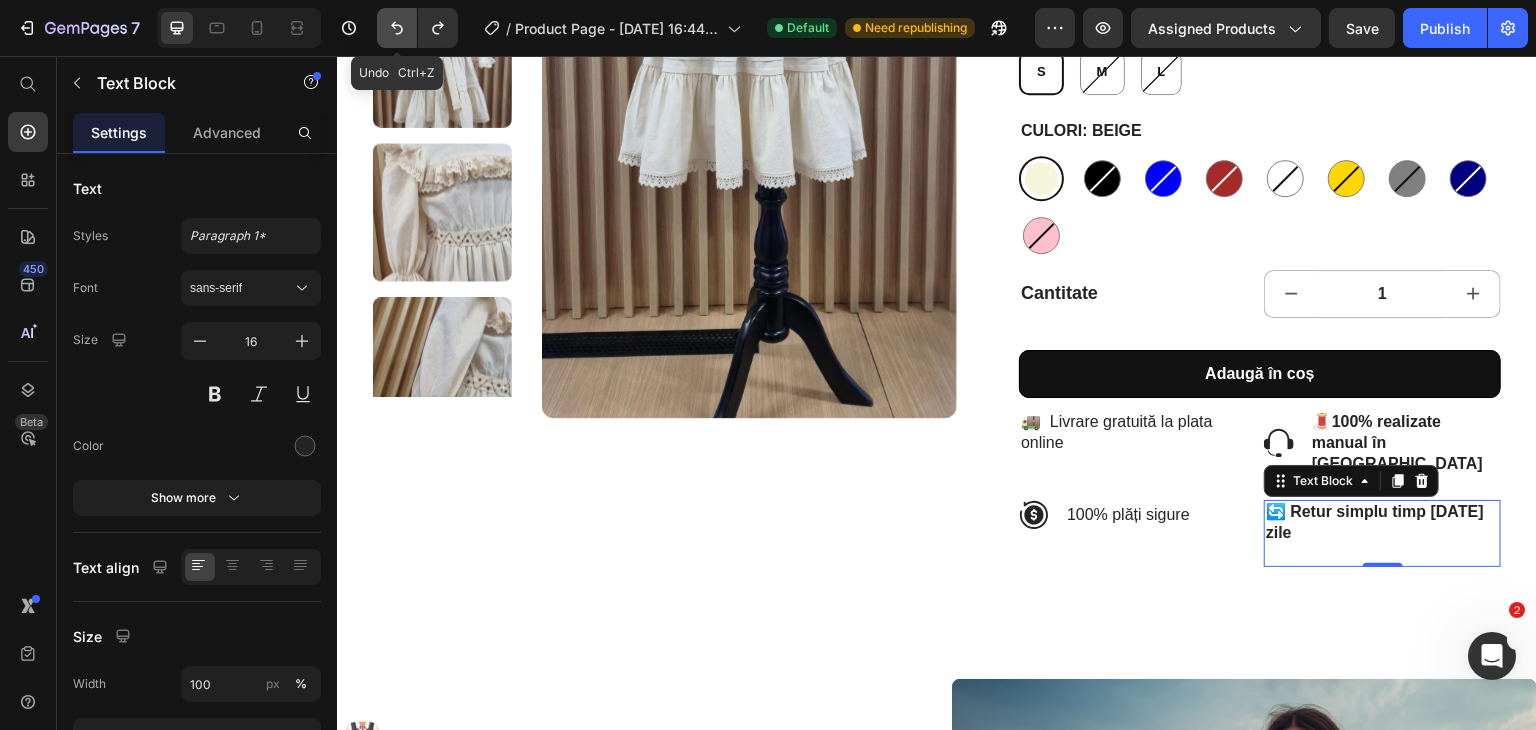 click 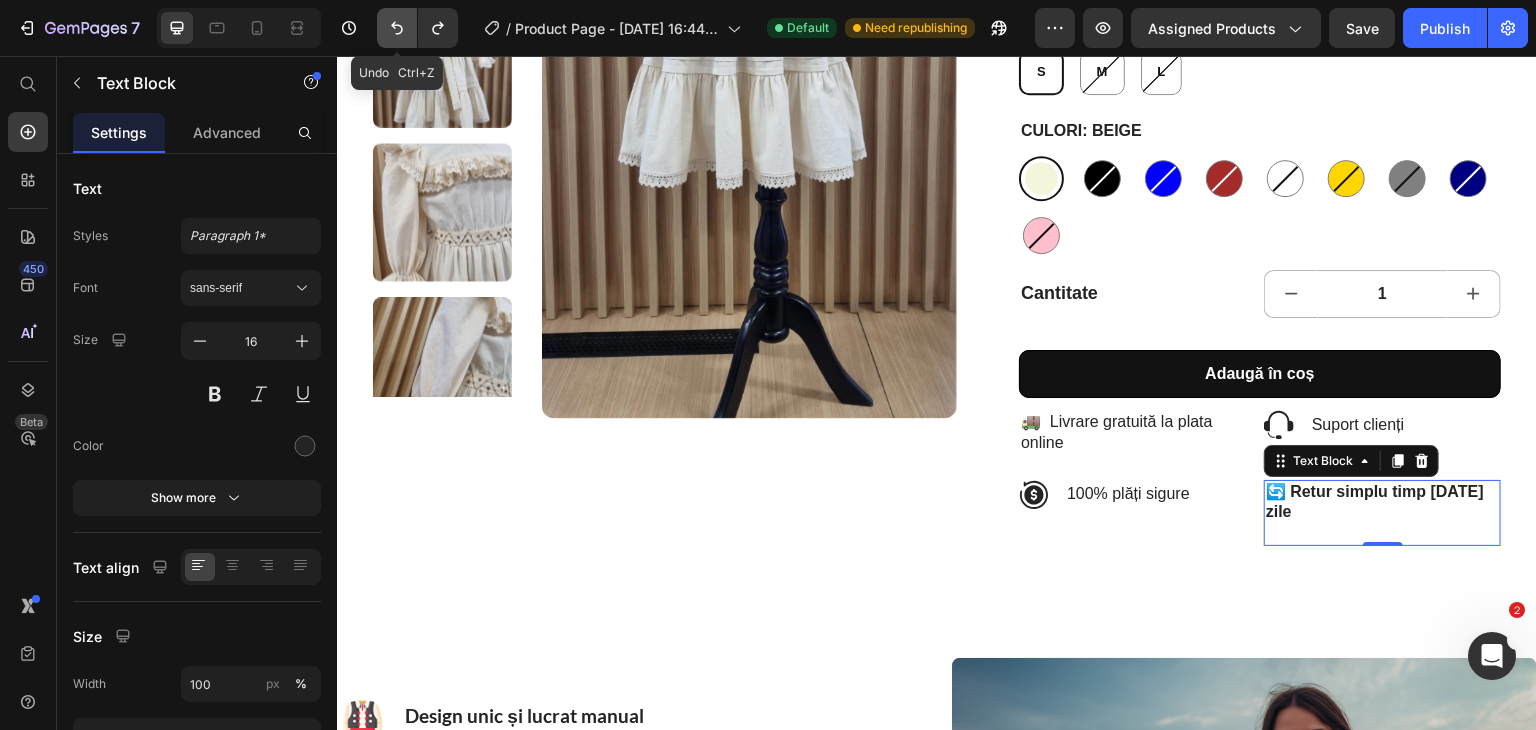 click 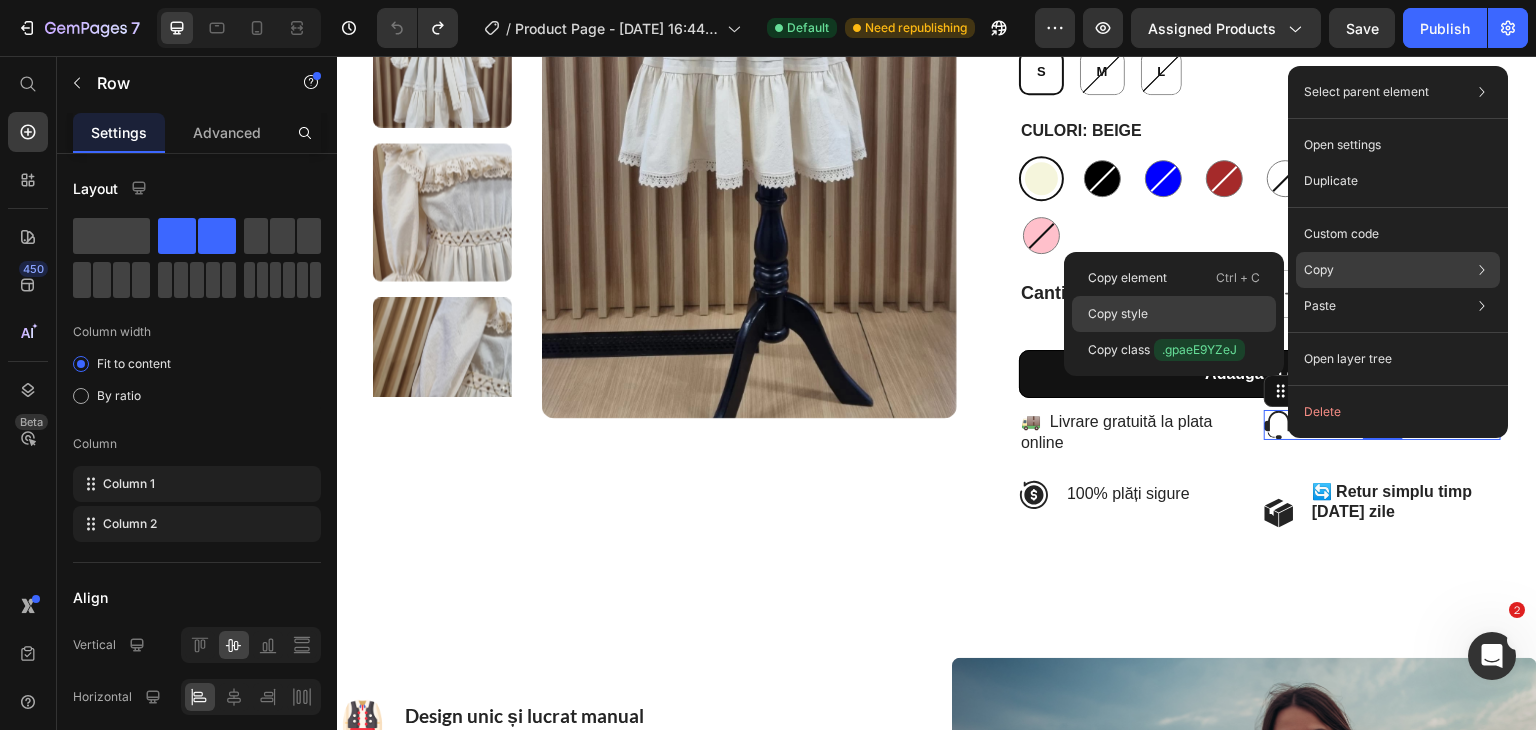 click on "Copy style" 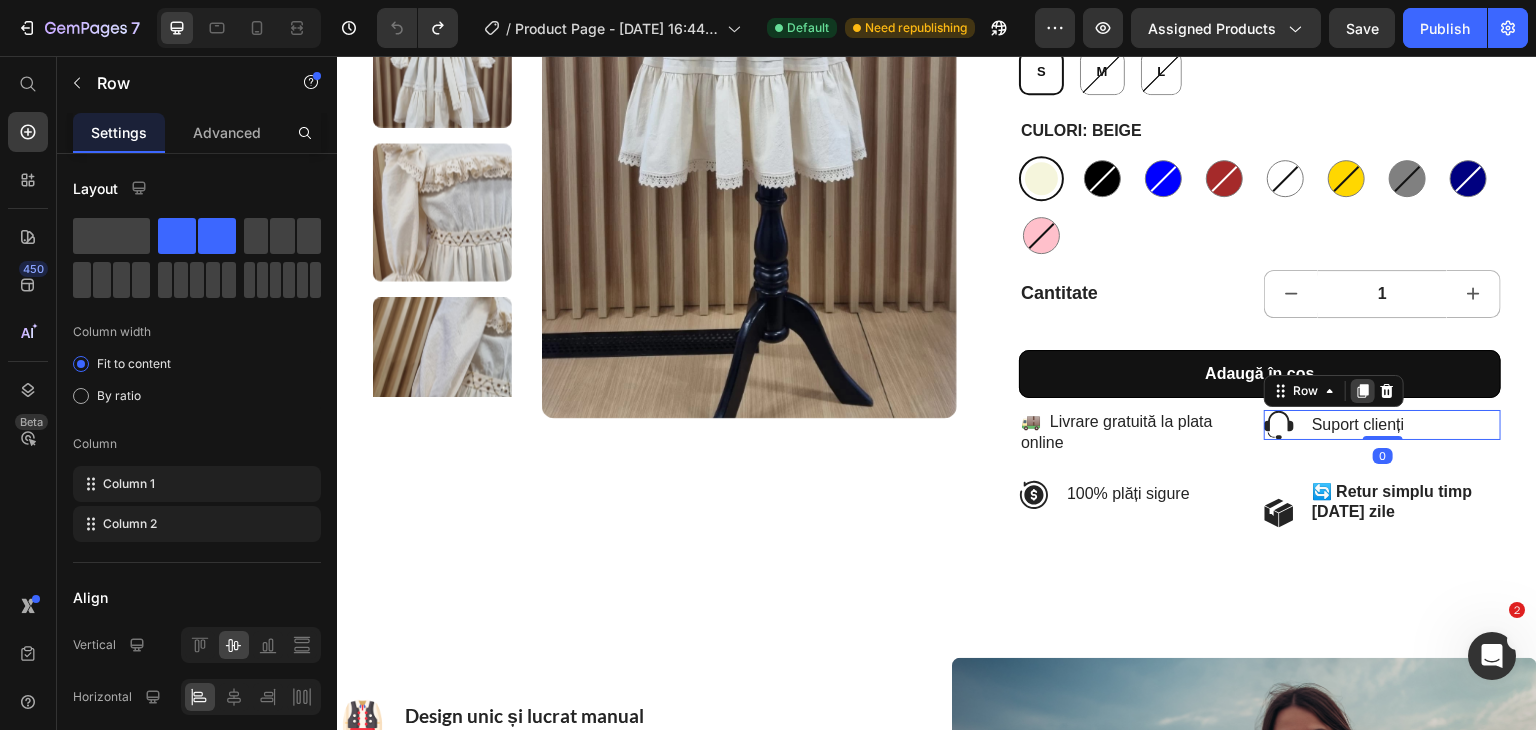 click 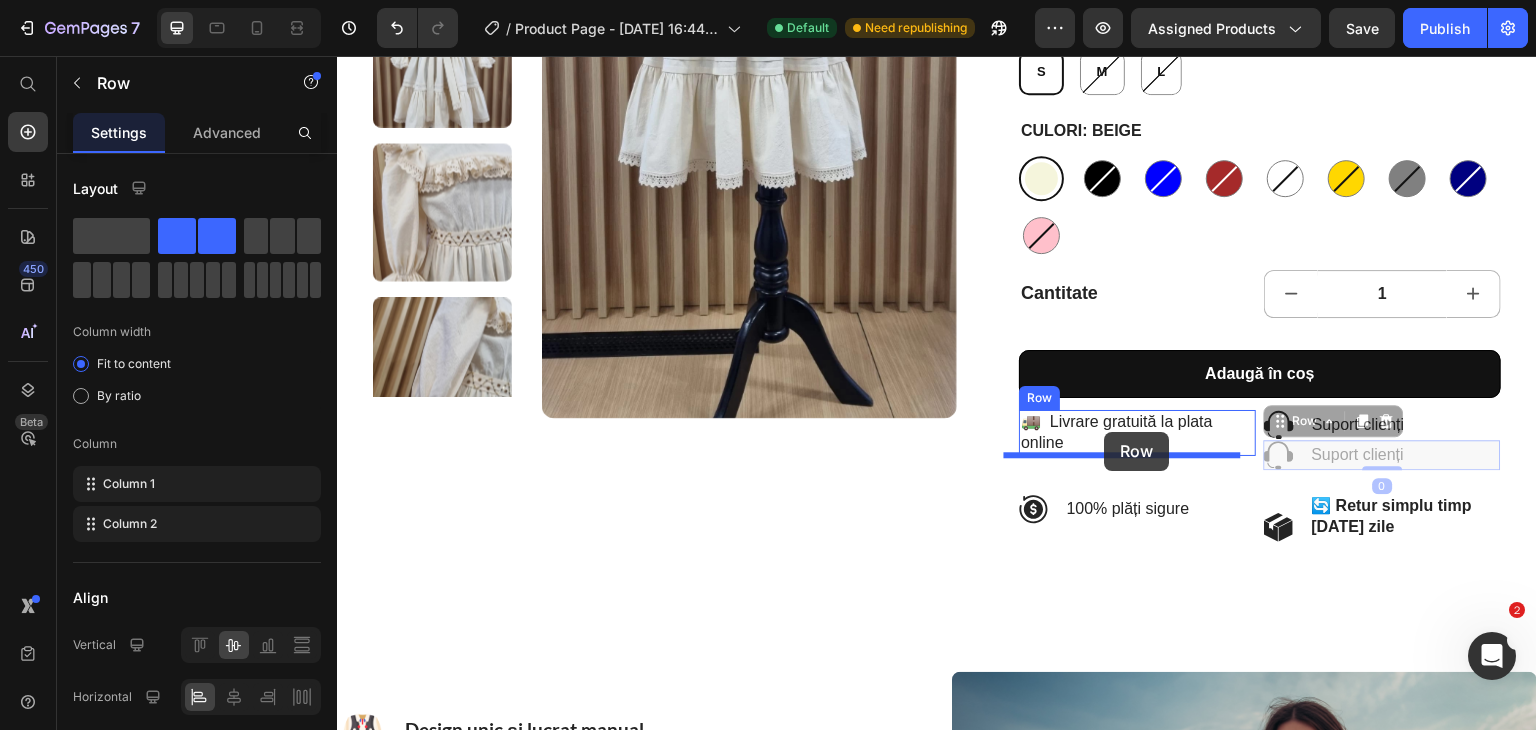 drag, startPoint x: 1280, startPoint y: 425, endPoint x: 1105, endPoint y: 432, distance: 175.13994 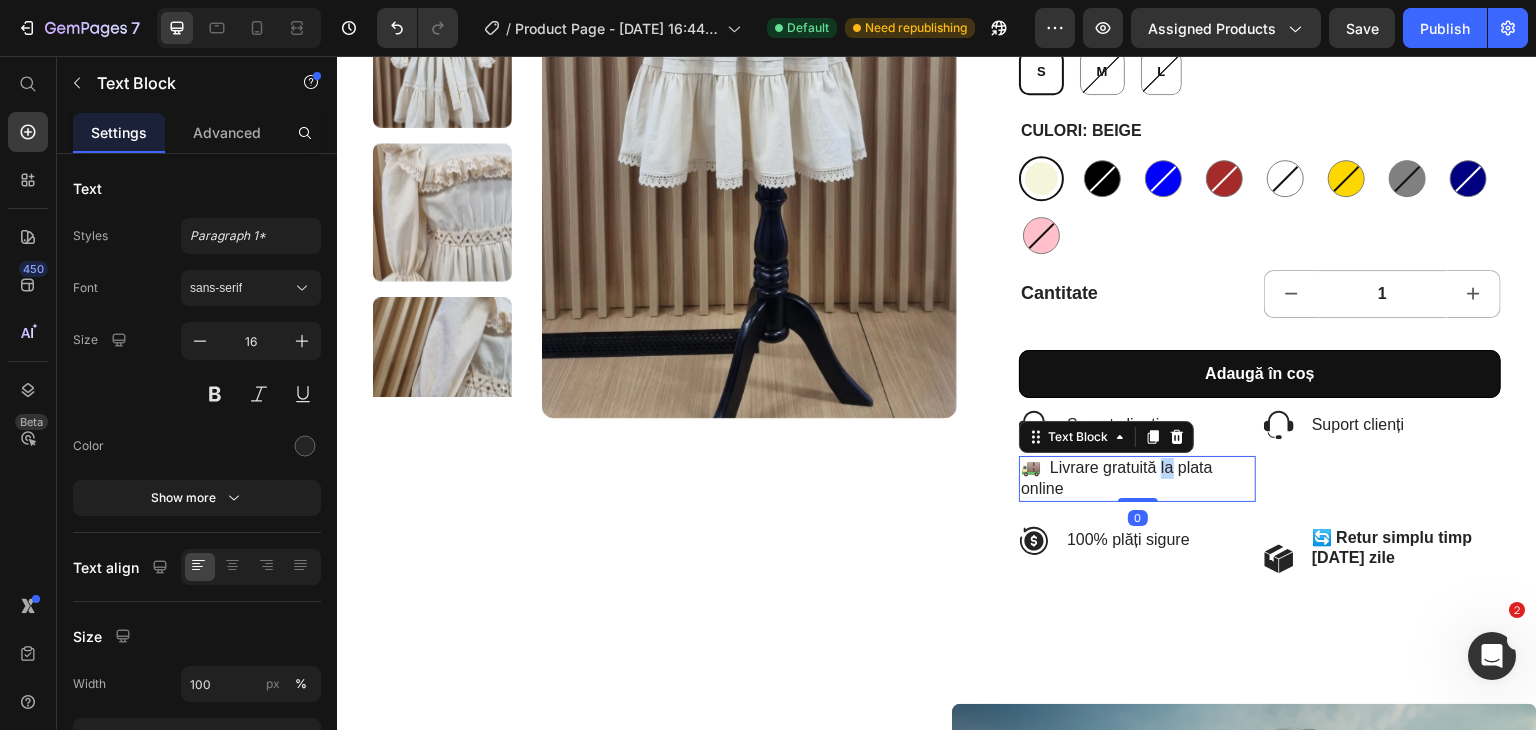 click on "🚚  Livrare gratuită la plata online" at bounding box center (1137, 479) 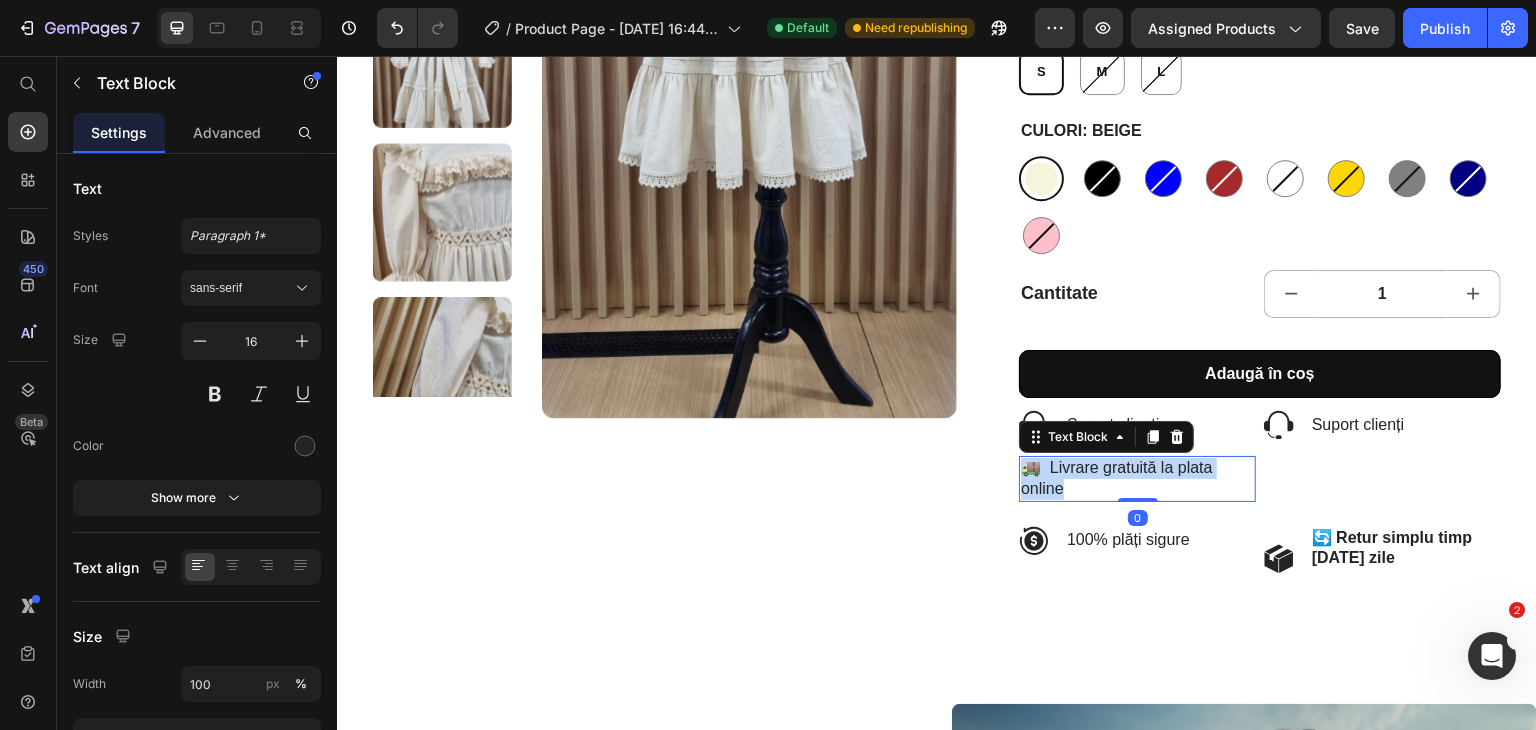 click on "🚚  Livrare gratuită la plata online" at bounding box center (1137, 479) 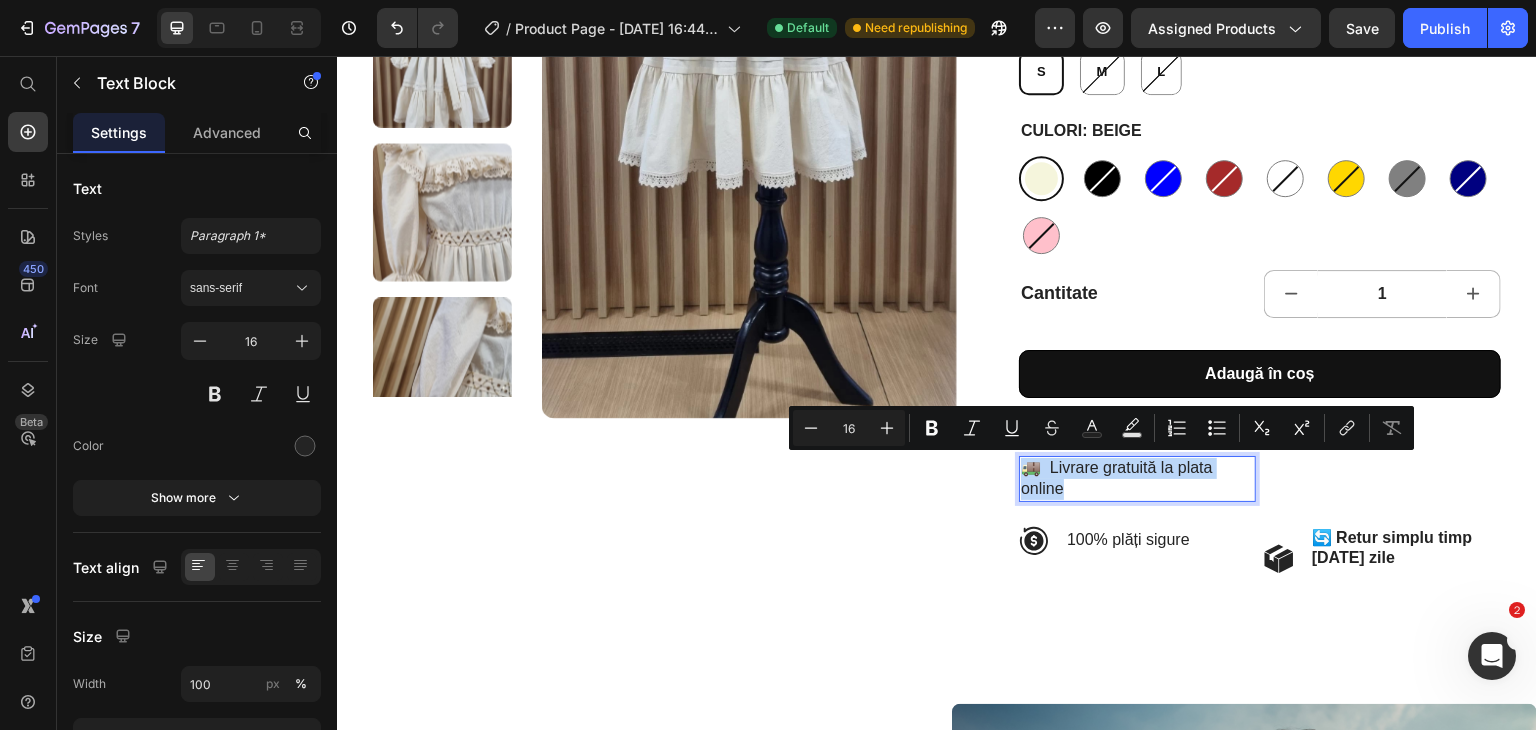 copy on "🚚  Livrare gratuită la plata online" 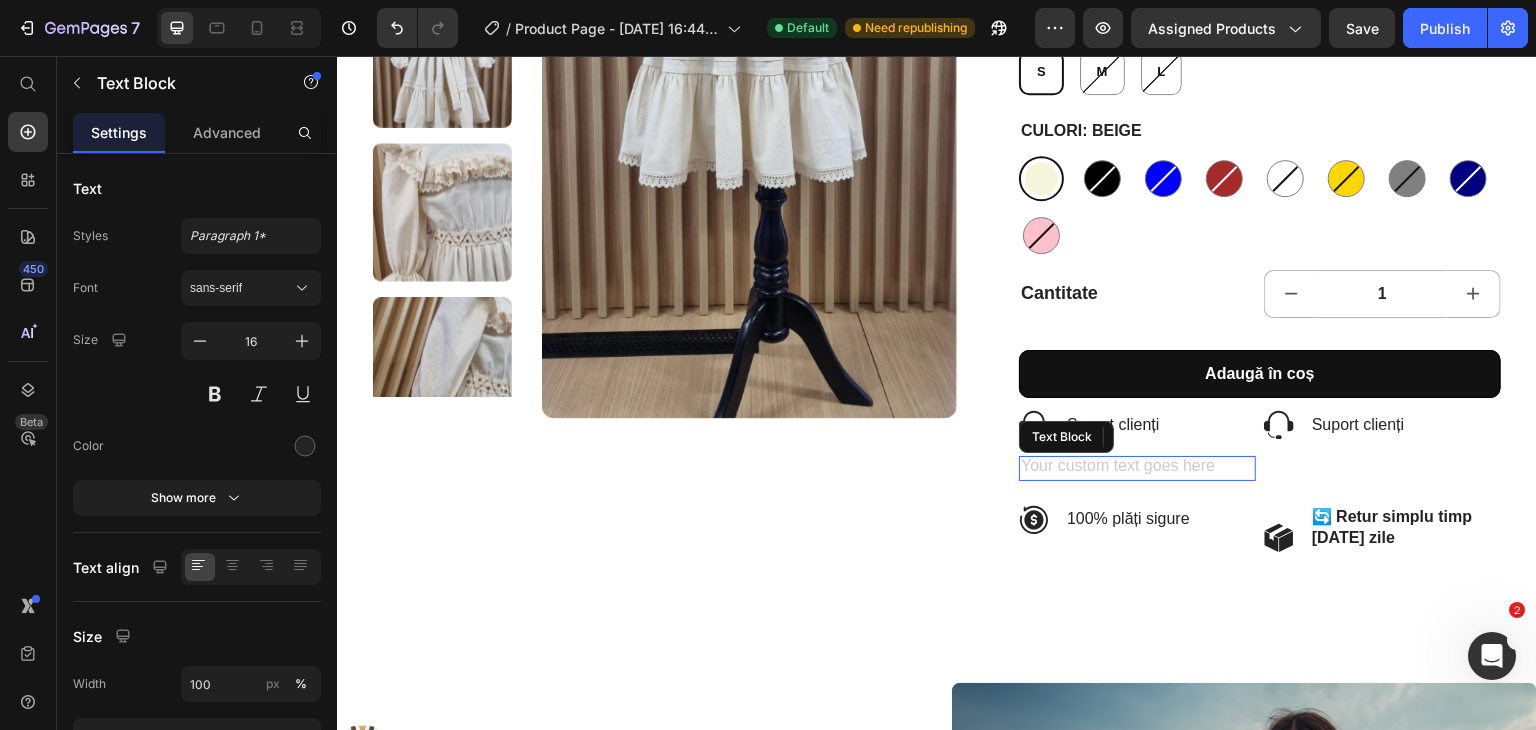 click at bounding box center [1137, 468] 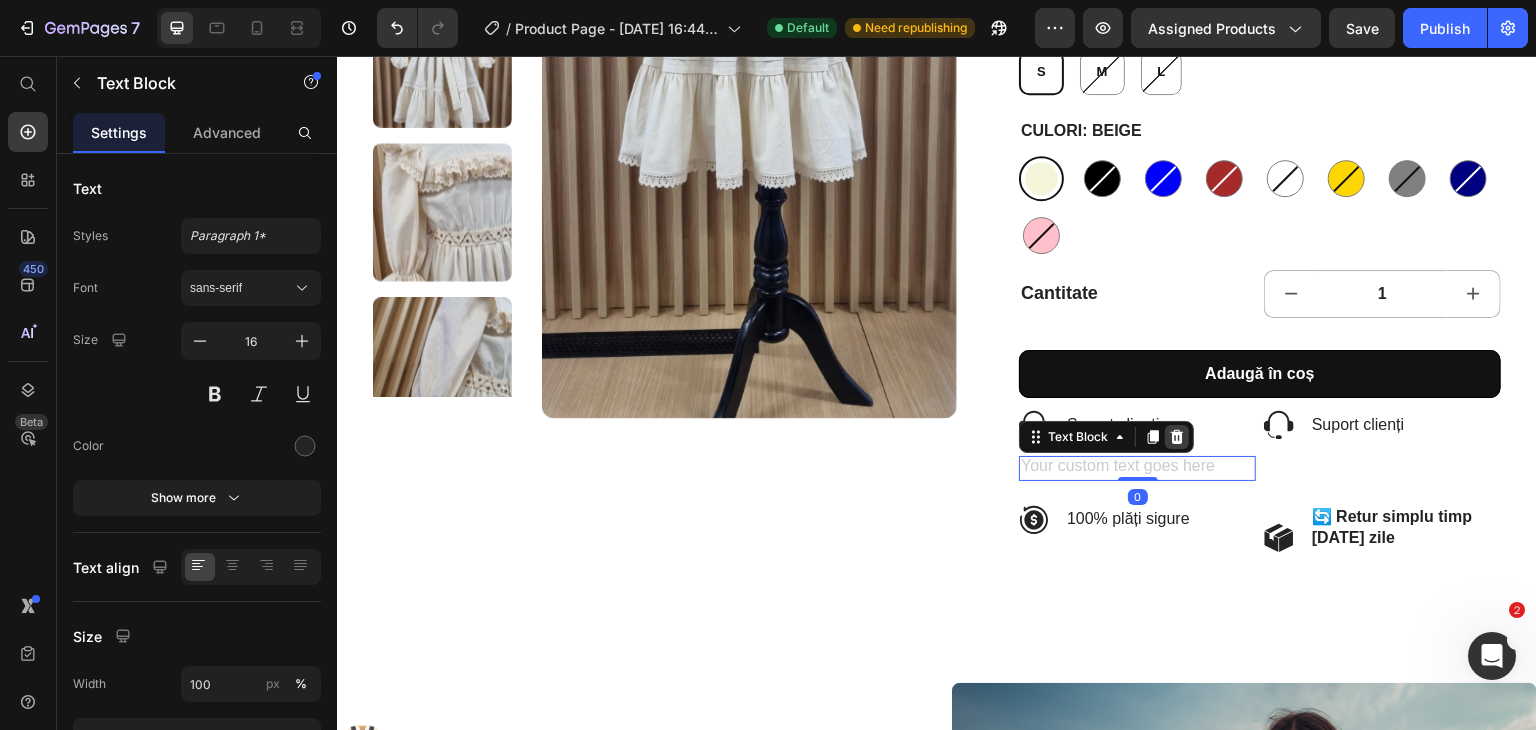 click 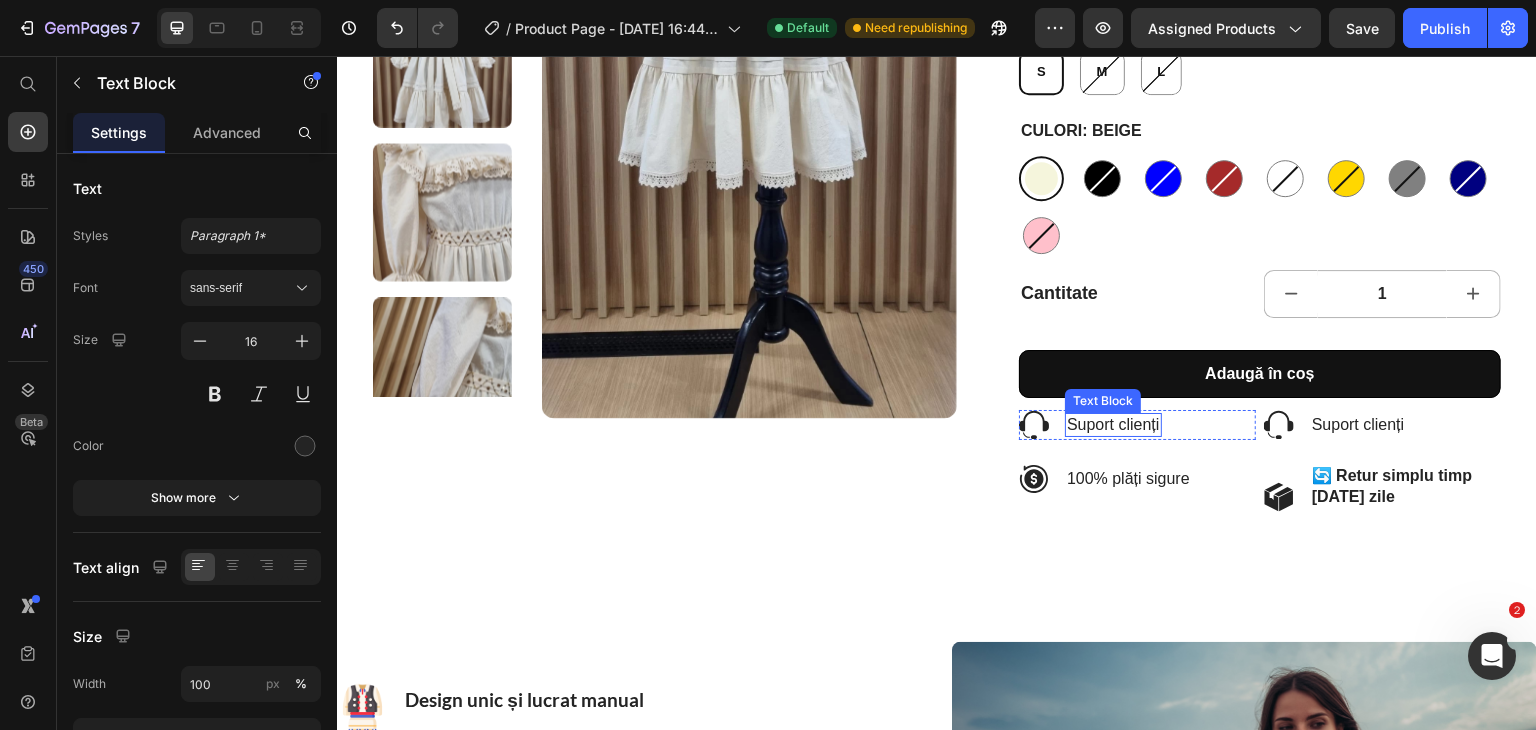 click on "Suport clienți" at bounding box center (1113, 425) 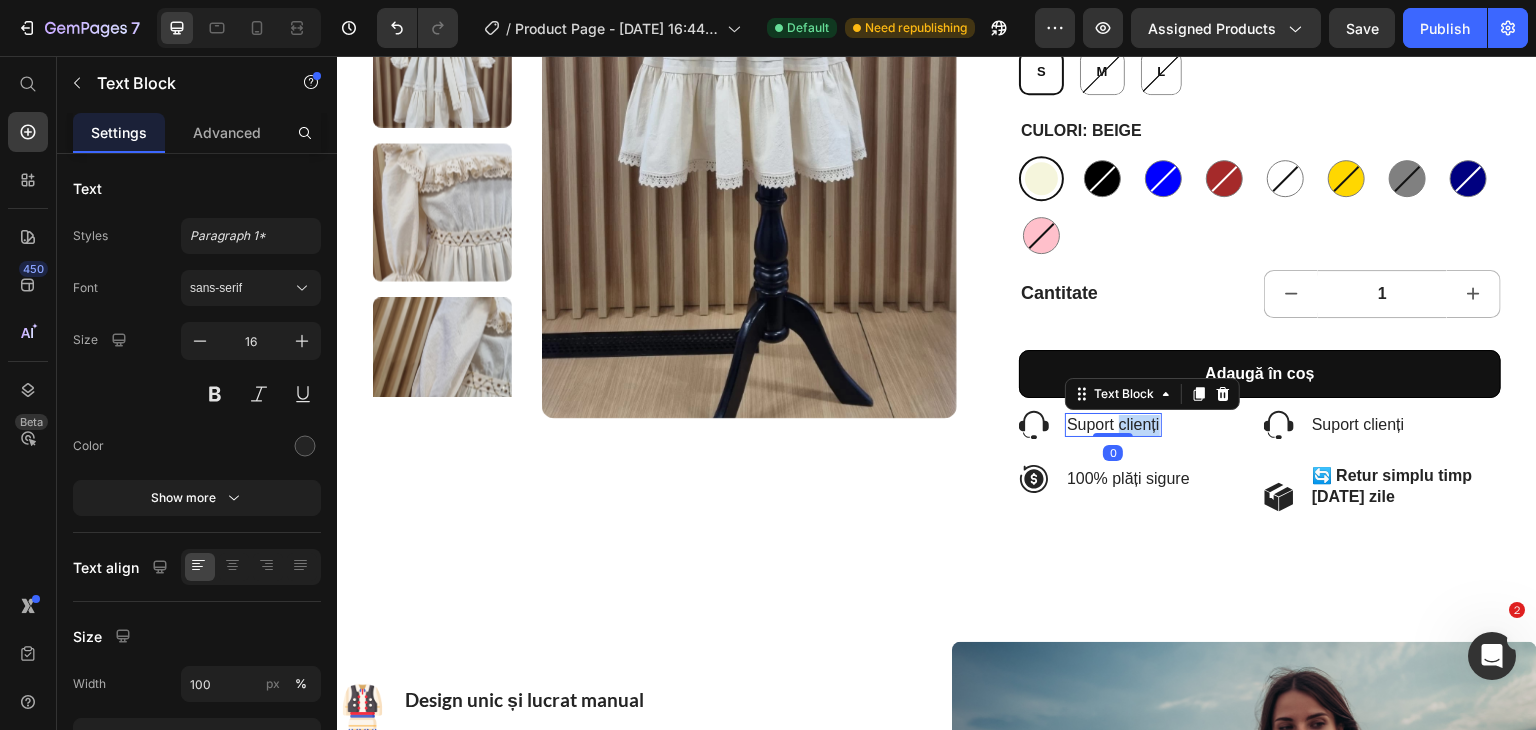 click on "Suport clienți" at bounding box center [1113, 425] 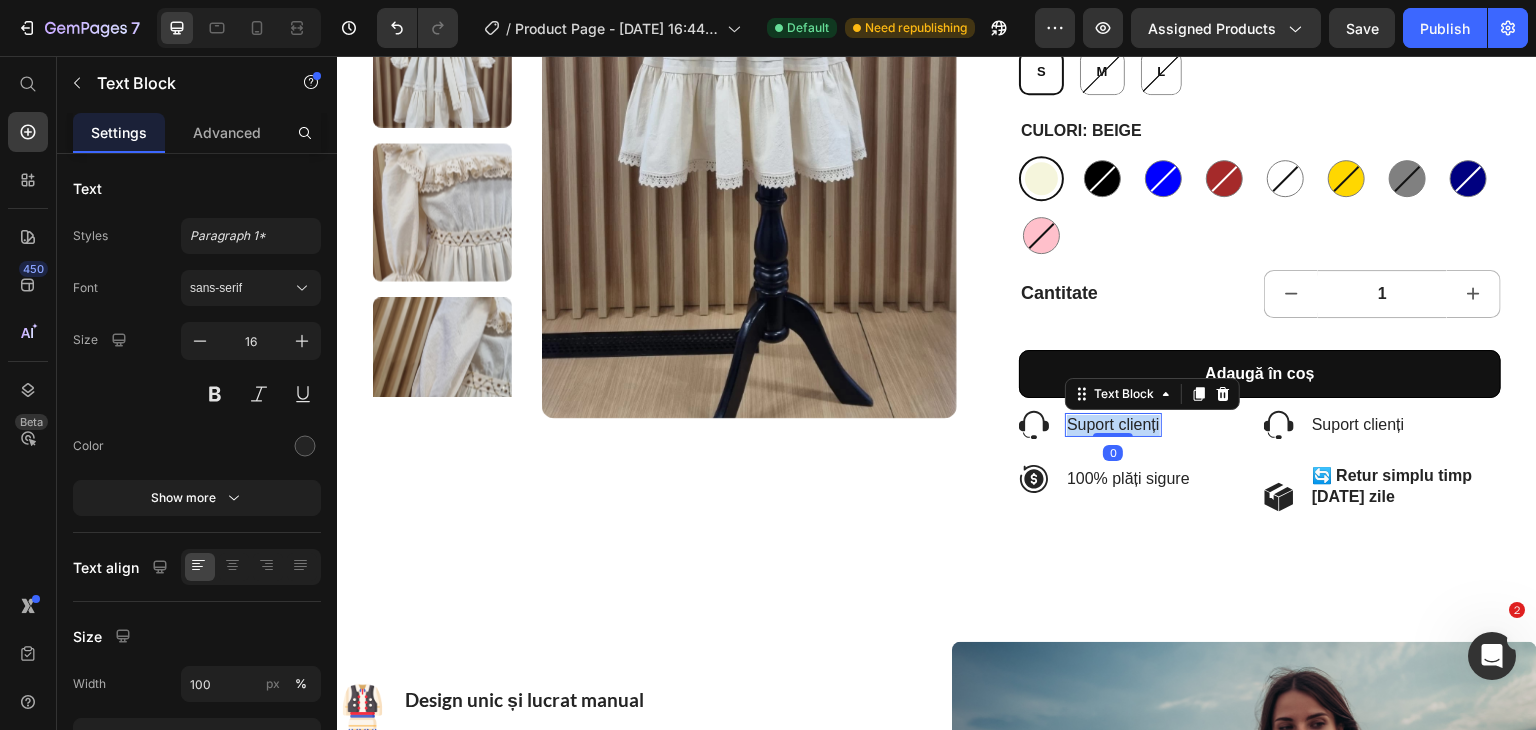click on "Suport clienți" at bounding box center (1113, 425) 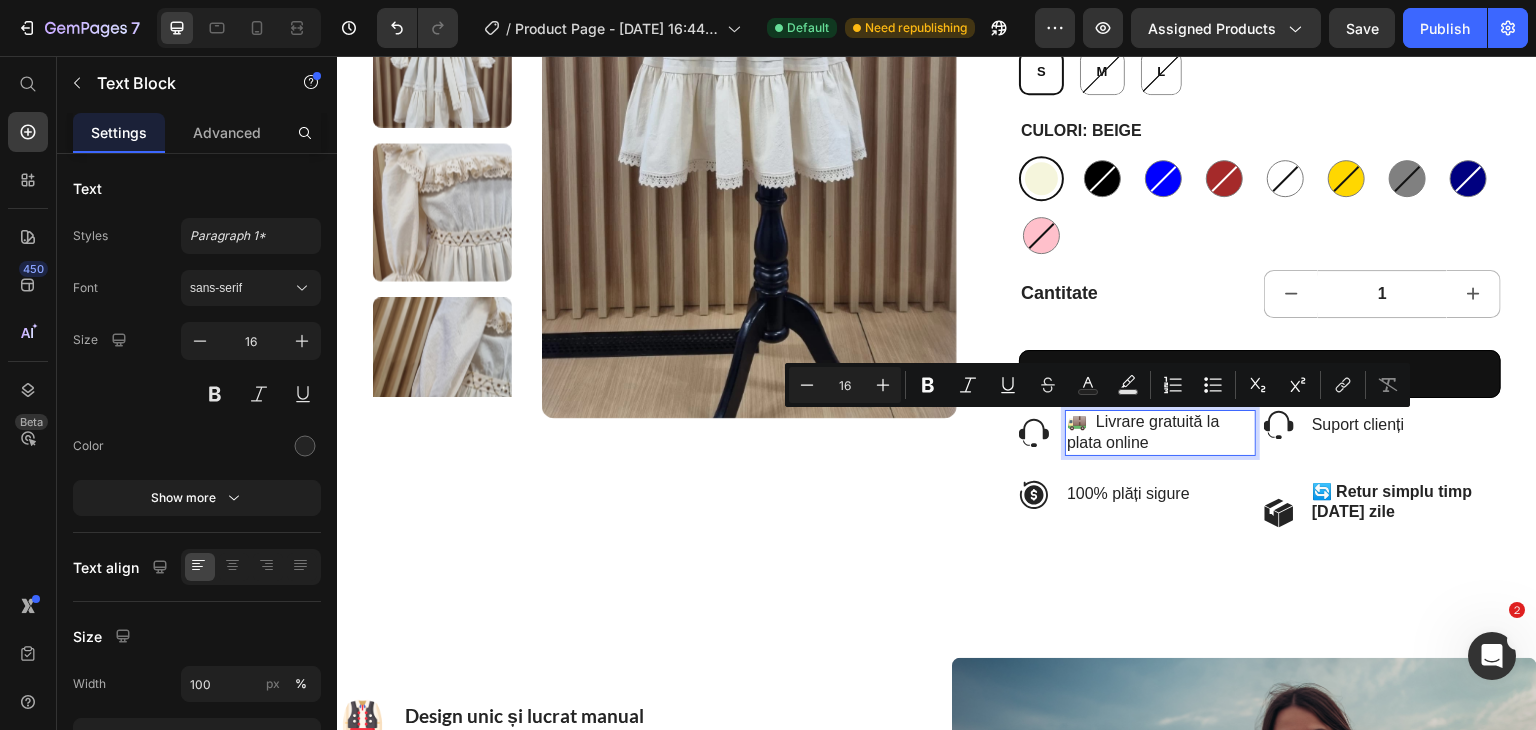 scroll, scrollTop: 464, scrollLeft: 0, axis: vertical 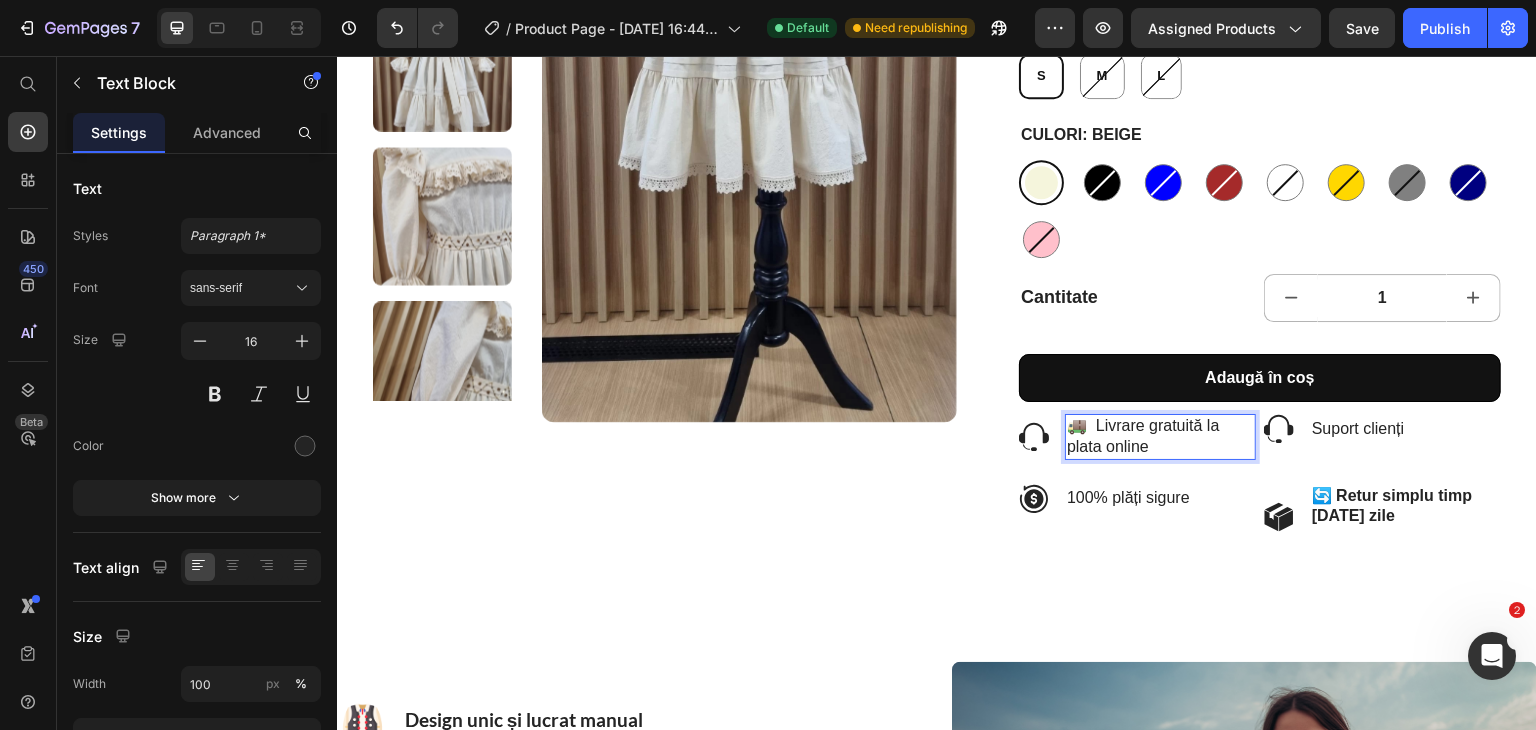 click on "🚚  Livrare gratuită la plata online" at bounding box center [1160, 437] 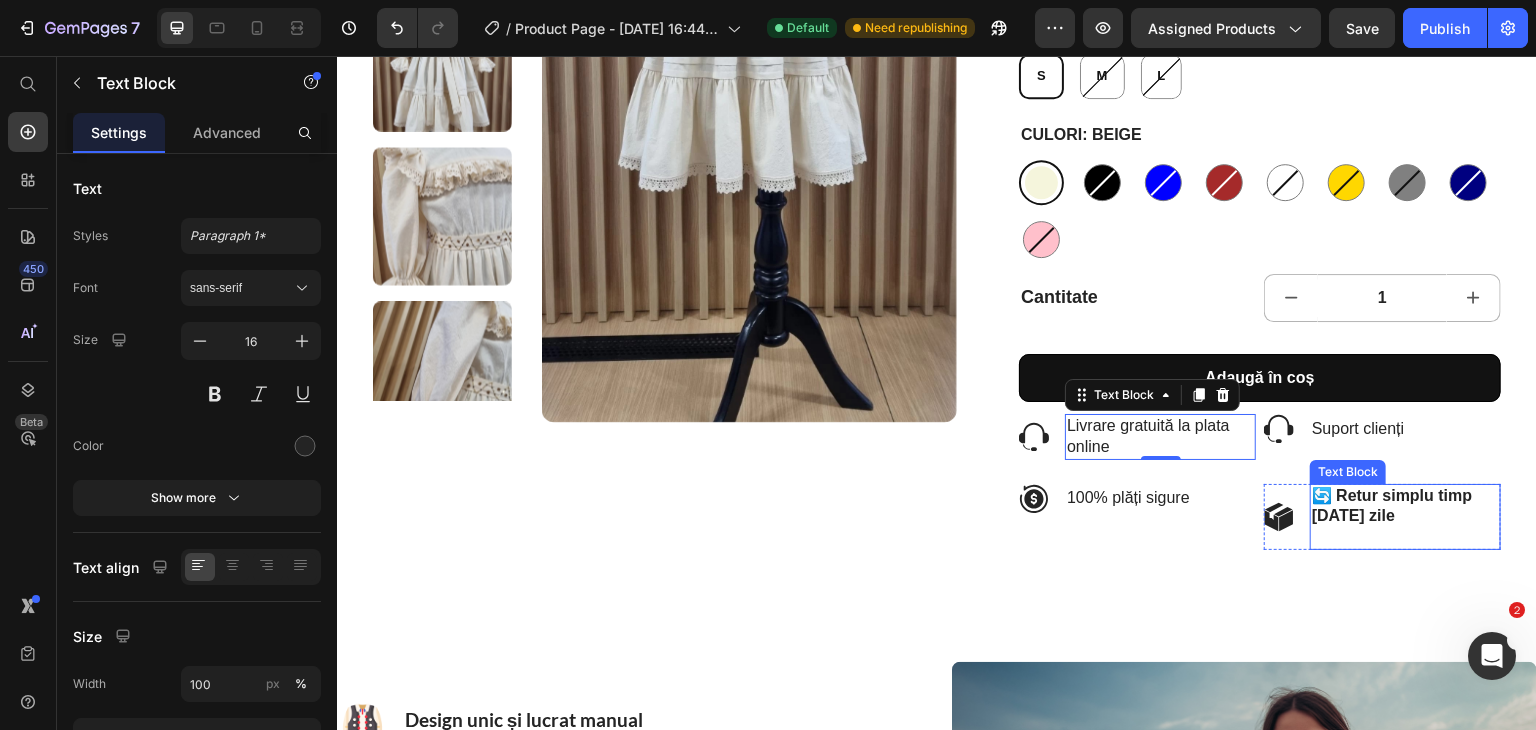 click on "🔄 Retur simplu timp [DATE] zile" at bounding box center [1392, 506] 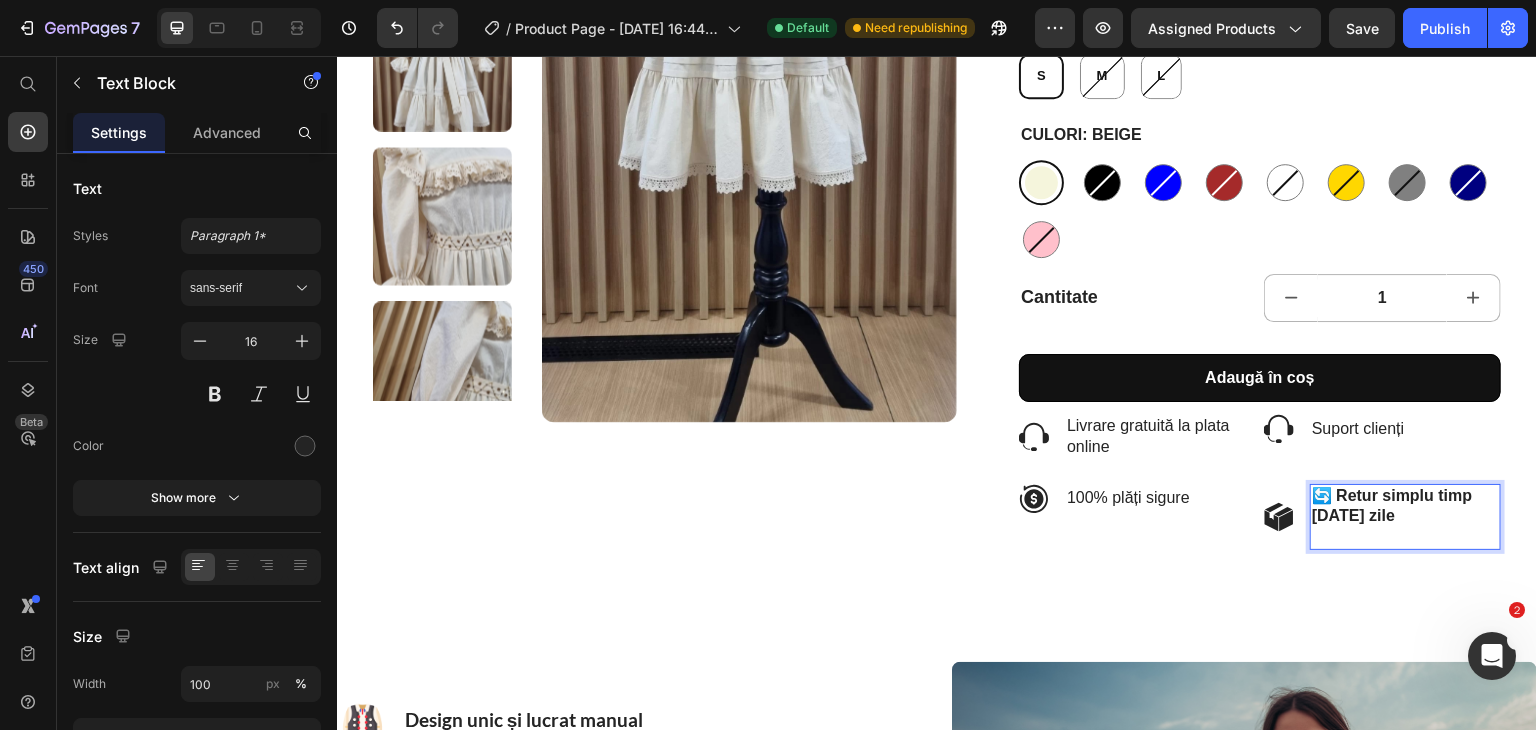 click on "🔄 Retur simplu timp [DATE] zile" at bounding box center [1392, 506] 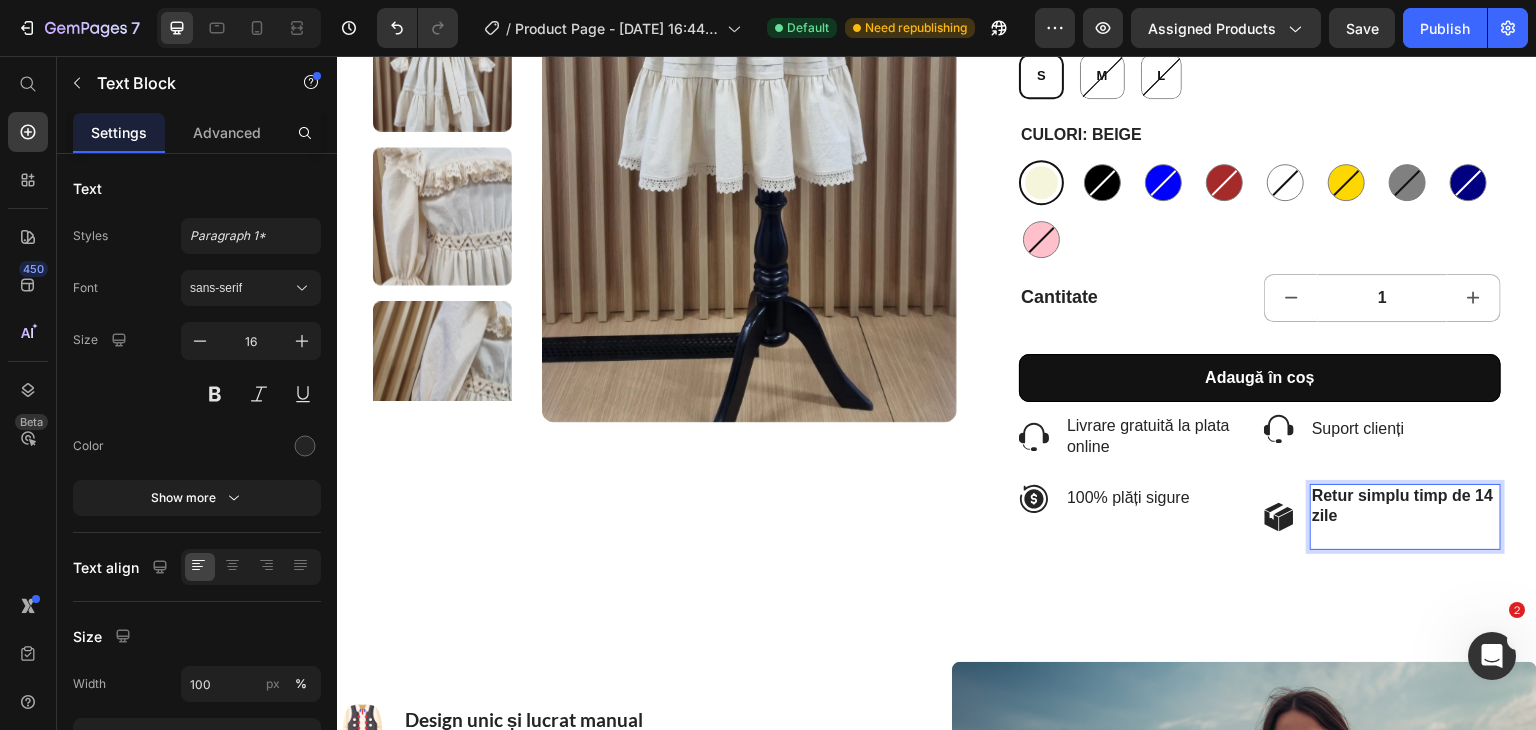 click on "Retur simplu timp de 14 zile" at bounding box center [1402, 506] 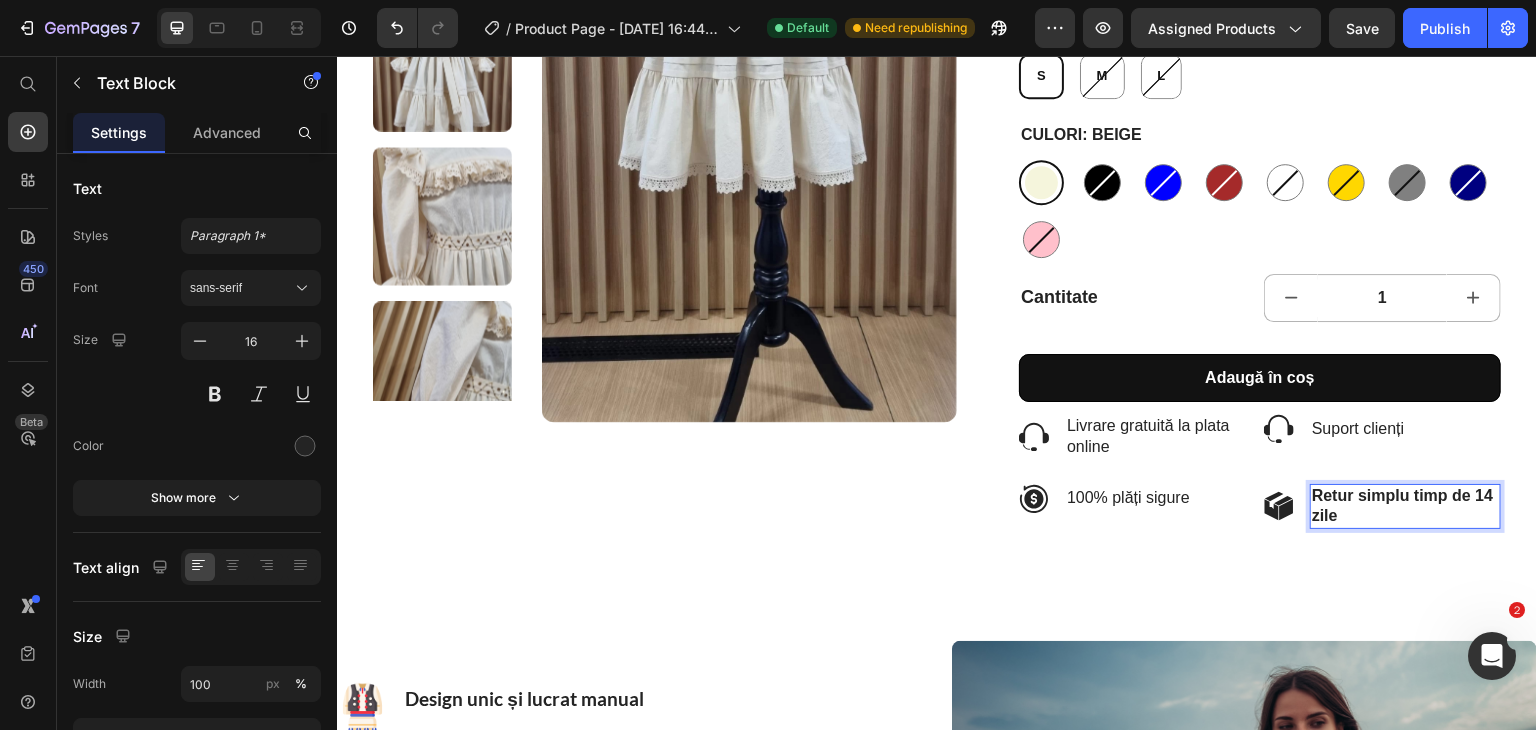 click on "Retur simplu timp de 14 zile" at bounding box center [1405, 507] 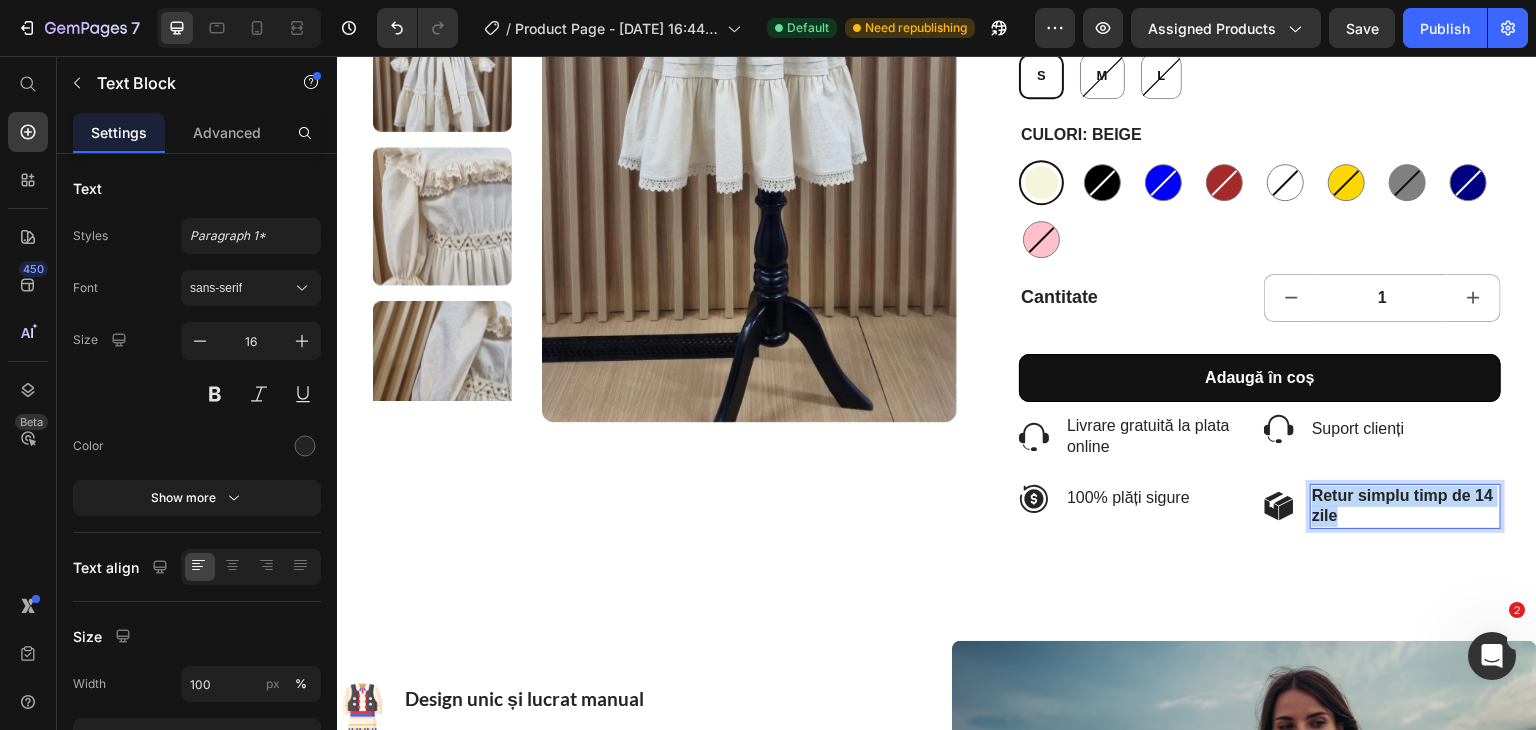 click on "Retur simplu timp de 14 zile" at bounding box center (1405, 507) 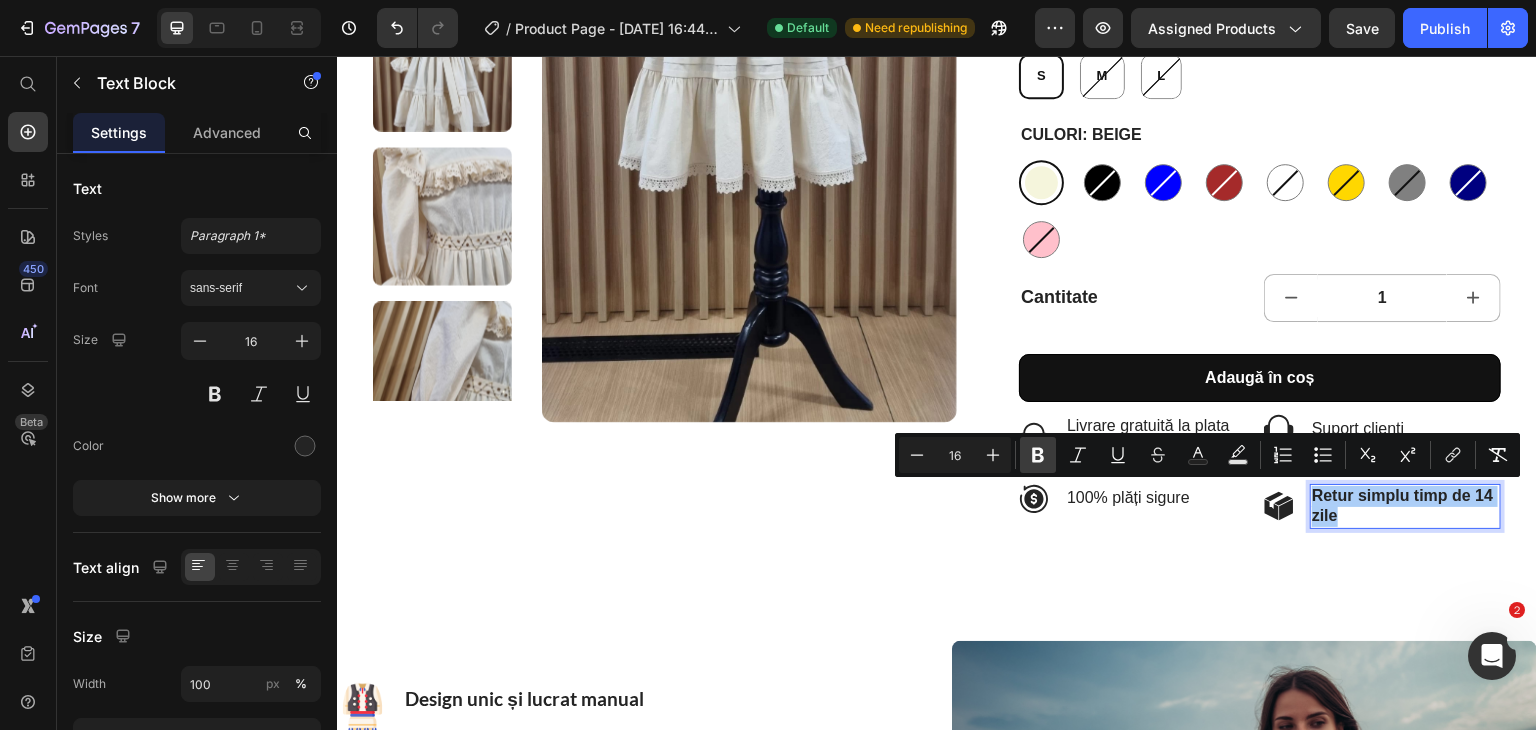click on "Bold" at bounding box center (1038, 455) 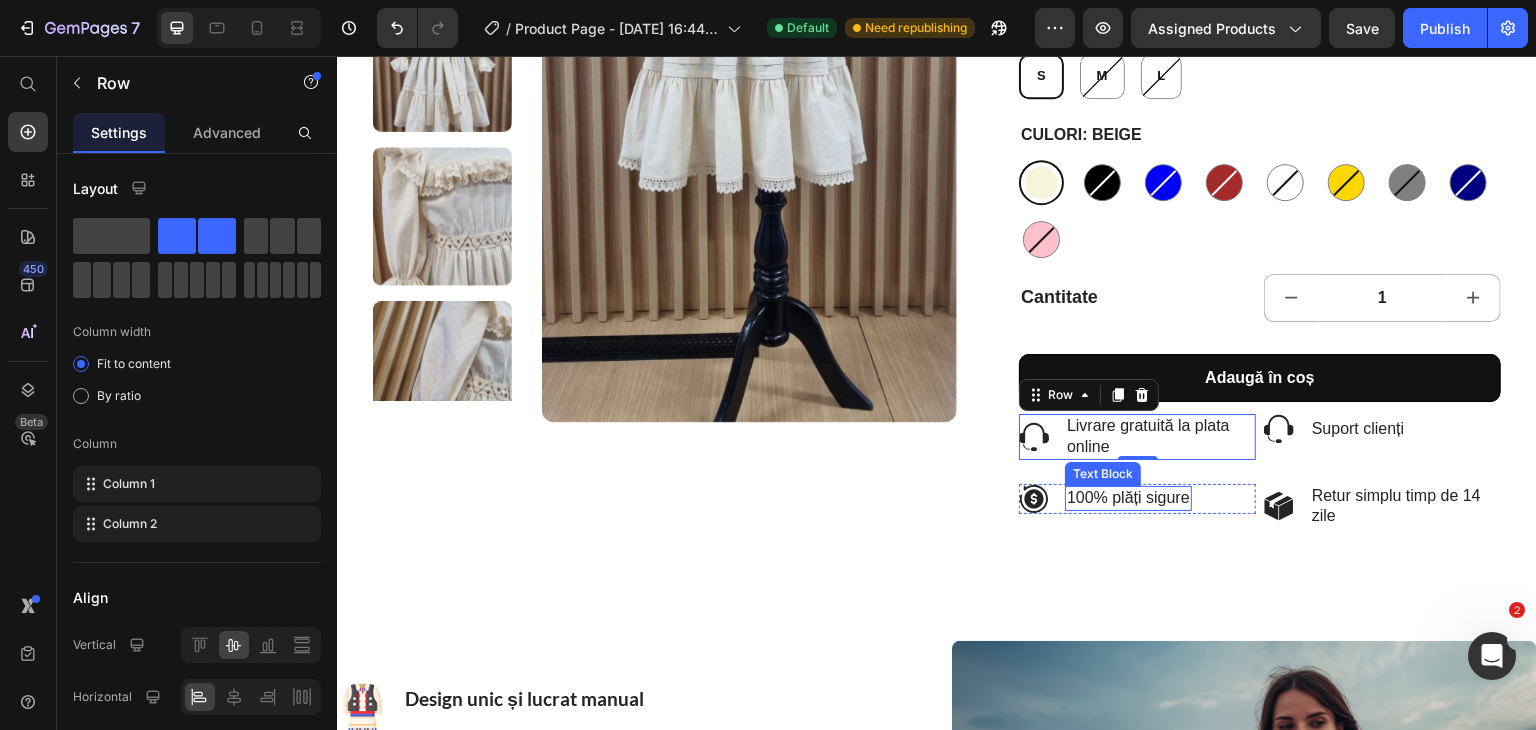 click on "100% plăți sigure" at bounding box center [1128, 498] 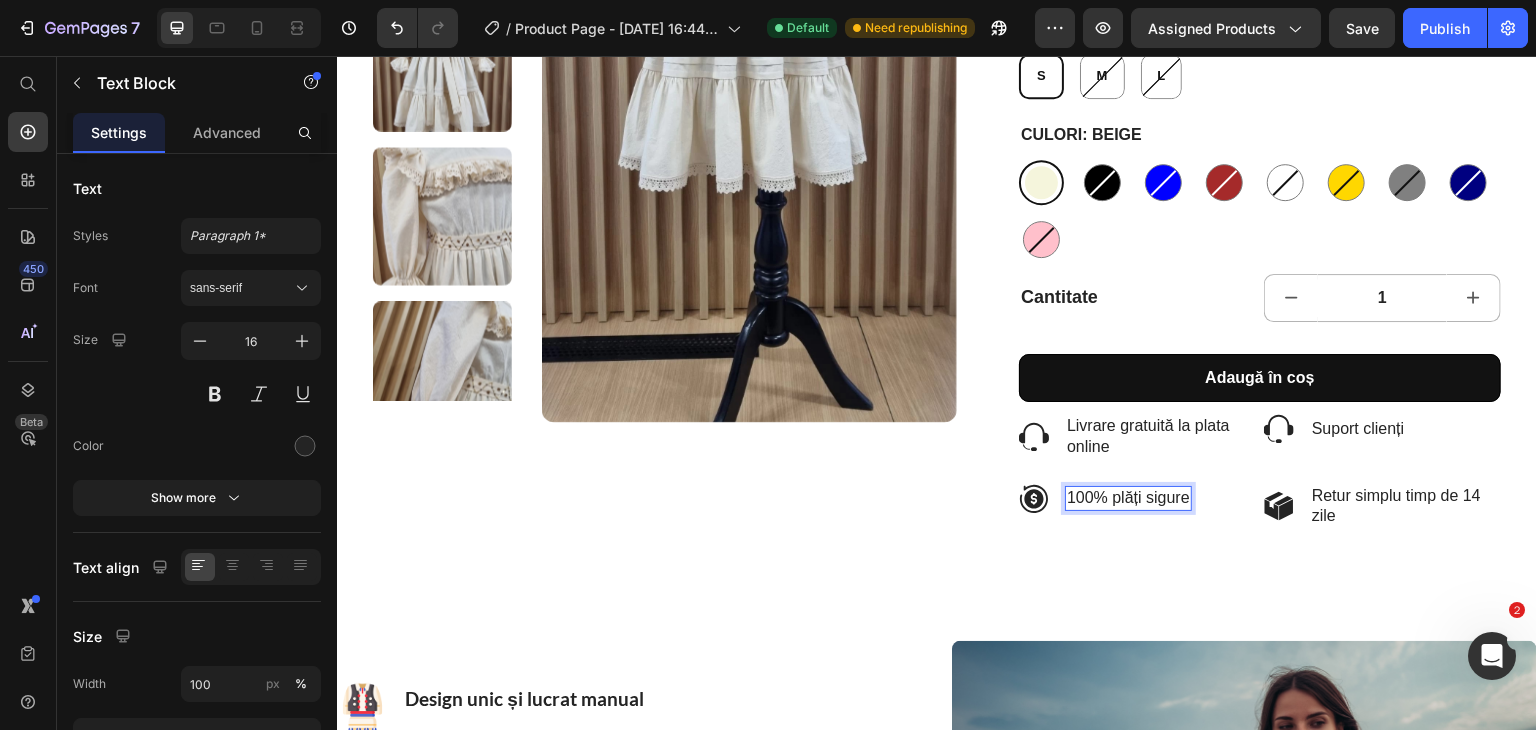 click on "100% plăți sigure" at bounding box center [1128, 498] 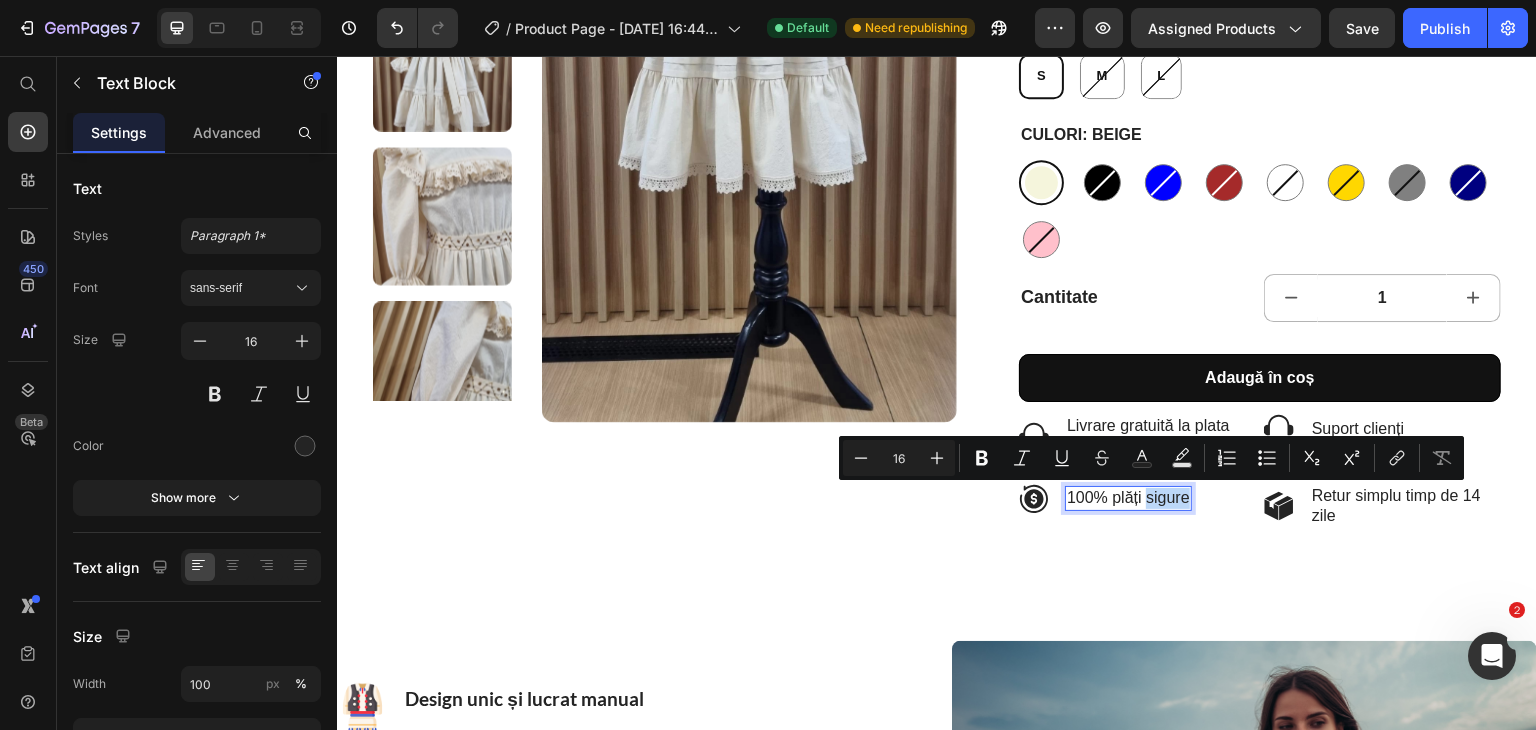 drag, startPoint x: 1132, startPoint y: 498, endPoint x: 1174, endPoint y: 499, distance: 42.0119 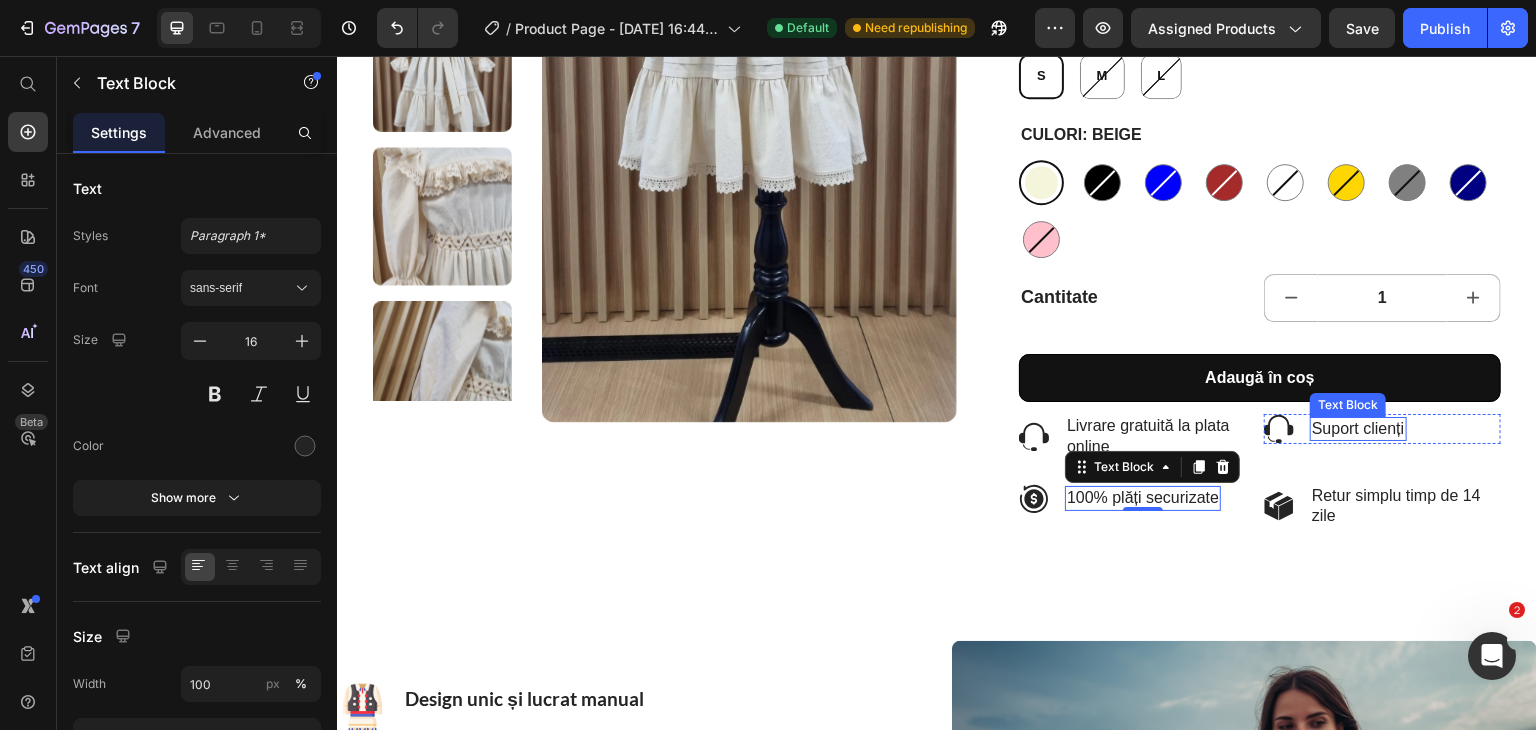 click on "Suport clienți" at bounding box center (1358, 429) 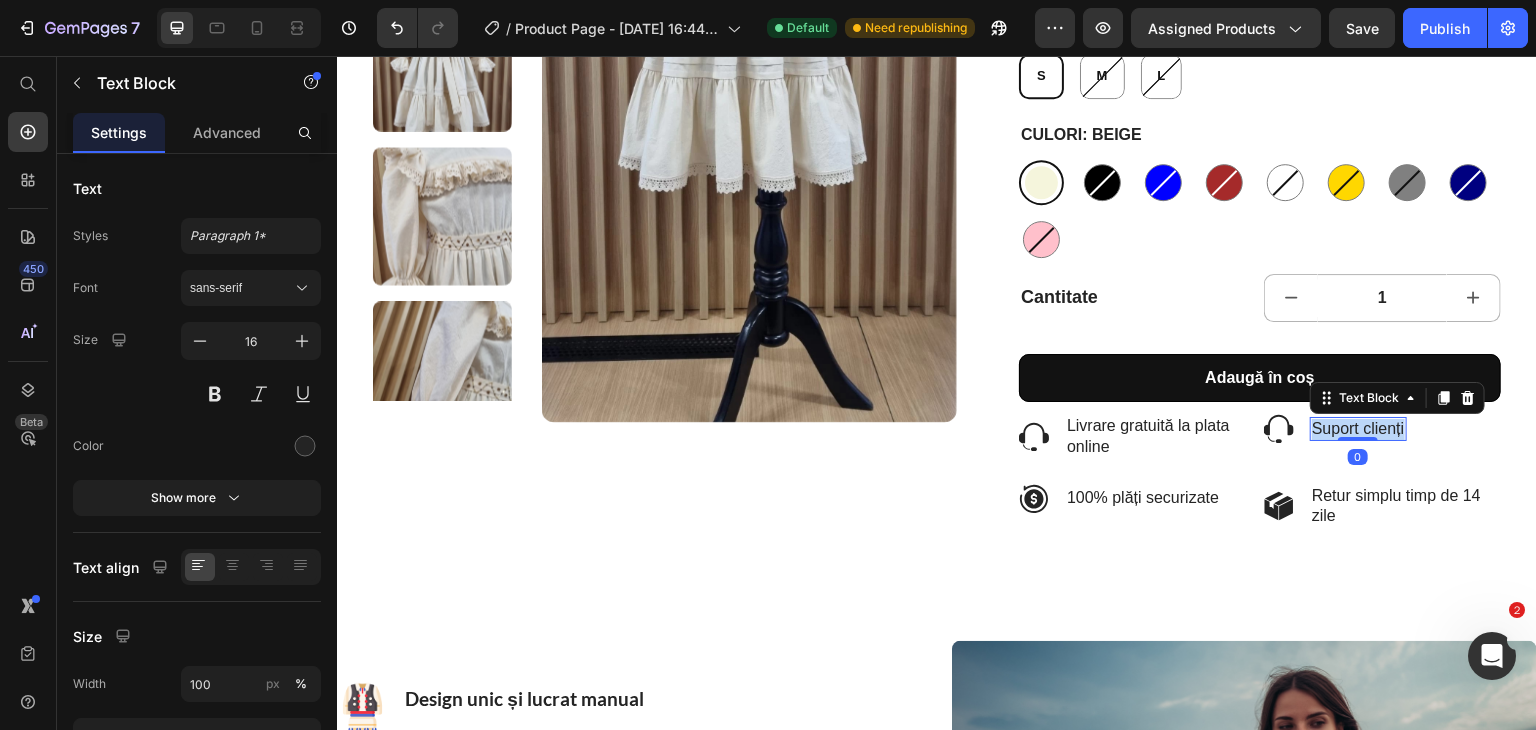 click on "Suport clienți" at bounding box center [1358, 429] 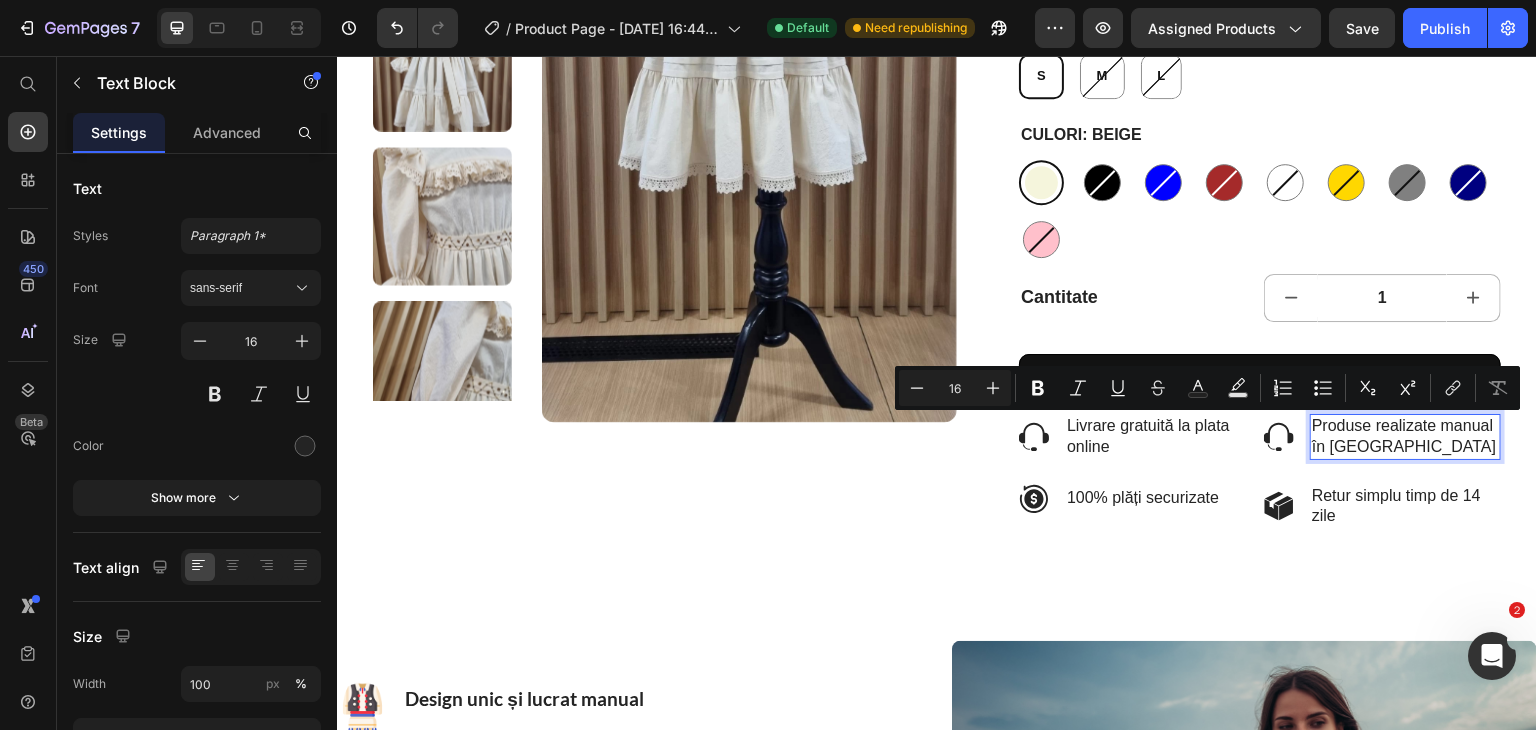 scroll, scrollTop: 461, scrollLeft: 0, axis: vertical 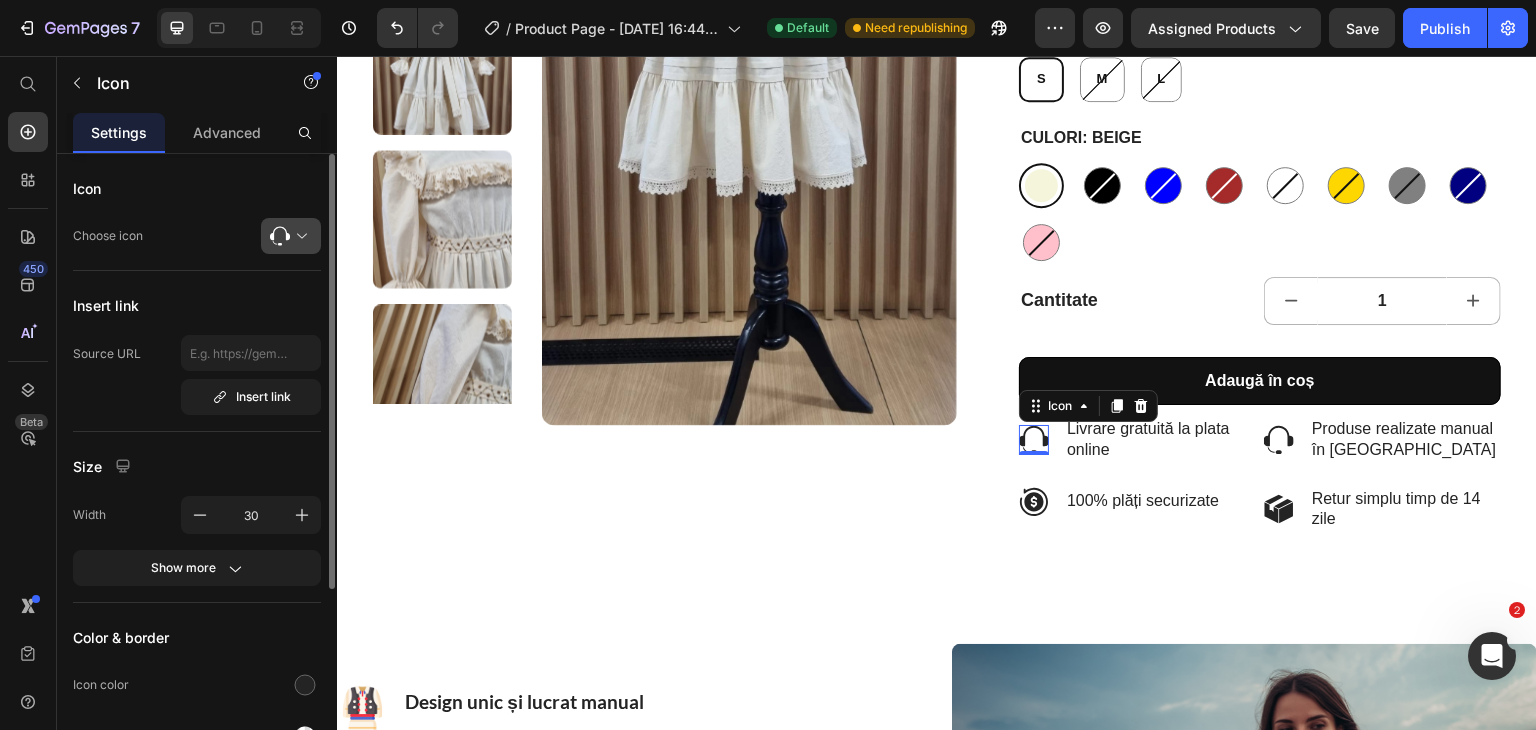 click at bounding box center (299, 236) 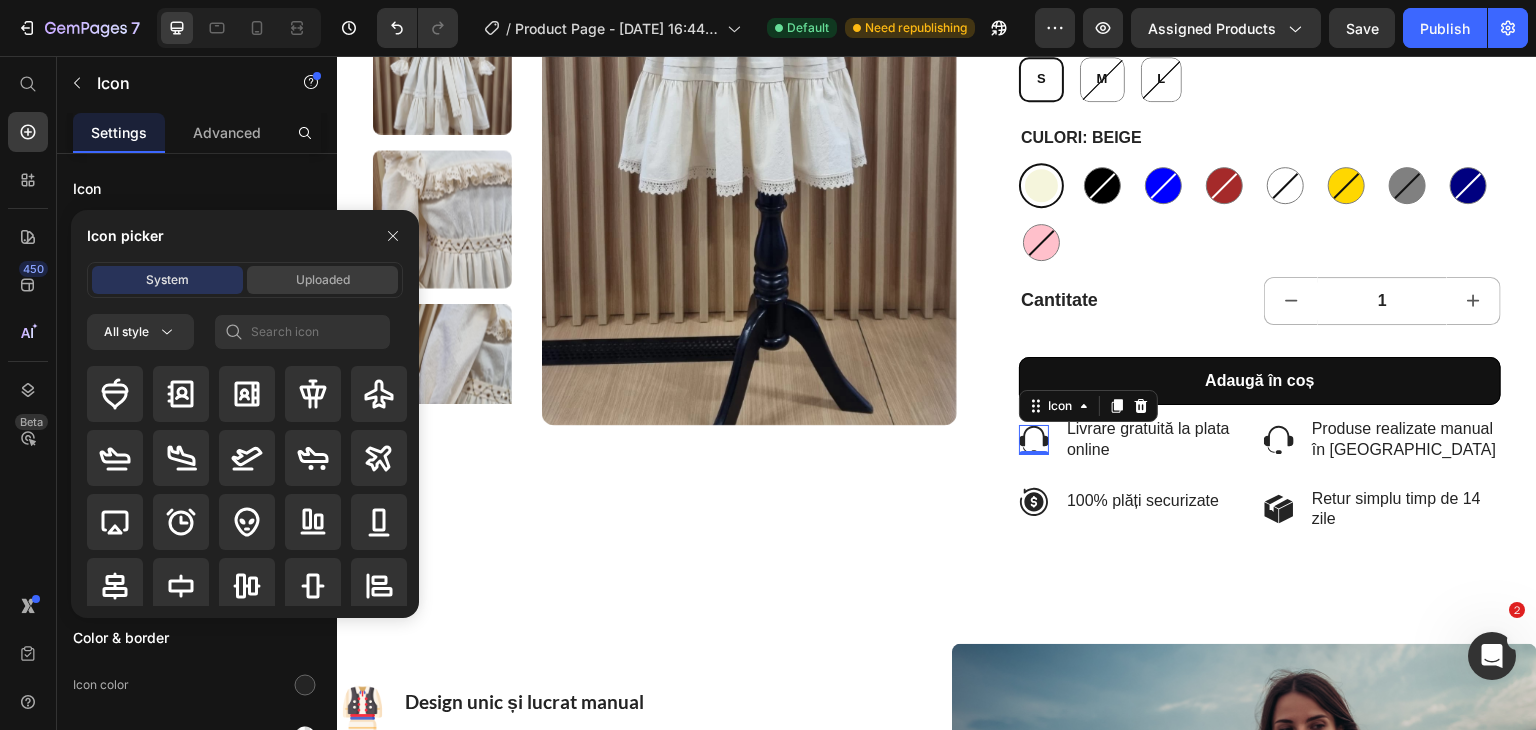 click on "Uploaded" at bounding box center [323, 280] 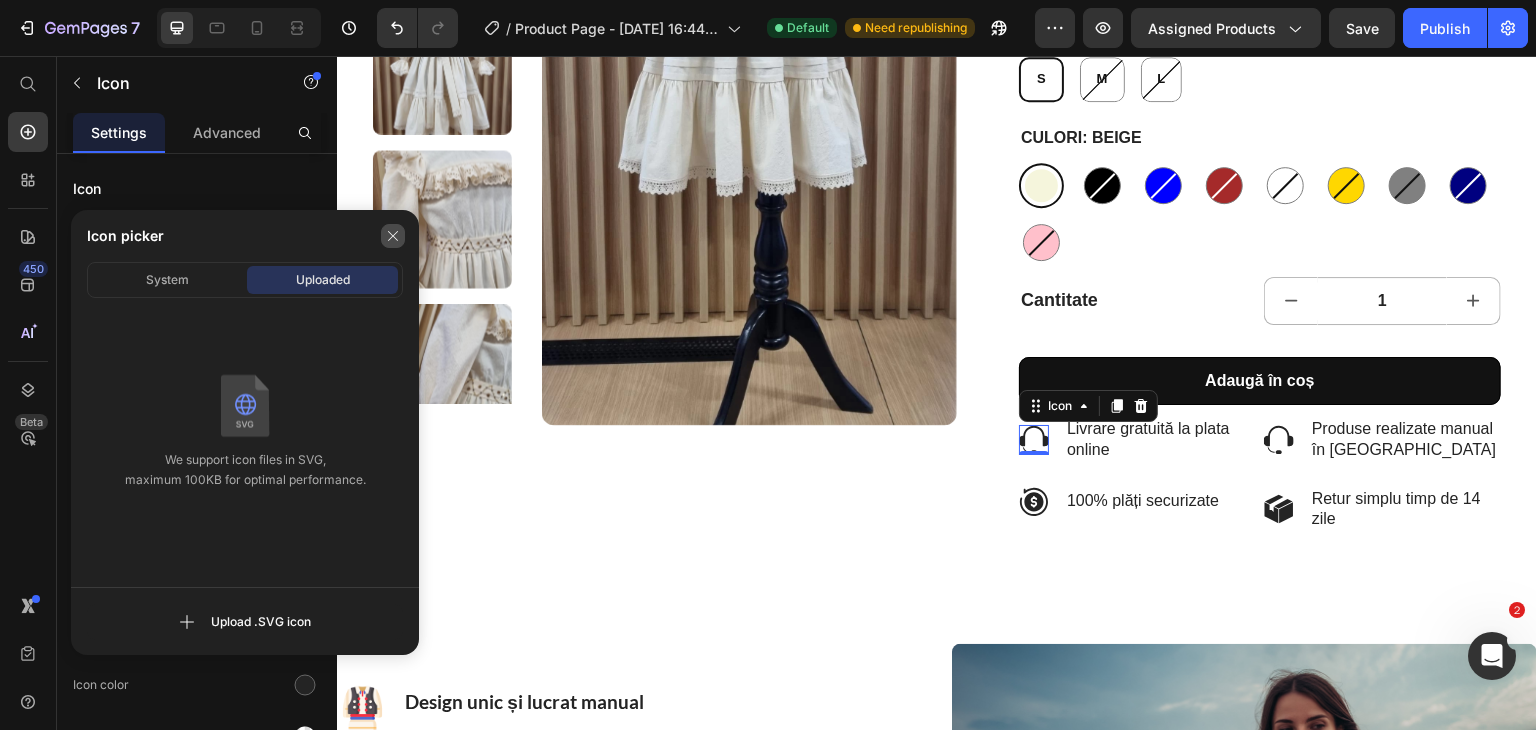 click 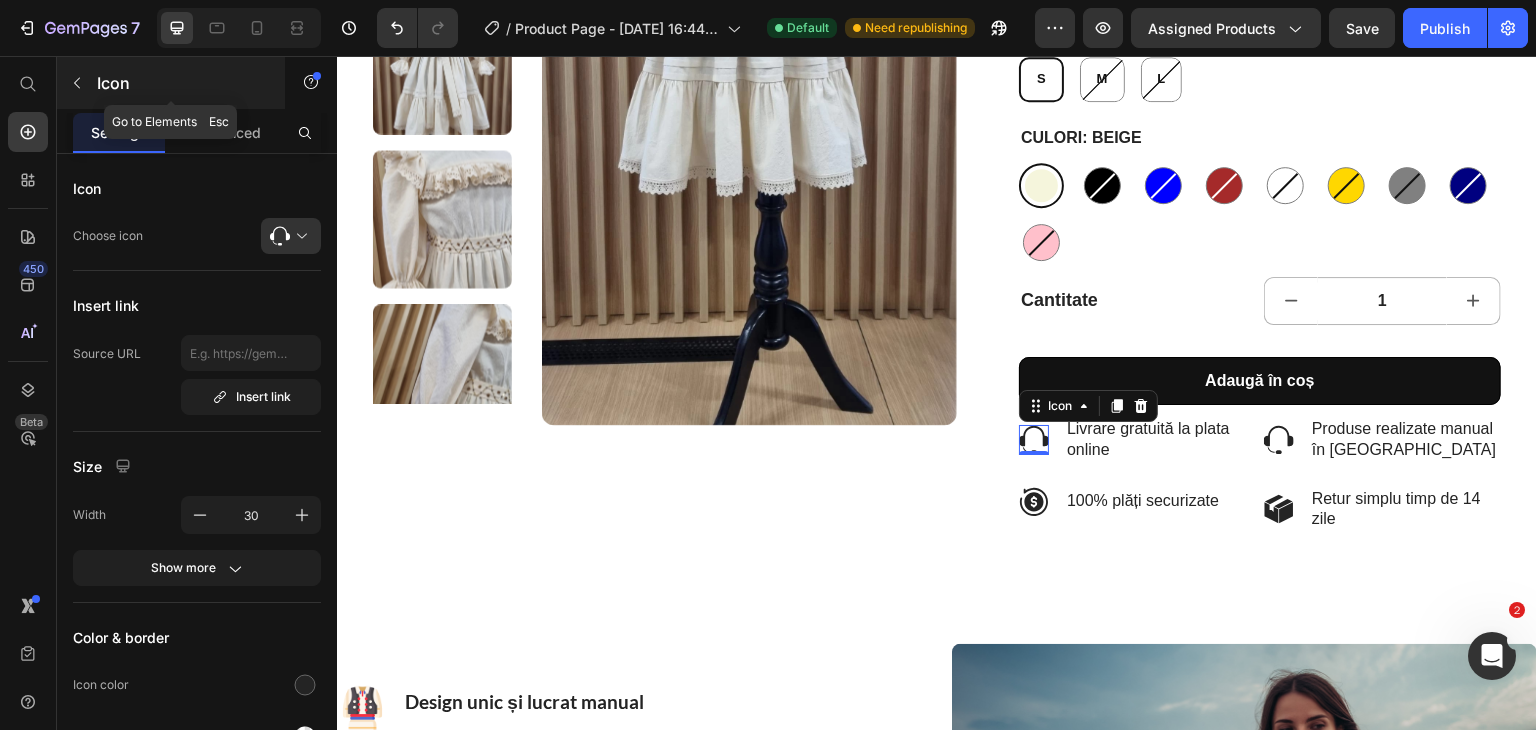 click at bounding box center [77, 83] 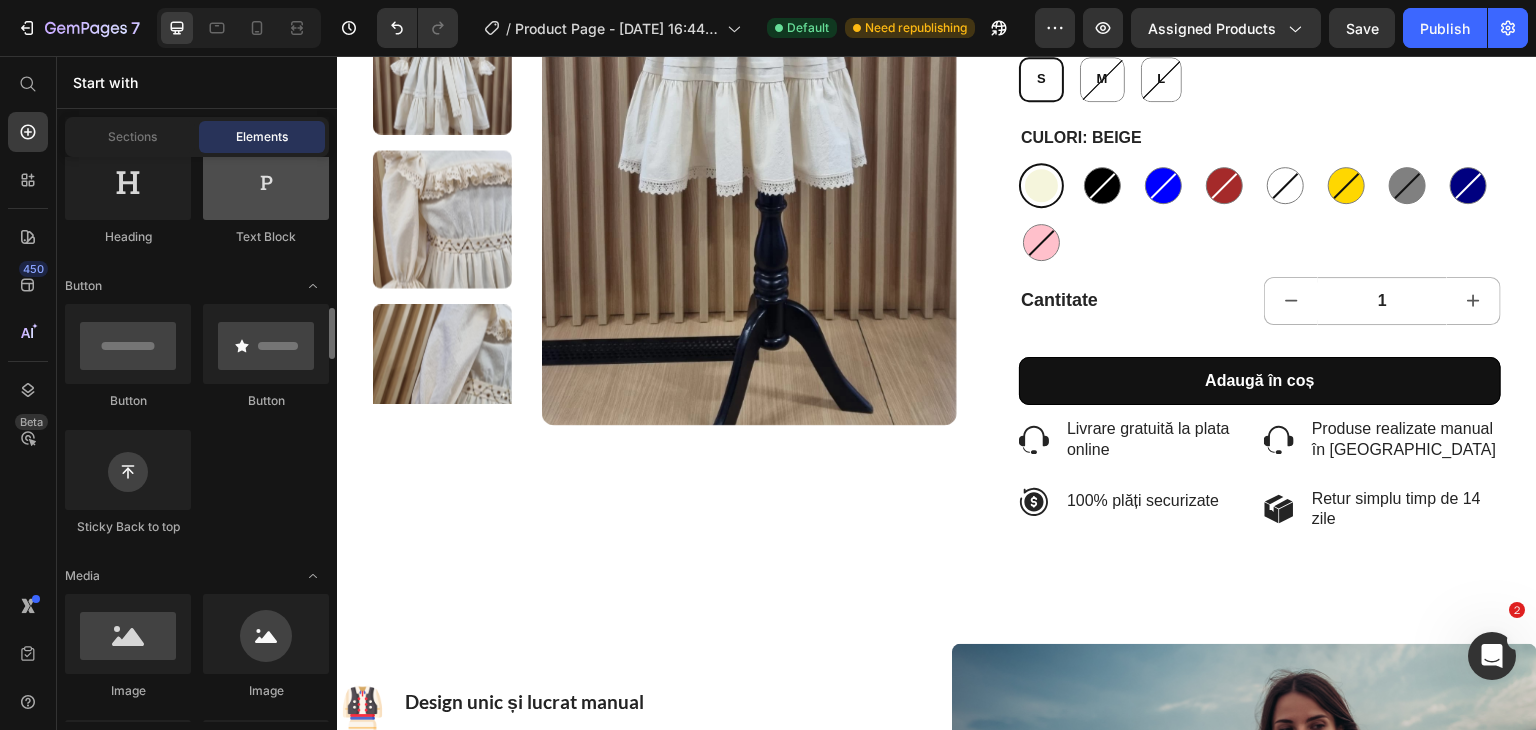 scroll, scrollTop: 462, scrollLeft: 0, axis: vertical 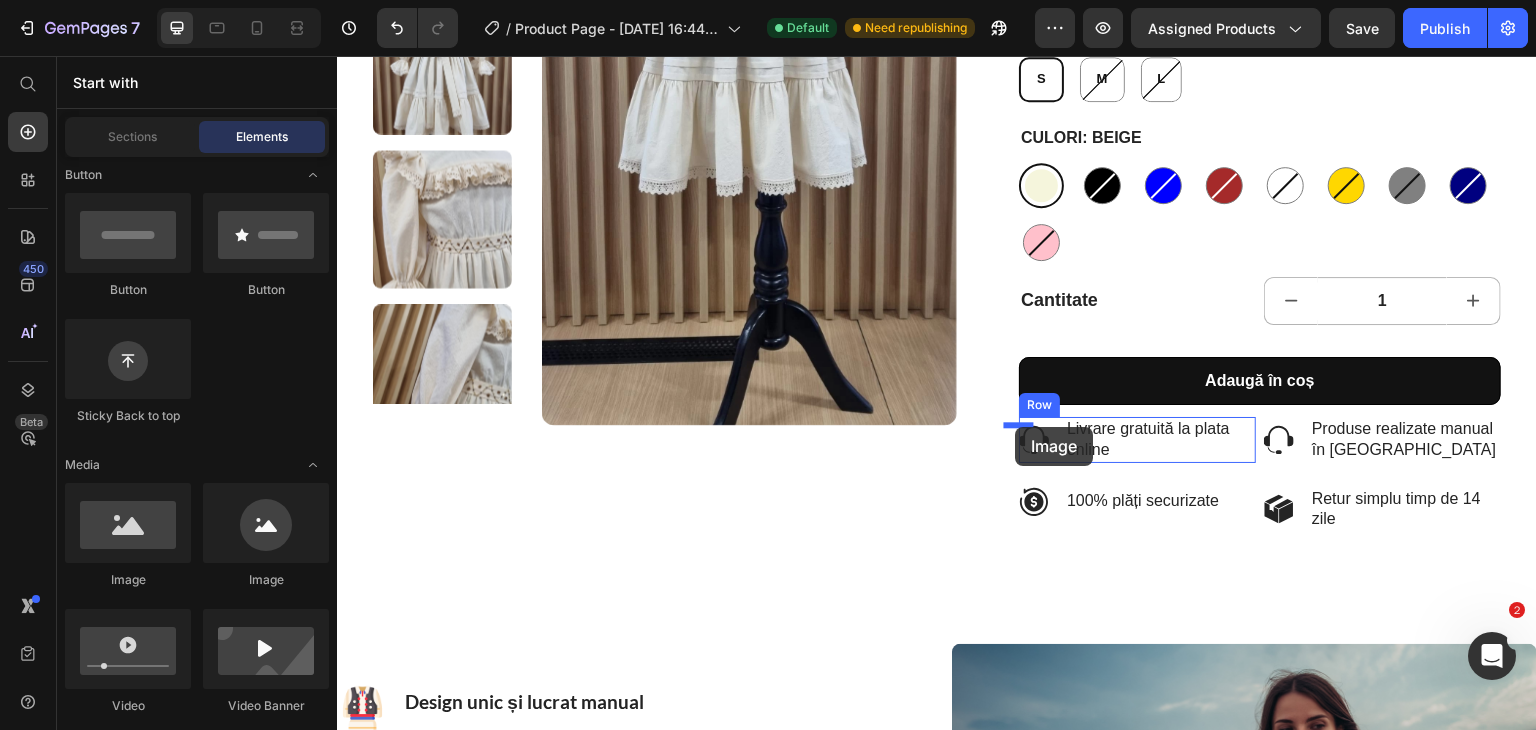 drag, startPoint x: 587, startPoint y: 598, endPoint x: 1016, endPoint y: 427, distance: 461.82465 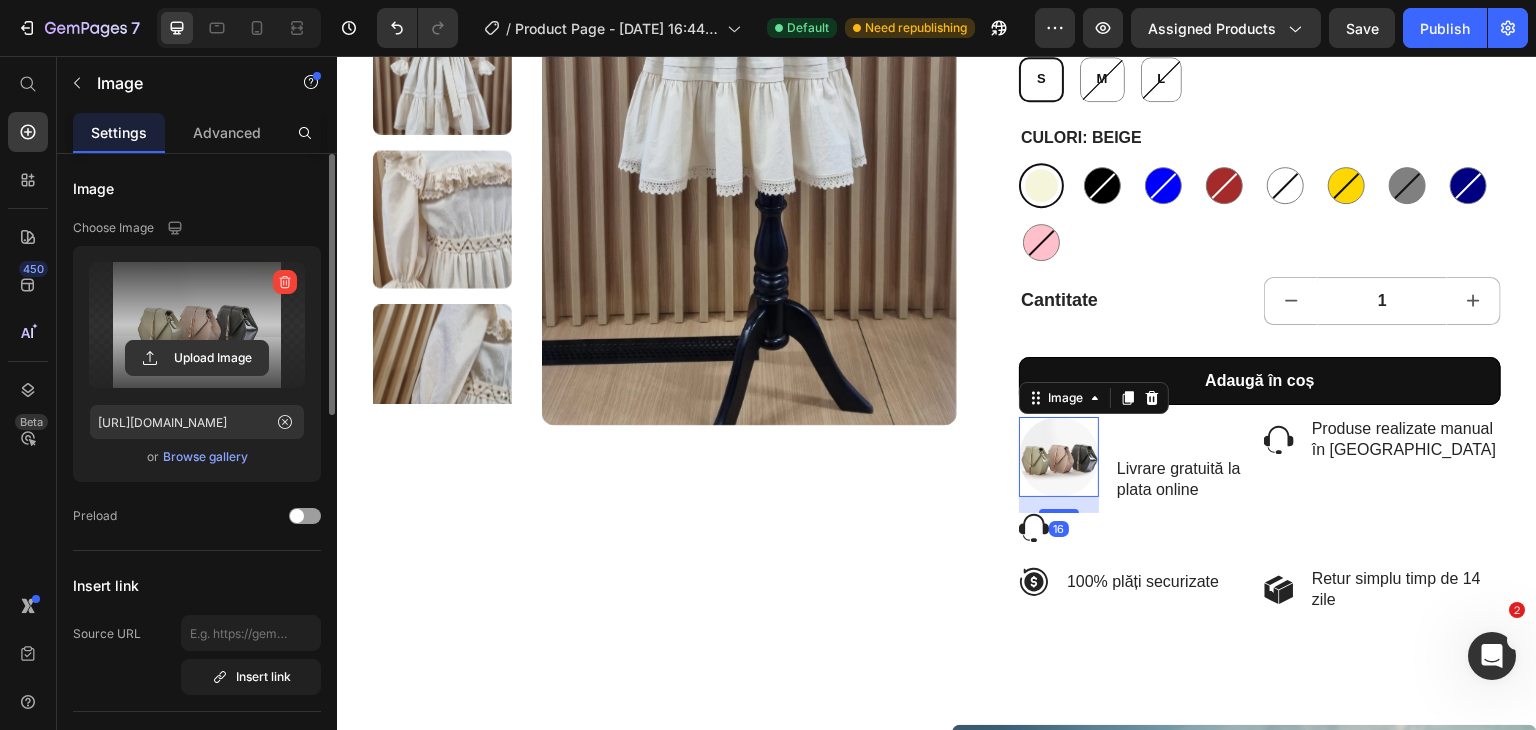 click at bounding box center [197, 325] 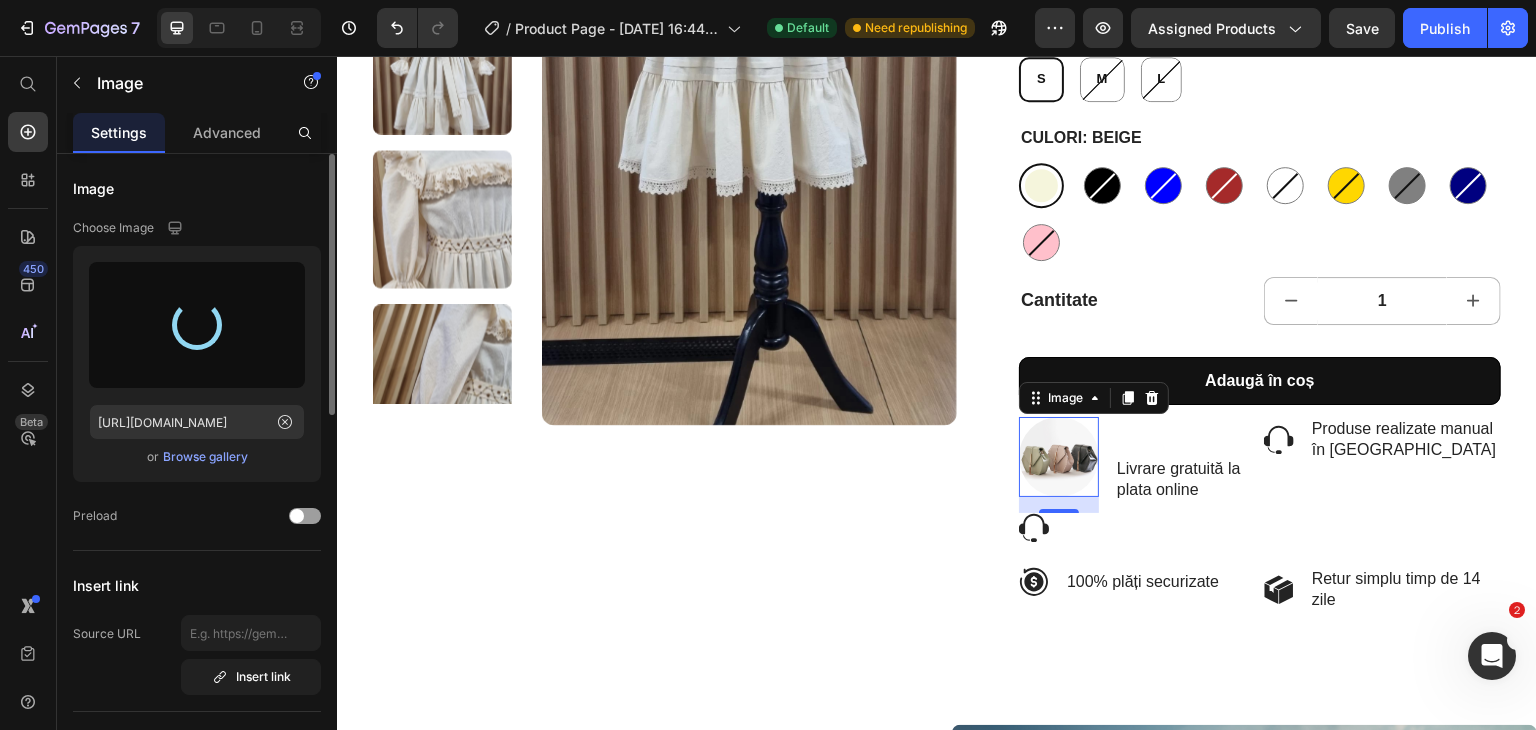 type on "[URL][DOMAIN_NAME]" 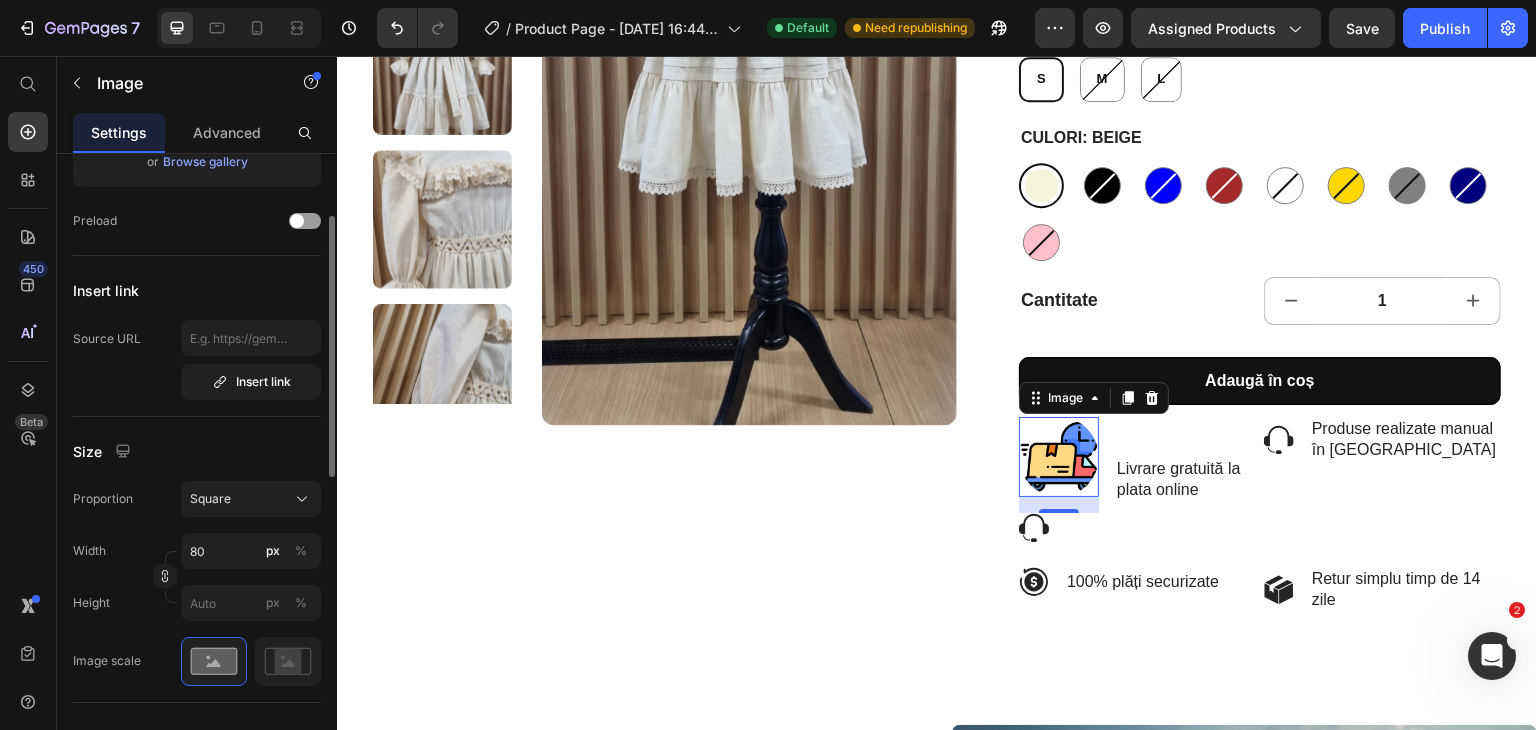 scroll, scrollTop: 299, scrollLeft: 0, axis: vertical 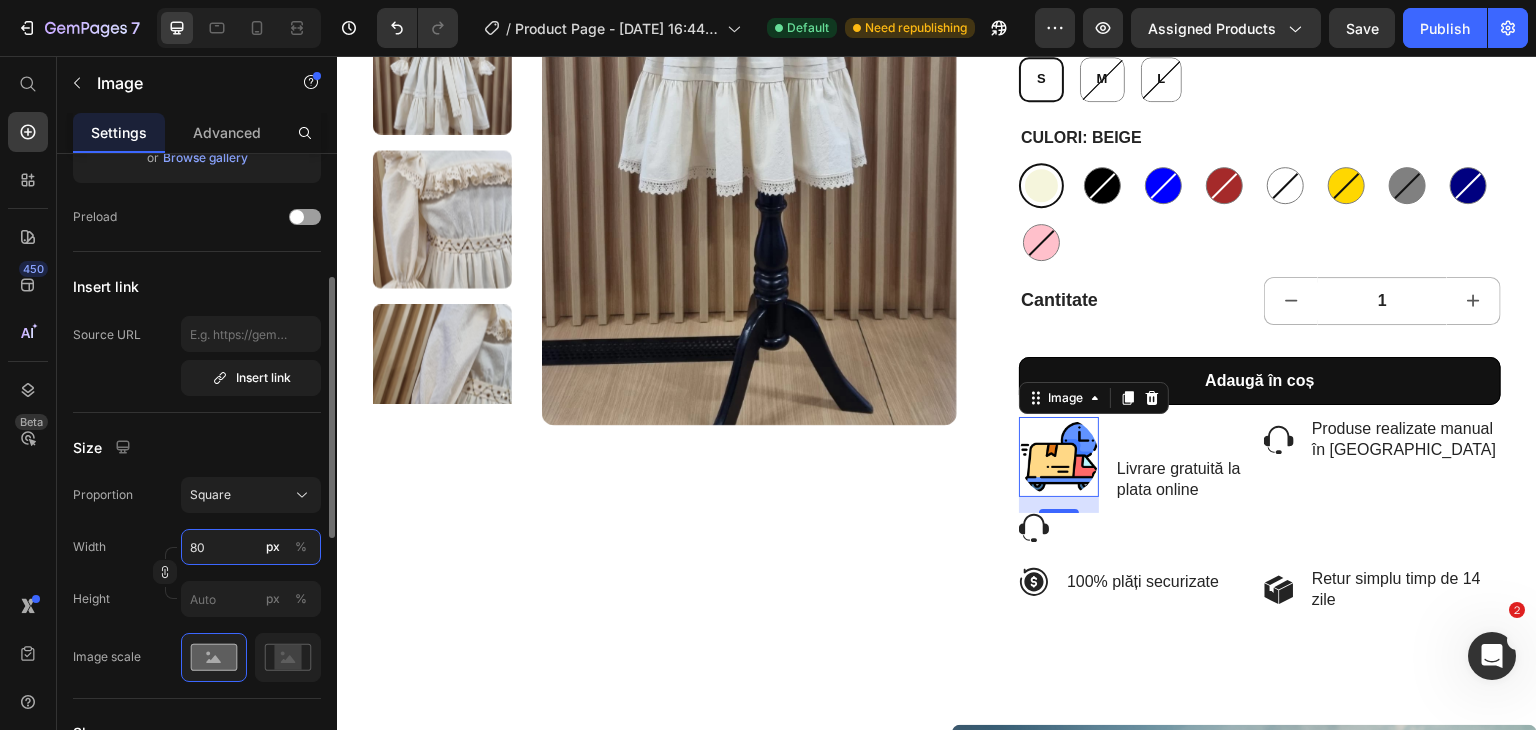 click on "80" at bounding box center [251, 547] 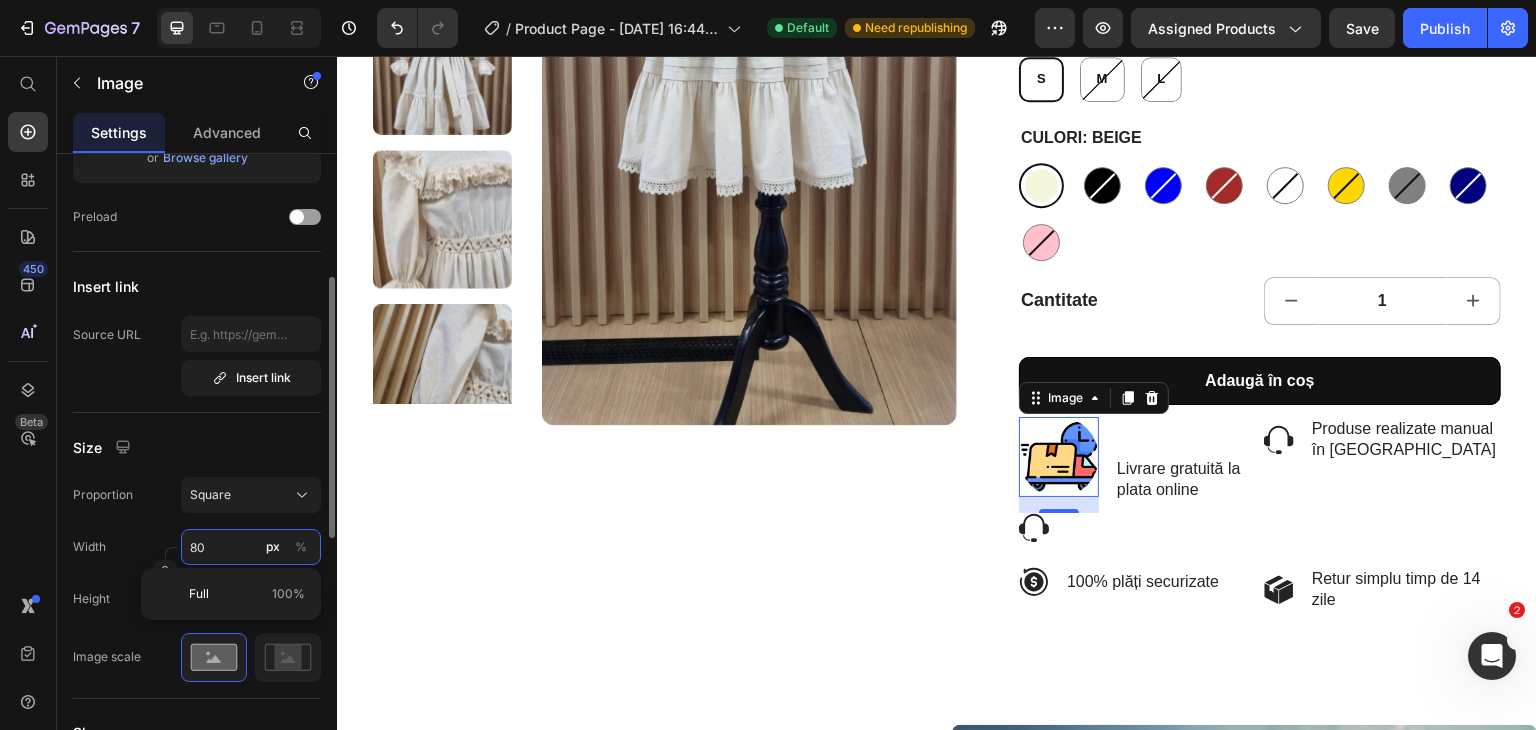 type on "4" 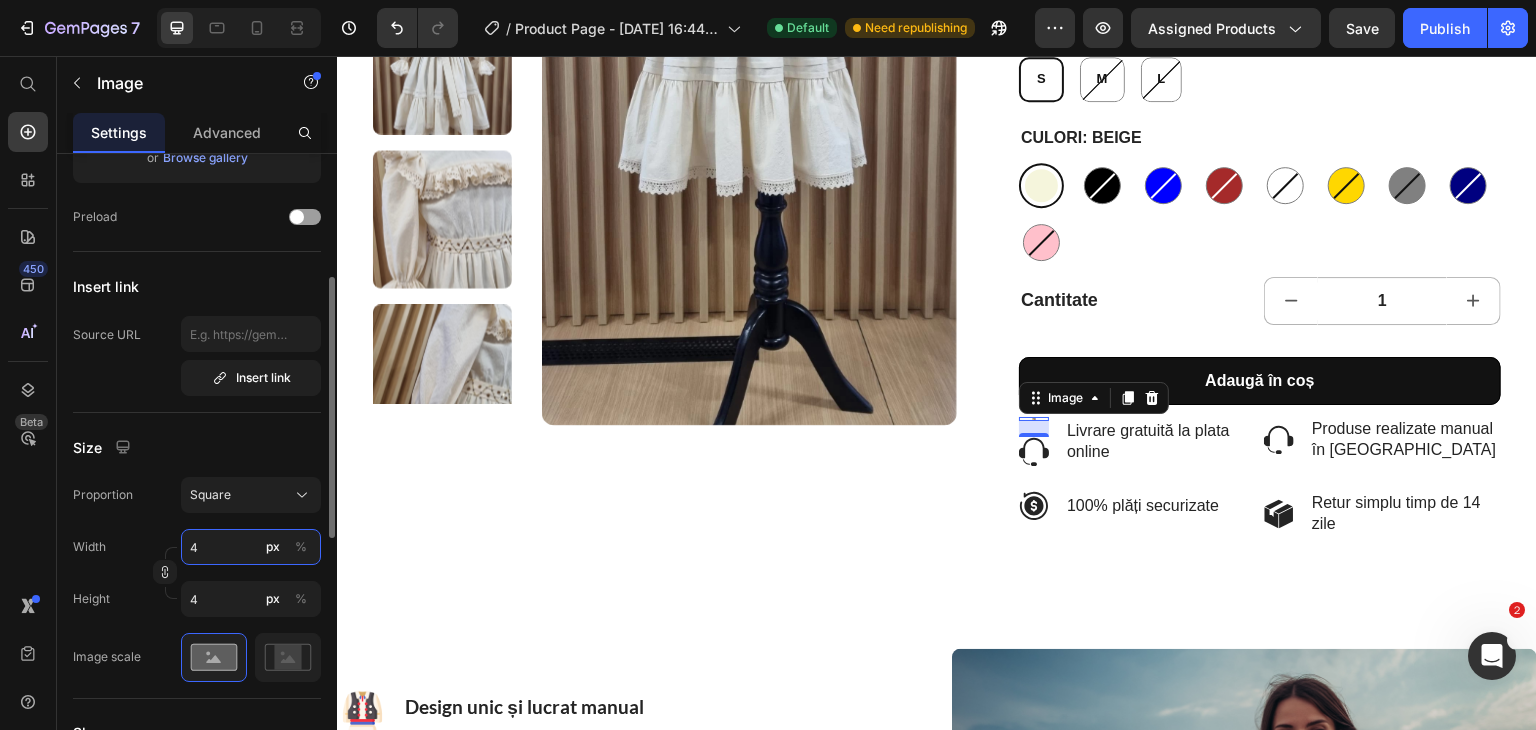 type on "40" 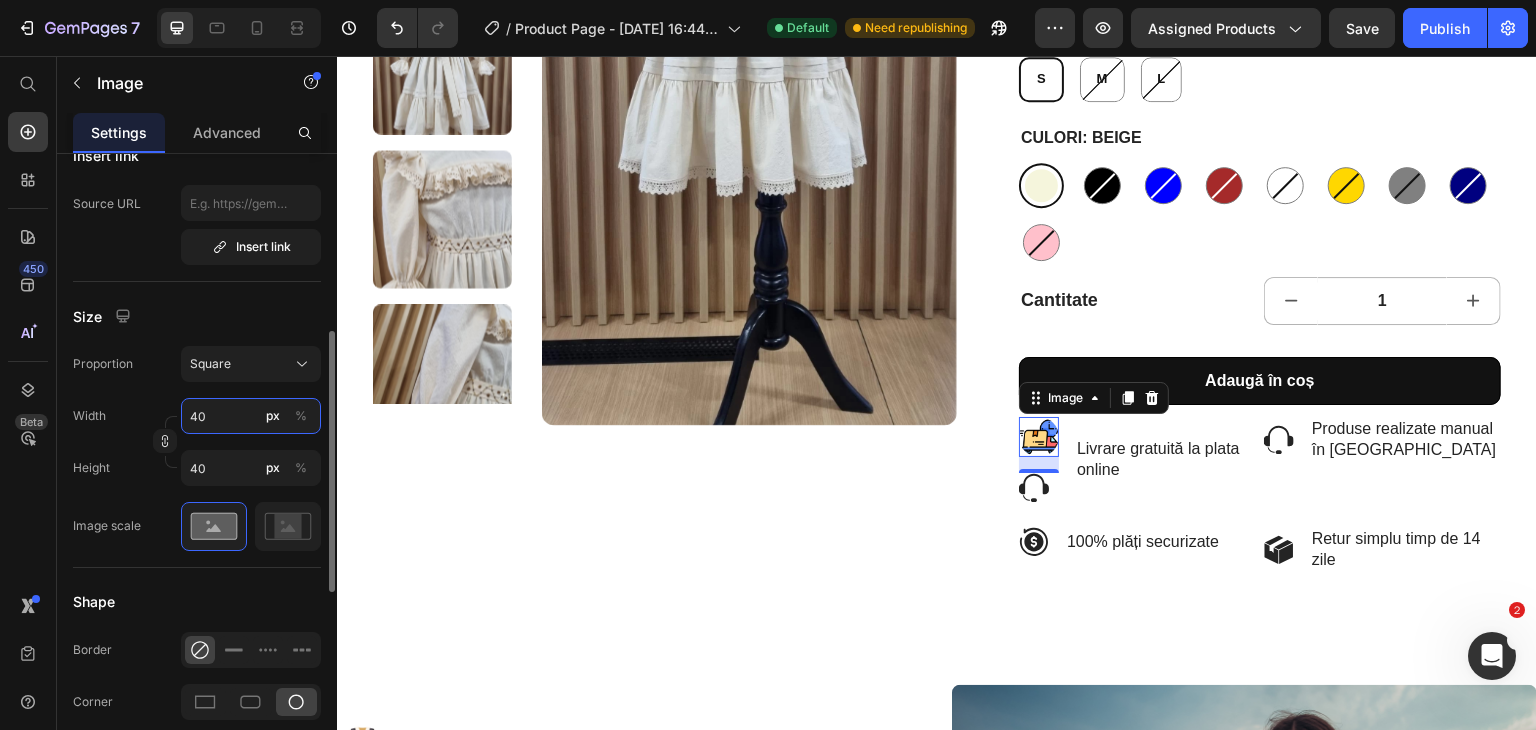 scroll, scrollTop: 628, scrollLeft: 0, axis: vertical 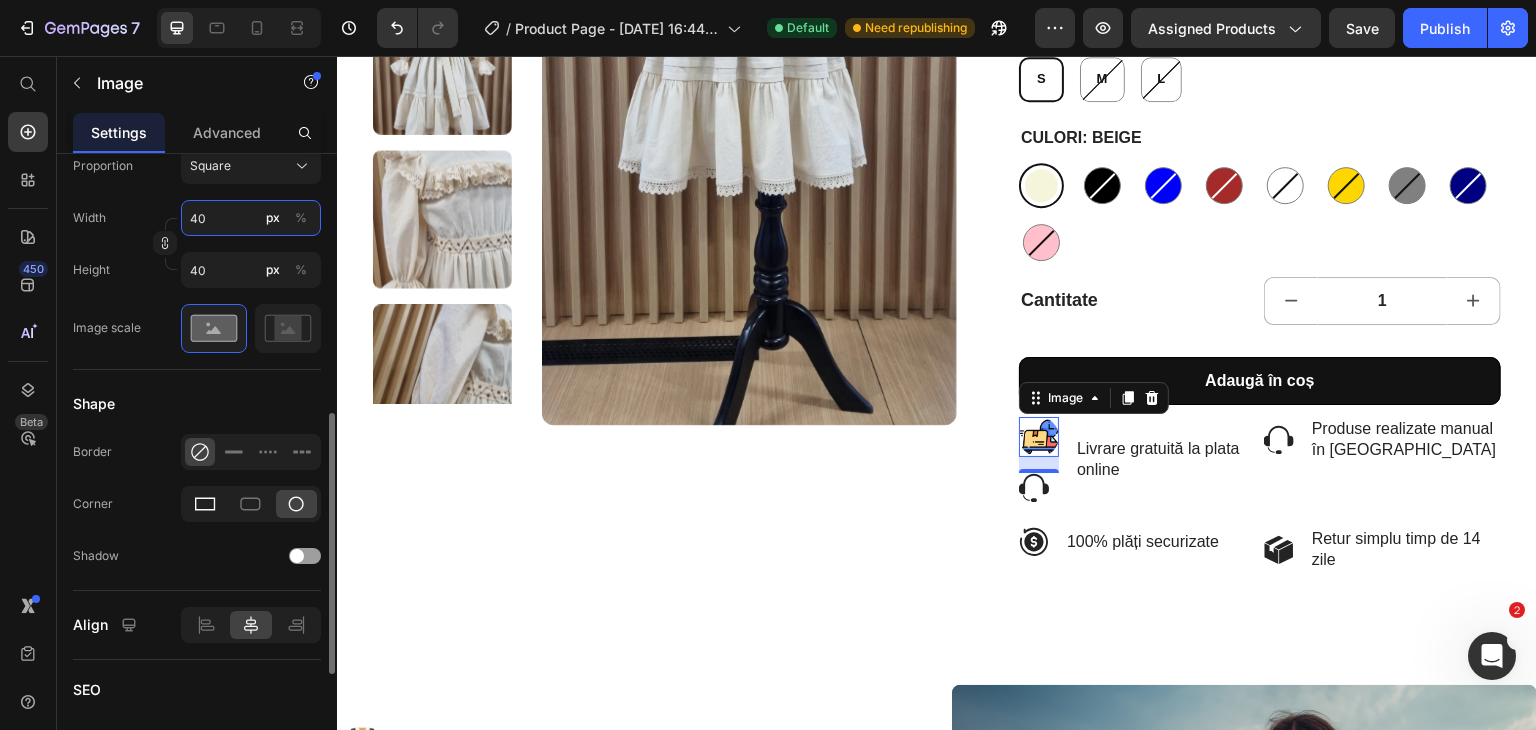 type on "40" 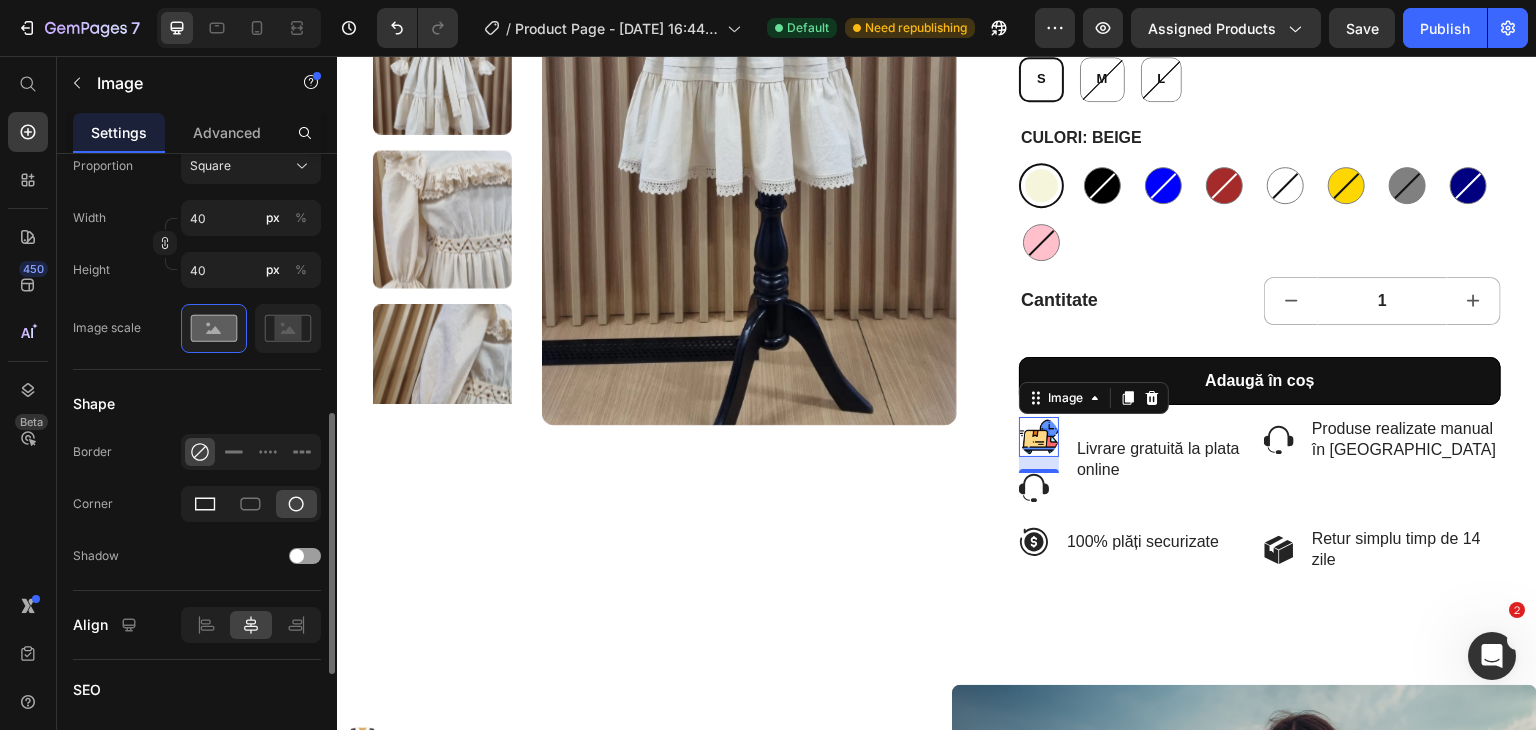 click 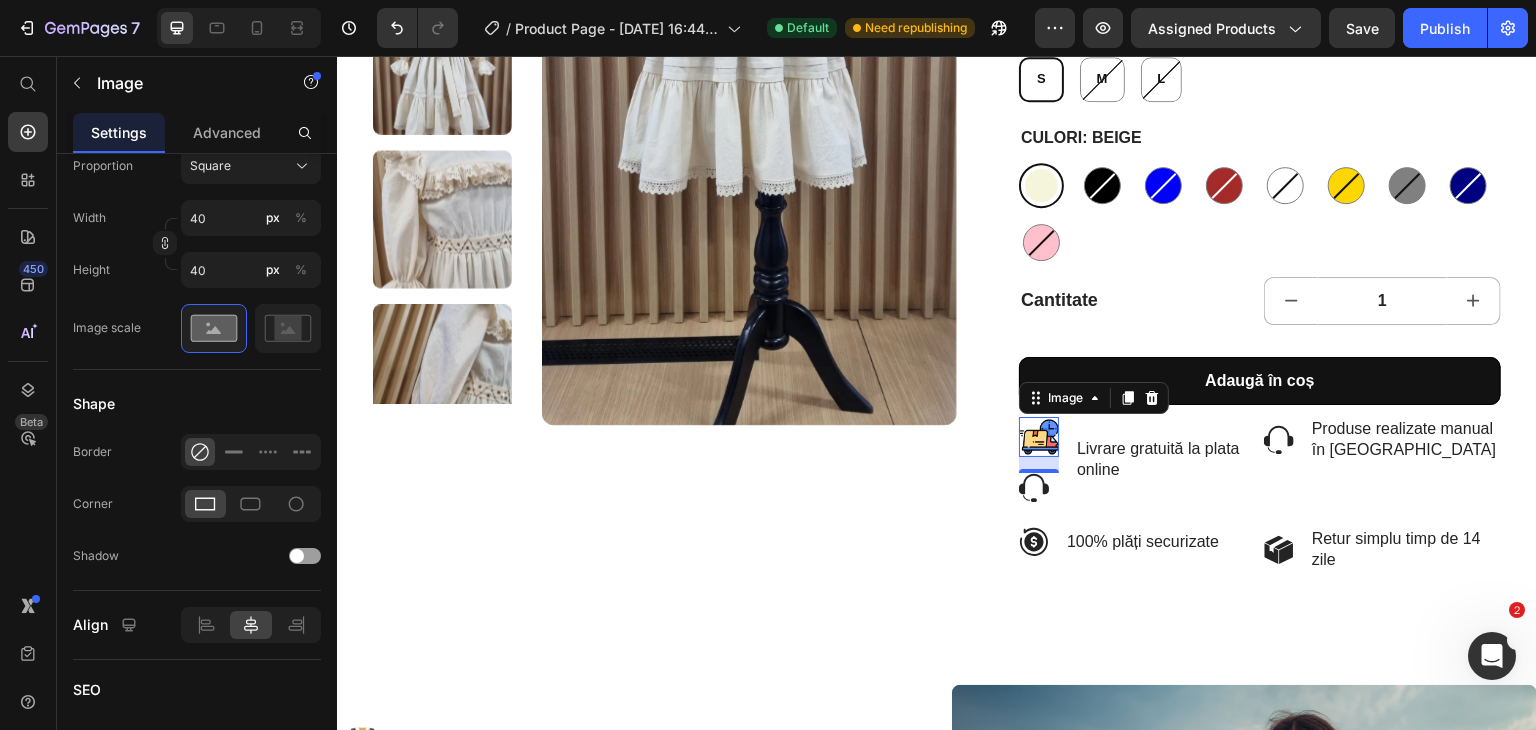 click on "16" at bounding box center (1039, 489) 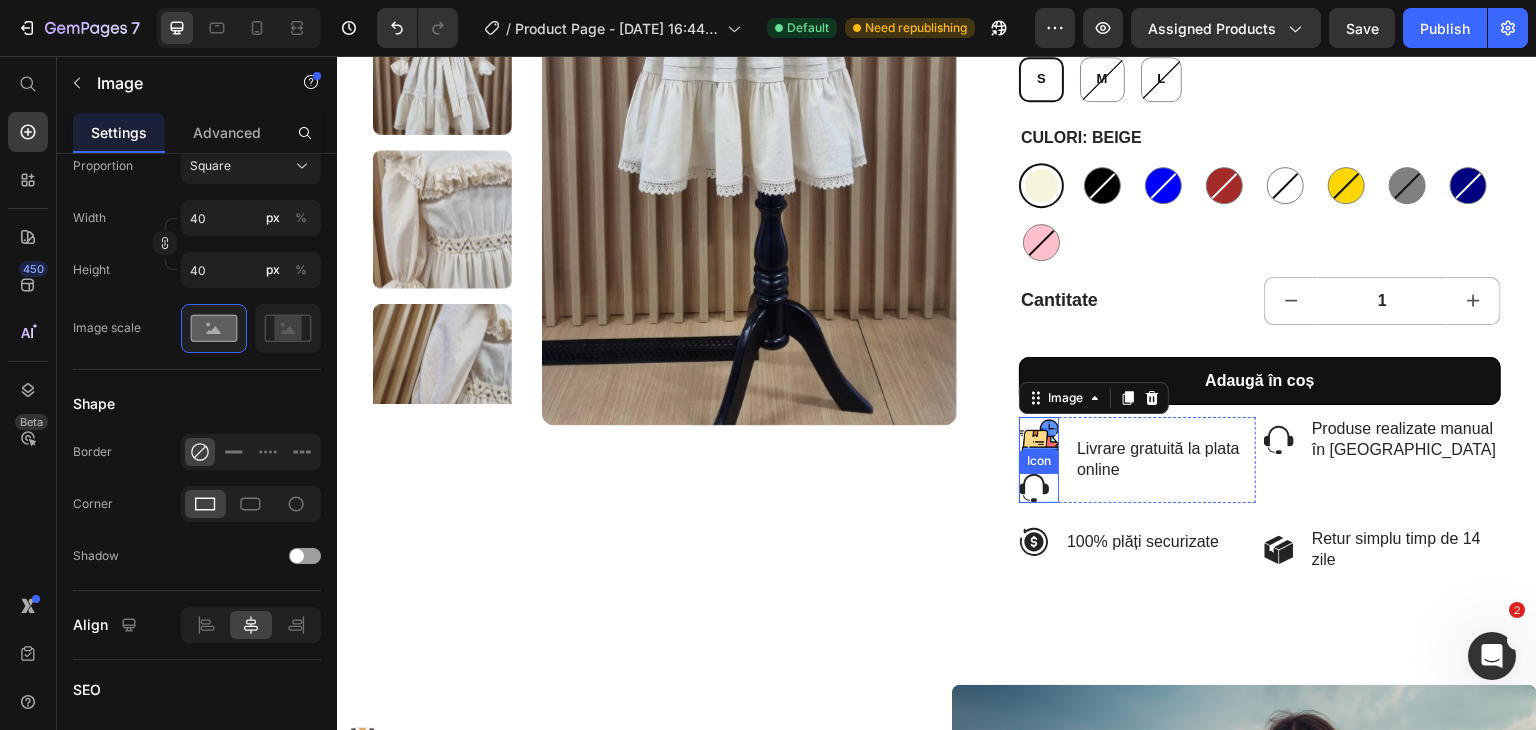 click on "16" at bounding box center (1039, 489) 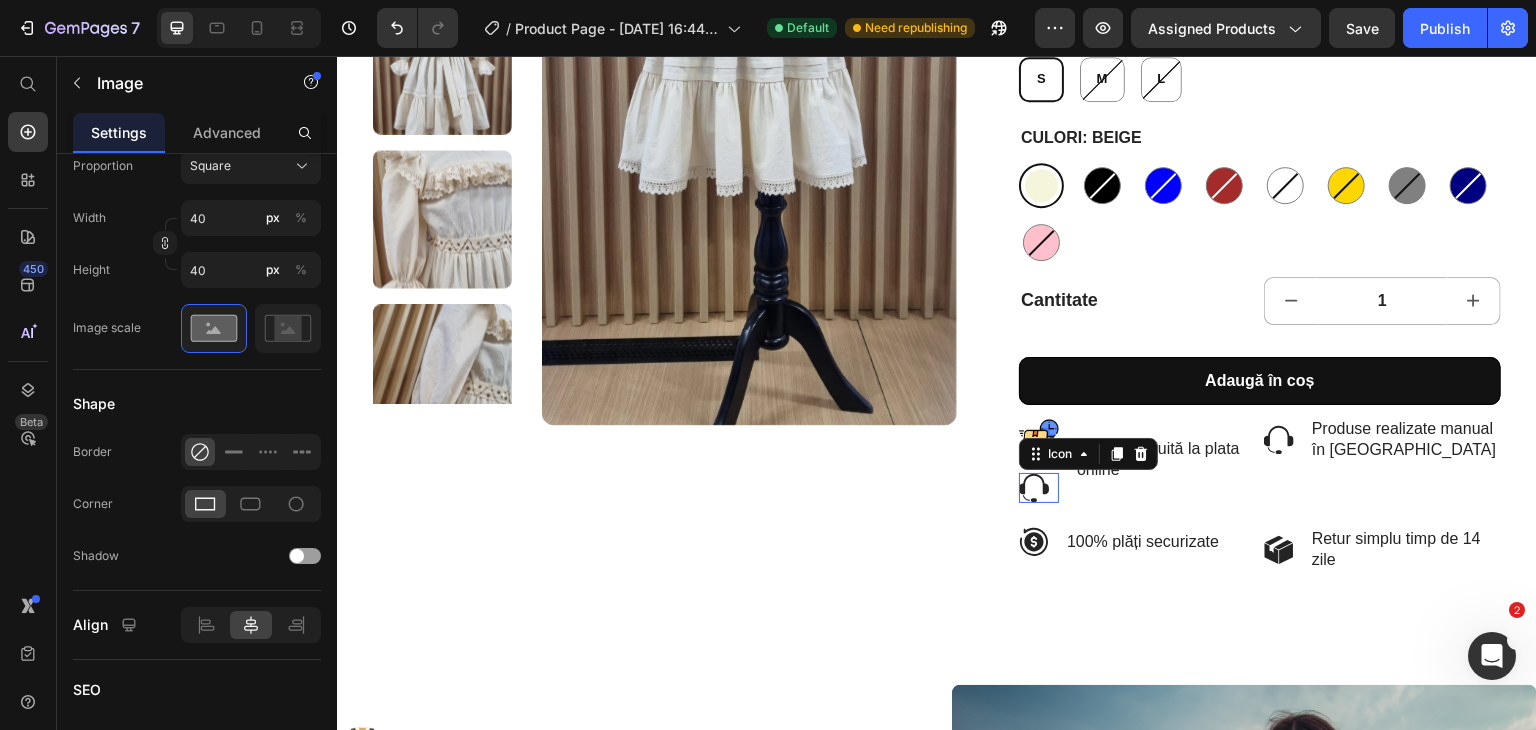 scroll, scrollTop: 0, scrollLeft: 0, axis: both 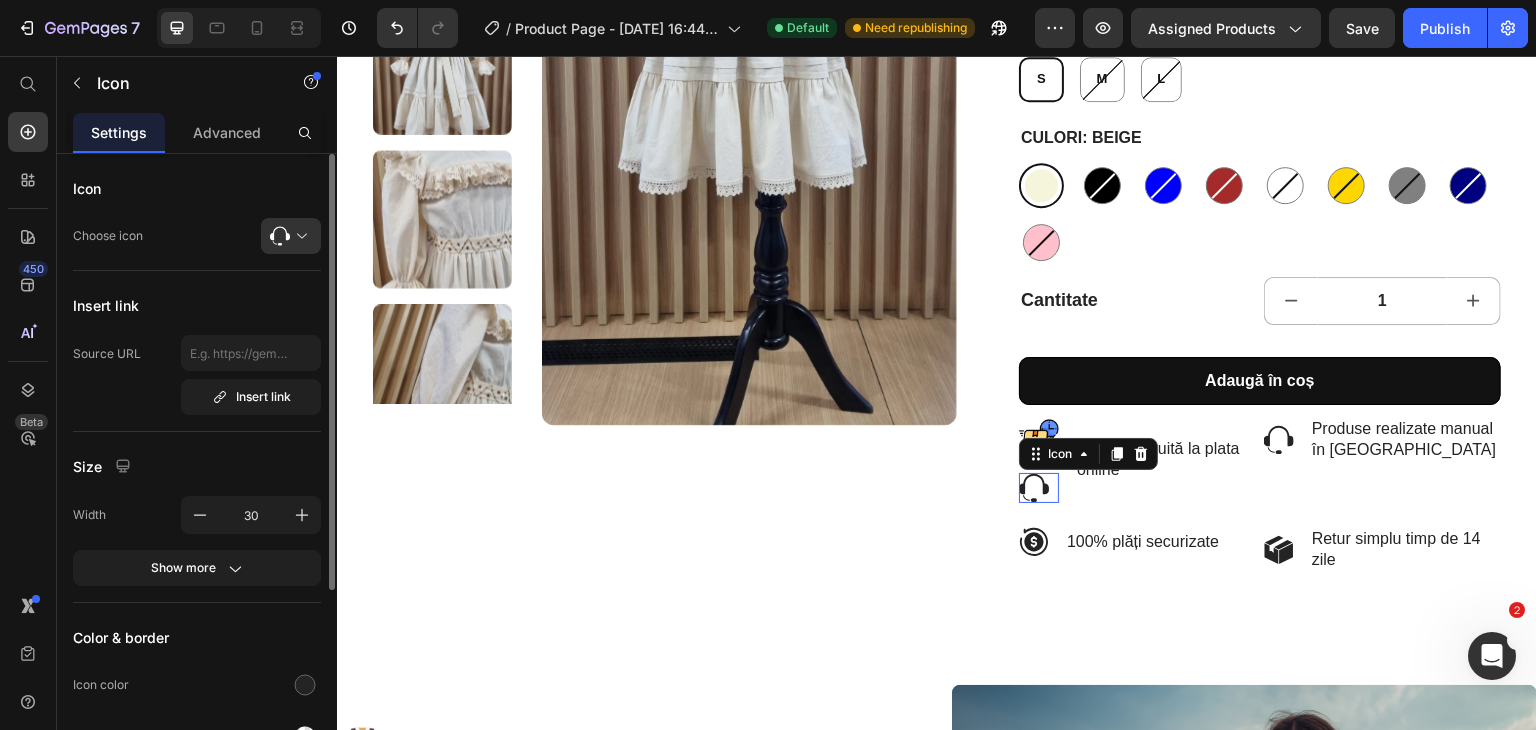 click on "Icon   0" at bounding box center [1039, 488] 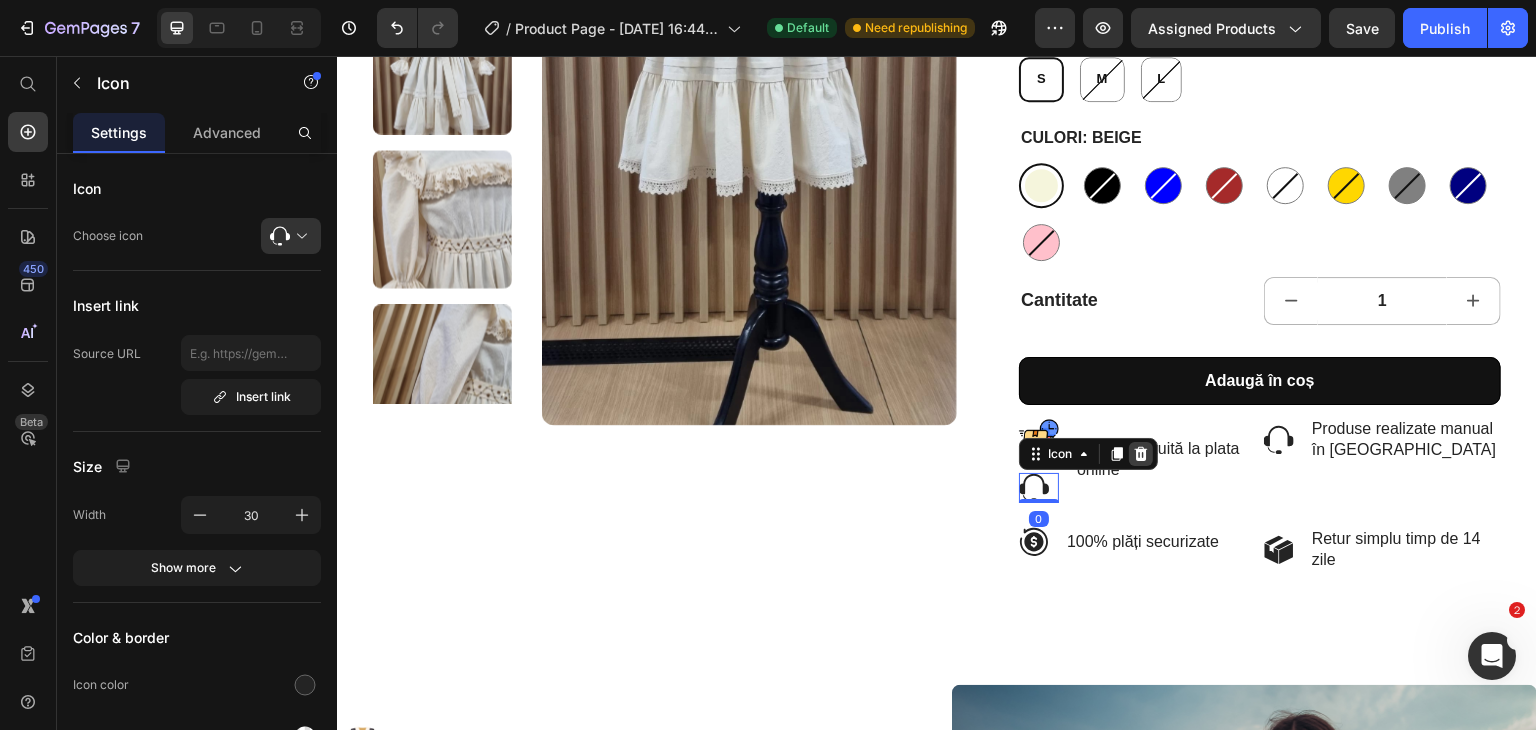 click at bounding box center (1141, 454) 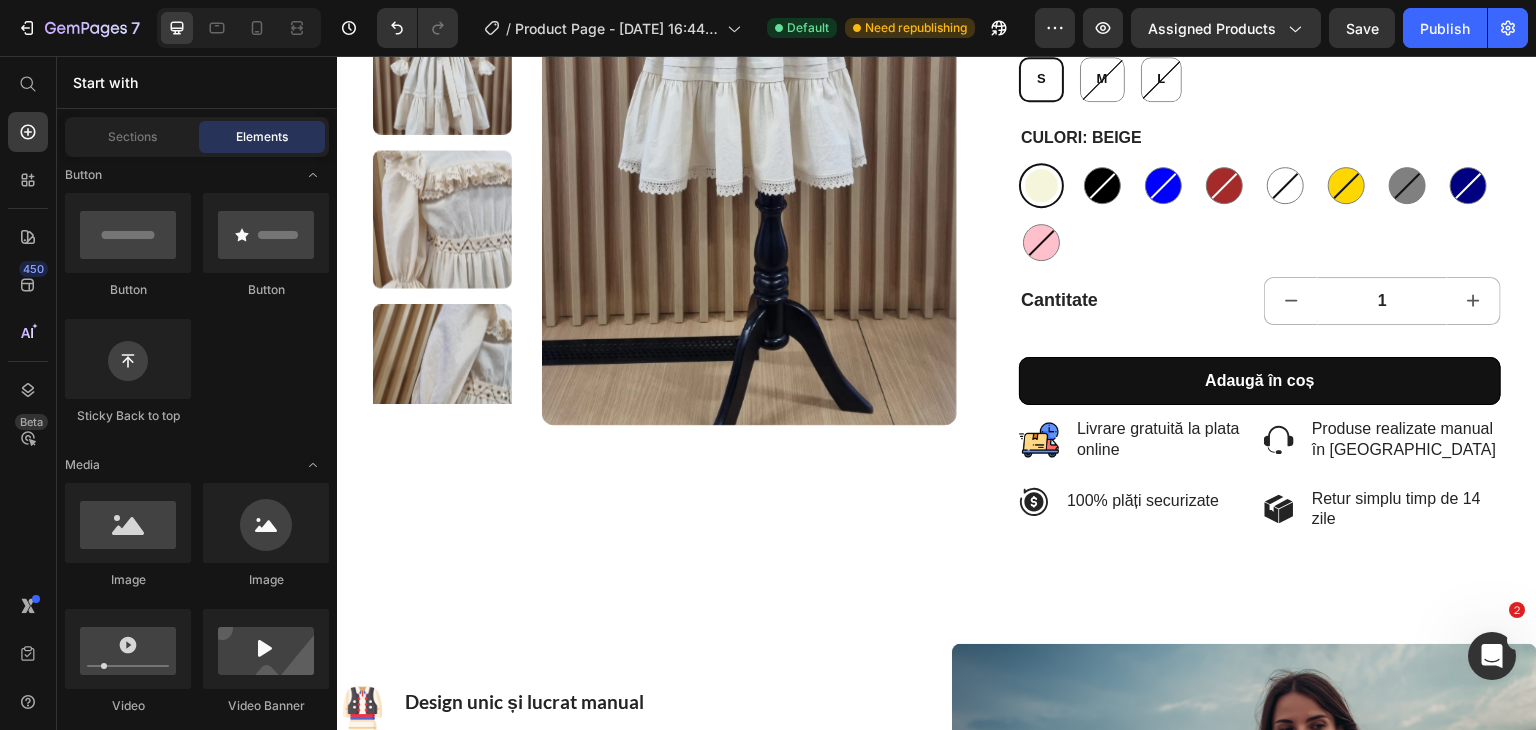 click at bounding box center [1039, 440] 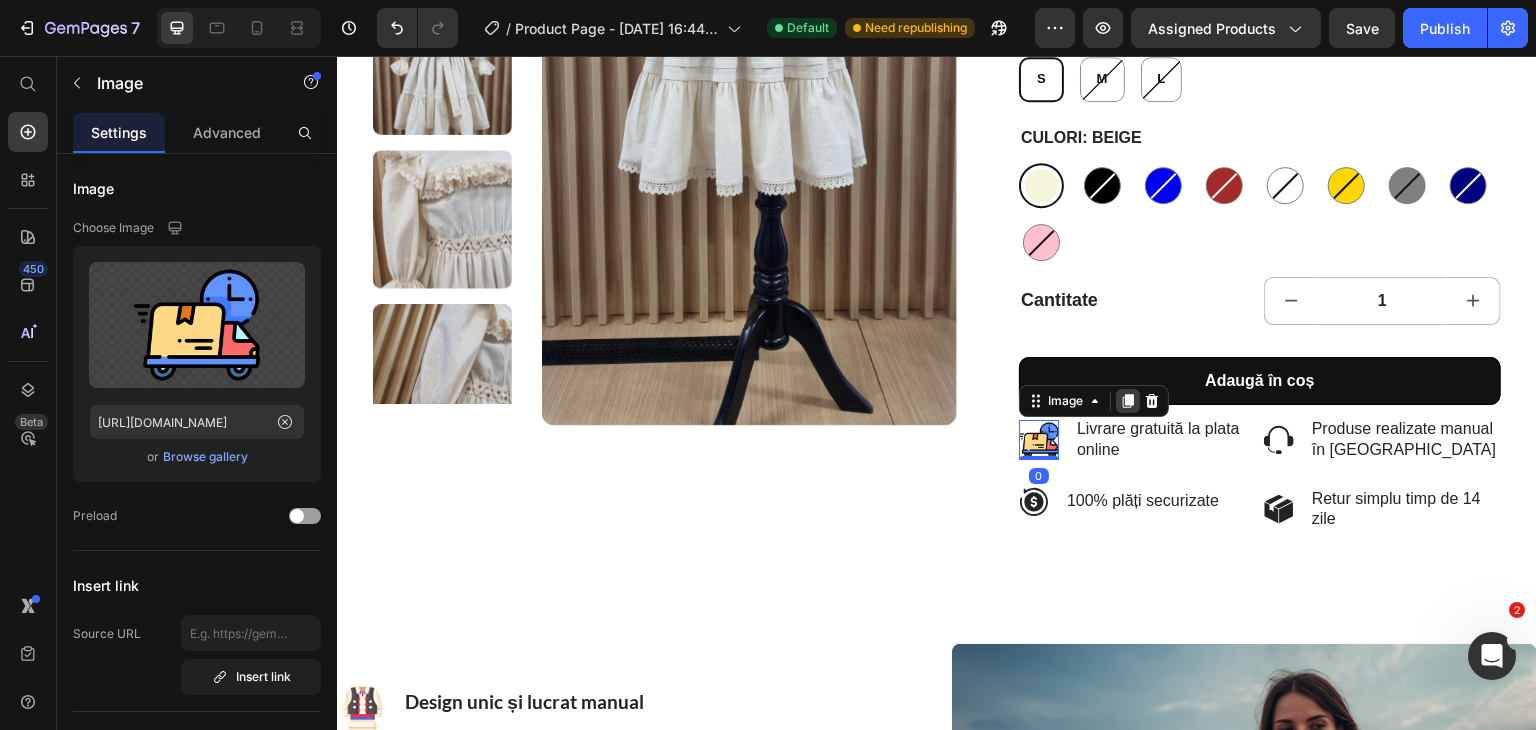 click 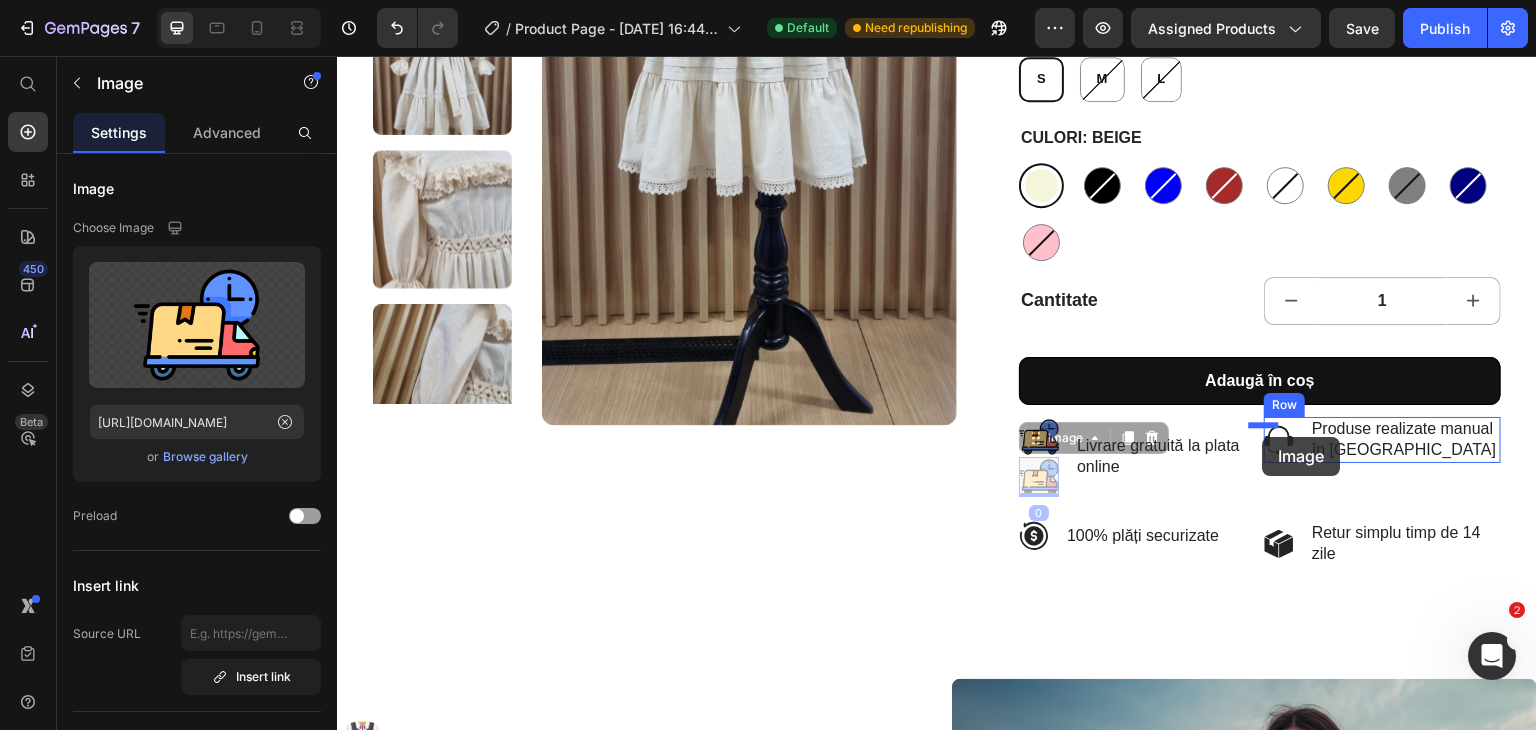 drag, startPoint x: 1028, startPoint y: 478, endPoint x: 1265, endPoint y: 437, distance: 240.52026 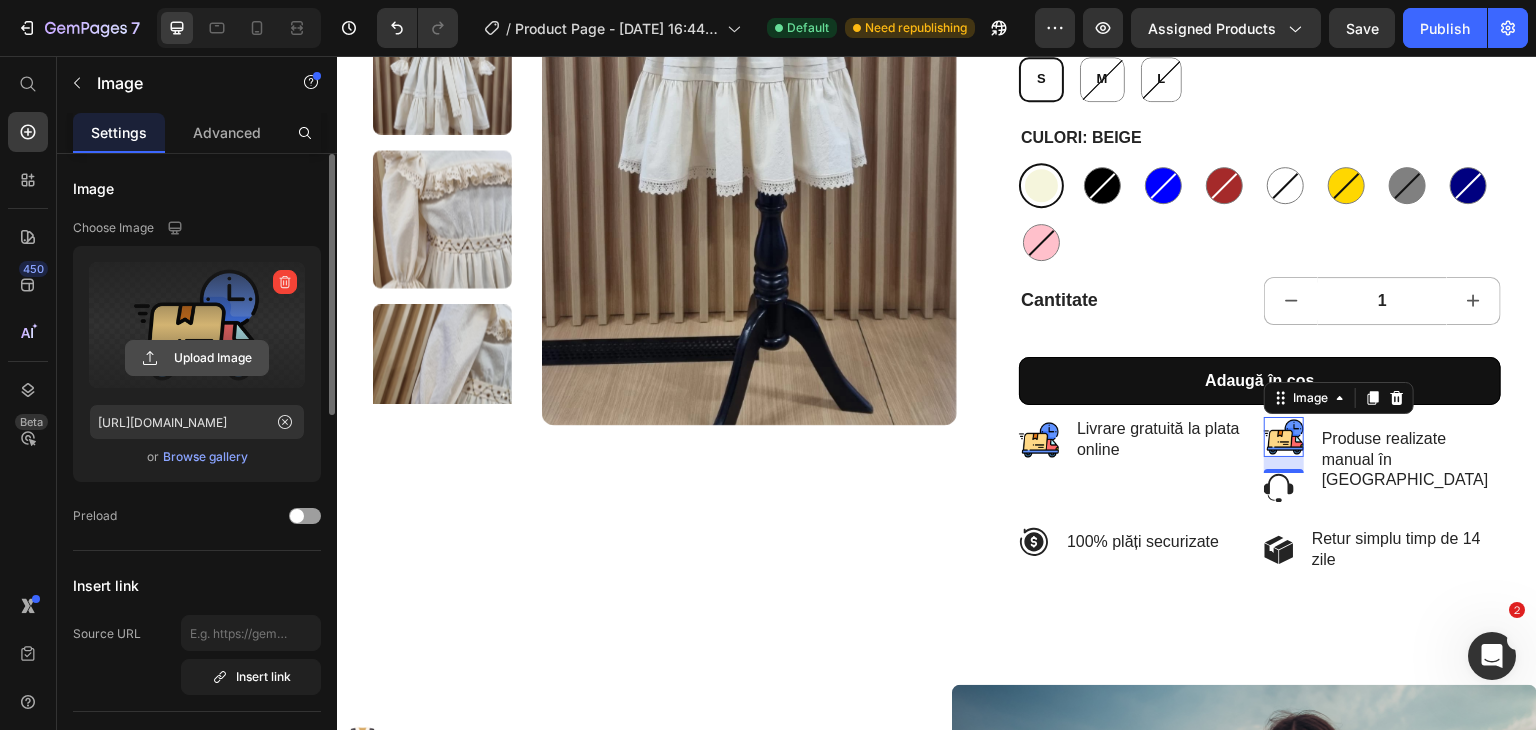 click 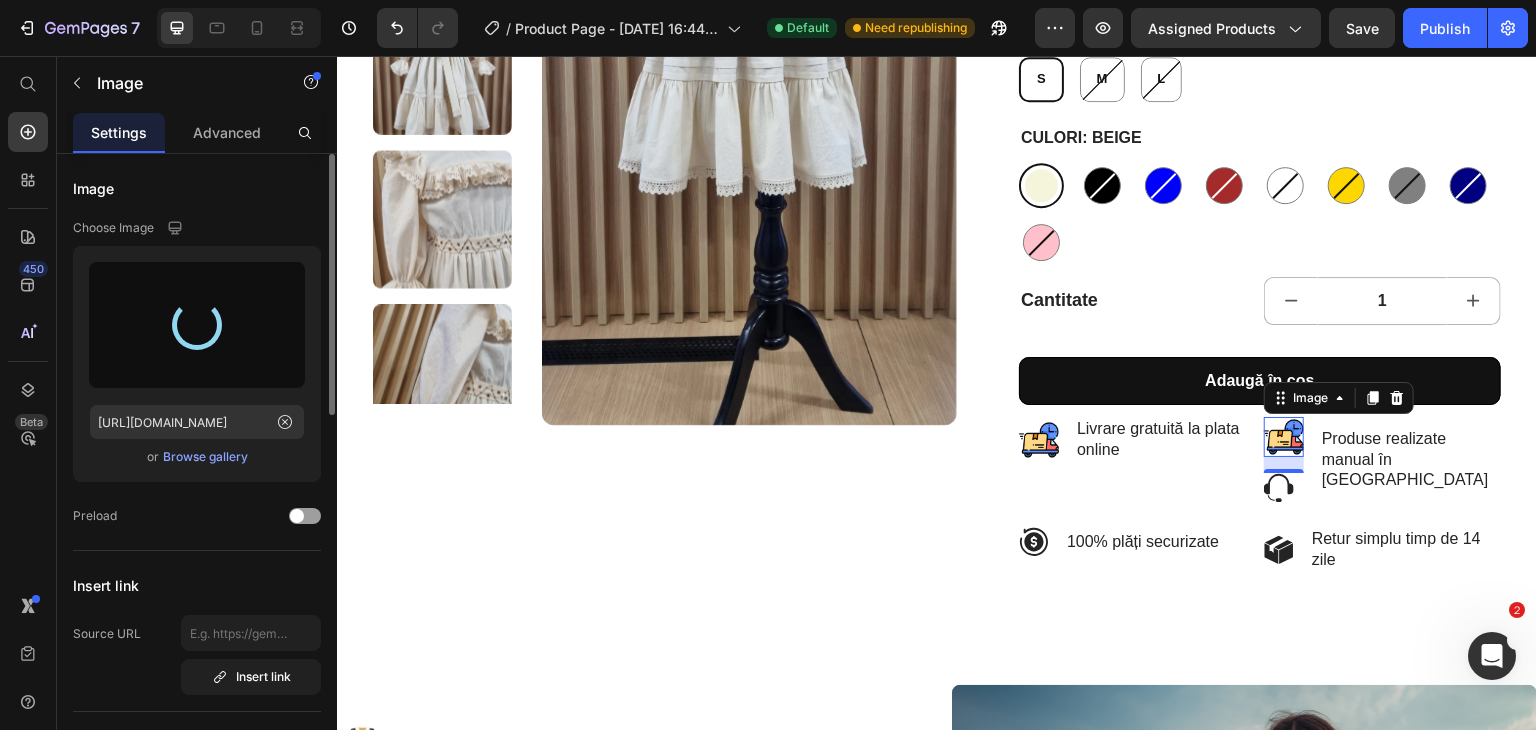 click on "16" at bounding box center [1284, 489] 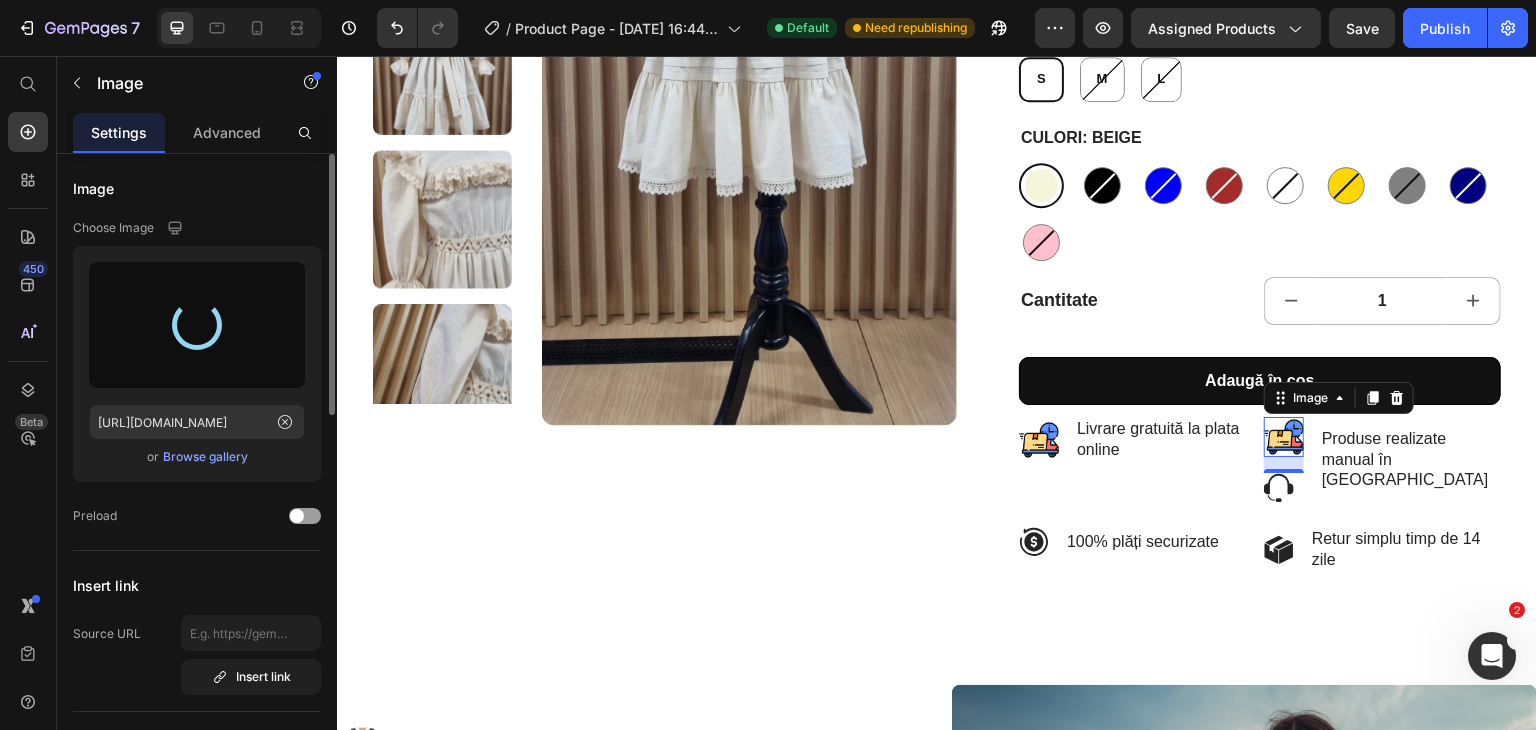 click on "16" at bounding box center (1284, 489) 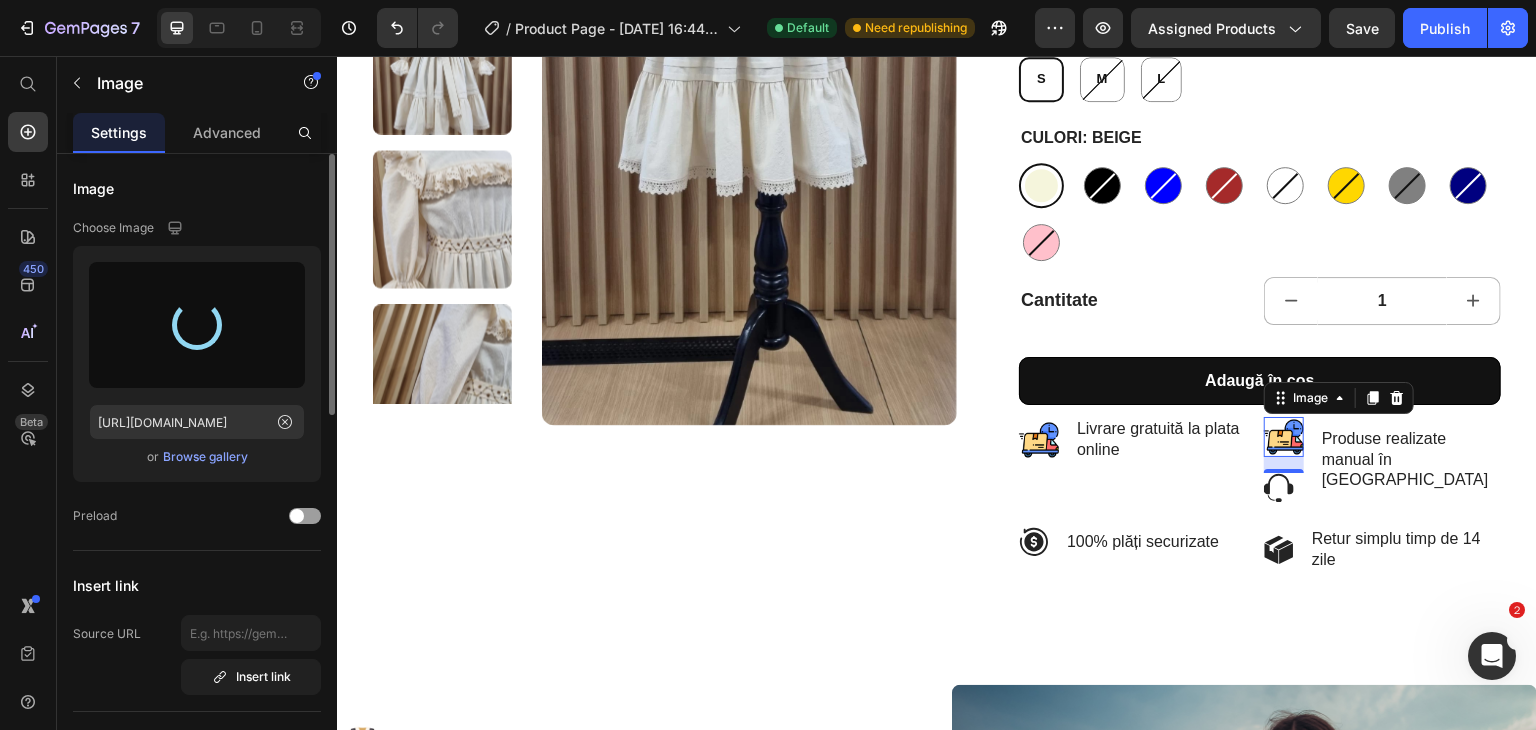 type on "[URL][DOMAIN_NAME]" 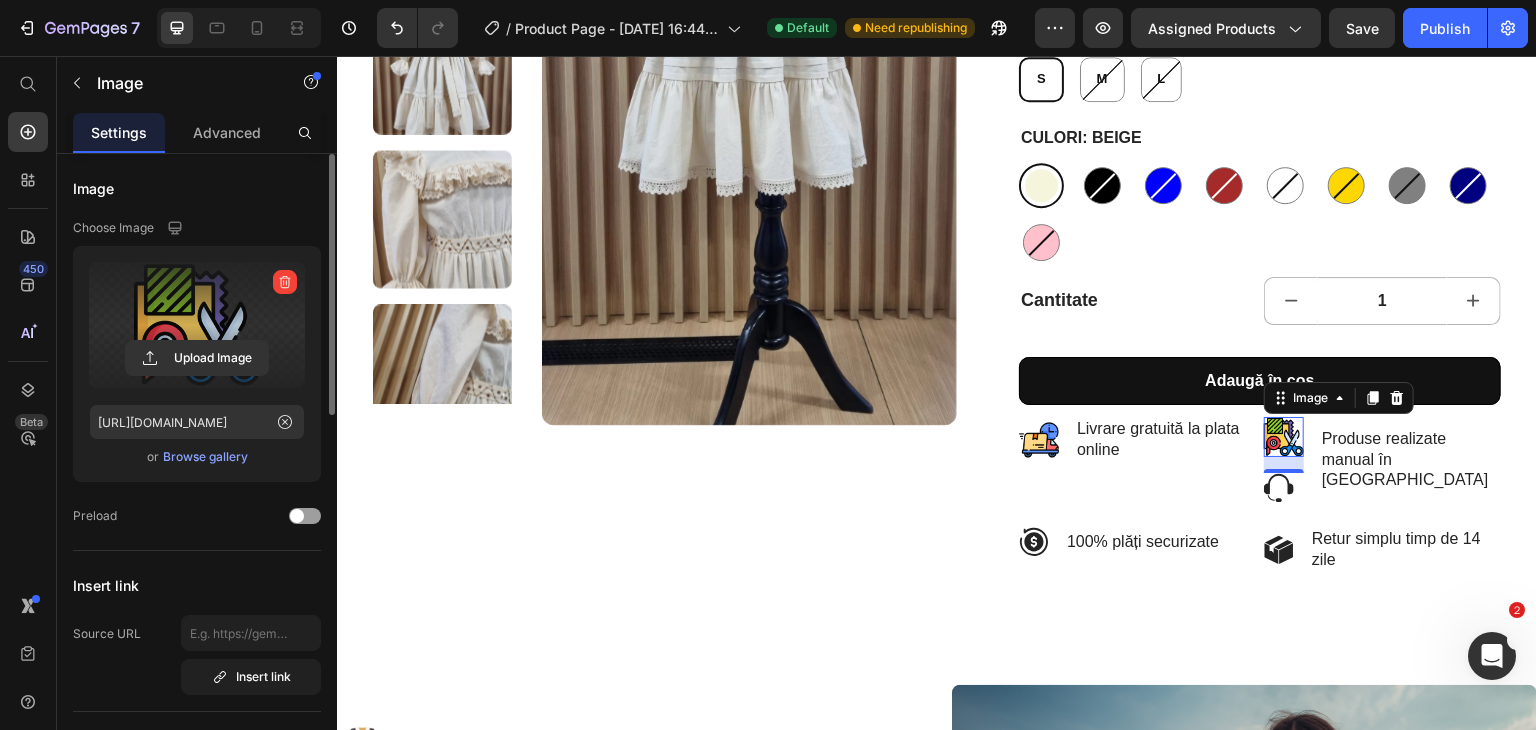 click on "16" at bounding box center (1284, 489) 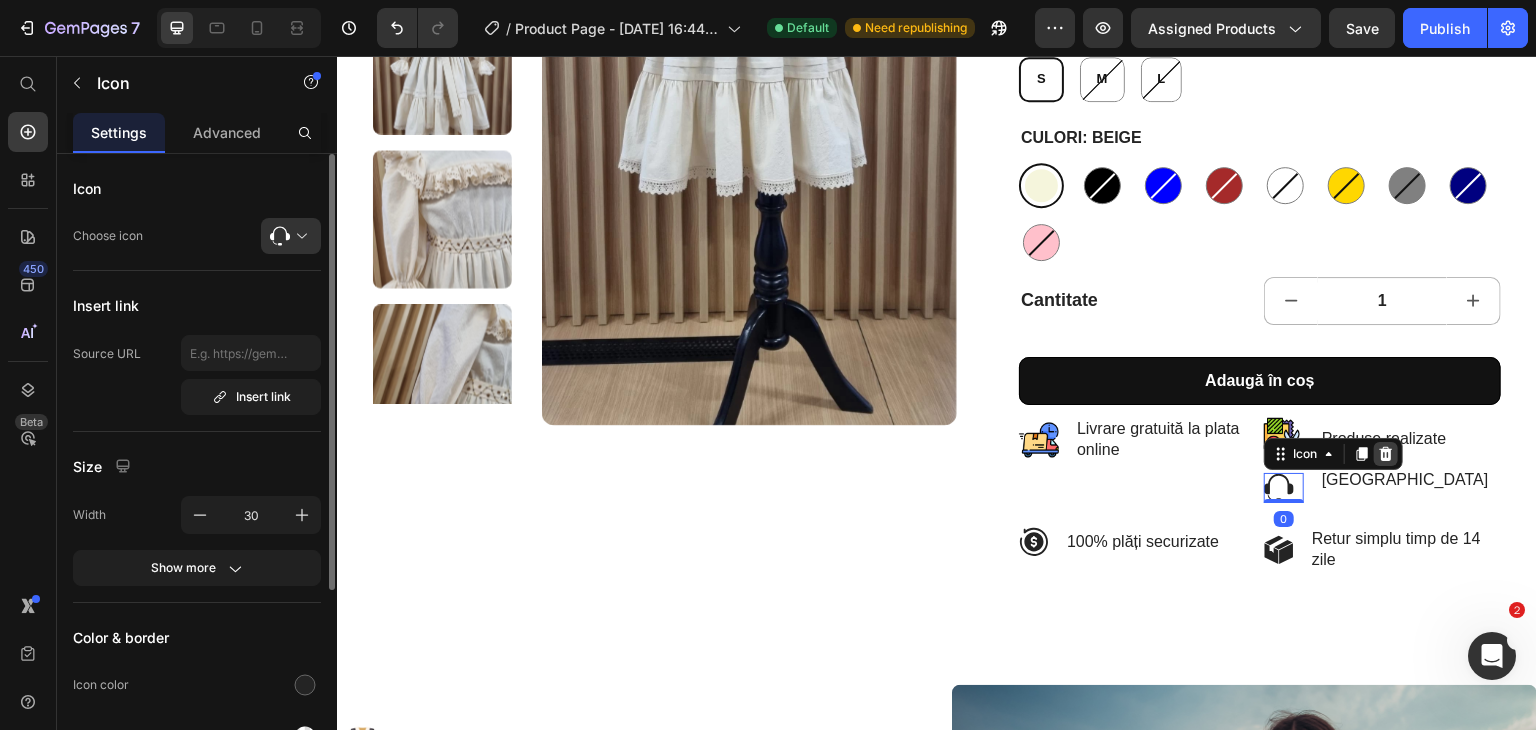 click 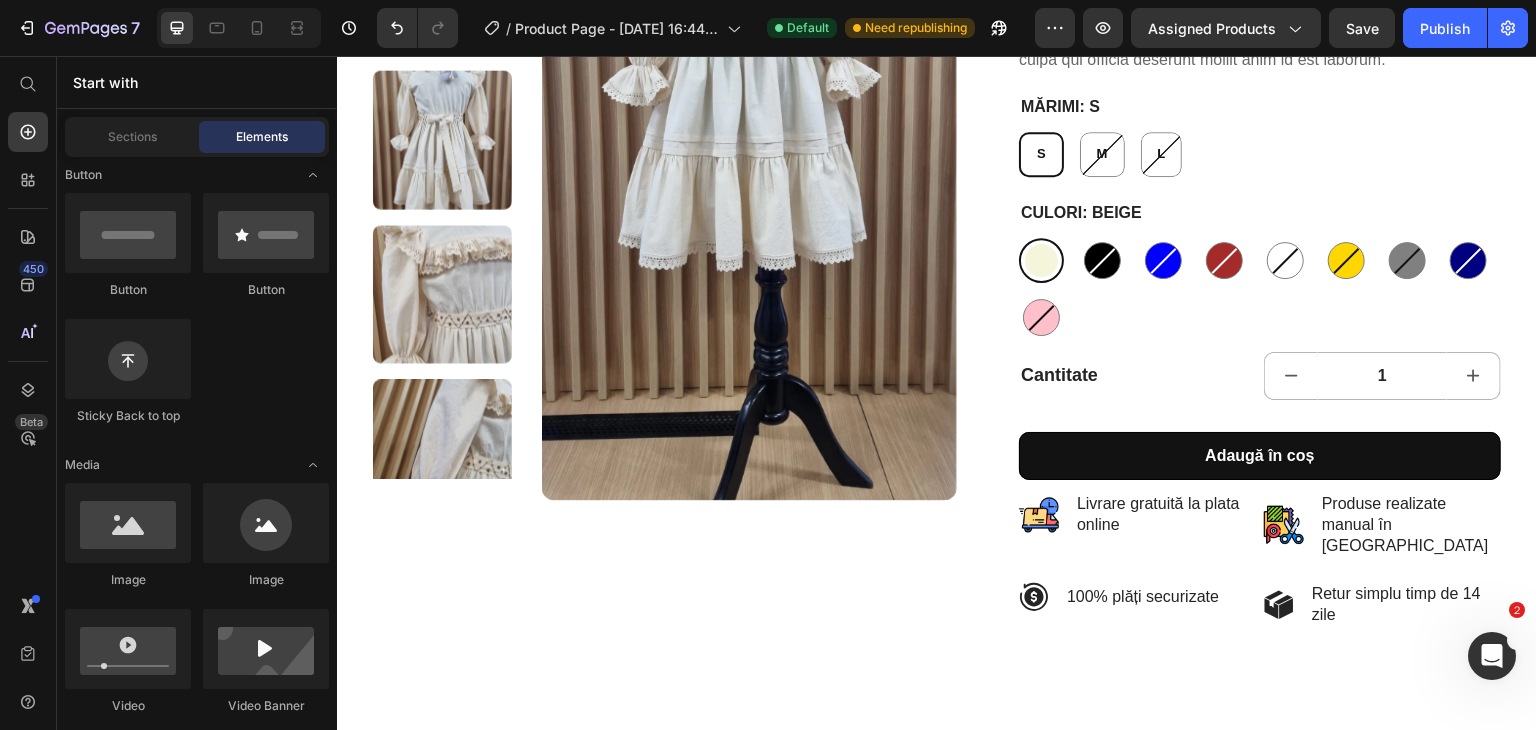 scroll, scrollTop: 460, scrollLeft: 0, axis: vertical 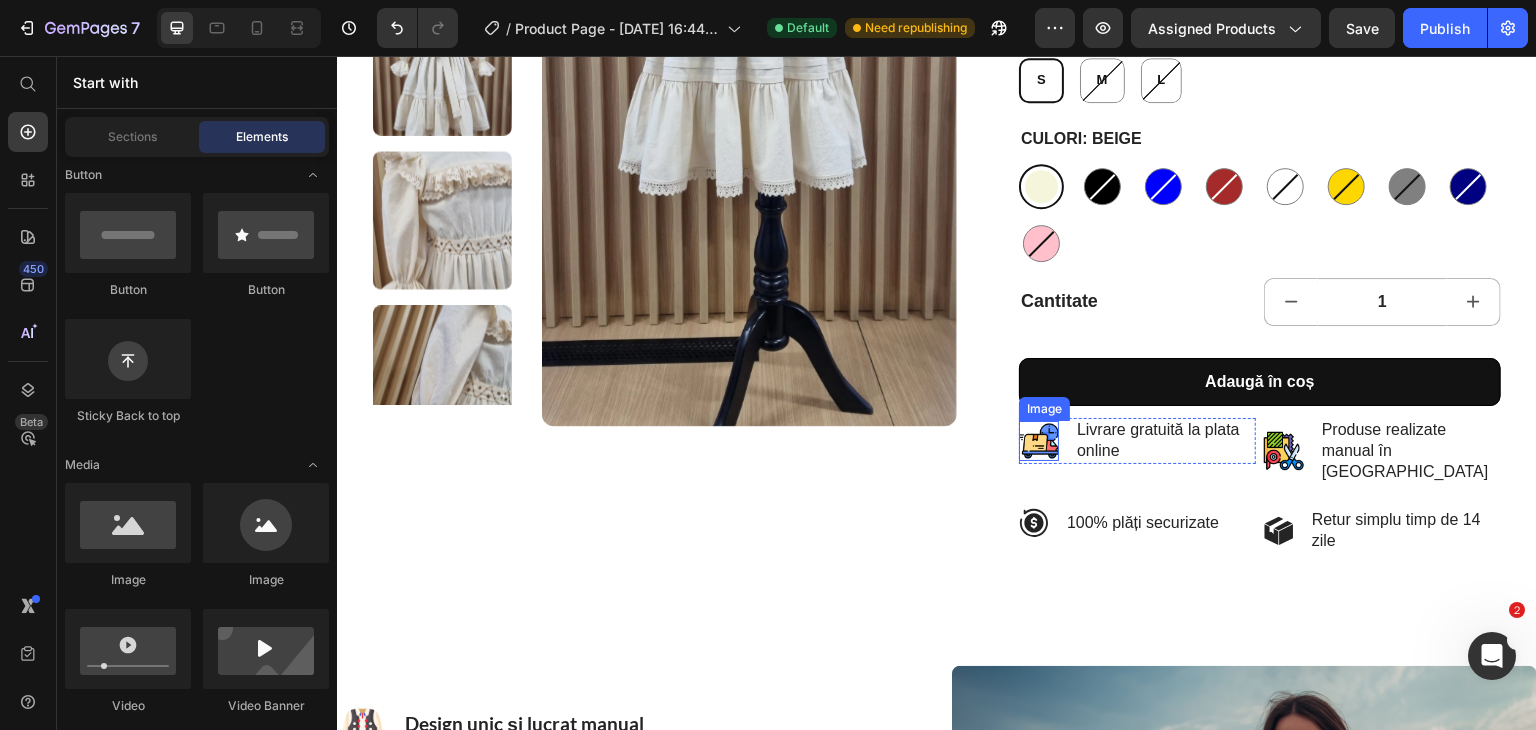 click at bounding box center [1039, 441] 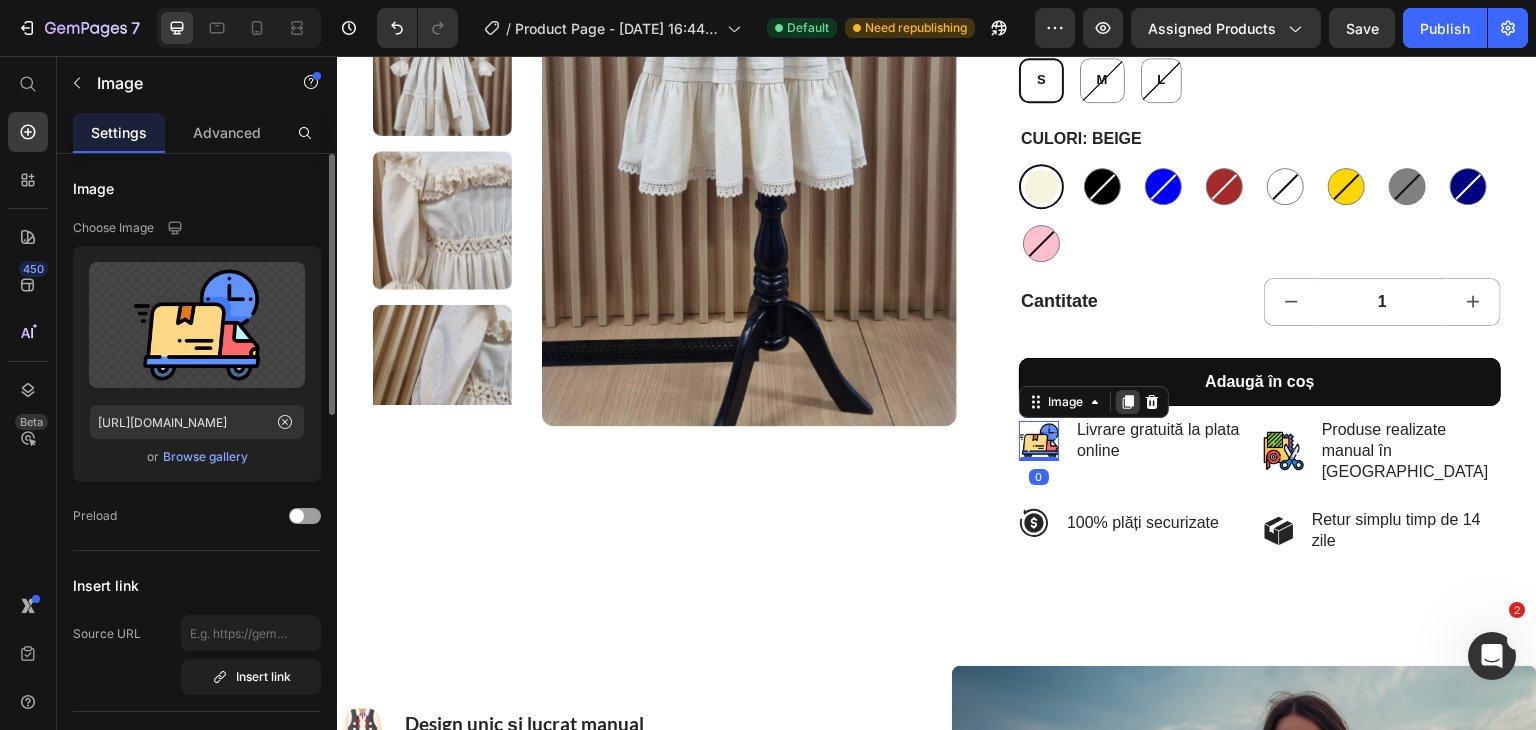 click 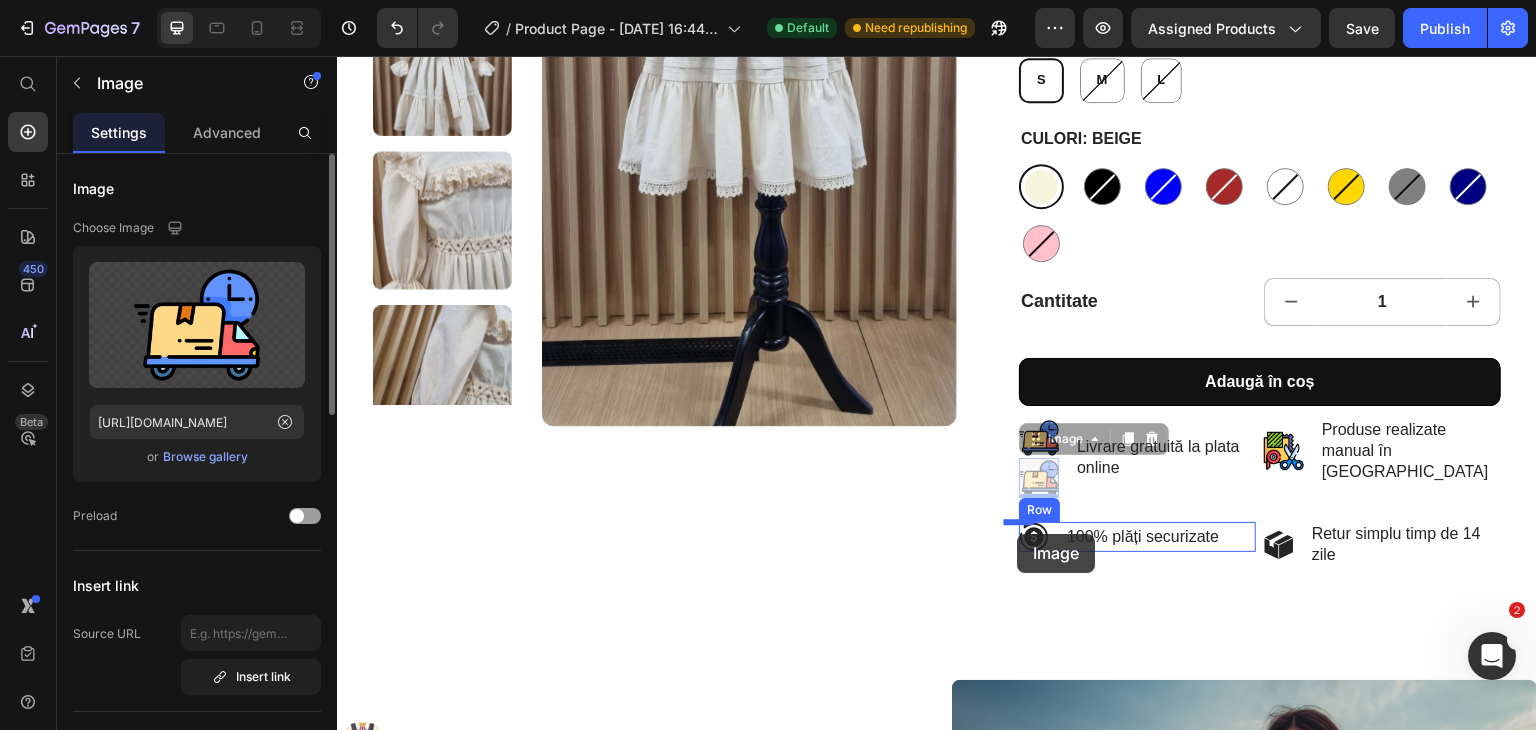 drag, startPoint x: 1031, startPoint y: 473, endPoint x: 1018, endPoint y: 534, distance: 62.369865 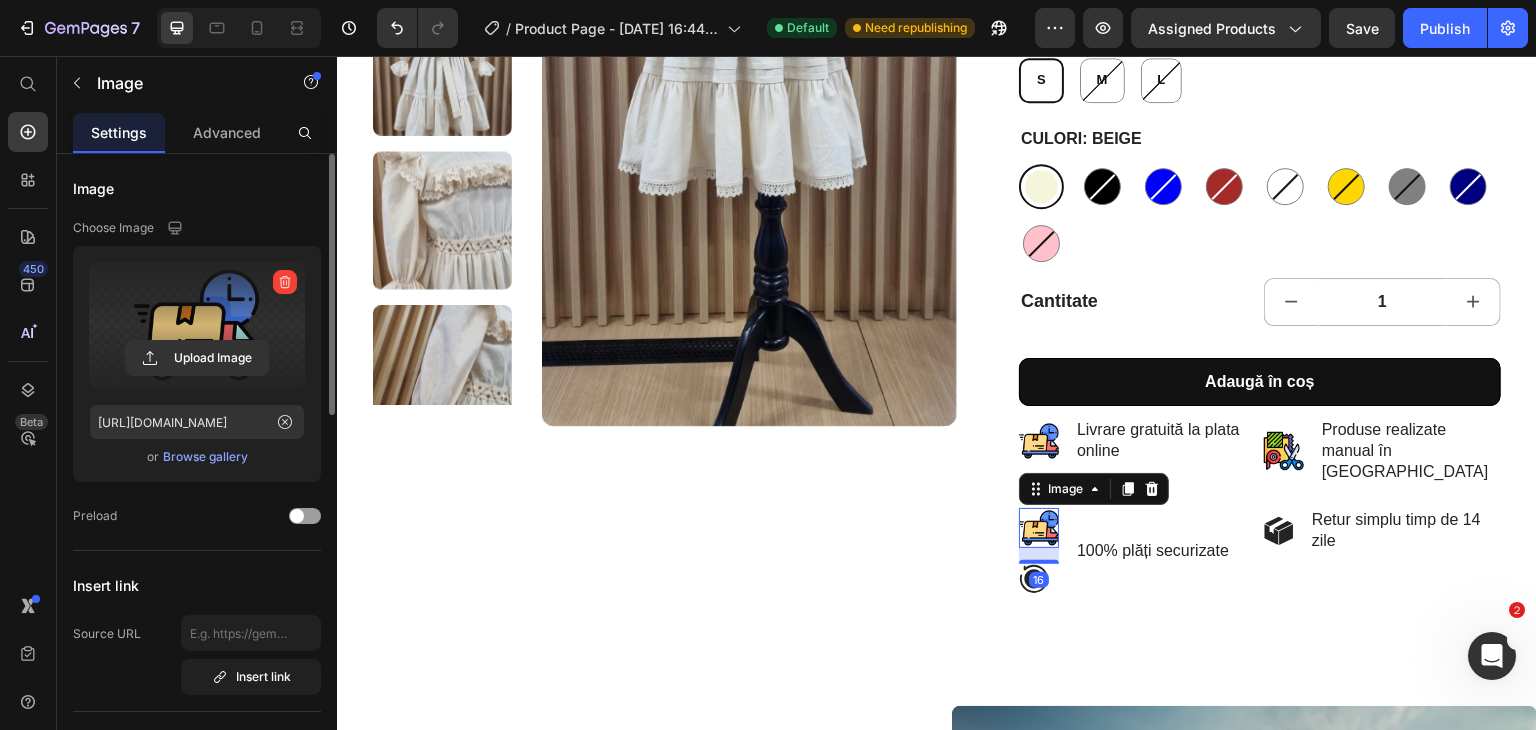click at bounding box center [197, 325] 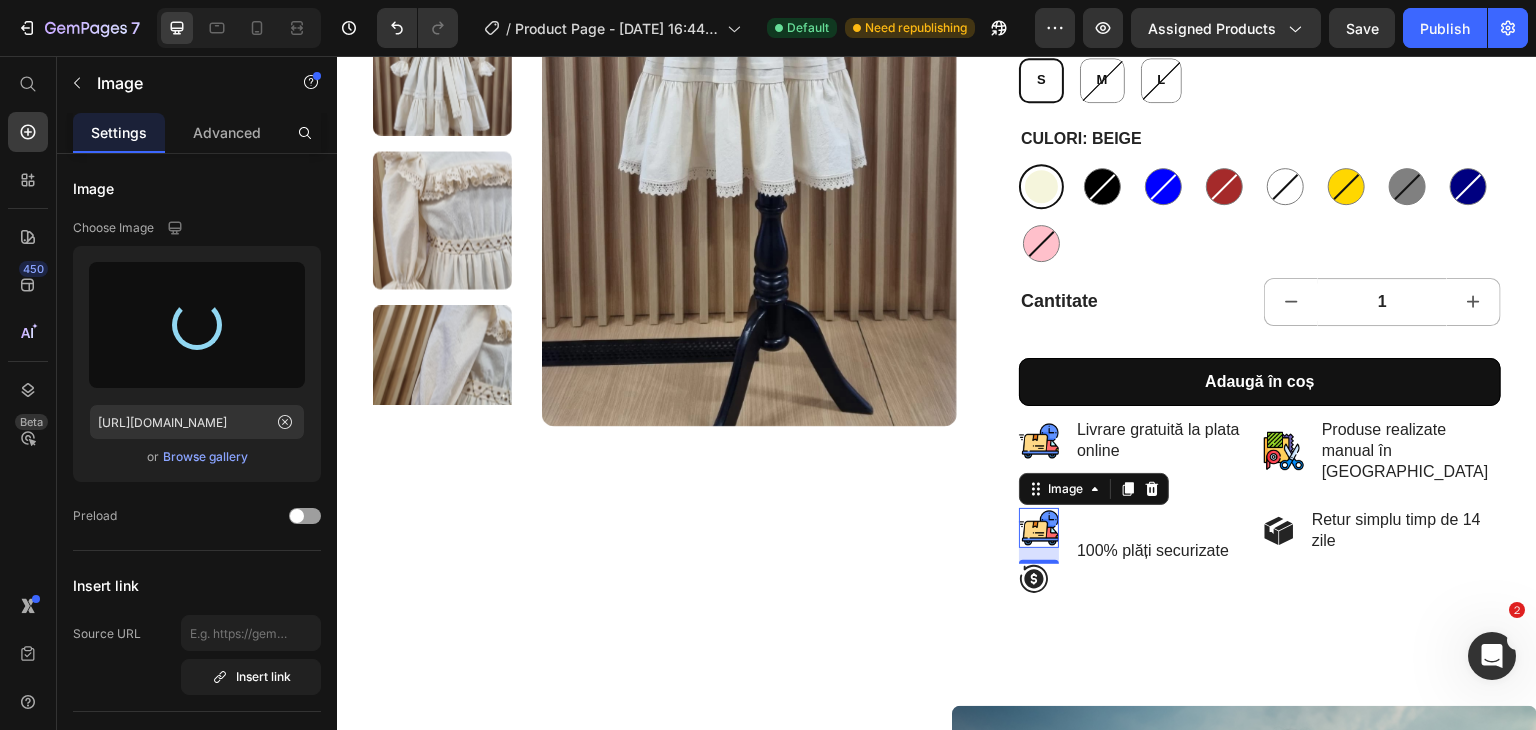 type on "[URL][DOMAIN_NAME]" 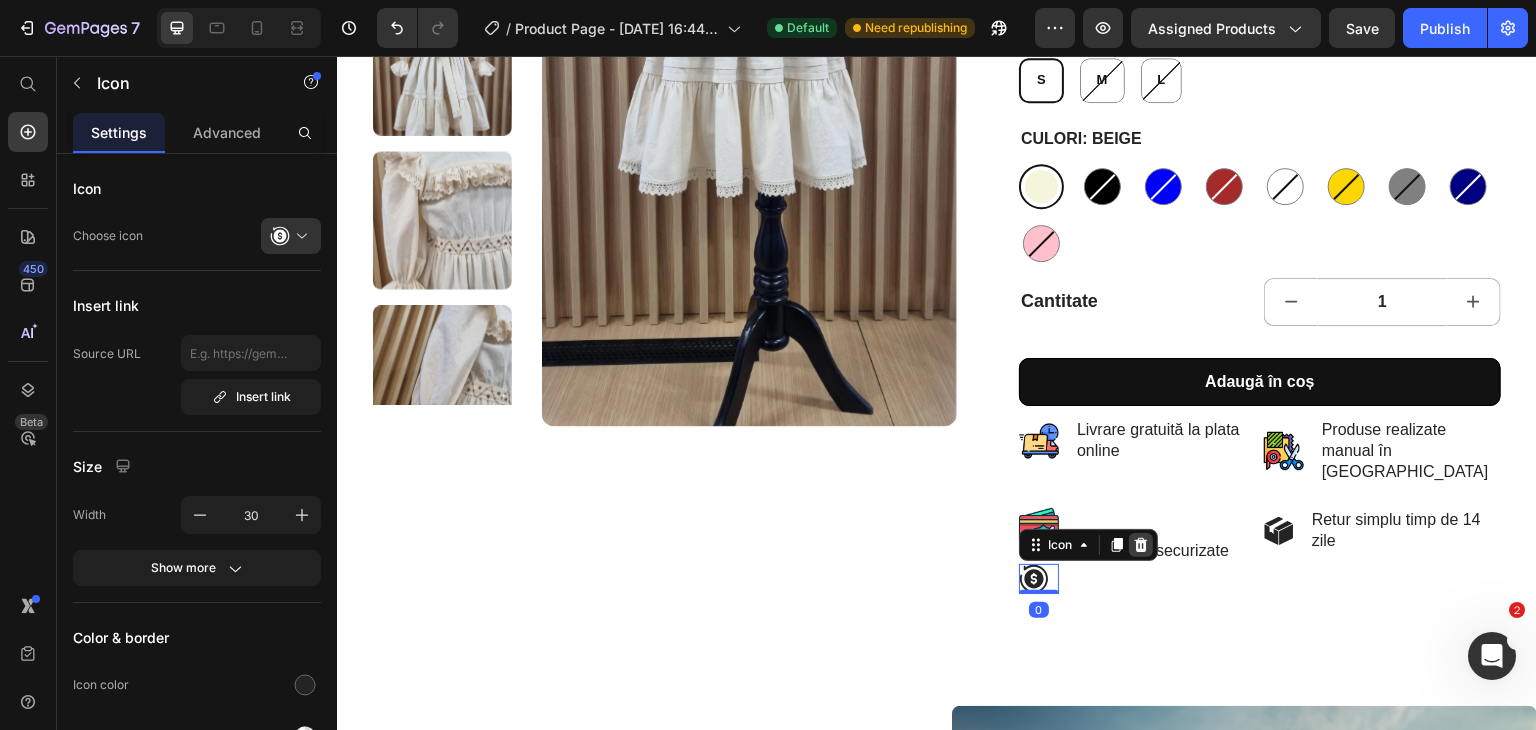 click at bounding box center (1141, 545) 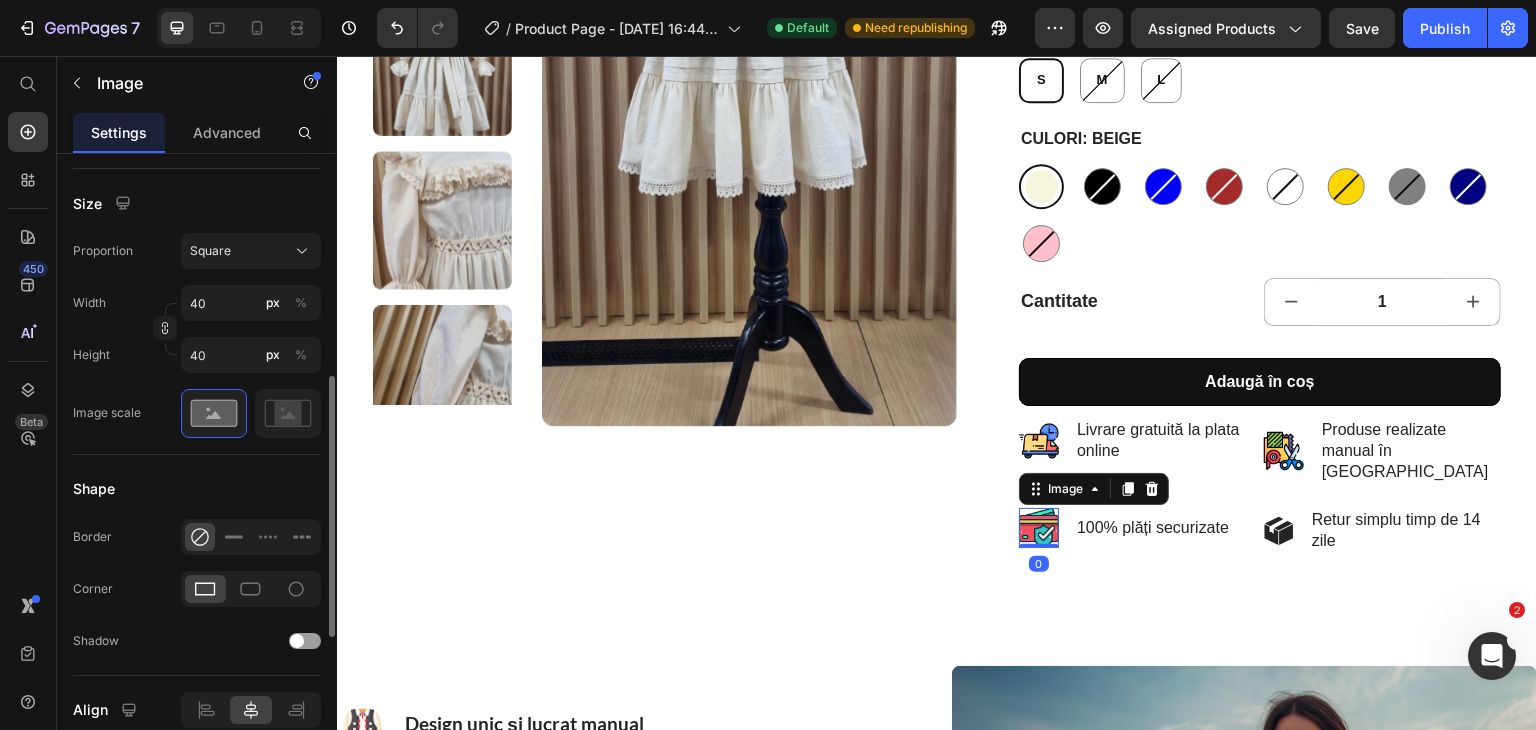 scroll, scrollTop: 544, scrollLeft: 0, axis: vertical 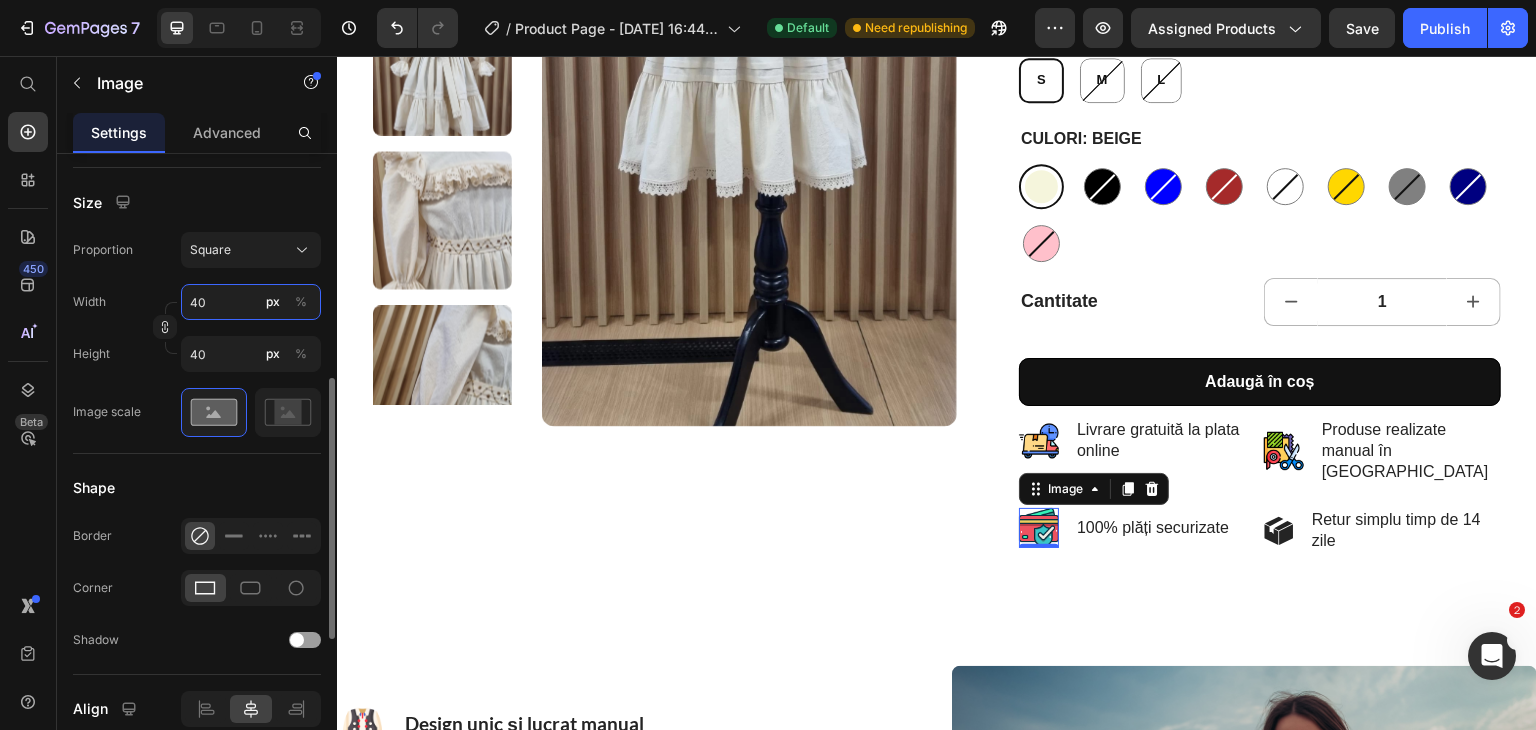 click on "40" at bounding box center [251, 302] 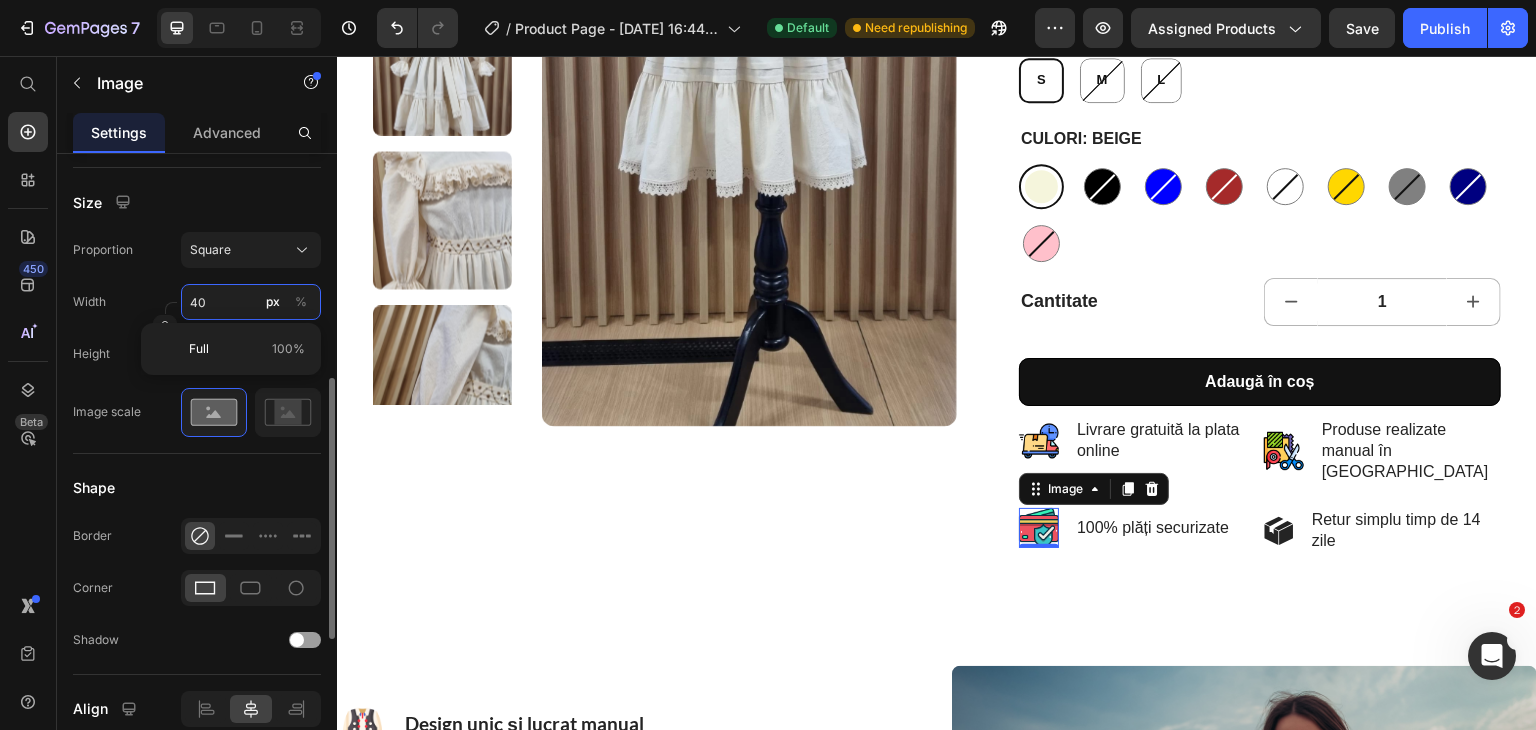 type on "3" 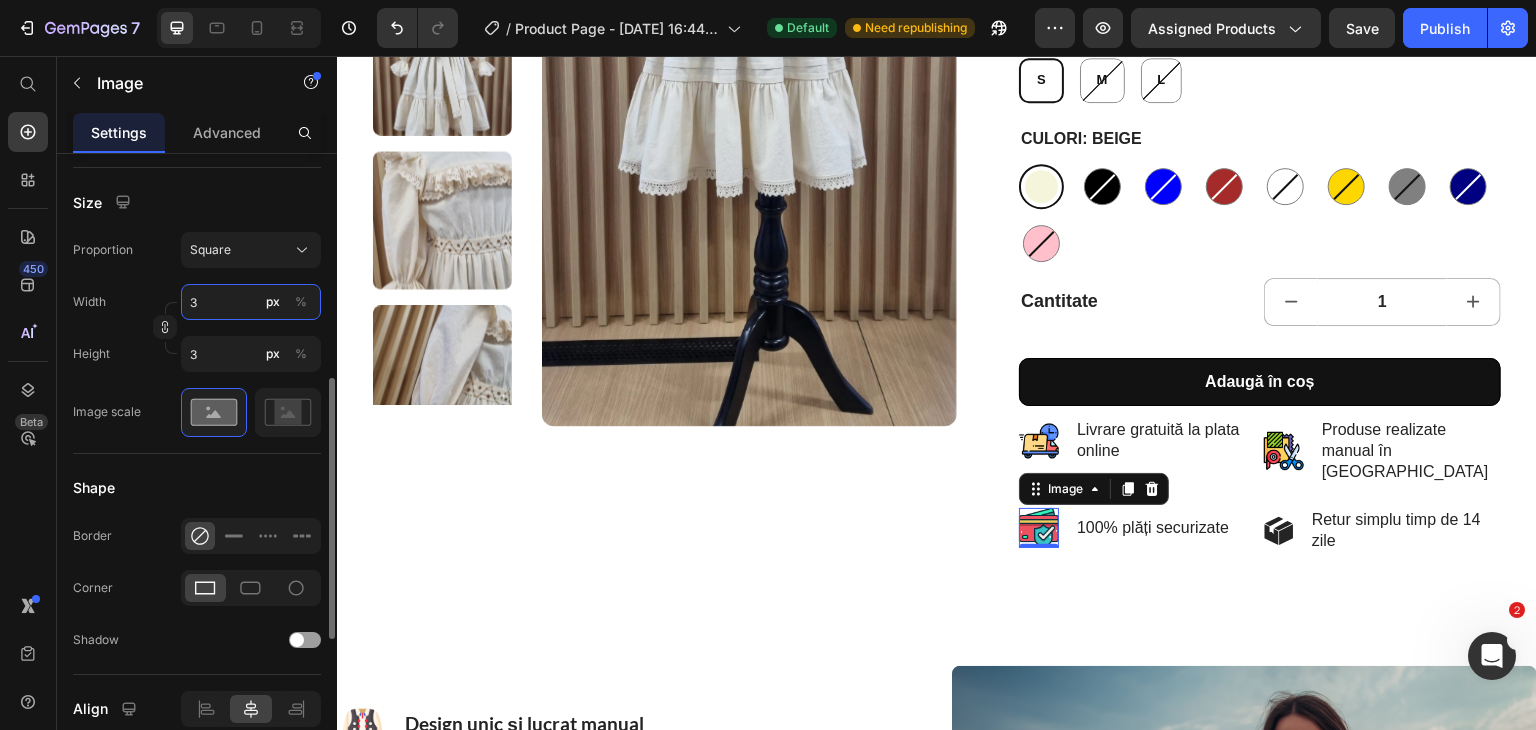 type on "35" 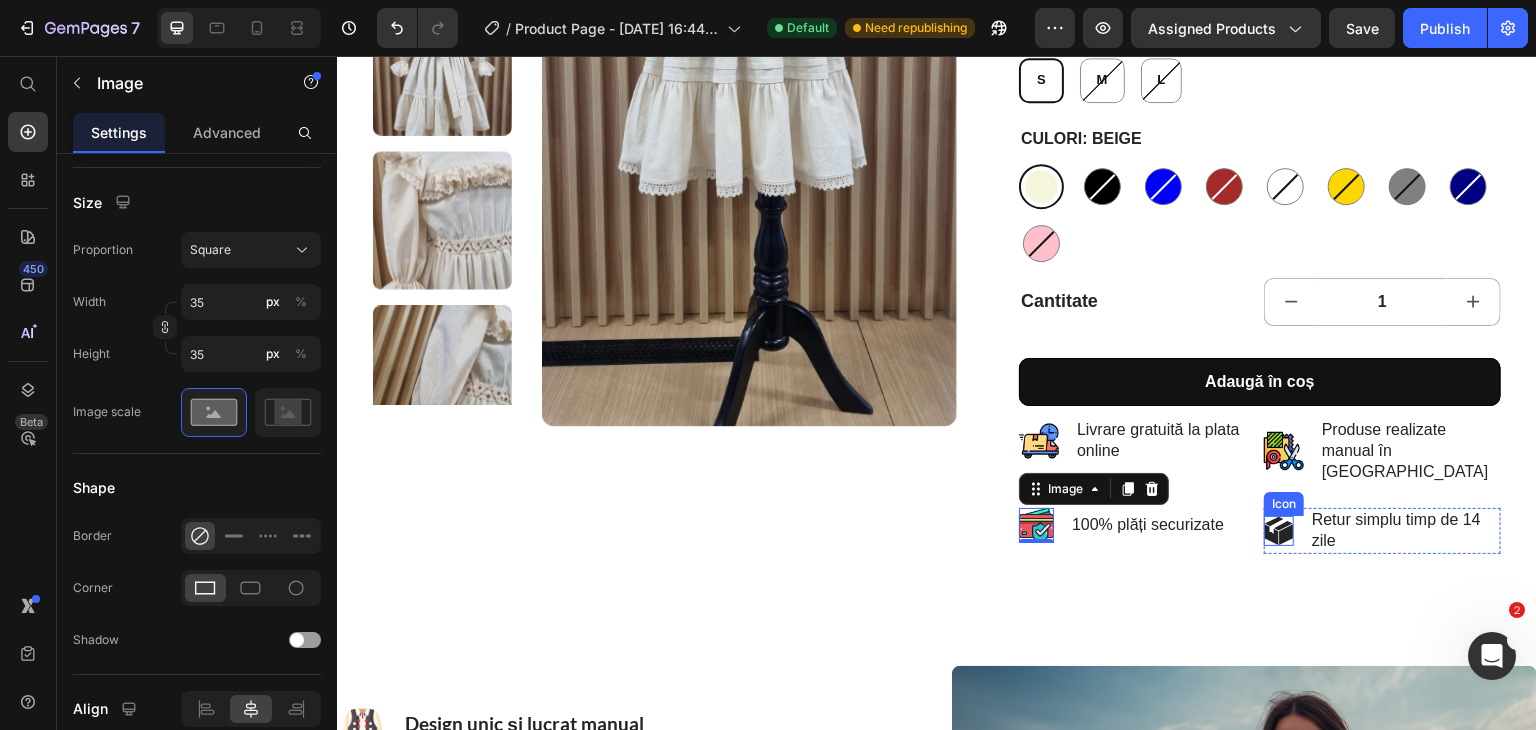 click 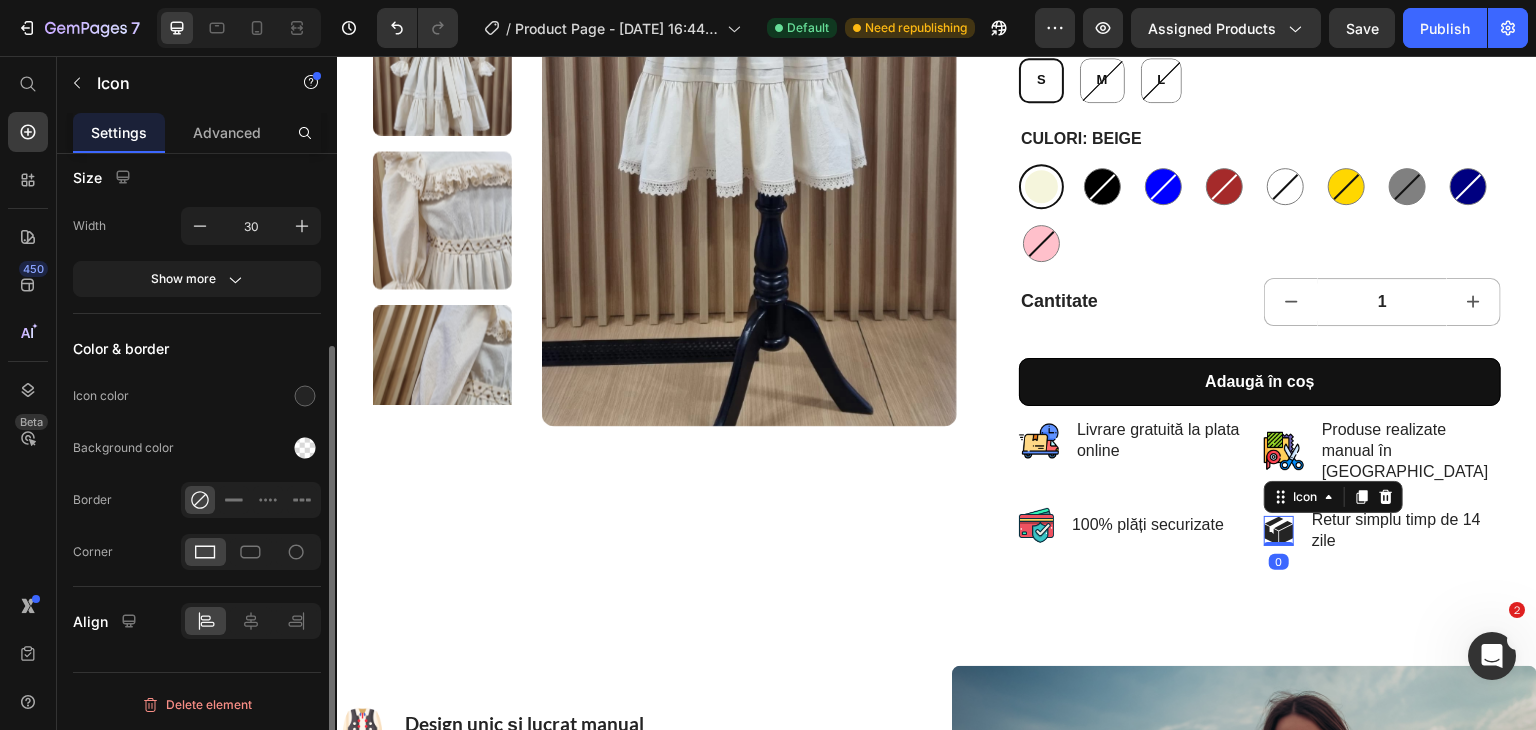 scroll, scrollTop: 0, scrollLeft: 0, axis: both 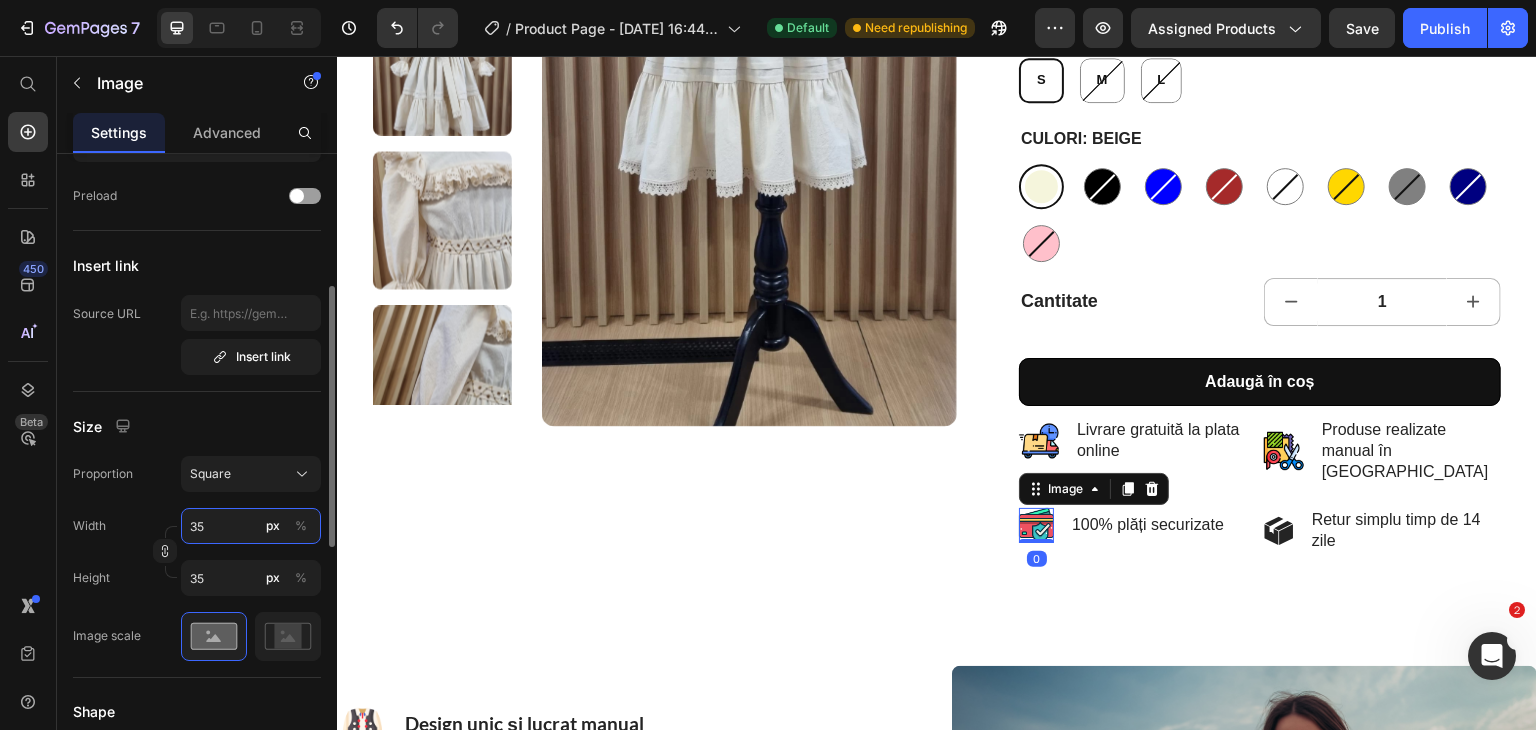 click on "35" at bounding box center [251, 526] 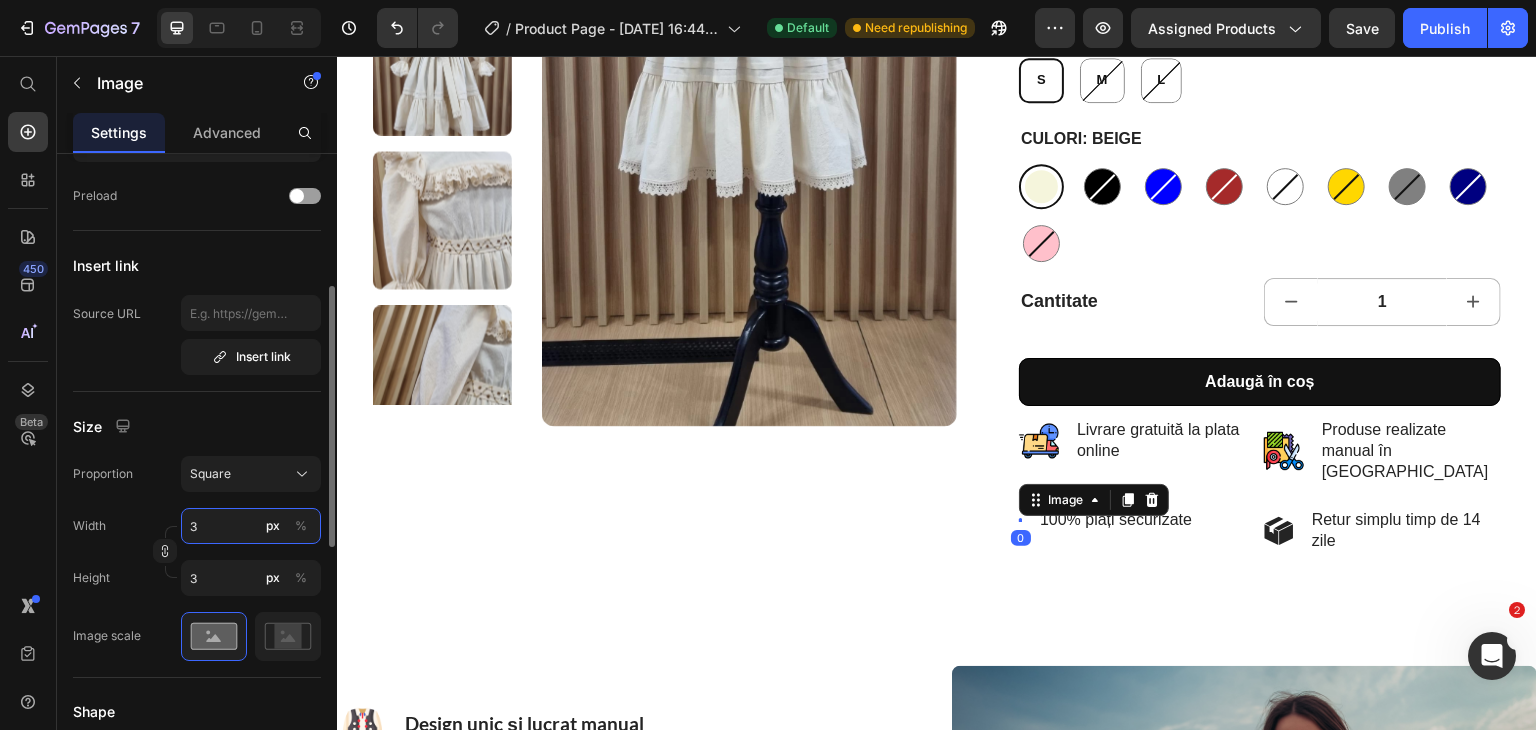 type on "30" 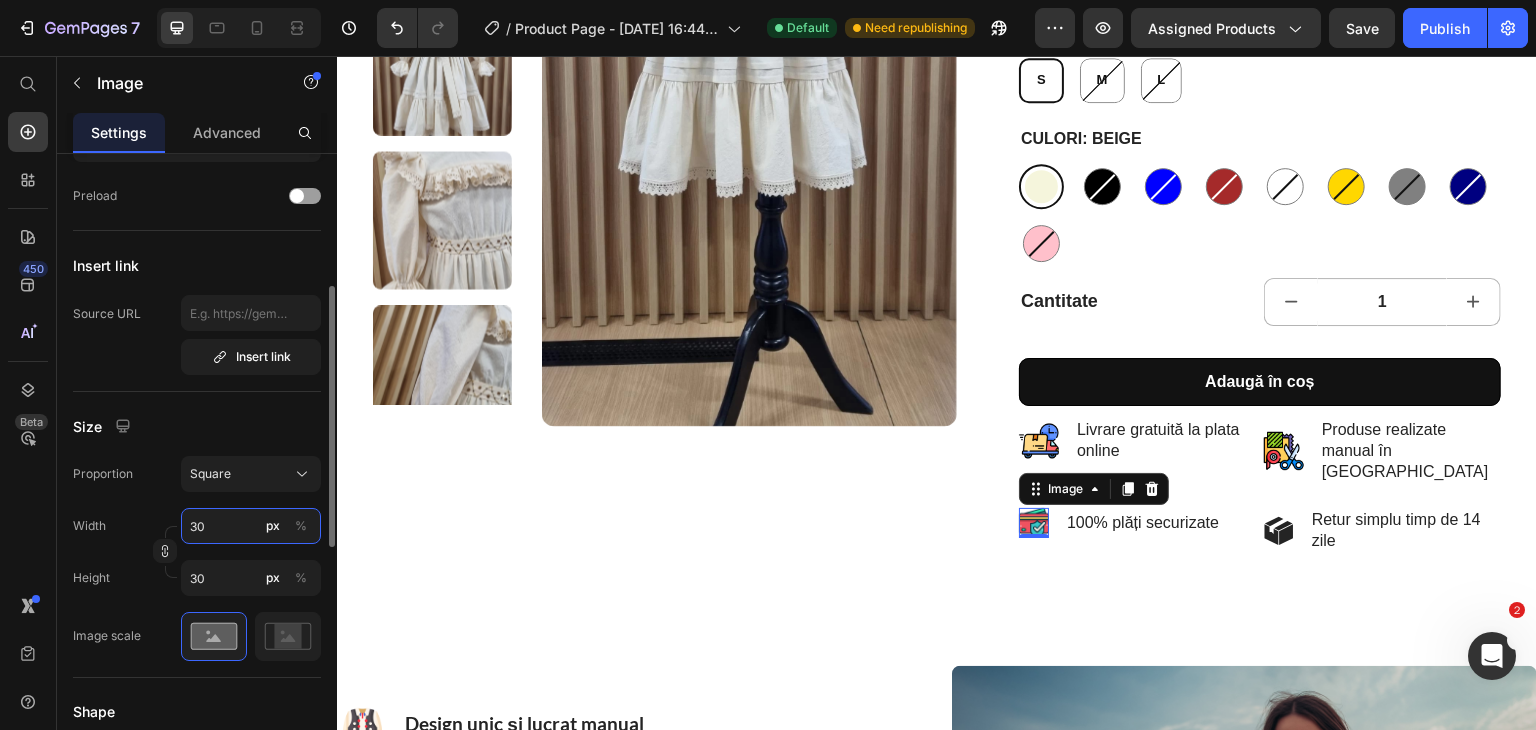 type on "3" 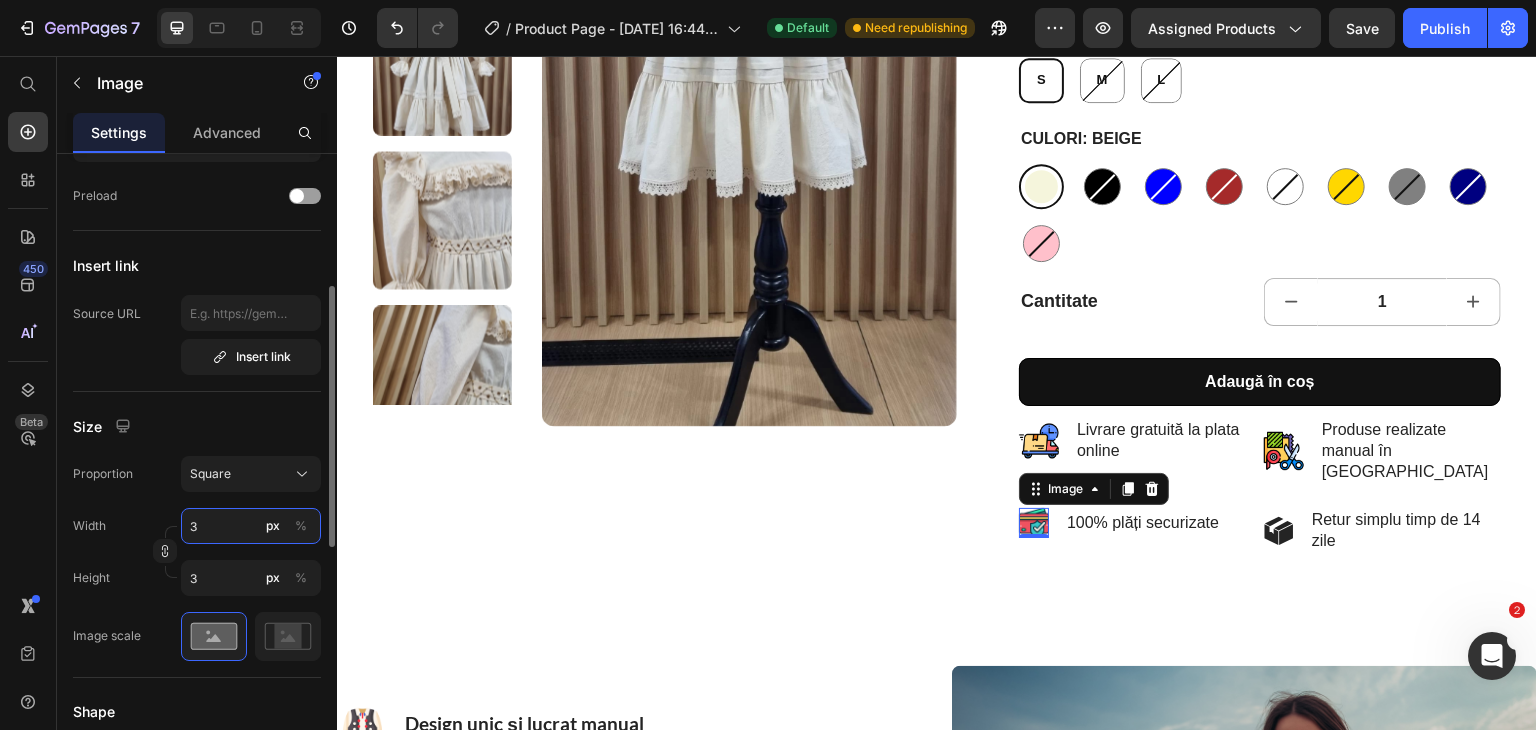 type on "34" 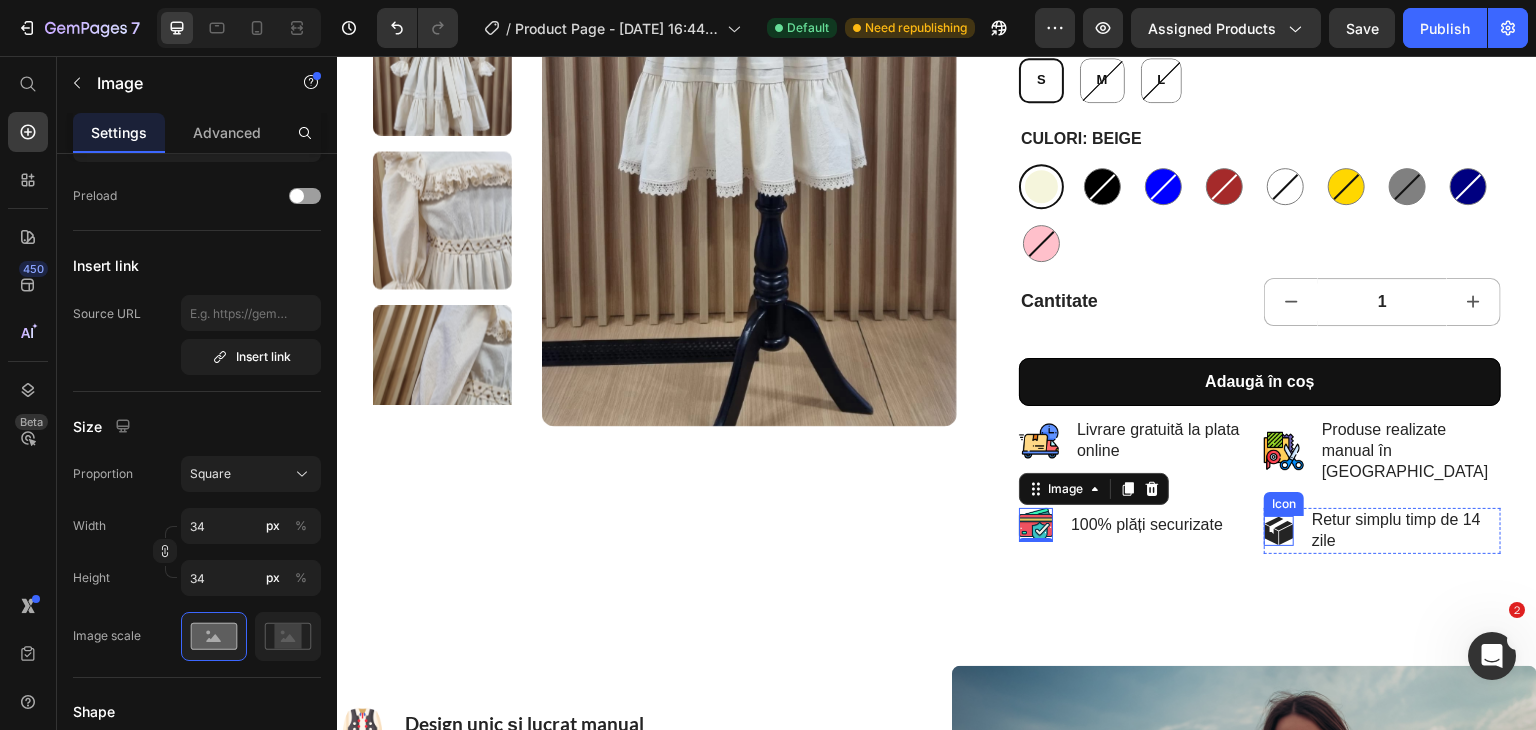 click 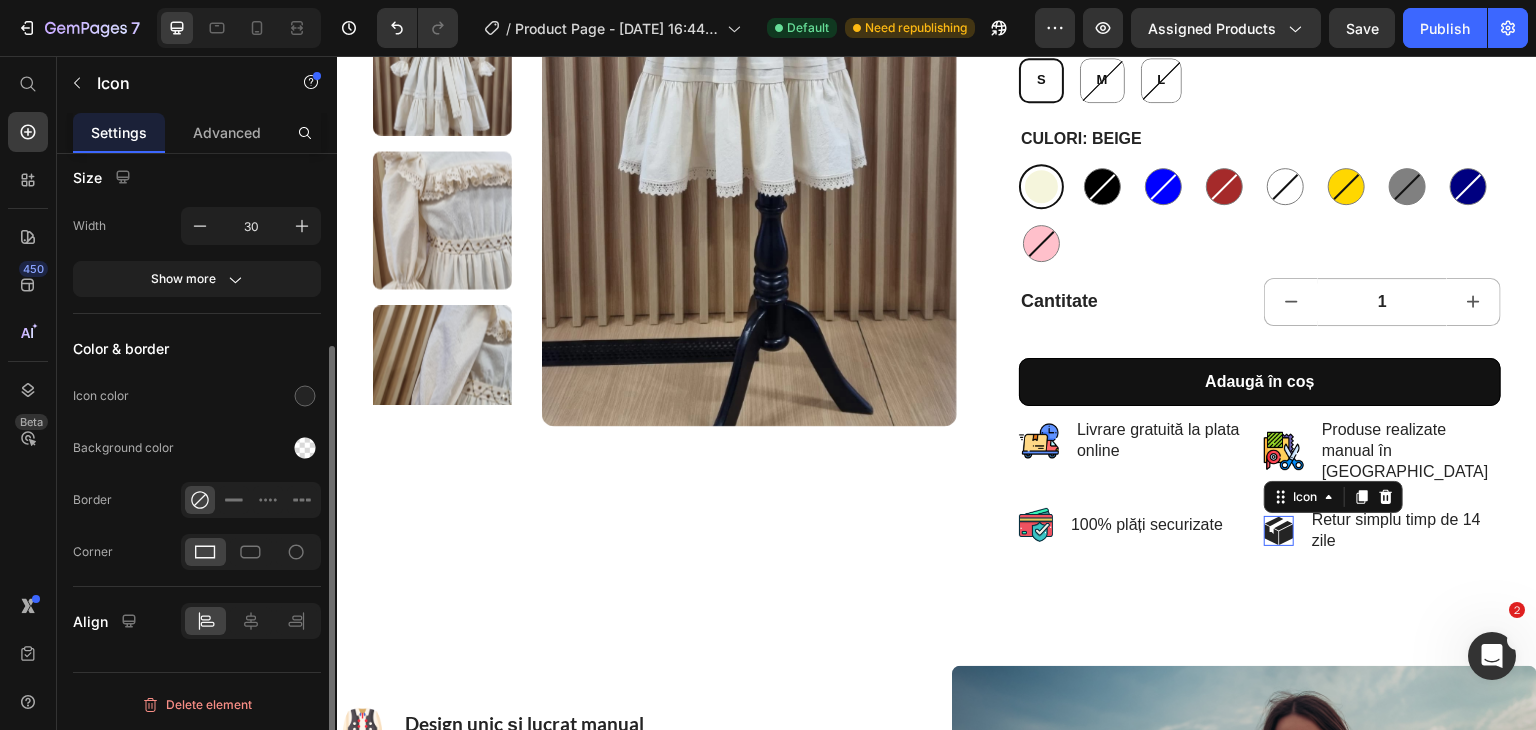 scroll, scrollTop: 0, scrollLeft: 0, axis: both 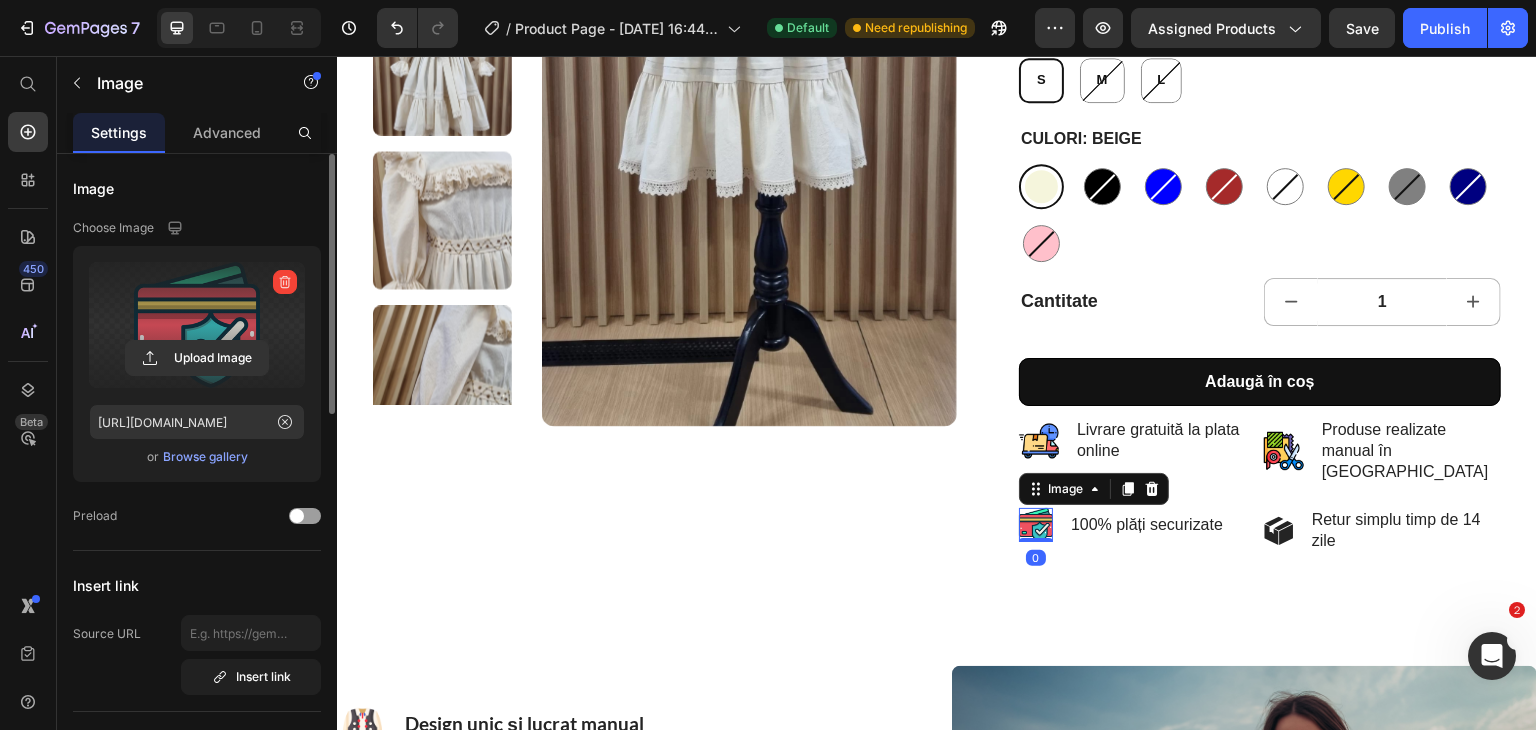 click at bounding box center (197, 325) 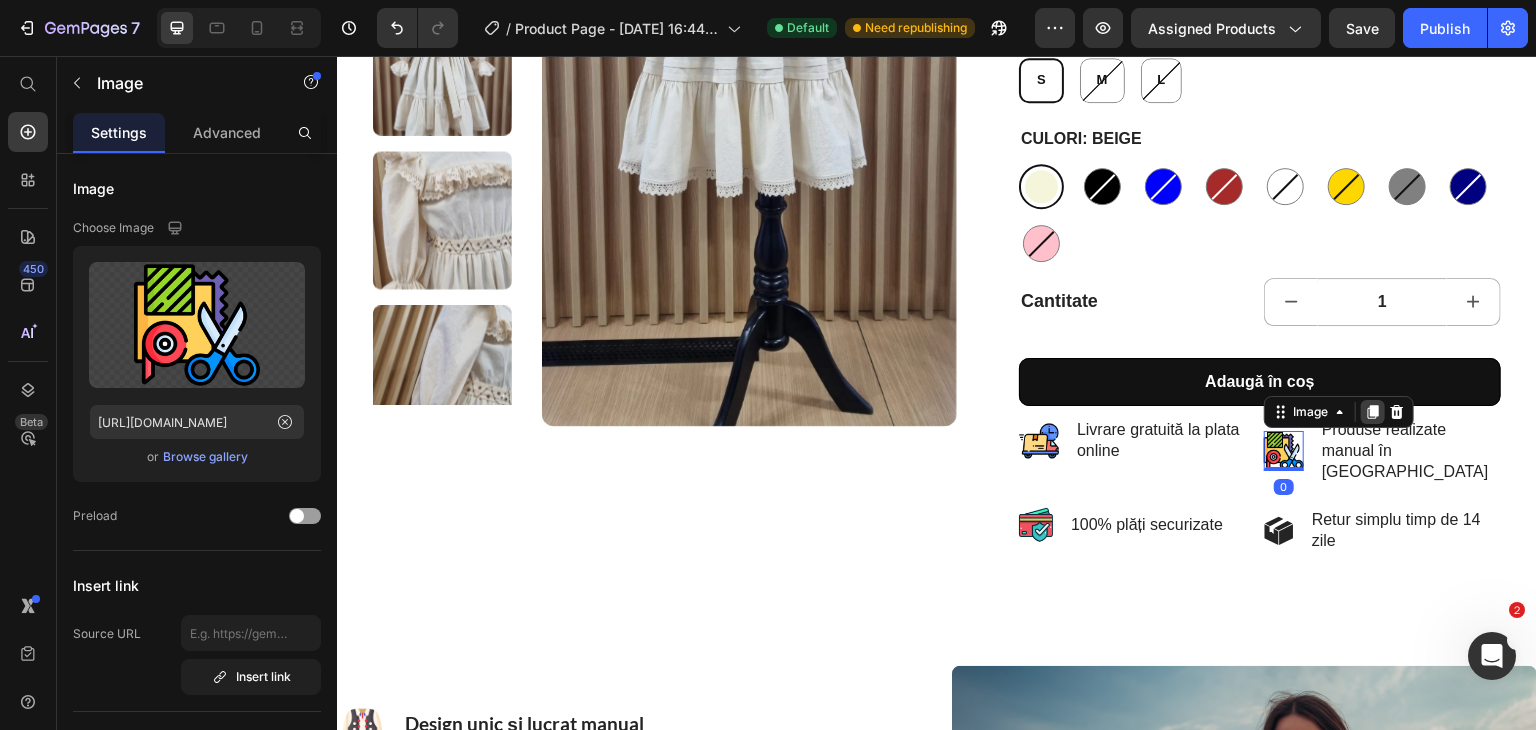click 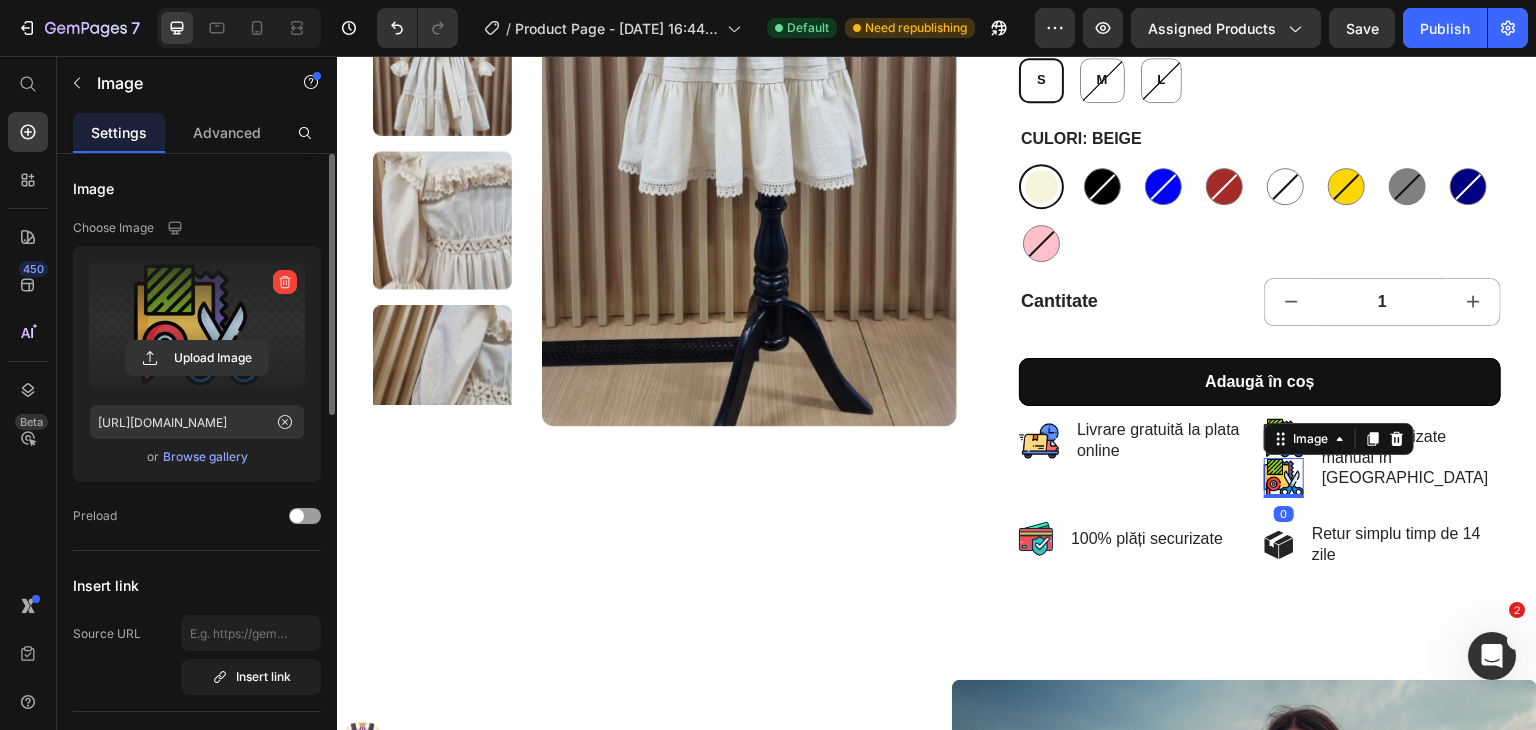 click at bounding box center [197, 325] 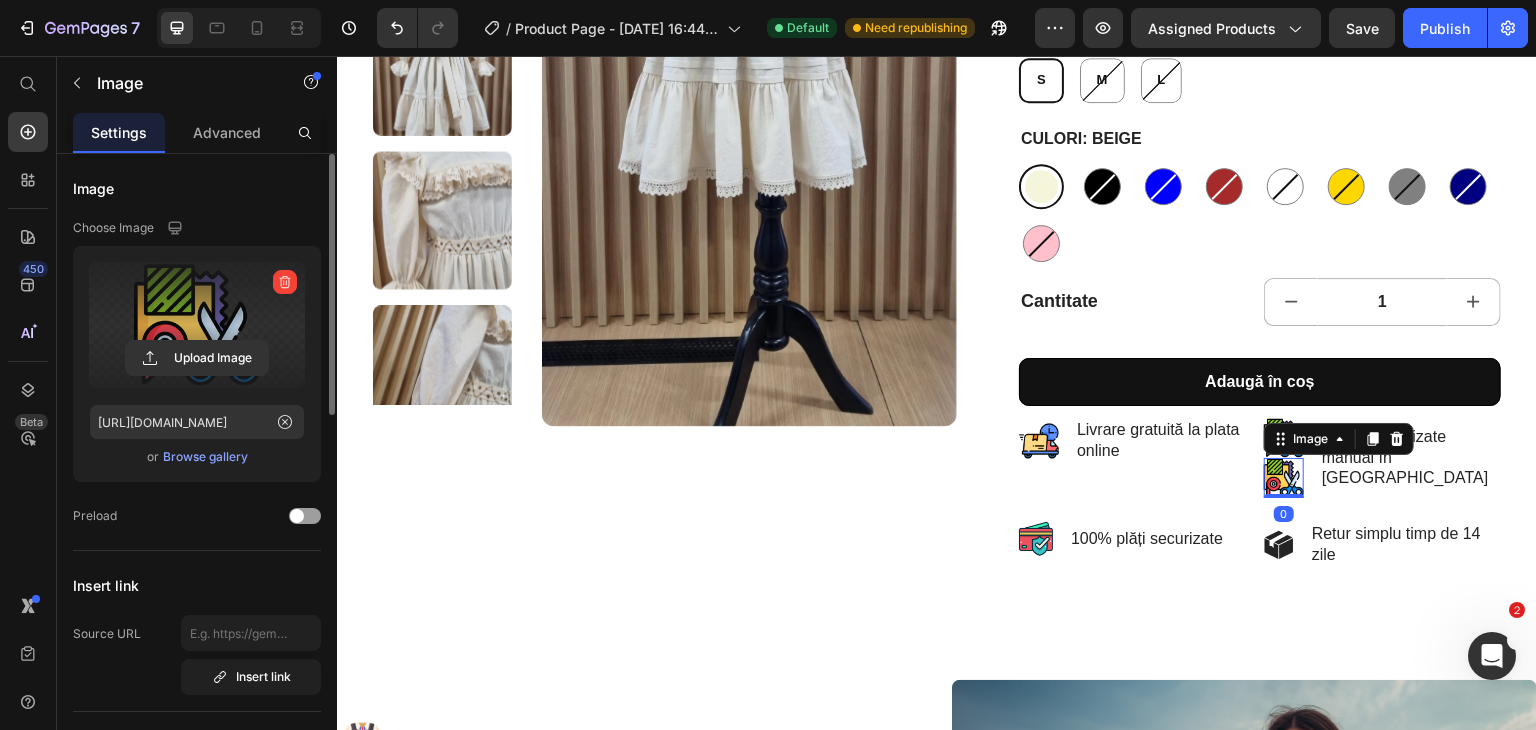 click 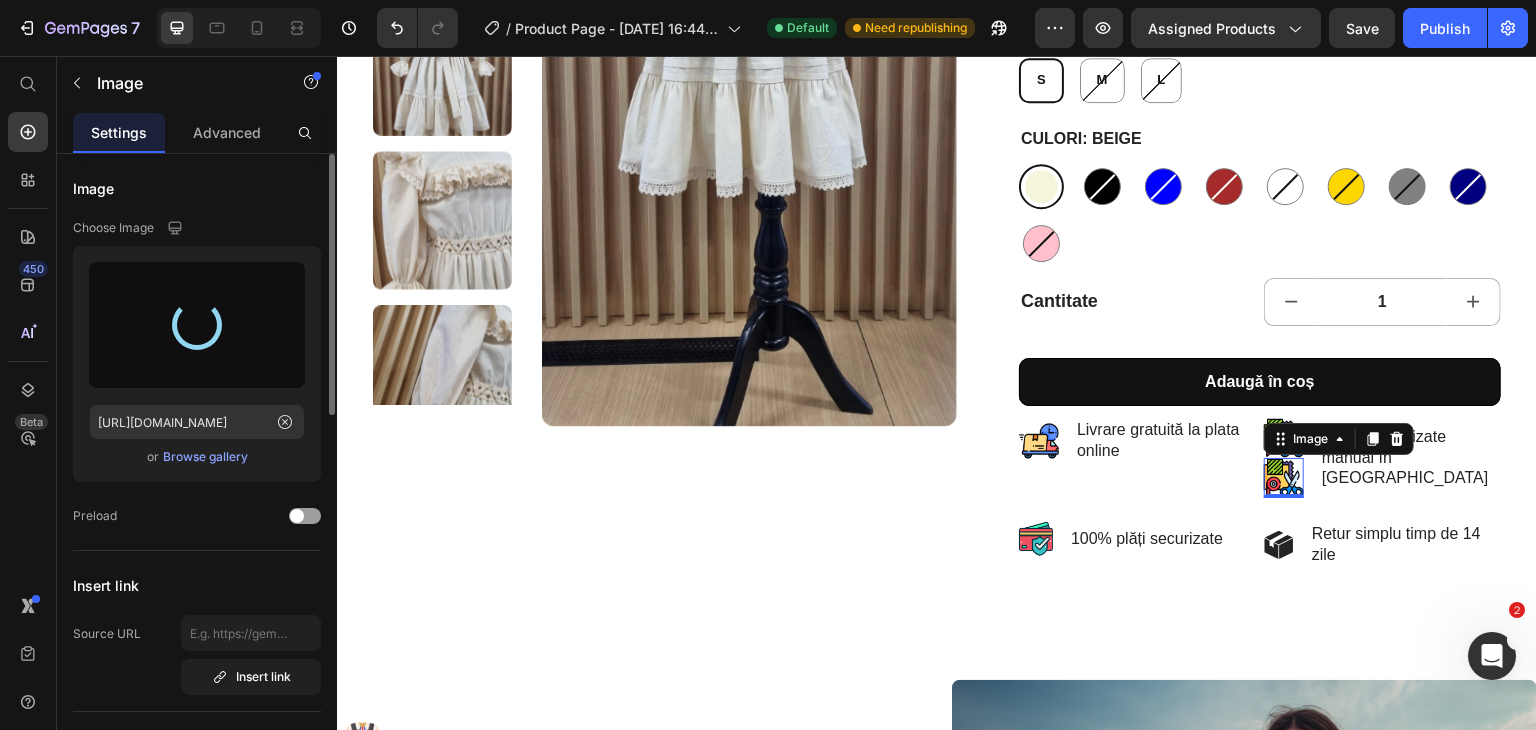 type on "[URL][DOMAIN_NAME]" 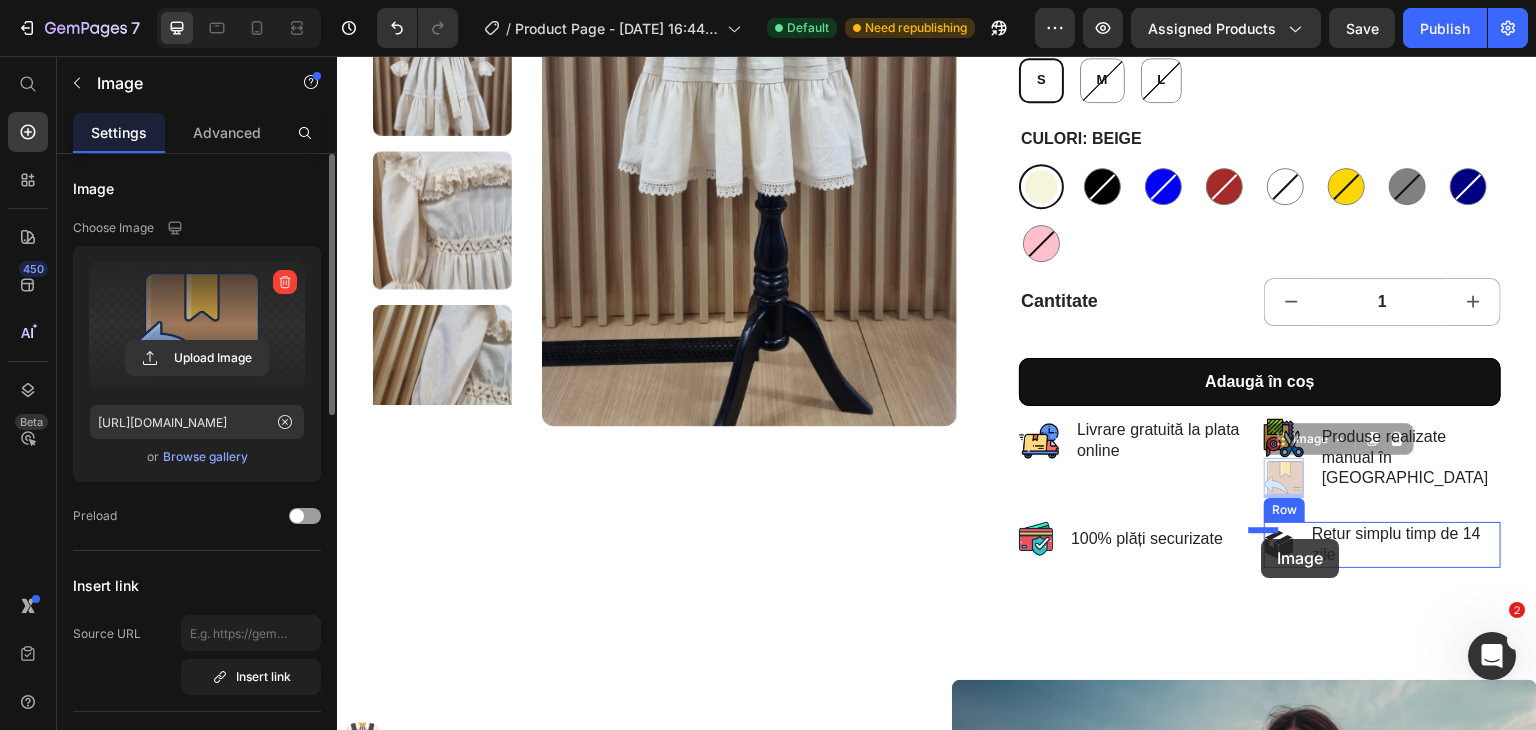 drag, startPoint x: 1268, startPoint y: 466, endPoint x: 1262, endPoint y: 539, distance: 73.24616 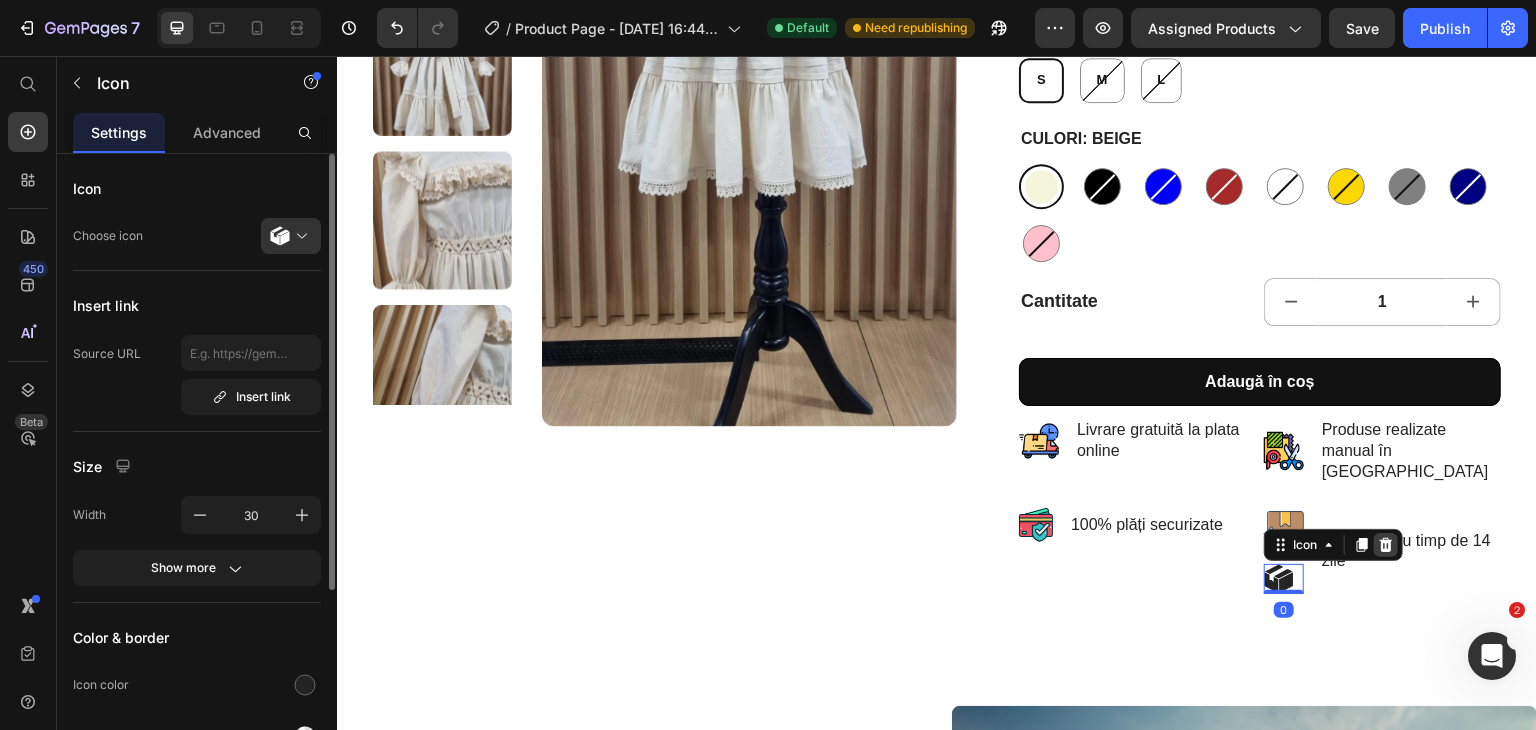 click 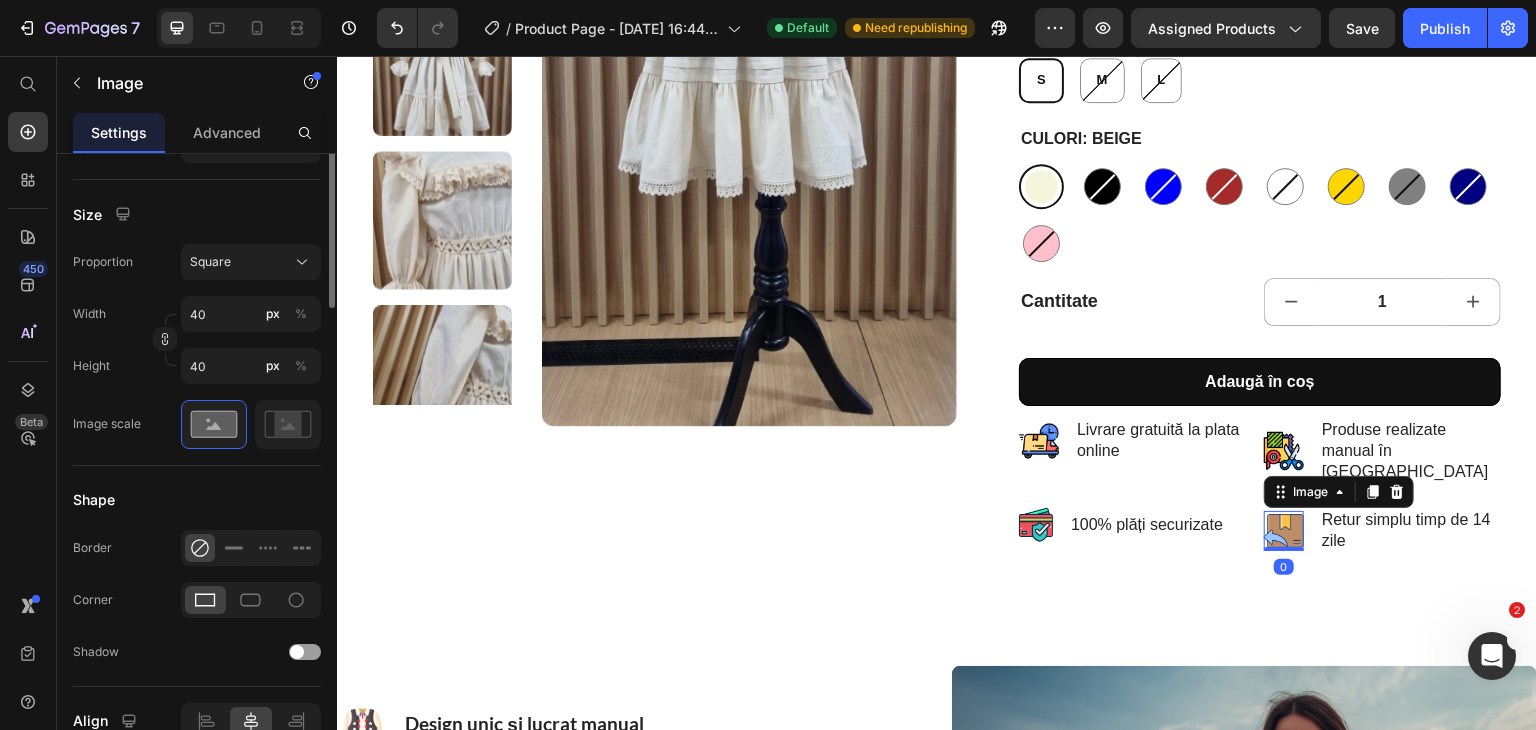 scroll, scrollTop: 532, scrollLeft: 0, axis: vertical 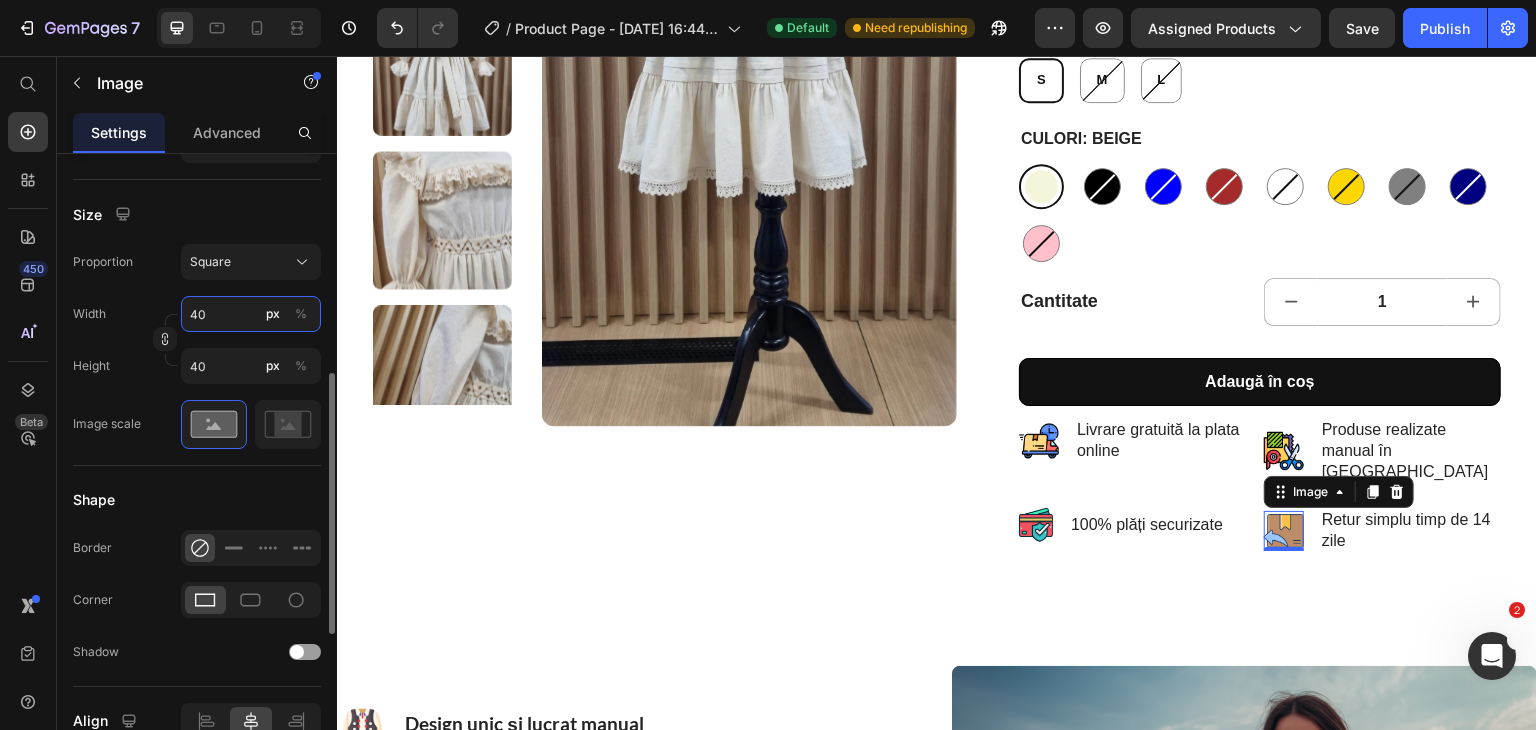 click on "40" at bounding box center [251, 314] 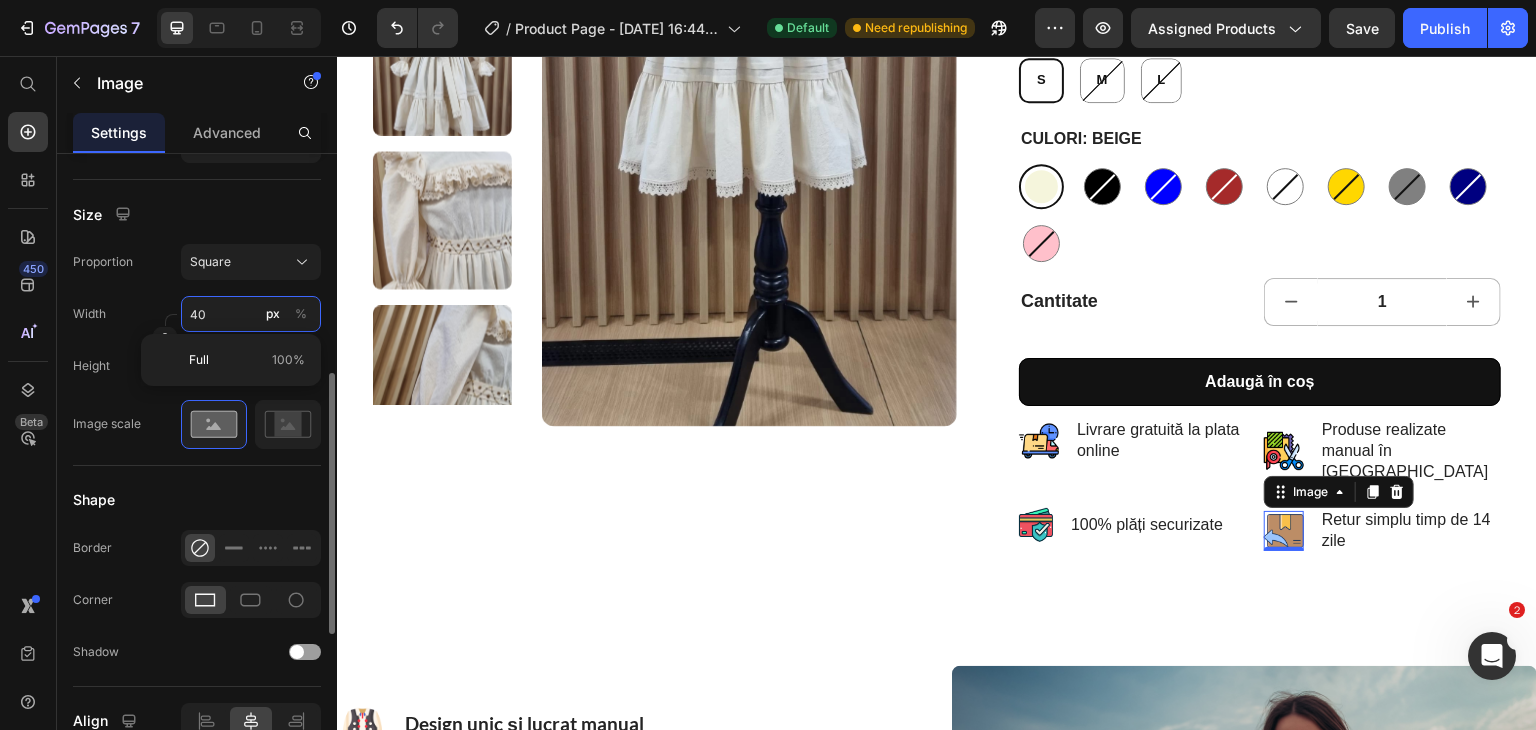 type on "3" 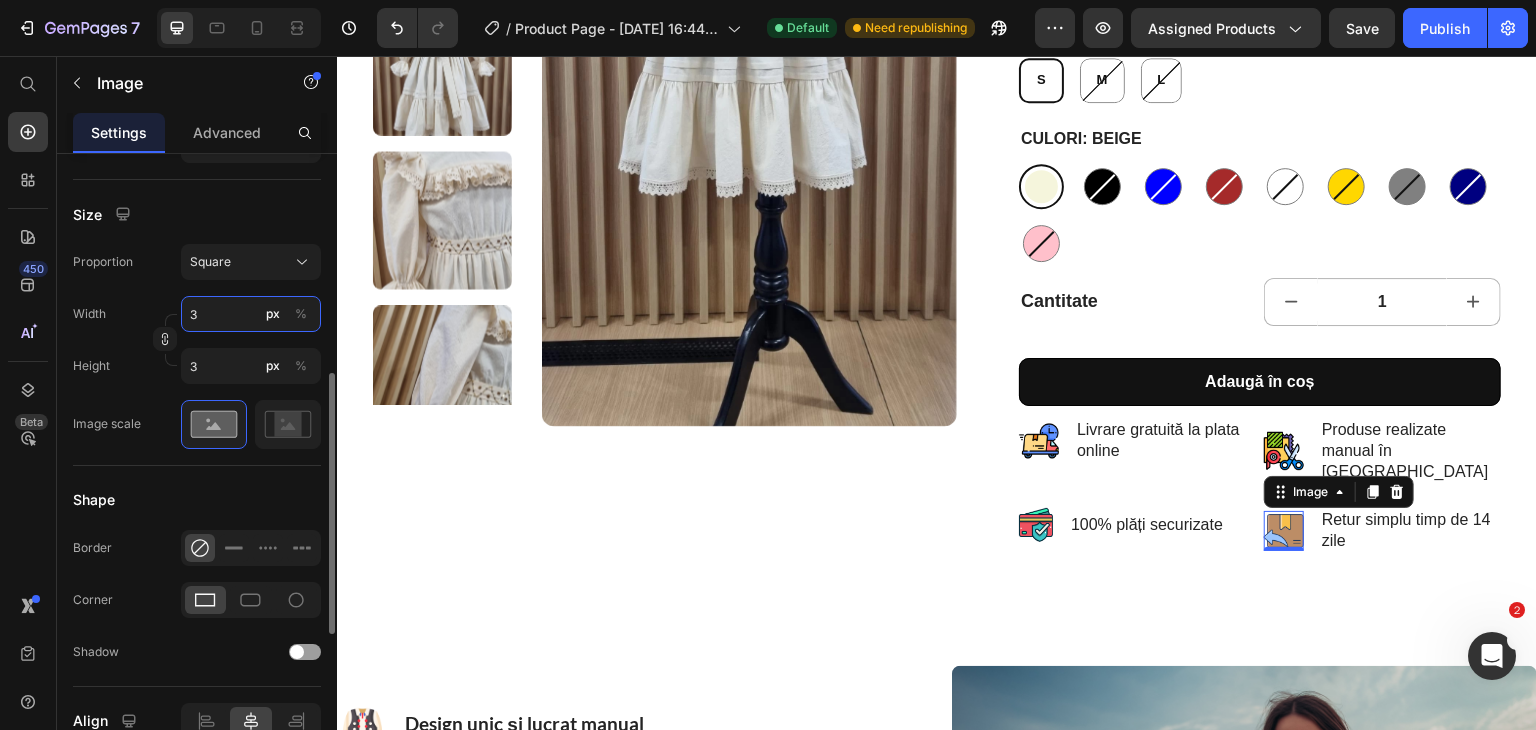 type on "35" 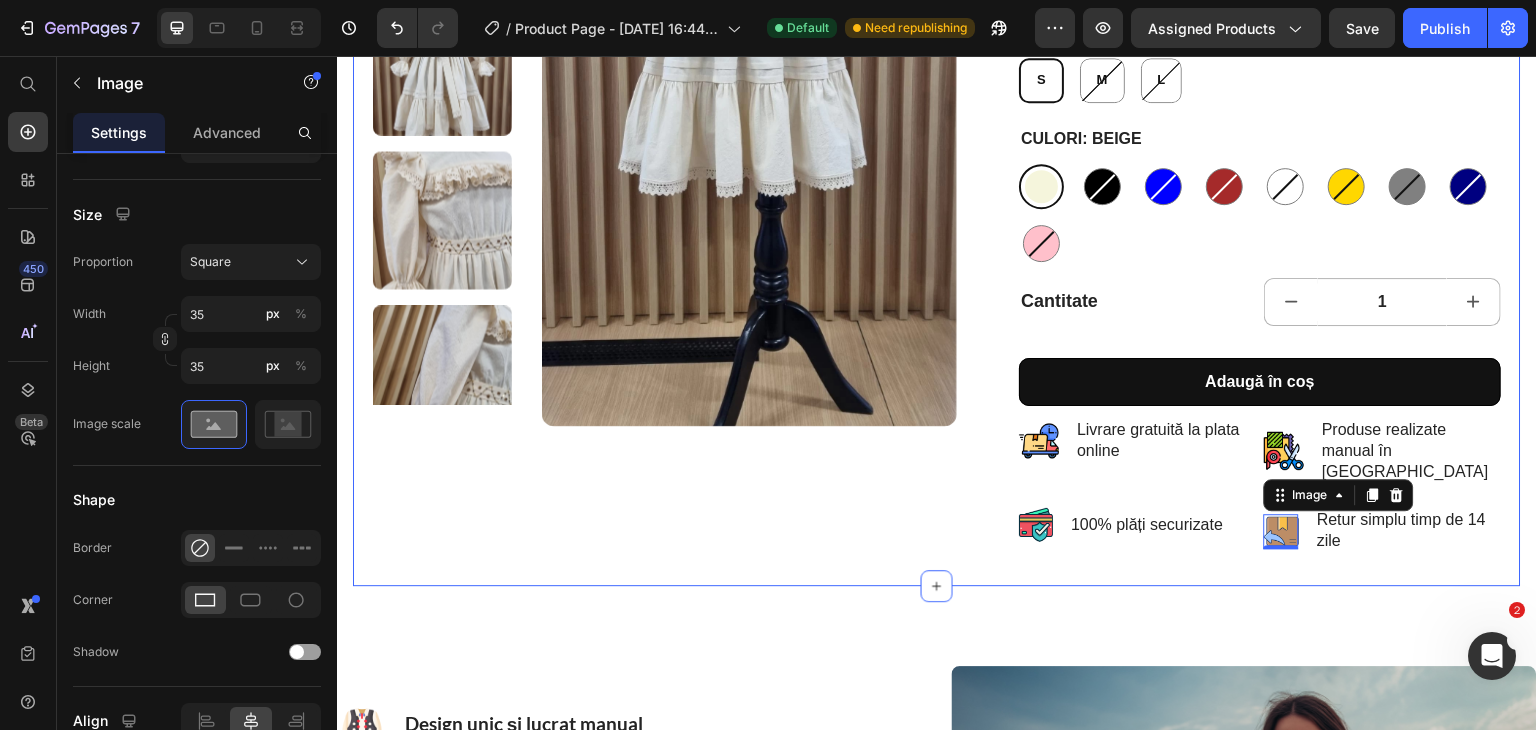 click on "Product Images Rochie fetite Anabela Product Title Icon Icon Icon Icon Icon Icon List 250+ Recenzii verificate! Text Block Row 500,00 lei Product Price 0,00 lei Product Price Row Lorem ipsum dolor sit amet, consectetur adipiscing elit, sed do eiusmod tempor incididunt ut labore et dolore magna aliqua. Ut enim ad minim veniam, quis nostrud exercitation ullamco laboris nisi ut aliquip ex ea commodo consequat. Duis aute irure dolor in reprehenderit in voluptate velit esse cillum dolore eu fugiat nulla pariatur. Excepteur sint occaecat cupidatat non proident, sunt in culpa qui officia deserunt mollit anim id est laborum. Product Description Mărimi: S S S S M M M L L L Culori: Beige Beige Beige Black Black Blue Blue Brown Brown Clear Clear Gold Gold Gray Gray Navy Navy Pink Pink Product Variants & Swatches Cantitate Text Block 1 Product Quantity Row Adaugă în coș Add to Cart Image Livrare gratuită la plata online Text Block Row Row Image Produse realizate manual în [GEOGRAPHIC_DATA] Text Block Row Row Image Row Image" at bounding box center (937, 111) 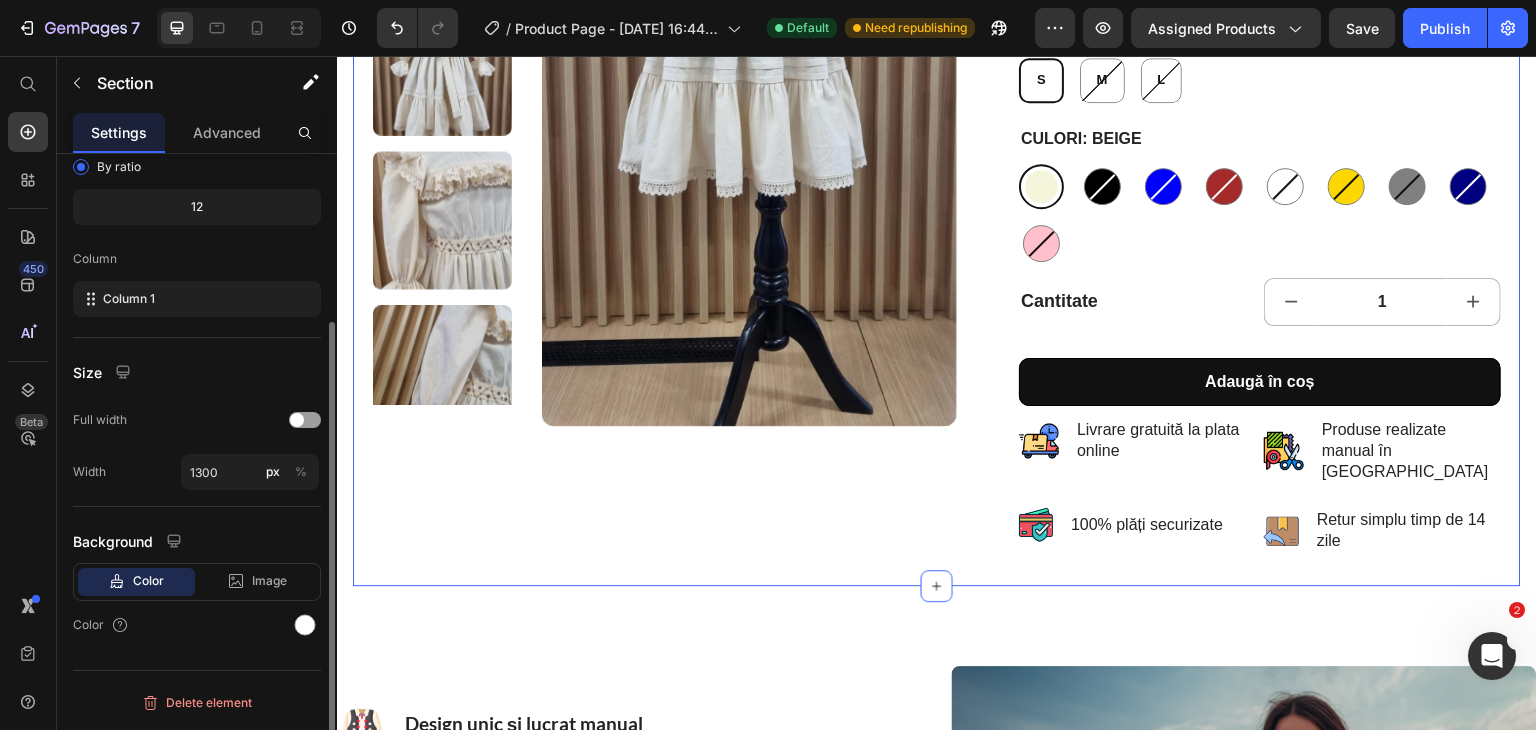 scroll, scrollTop: 0, scrollLeft: 0, axis: both 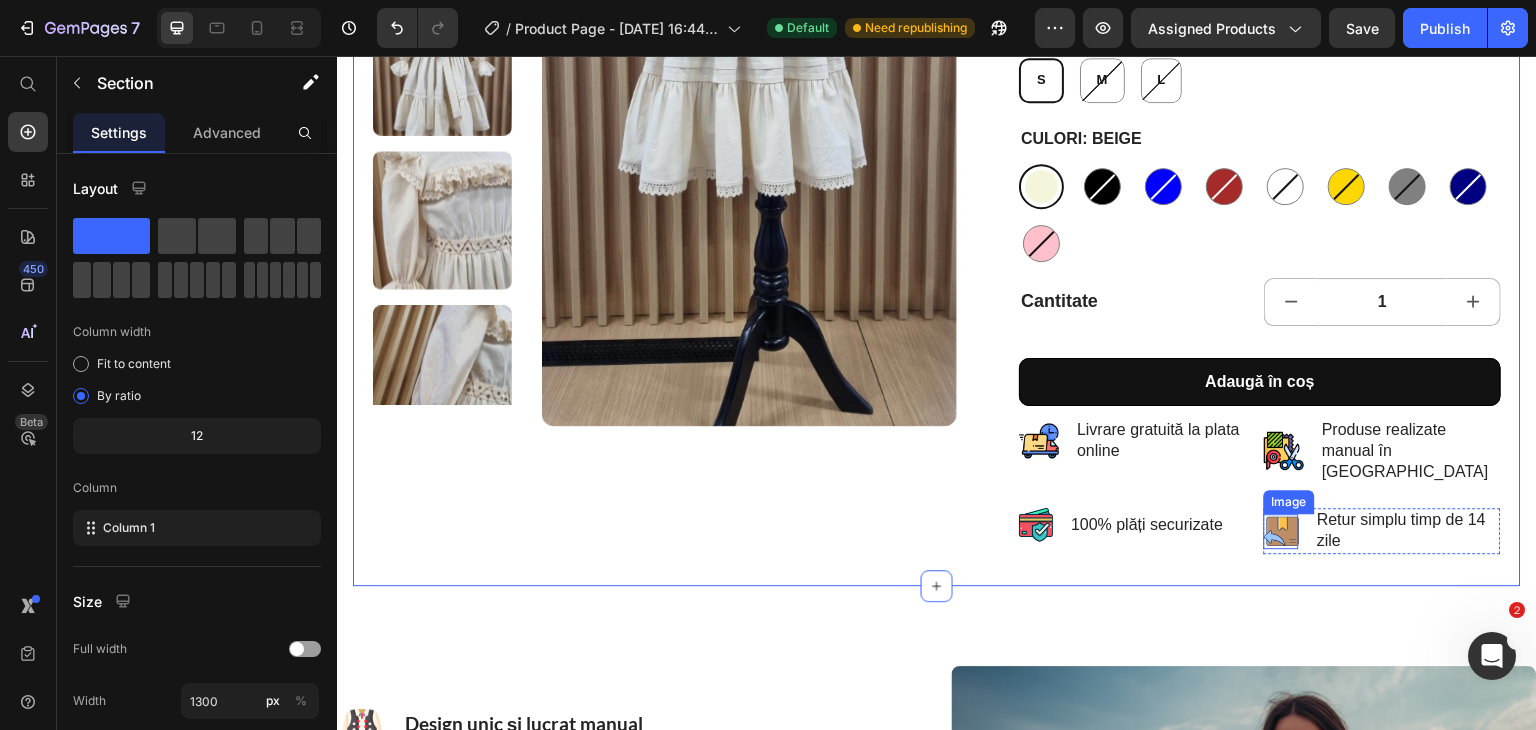 click at bounding box center (1281, 531) 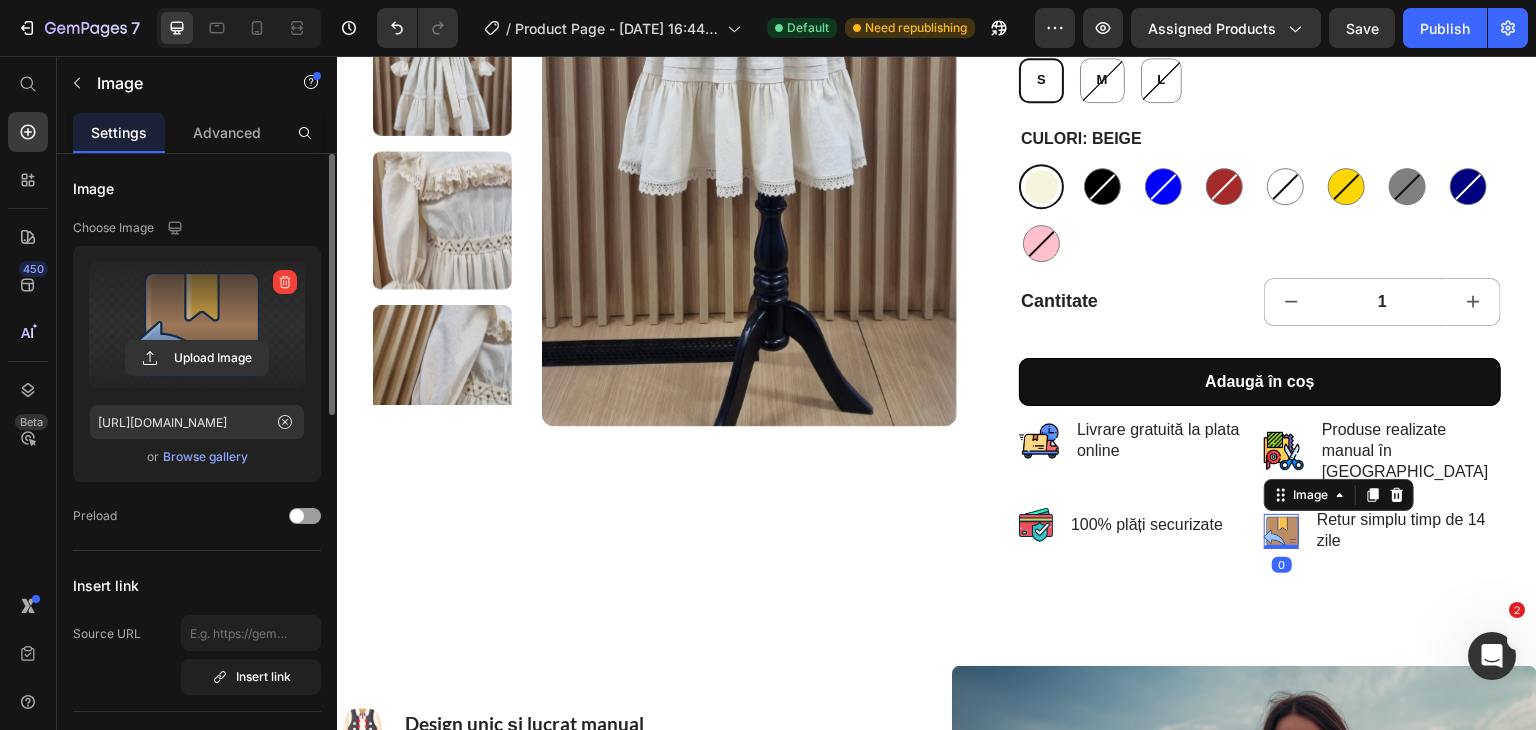click at bounding box center (197, 325) 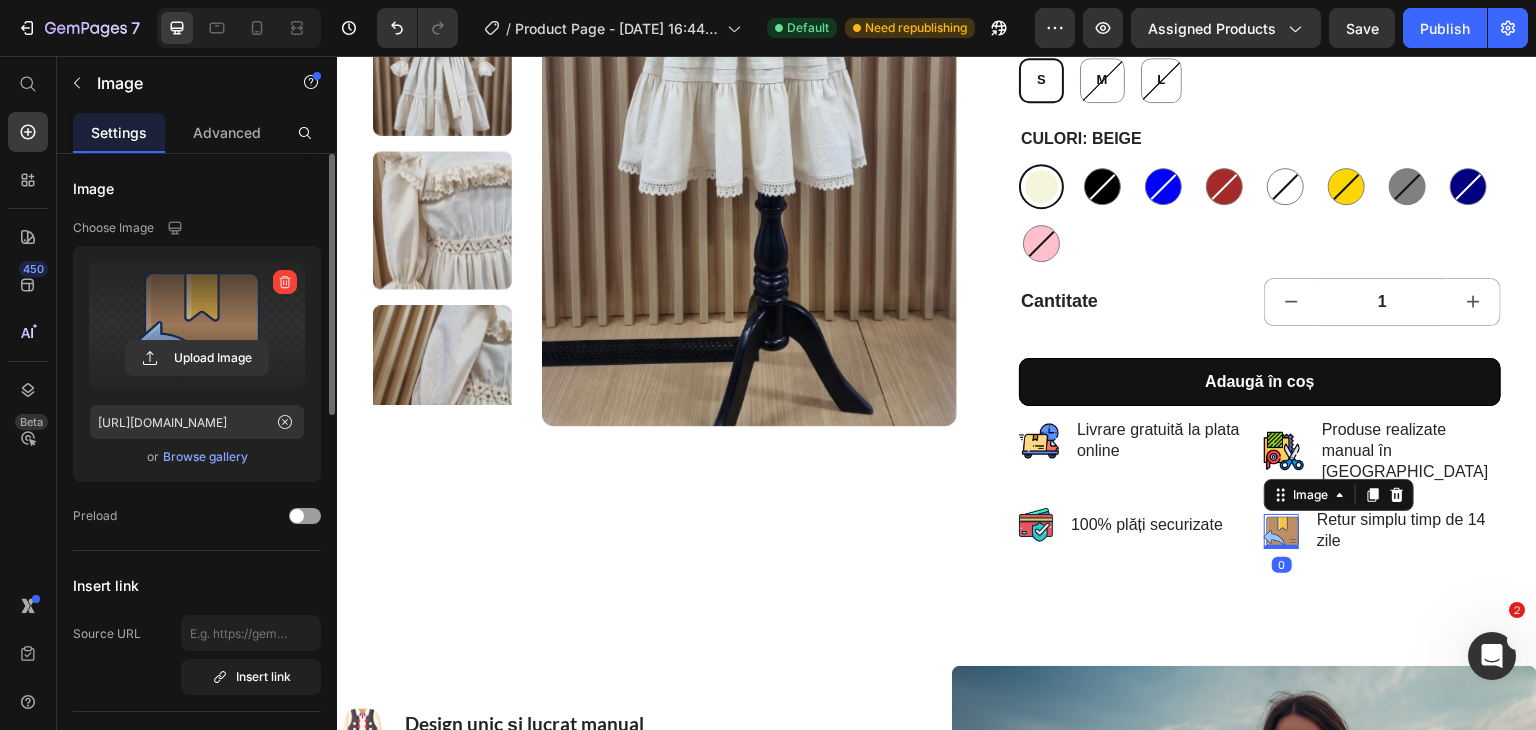 click 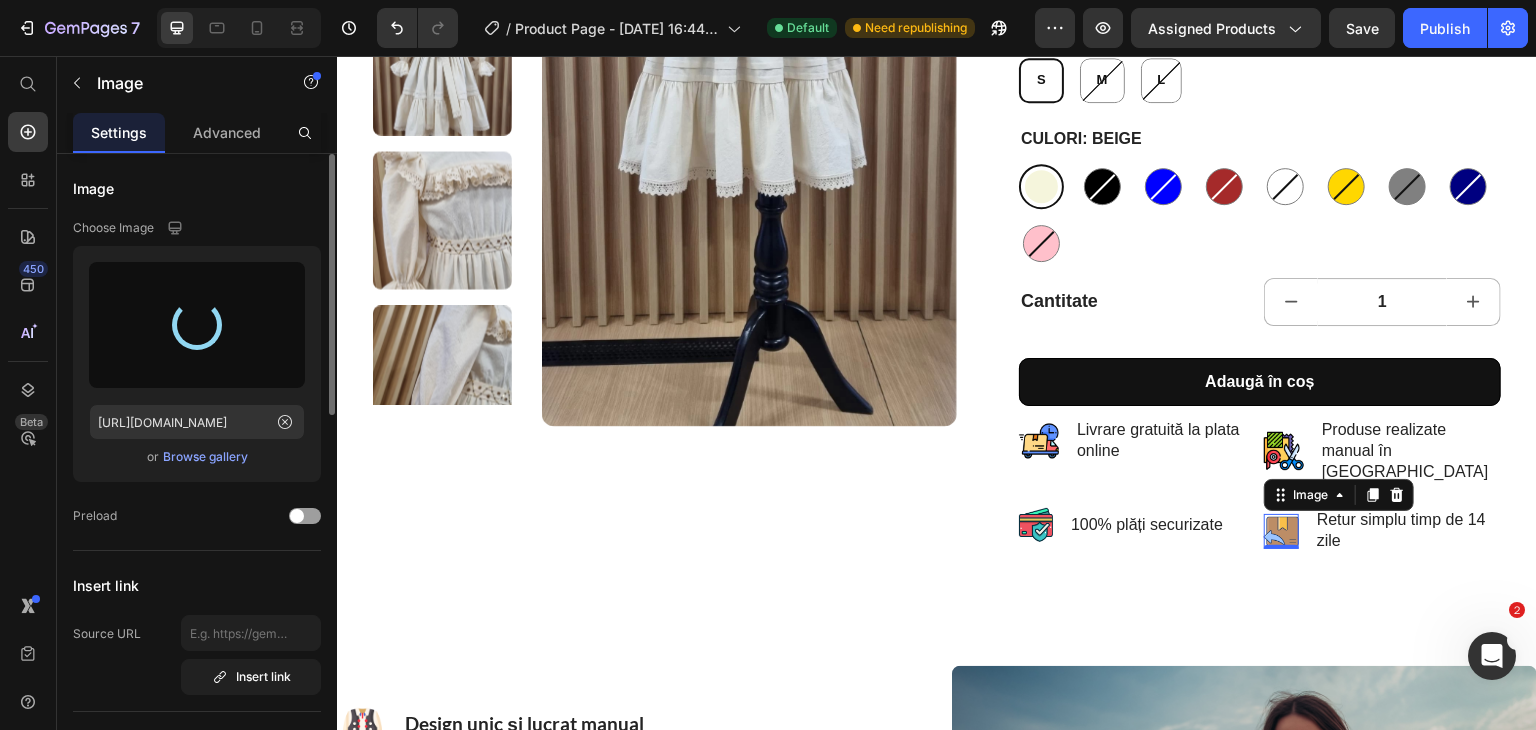 type on "[URL][DOMAIN_NAME]" 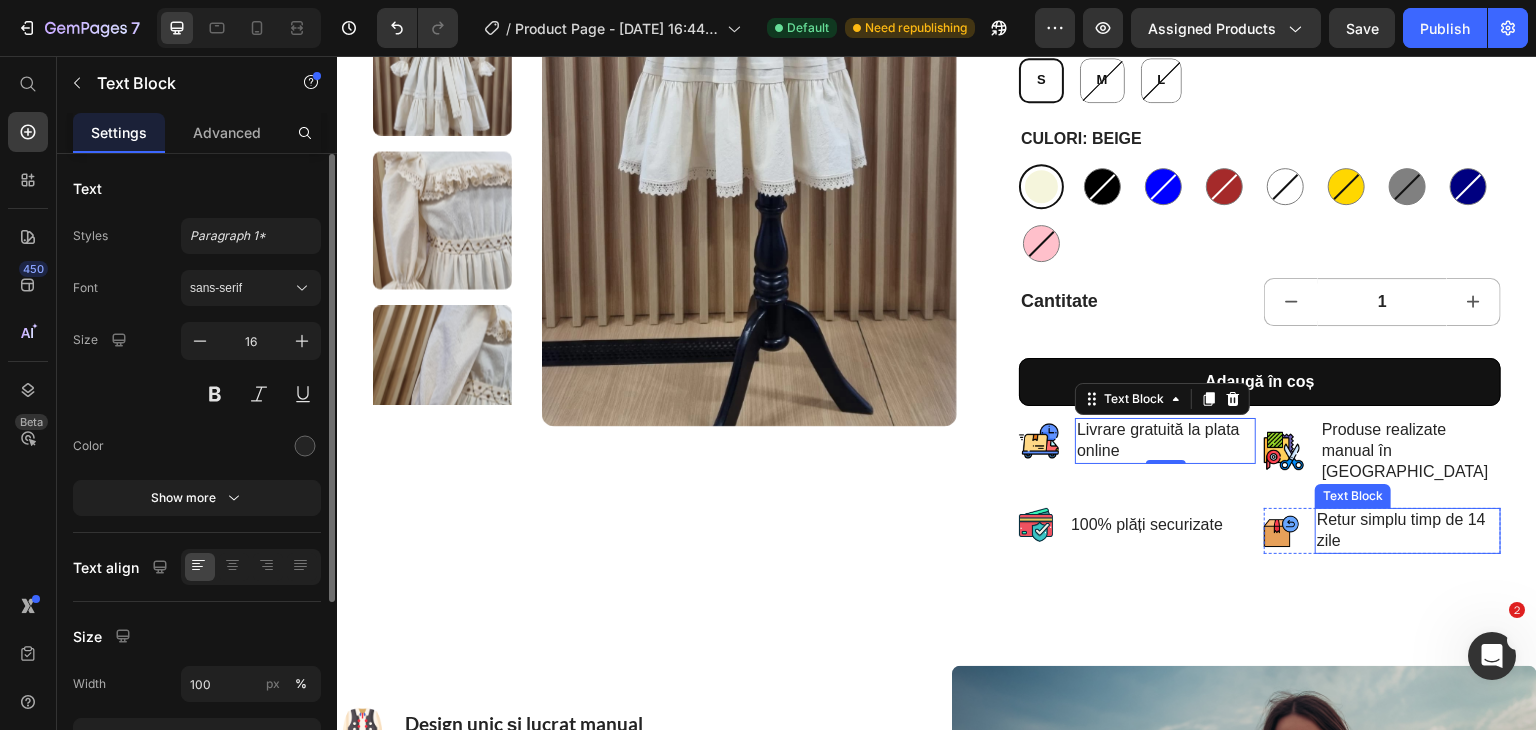 click on "Retur simplu timp de 14 zile" at bounding box center [1408, 531] 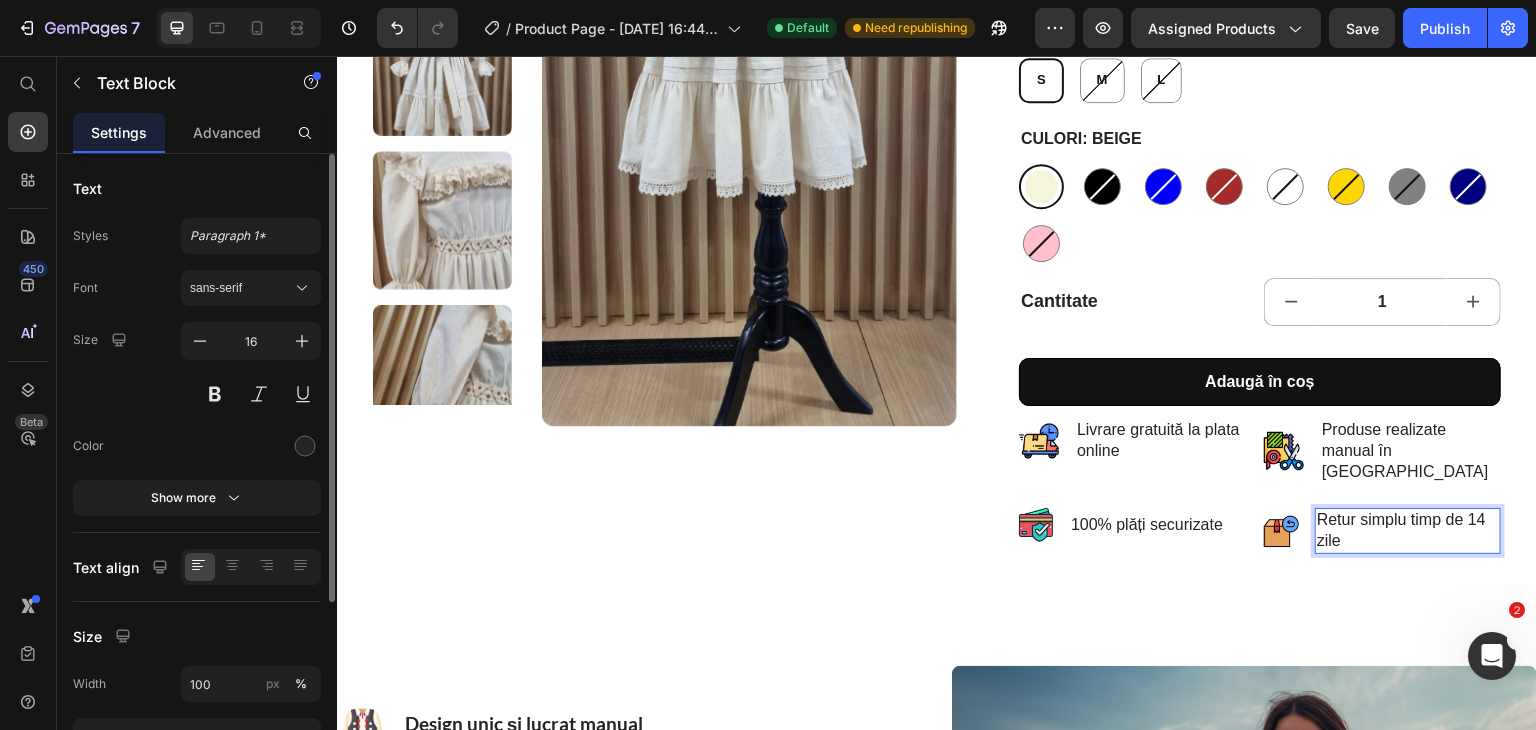 click on "Retur simplu timp de 14 zile" at bounding box center (1408, 531) 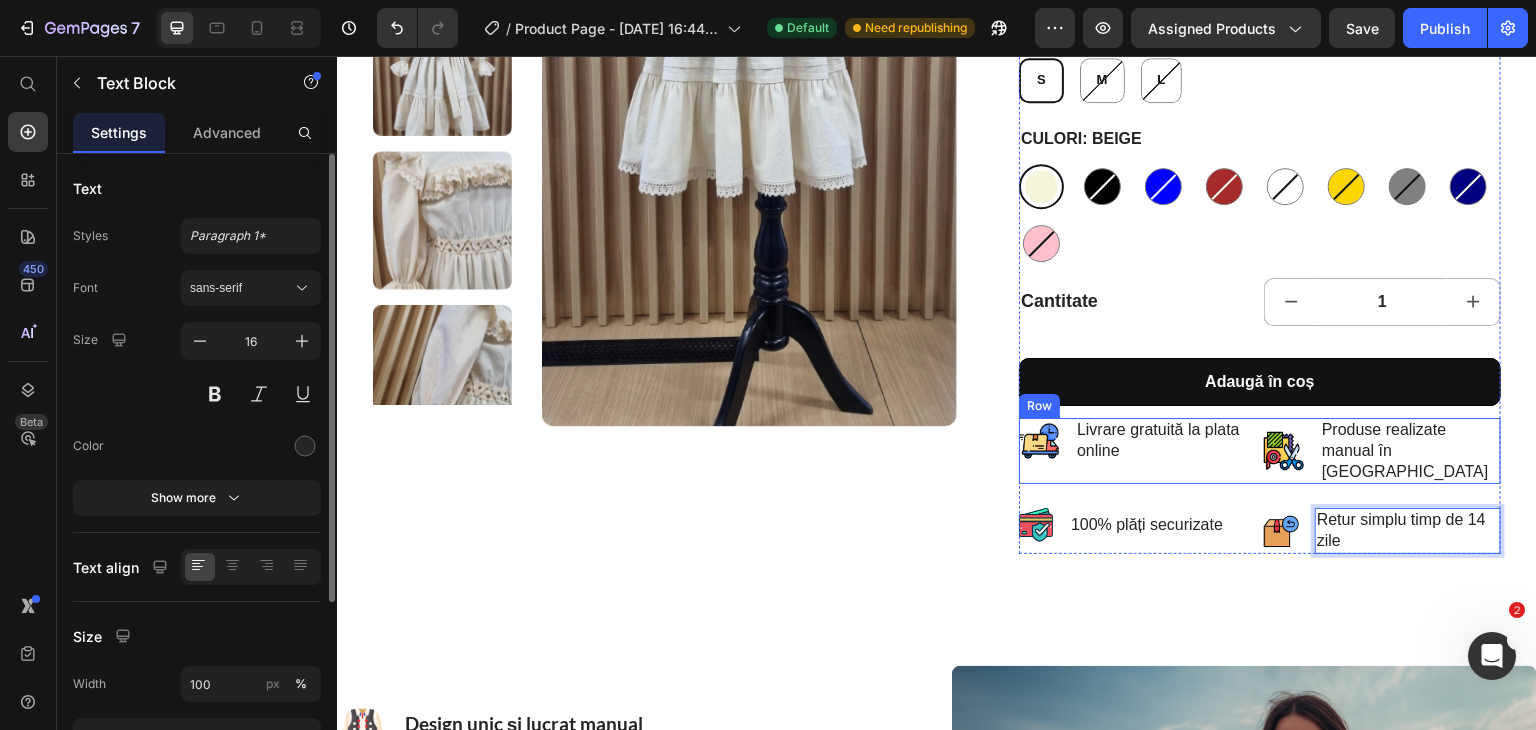 click on "Image Livrare gratuită la plata online Text Block Row Row Image Produse realizate manual în [GEOGRAPHIC_DATA] Text Block Row Row" at bounding box center [1260, 451] 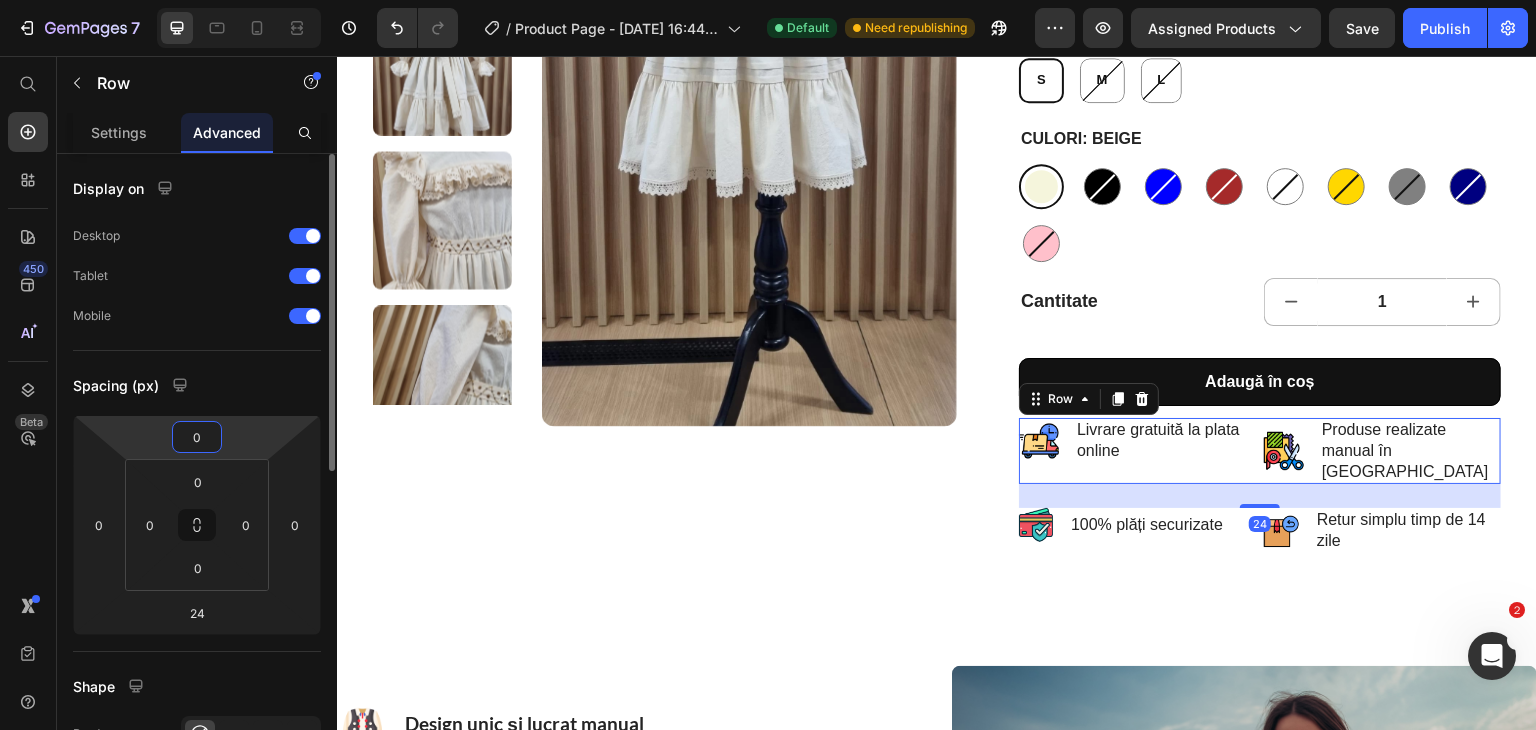 click on "0" at bounding box center (197, 437) 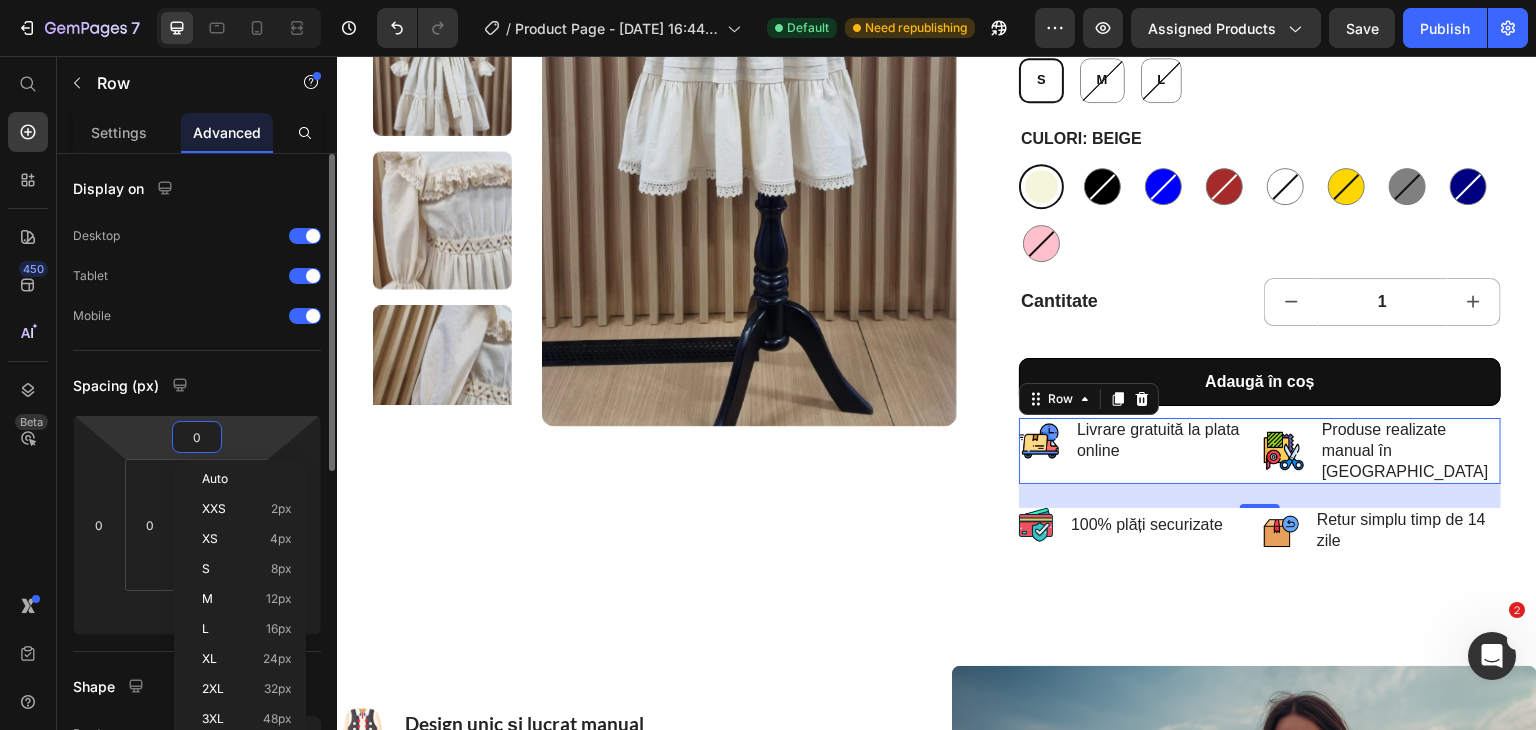 type on "20" 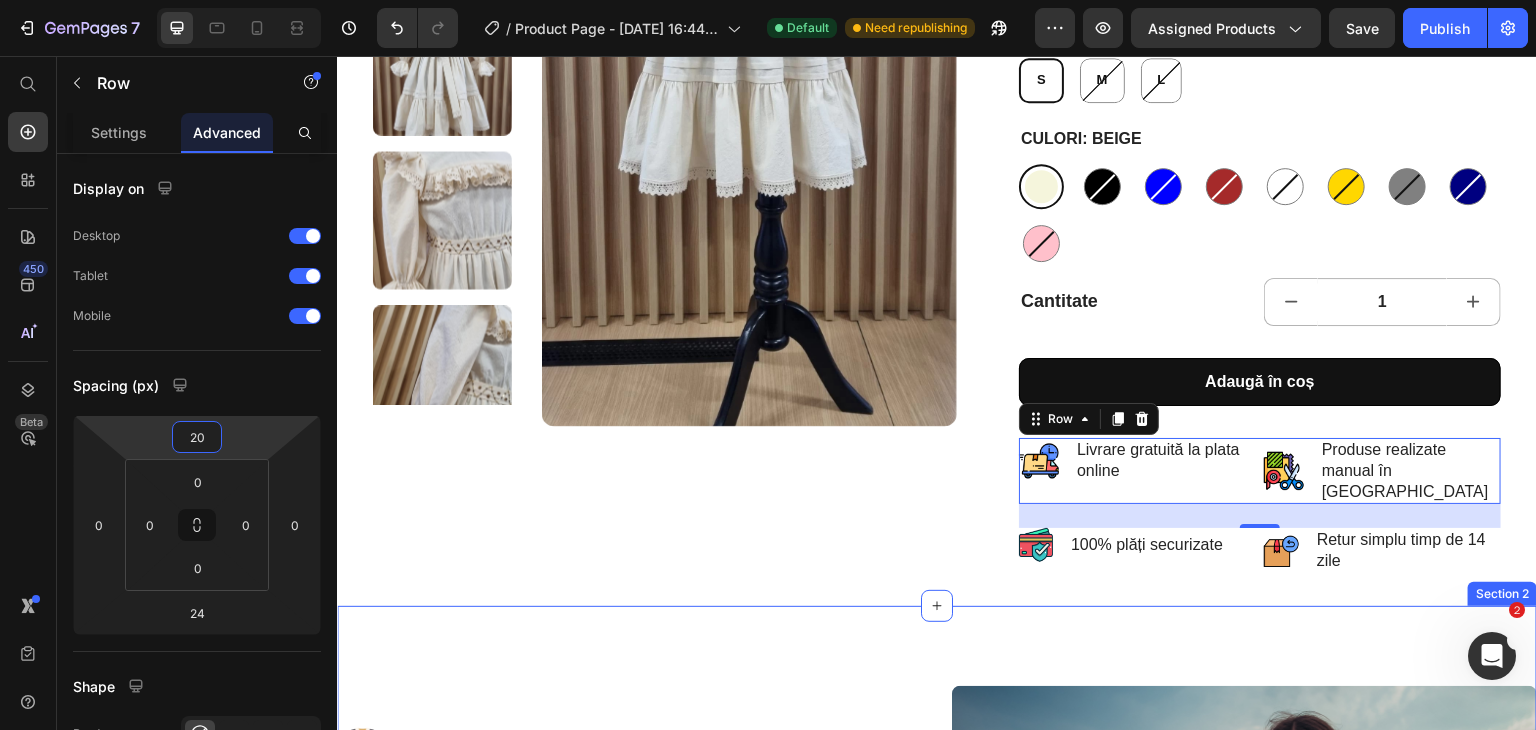 click on "Image Design unic și lucrat manual Heading Fiecare ie este decorată cu modele specifice unei zone, cusute manual cu migală. Acest lucru conferă unicitate fiecărei piese și o transformă într-o adevărată operă de artă. Text block Row Image Materiale naturale și confortabile Heading Iile sunt realizate, în general, din materiale naturale precum bumbac, in sau borangic, ceea ce le face prietenoase cu pielea și potrivite pentru purtare pe timp de vară, datorită lejerității lor. Text block Row Image Durabilitate și valoare în timp Heading Fiind realizată din materiale de calitate și cusută cu atenție, ia tradițională rezistă bine în timp. În plus, ea capătă valoare sentimentală și istorică, putând fi transmisă din generație în generație. Text block Row Row Image Row Section 2" at bounding box center (937, 915) 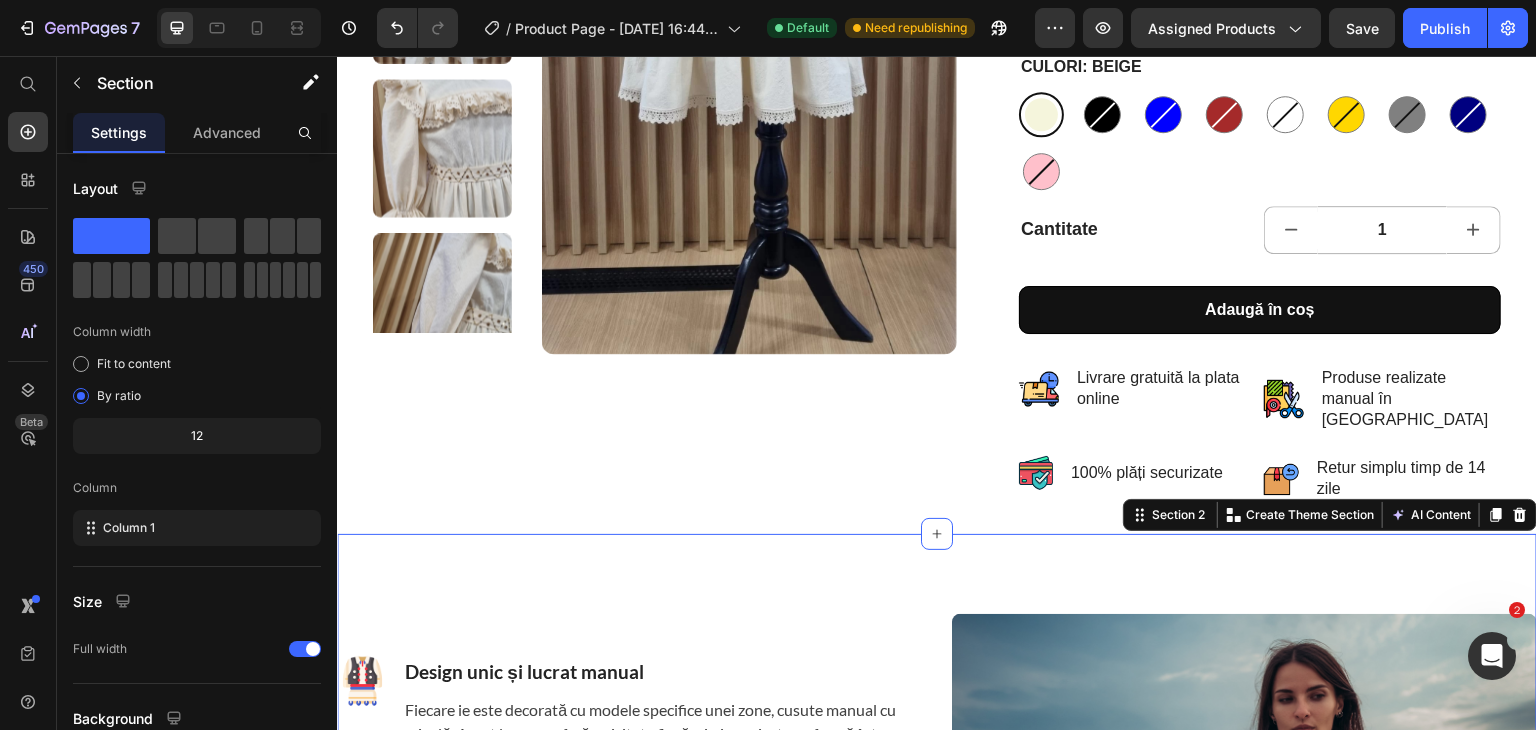 scroll, scrollTop: 532, scrollLeft: 0, axis: vertical 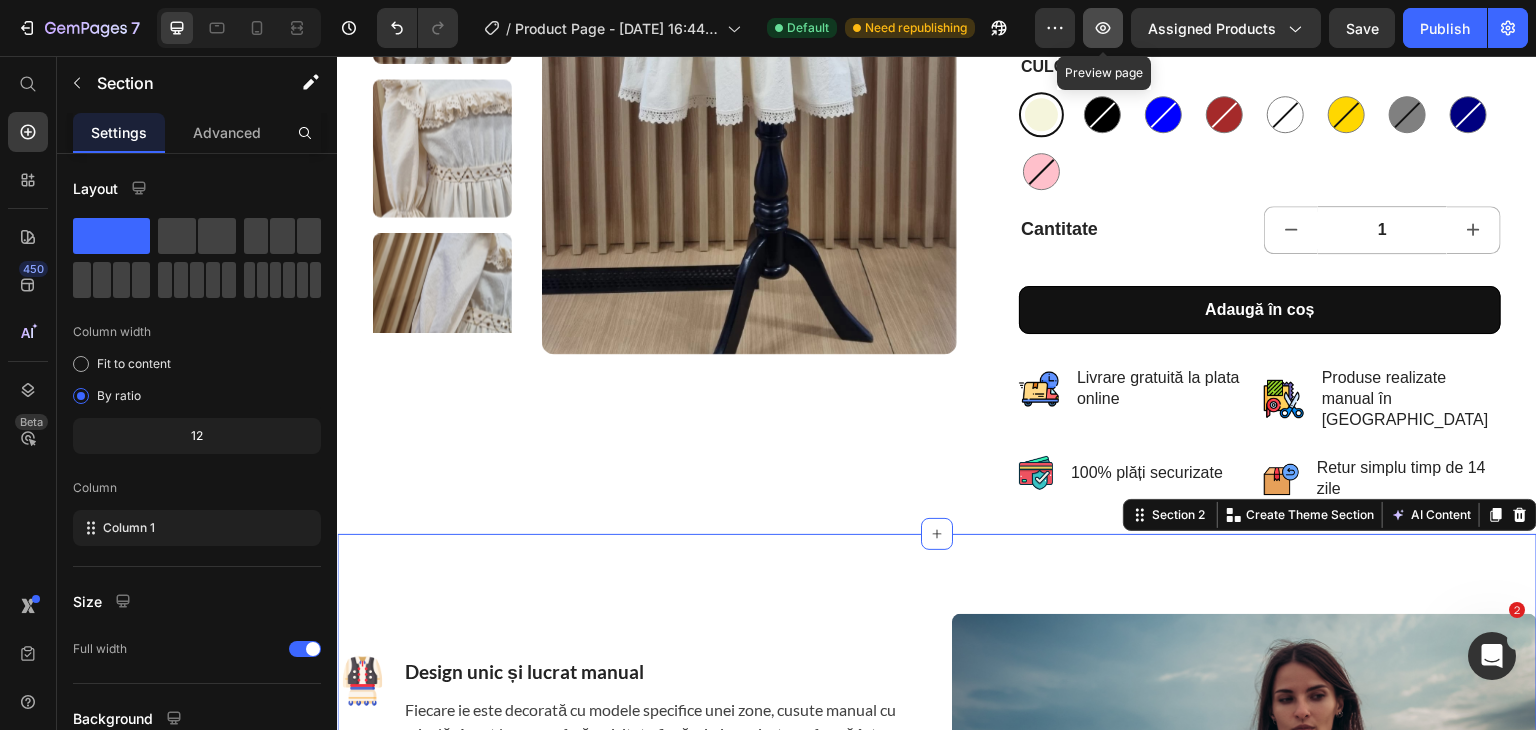click 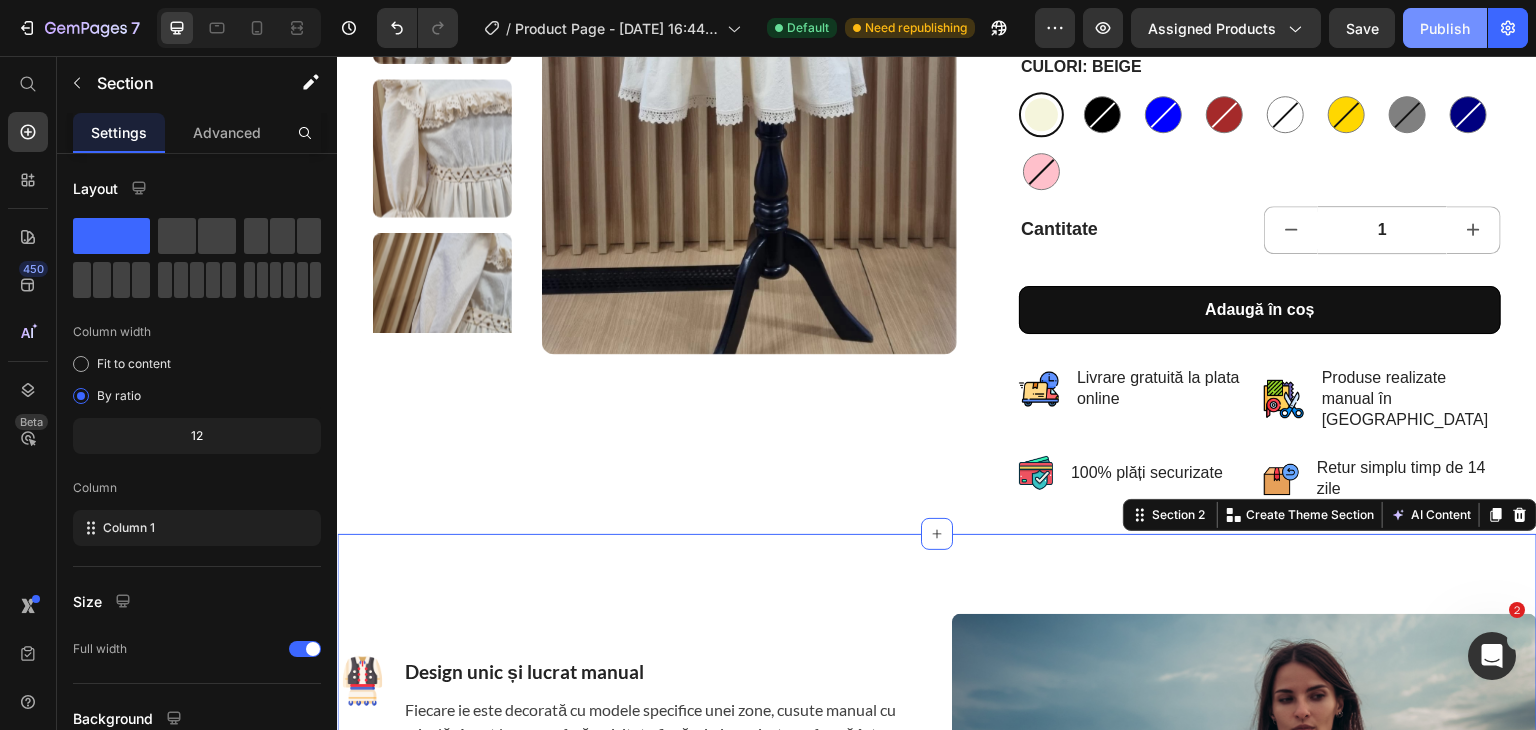 click on "Publish" at bounding box center [1445, 28] 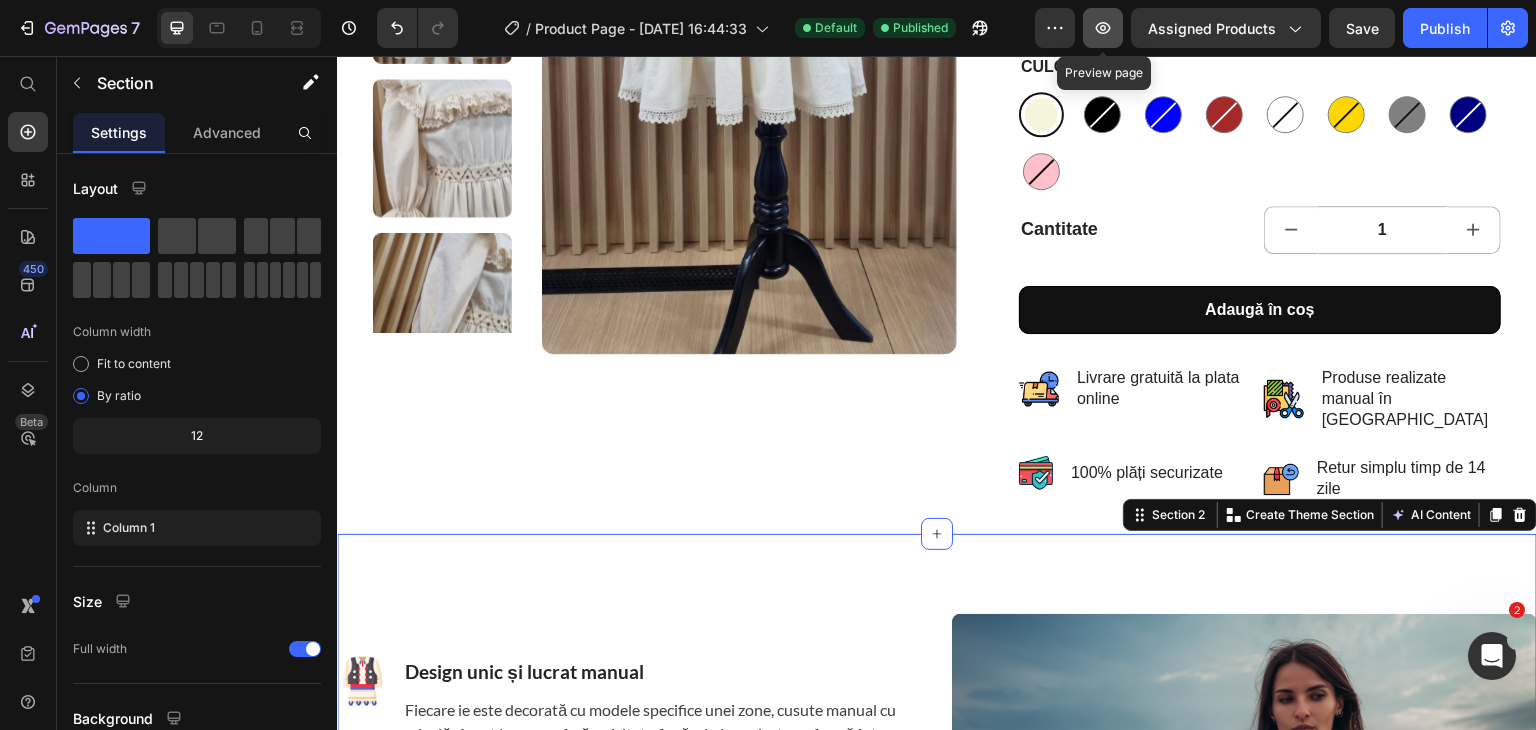 click 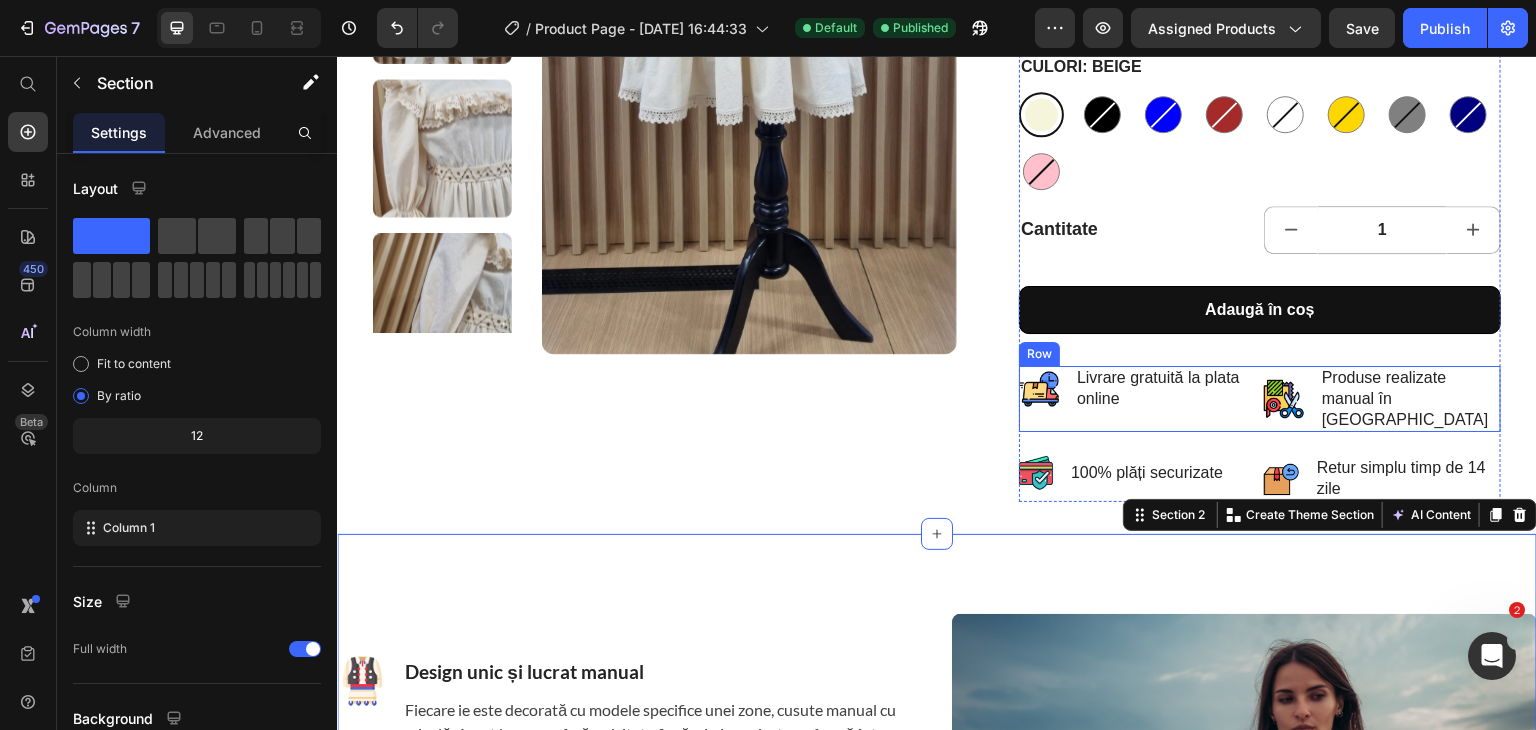 click on "Image Livrare gratuită la plata online Text Block Row Row Image Produse realizate manual în [GEOGRAPHIC_DATA] Text Block Row Row" at bounding box center [1260, 399] 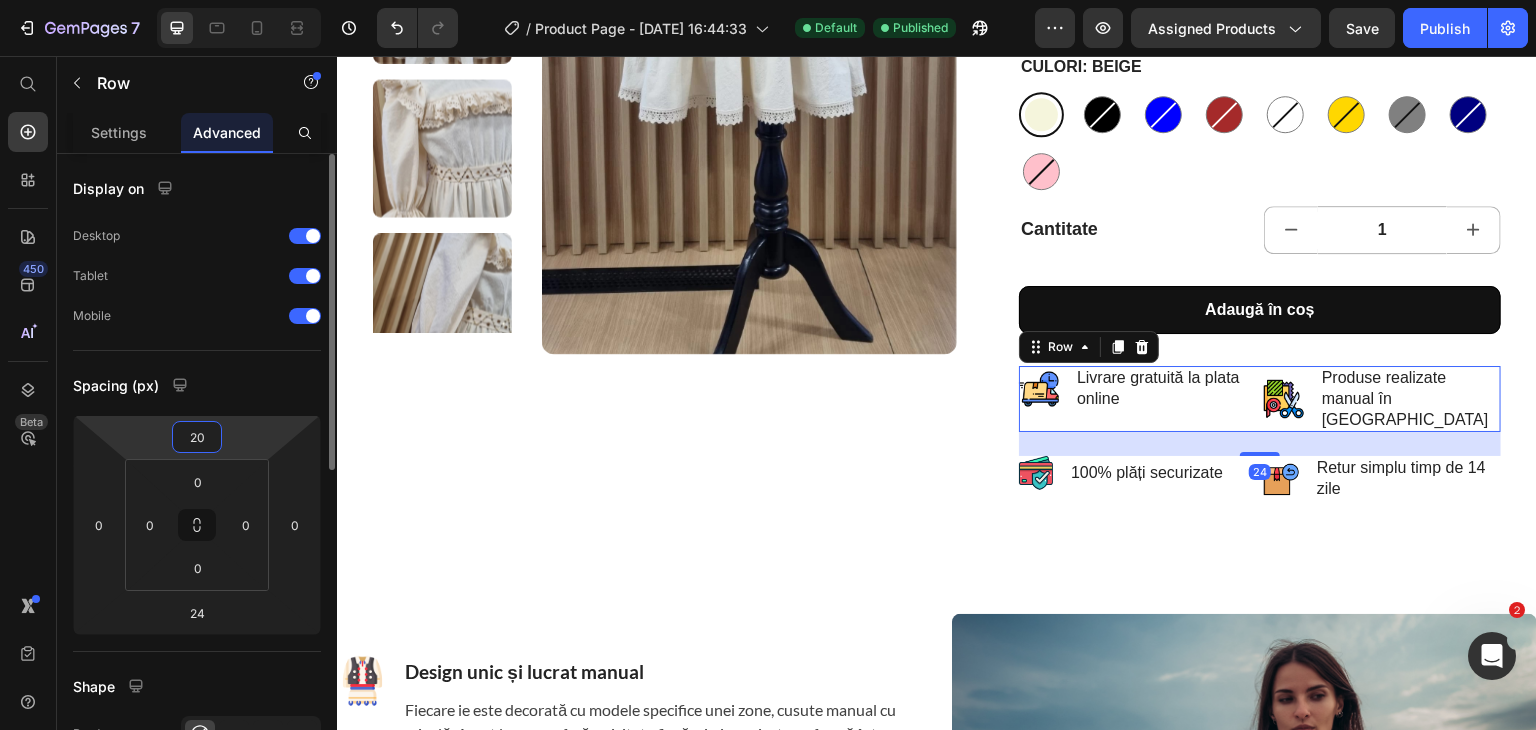click on "20" at bounding box center (197, 437) 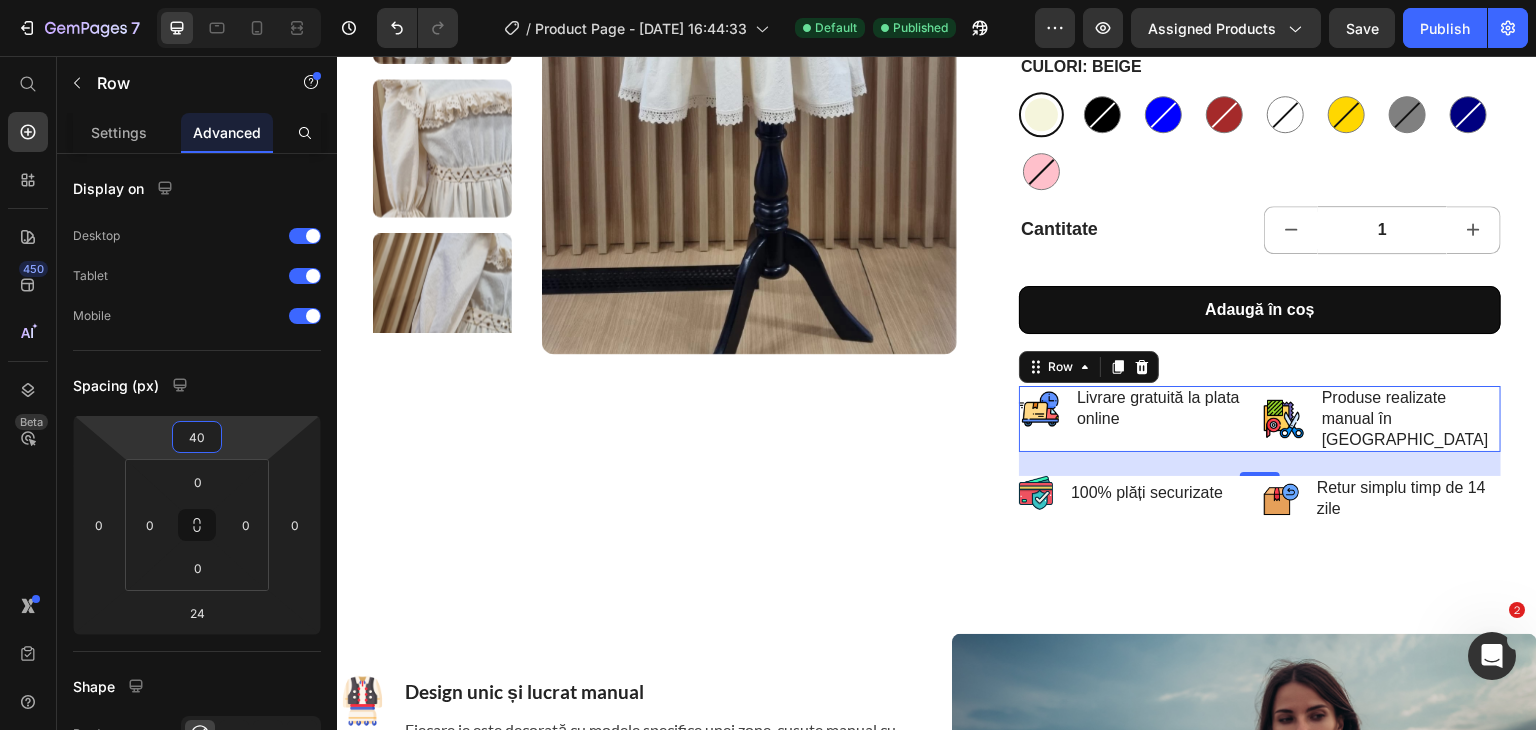type on "40" 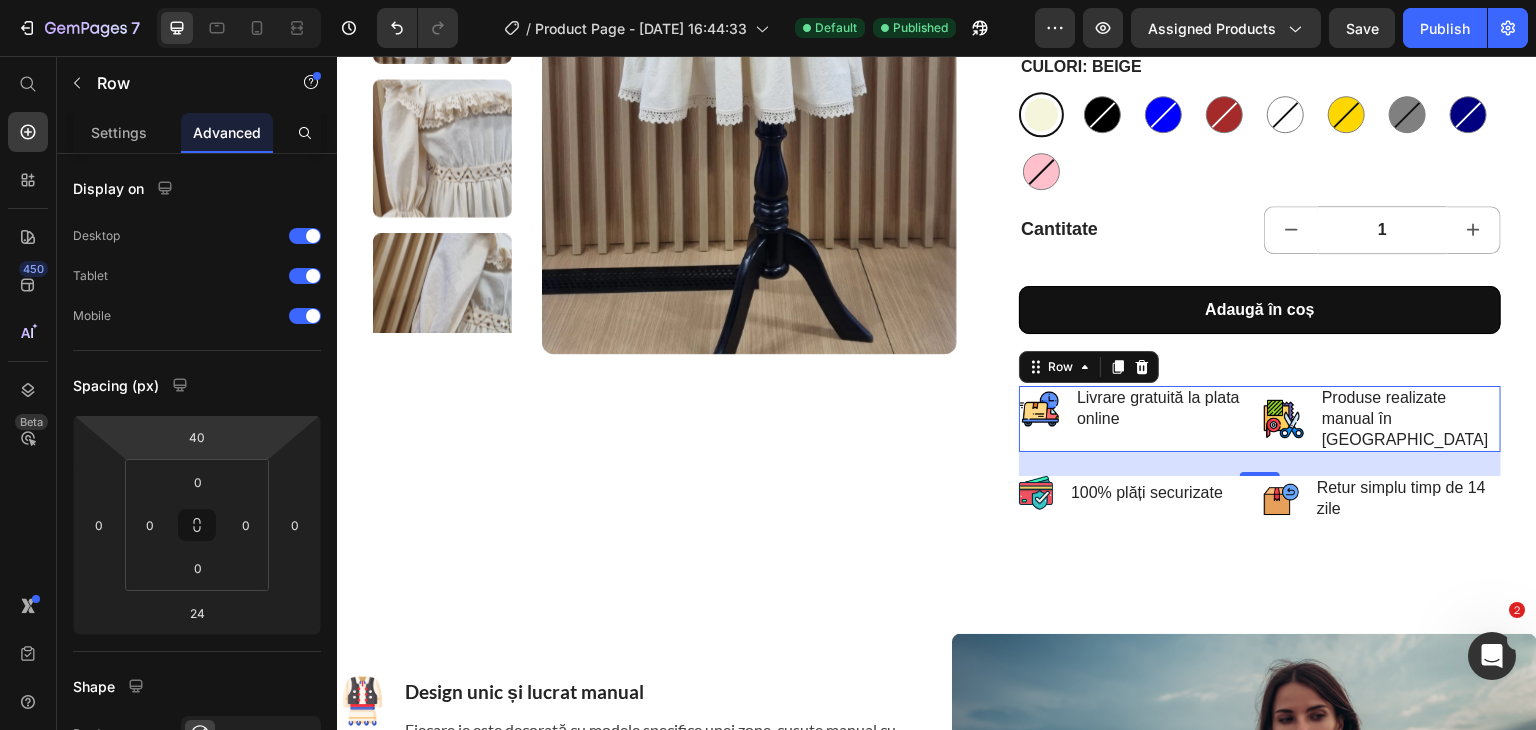 click on "24" at bounding box center (1260, 464) 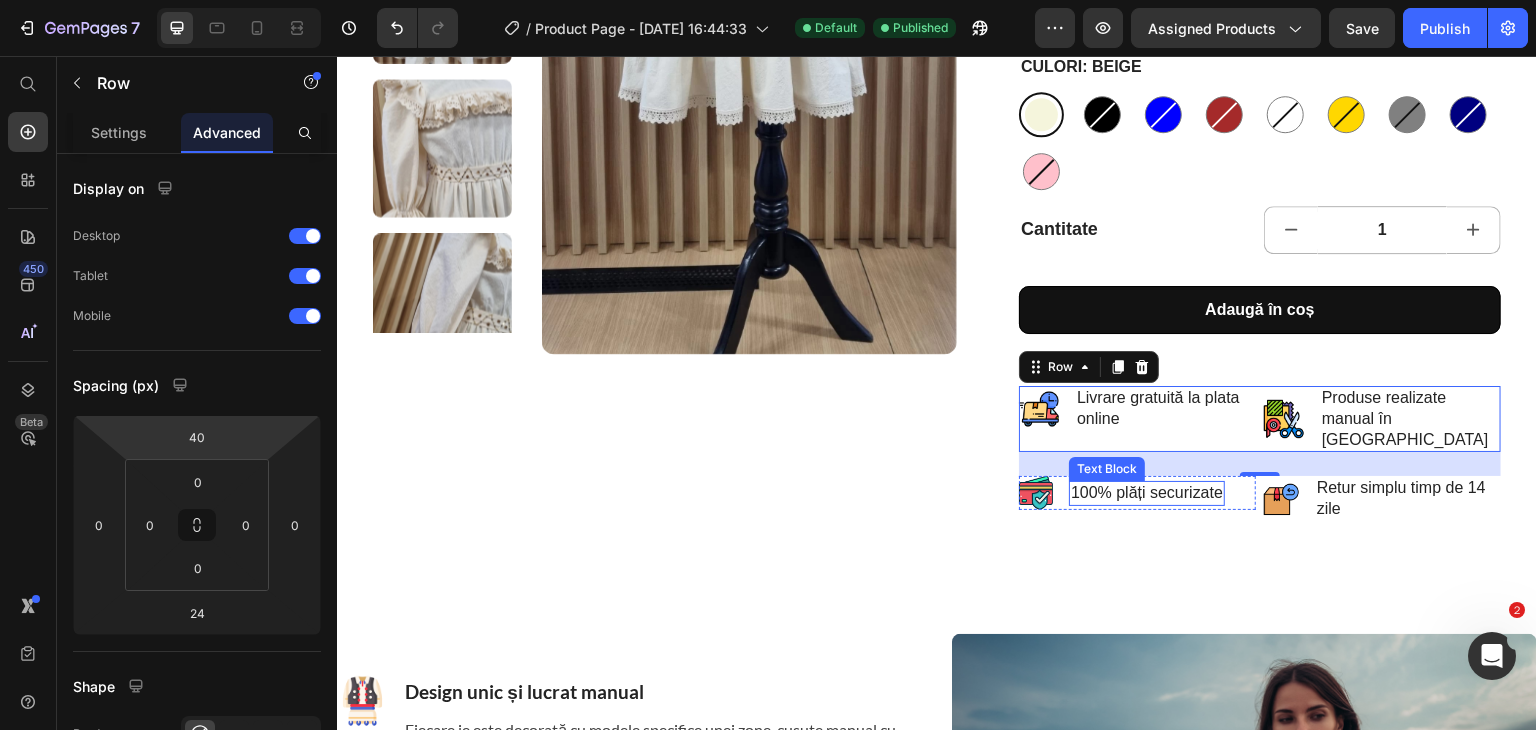 click on "100% plăți securizate" at bounding box center (1147, 493) 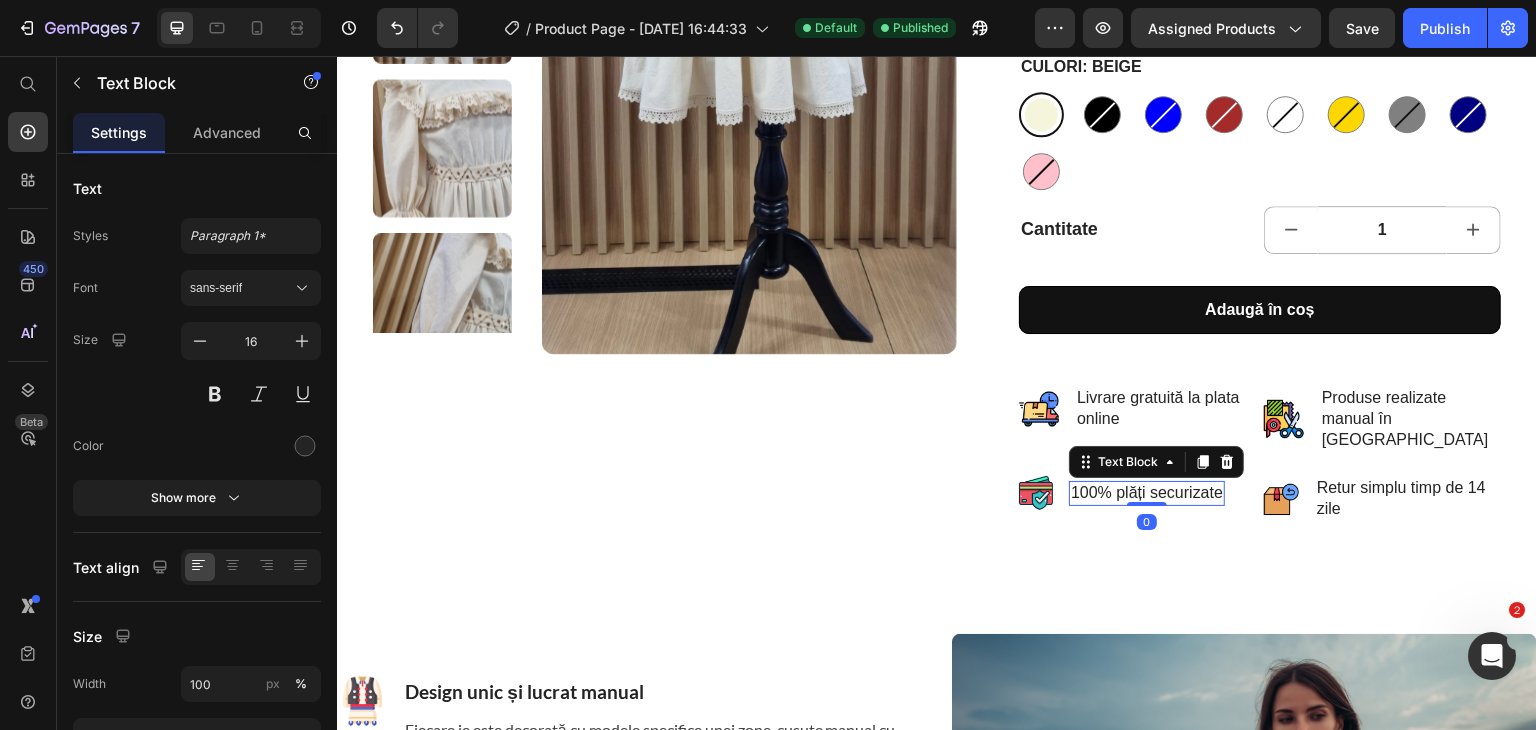 click on "100% plăți securizate" at bounding box center (1147, 493) 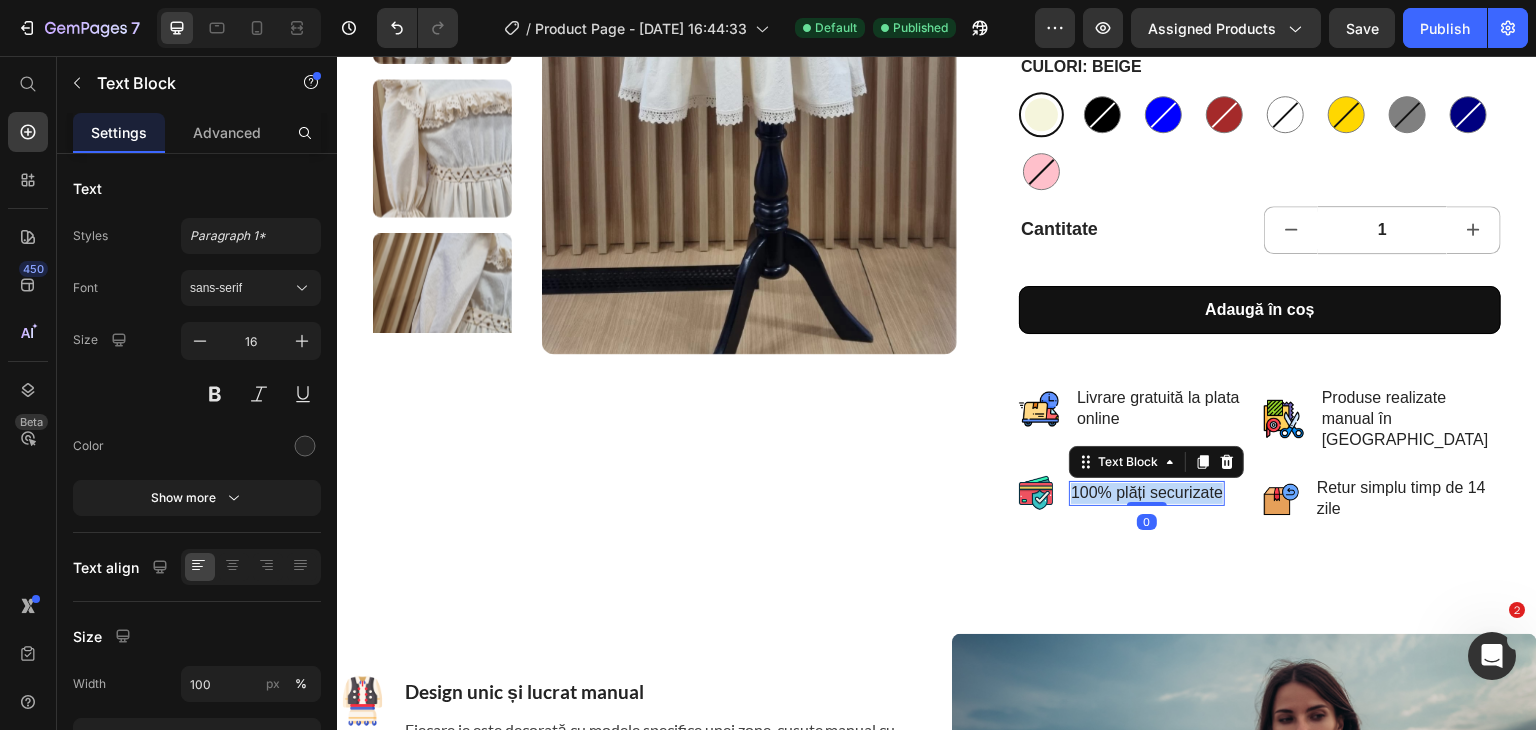click on "100% plăți securizate" at bounding box center [1147, 493] 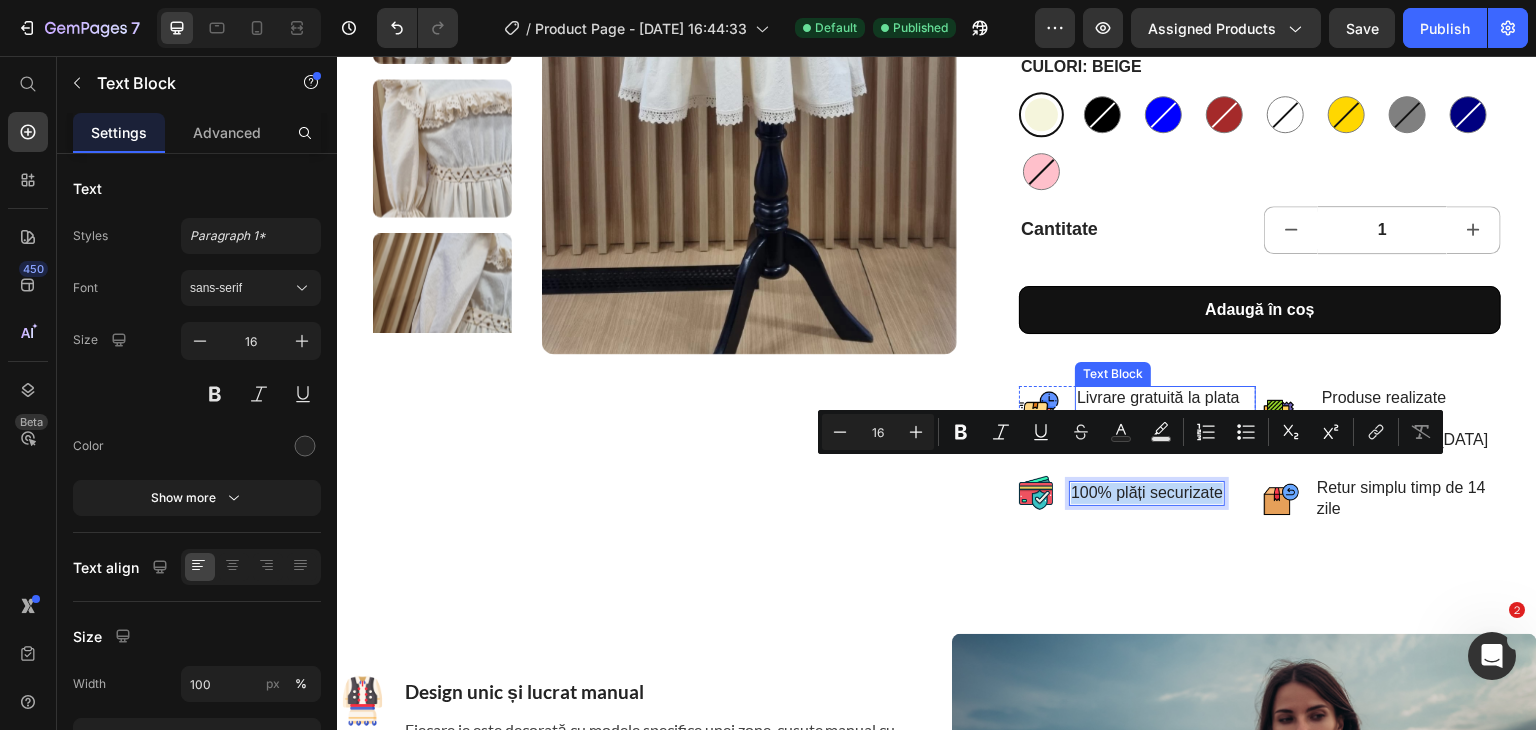 click on "Livrare gratuită la plata online" at bounding box center [1165, 409] 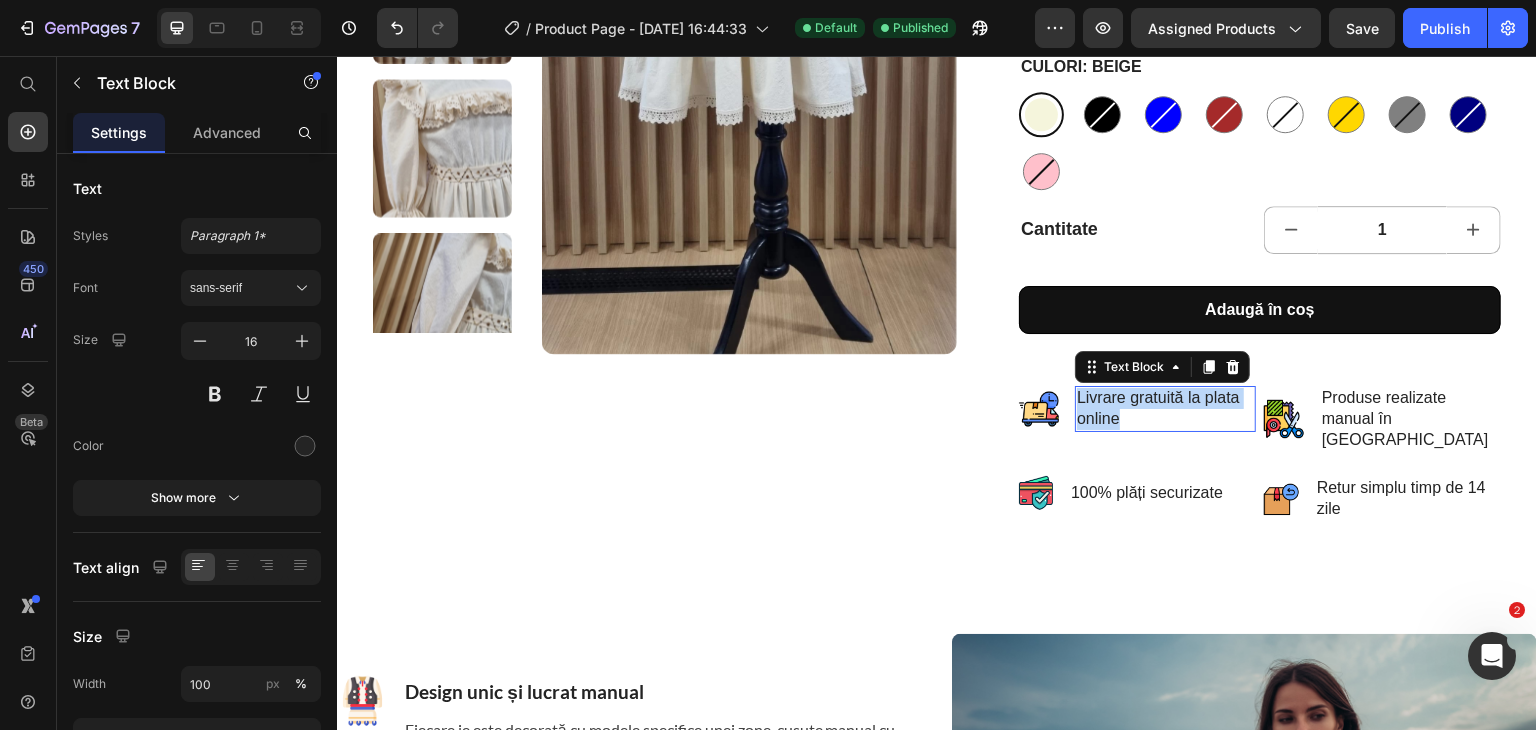 click on "Livrare gratuită la plata online" at bounding box center (1165, 409) 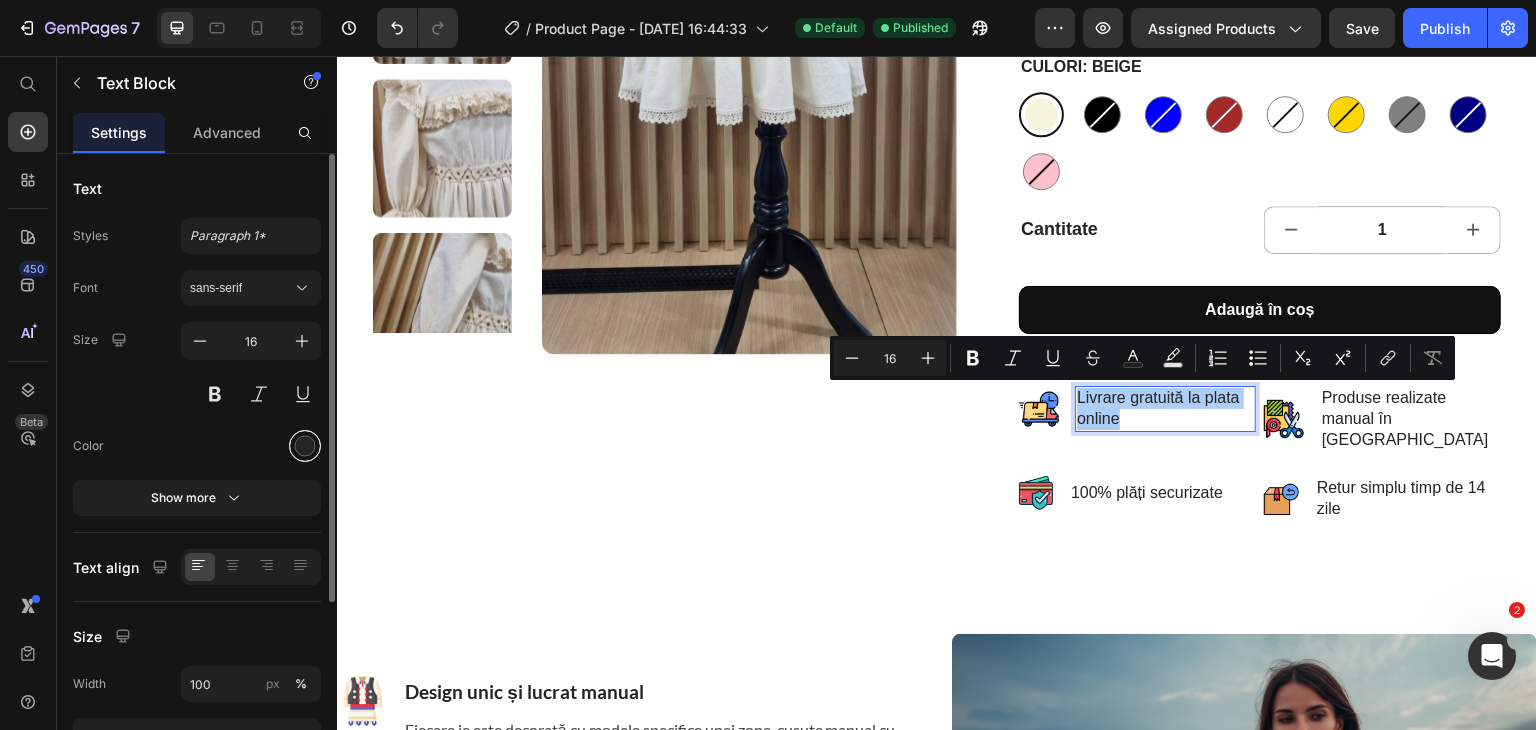 click at bounding box center (305, 446) 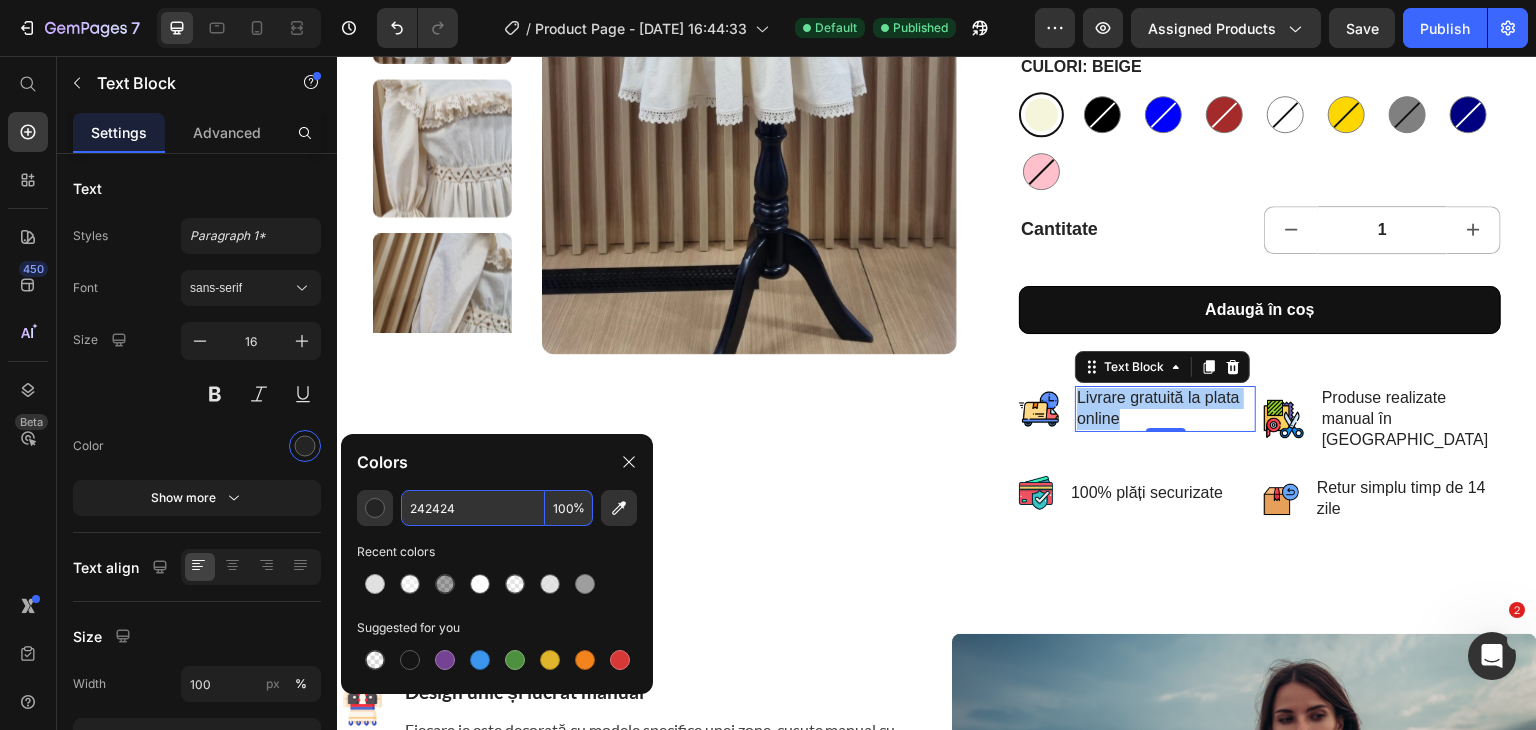 click on "242424" at bounding box center (473, 508) 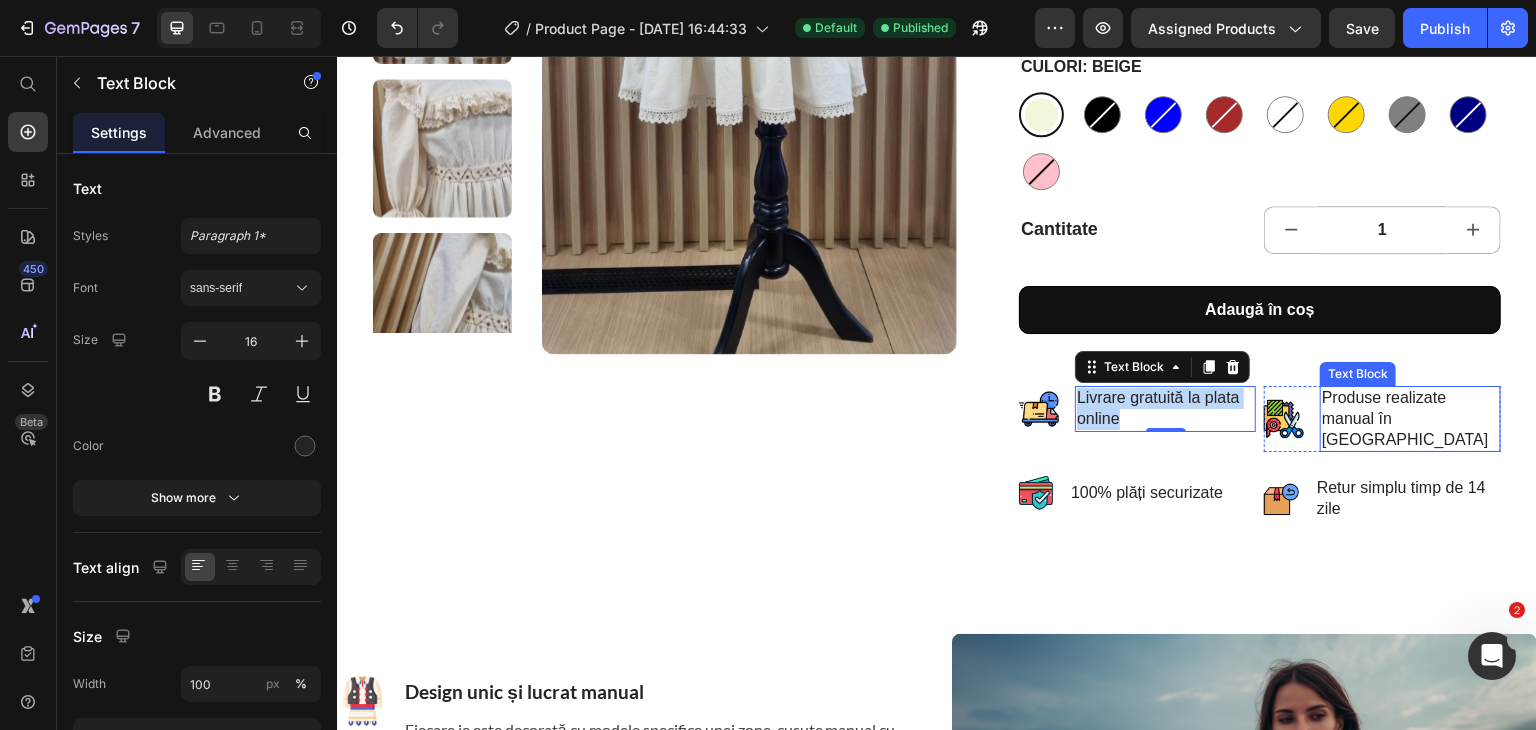 click on "Produse realizate manual în [GEOGRAPHIC_DATA]" at bounding box center (1410, 419) 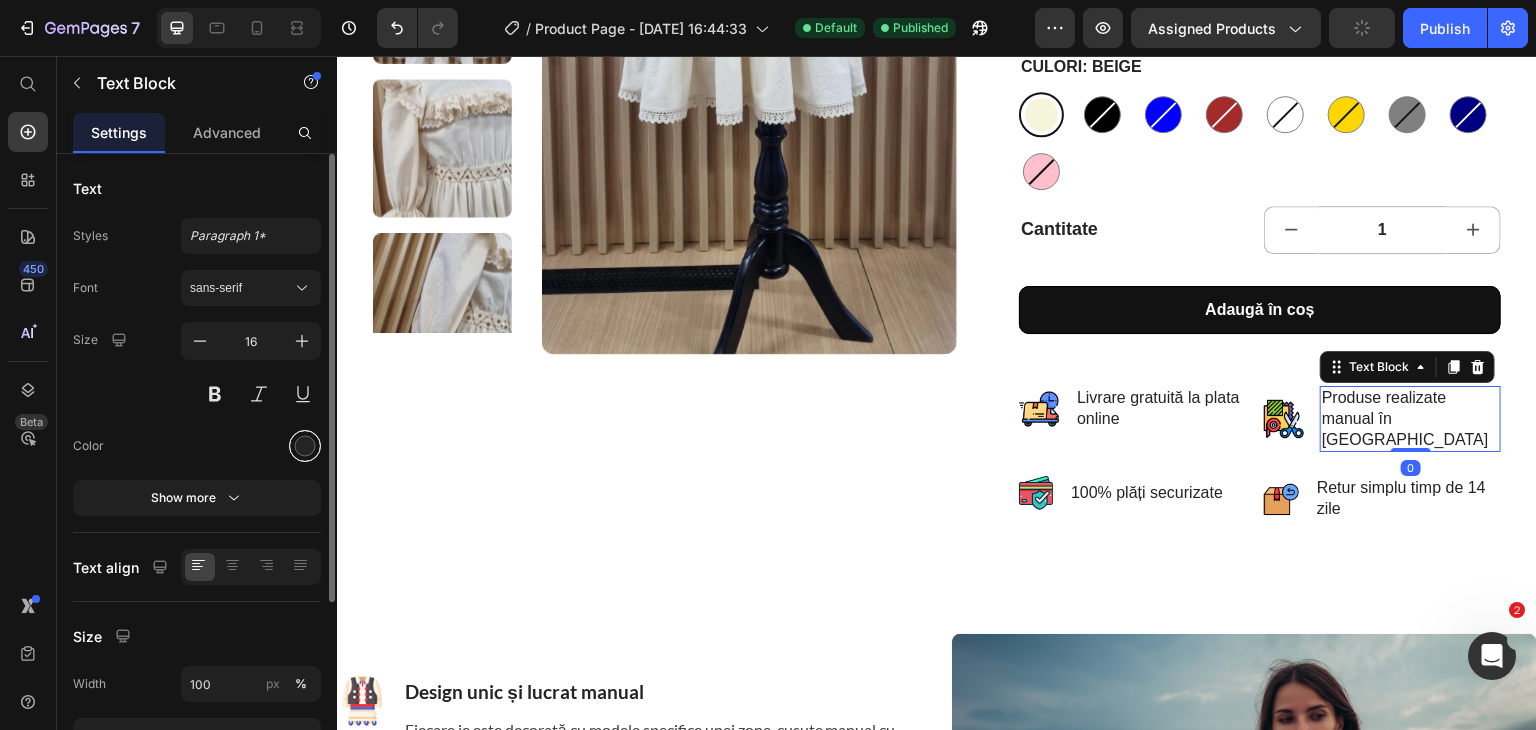 click at bounding box center [305, 446] 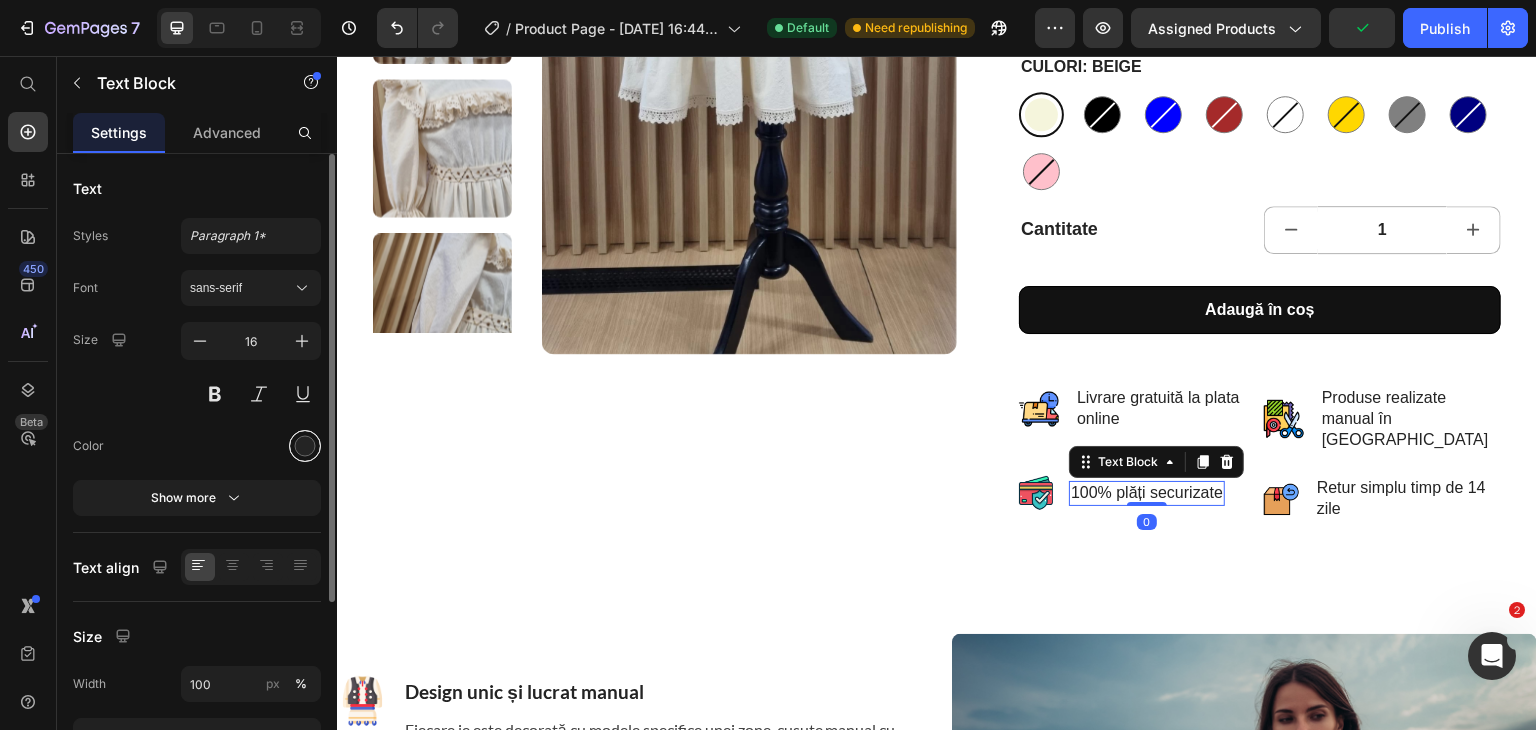 click at bounding box center (305, 446) 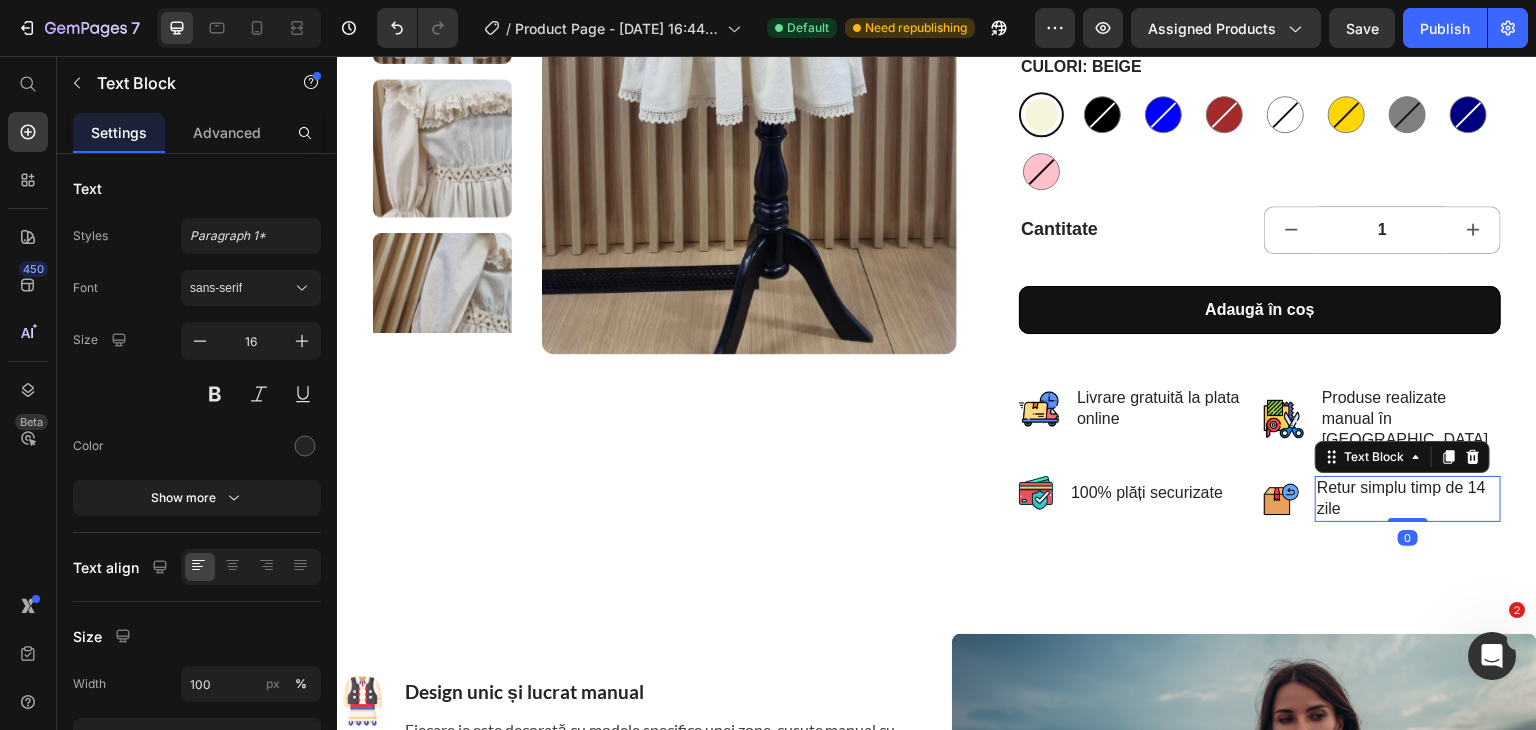 click on "Retur simplu timp de 14 zile" at bounding box center (1408, 499) 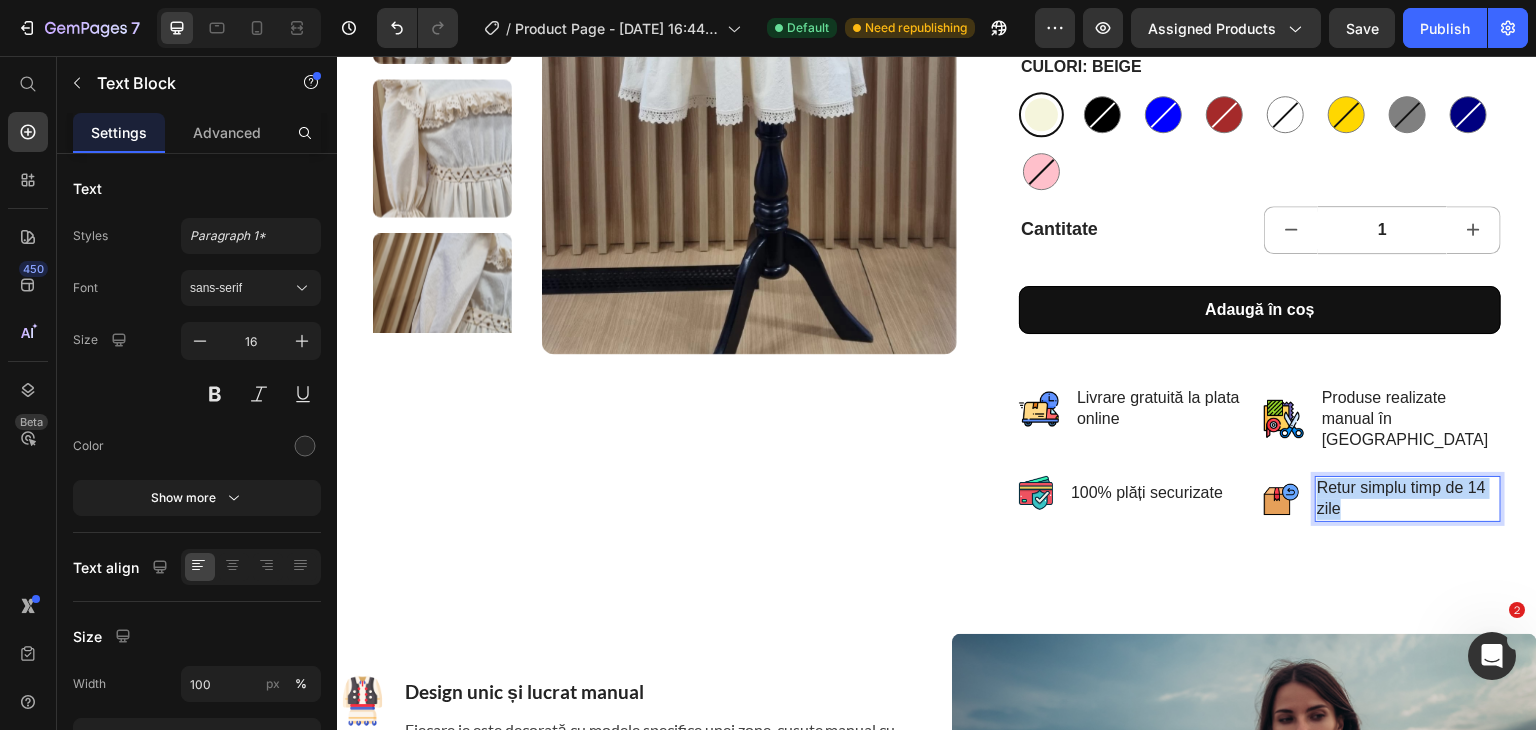 click on "Retur simplu timp de 14 zile" at bounding box center (1408, 499) 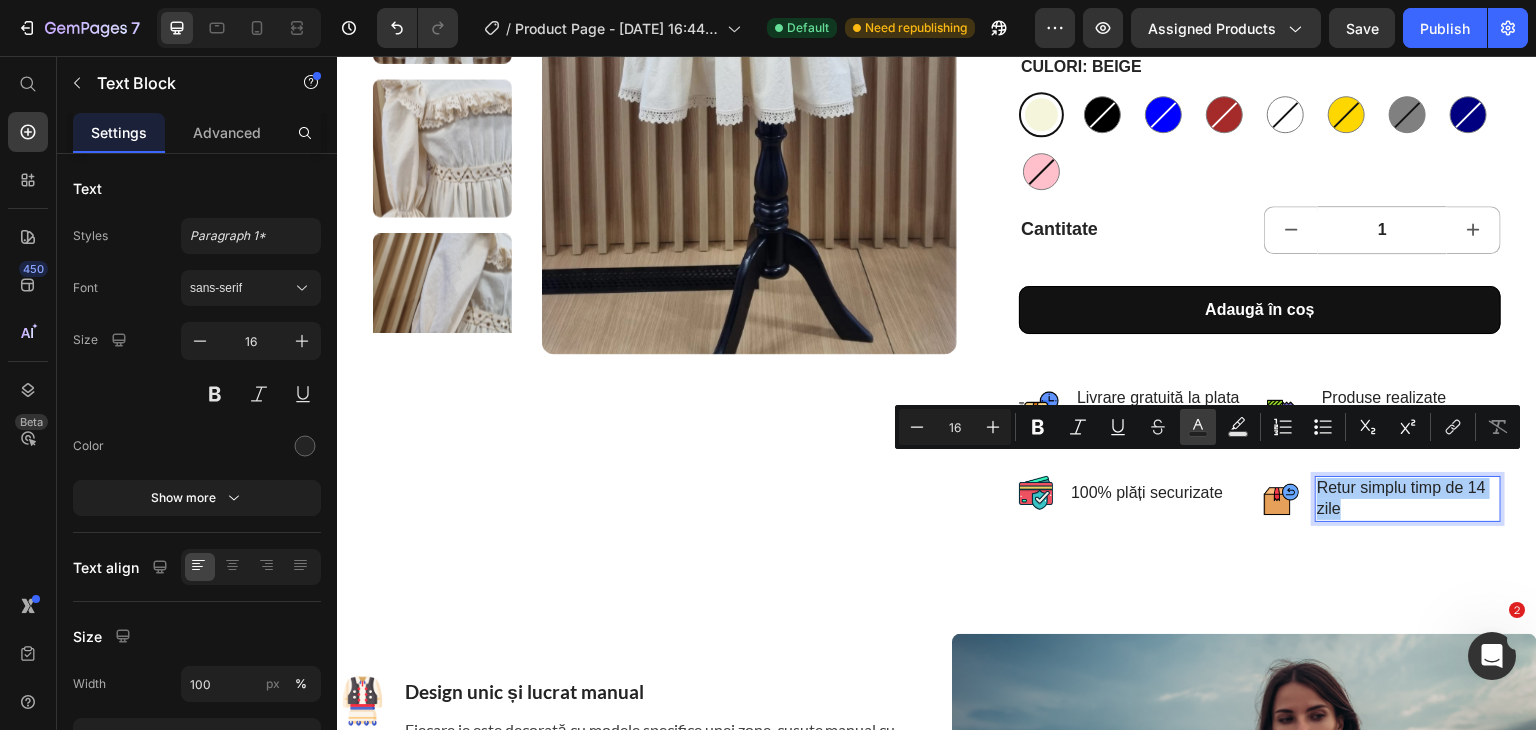 click on "Text Color" at bounding box center [1198, 427] 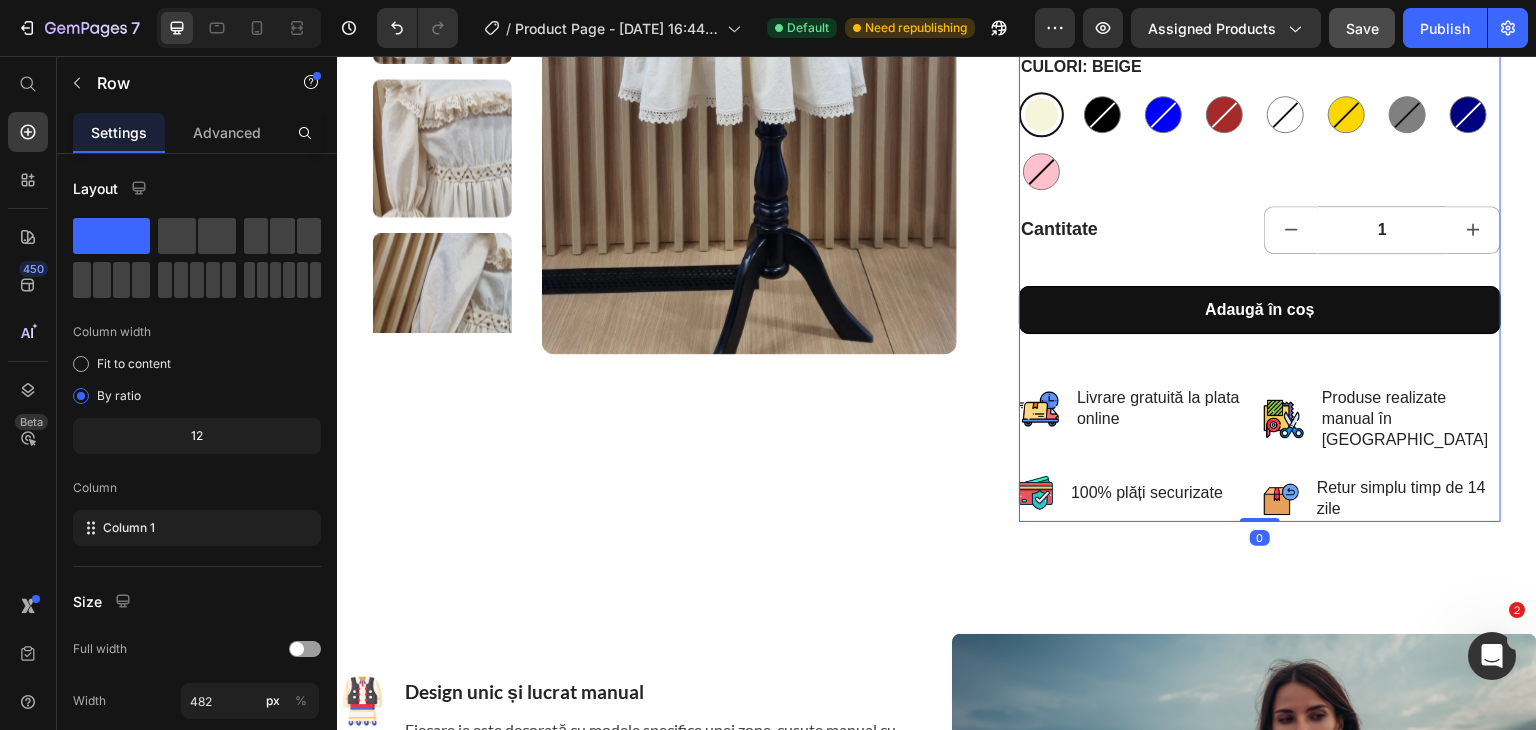 click on "Save" 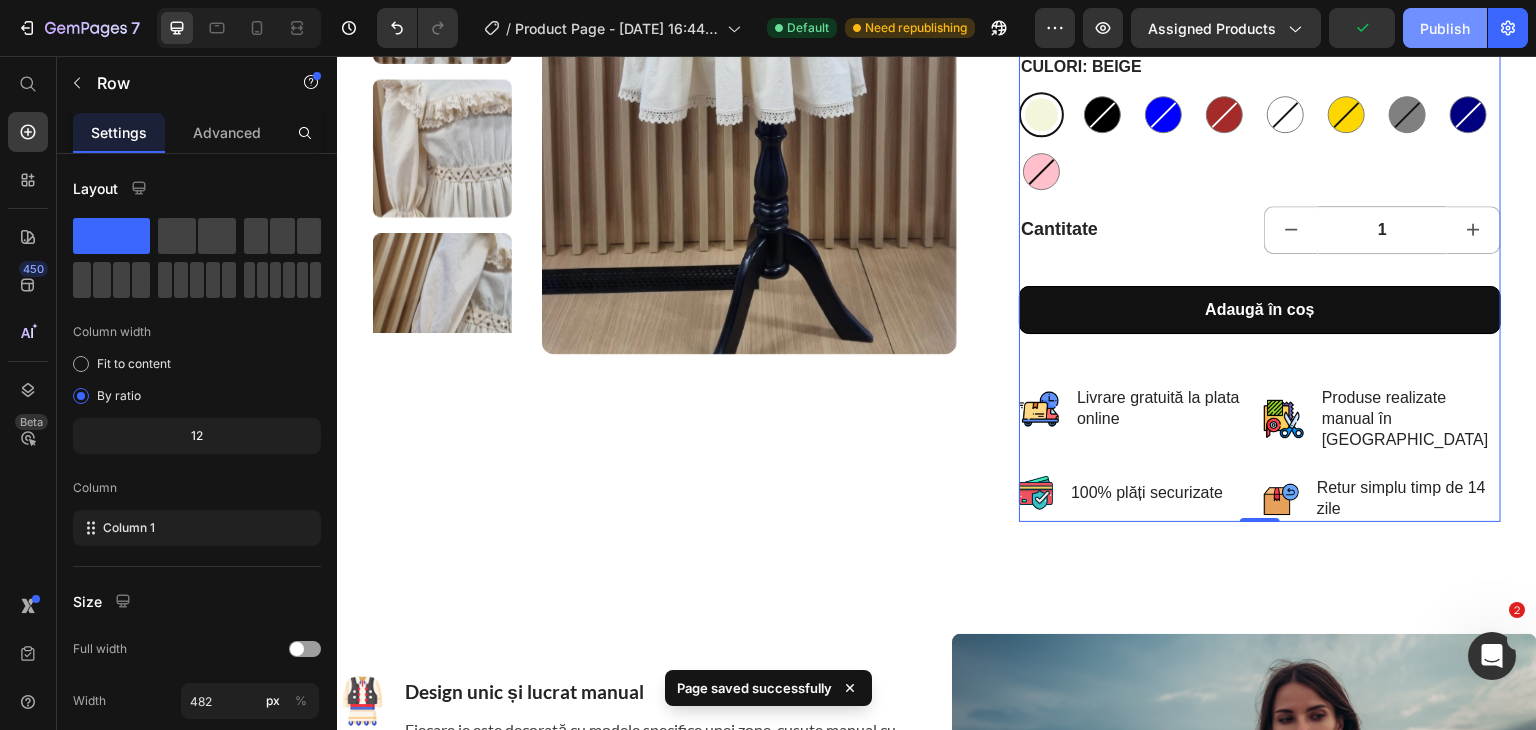 click on "Publish" 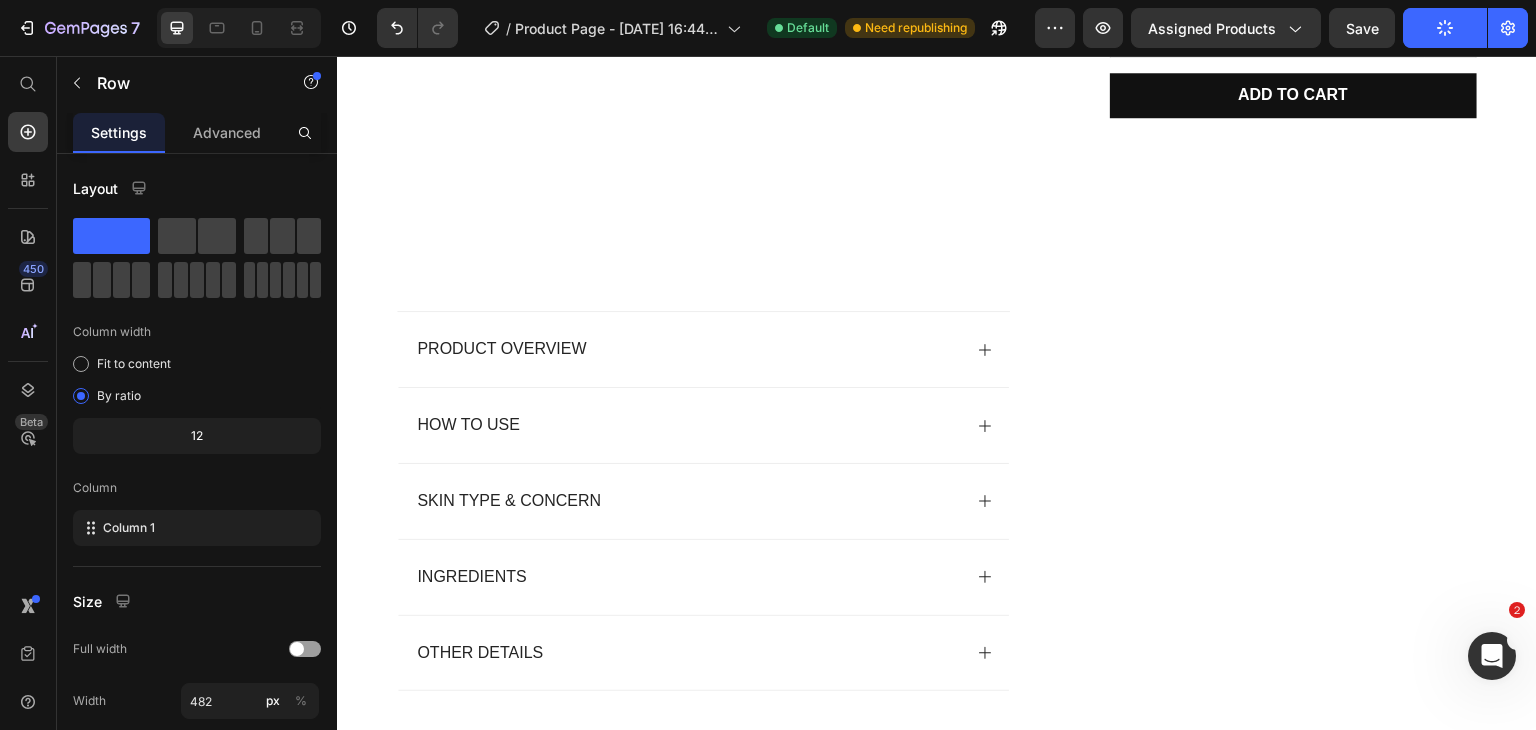 scroll, scrollTop: 2688, scrollLeft: 0, axis: vertical 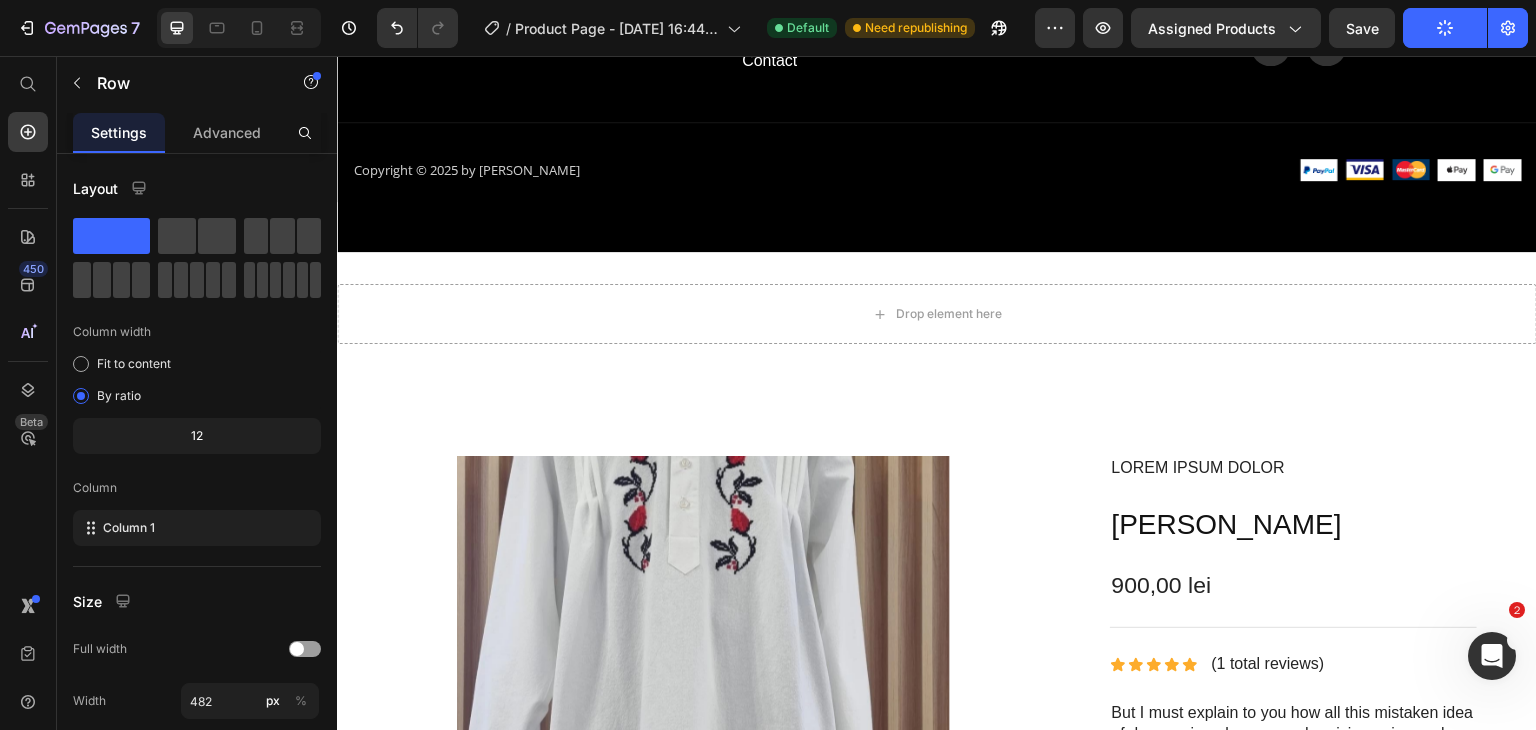 click on "Product Images
Product Overview
How to Use
Skin Type & Concern
Ingredients
Other Details Accordion Lorem ipsum dolor Text Block Icon Icon Icon Icon Icon Icon List (1 total reviews) Text Block Row Camasa Denis Product Title 900,00 lei Product Price Icon Icon Icon Icon Icon Icon List (1 total reviews) Text Block Row But I must explain to you how all this mistaken idea of denouncing pleasure and praising pain was born and I will give you a complete account Text Block 1 Product Quantity Add to cart Add to Cart Row Product Section 6" at bounding box center [937, 966] 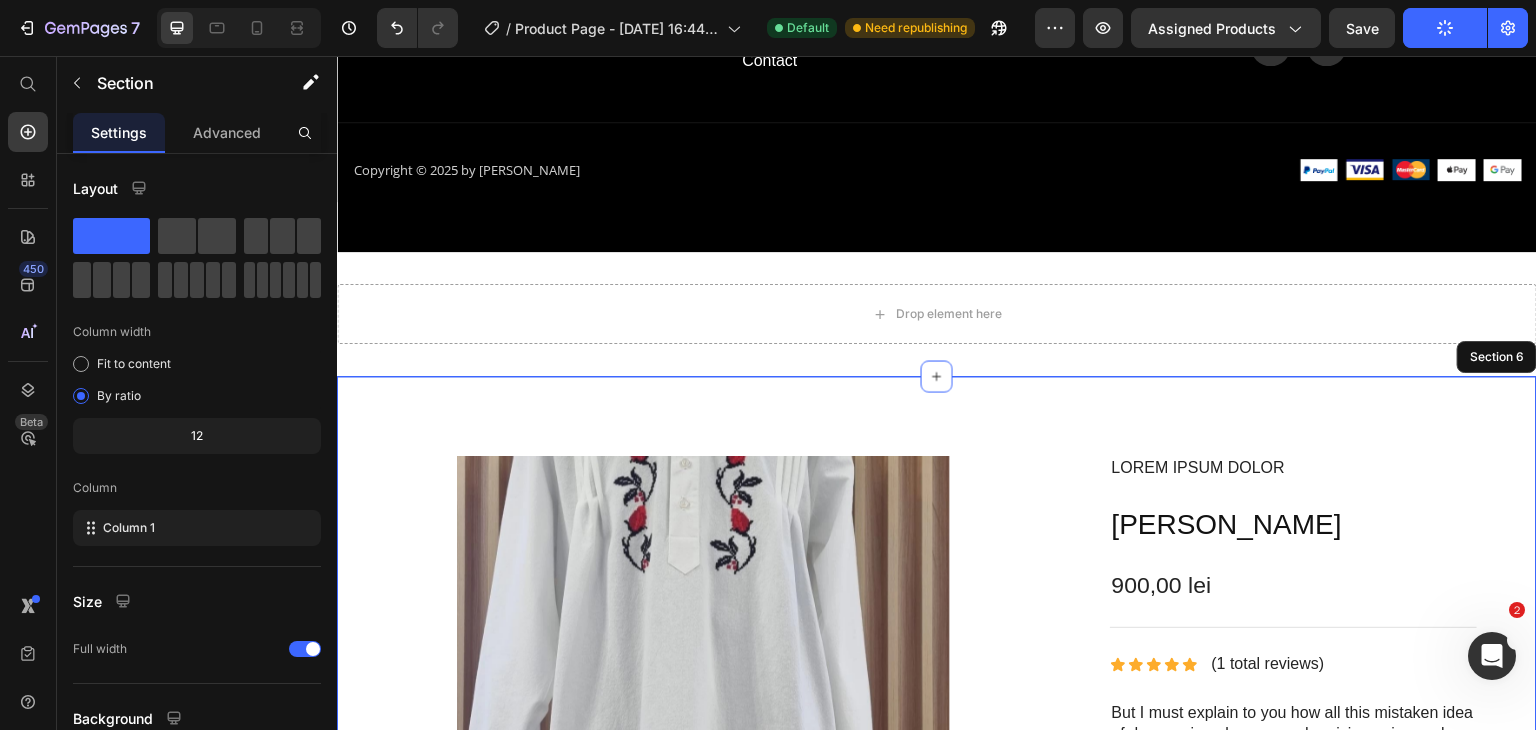 scroll, scrollTop: 2688, scrollLeft: 0, axis: vertical 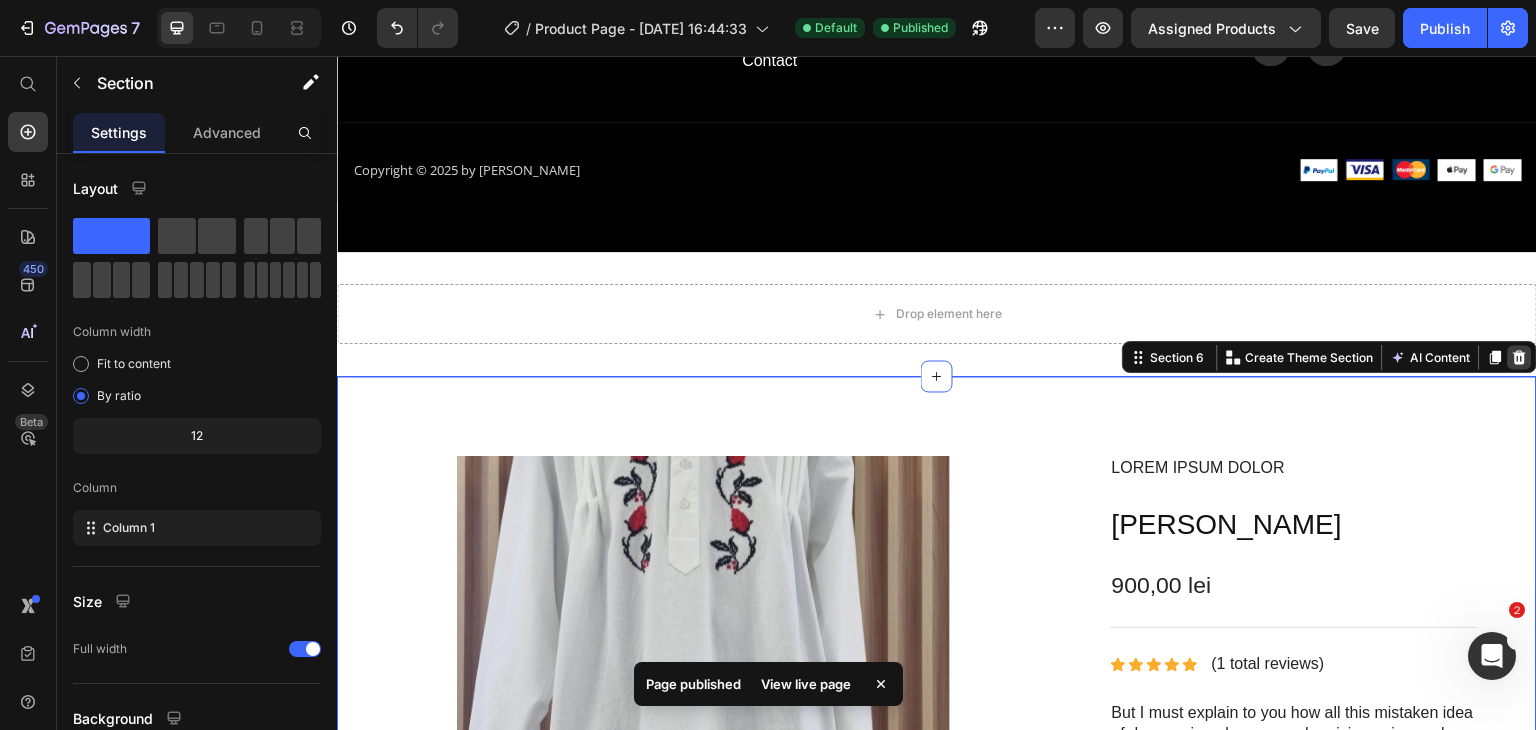 click 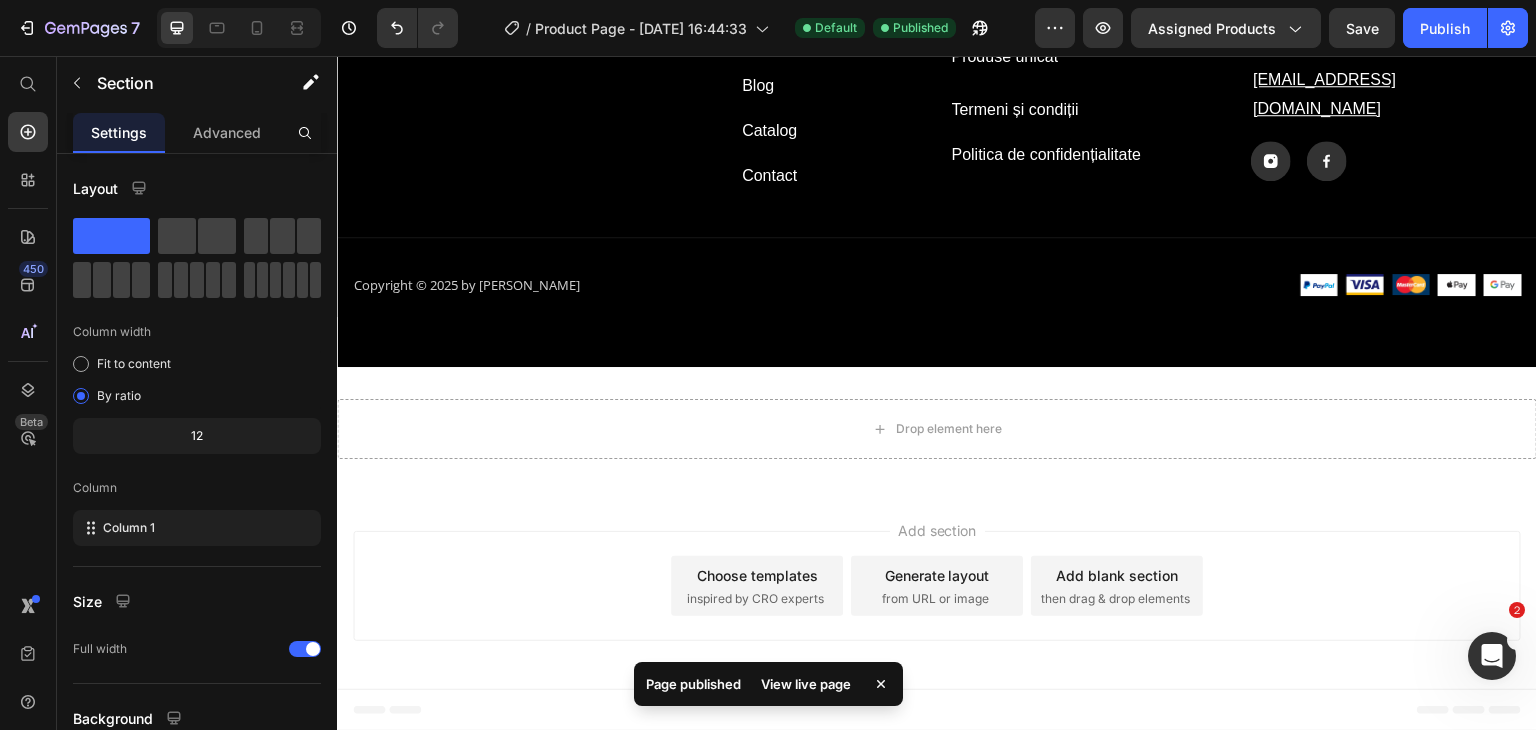 scroll, scrollTop: 2572, scrollLeft: 0, axis: vertical 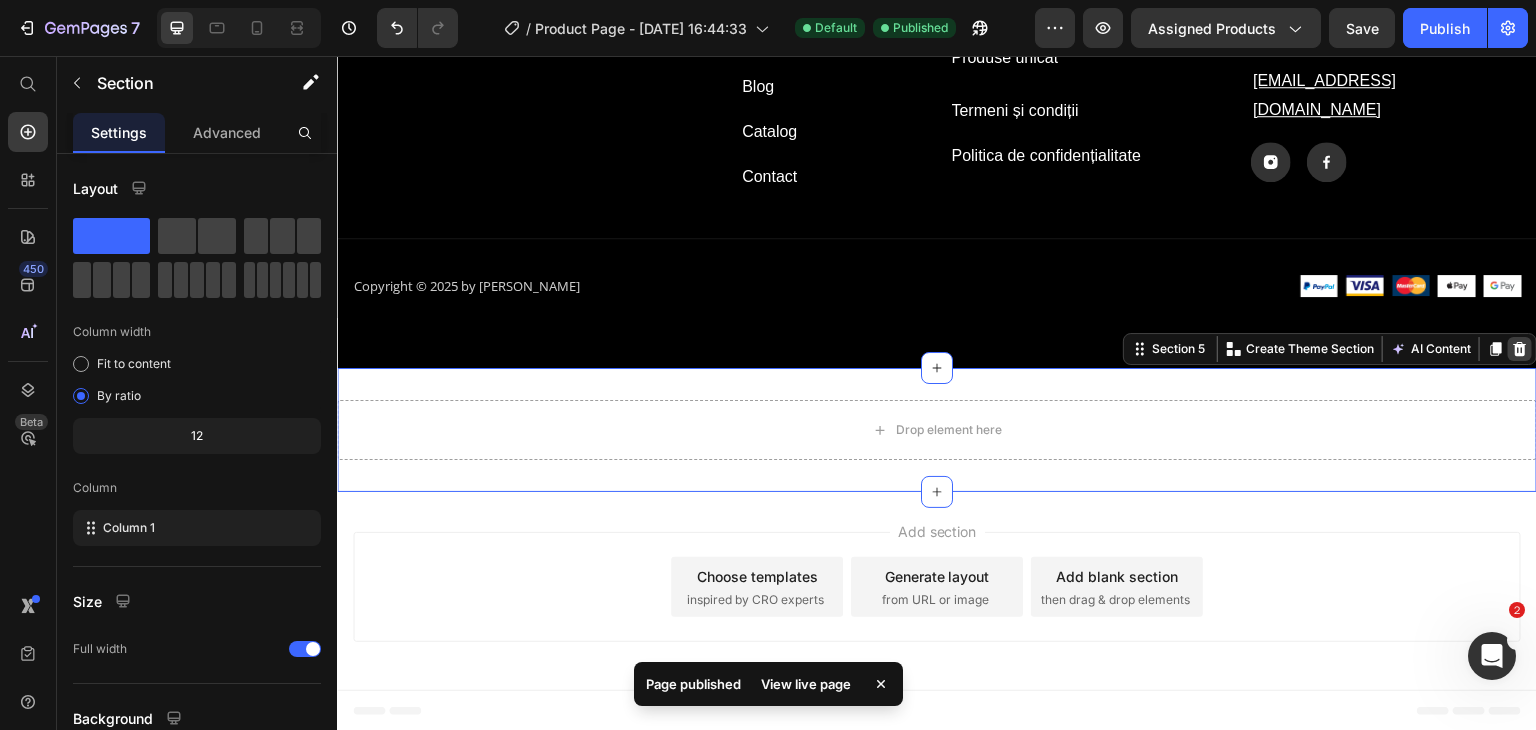 click 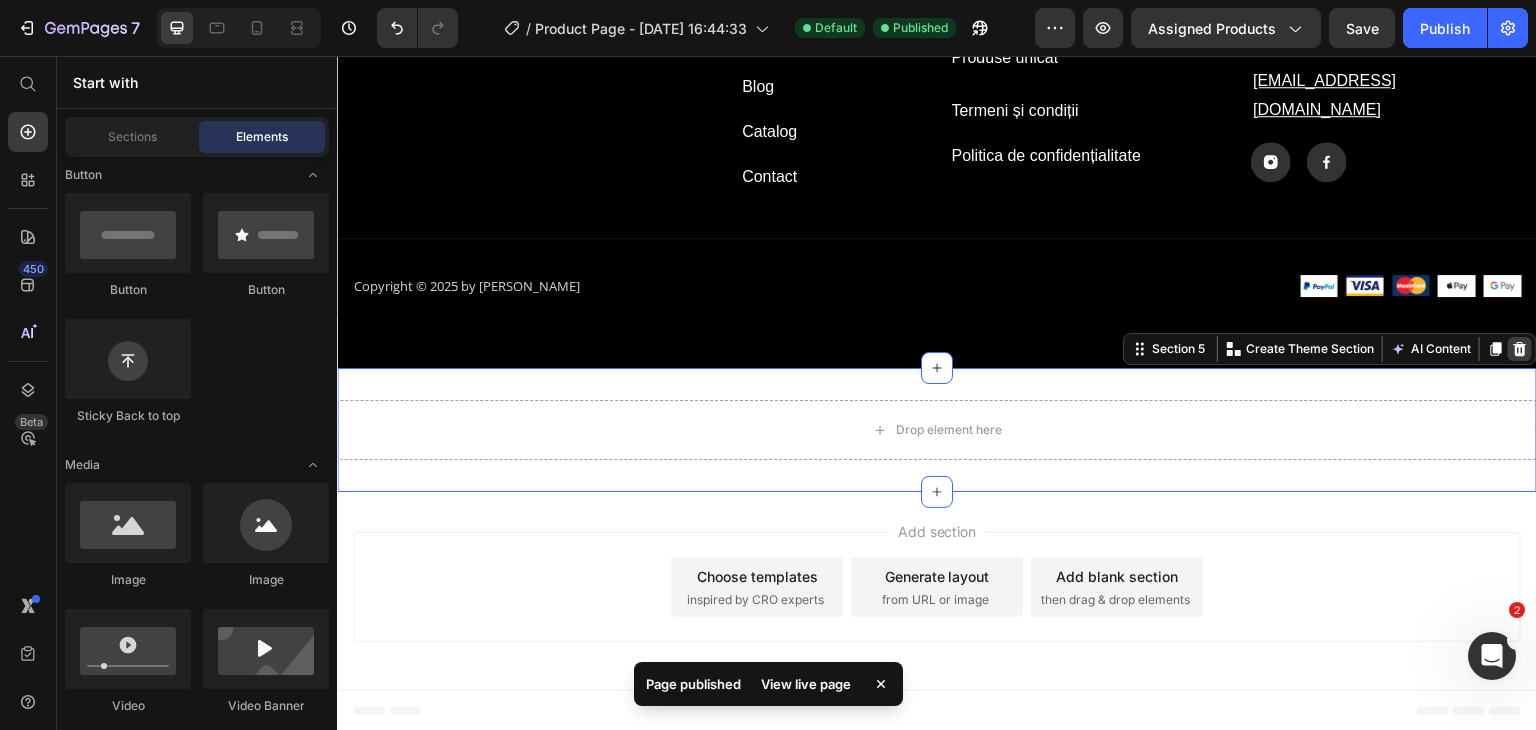 scroll, scrollTop: 2448, scrollLeft: 0, axis: vertical 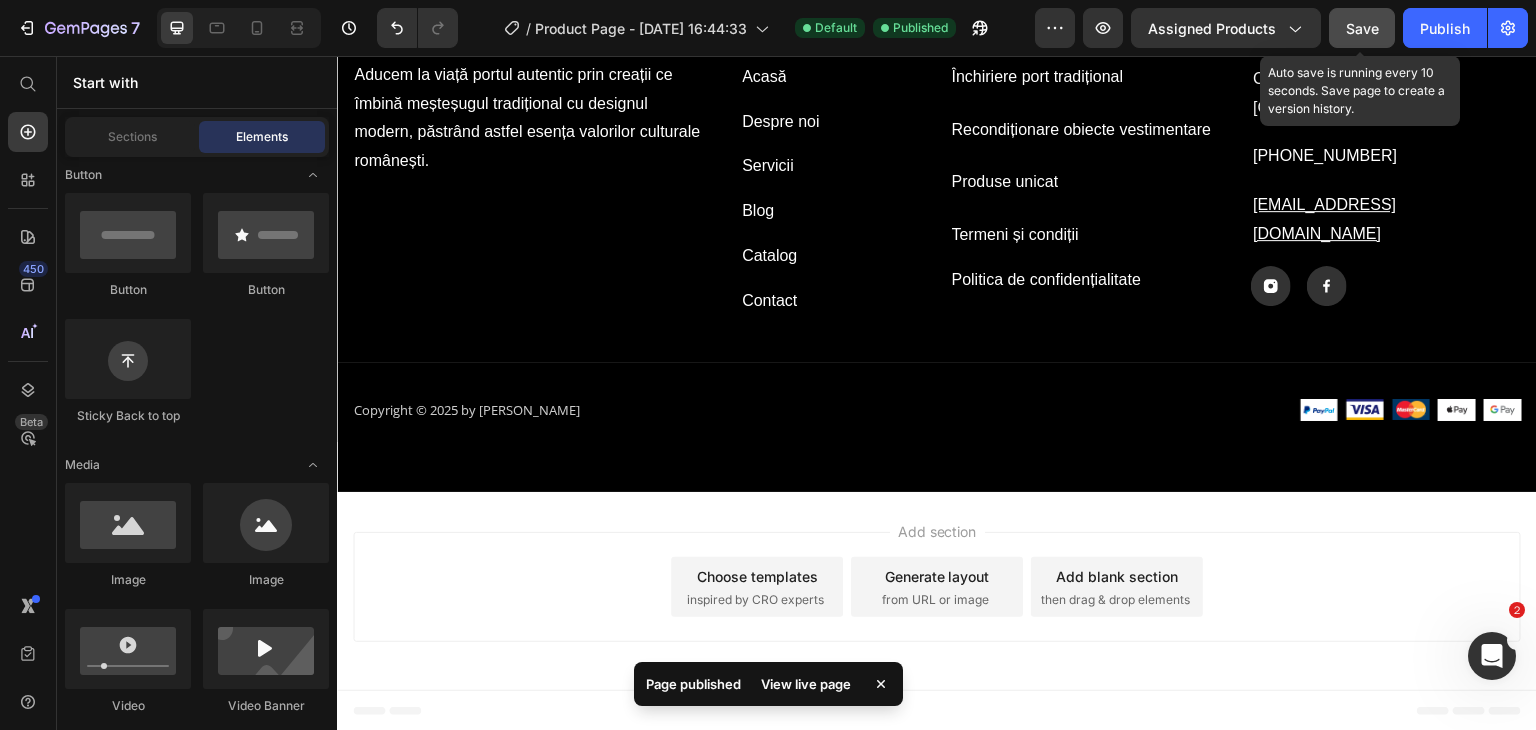 click on "Save" 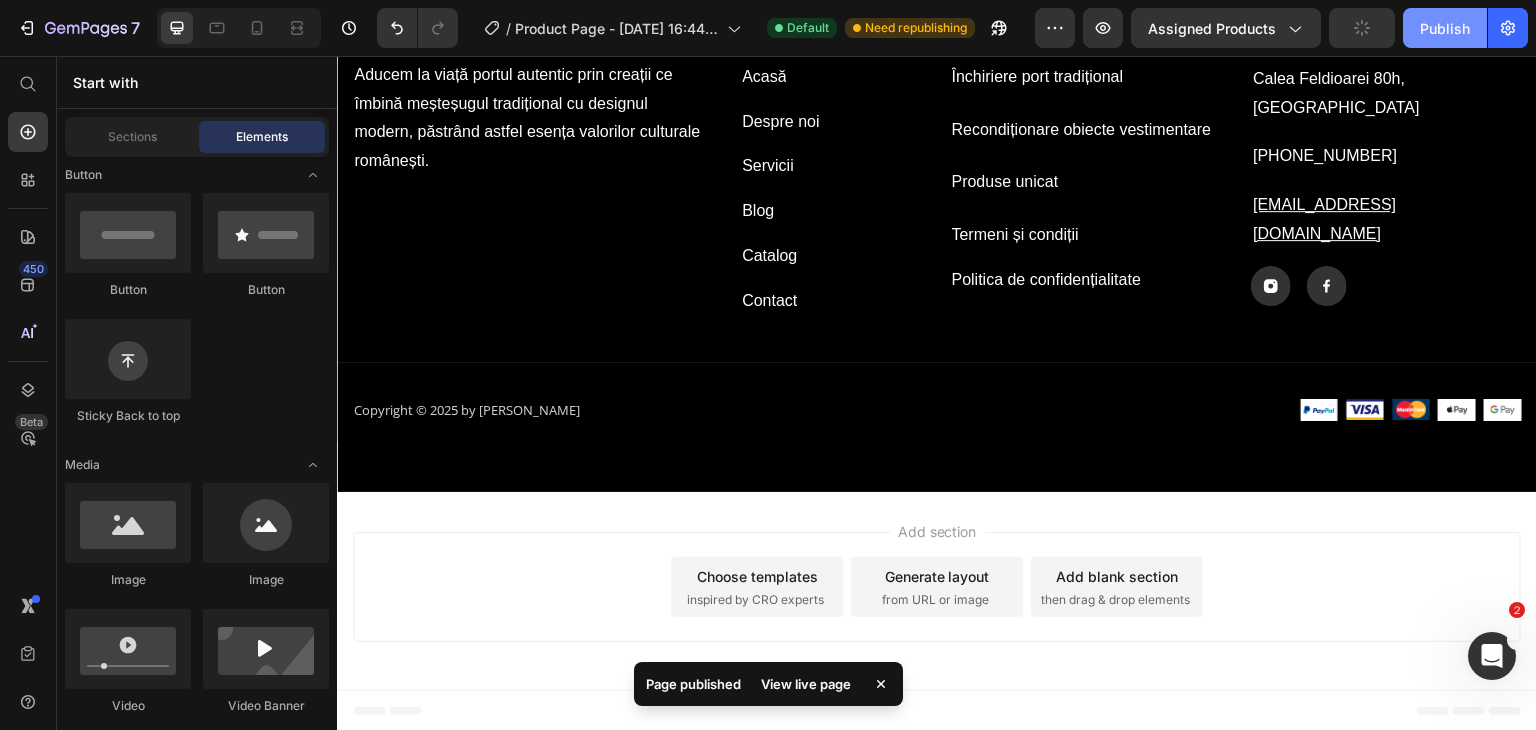 click on "Publish" at bounding box center [1445, 28] 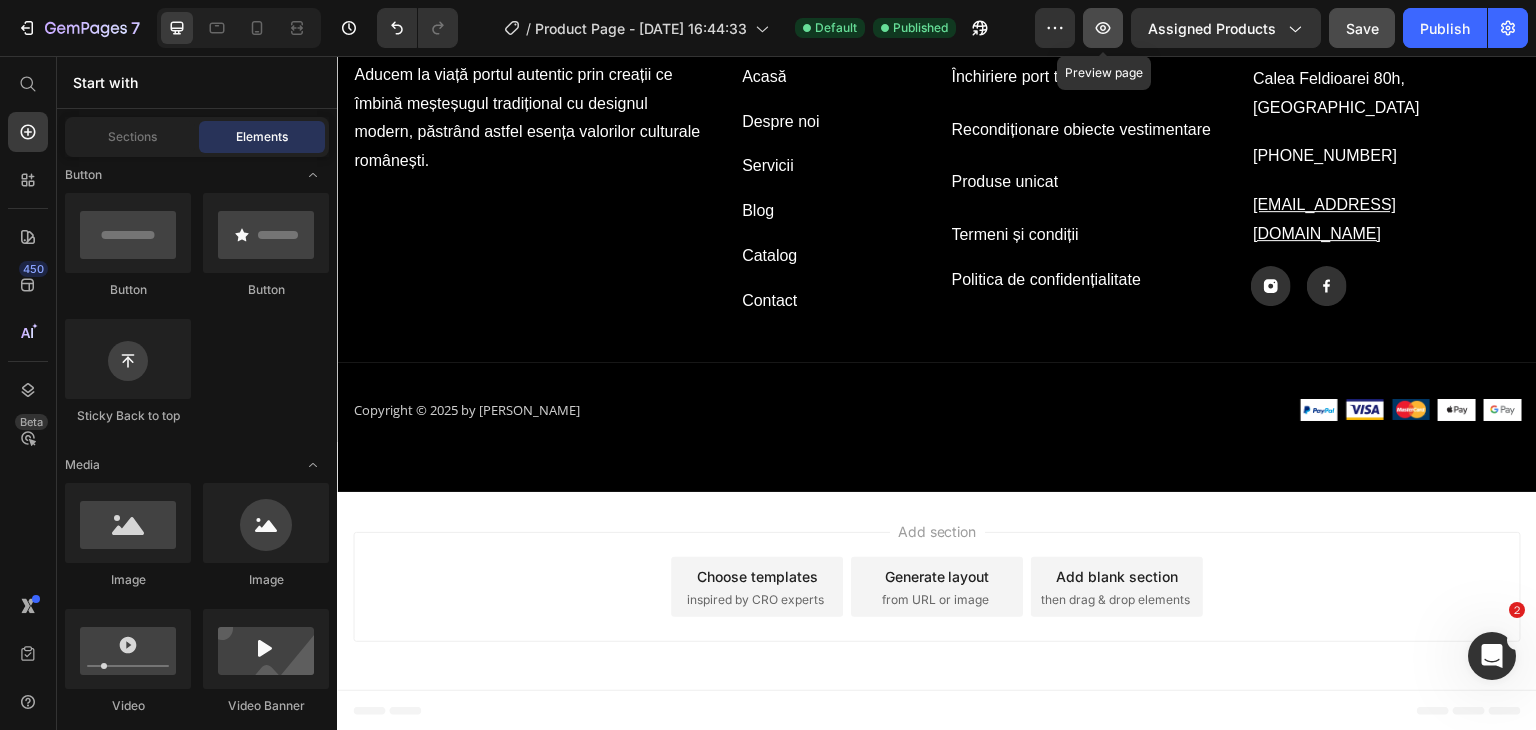 click 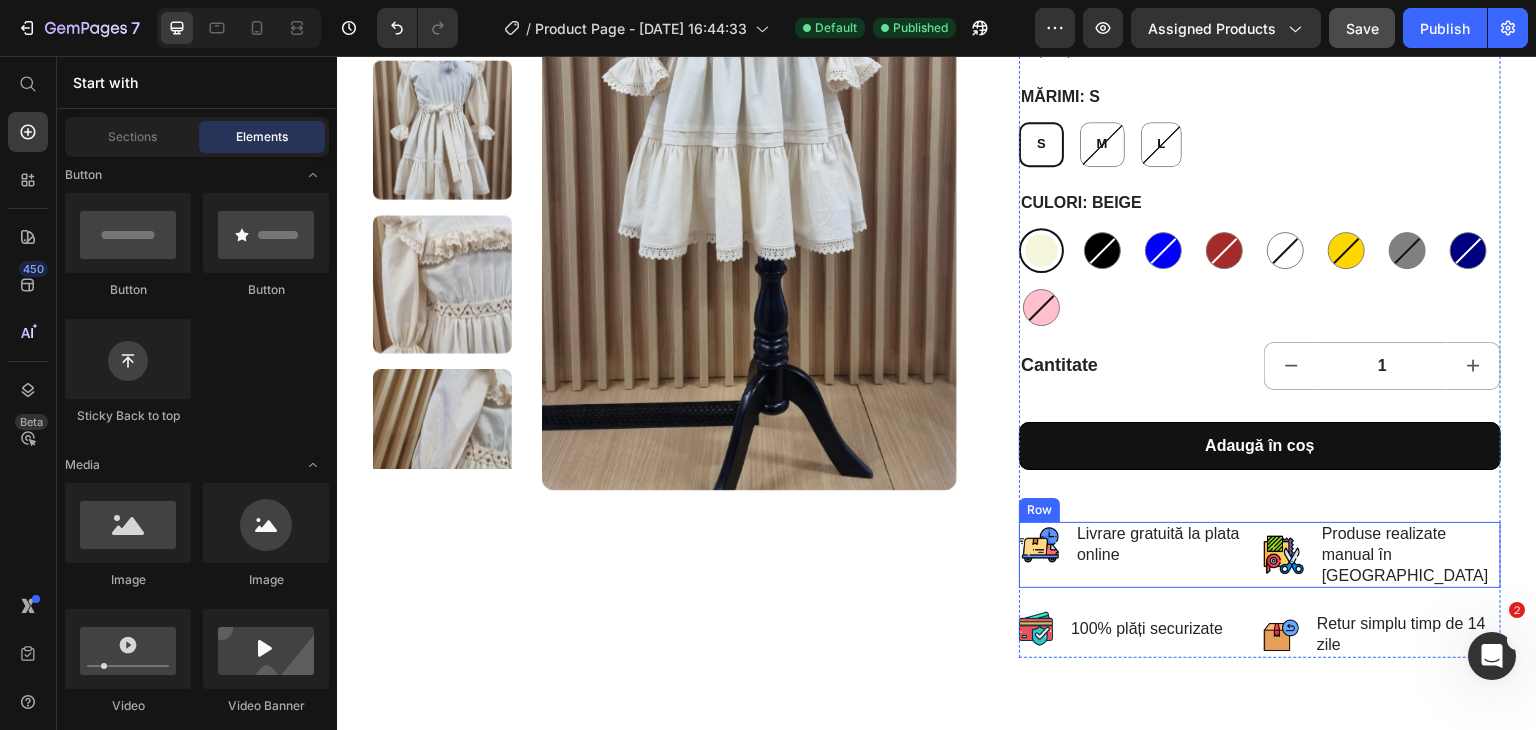 scroll, scrollTop: 460, scrollLeft: 0, axis: vertical 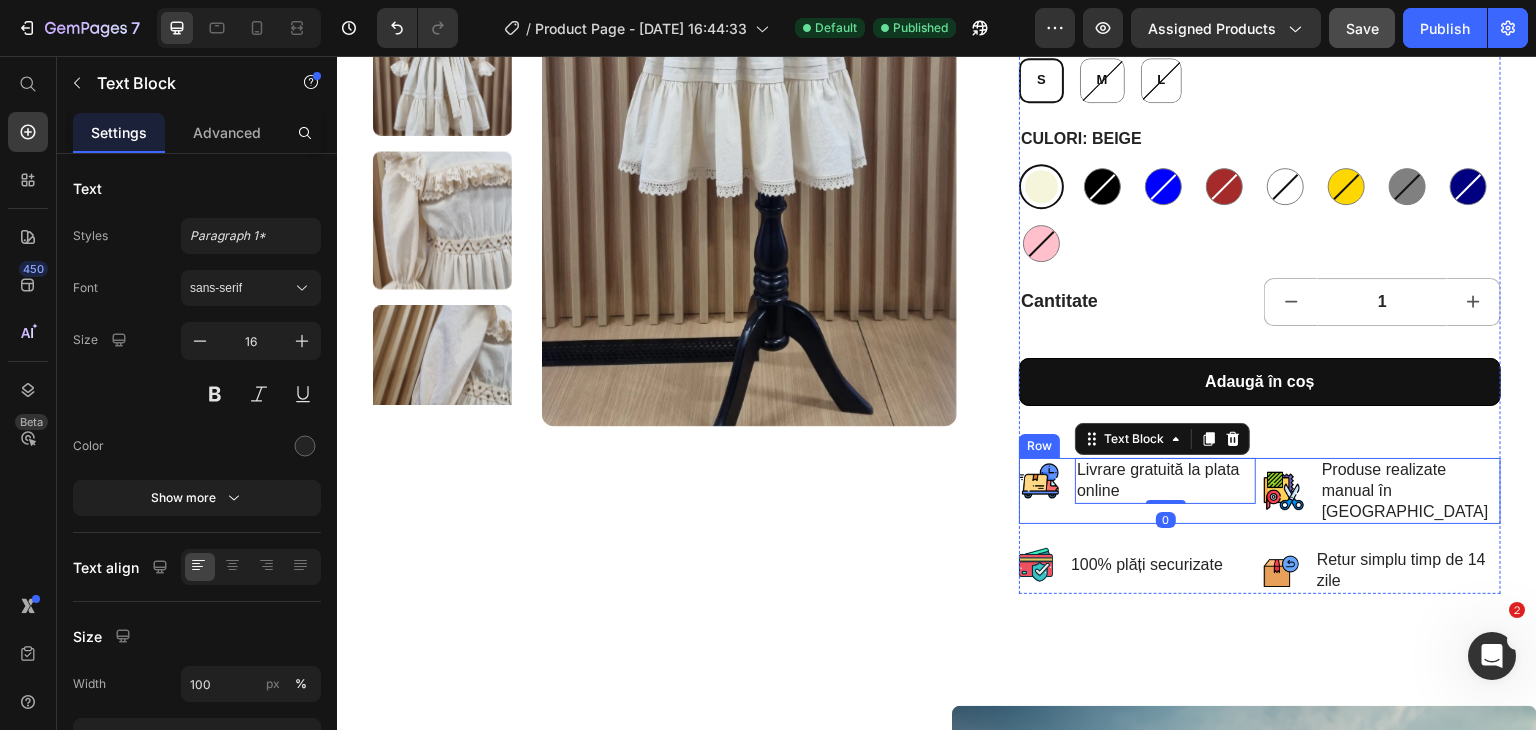 click on "Image Livrare gratuită la plata online Text Block   0 Row Row Image Produse realizate manual în [GEOGRAPHIC_DATA] Text Block Row Row" at bounding box center (1260, 491) 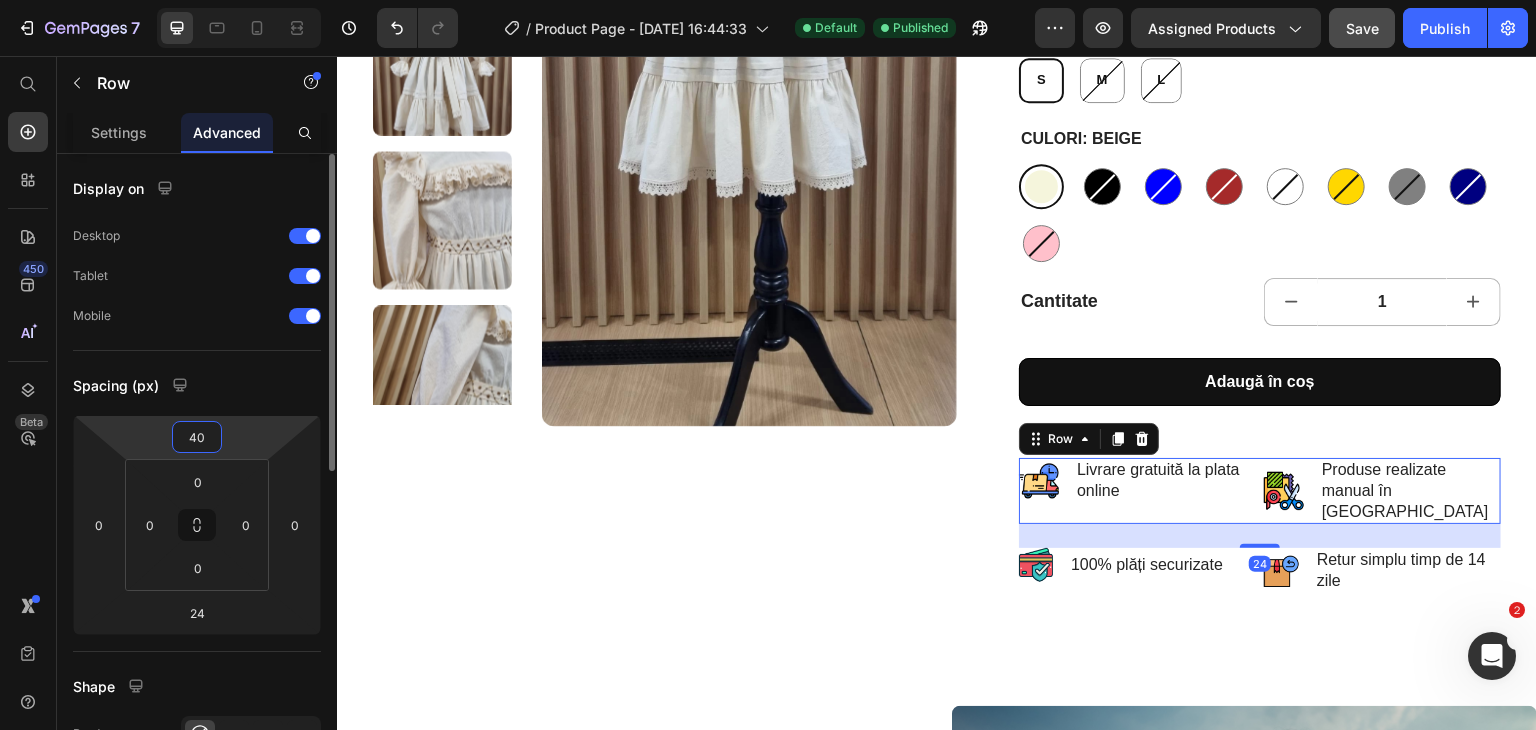 click on "40" at bounding box center [197, 437] 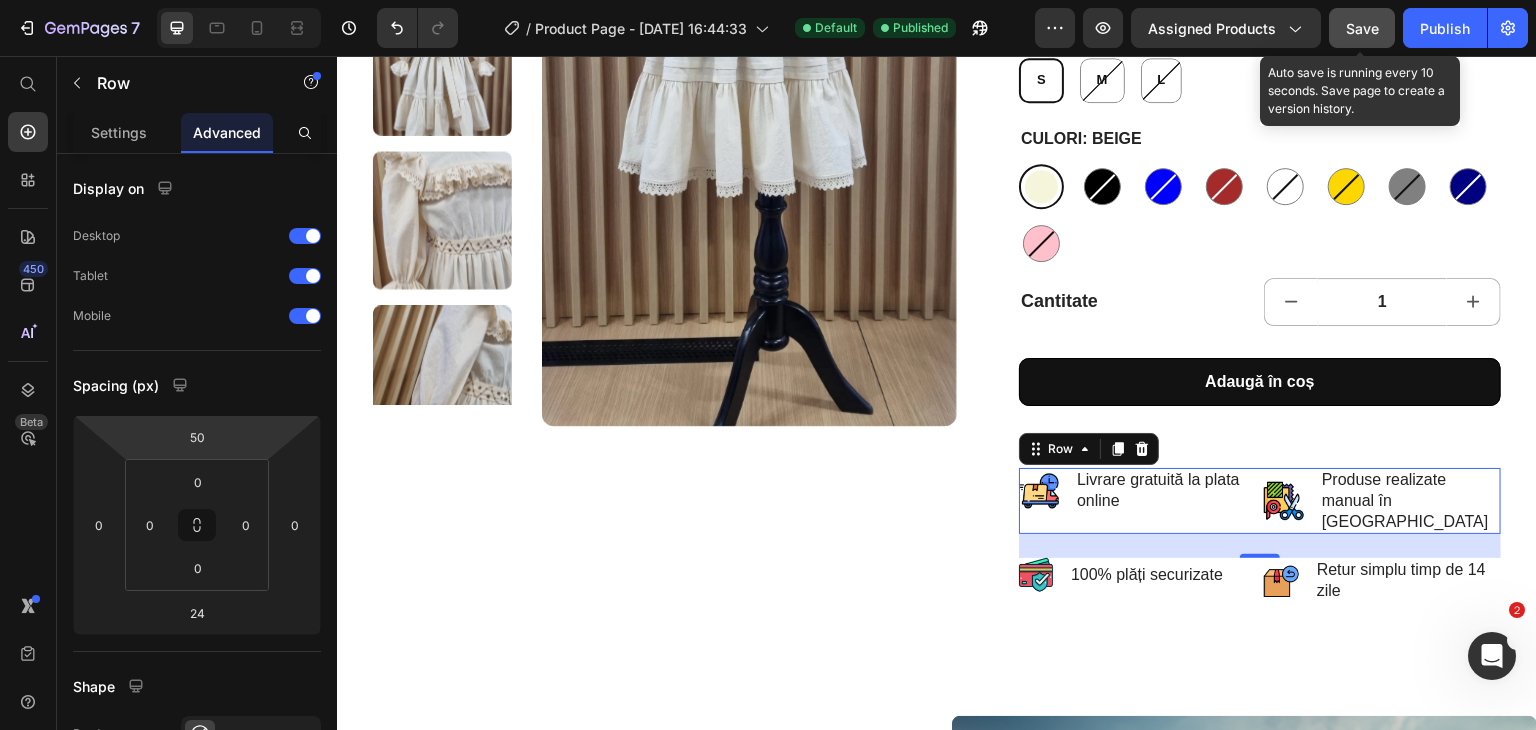click on "Save" at bounding box center (1362, 28) 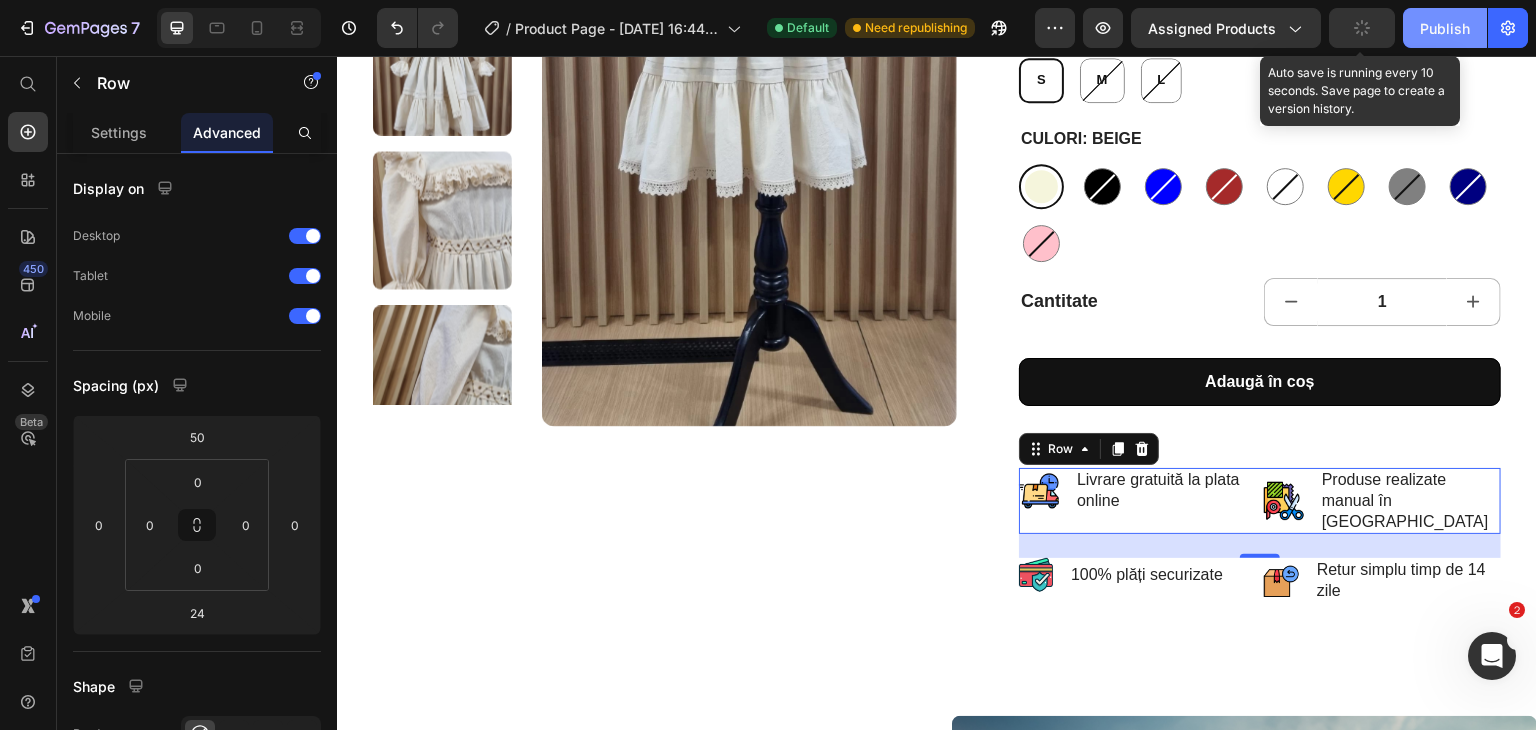 click on "Publish" at bounding box center [1445, 28] 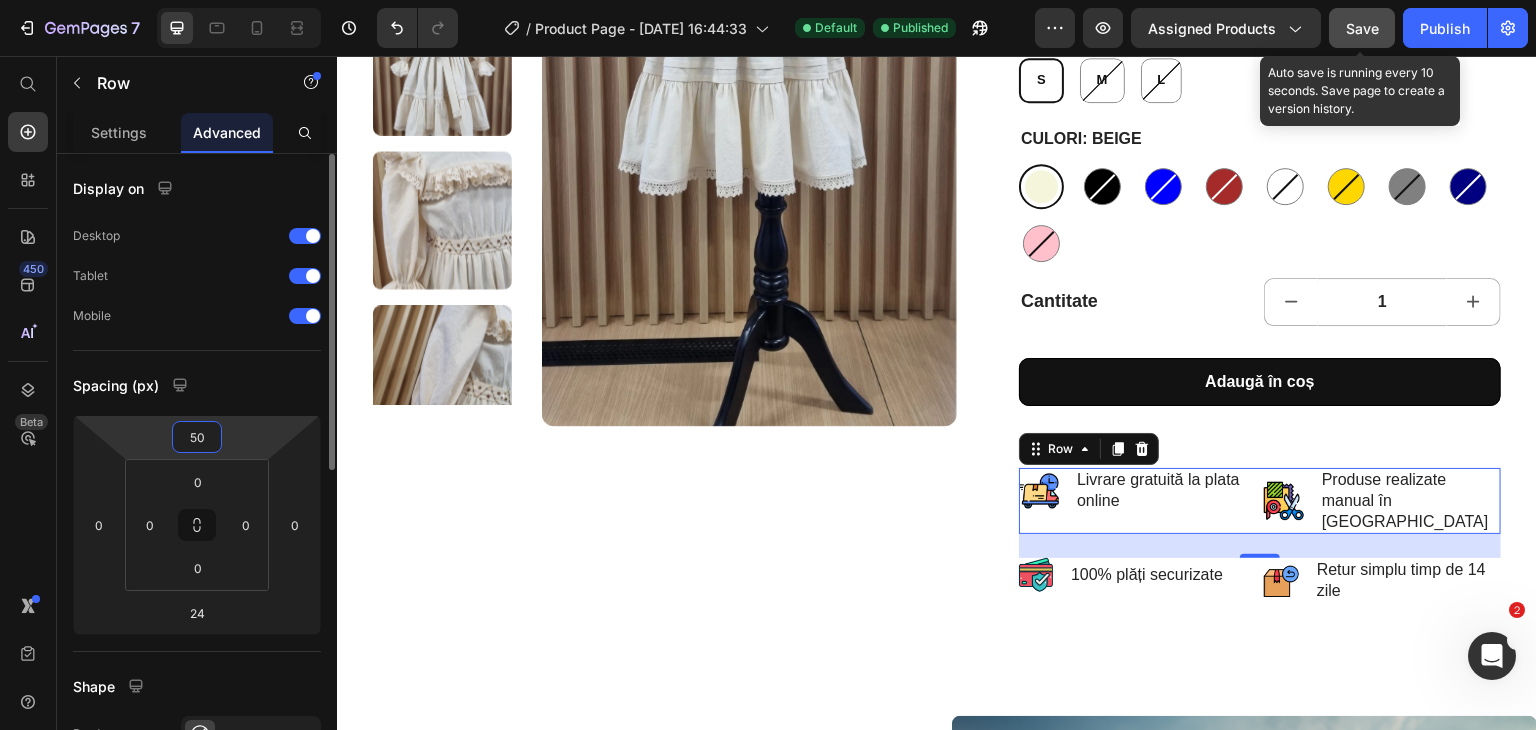click on "50" at bounding box center (197, 437) 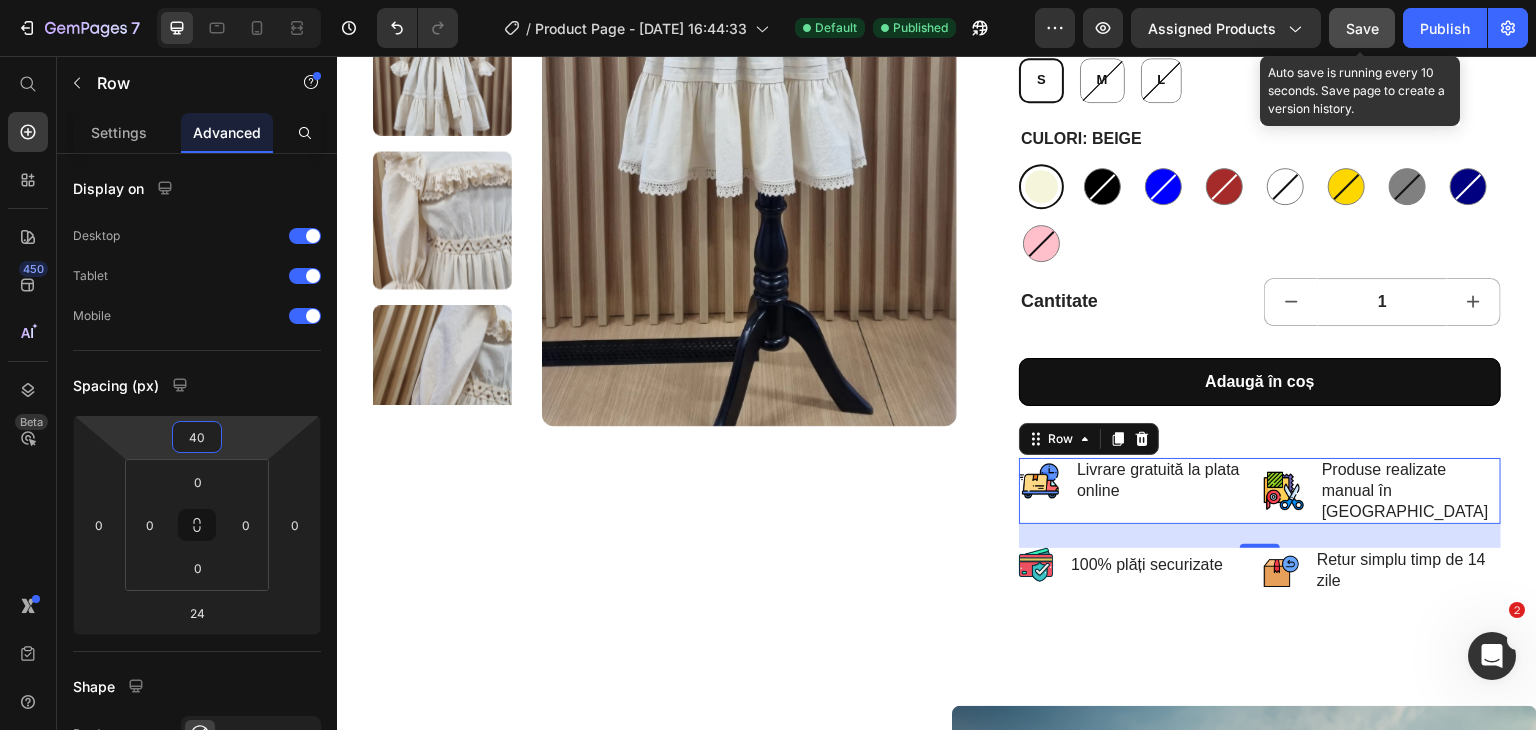 type on "40" 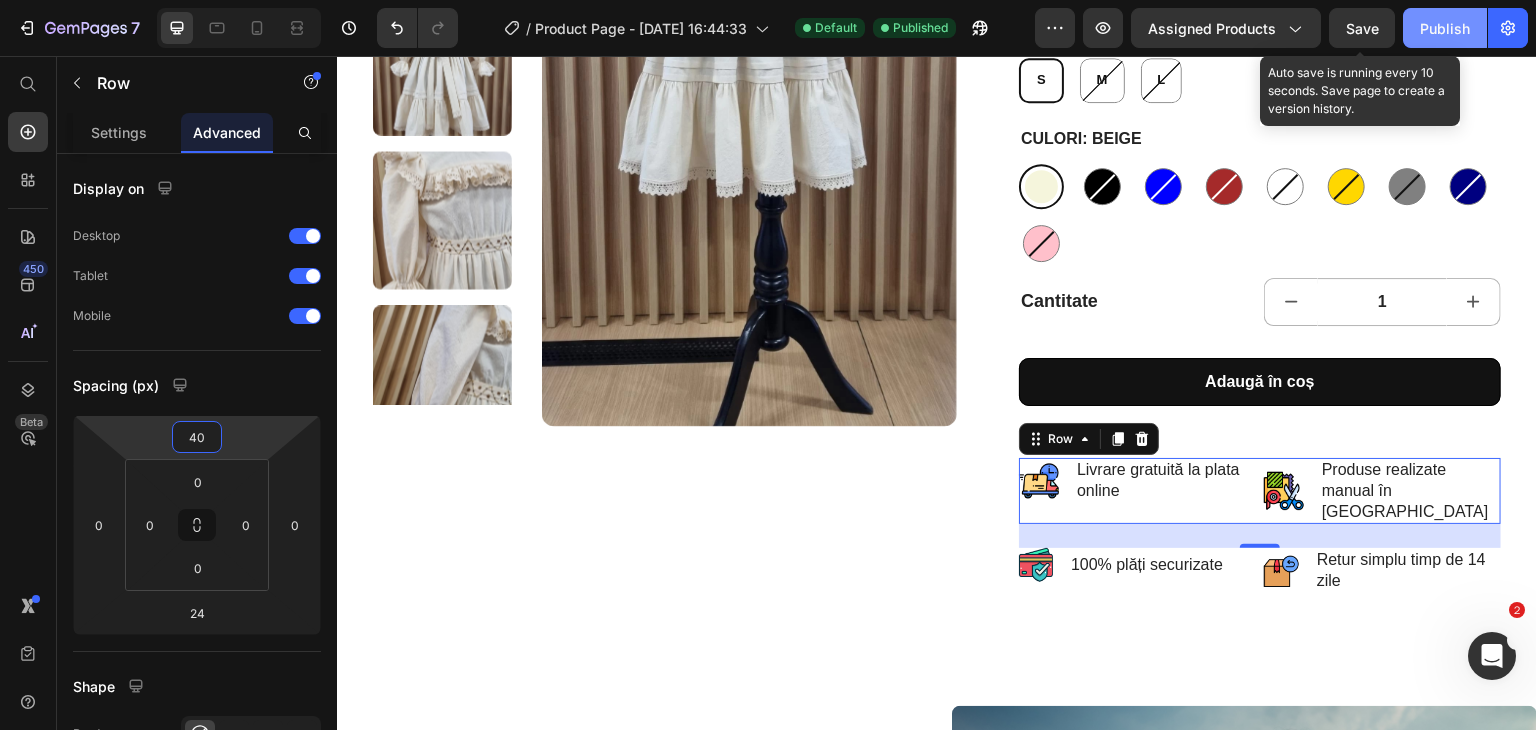 click on "Publish" at bounding box center [1445, 28] 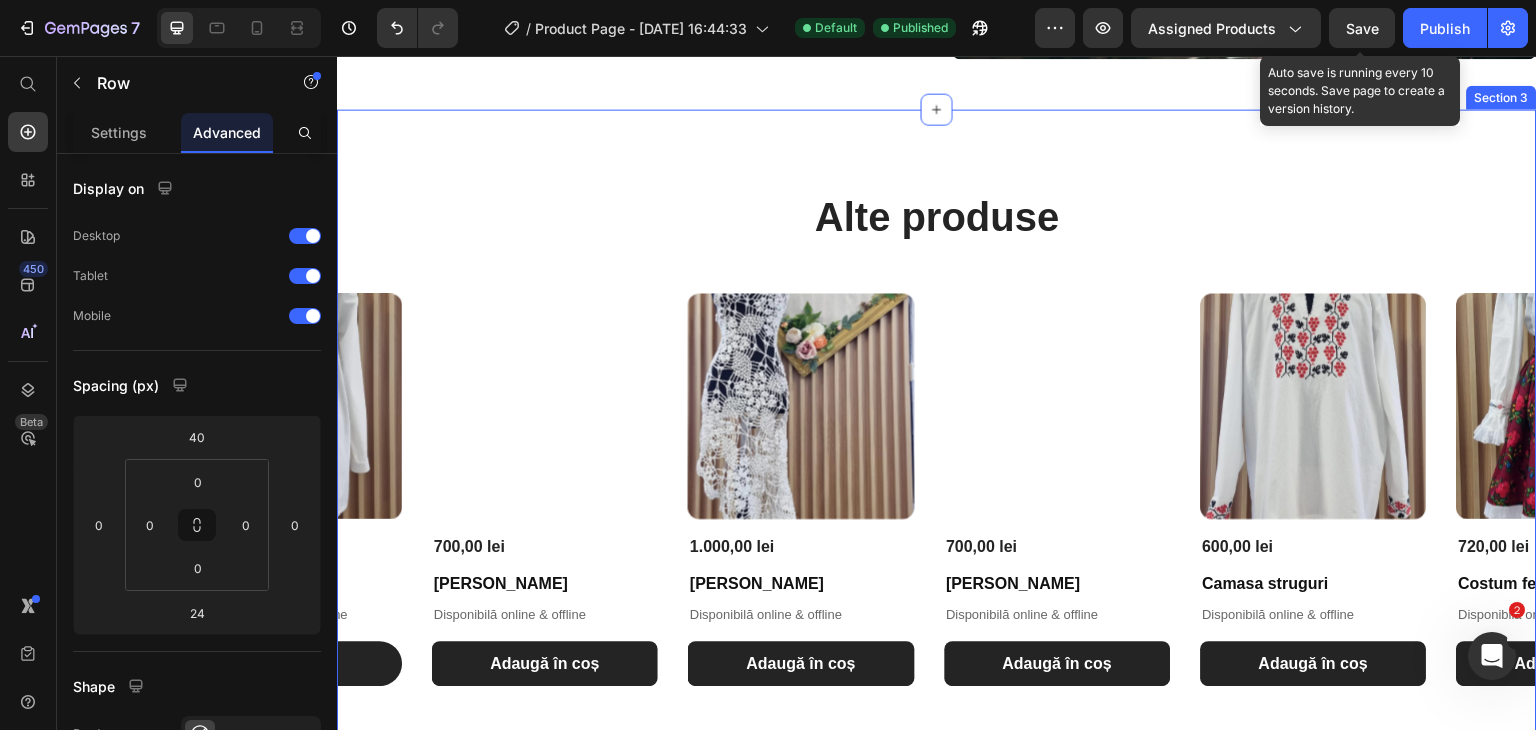 scroll, scrollTop: 1572, scrollLeft: 0, axis: vertical 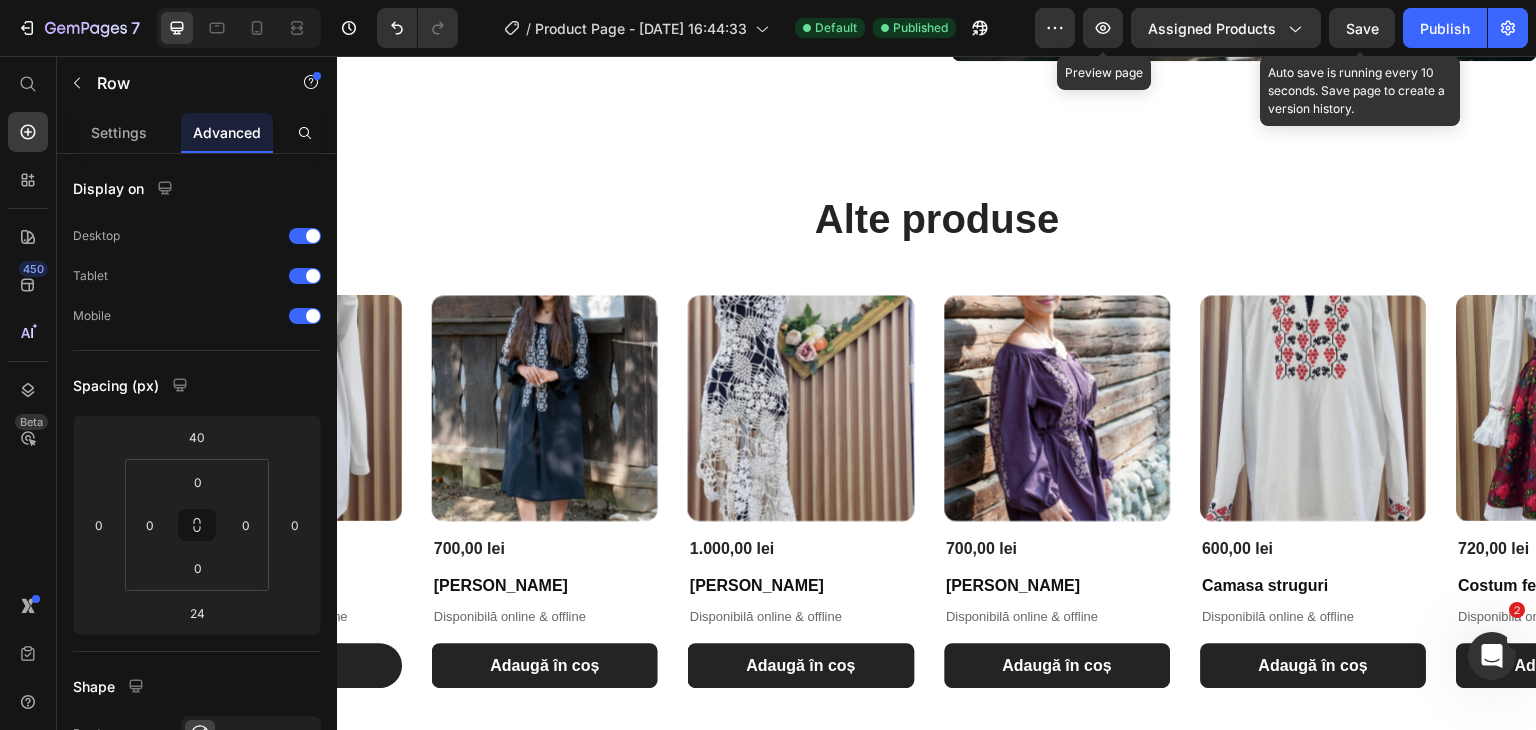 click 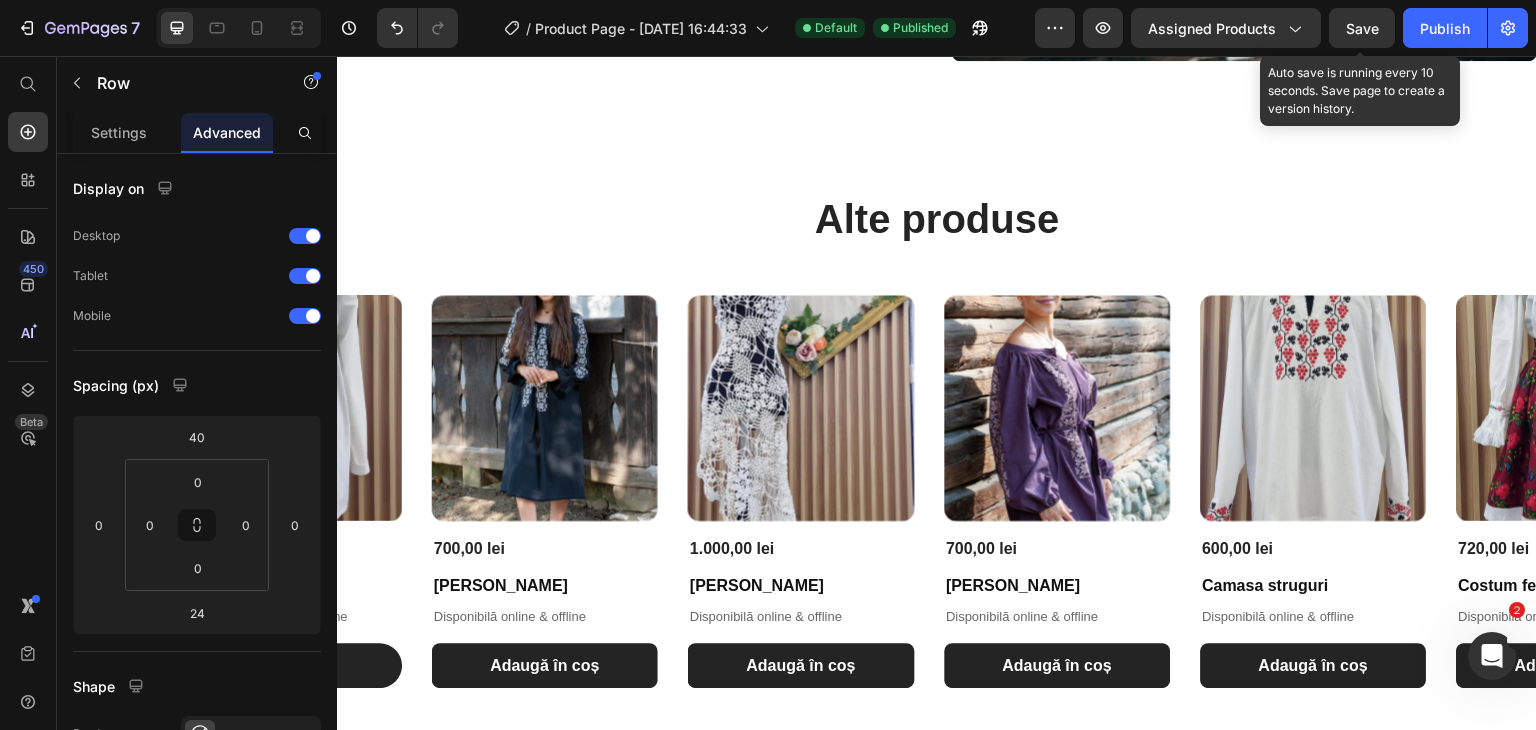 scroll, scrollTop: 1572, scrollLeft: 0, axis: vertical 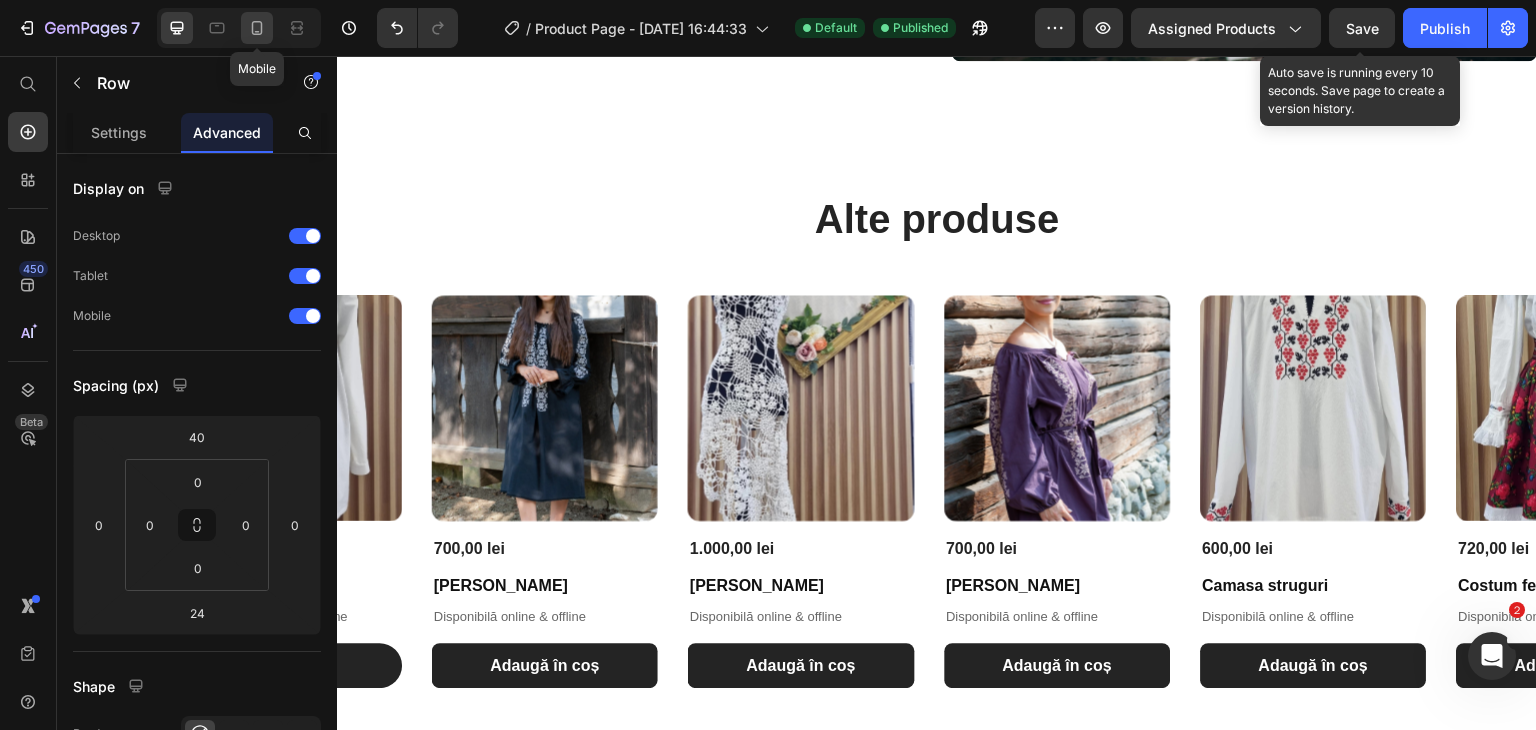 click 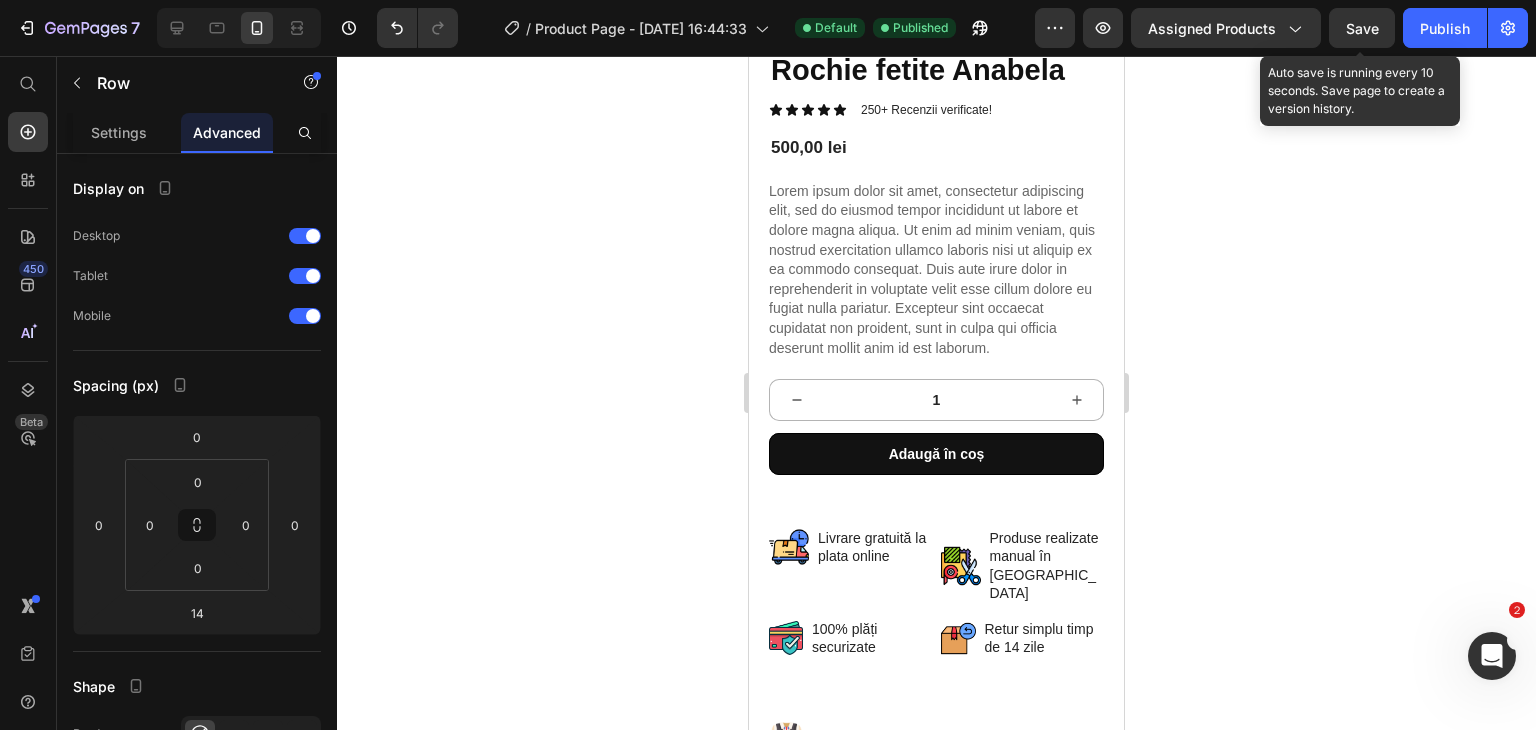 scroll, scrollTop: 360, scrollLeft: 0, axis: vertical 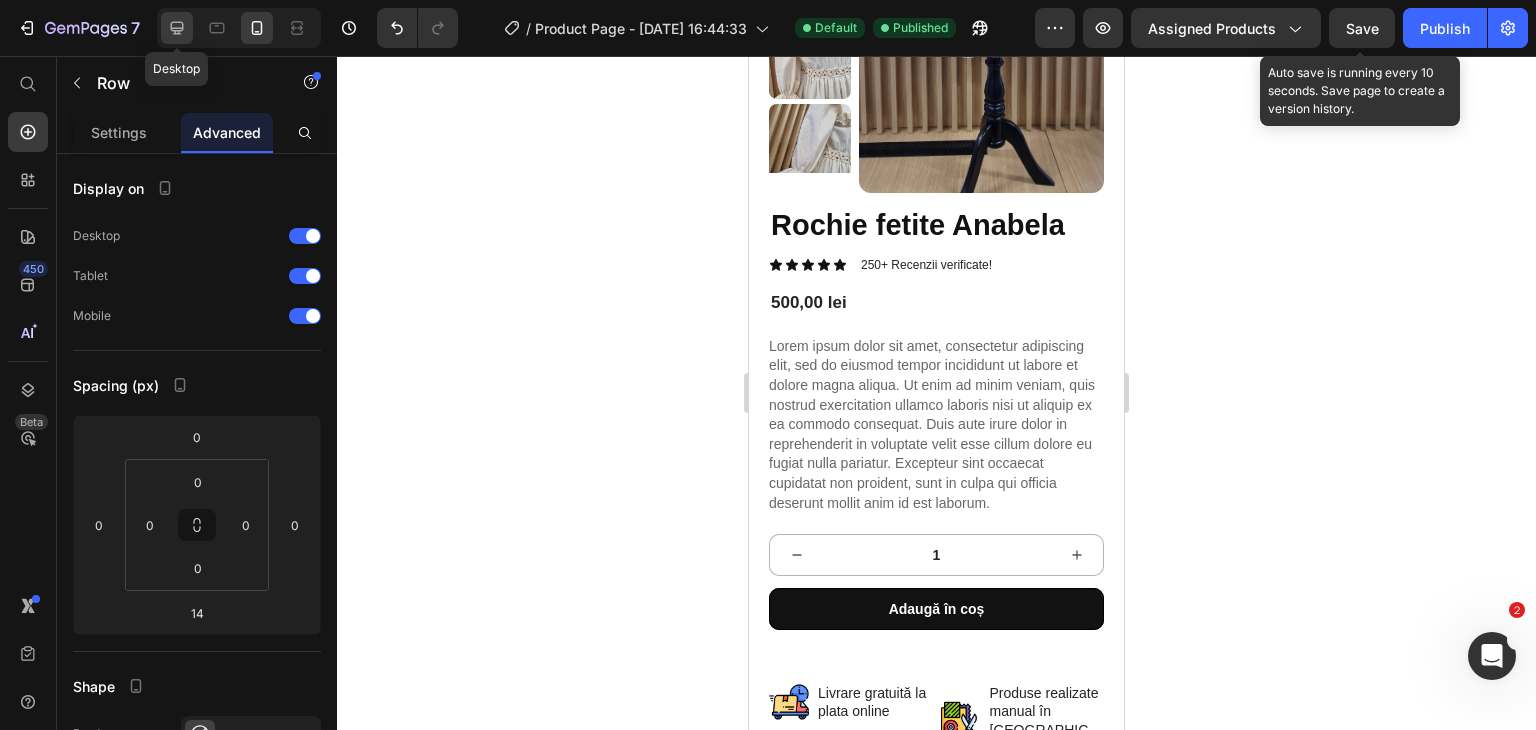 click 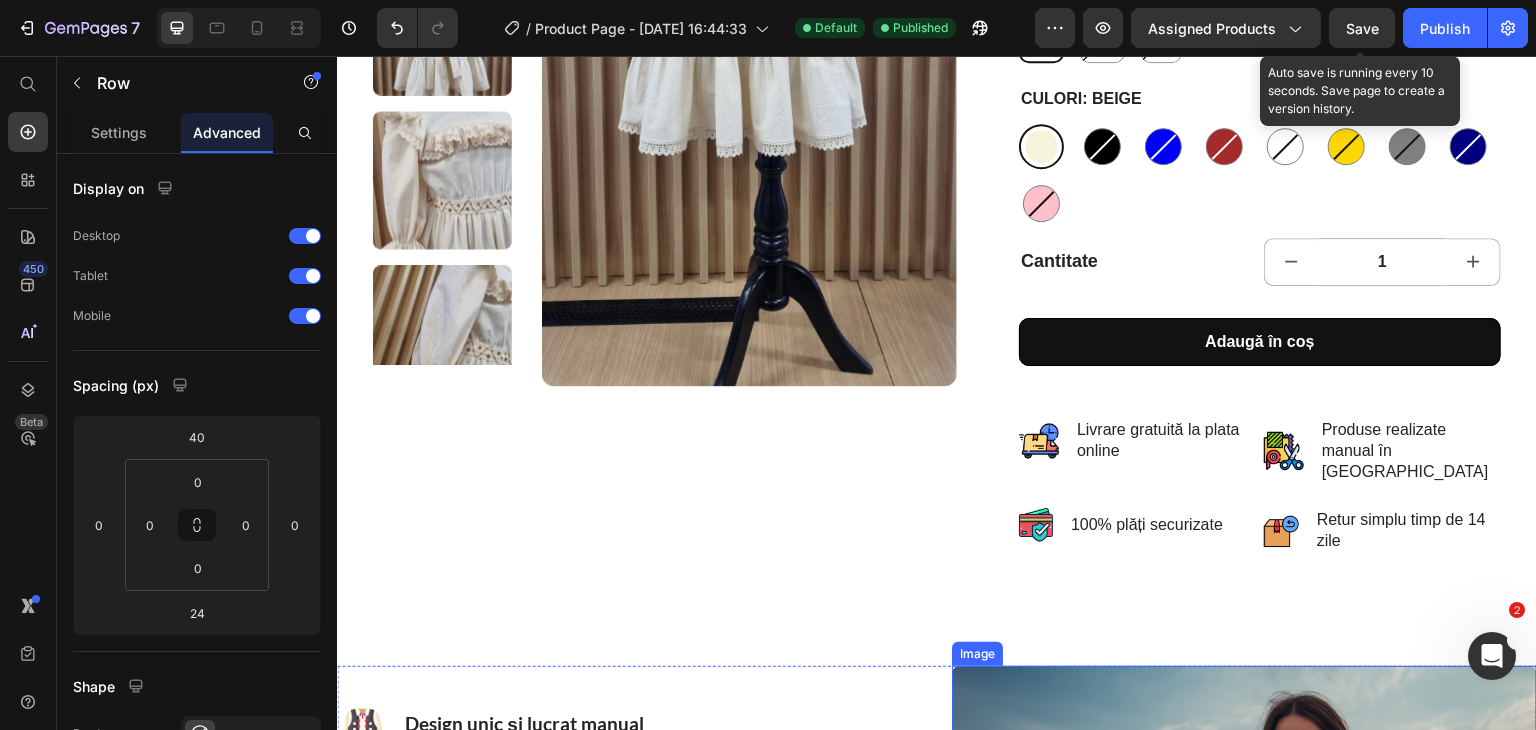 scroll, scrollTop: 96, scrollLeft: 0, axis: vertical 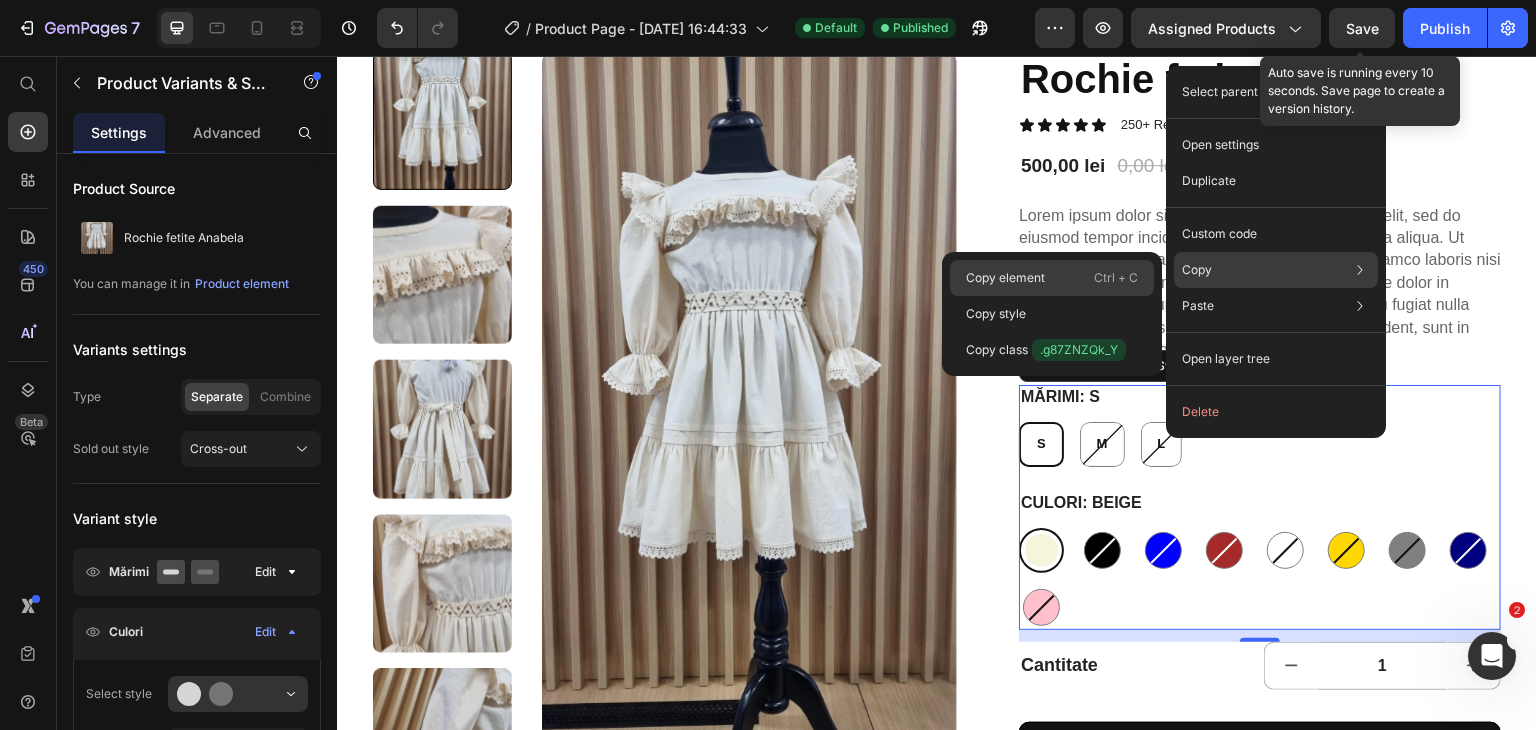click on "Copy element  Ctrl + C" 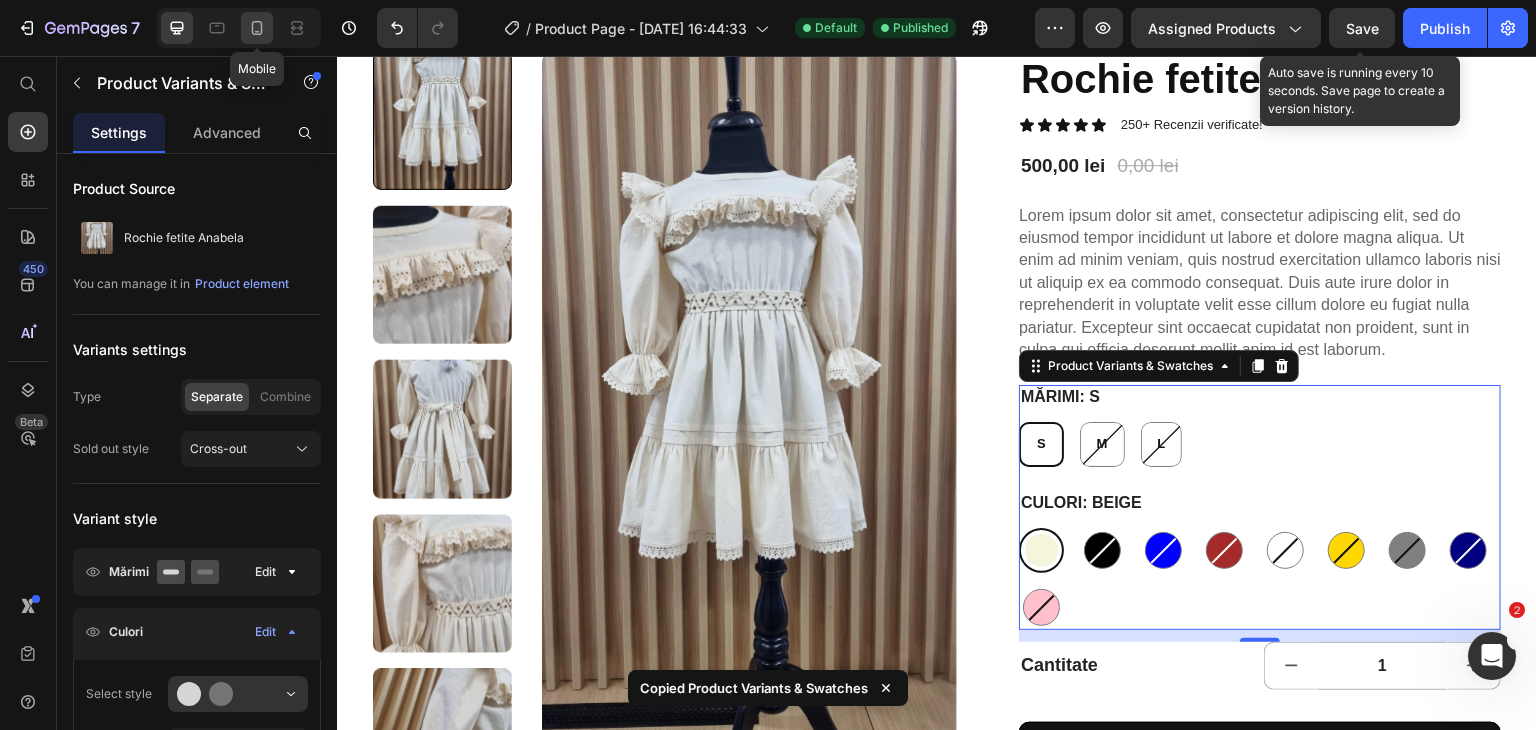 click 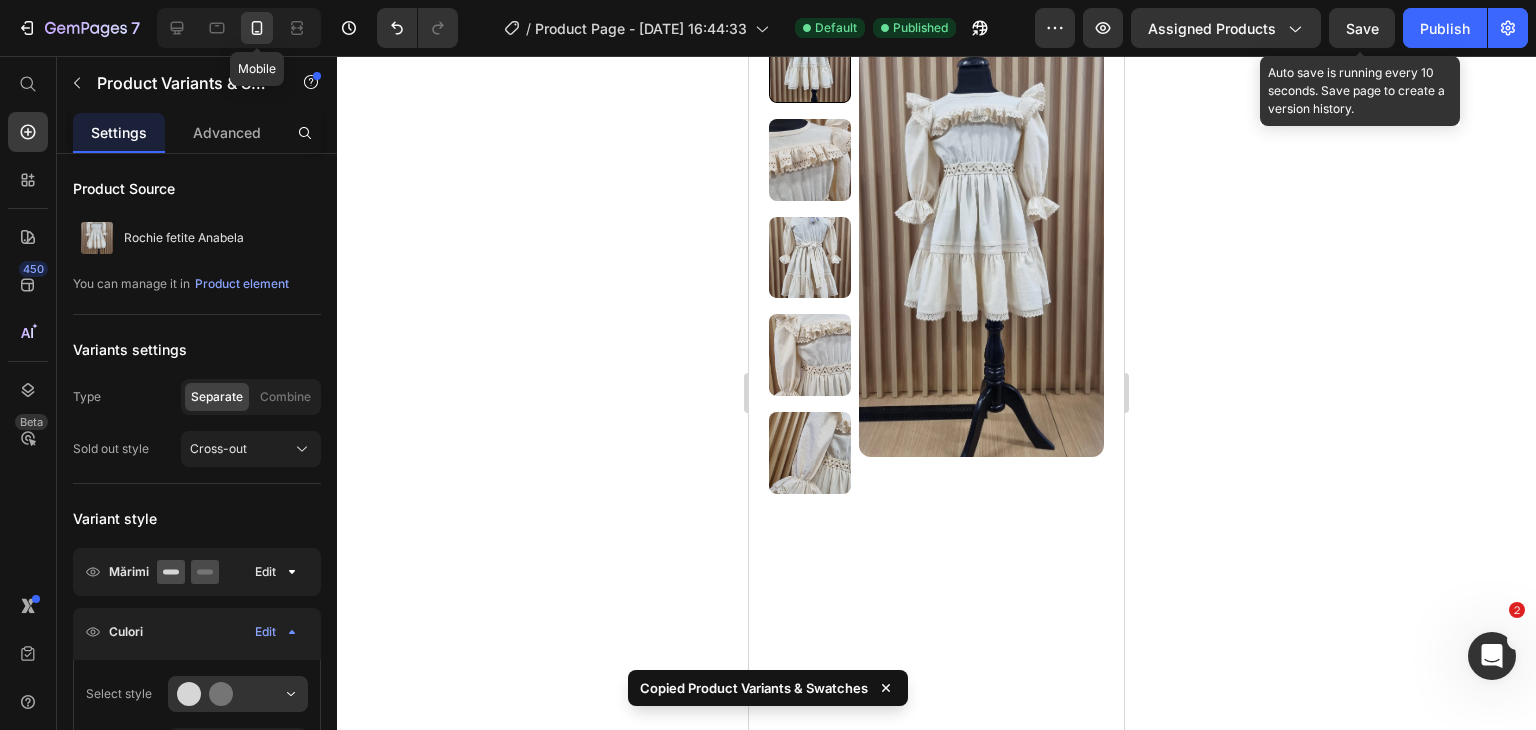 type on "12" 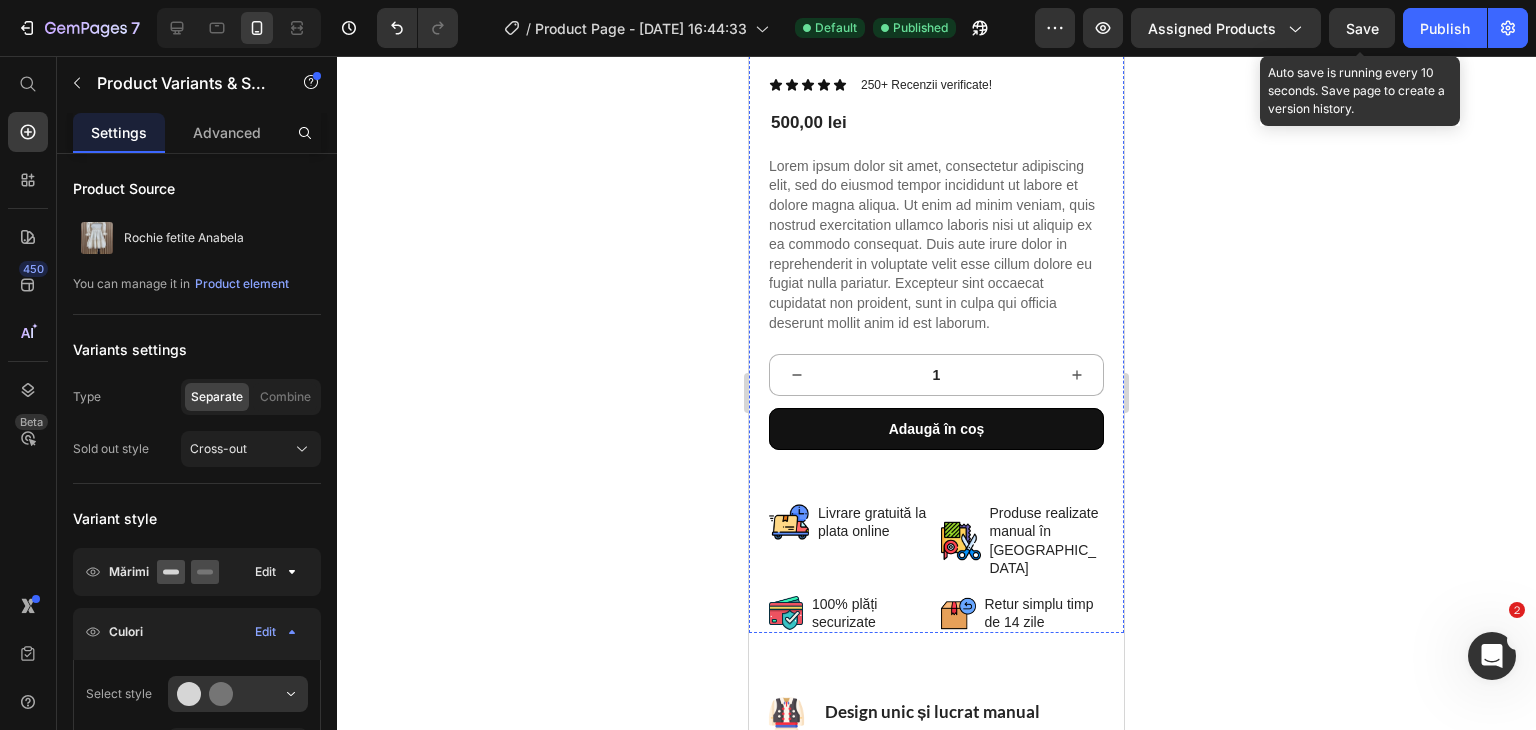 scroll, scrollTop: 542, scrollLeft: 0, axis: vertical 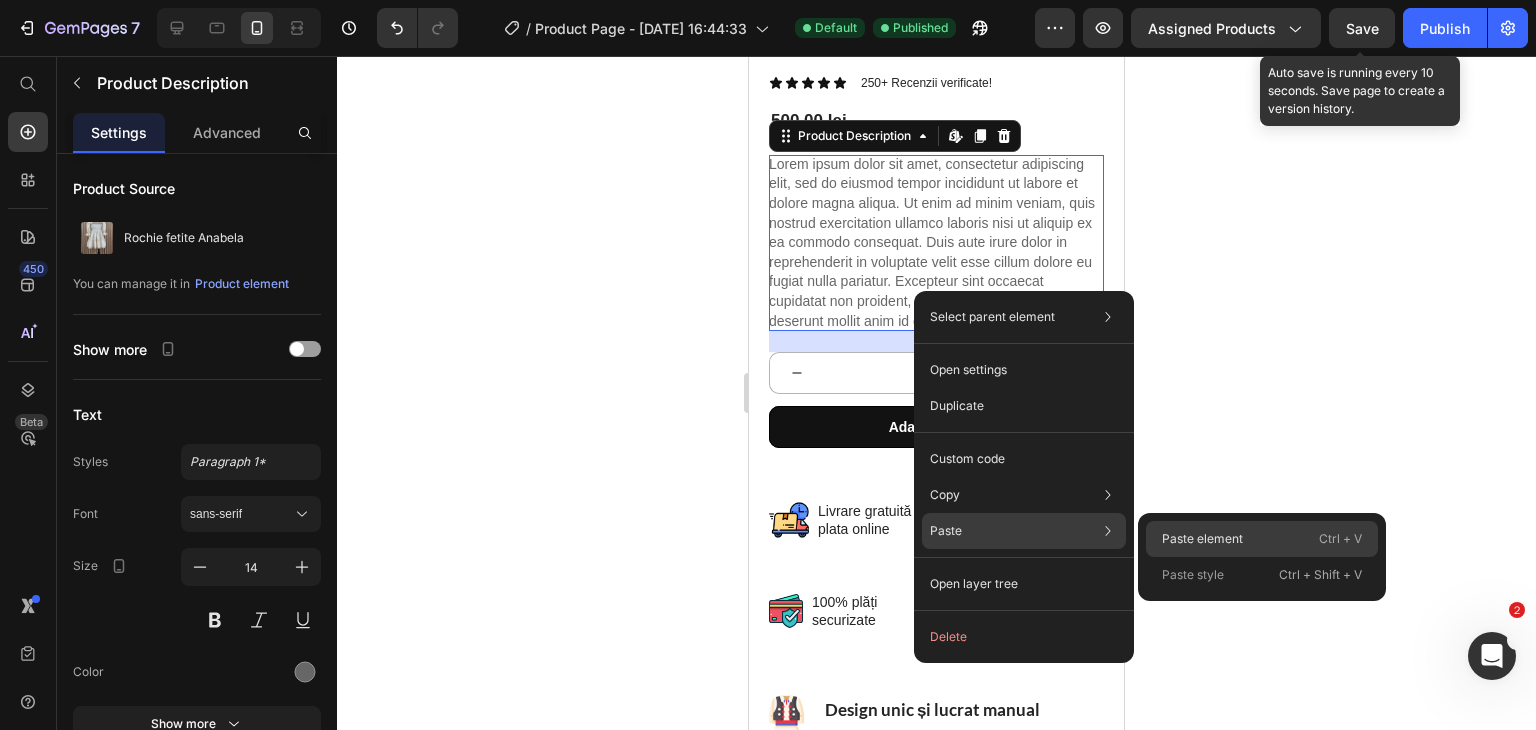click on "Paste element" at bounding box center (1202, 539) 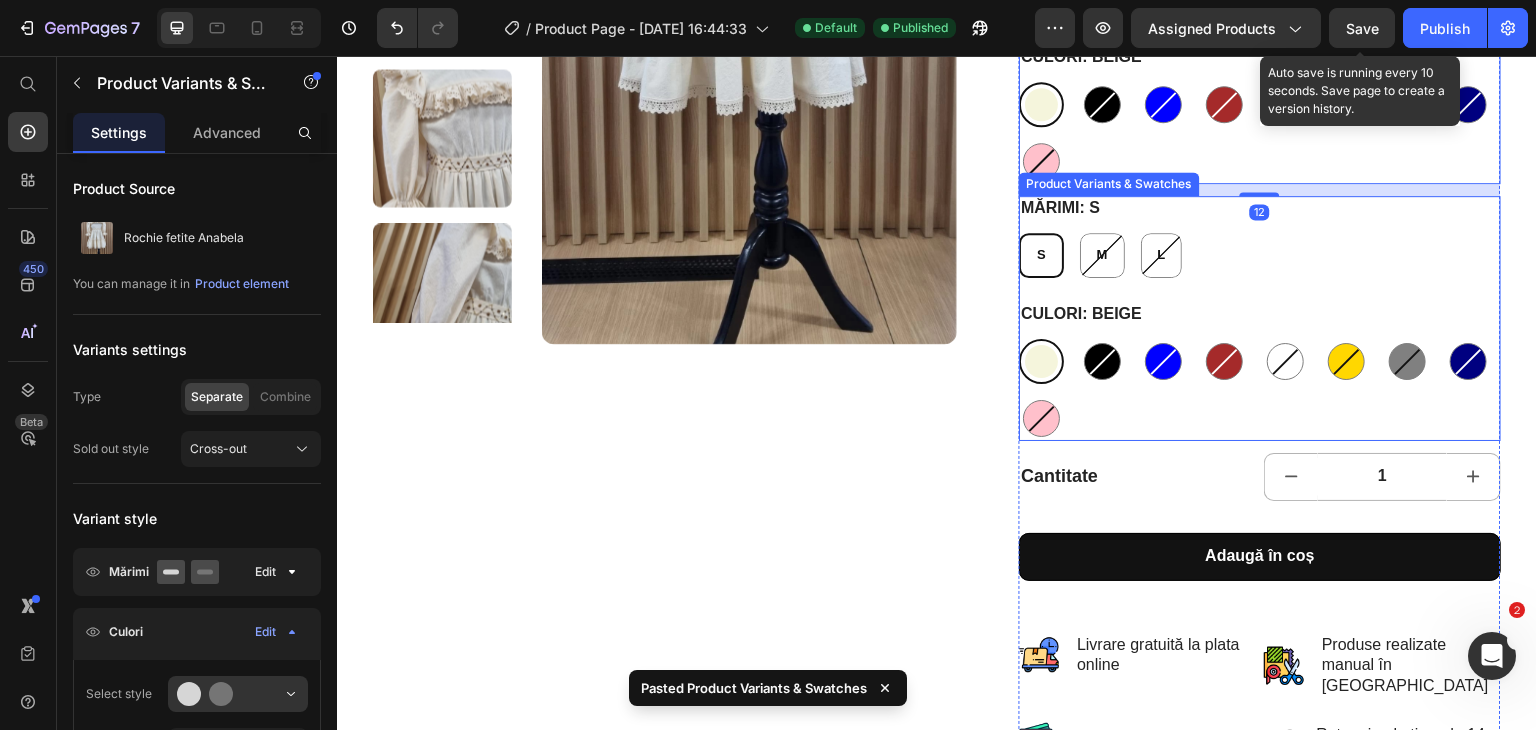 radio on "true" 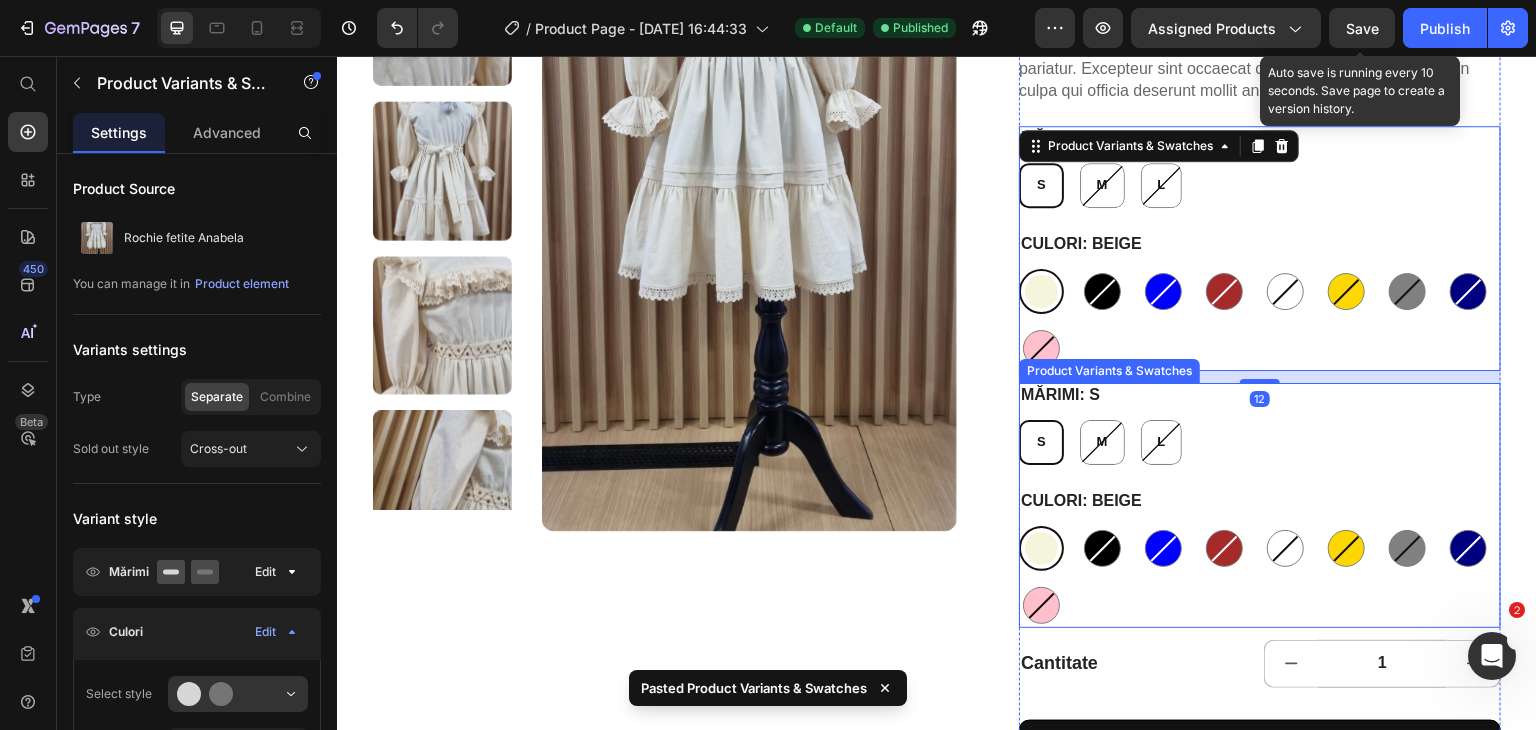 radio on "true" 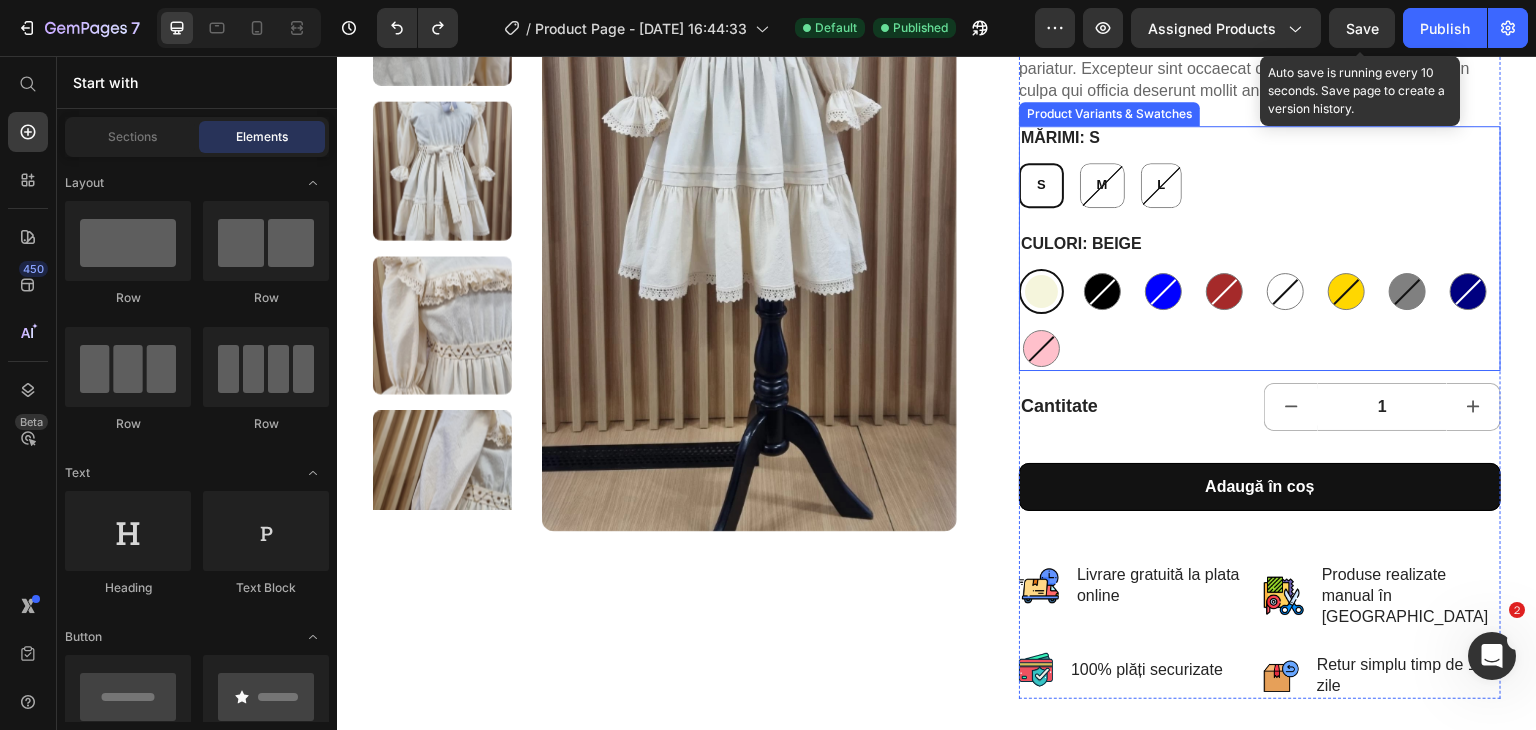 click on "Mărimi: S S S S M M M L L L Culori: Beige Beige Beige Black Black Blue Blue Brown Brown Clear Clear Gold Gold Gray Gray Navy Navy Pink Pink" at bounding box center [1260, 248] 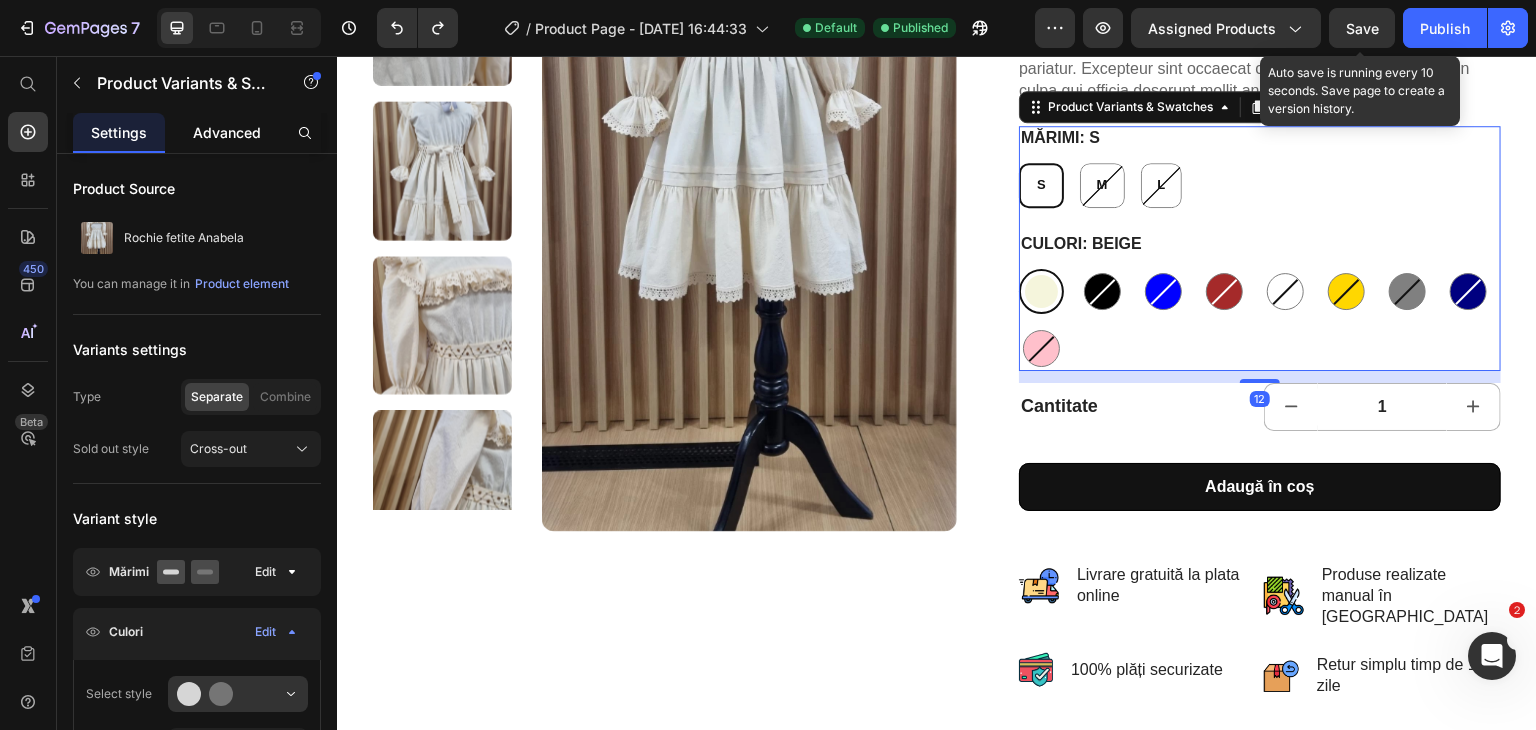 click on "Advanced" at bounding box center [227, 132] 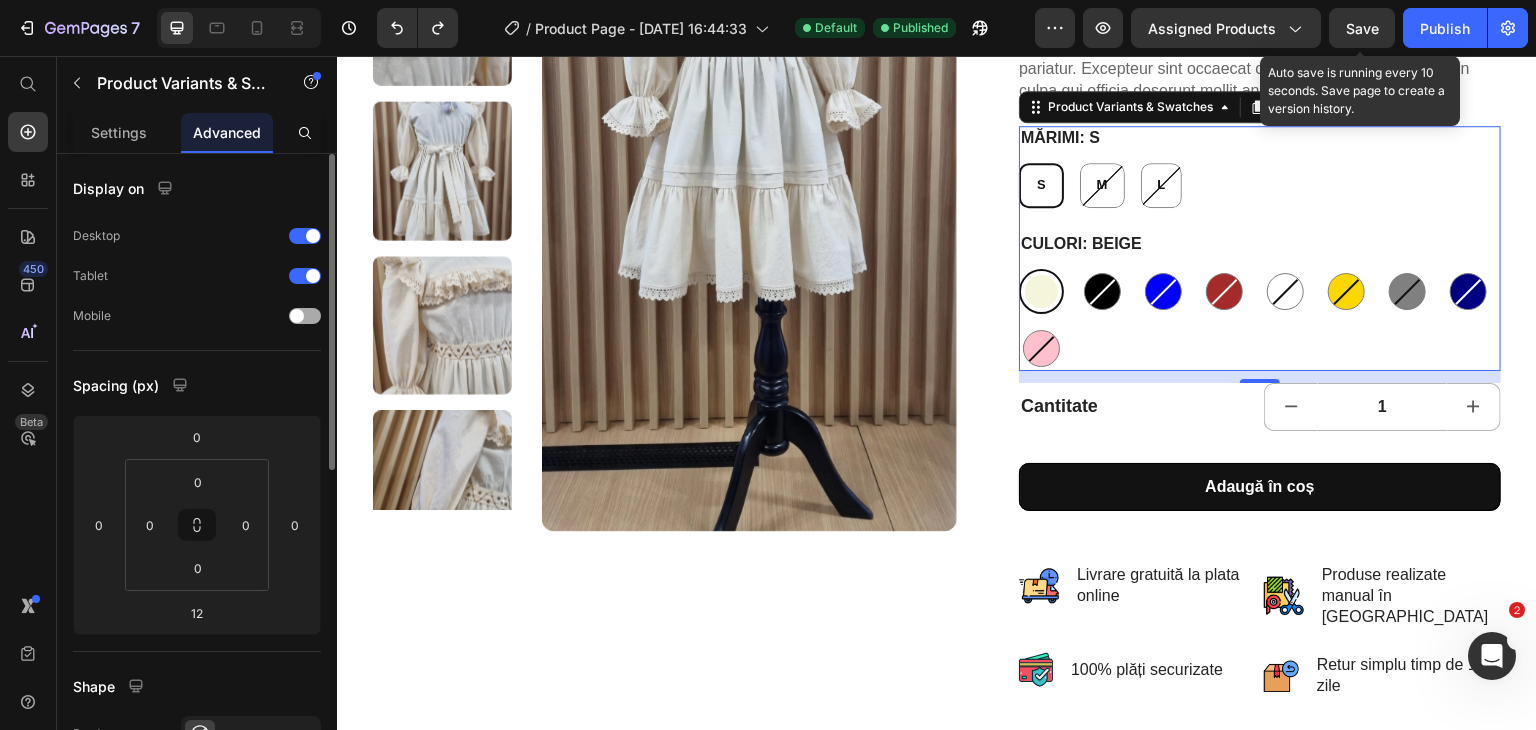 click at bounding box center [305, 316] 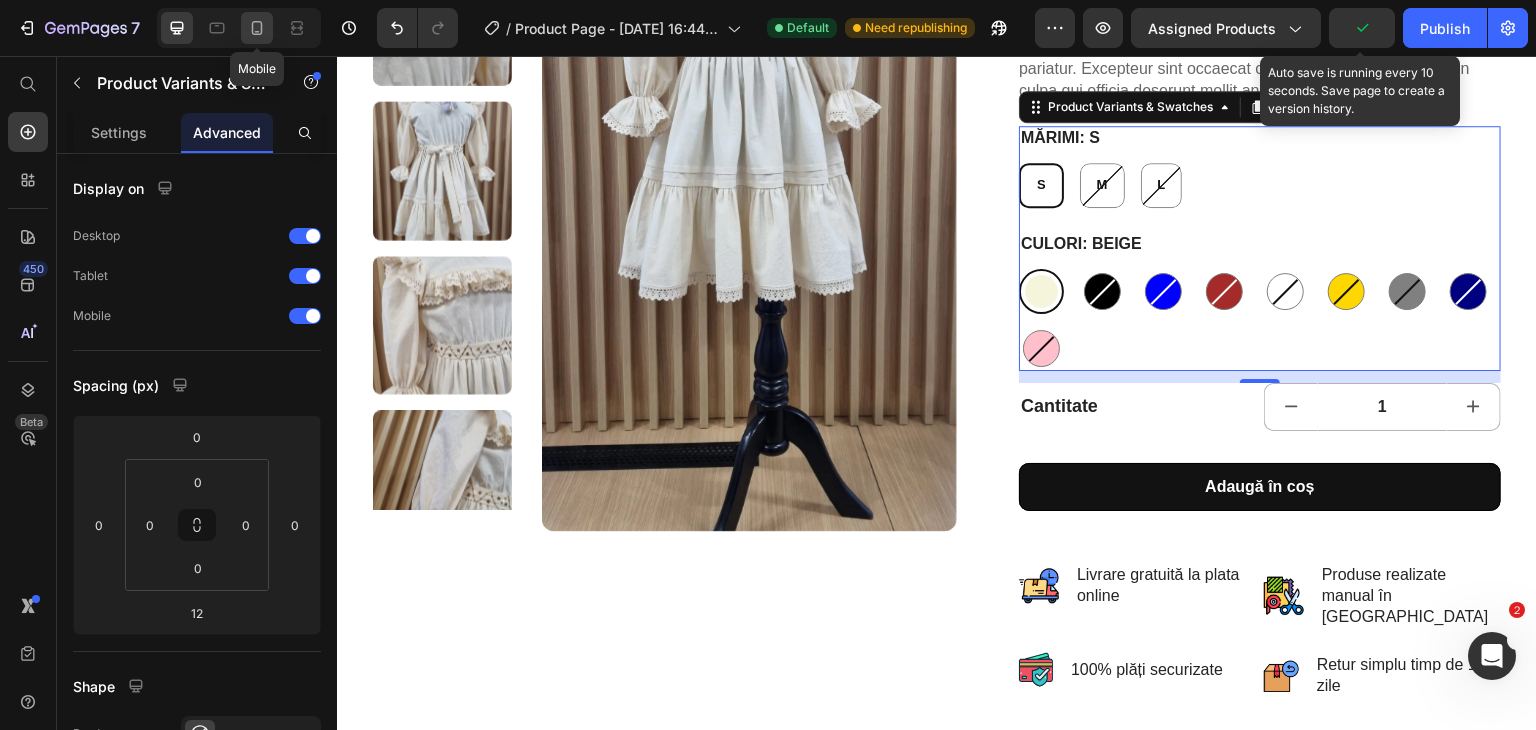 click 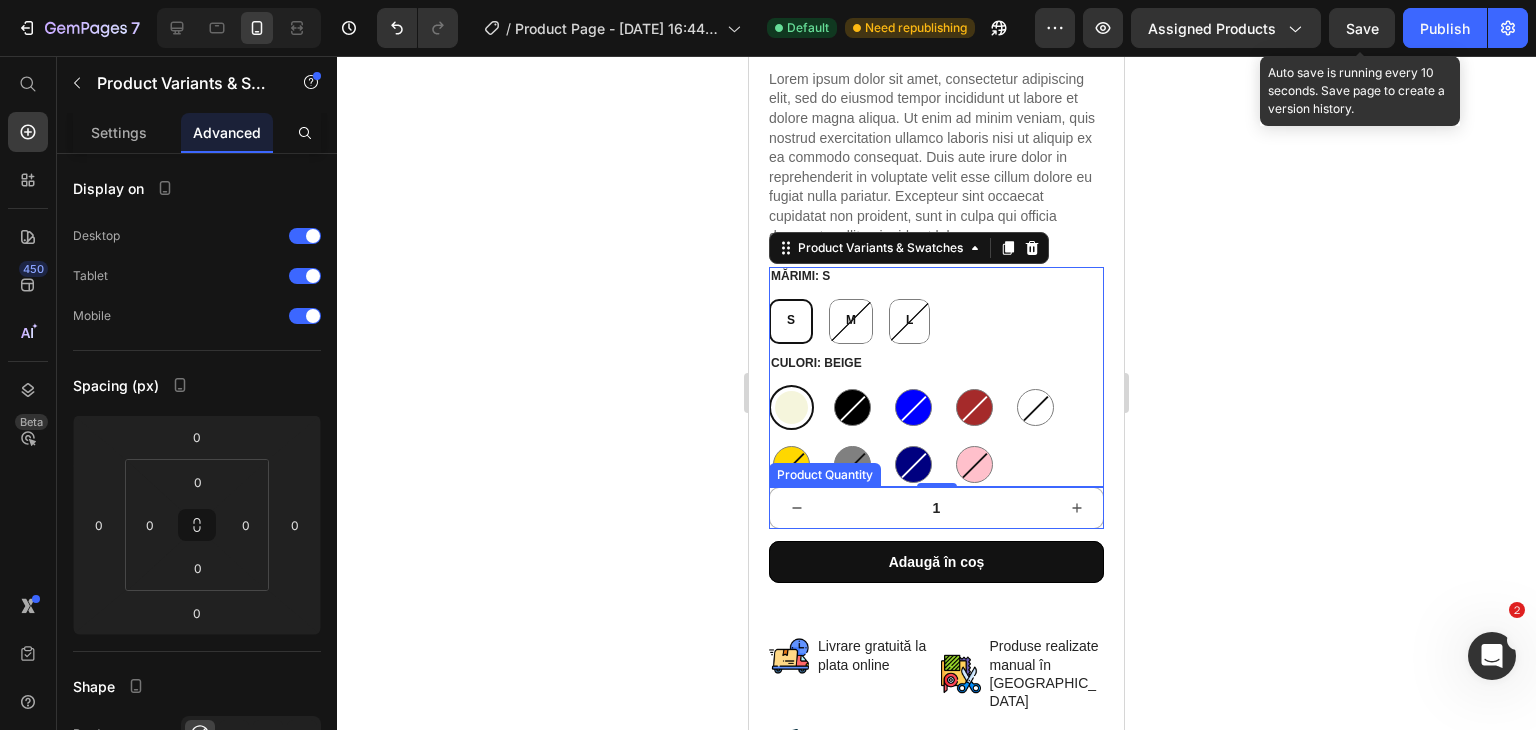 scroll, scrollTop: 628, scrollLeft: 0, axis: vertical 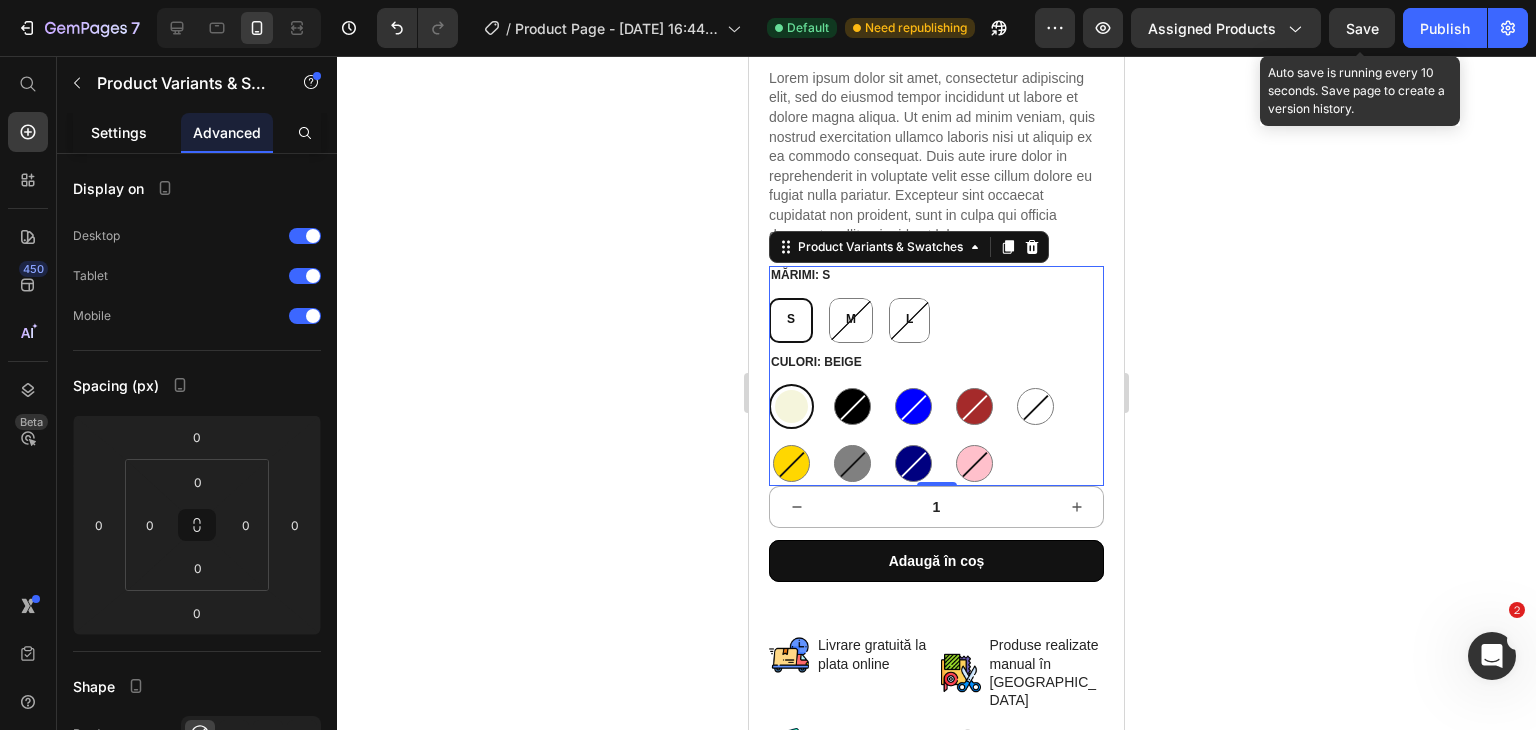 click on "Settings" at bounding box center [119, 132] 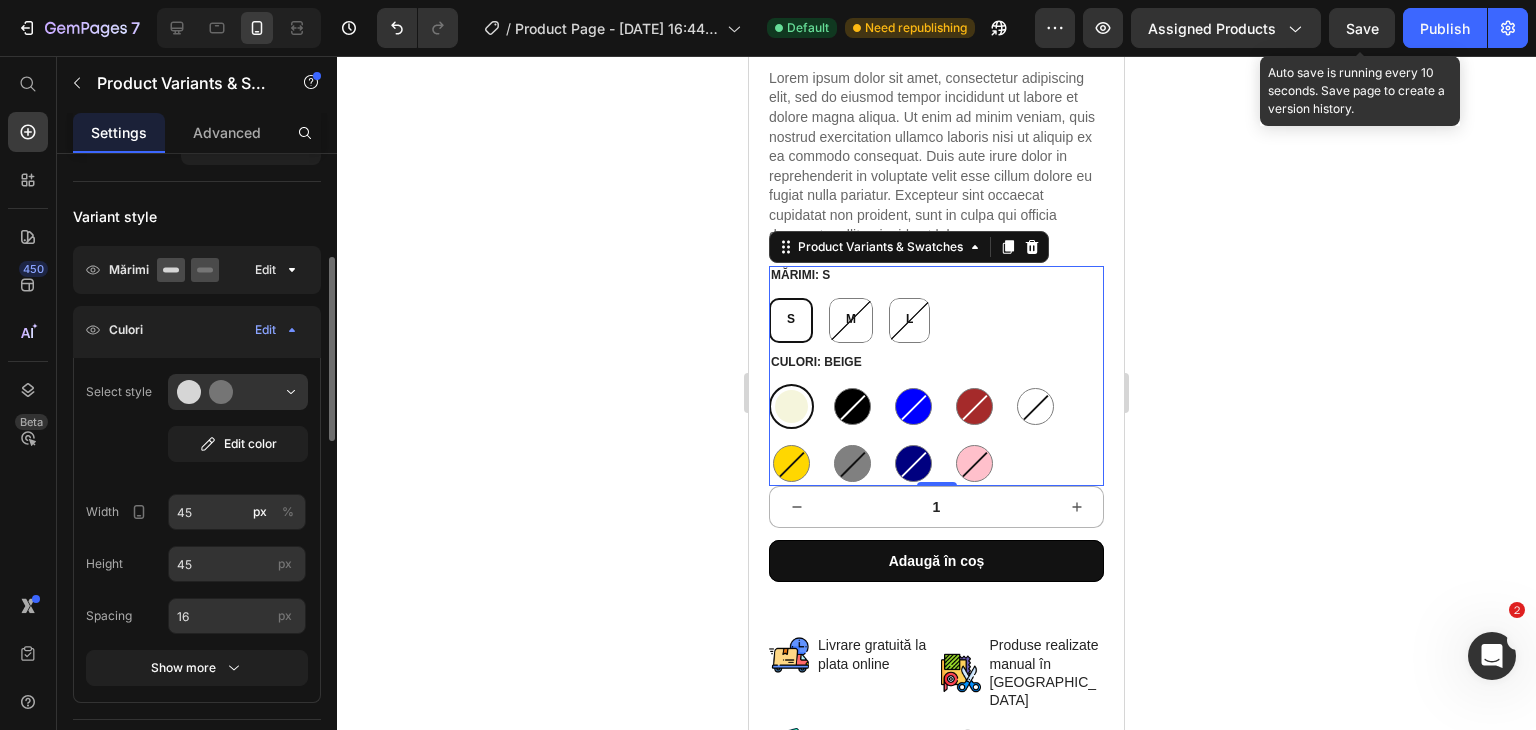 scroll, scrollTop: 316, scrollLeft: 0, axis: vertical 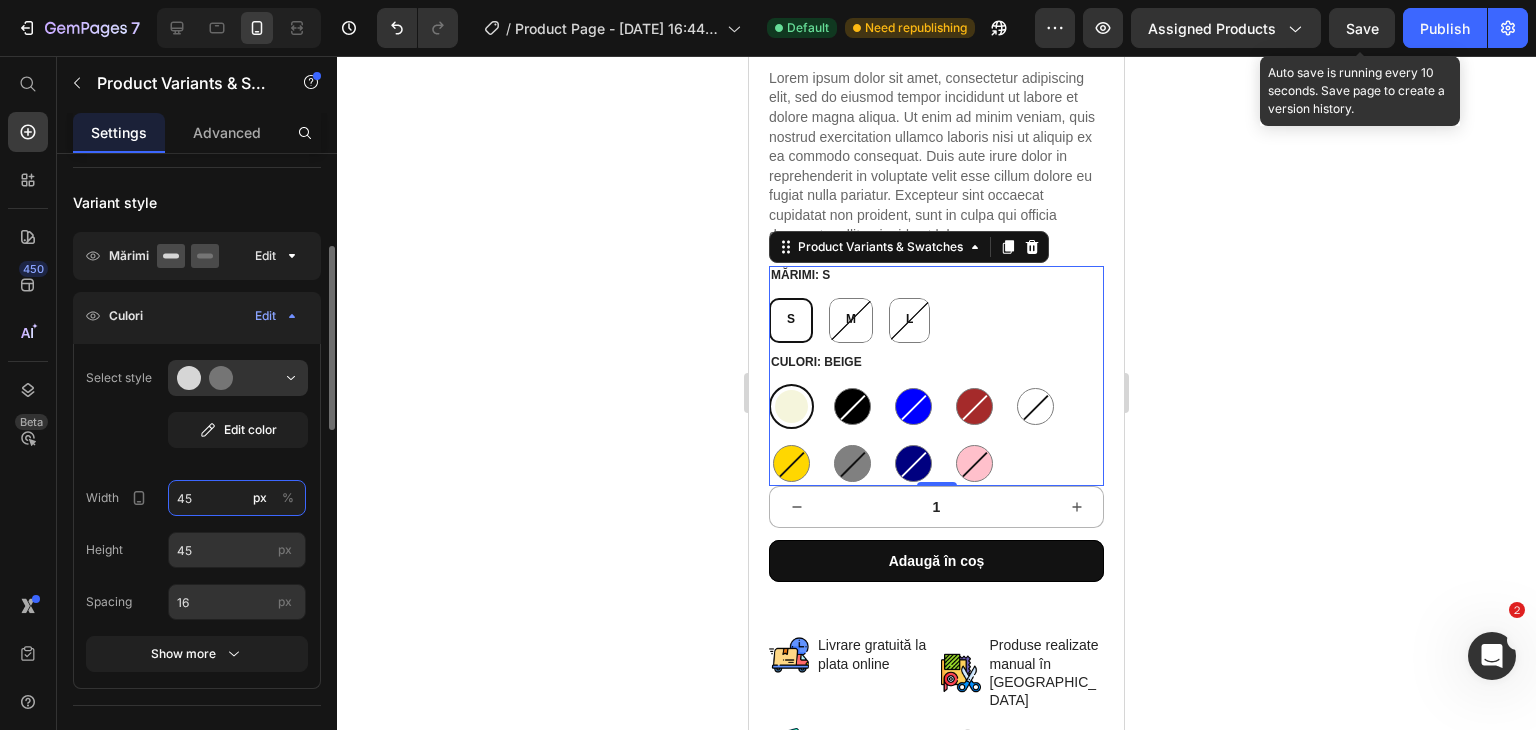 click on "45" at bounding box center (237, 498) 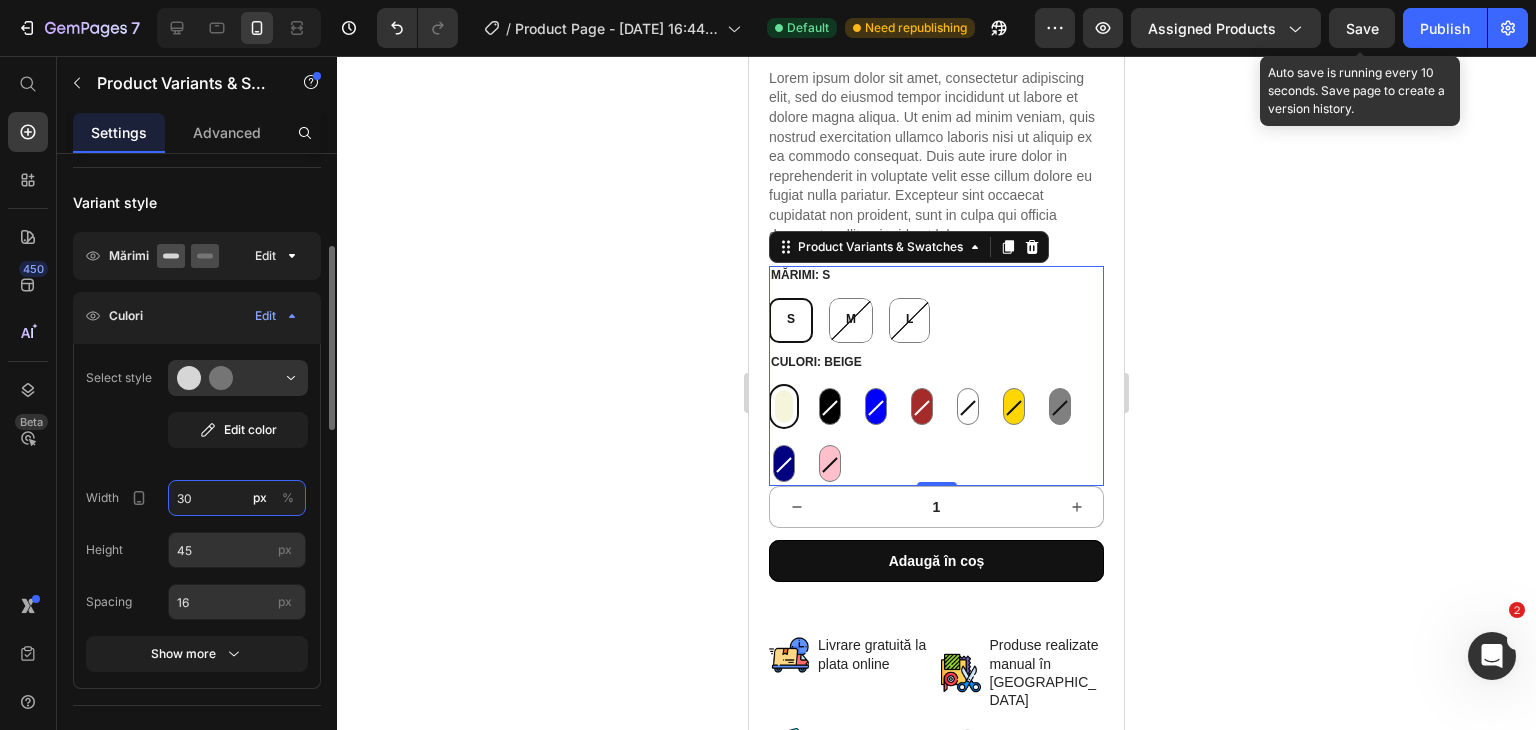 type on "3" 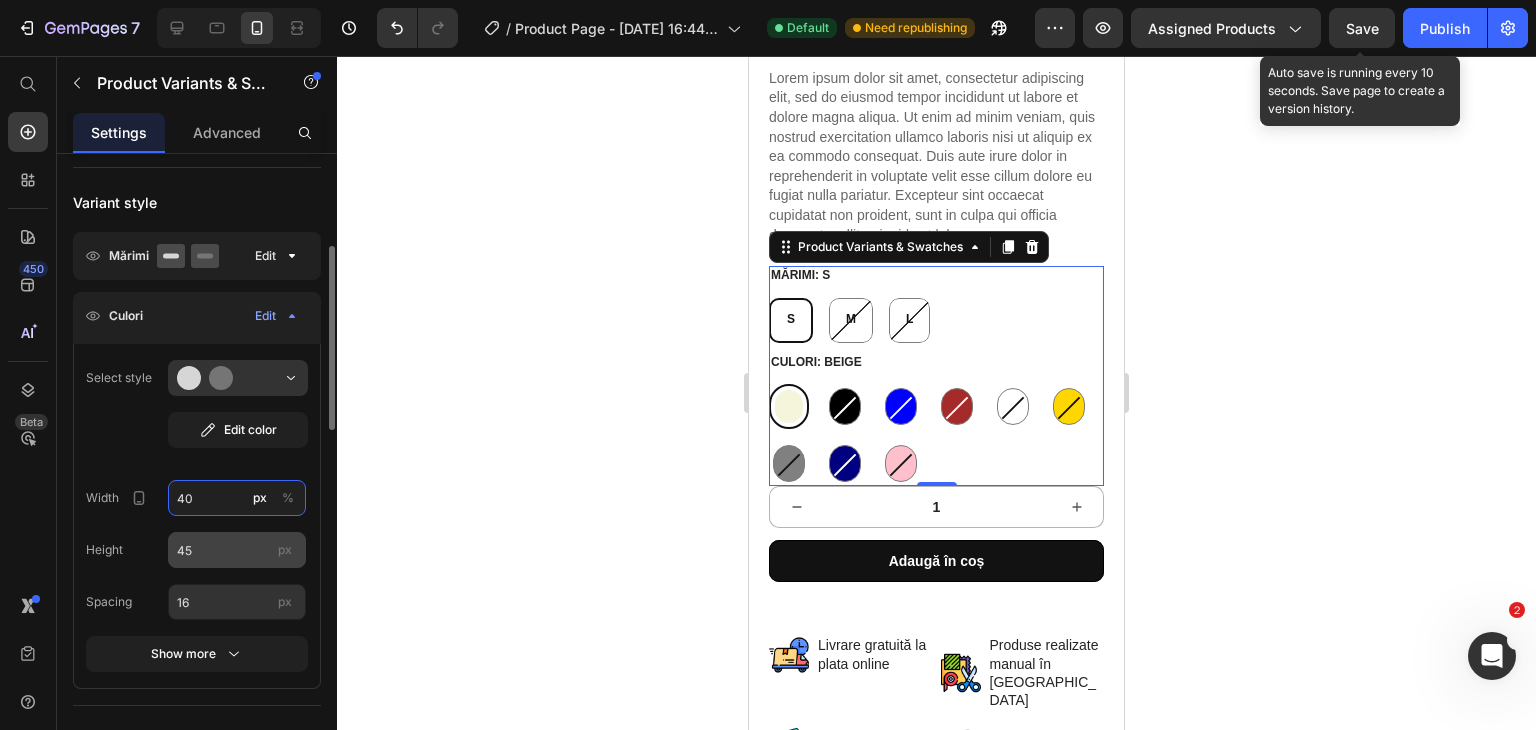 type on "40" 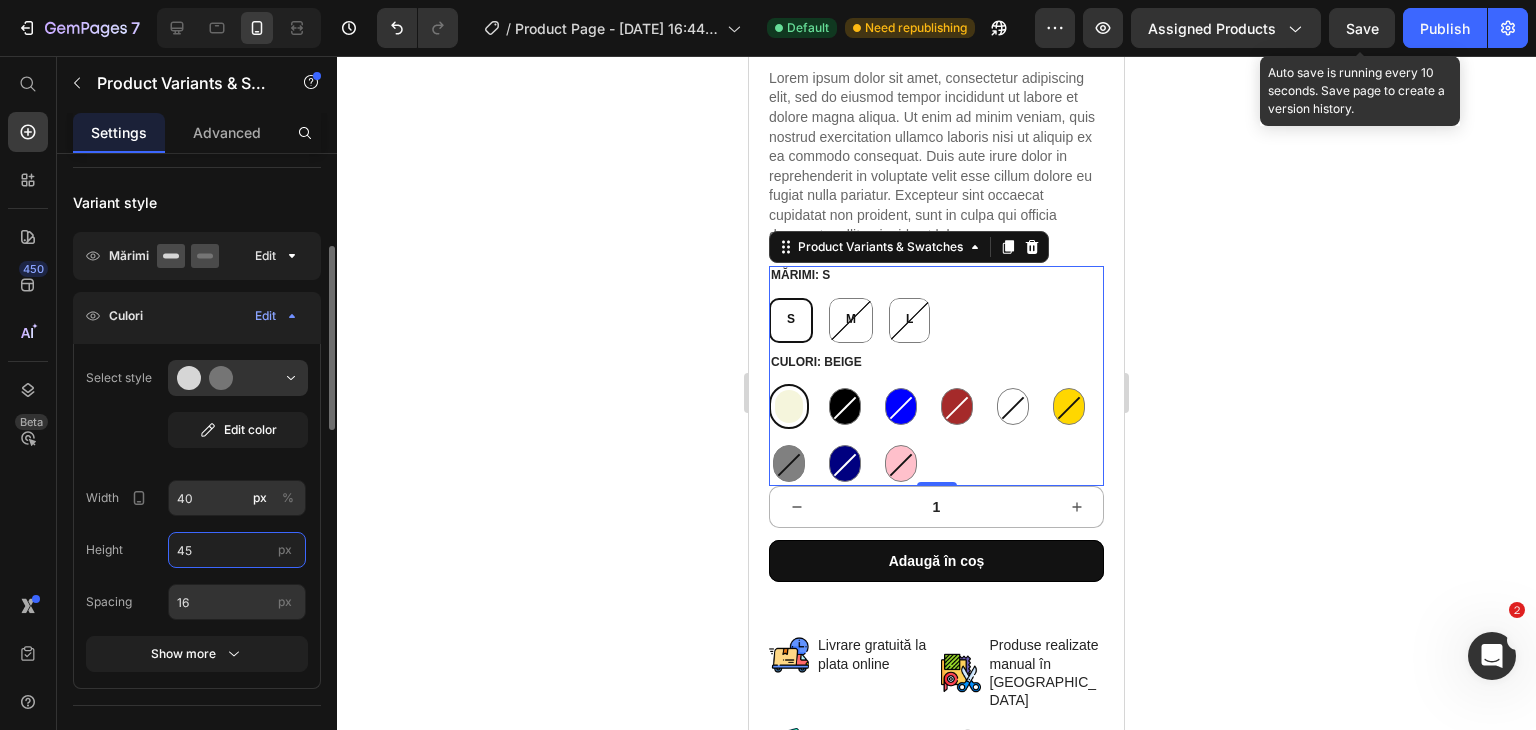 click on "45" at bounding box center (237, 550) 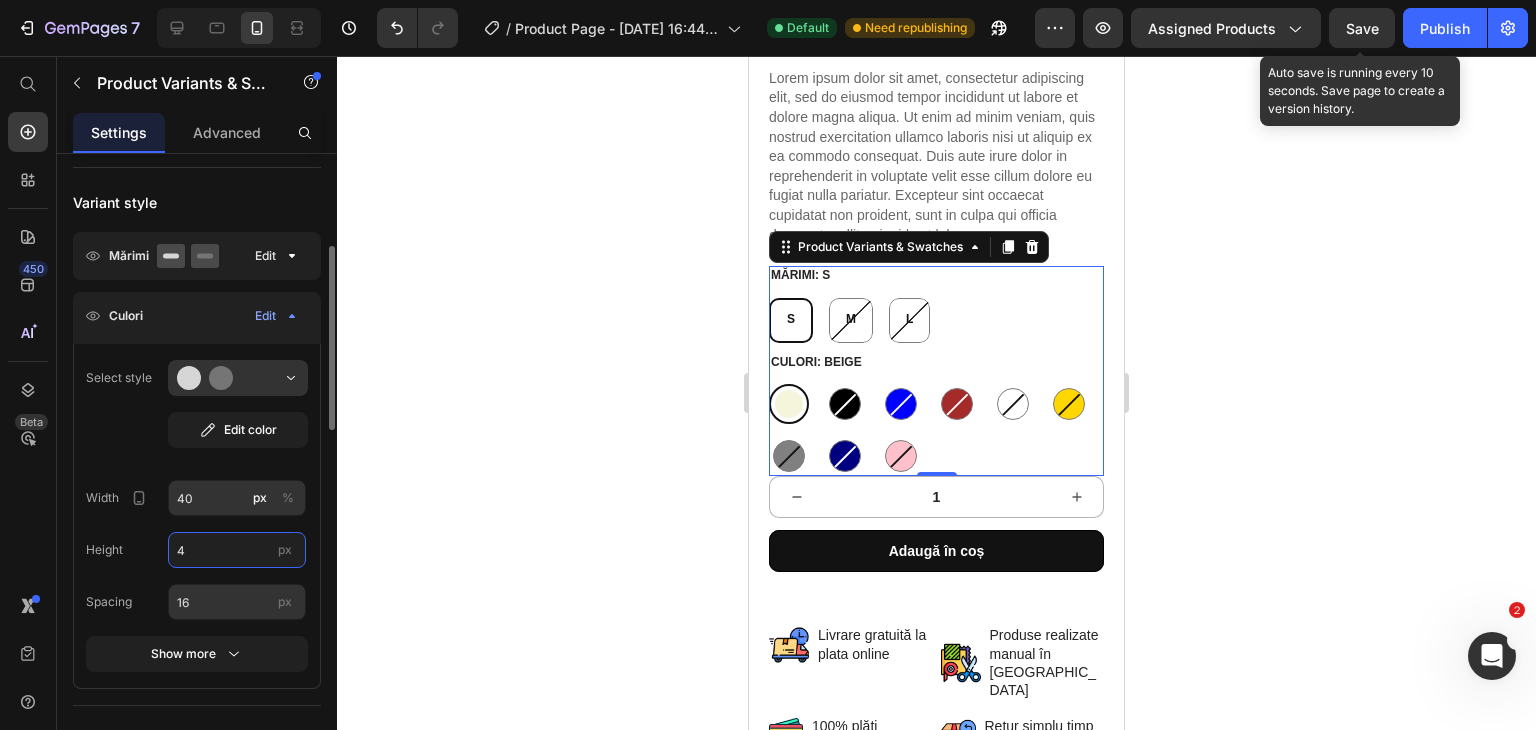 type on "45" 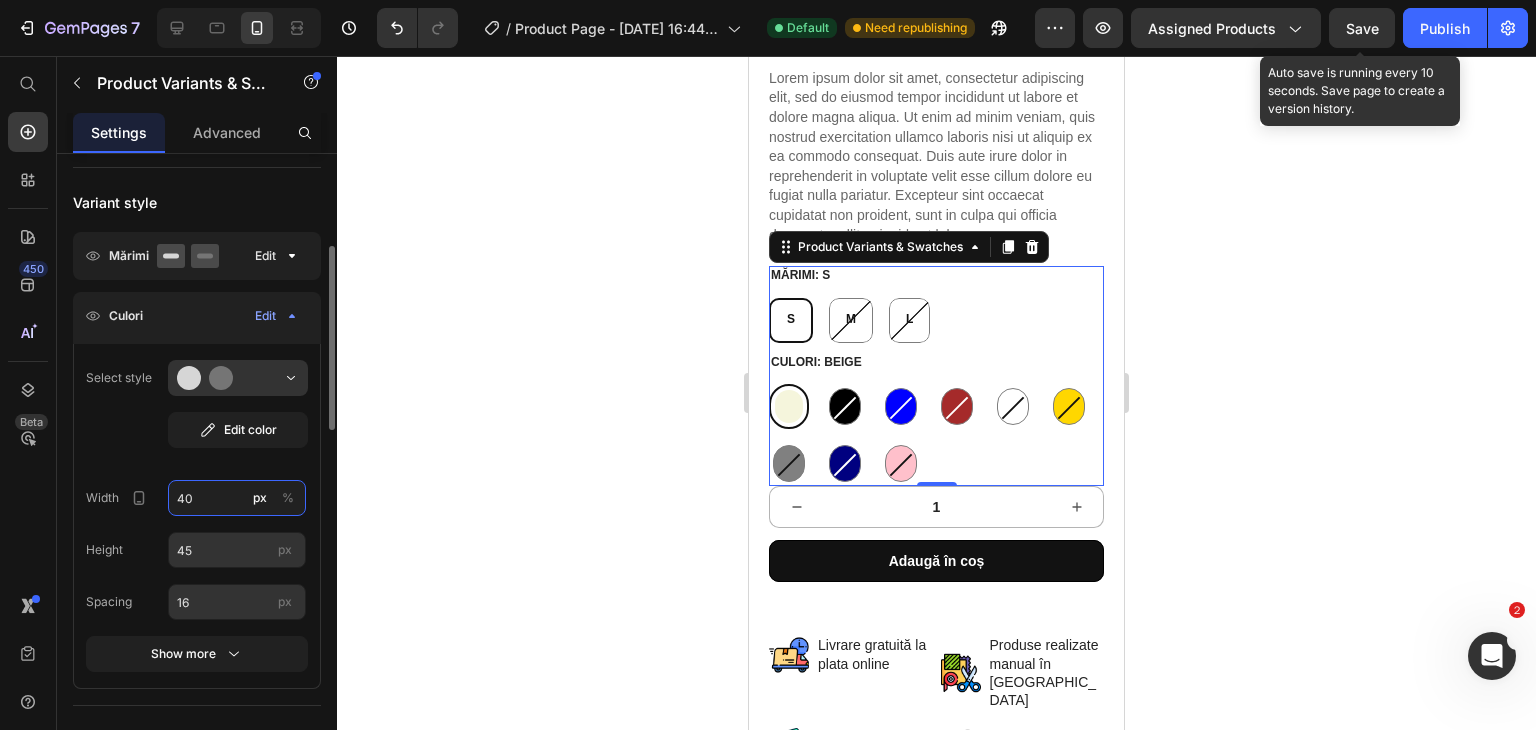 click on "40" at bounding box center [237, 498] 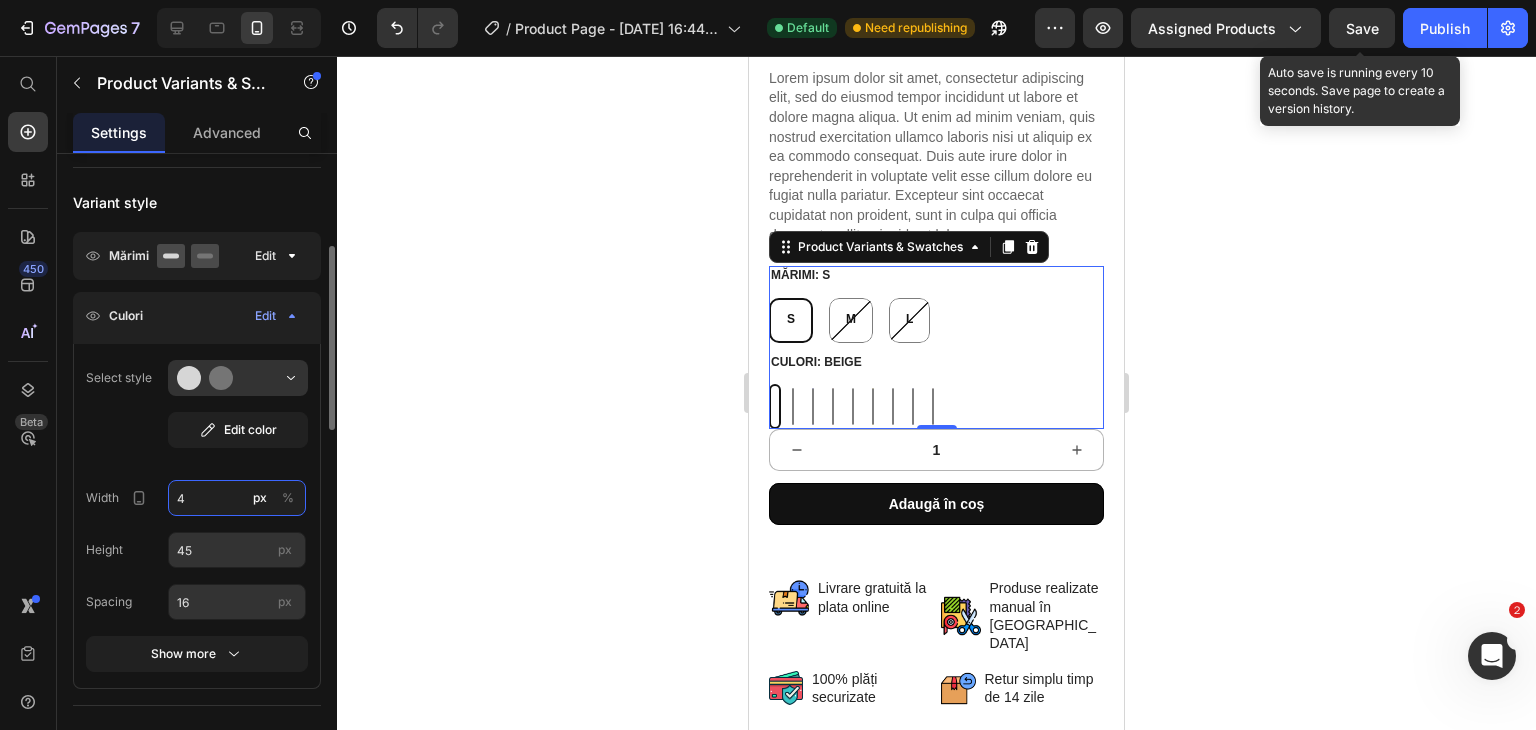 type on "40" 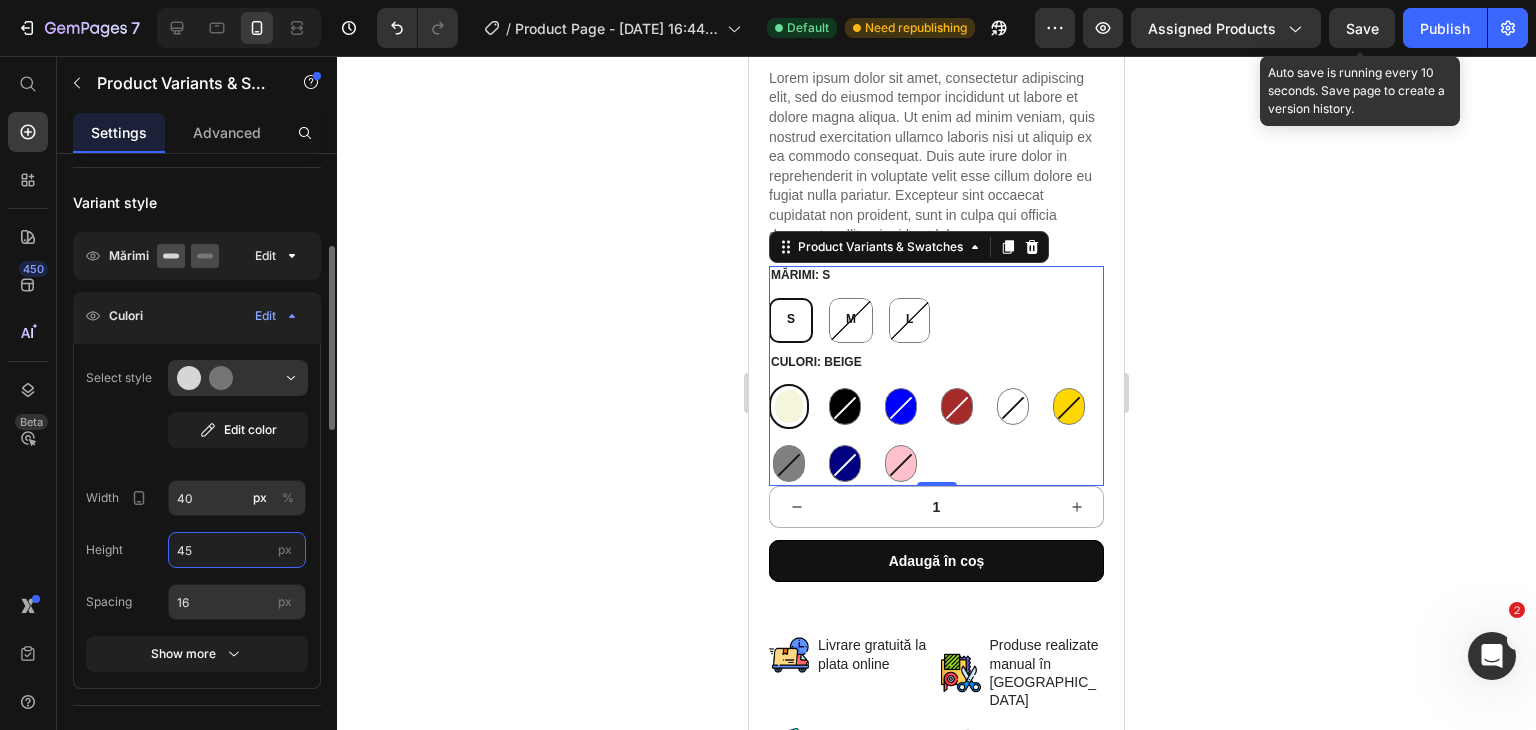 click on "45" at bounding box center [237, 550] 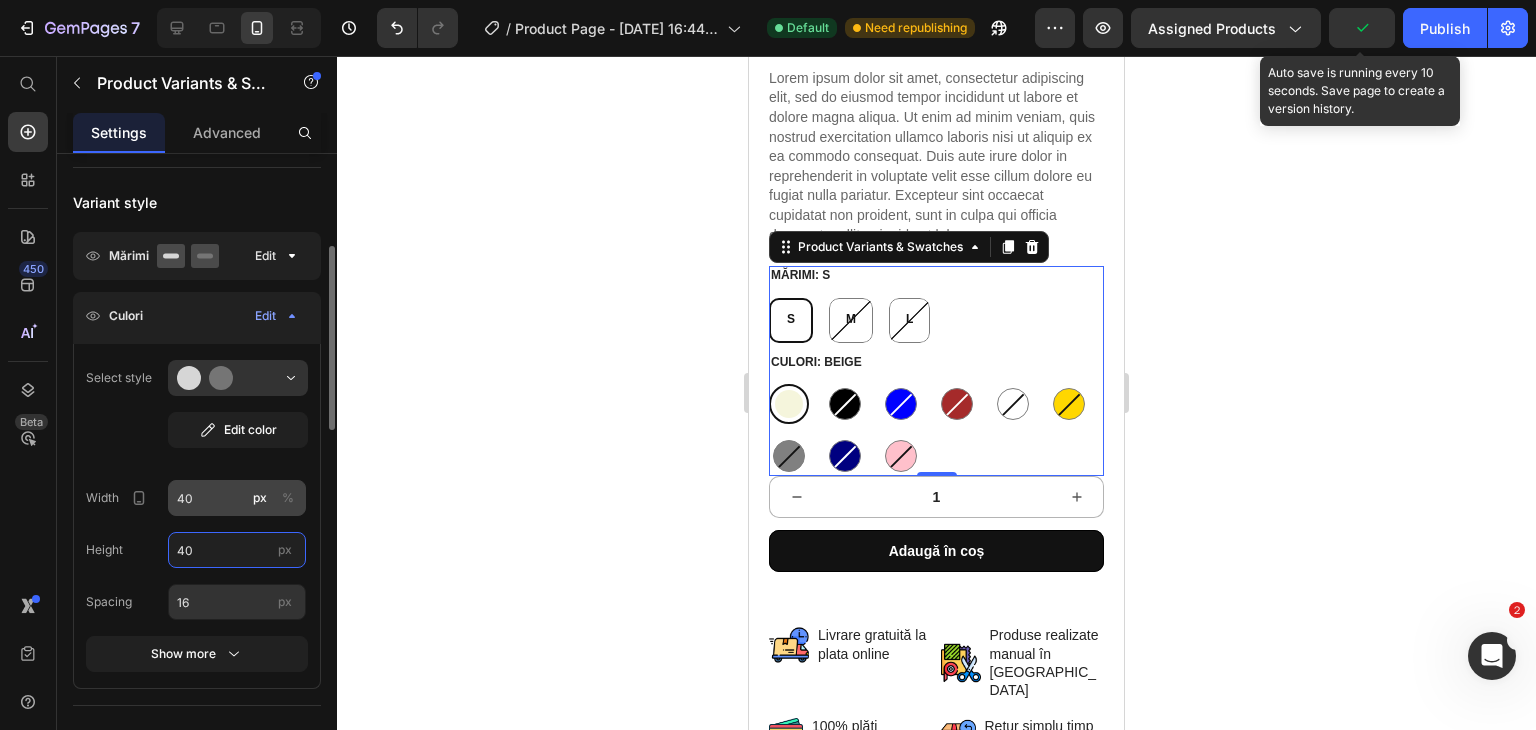 type on "40" 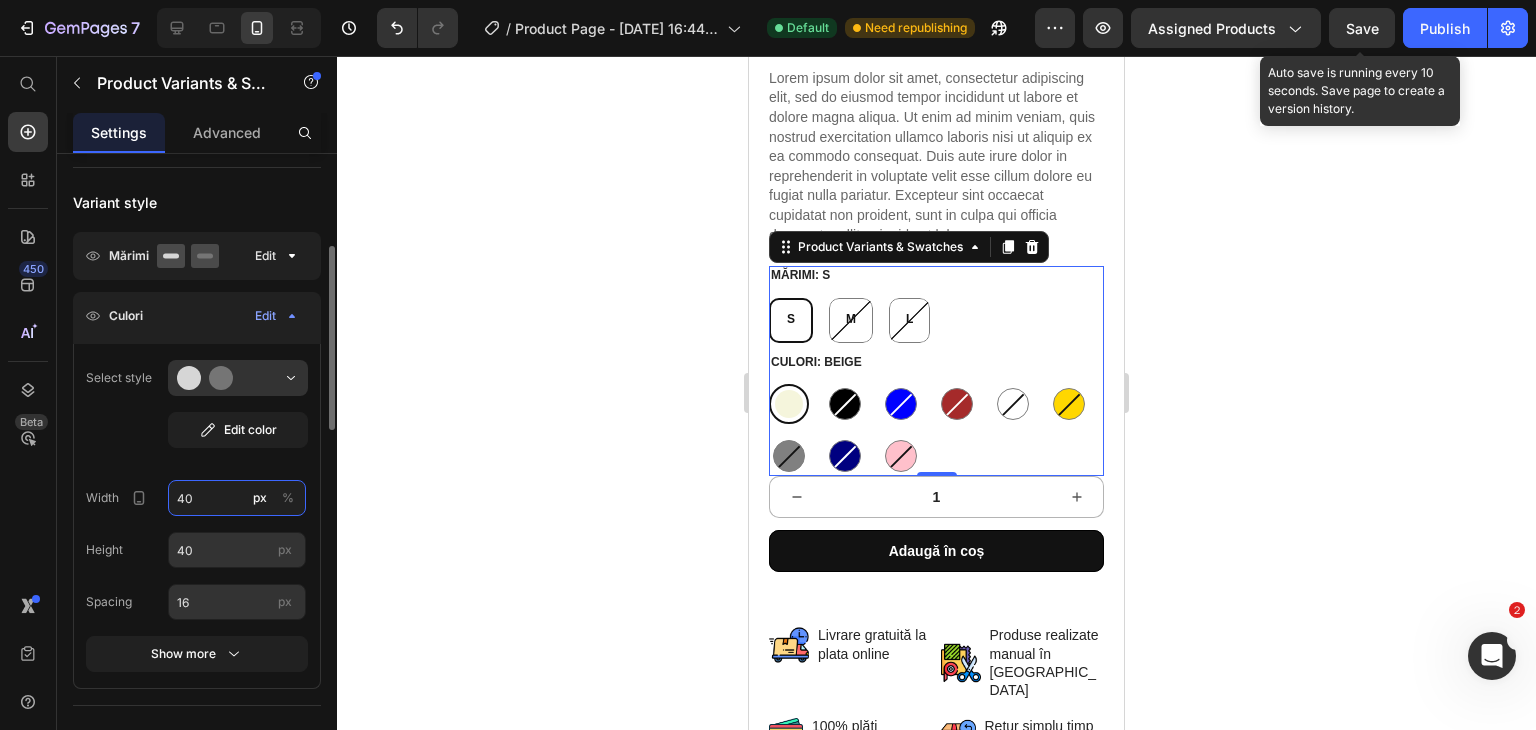 click on "40" at bounding box center [237, 498] 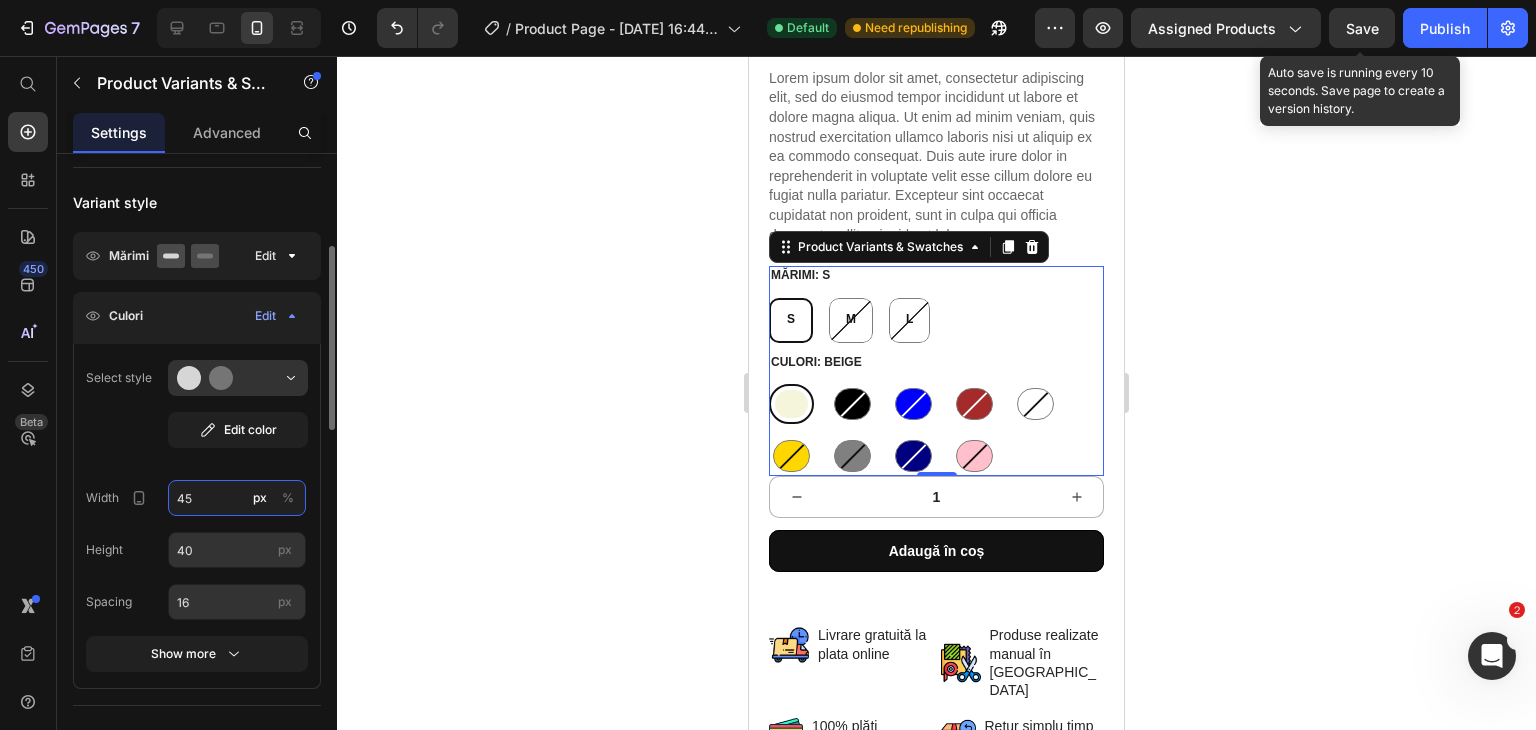 type on "45" 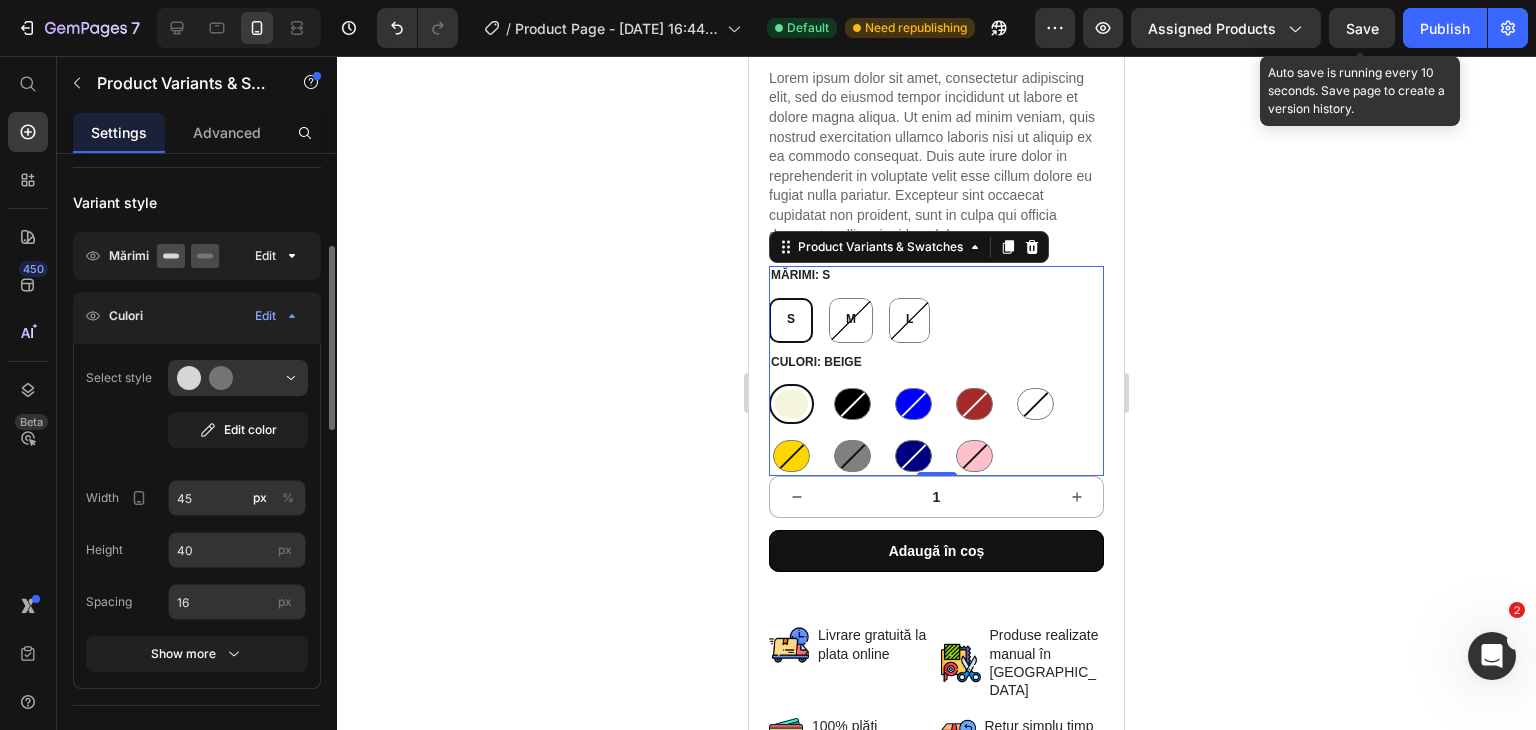 click on "Select style Edit color Width 45 px % Height 40 px Spacing 16 px Show more" 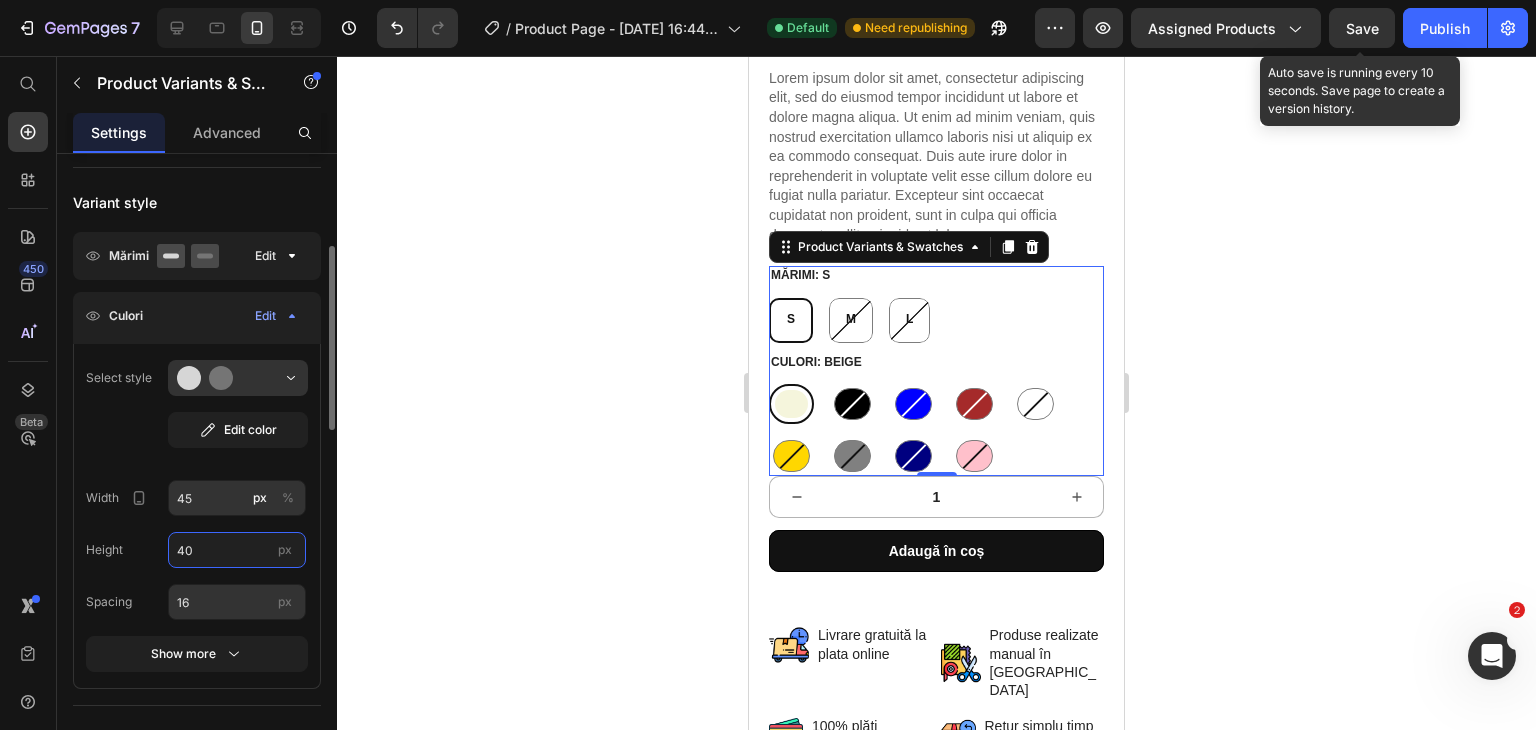 click on "40" at bounding box center (237, 550) 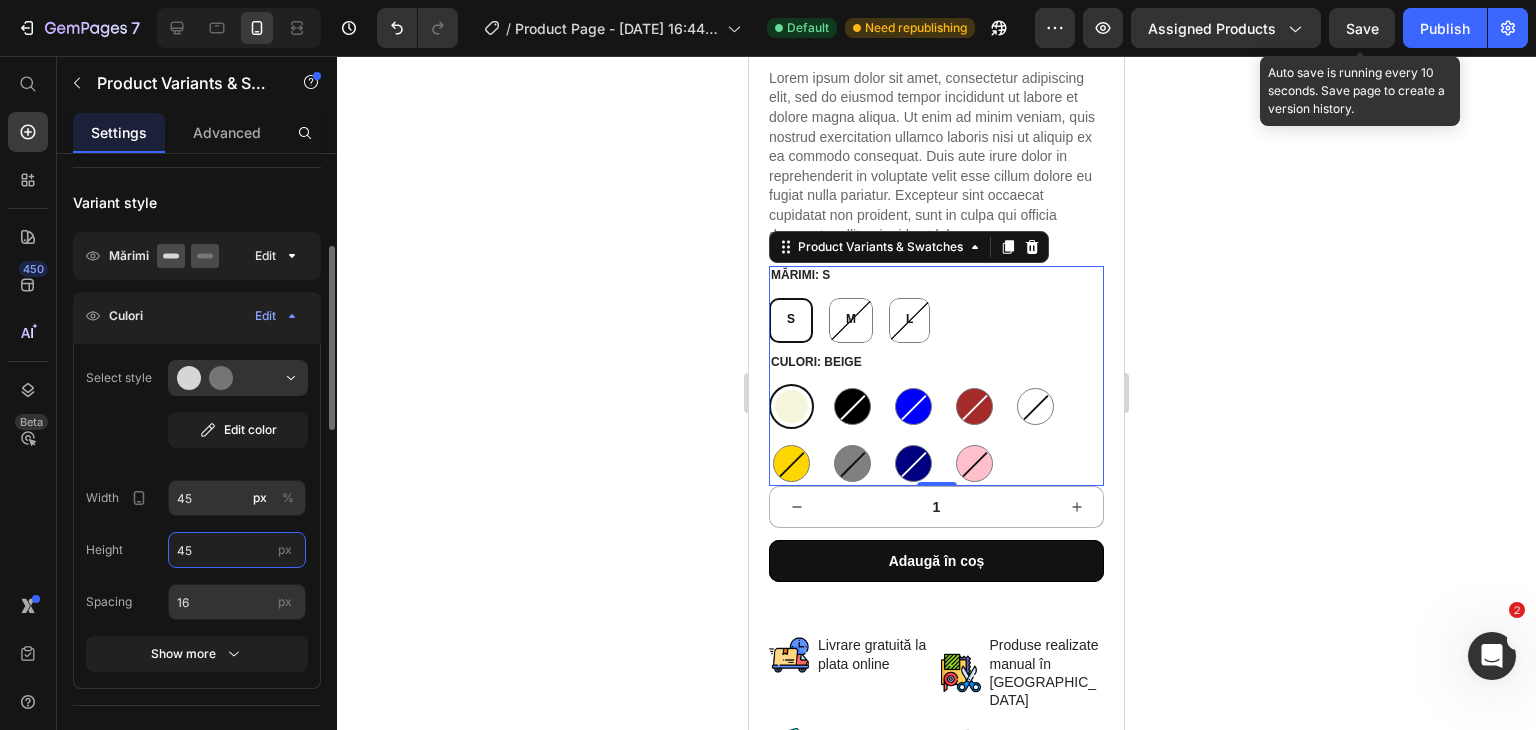 type on "45" 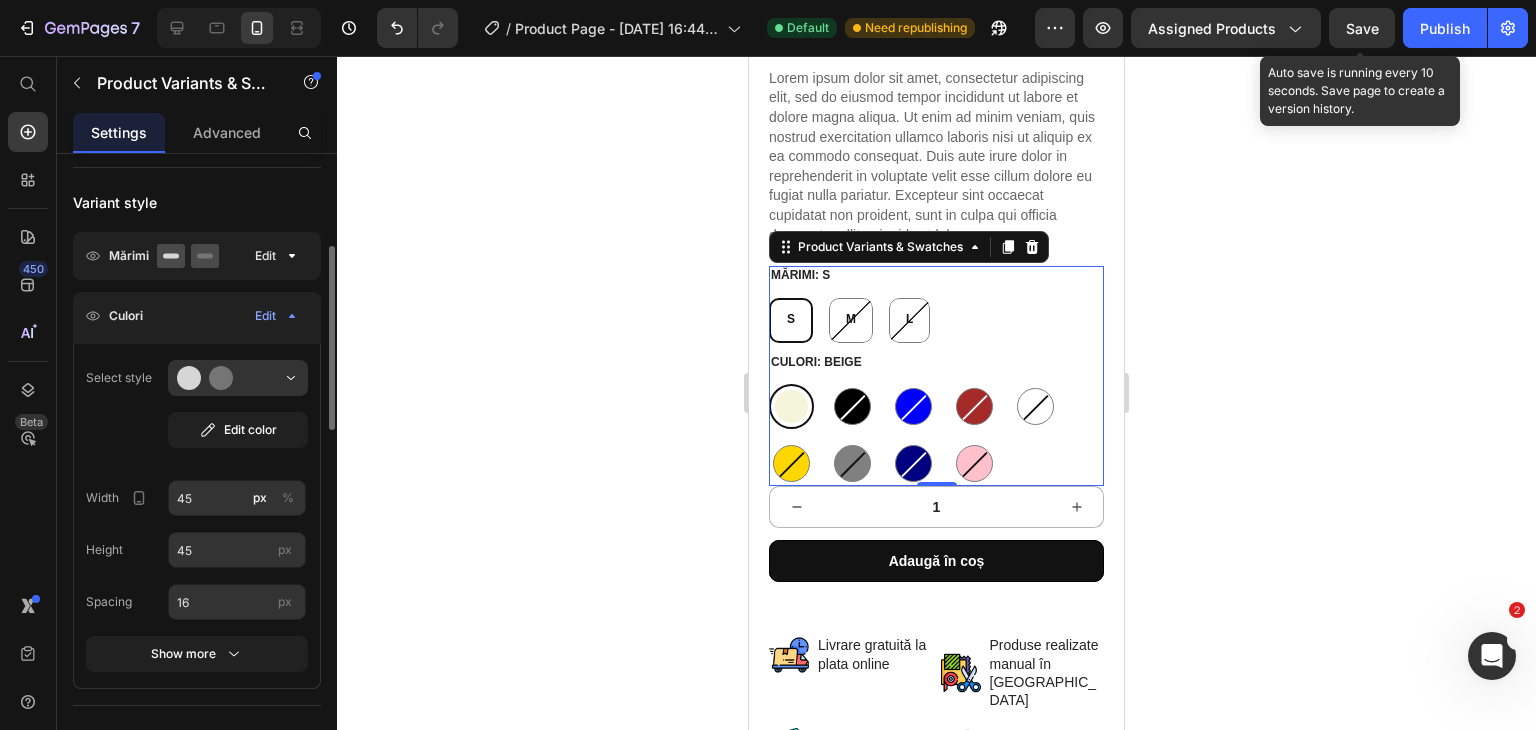 click on "Mărimi Edit" 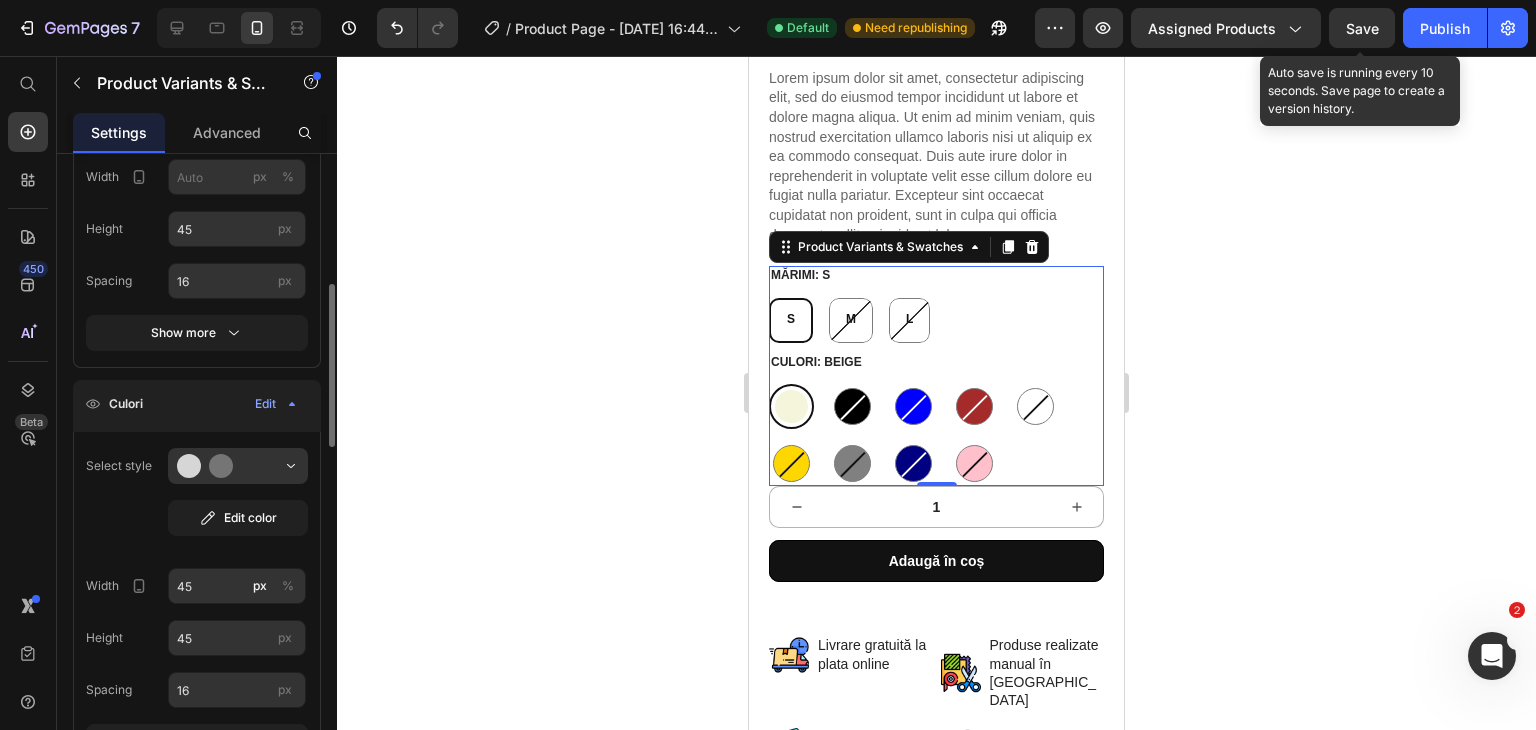 scroll, scrollTop: 508, scrollLeft: 0, axis: vertical 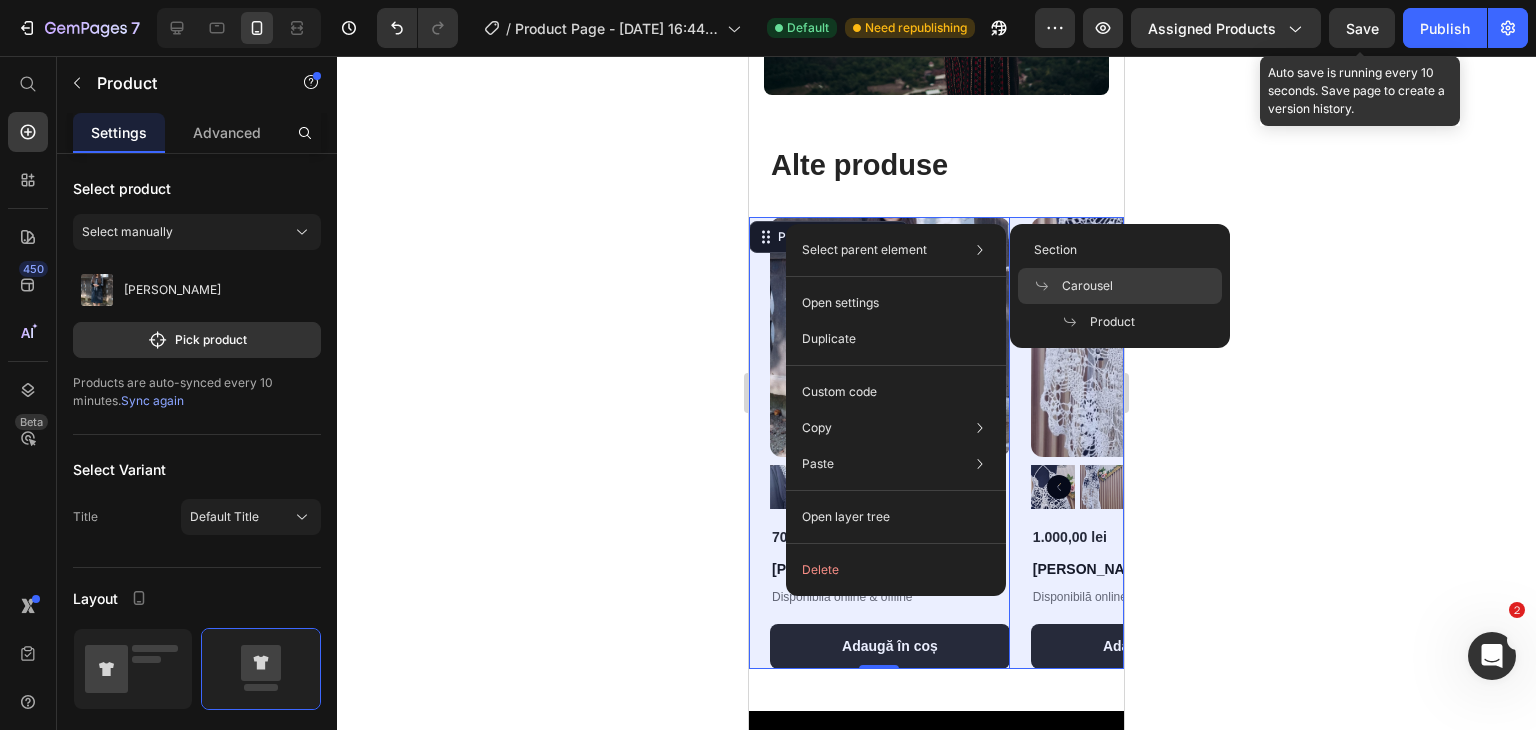 click on "Carousel" at bounding box center (1087, 286) 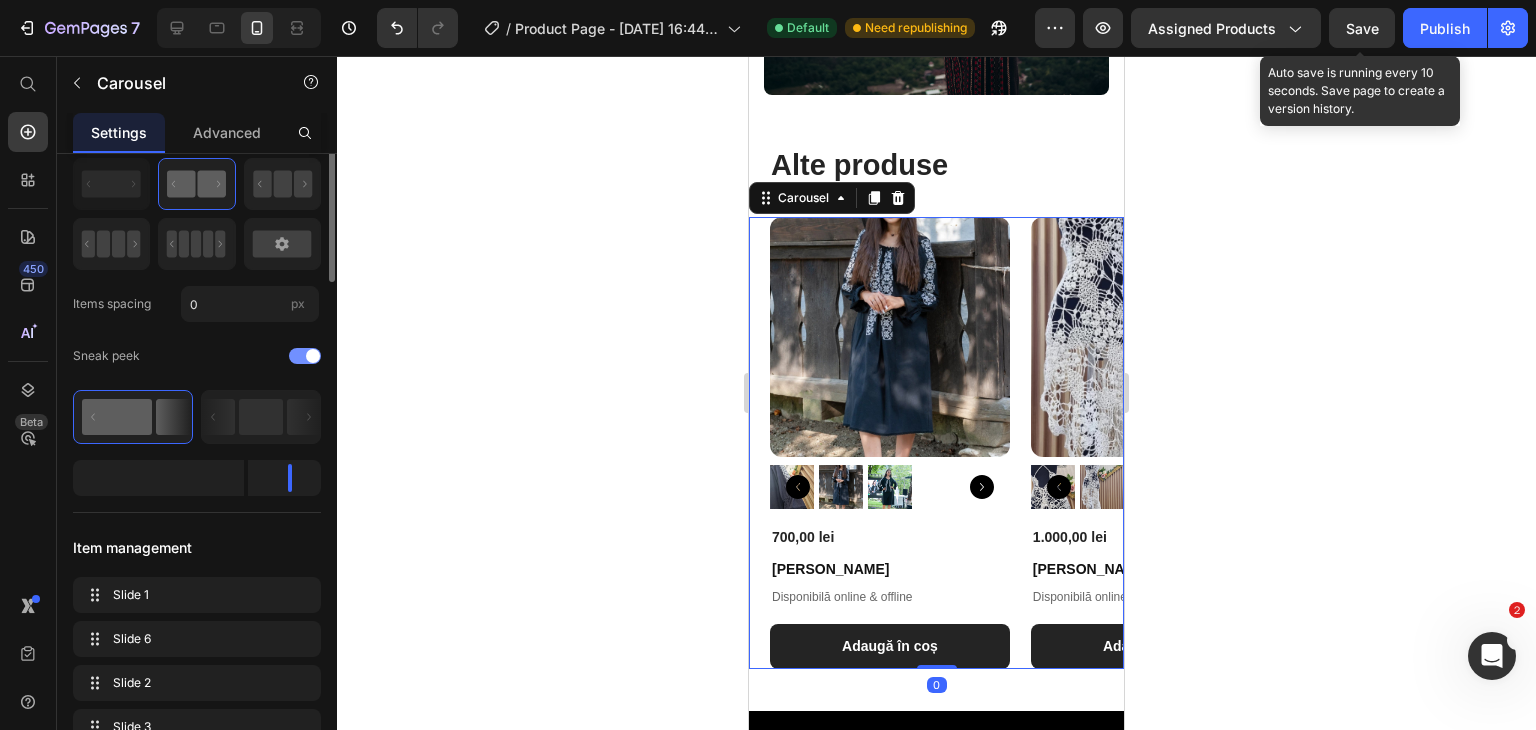 scroll, scrollTop: 0, scrollLeft: 0, axis: both 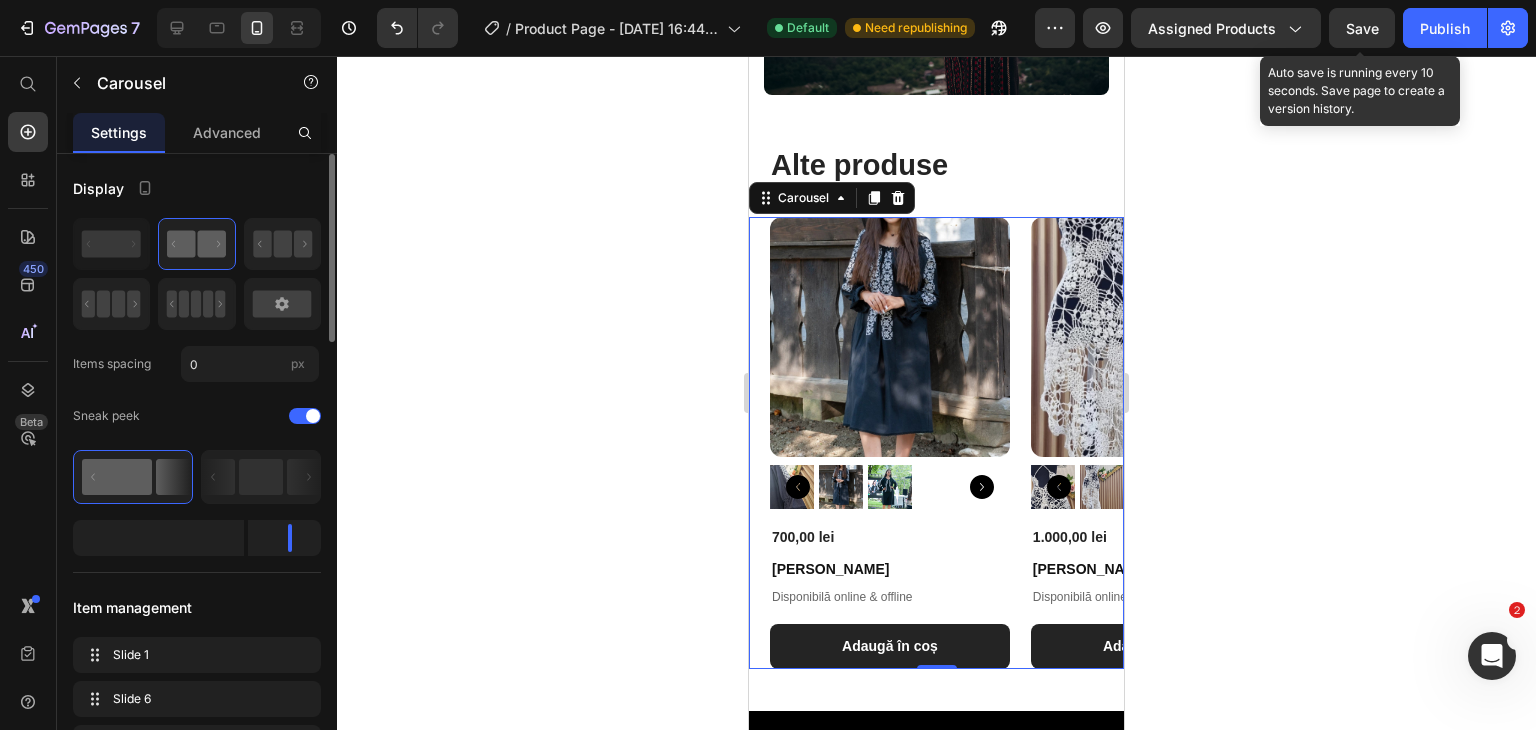 click 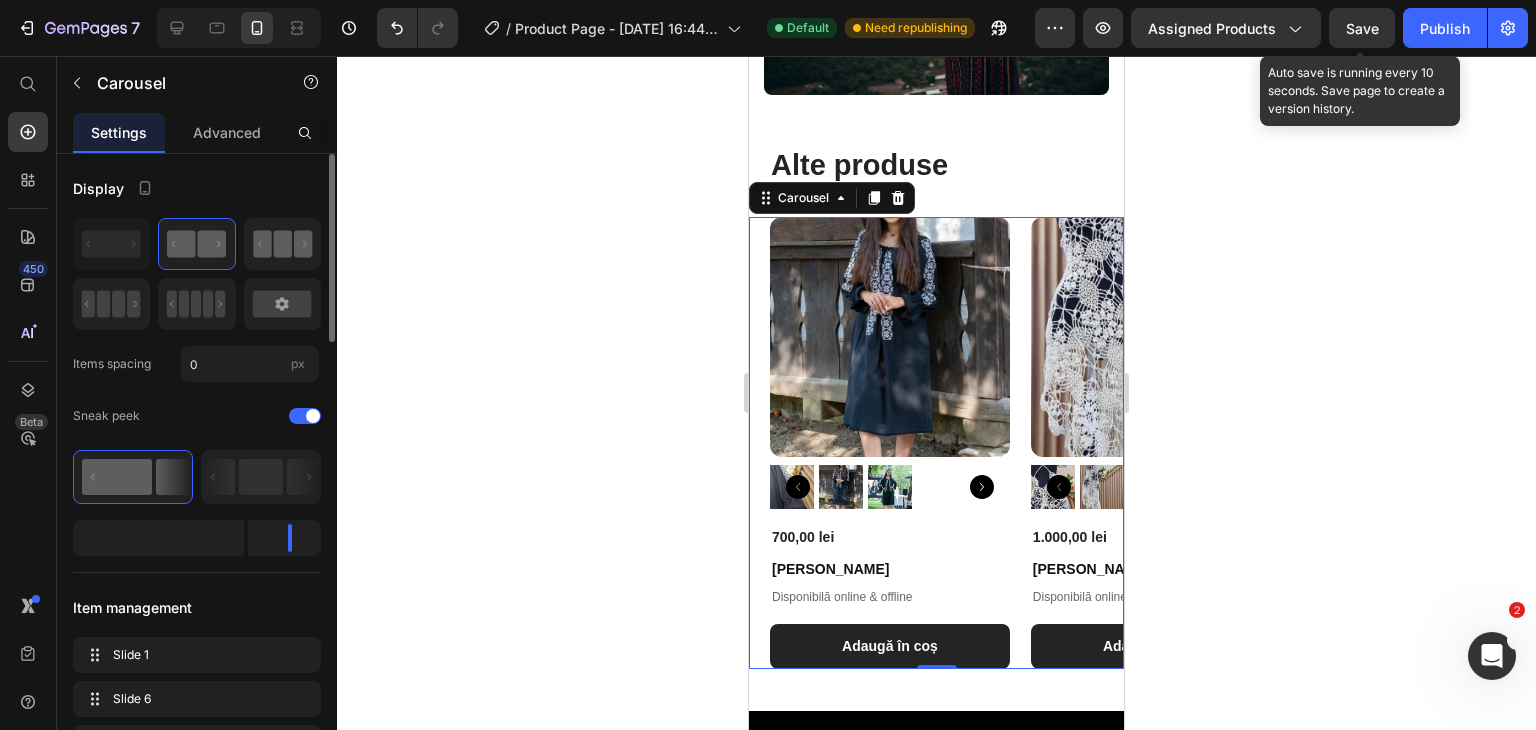 click 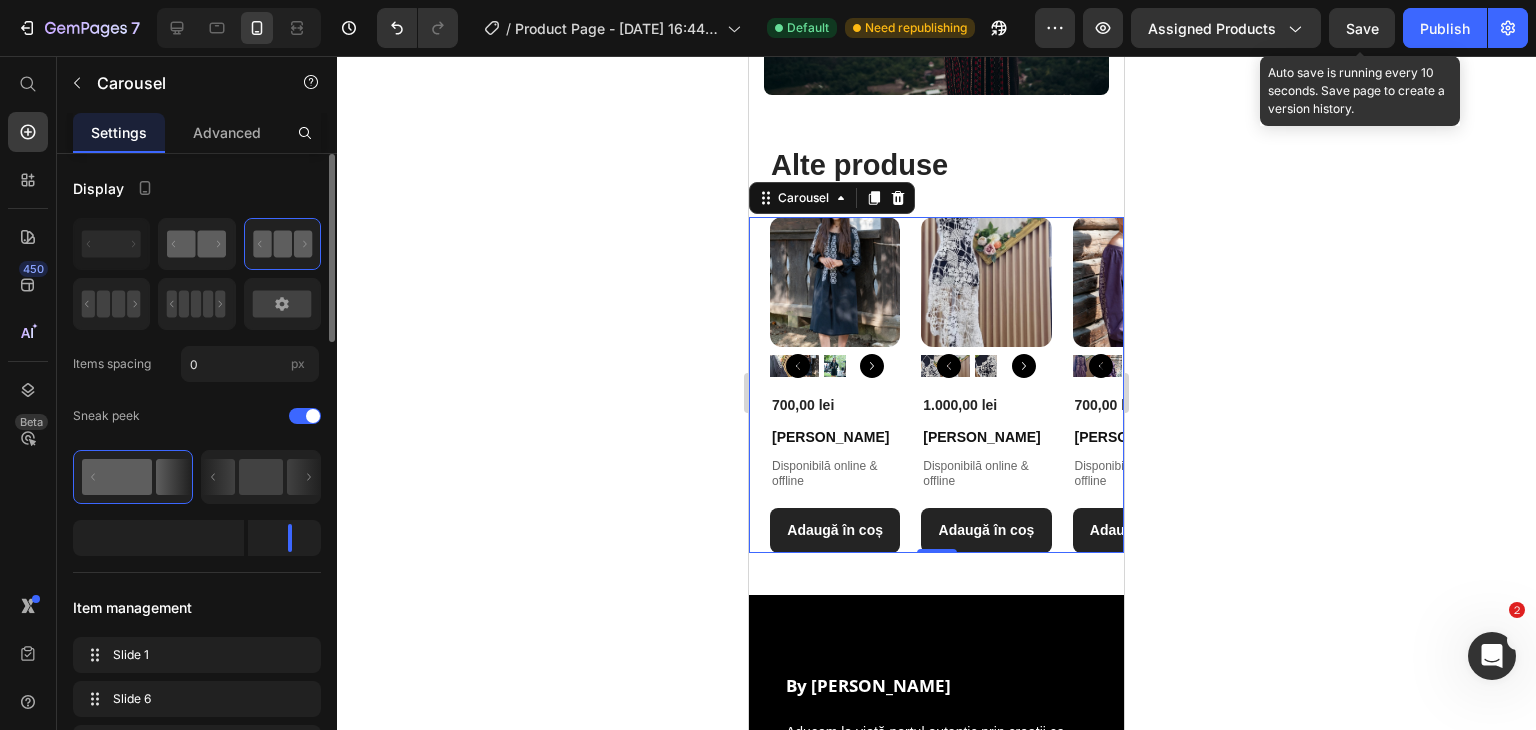 click 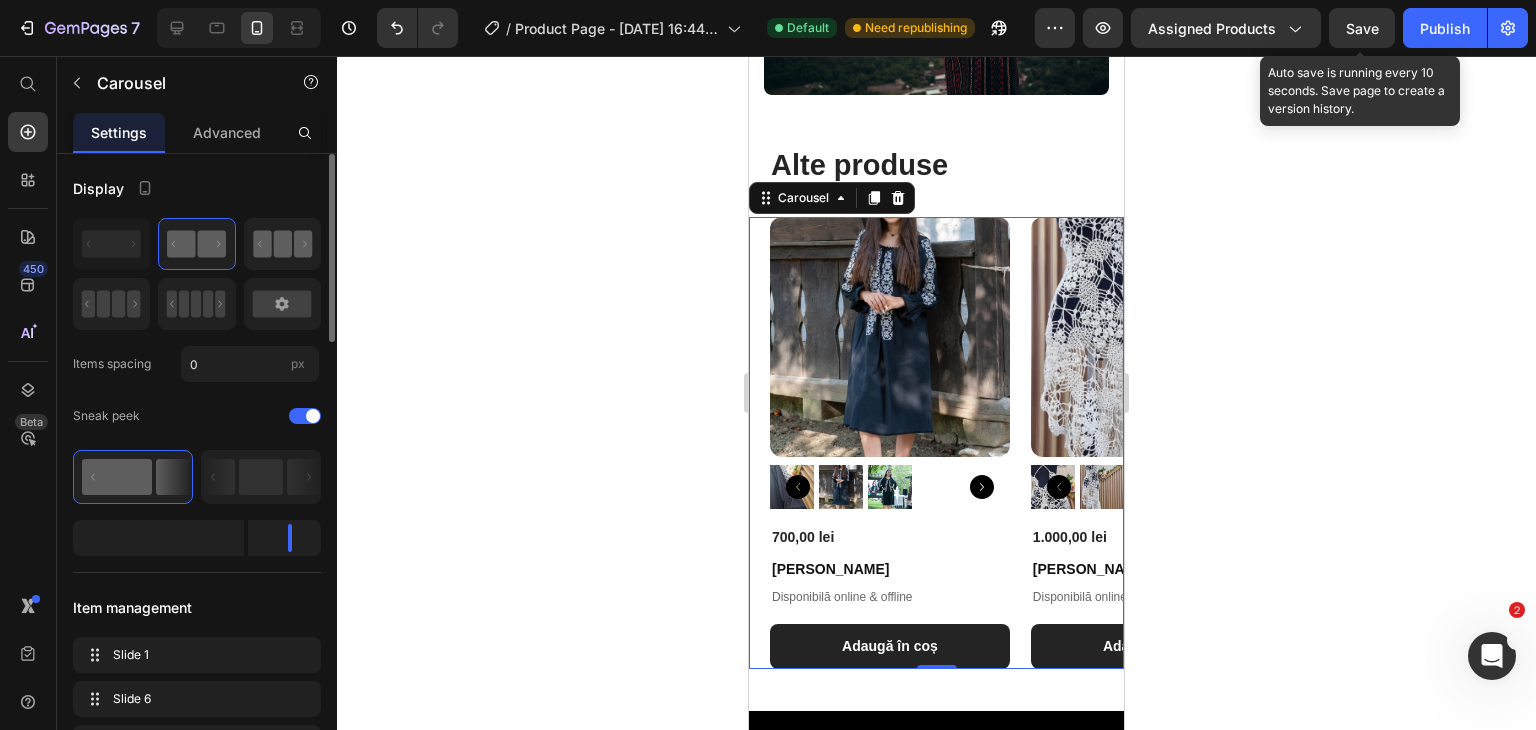 click 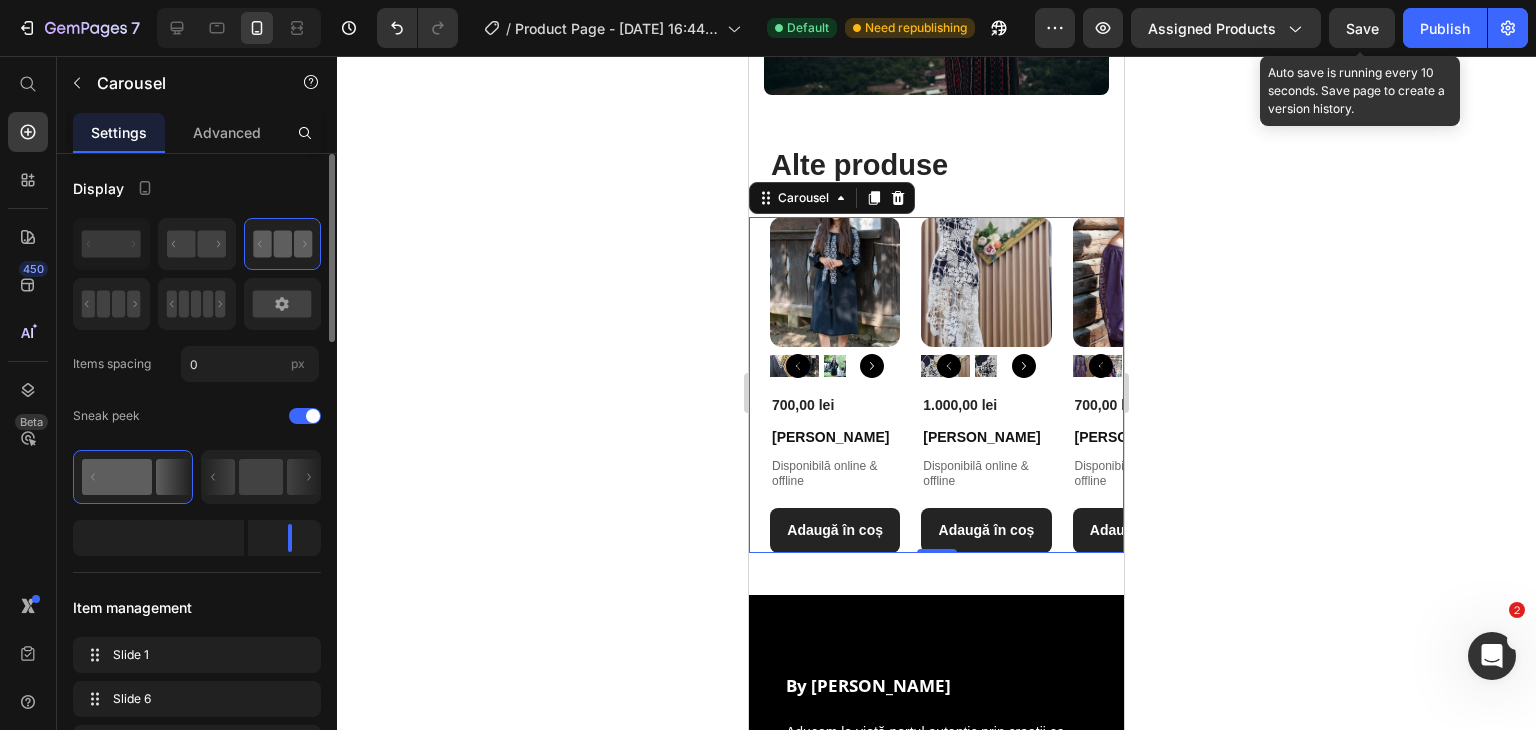click 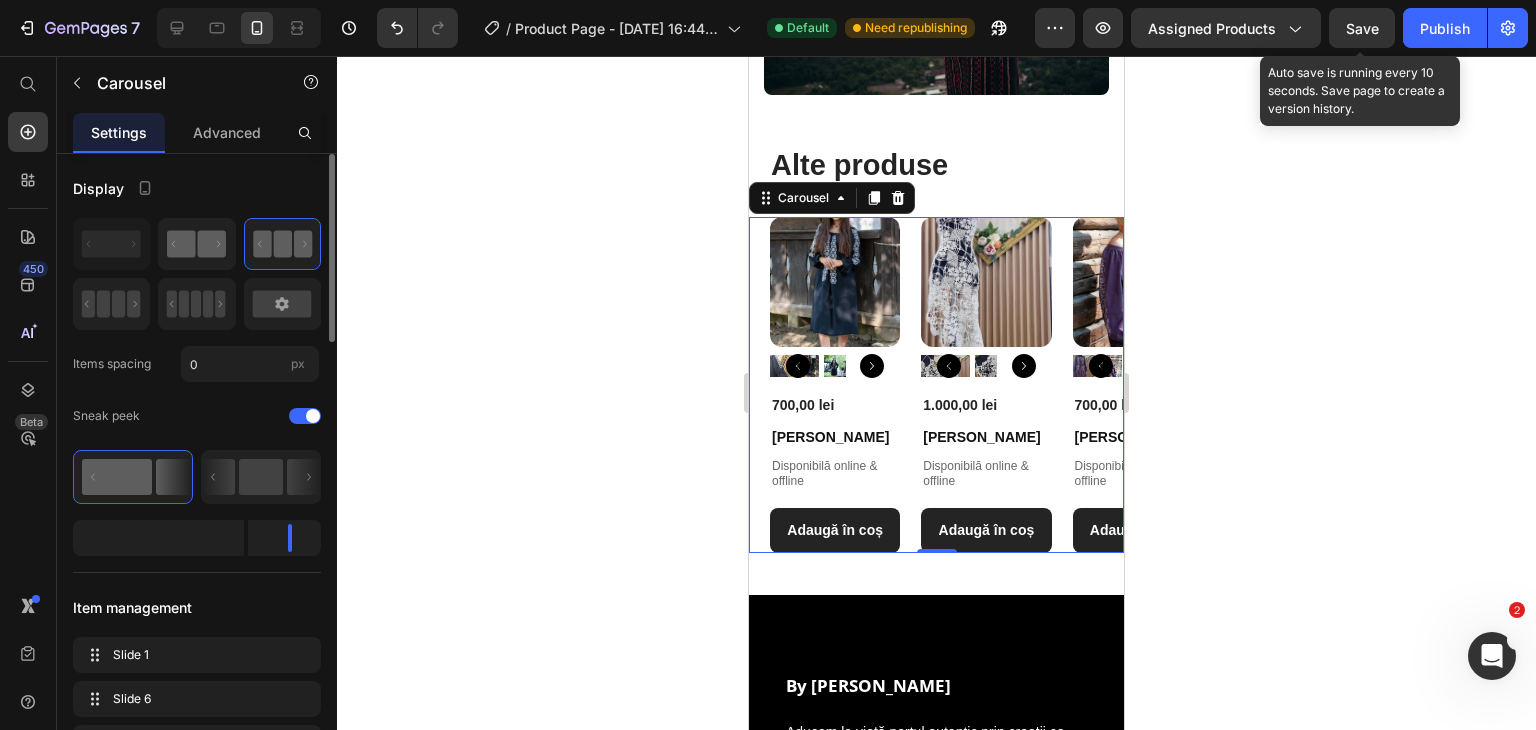 click 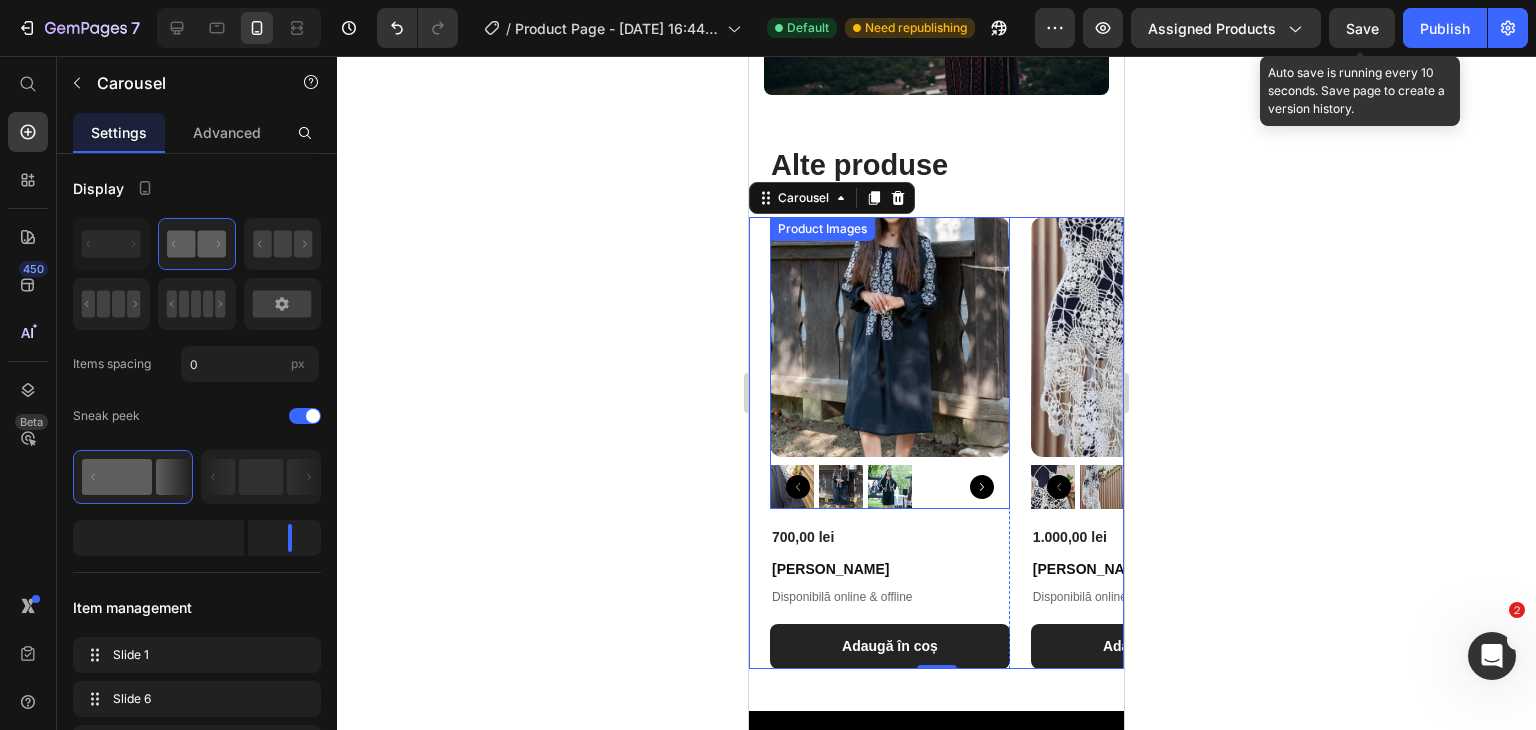 click at bounding box center (890, 487) 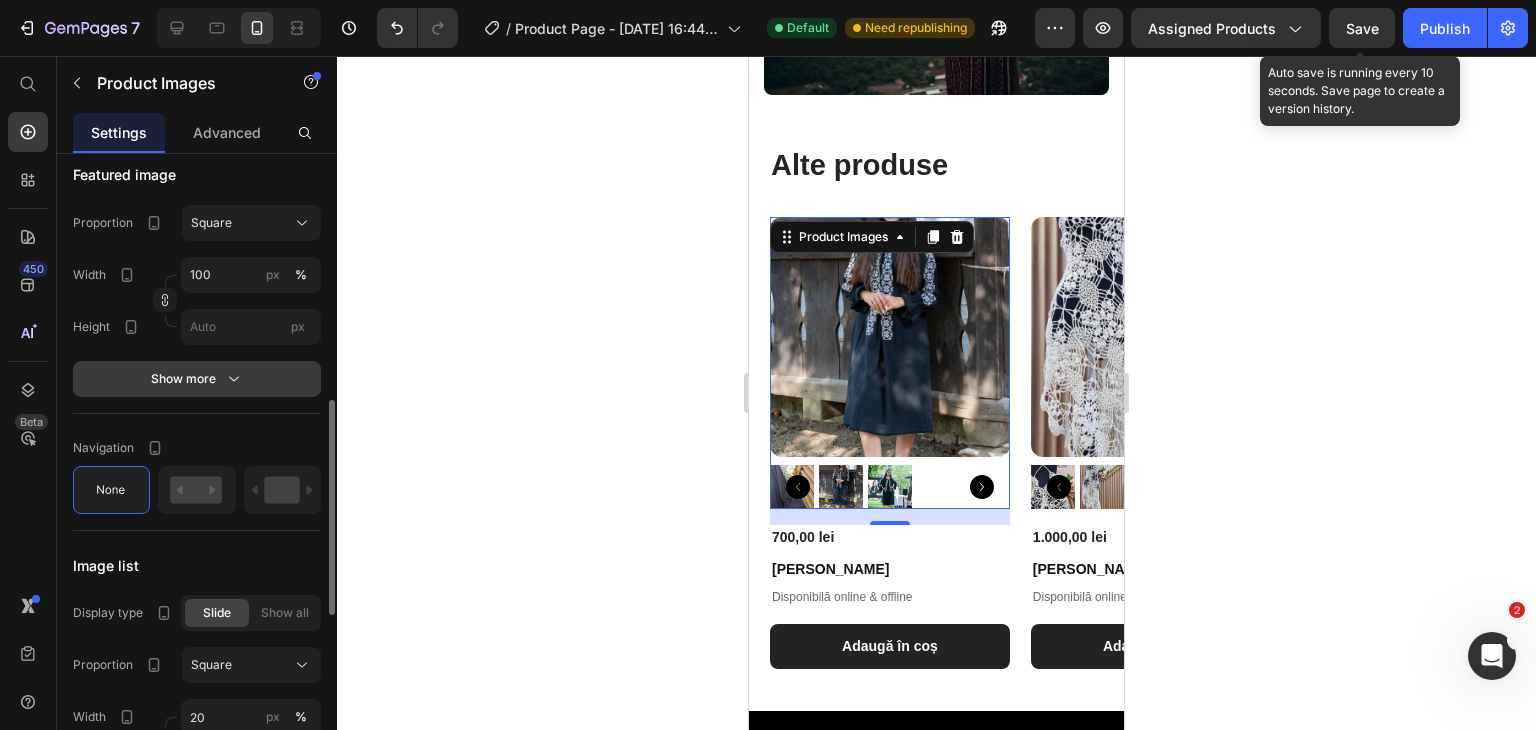 scroll, scrollTop: 724, scrollLeft: 0, axis: vertical 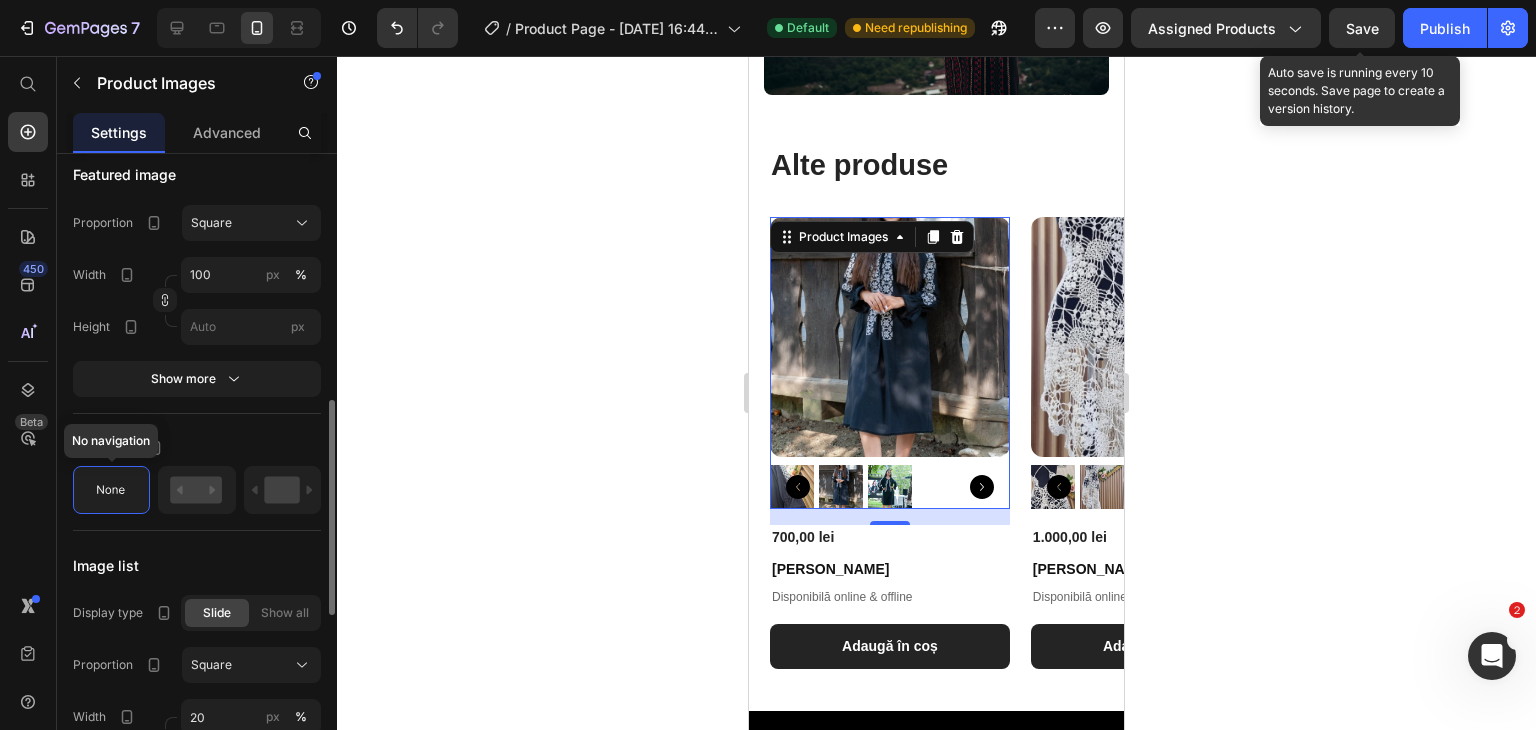 click 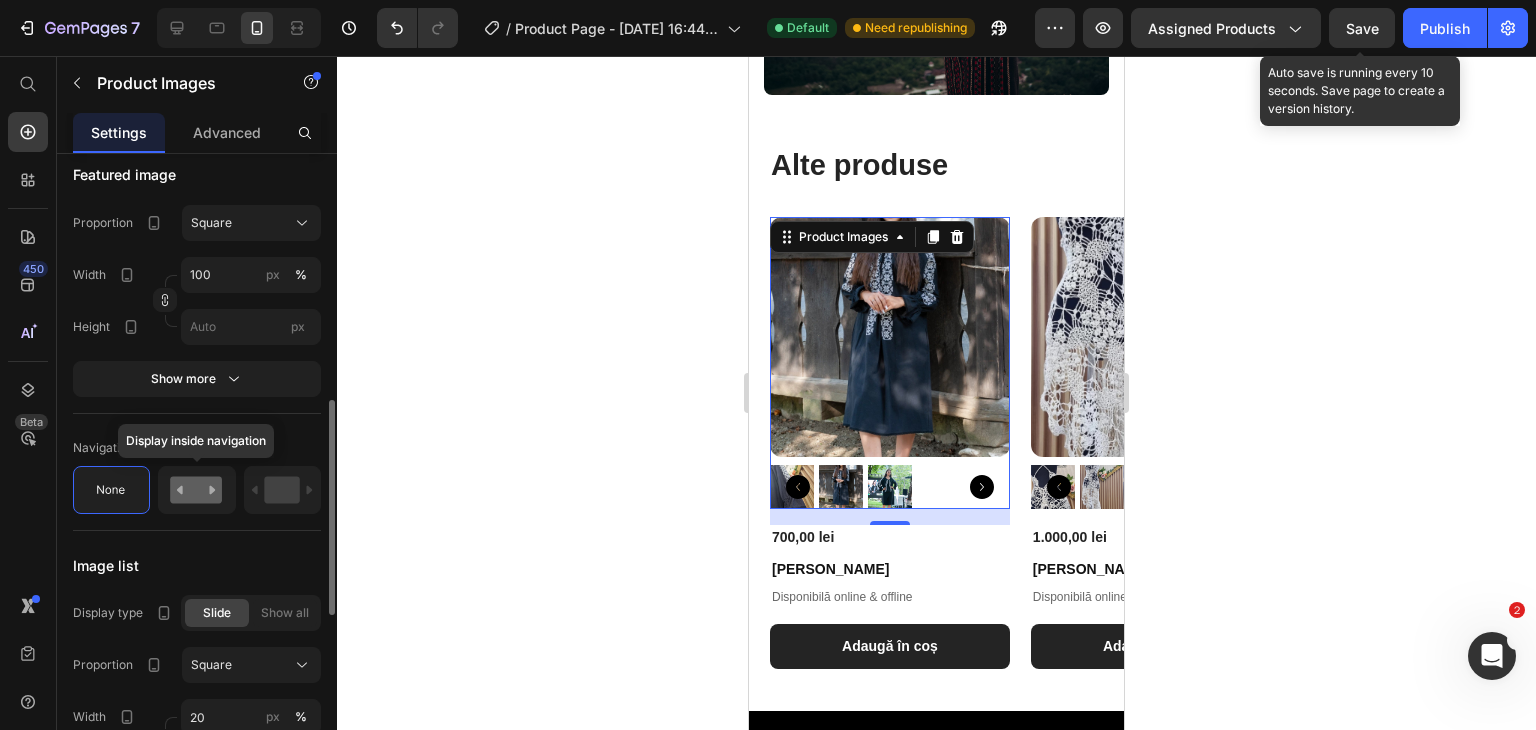 click 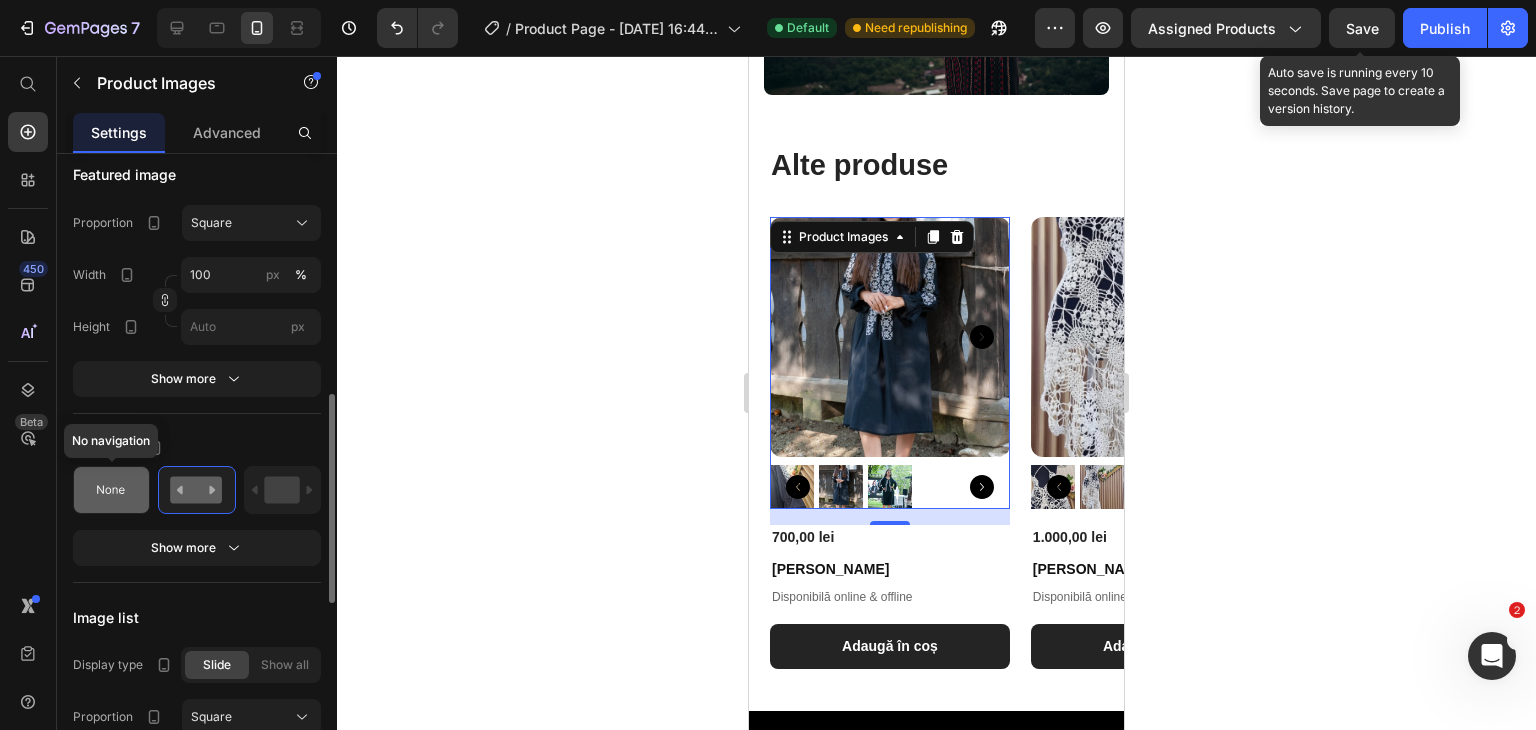 click 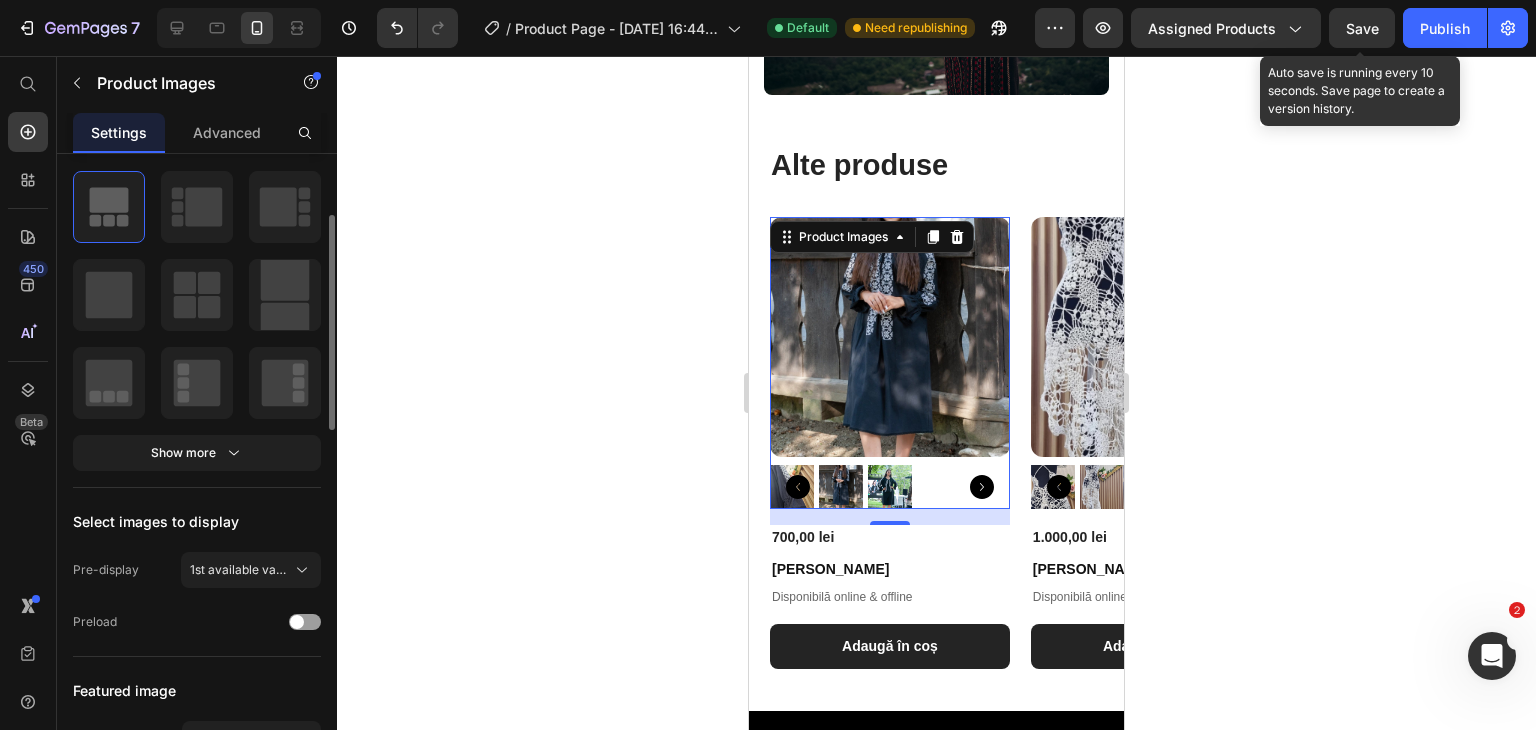 scroll, scrollTop: 201, scrollLeft: 0, axis: vertical 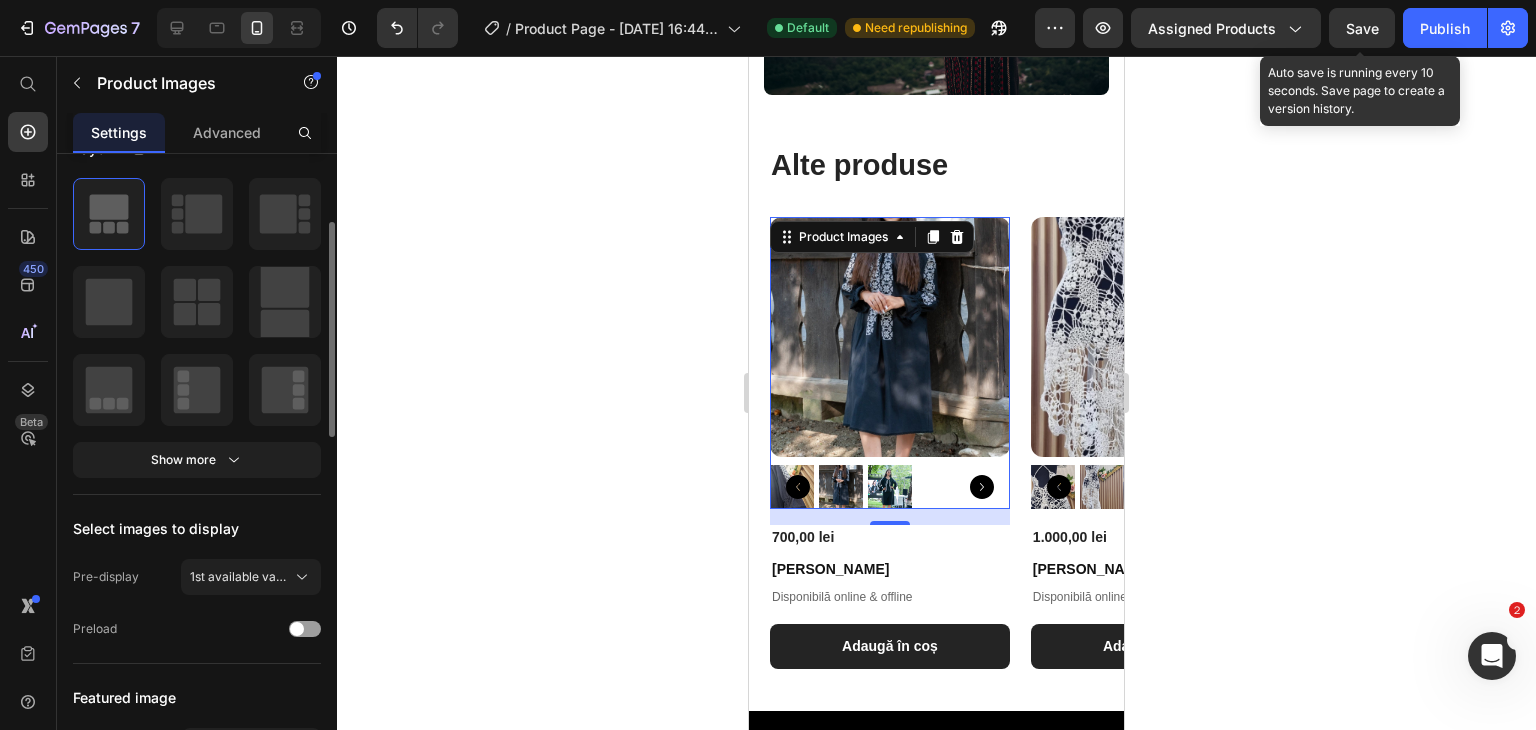 click on "Show more" at bounding box center [197, 460] 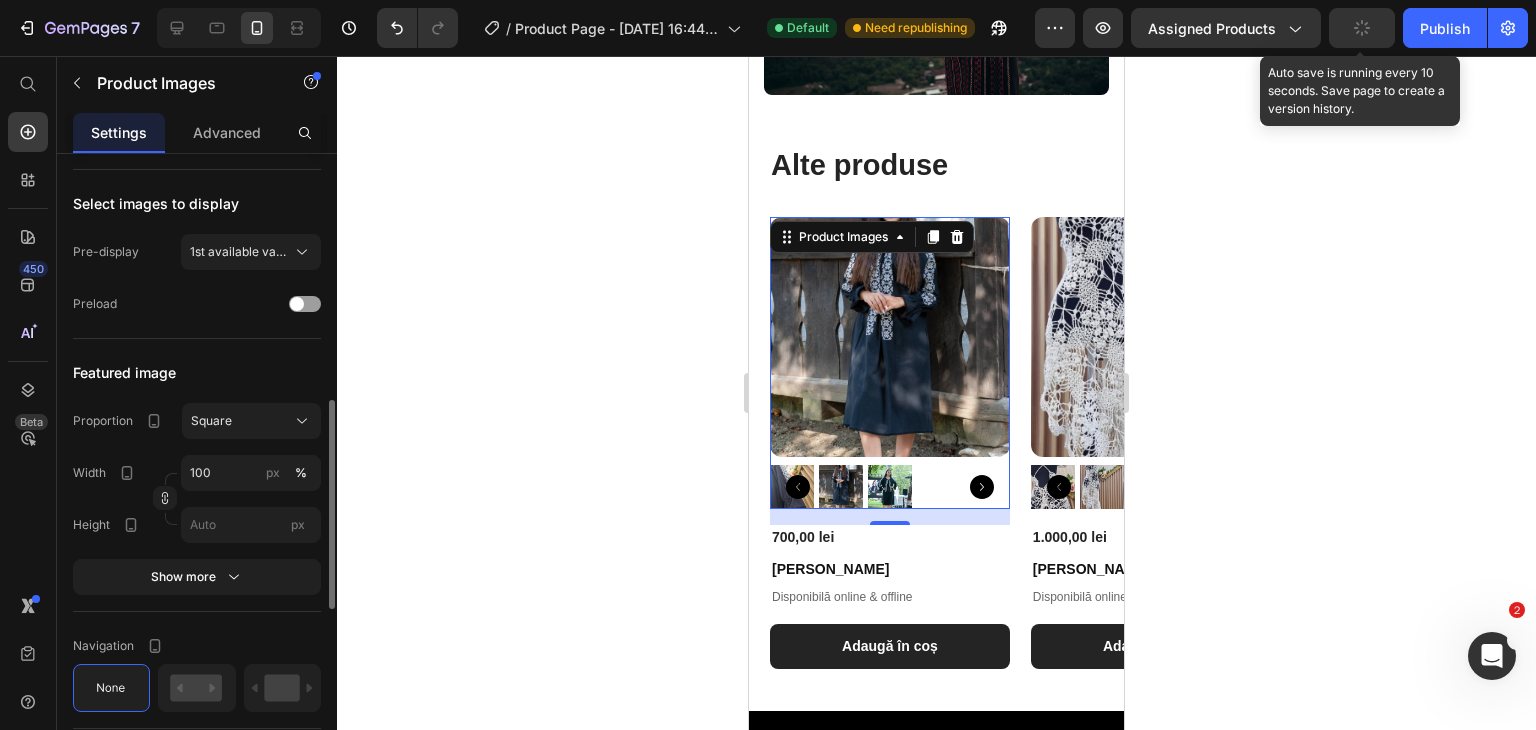 scroll, scrollTop: 725, scrollLeft: 0, axis: vertical 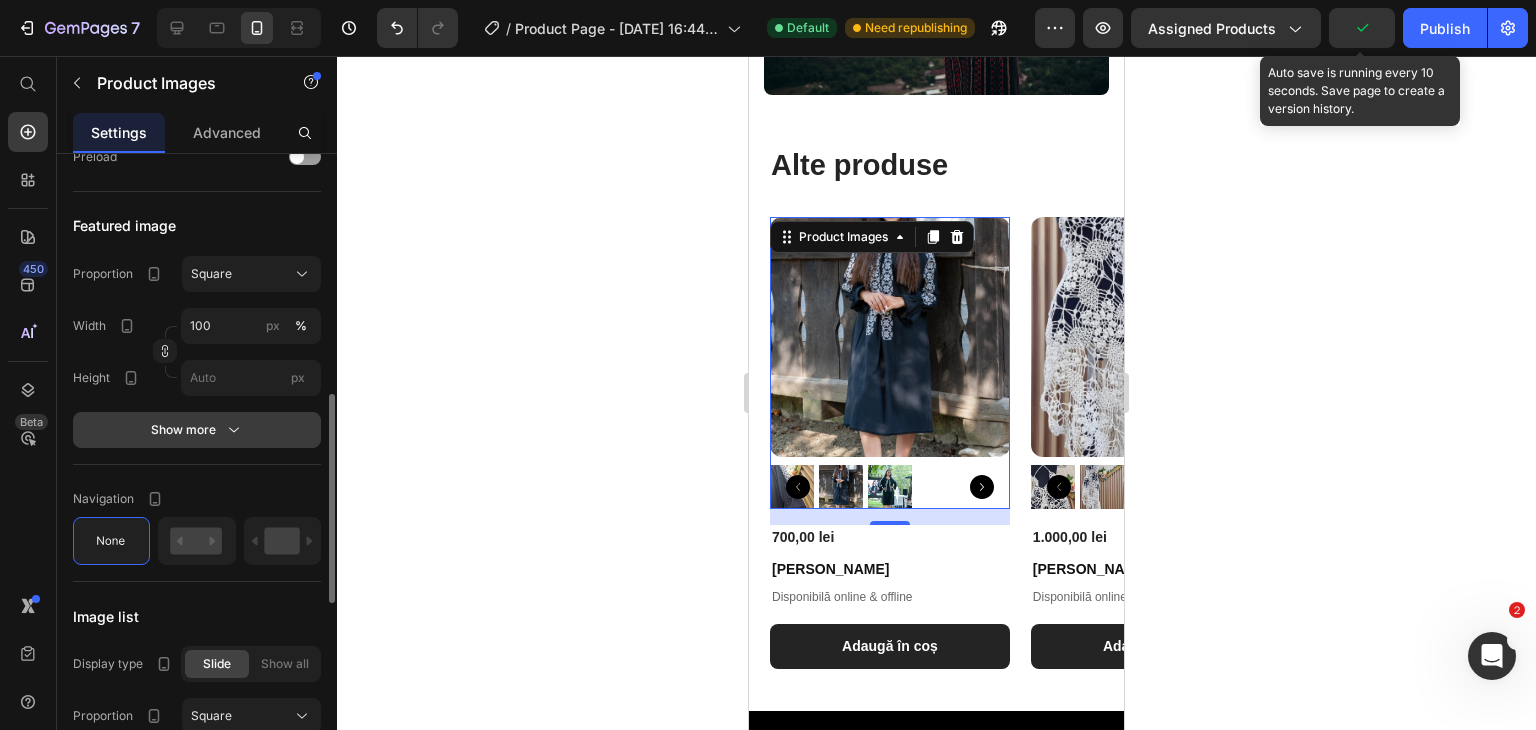 click on "Show more" at bounding box center (197, 430) 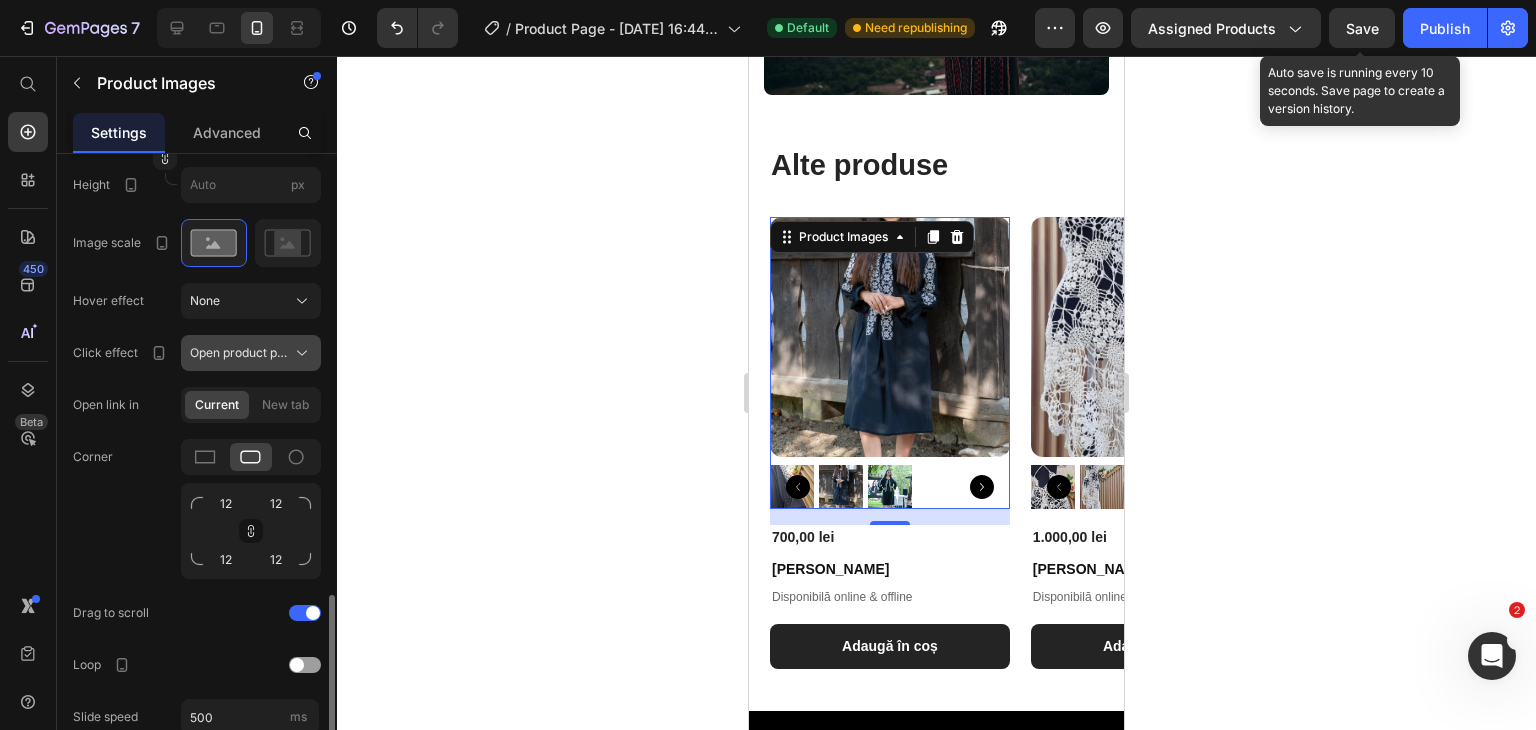 scroll, scrollTop: 1092, scrollLeft: 0, axis: vertical 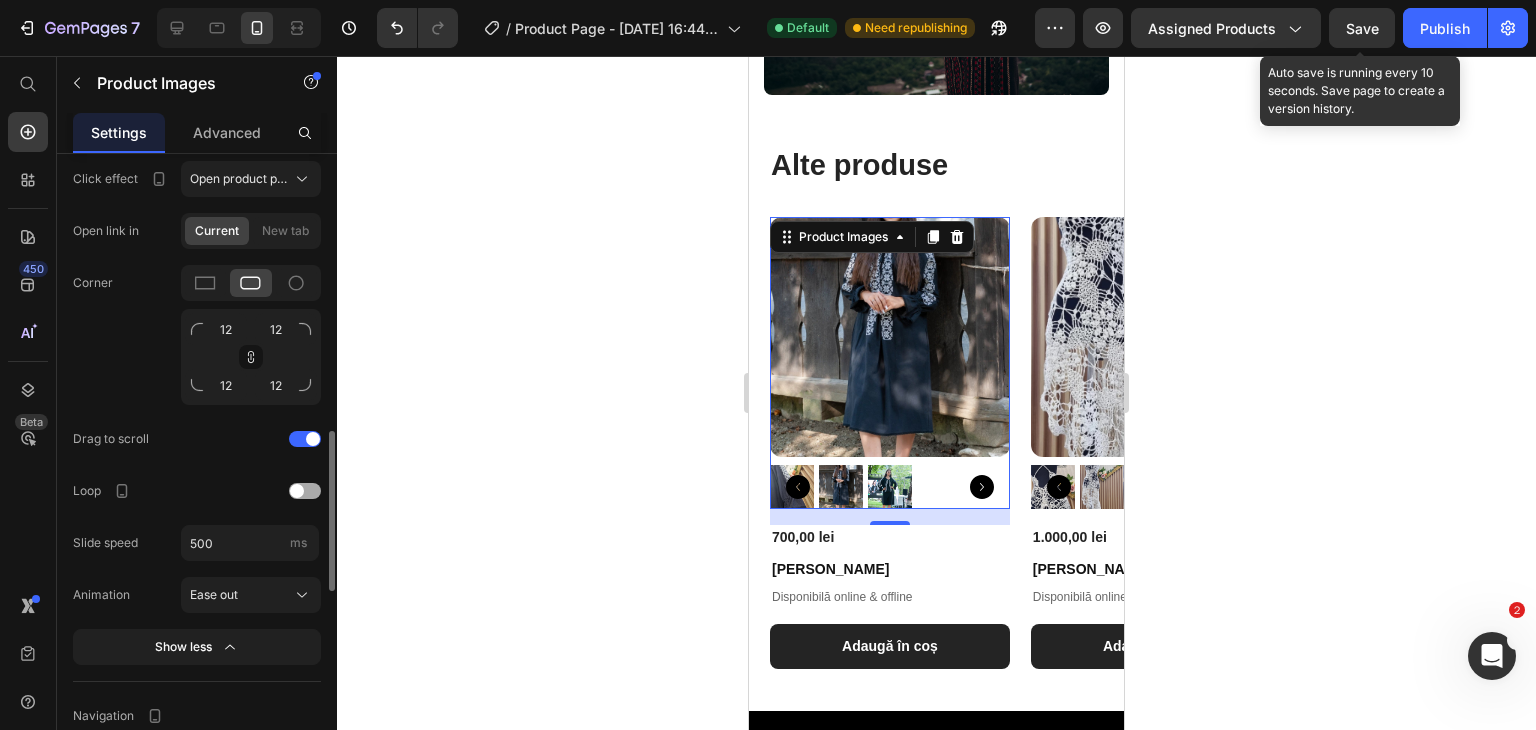 click at bounding box center (305, 491) 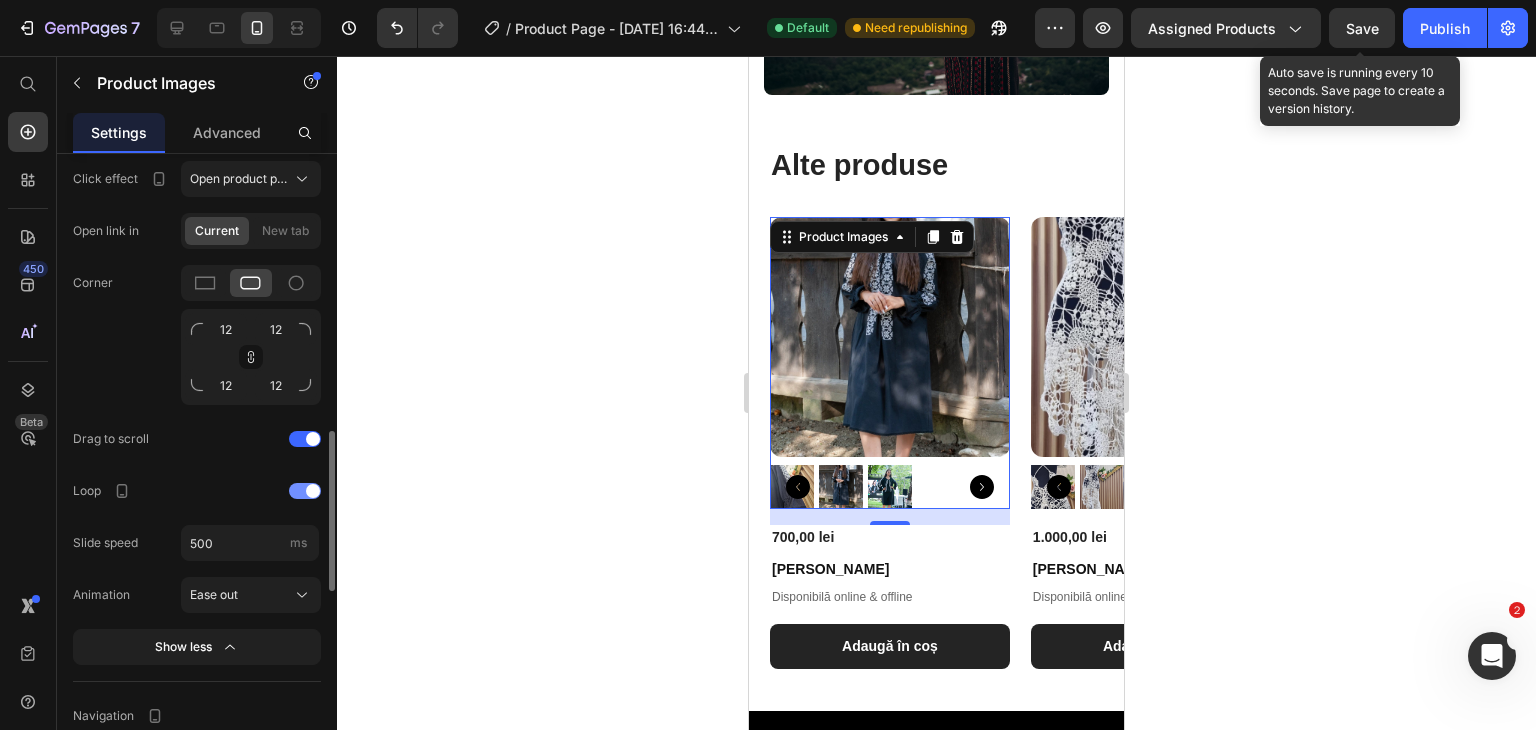 click at bounding box center [305, 491] 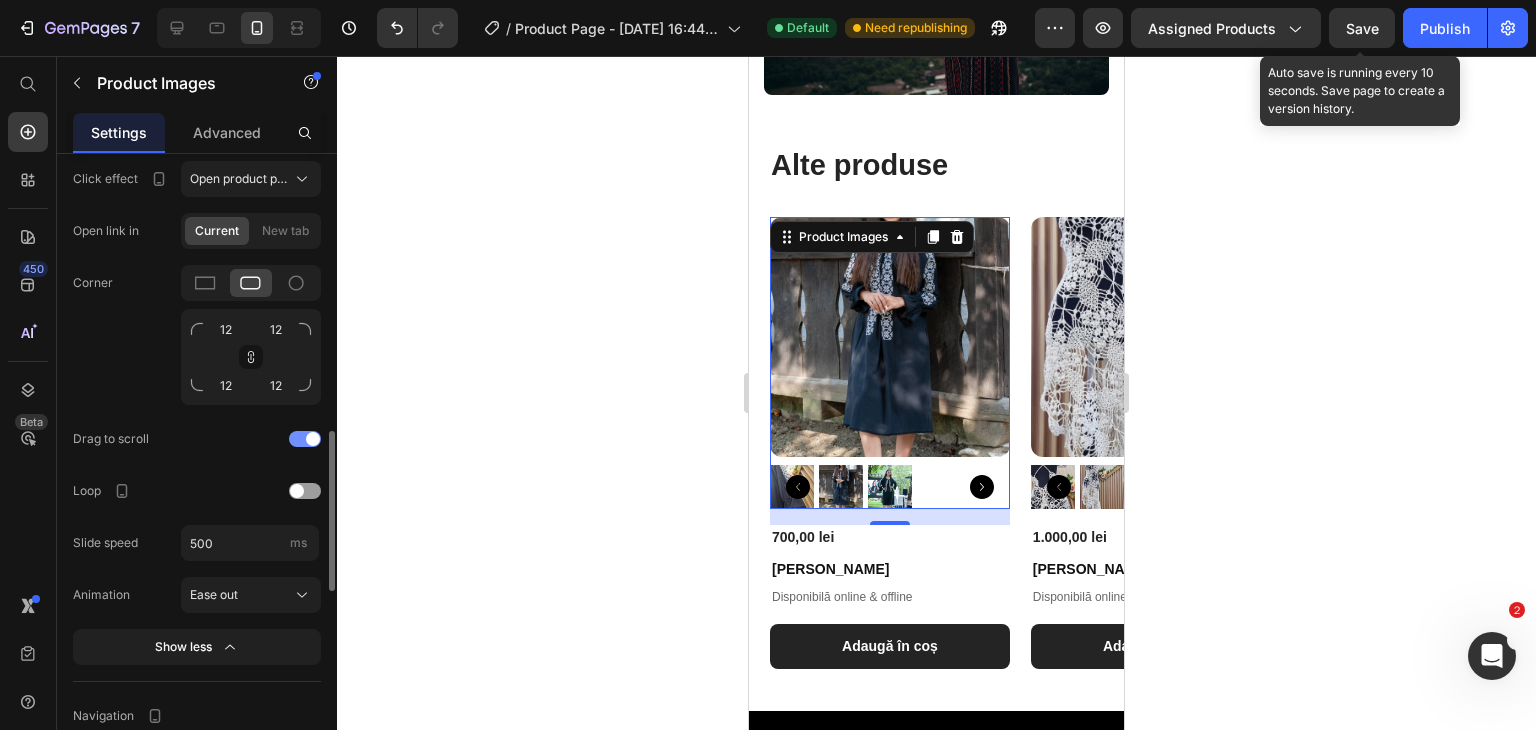 click at bounding box center [313, 439] 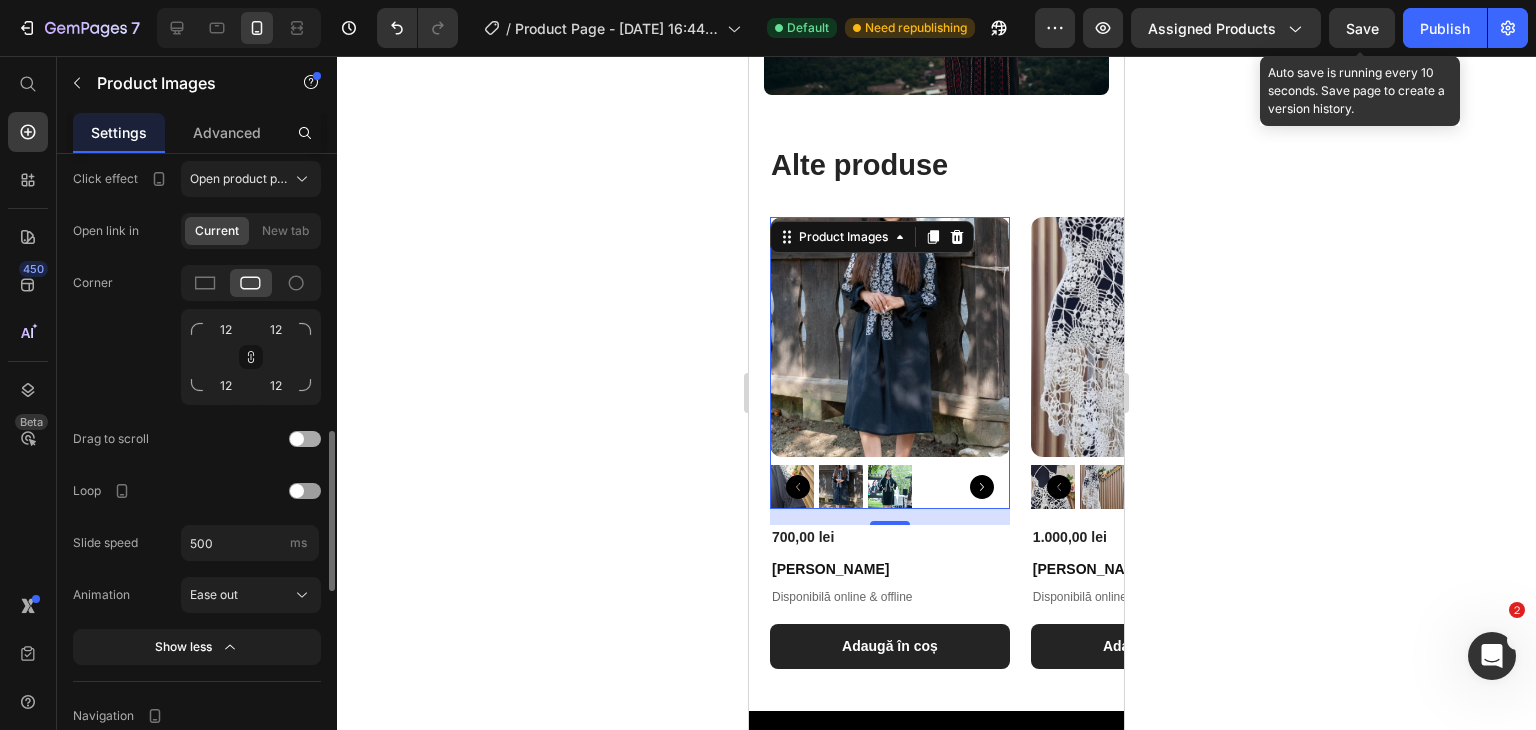 click at bounding box center [305, 439] 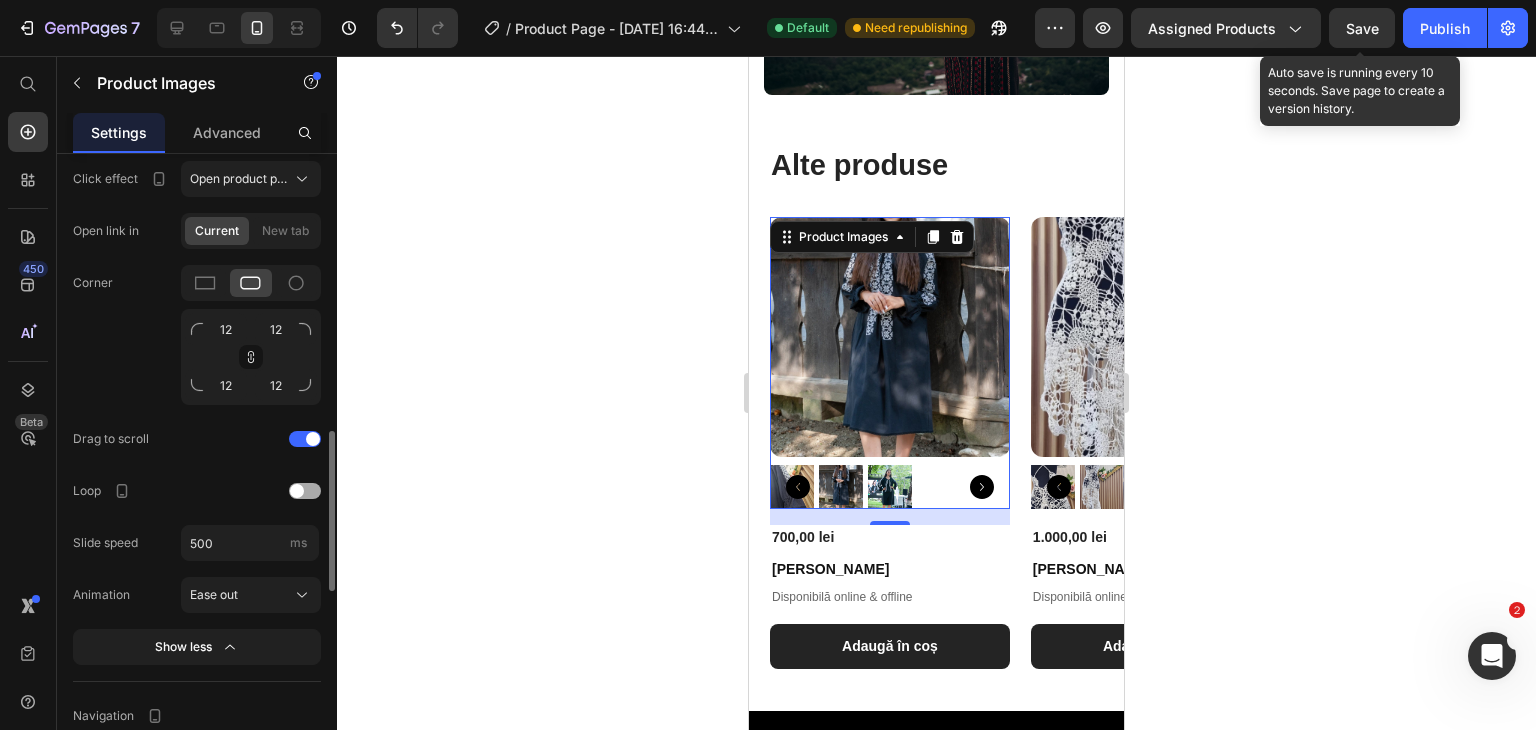 click at bounding box center [305, 491] 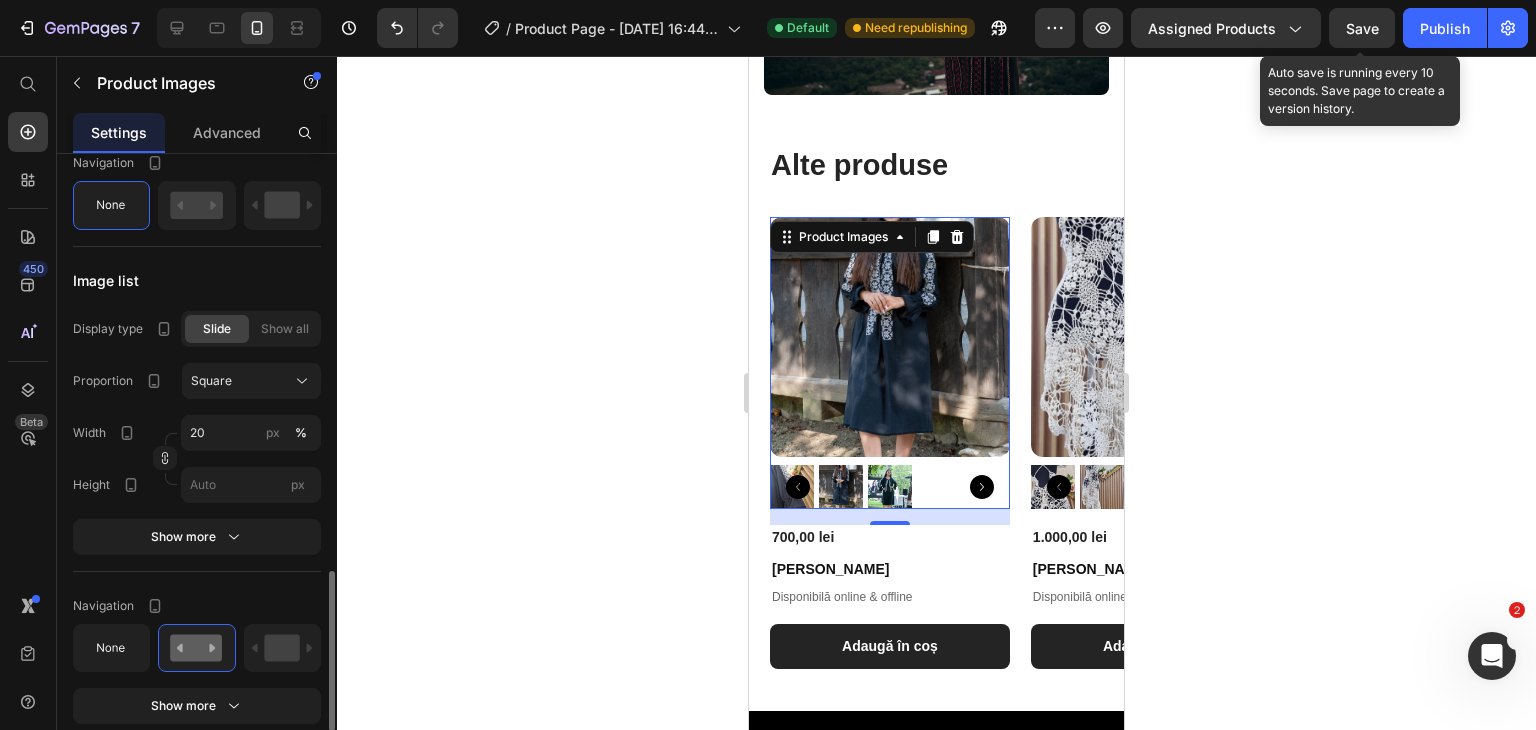 scroll, scrollTop: 1670, scrollLeft: 0, axis: vertical 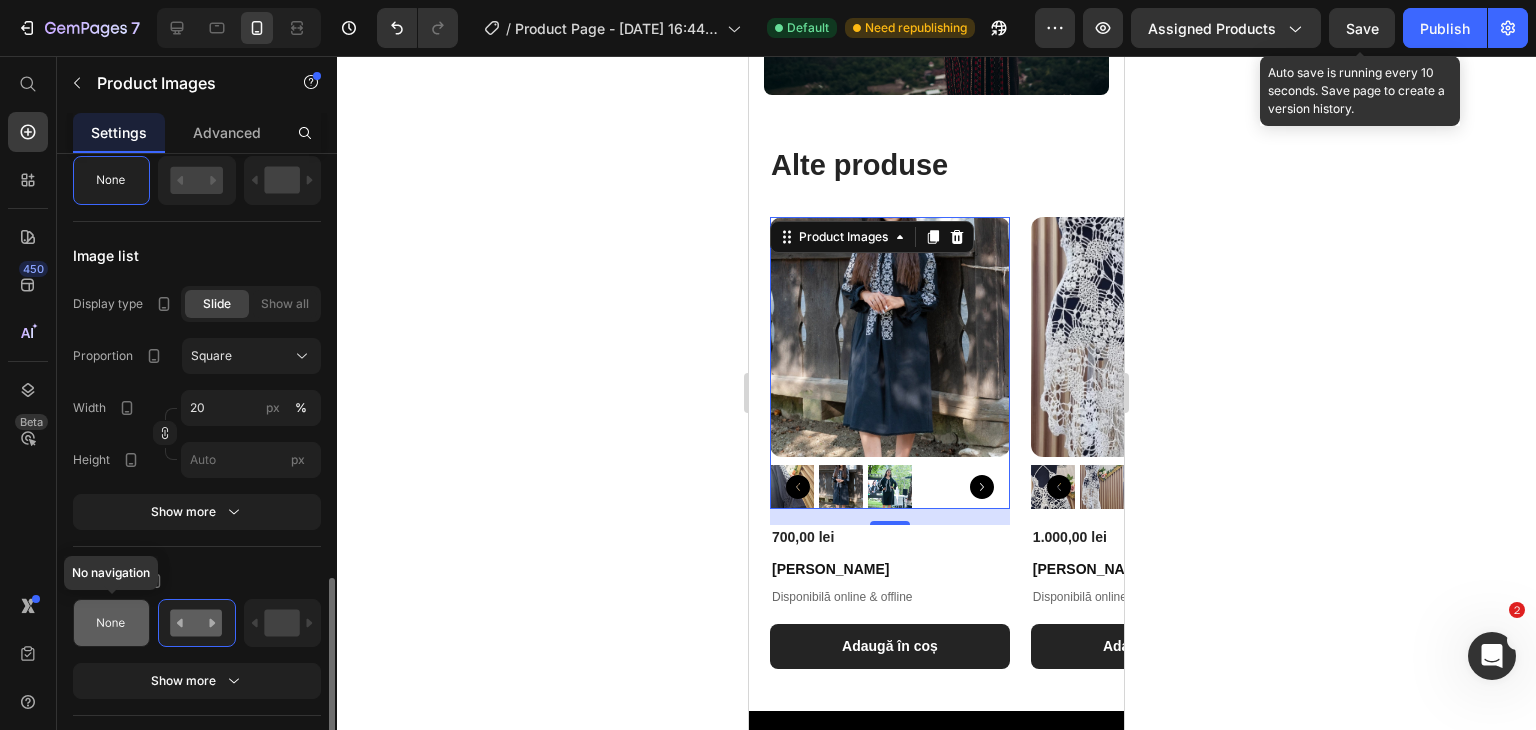 click 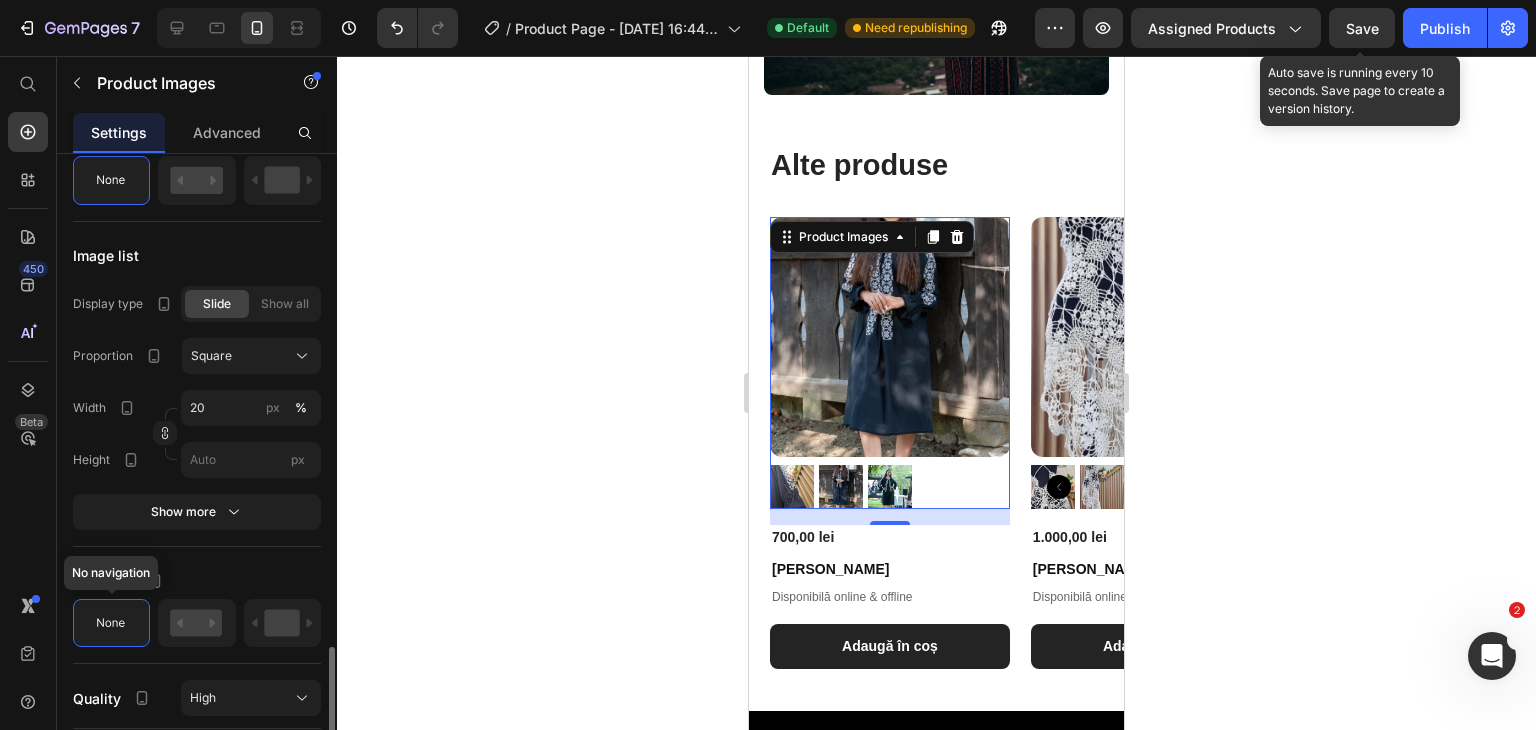 scroll, scrollTop: 1810, scrollLeft: 0, axis: vertical 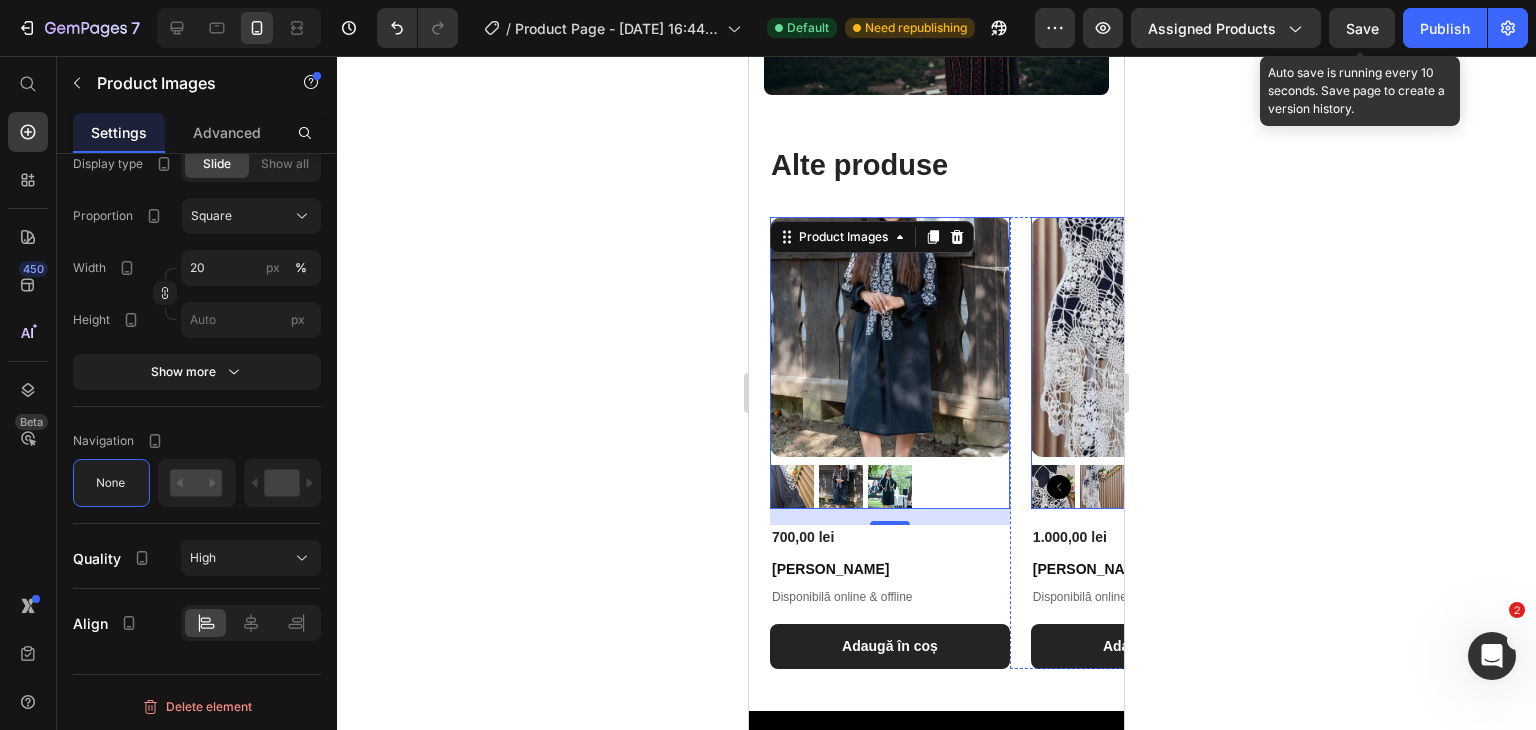 click at bounding box center (1151, 337) 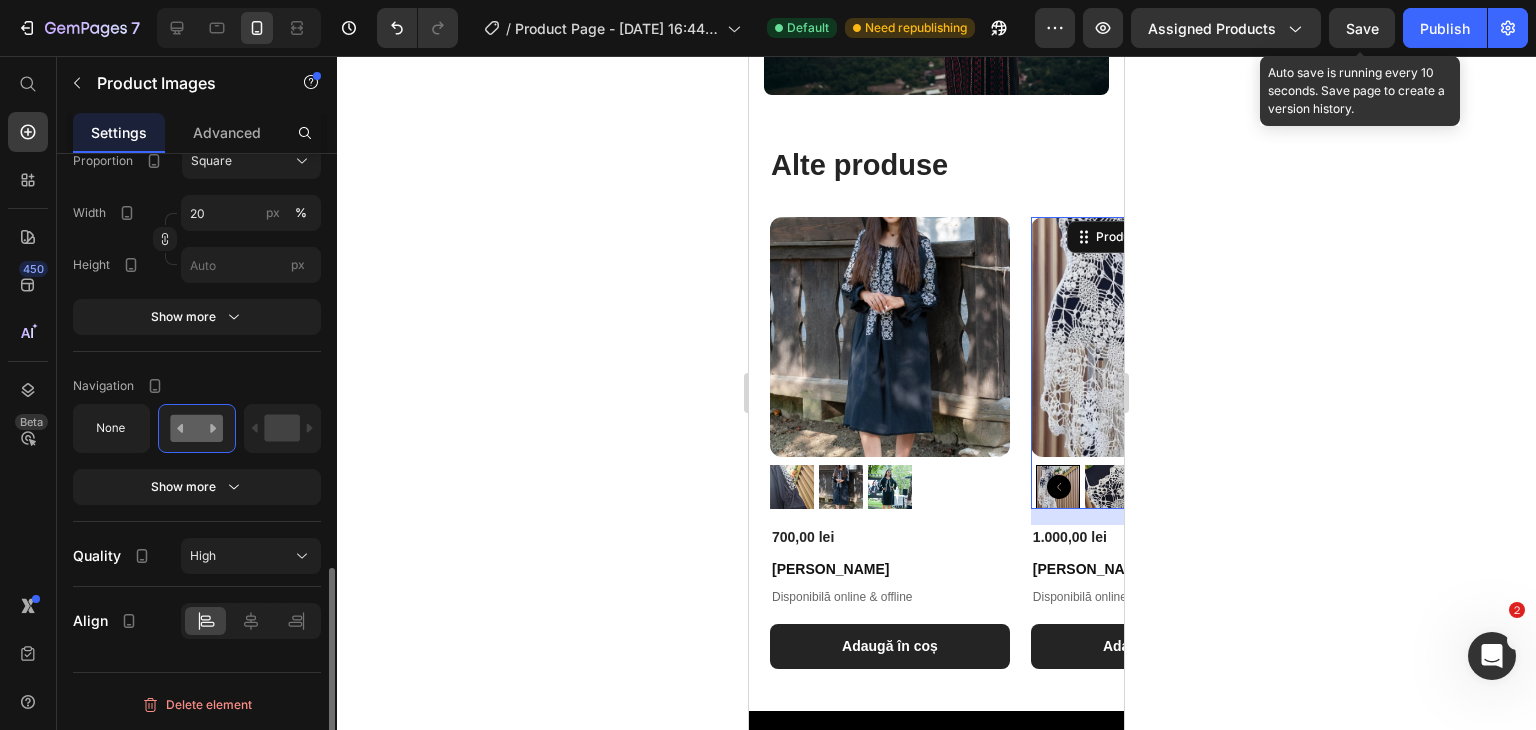 scroll, scrollTop: 1225, scrollLeft: 0, axis: vertical 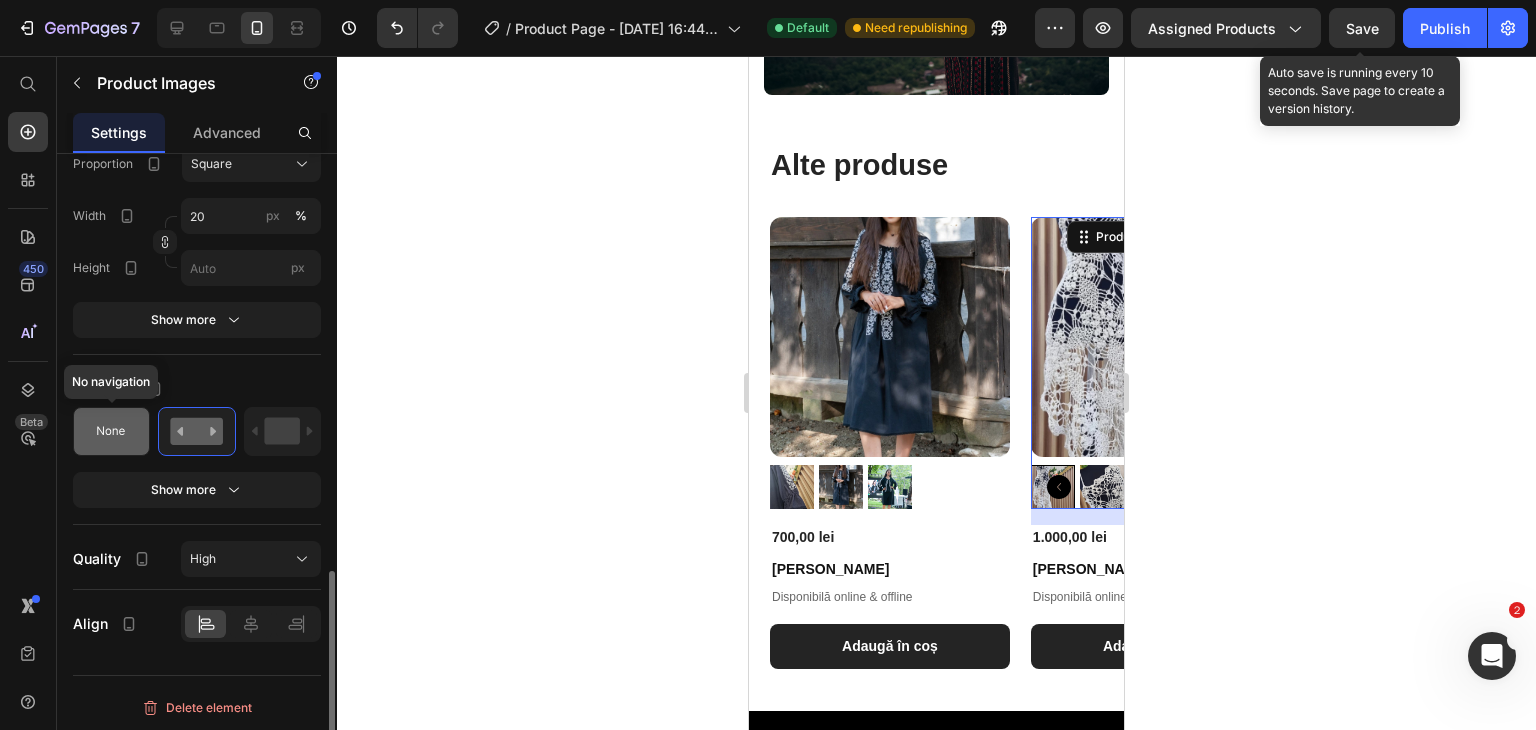 click 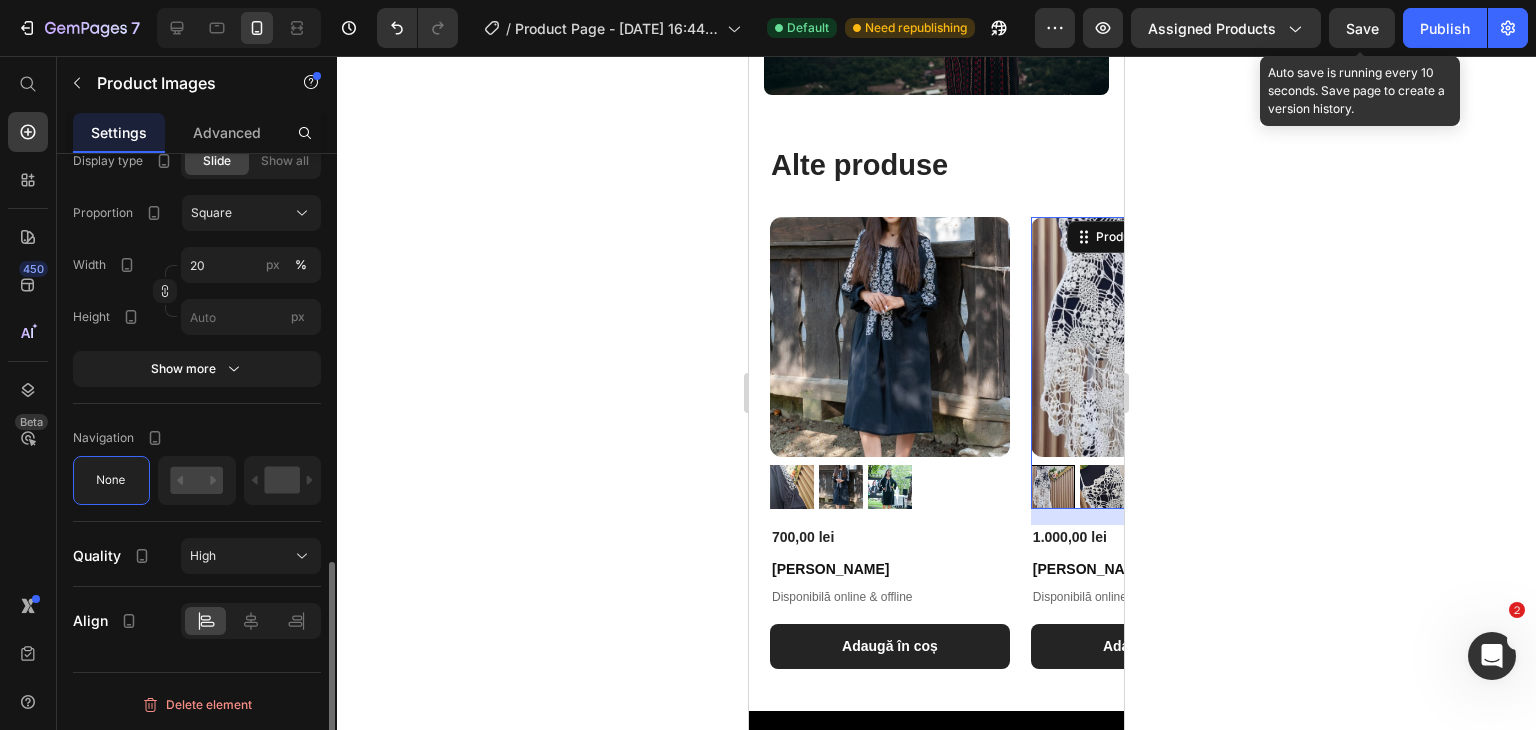 scroll, scrollTop: 1173, scrollLeft: 0, axis: vertical 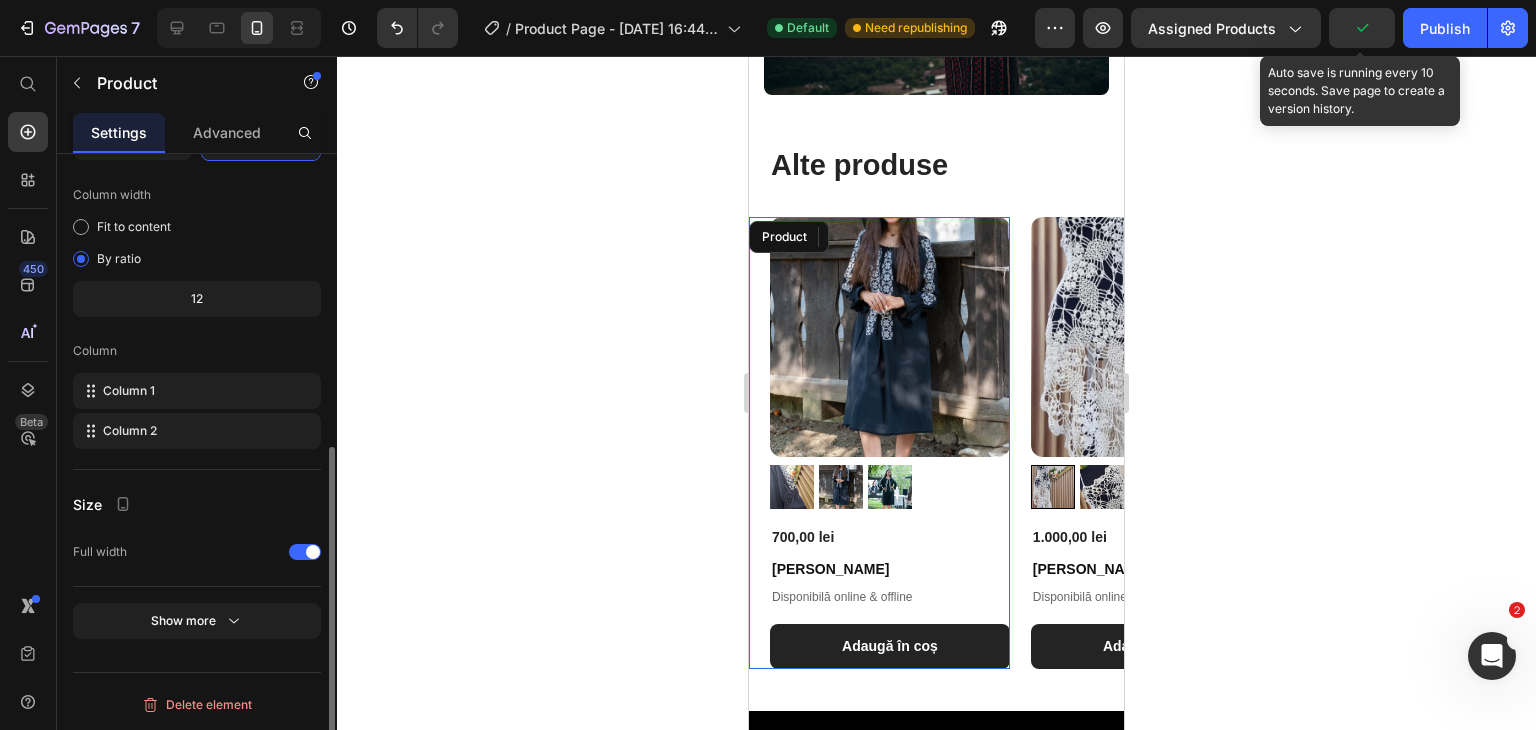 click on "Product Images 700,00 lei Product Price Rochie Tania Product Title Disponibilă online & offline Text Block Adaugă în coș Add to Cart Product" at bounding box center (879, 443) 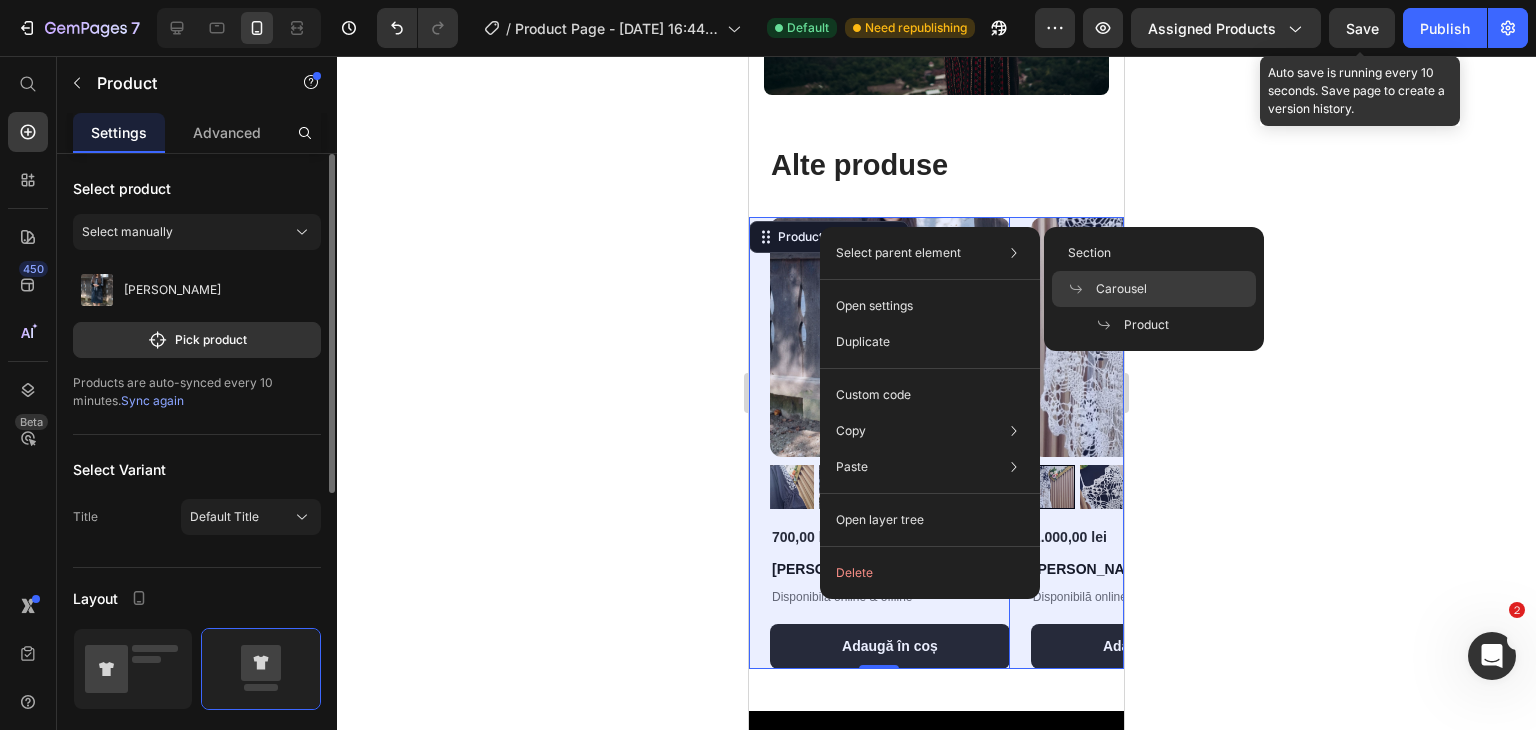 click on "Carousel" at bounding box center (1121, 289) 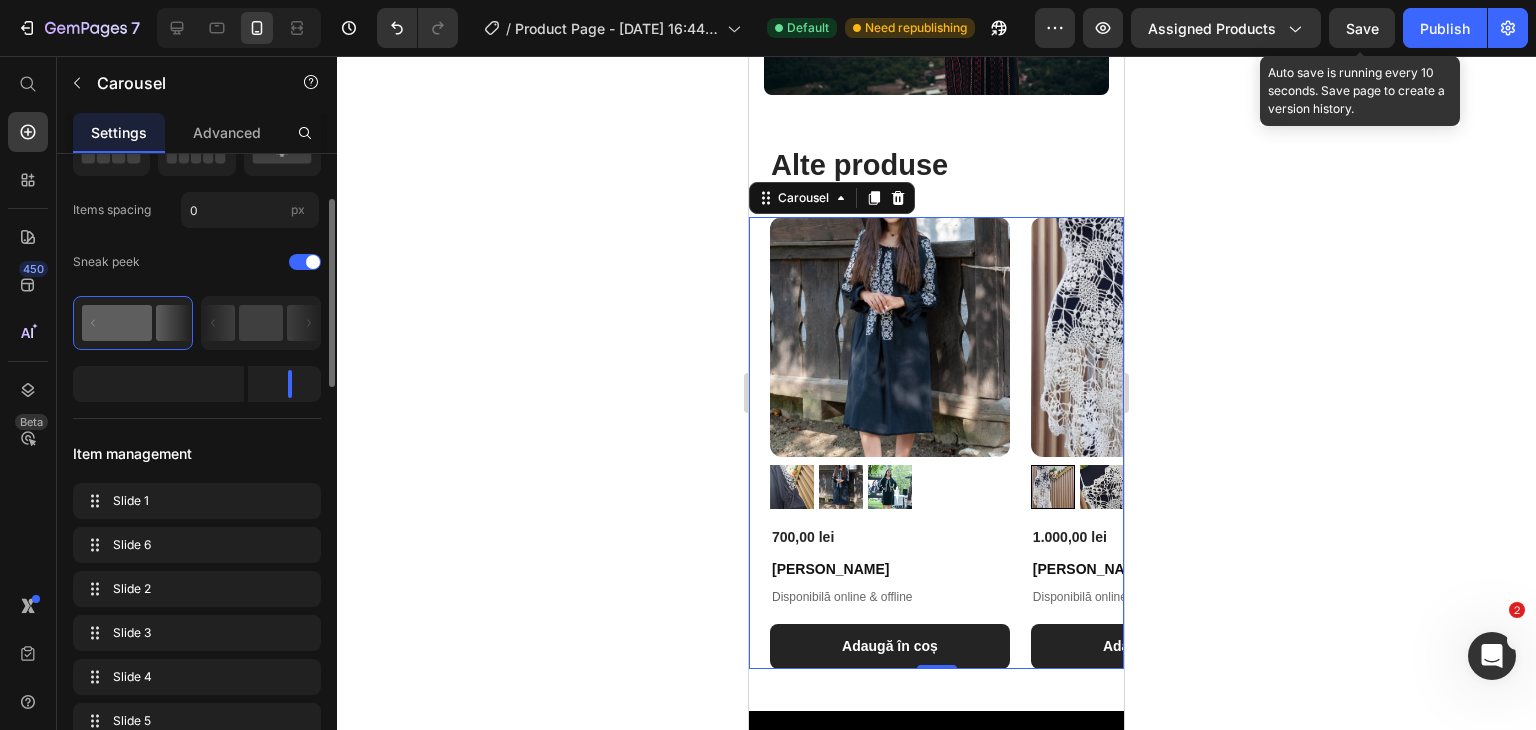 scroll, scrollTop: 295, scrollLeft: 0, axis: vertical 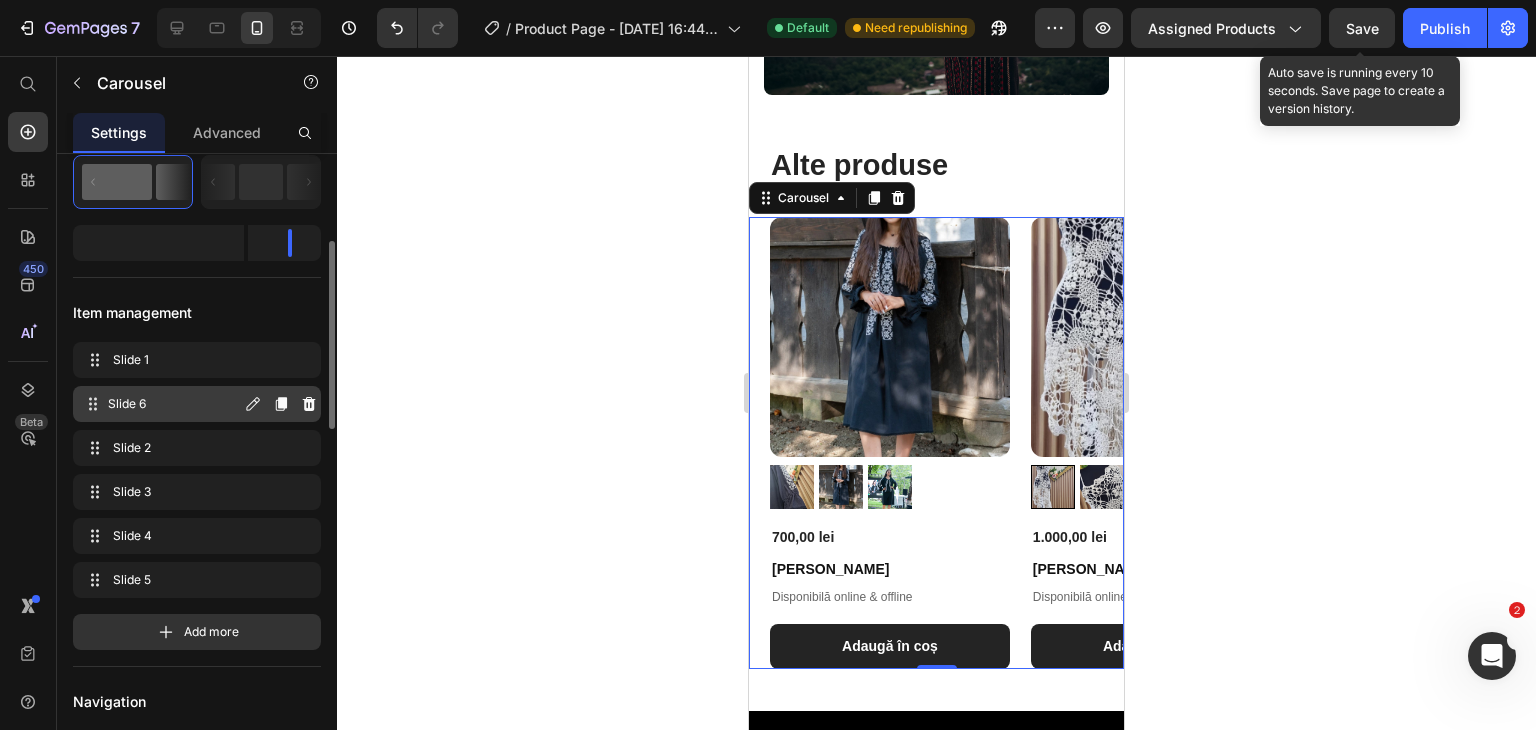click on "Slide 6" at bounding box center [174, 404] 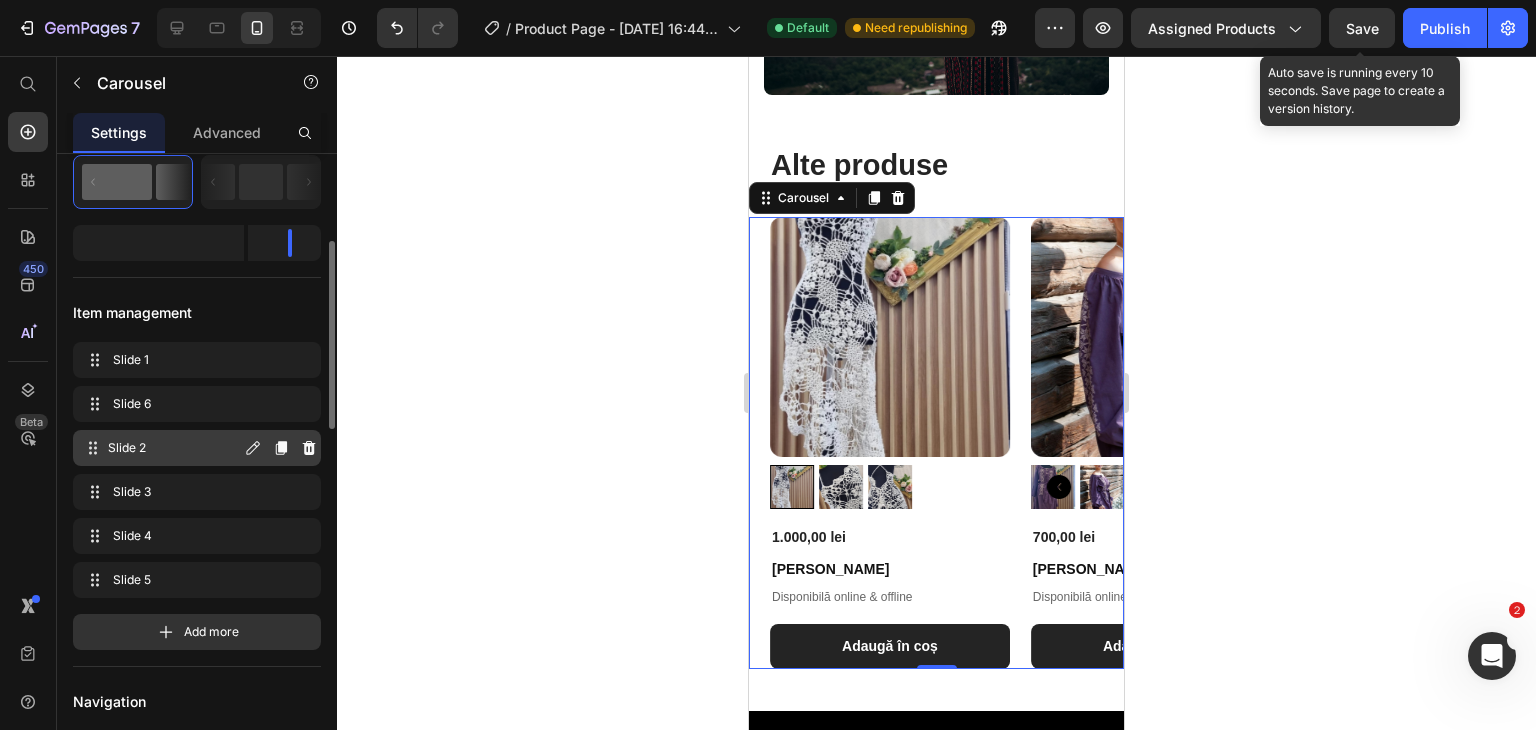 click on "Slide 2" at bounding box center [174, 448] 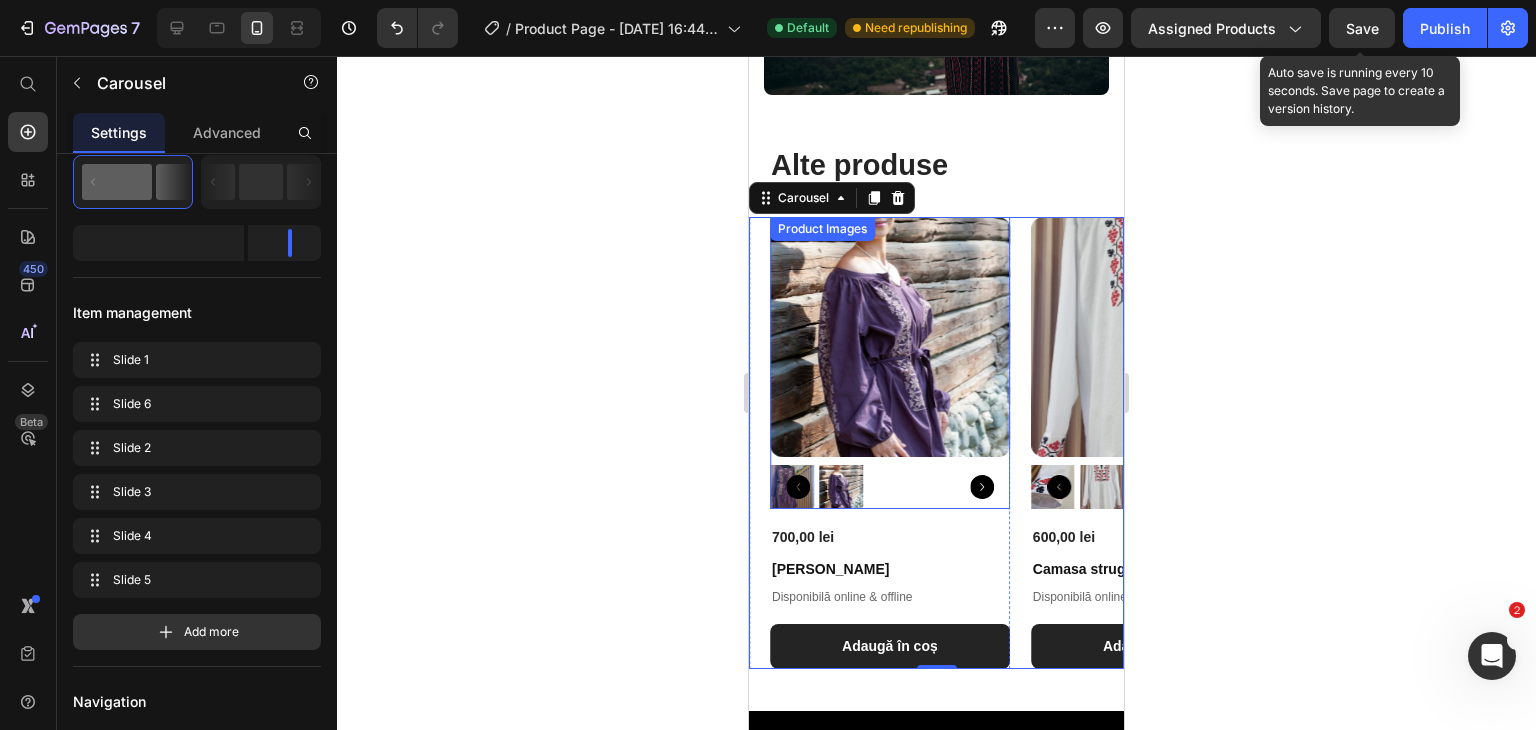 click at bounding box center [890, 337] 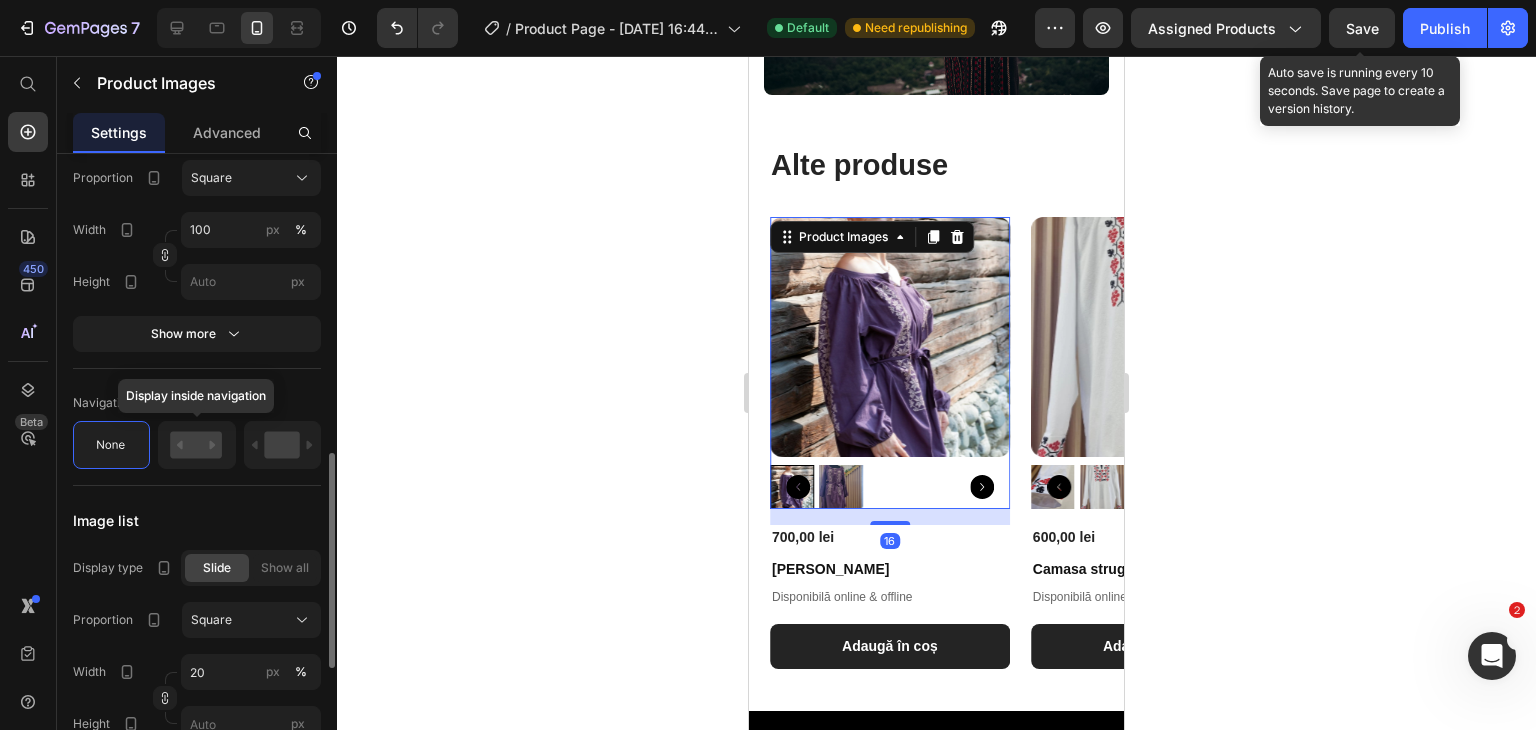 scroll, scrollTop: 1225, scrollLeft: 0, axis: vertical 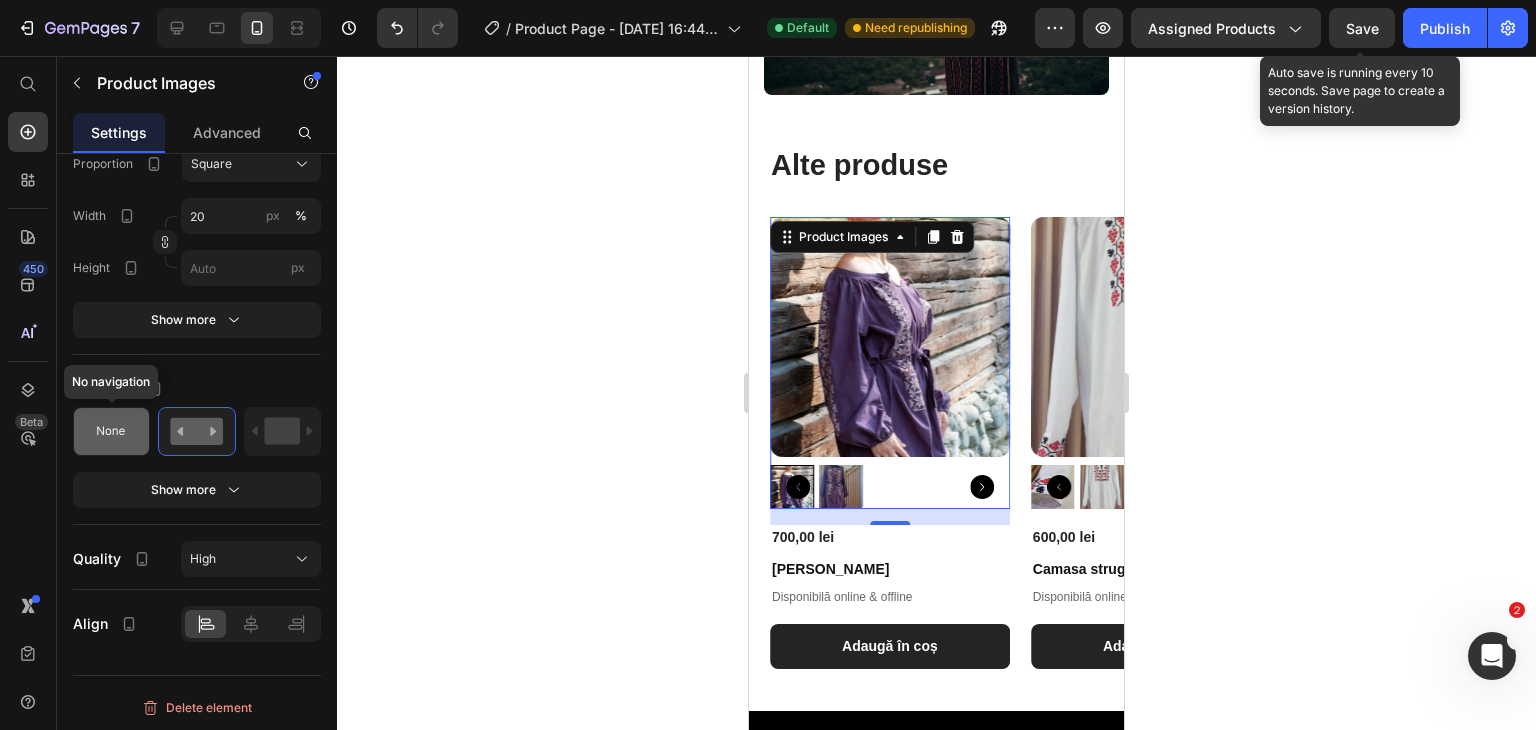 click 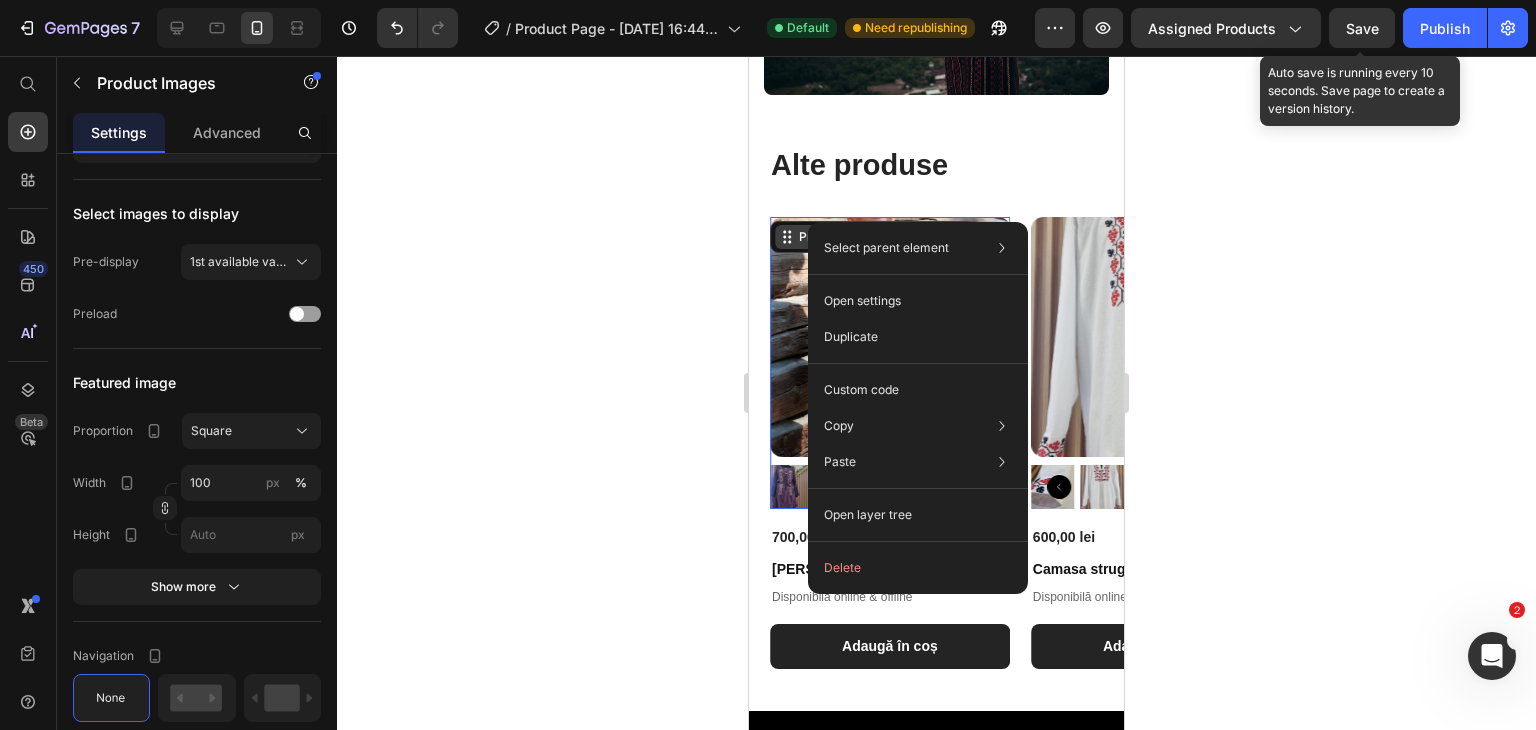 scroll, scrollTop: 0, scrollLeft: 0, axis: both 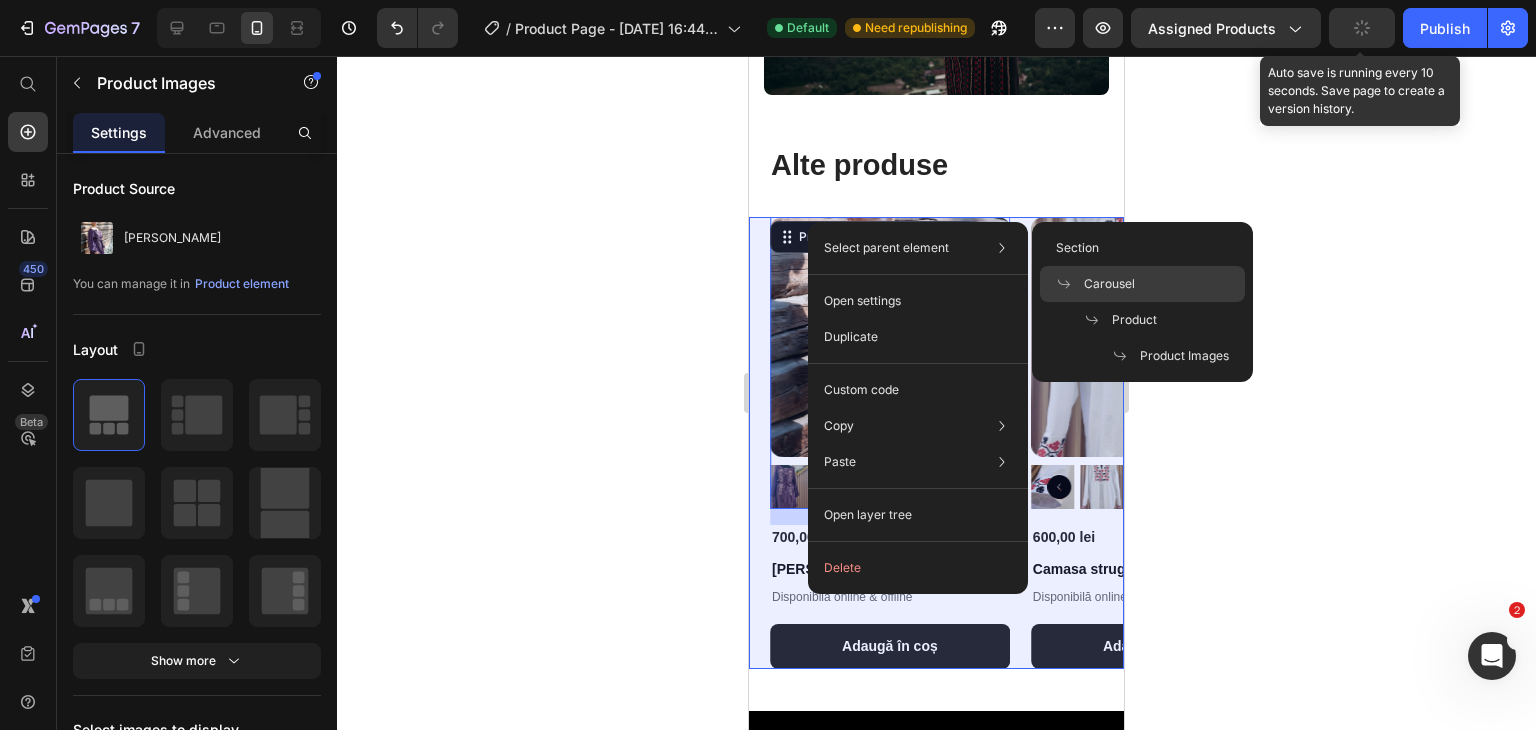 click on "Carousel" 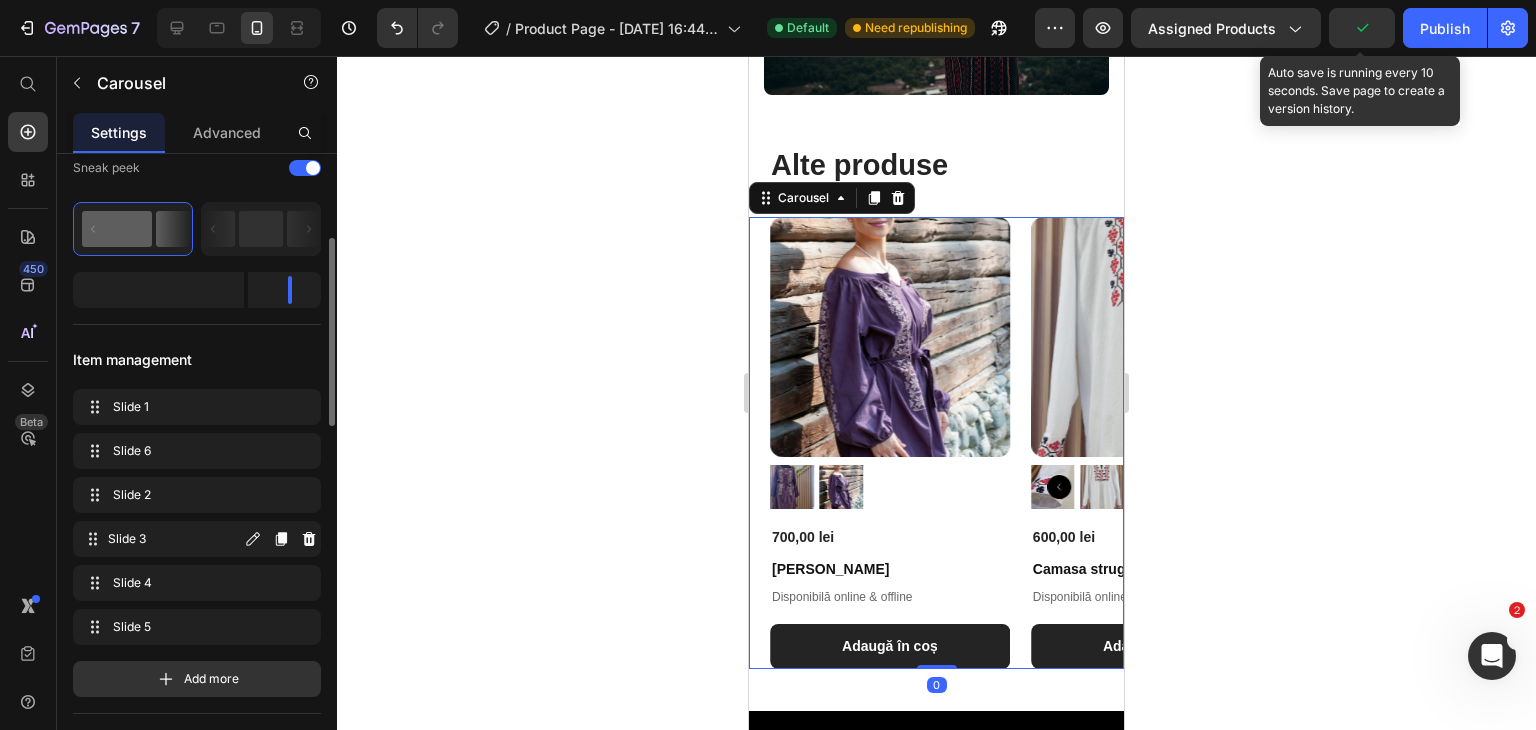scroll, scrollTop: 256, scrollLeft: 0, axis: vertical 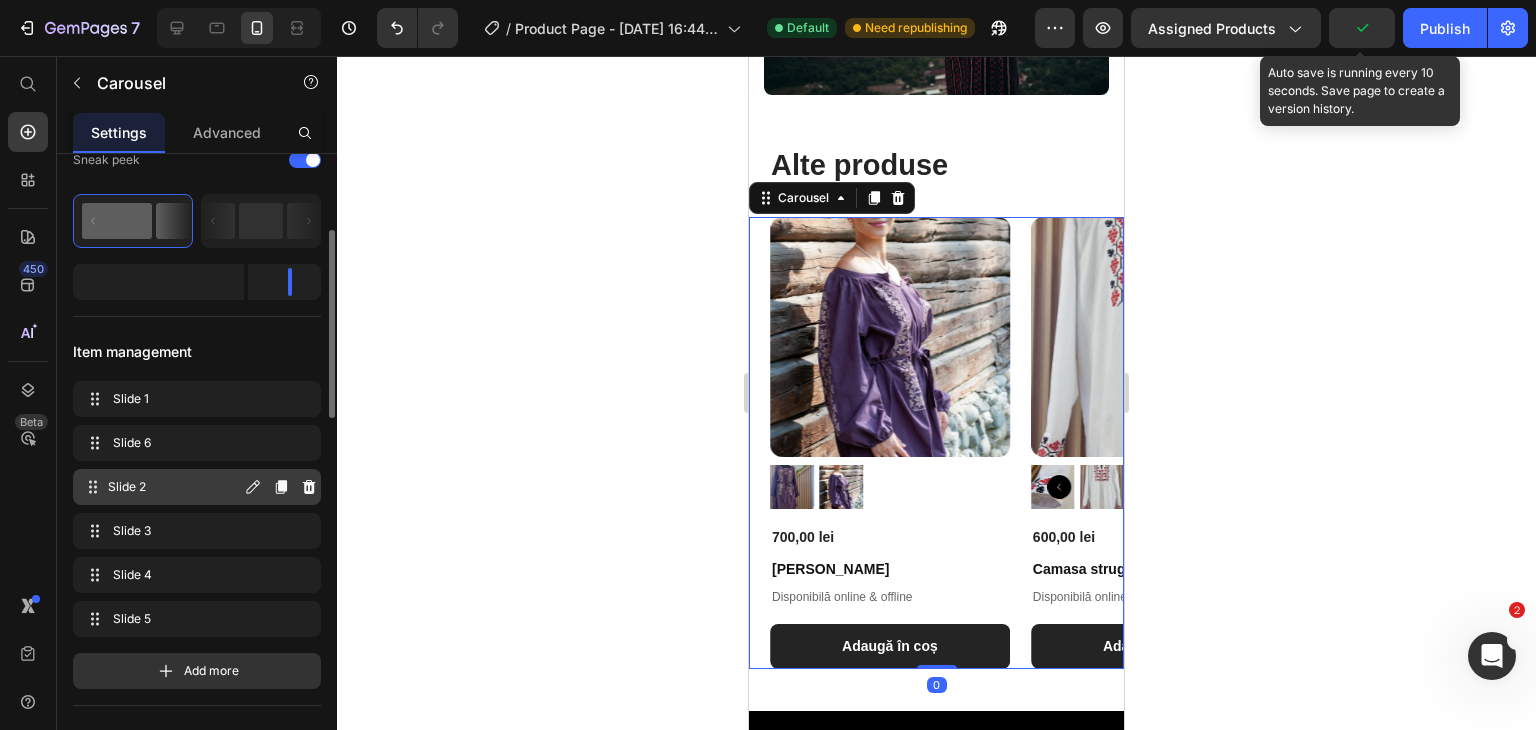 click on "Slide 2" at bounding box center [174, 487] 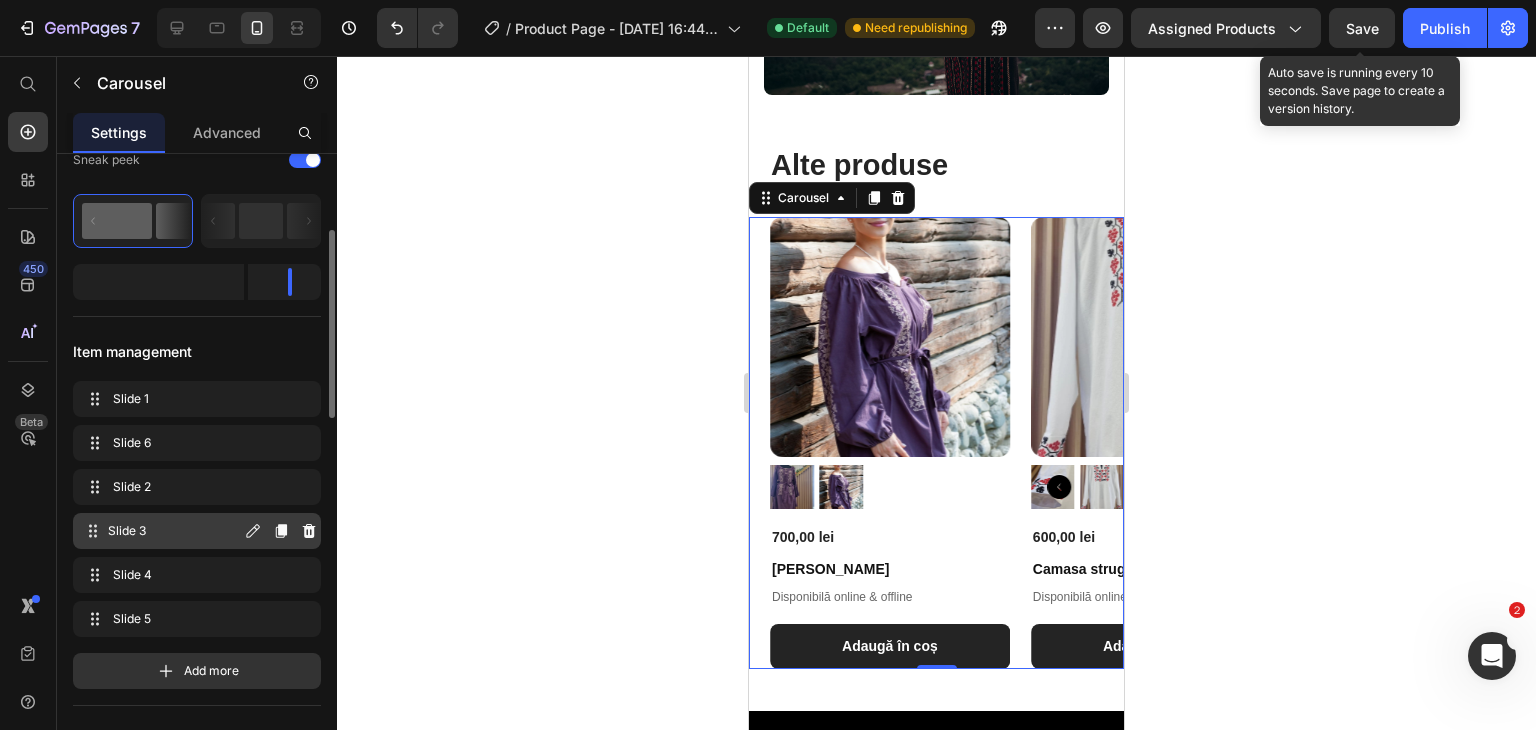 click on "Slide 3 Slide 3" at bounding box center [161, 531] 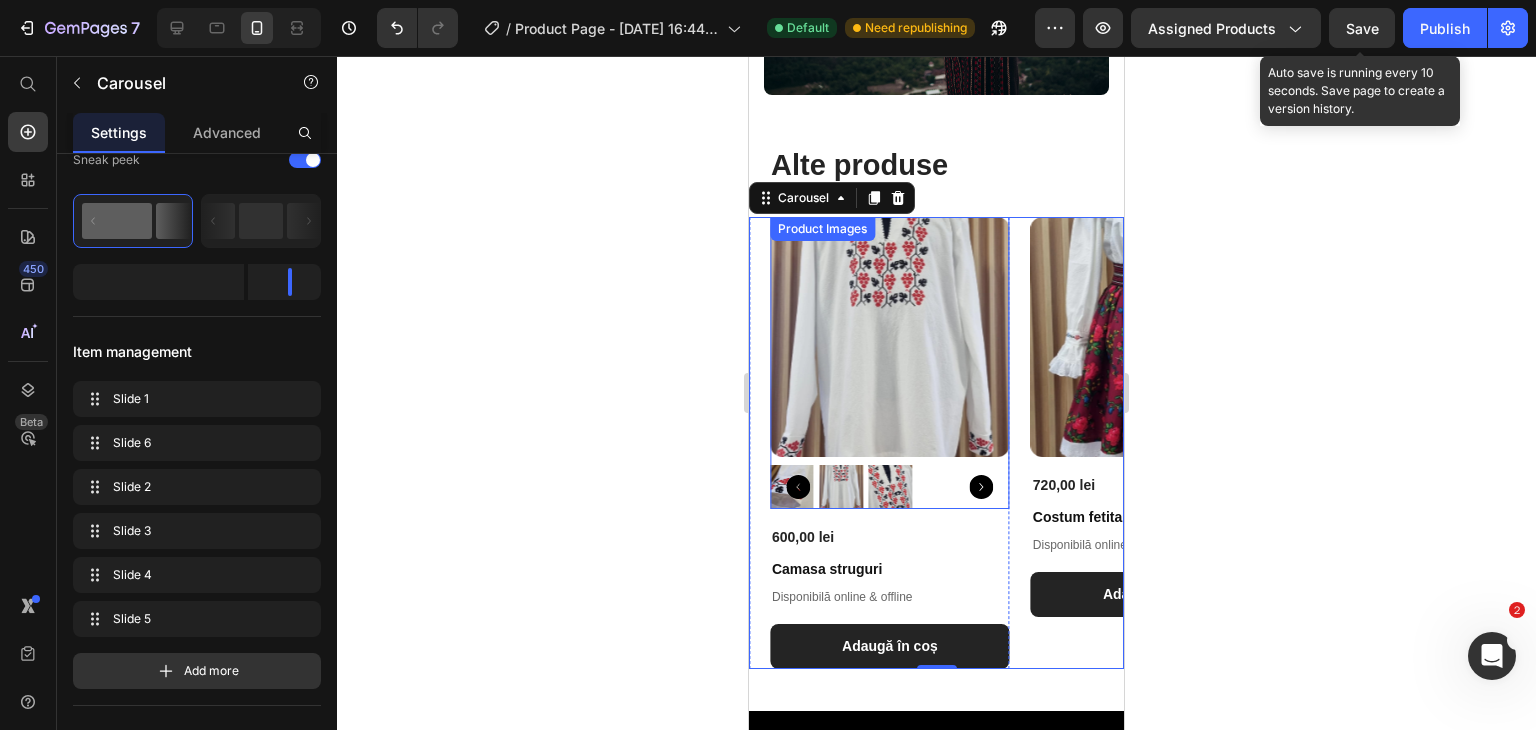 click at bounding box center (890, 337) 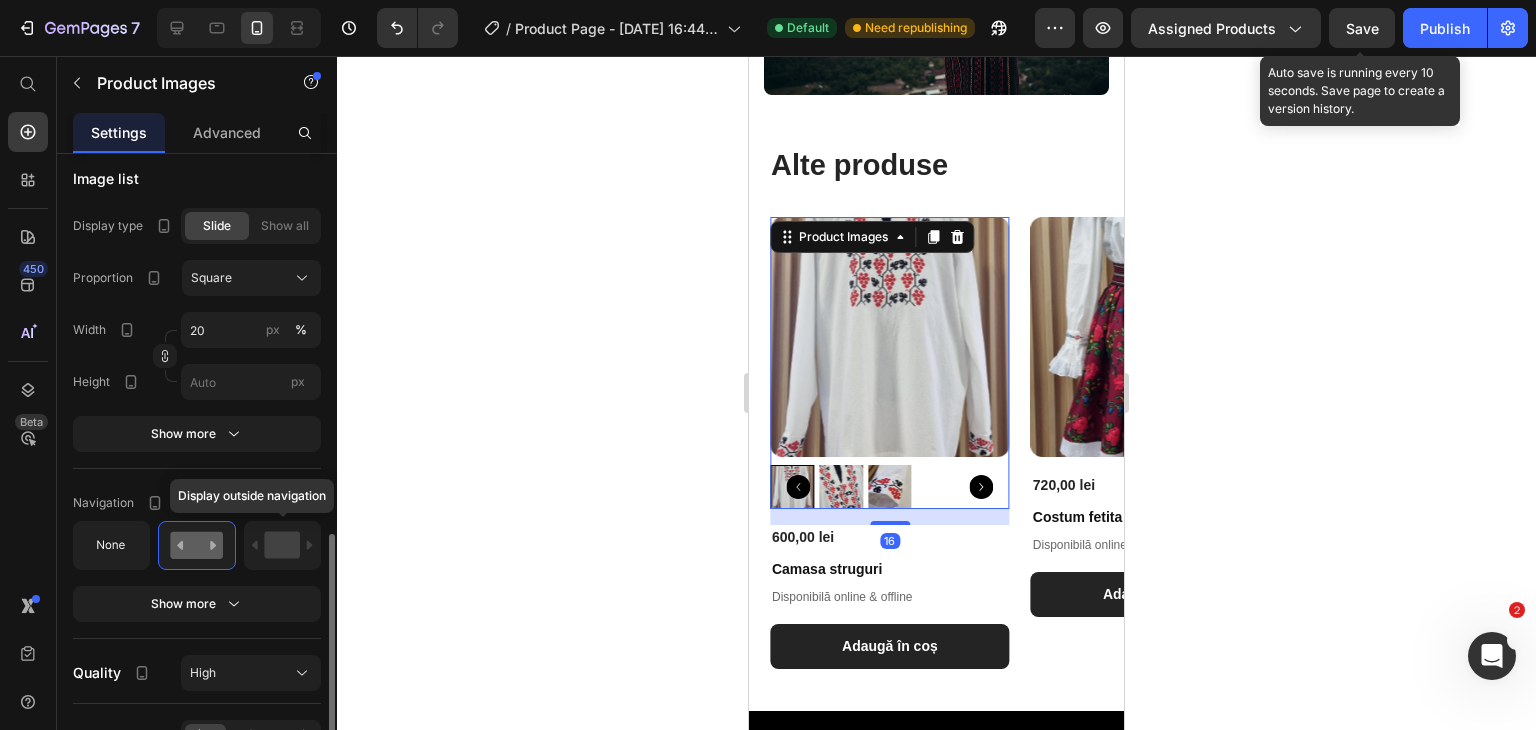 scroll, scrollTop: 1113, scrollLeft: 0, axis: vertical 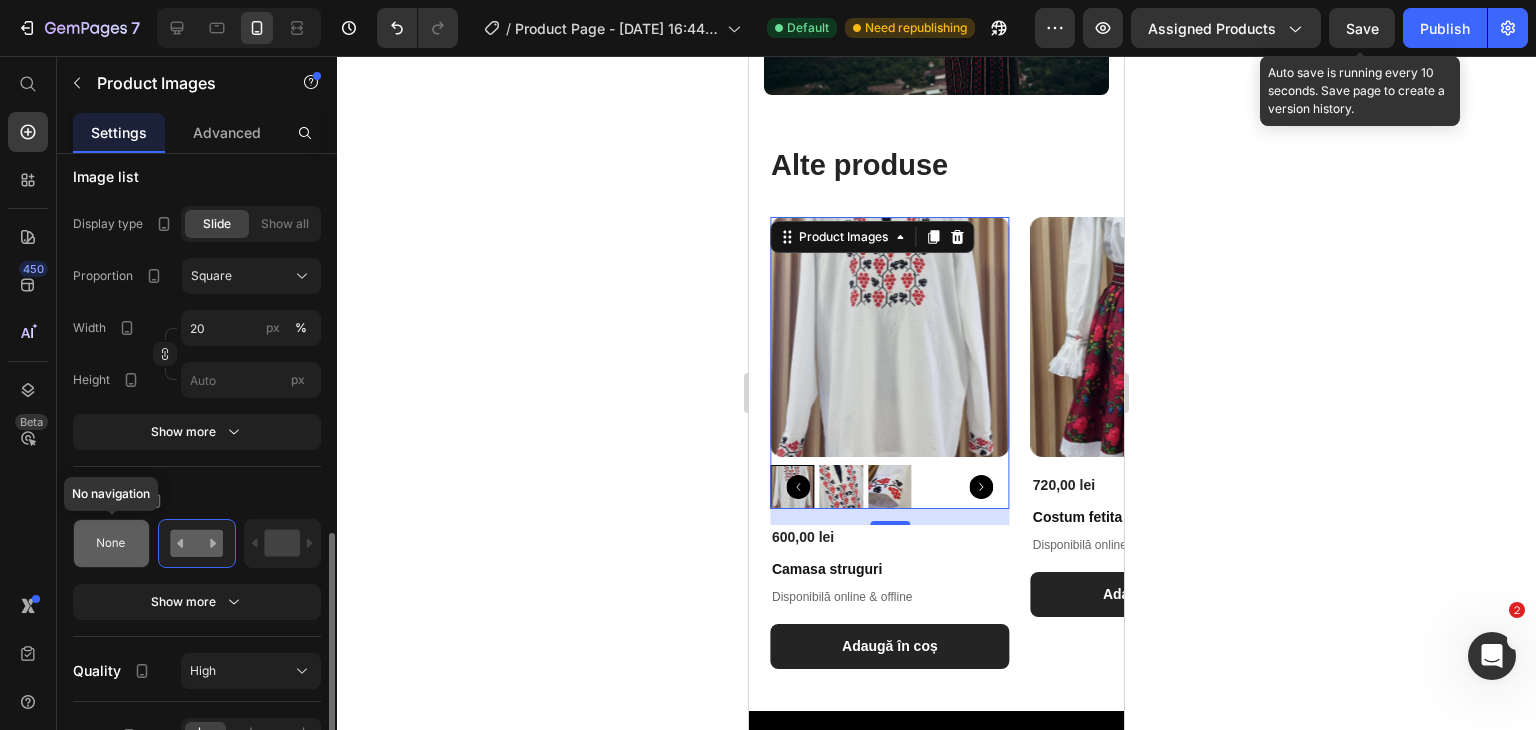 click 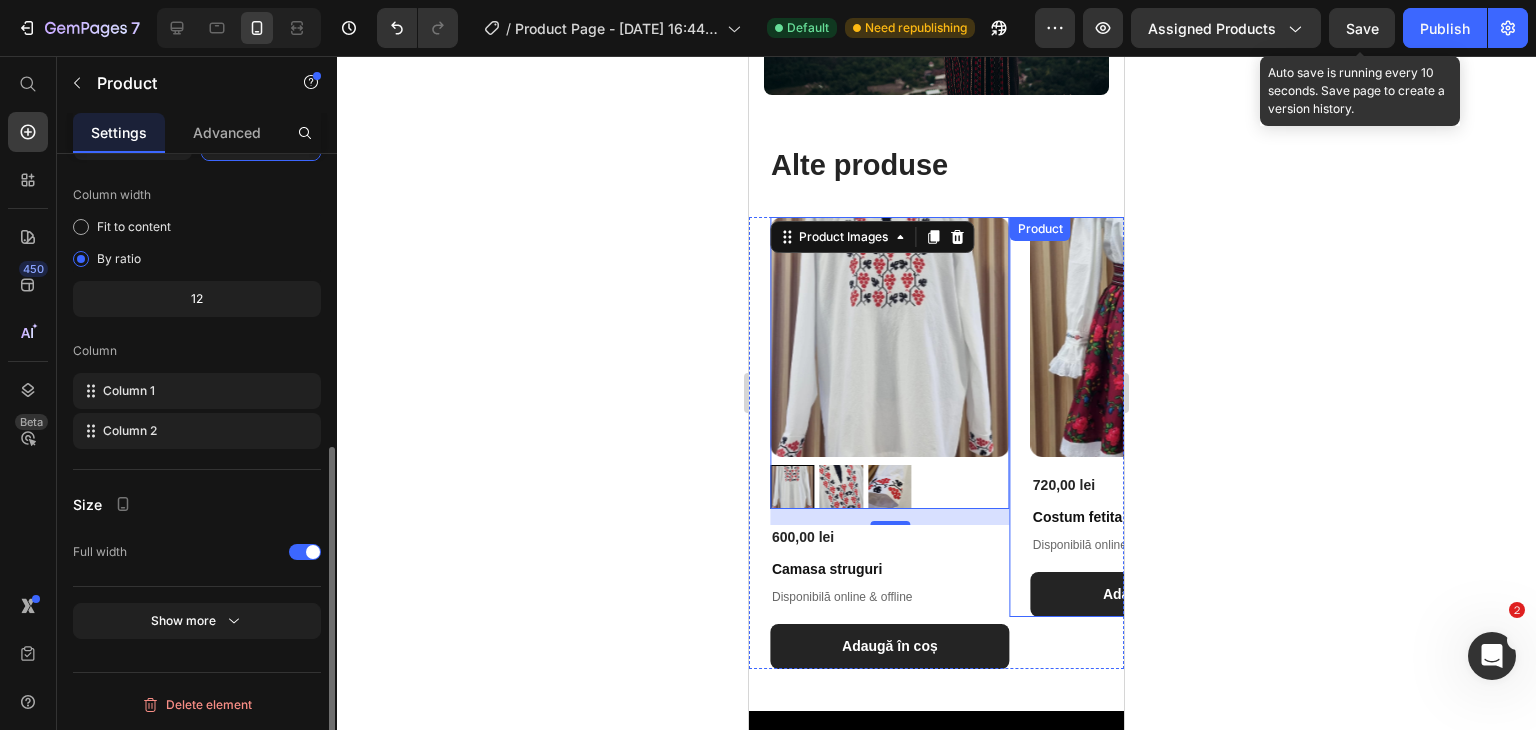 click on "Product Images 720,00 lei Product Price Costum fetita Maramures Product Title Disponibilă online & offline Text Block Adaugă în coș Add to Cart Product" at bounding box center [1140, 417] 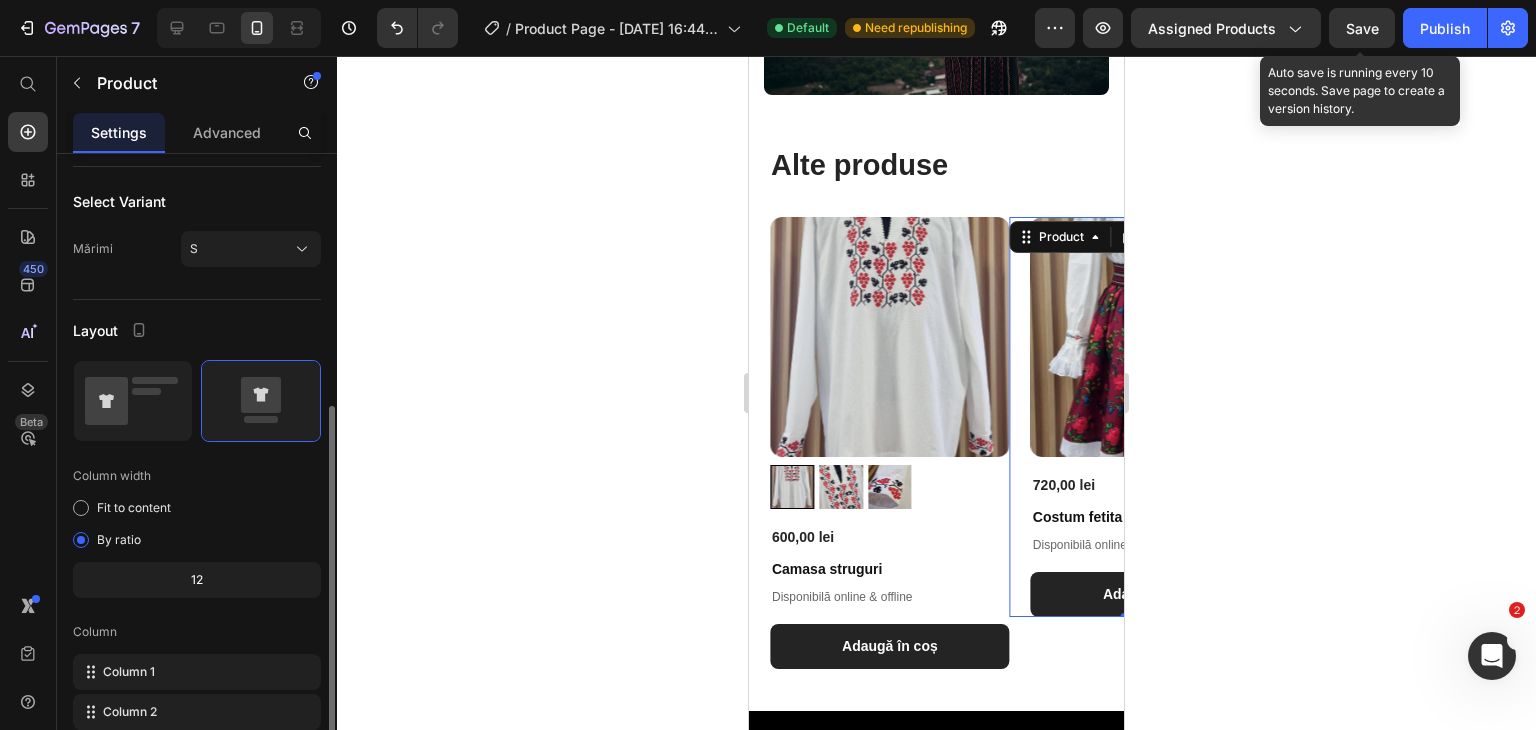 scroll, scrollTop: 548, scrollLeft: 0, axis: vertical 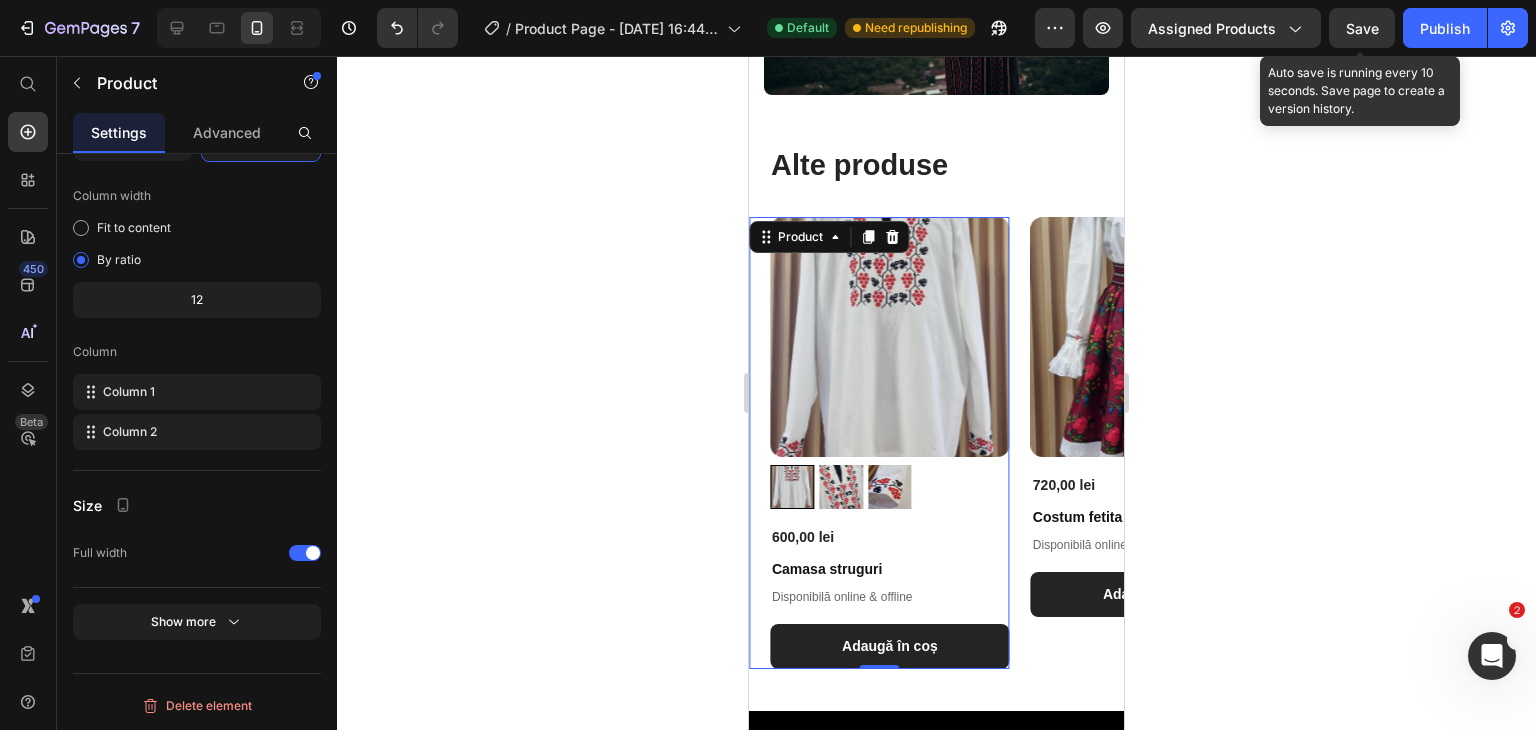 click on "Product Images 600,00 lei Product Price Camasa struguri Product Title Disponibilă online & offline Text Block Adaugă în coș Add to Cart Product   0" at bounding box center [879, 443] 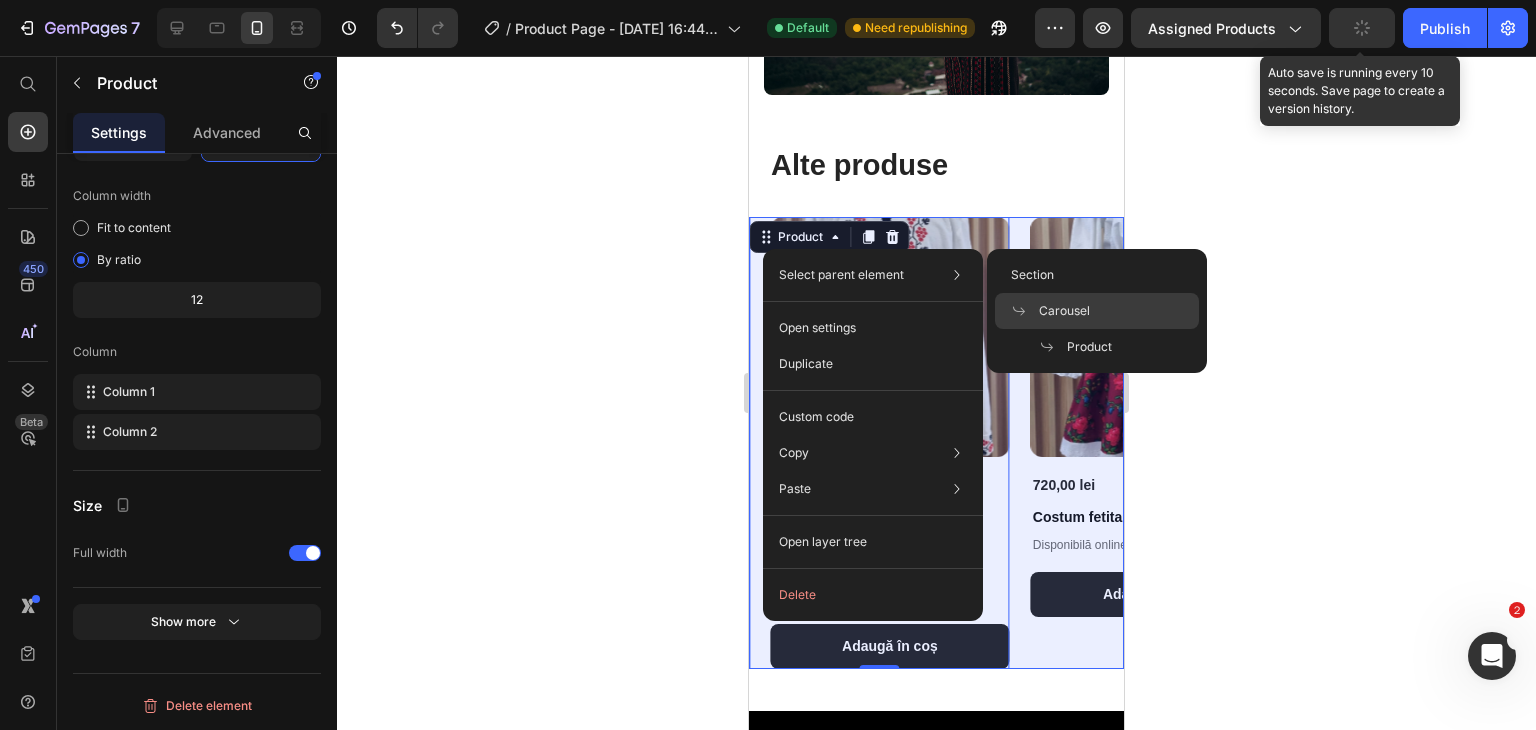 click on "Carousel" 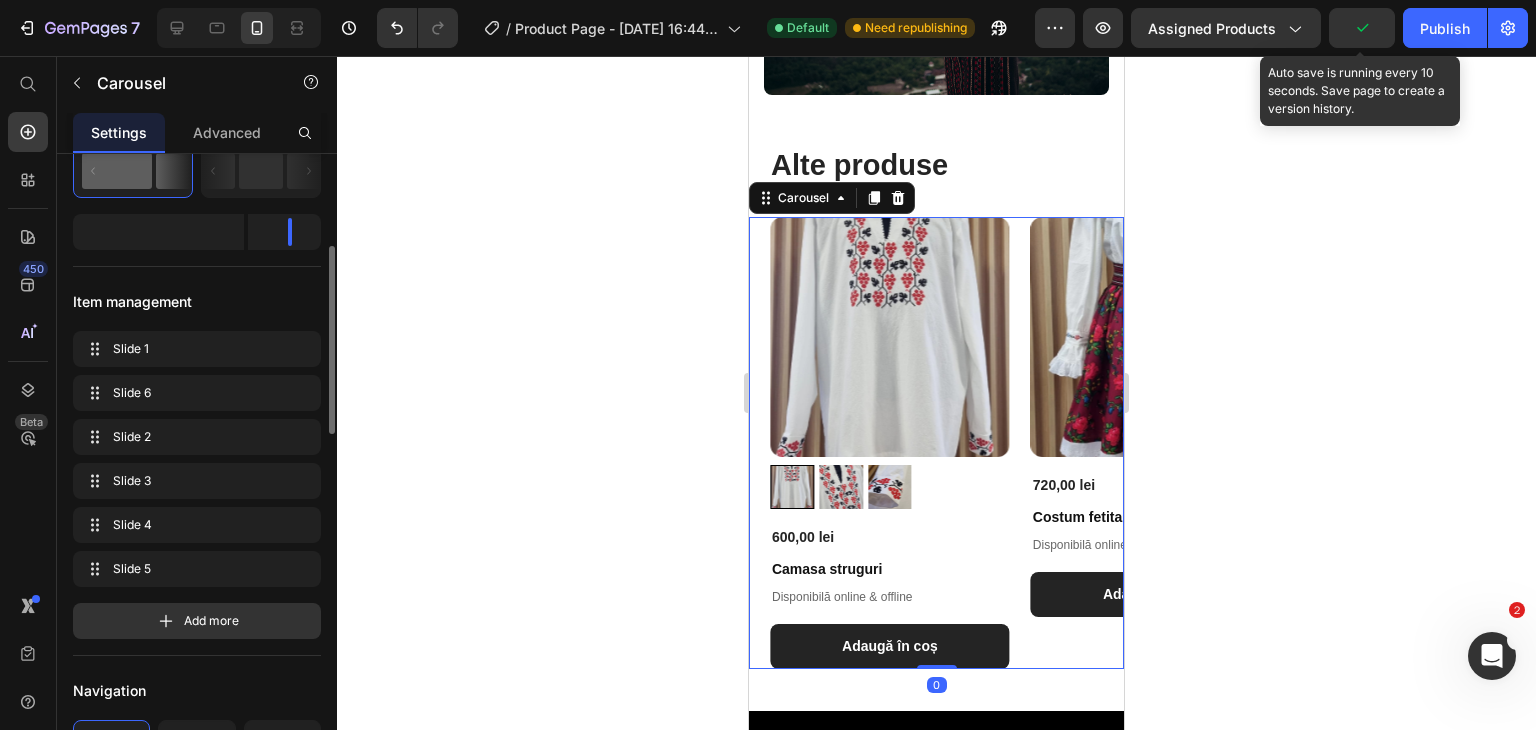 scroll, scrollTop: 307, scrollLeft: 0, axis: vertical 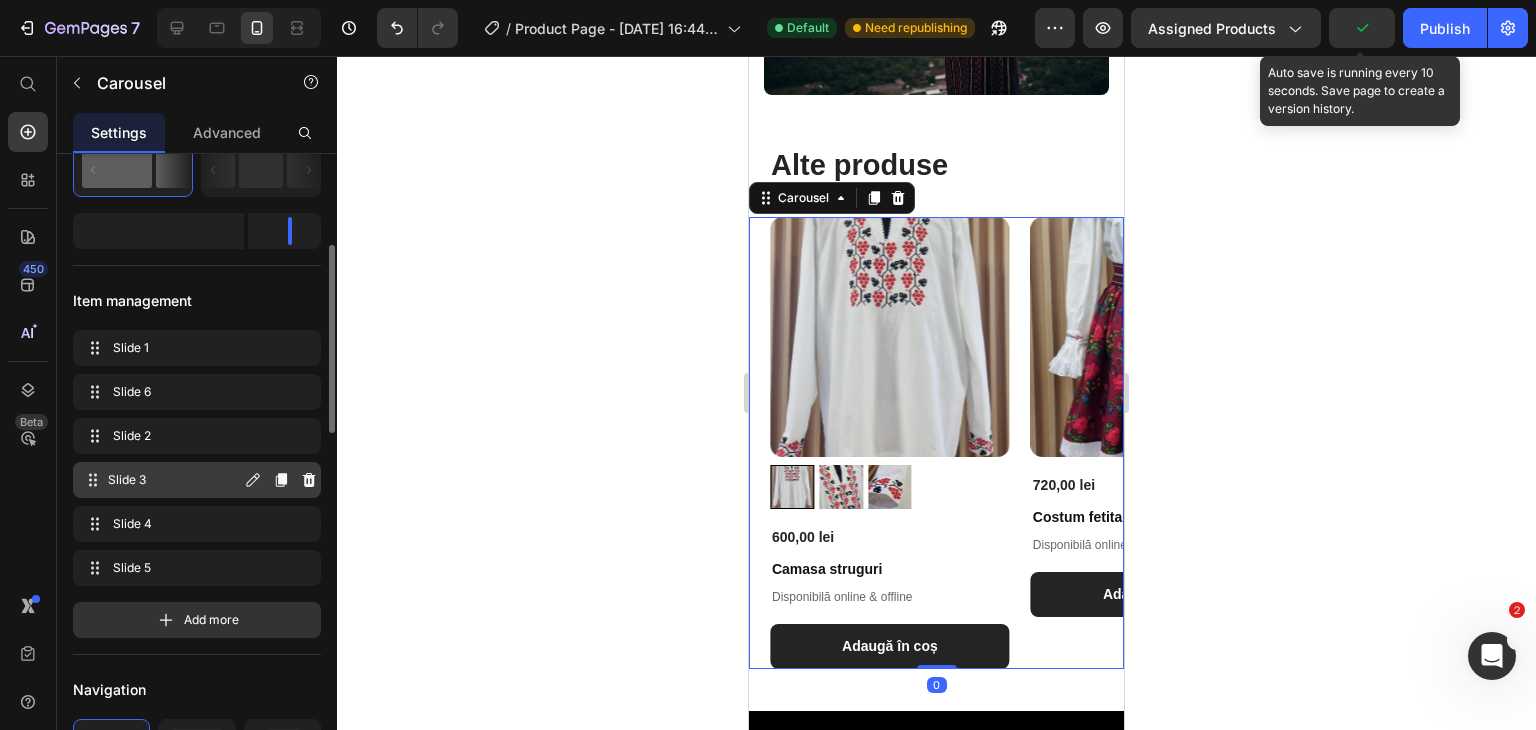 click on "Slide 3" at bounding box center [174, 480] 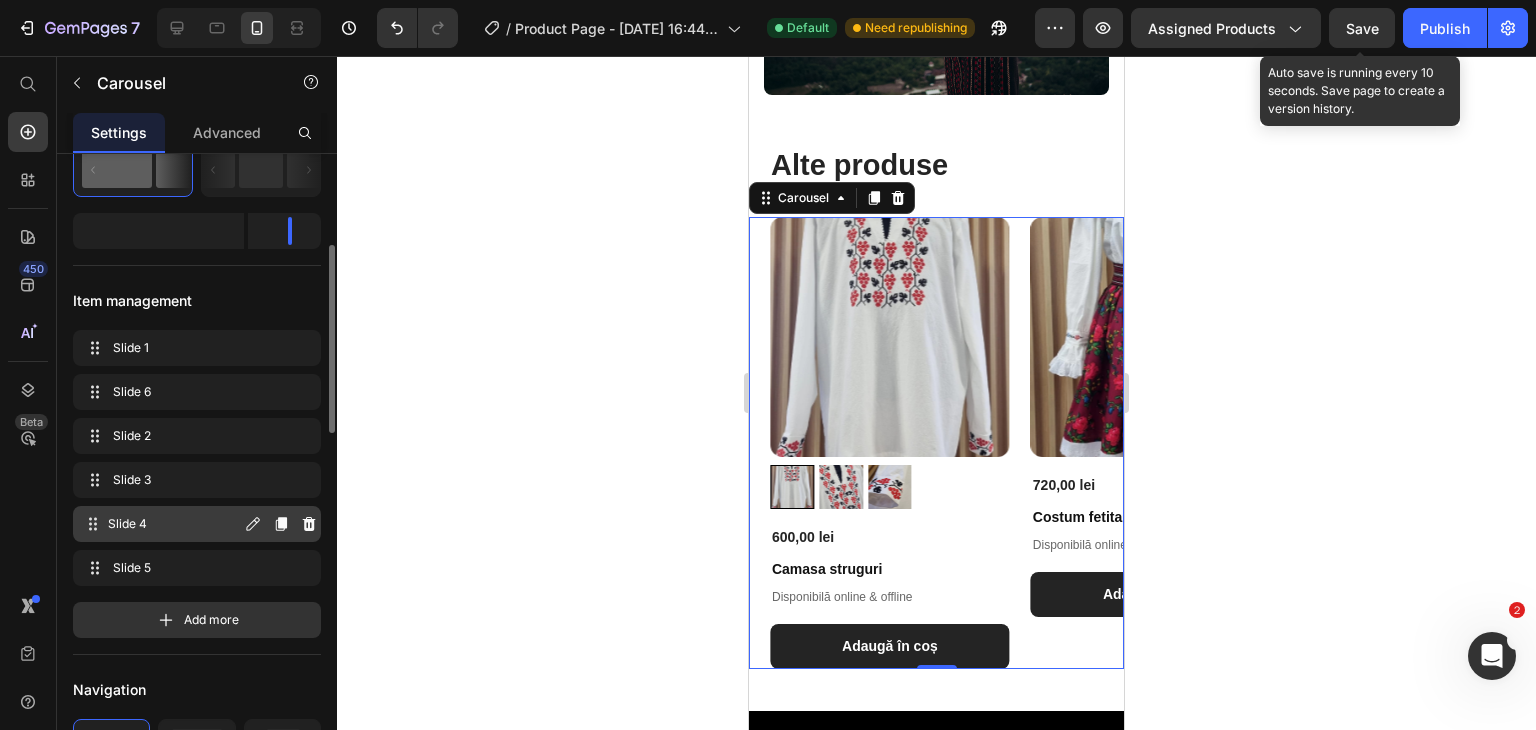 click on "Slide 4" at bounding box center (174, 524) 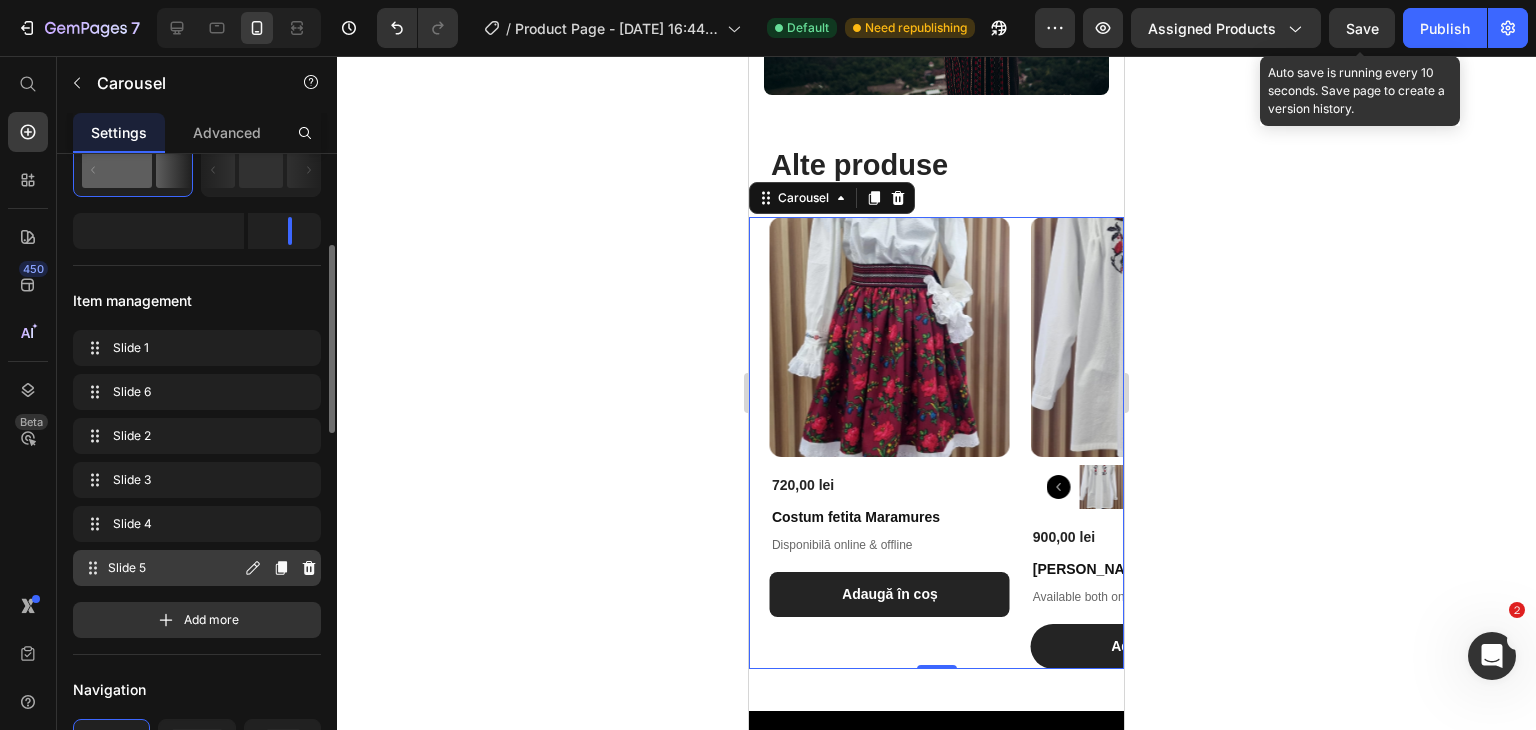 click on "Slide 5" at bounding box center [174, 568] 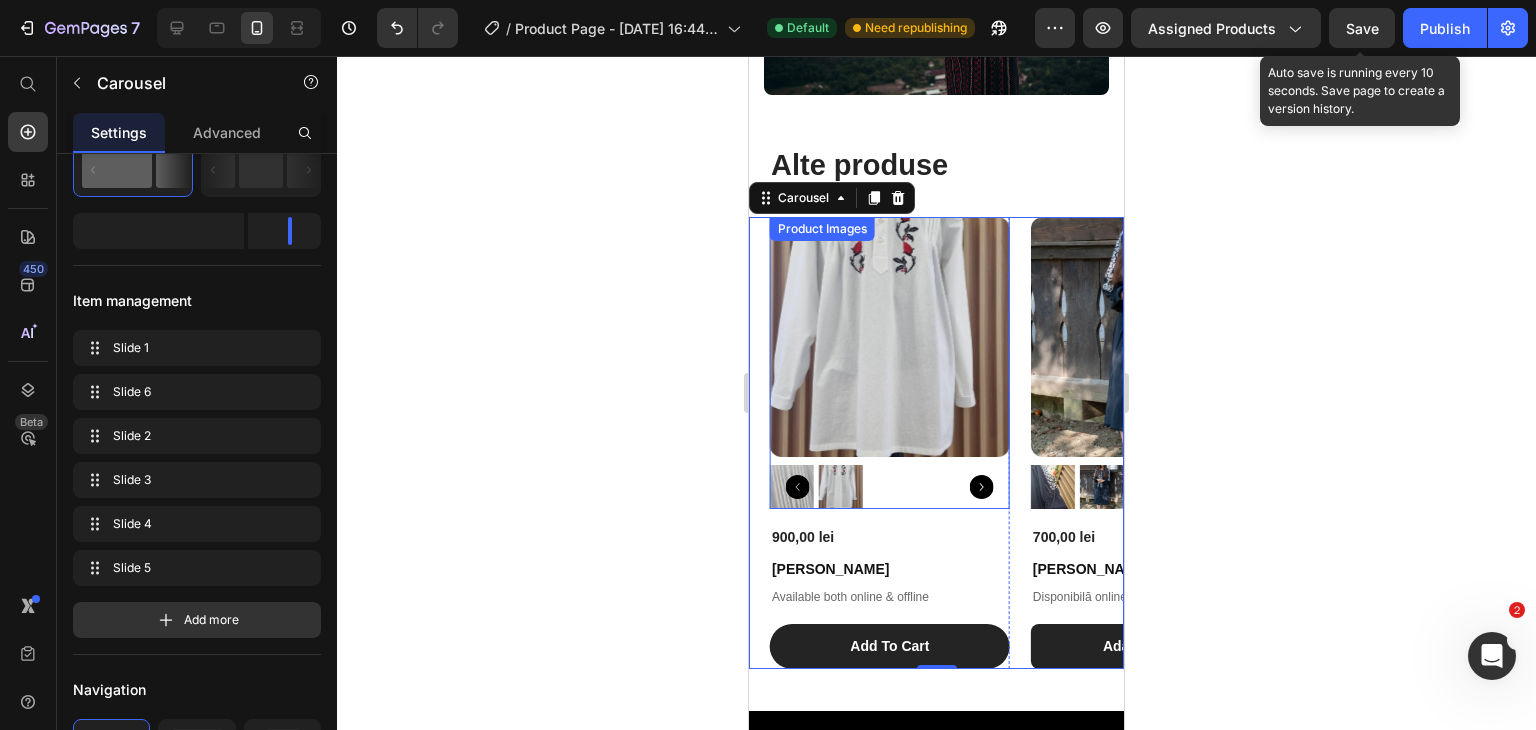 click at bounding box center (988, 487) 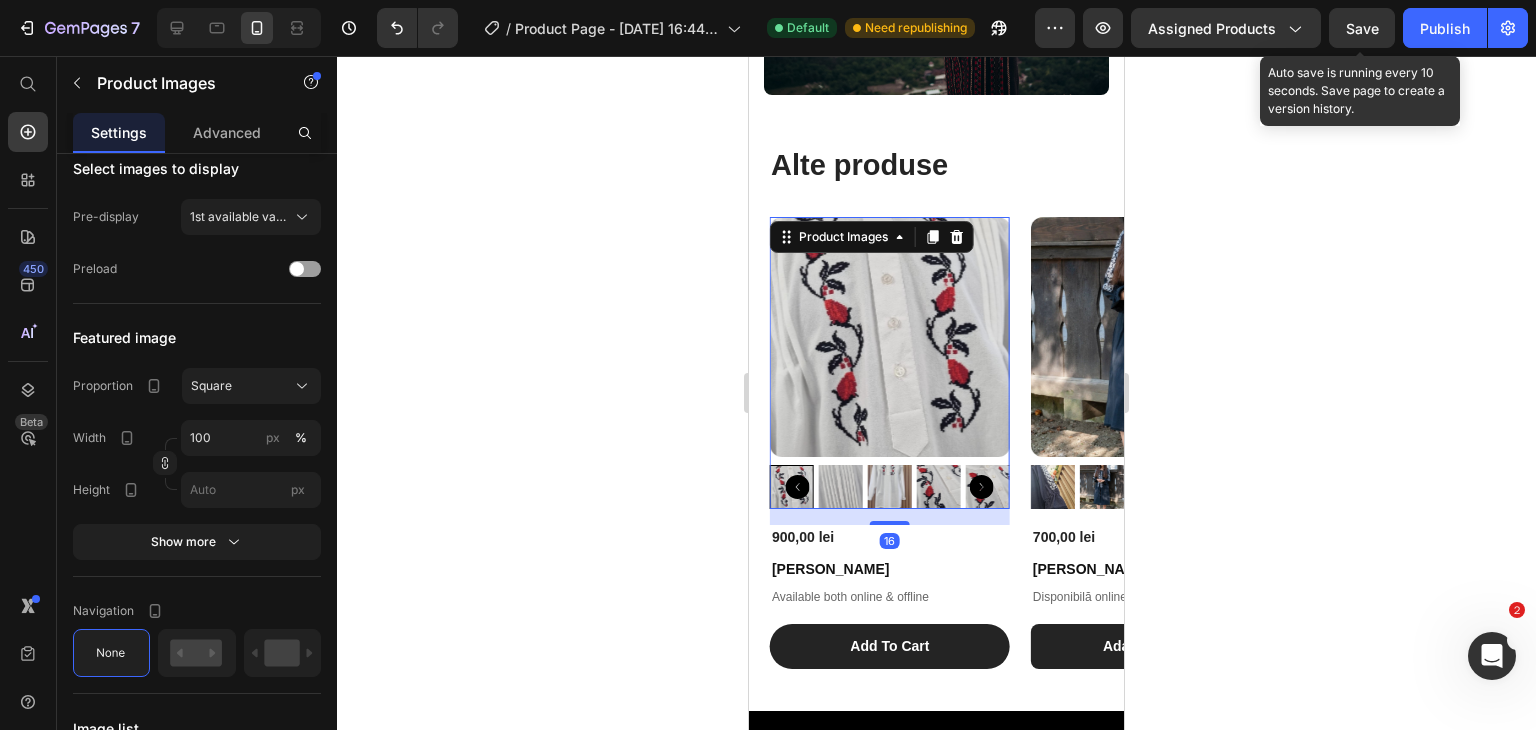 scroll, scrollTop: 1225, scrollLeft: 0, axis: vertical 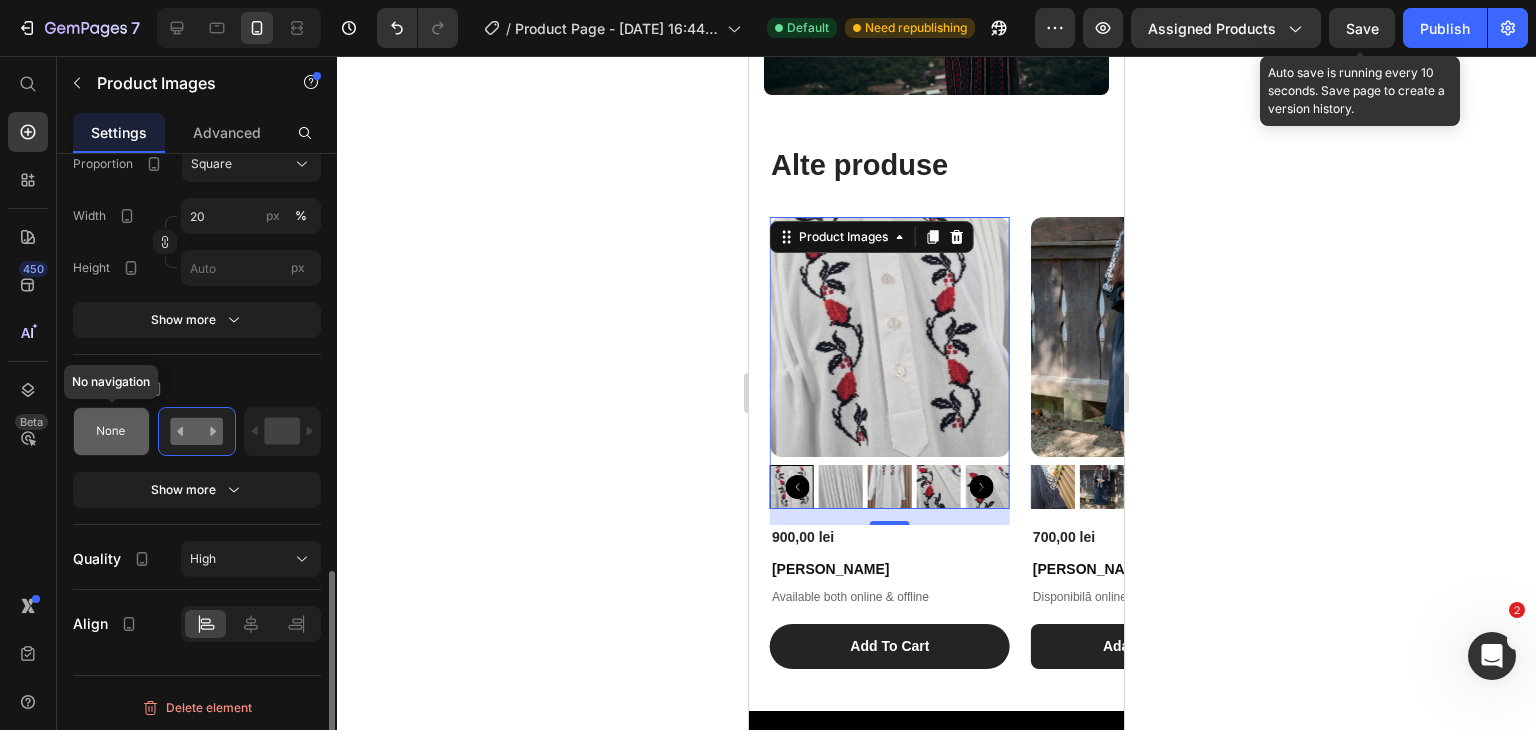 click 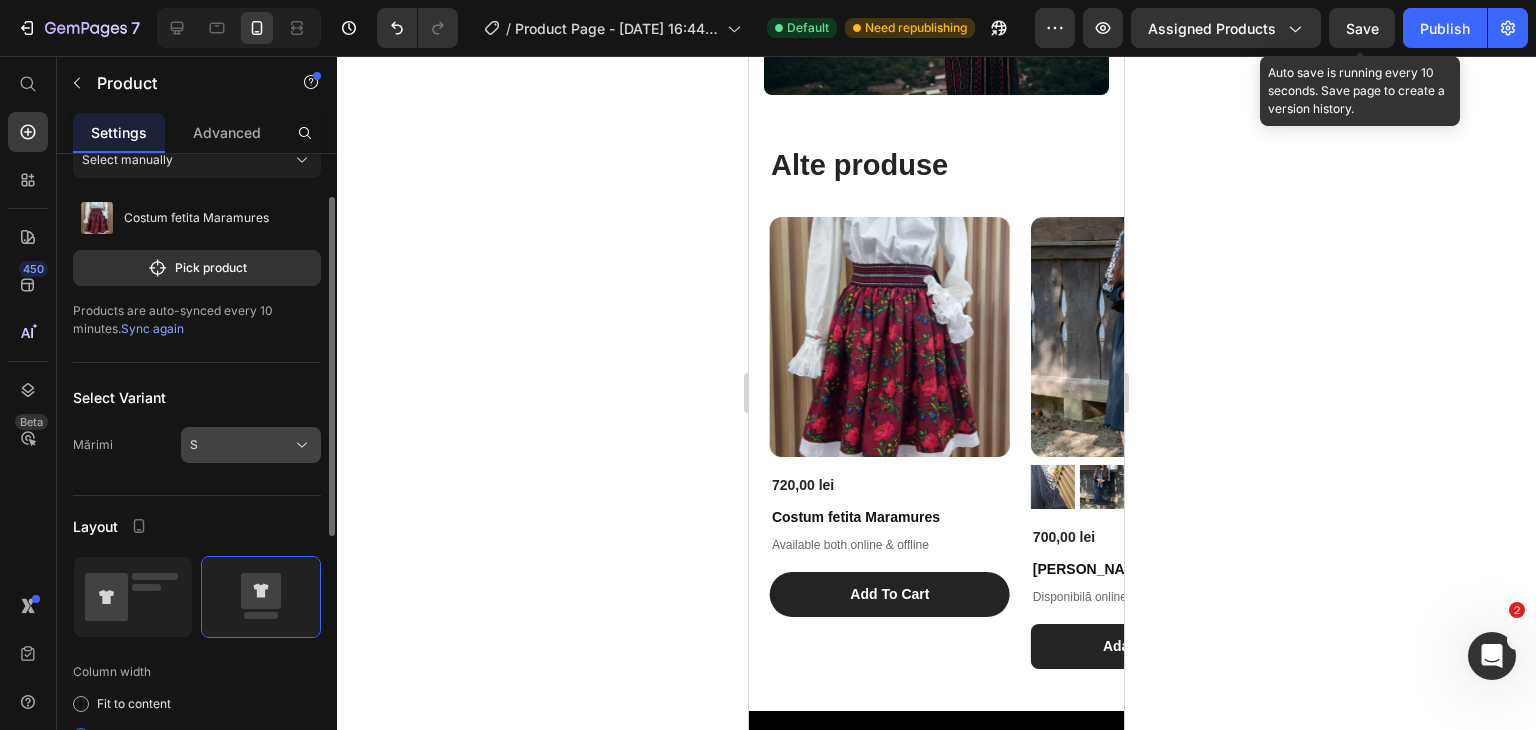scroll, scrollTop: 89, scrollLeft: 0, axis: vertical 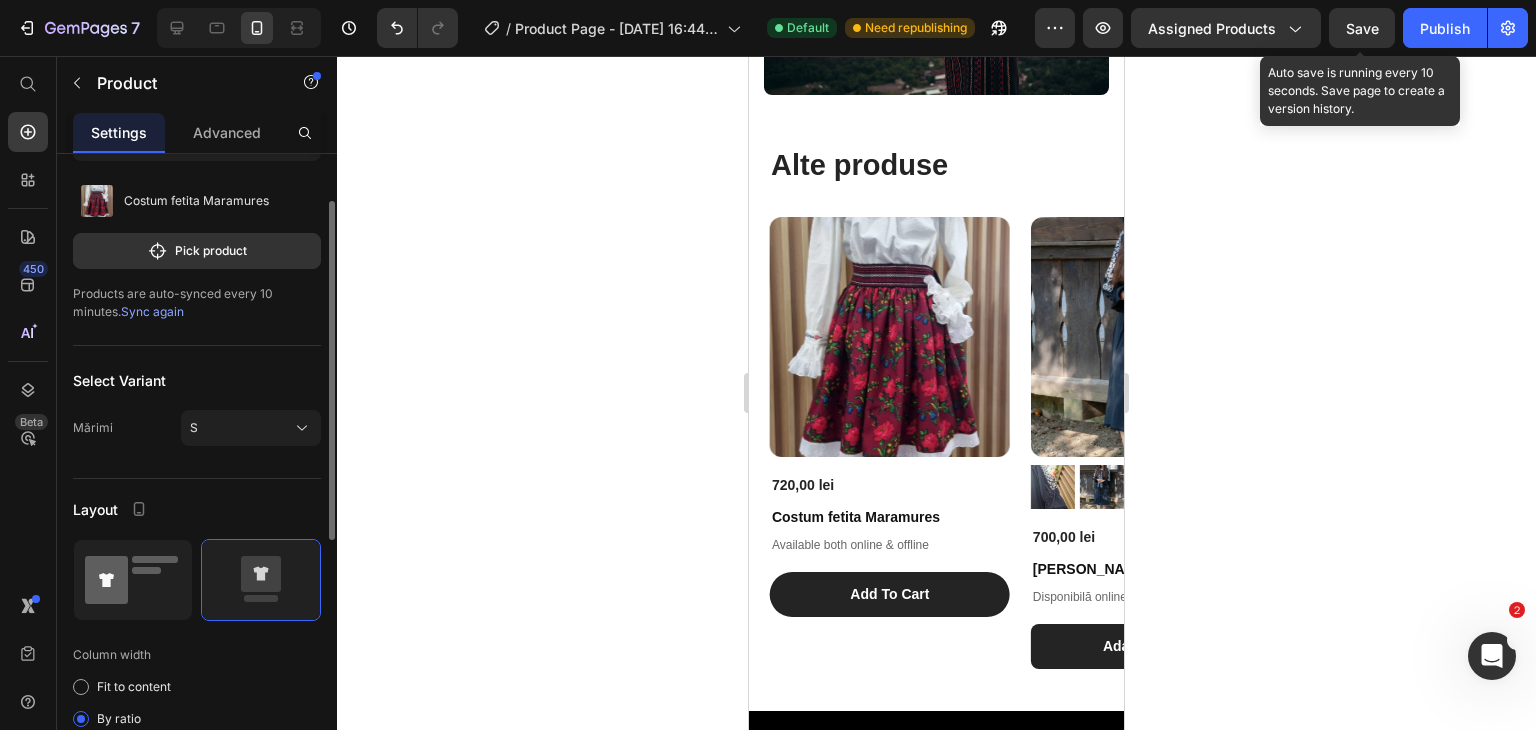 click 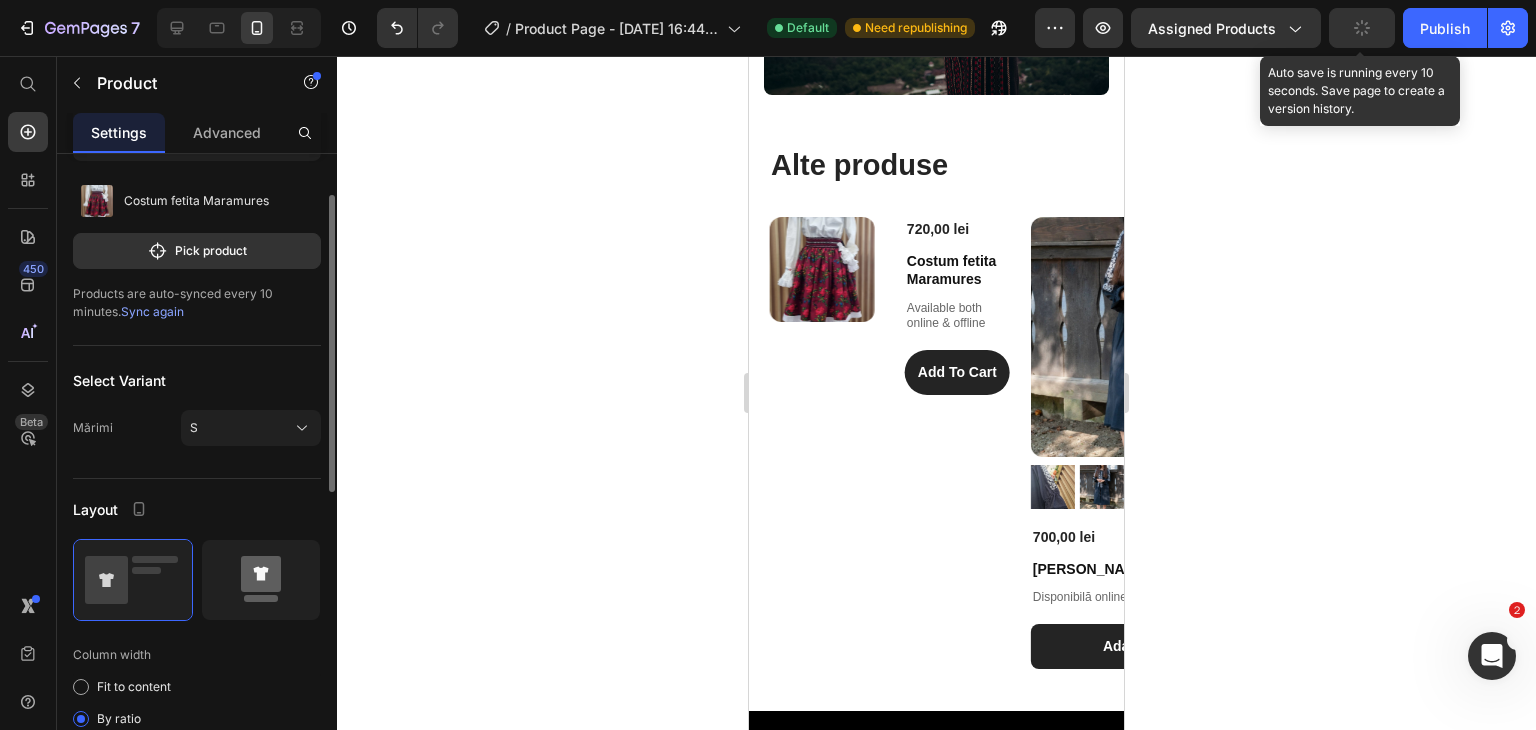 click 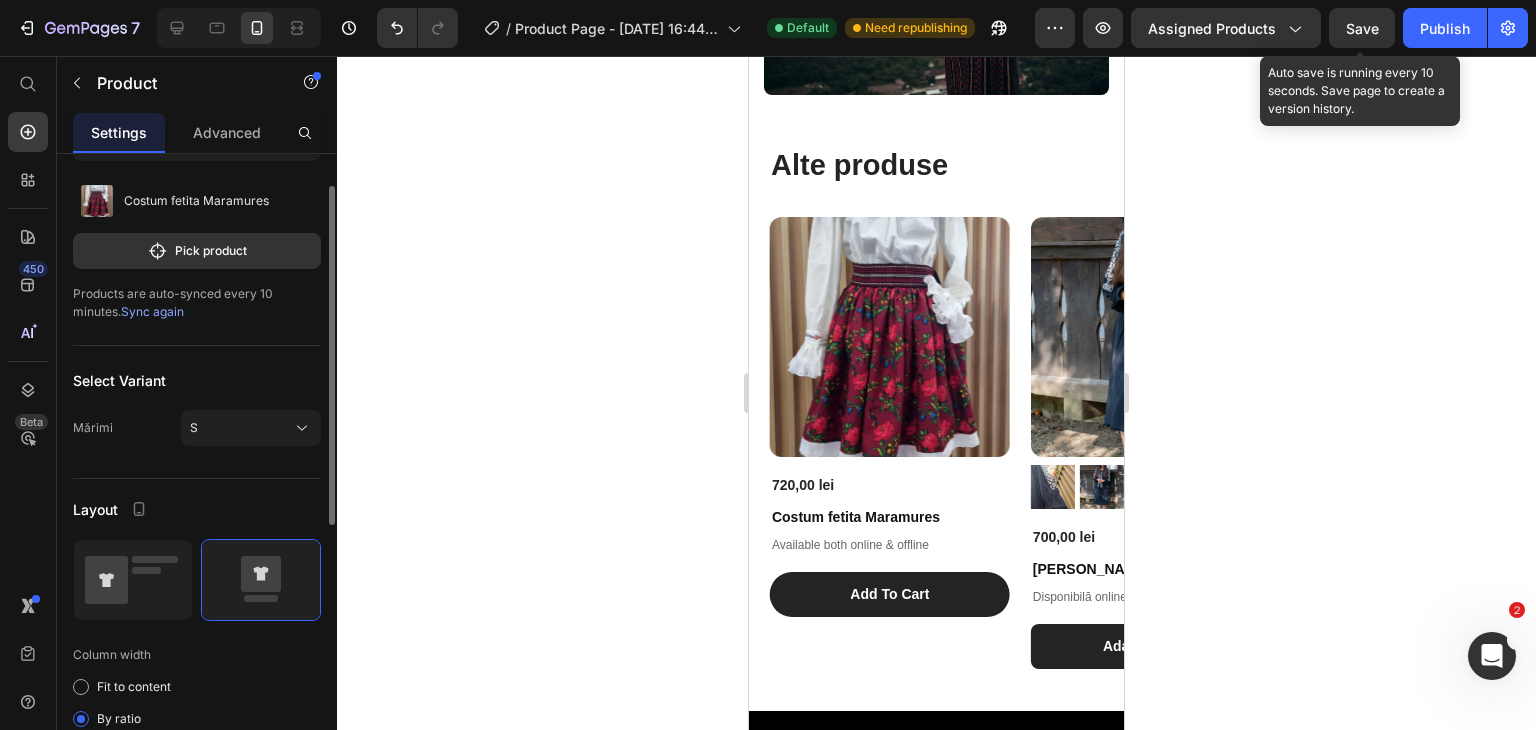 scroll, scrollTop: 0, scrollLeft: 0, axis: both 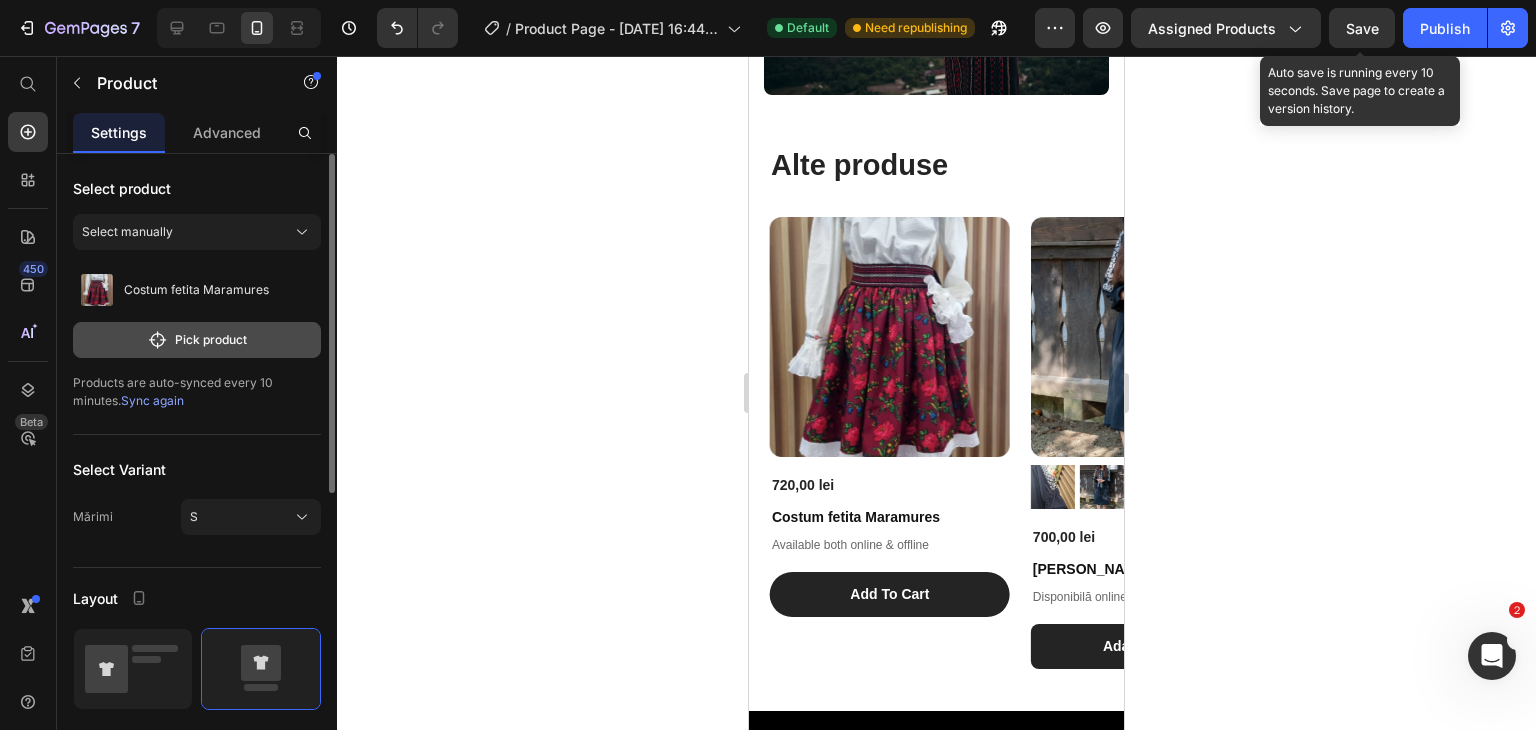 click on "Pick product" 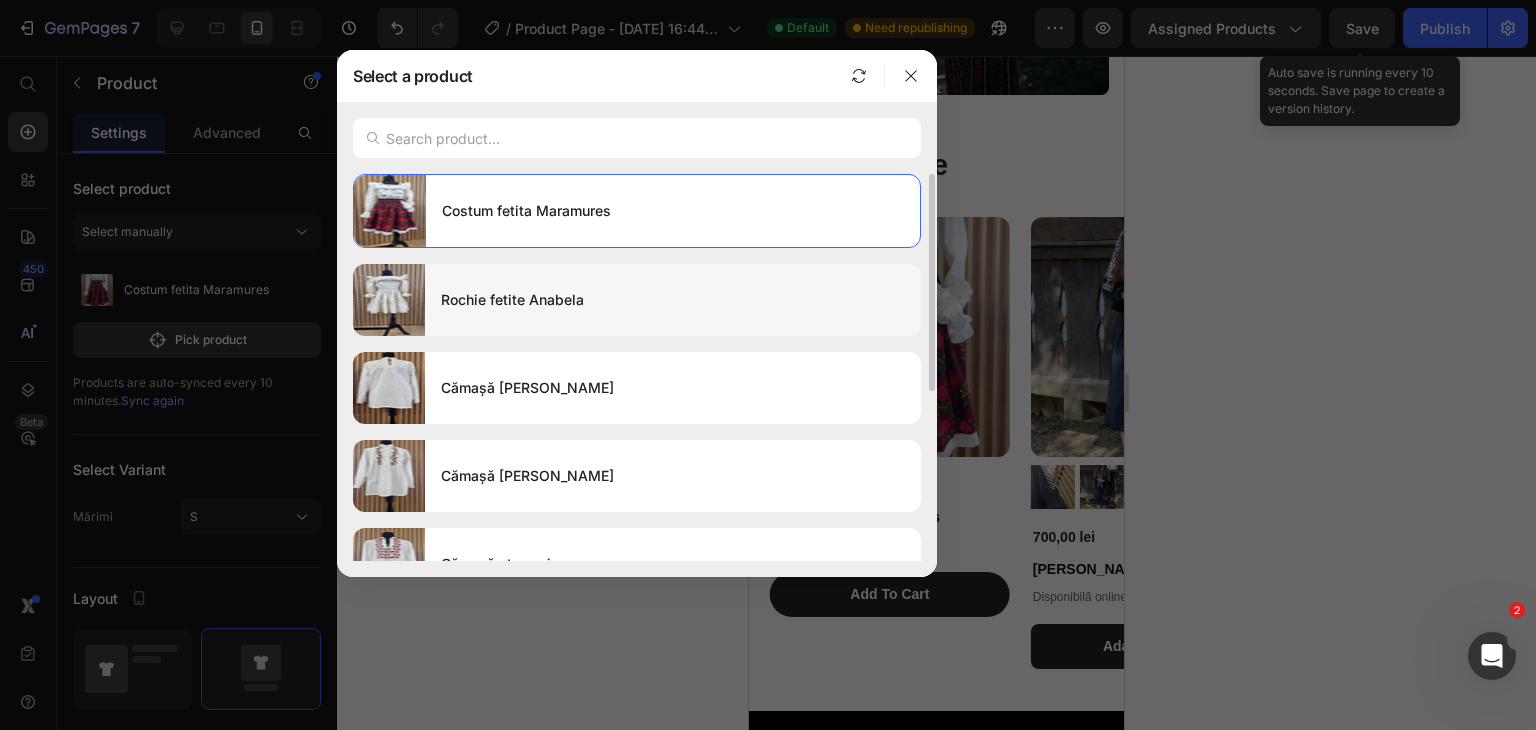 click on "Rochie fetite Anabela" at bounding box center (673, 300) 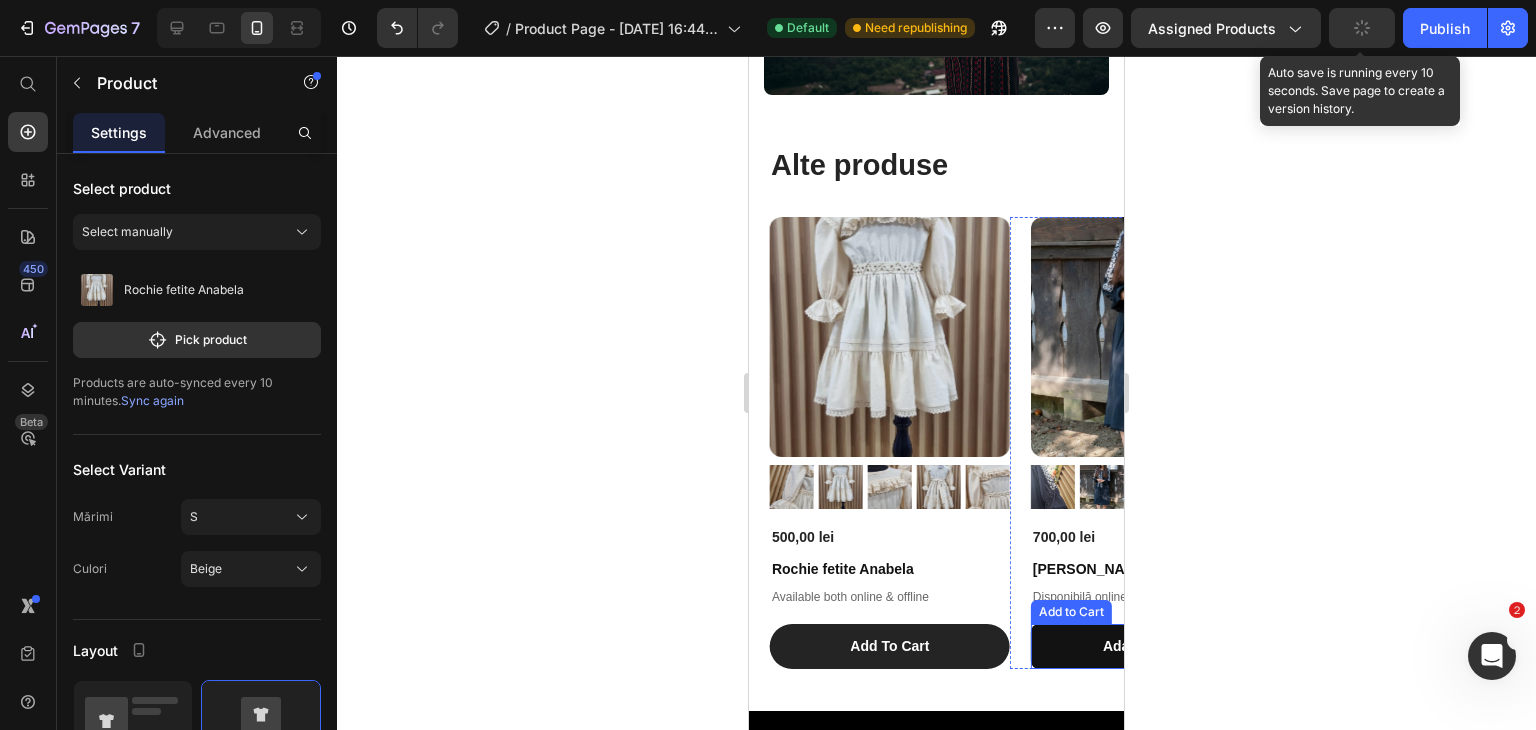 click on "Adaugă în coș" at bounding box center [1151, 646] 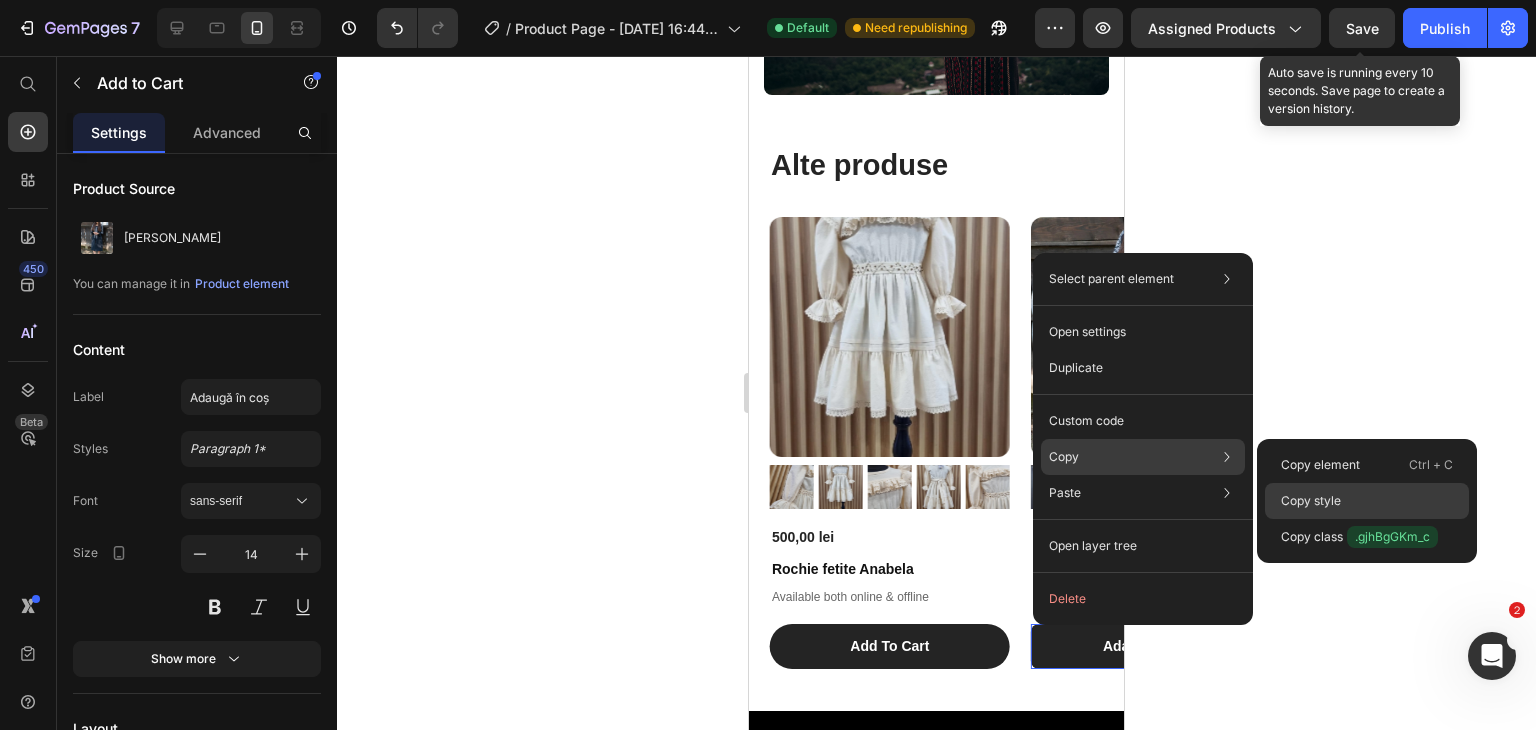 click on "Copy style" 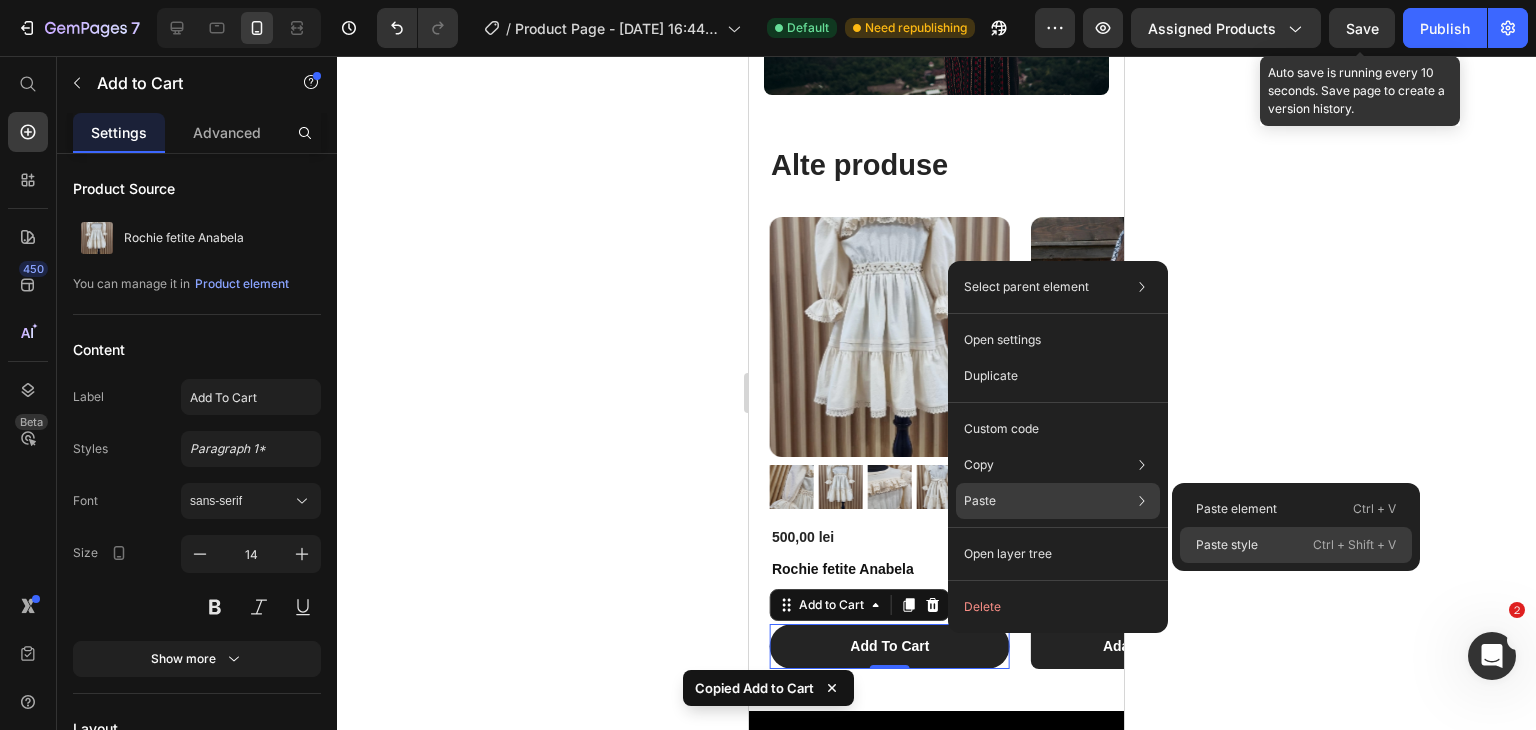 click on "Paste style  Ctrl + Shift + V" 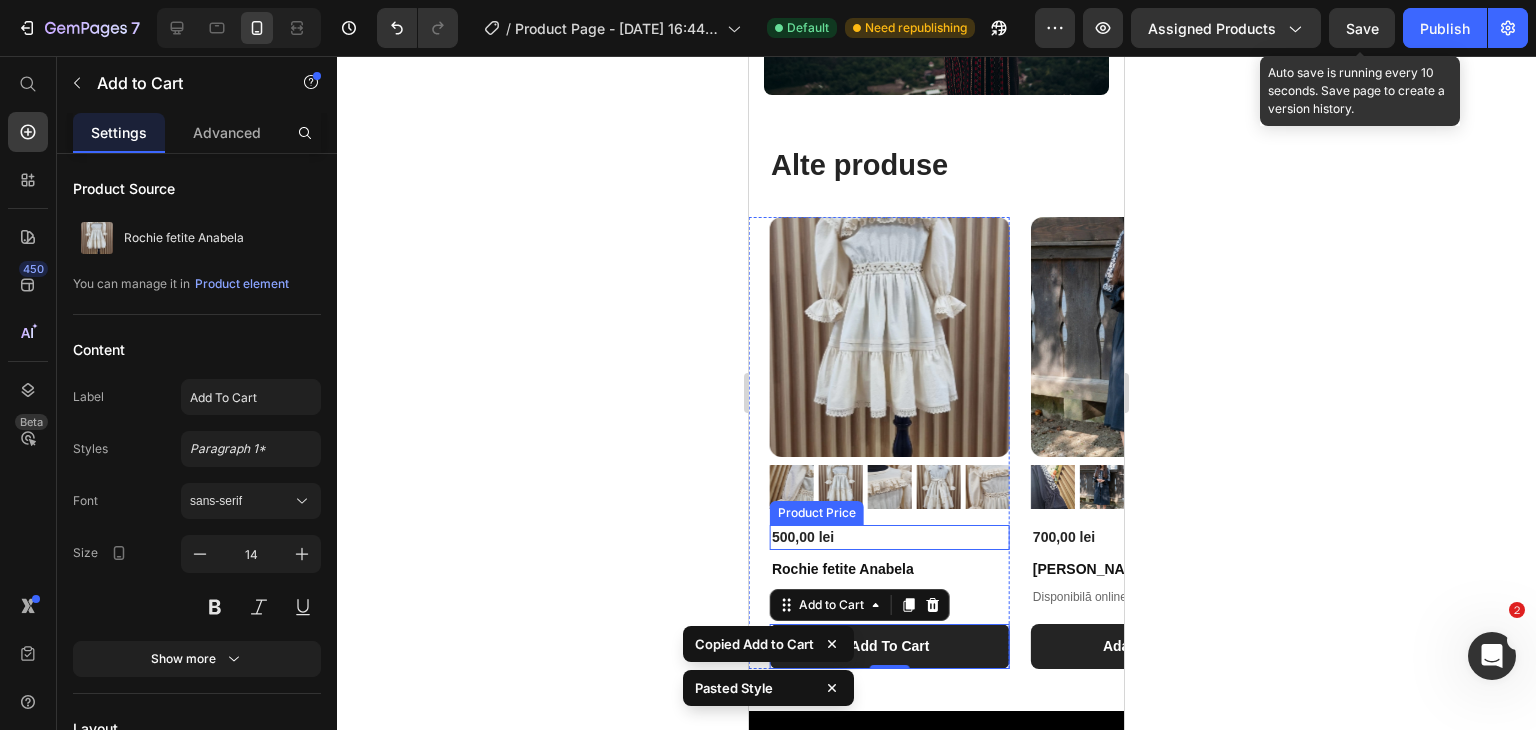 click on "500,00 lei" at bounding box center [890, 537] 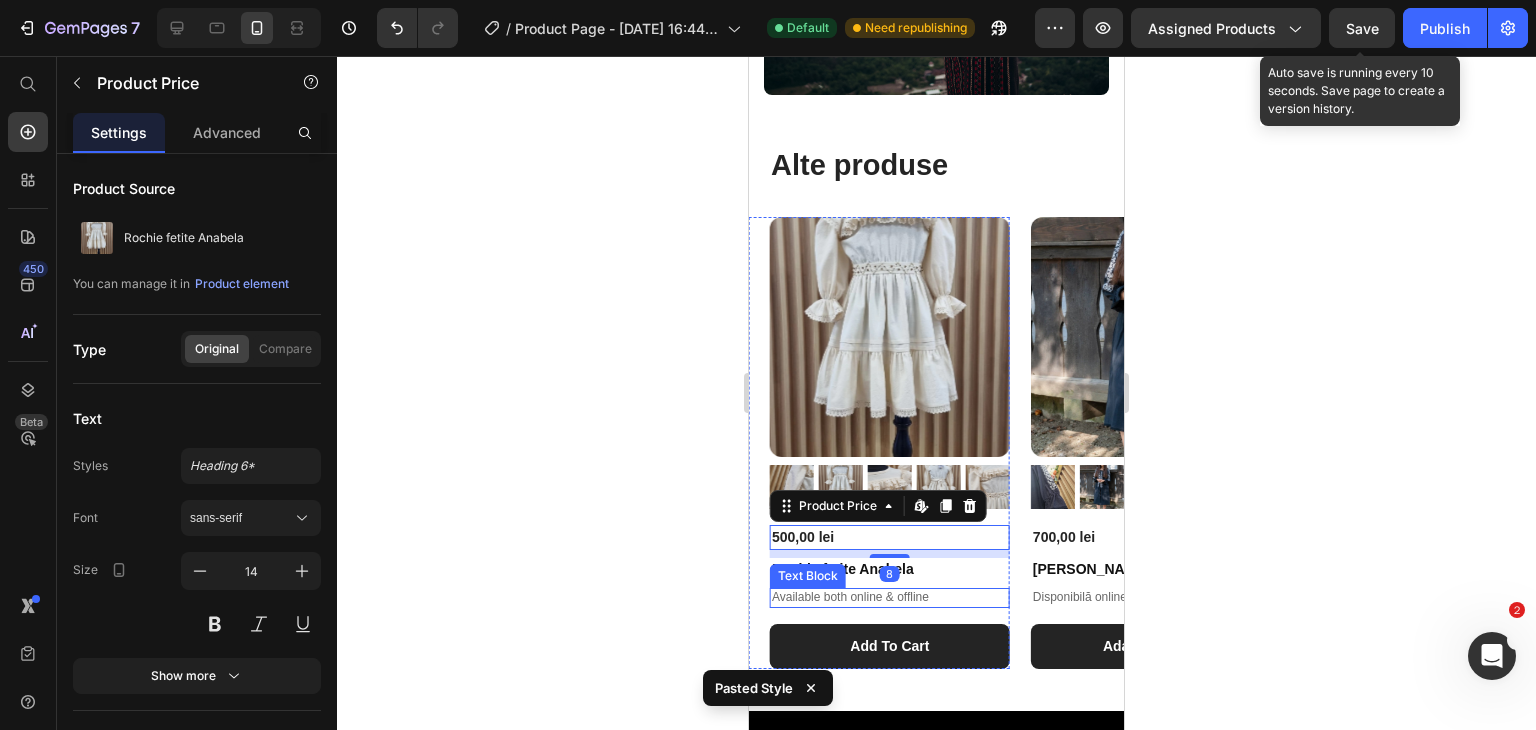 click on "Available both online & offline" at bounding box center (890, 598) 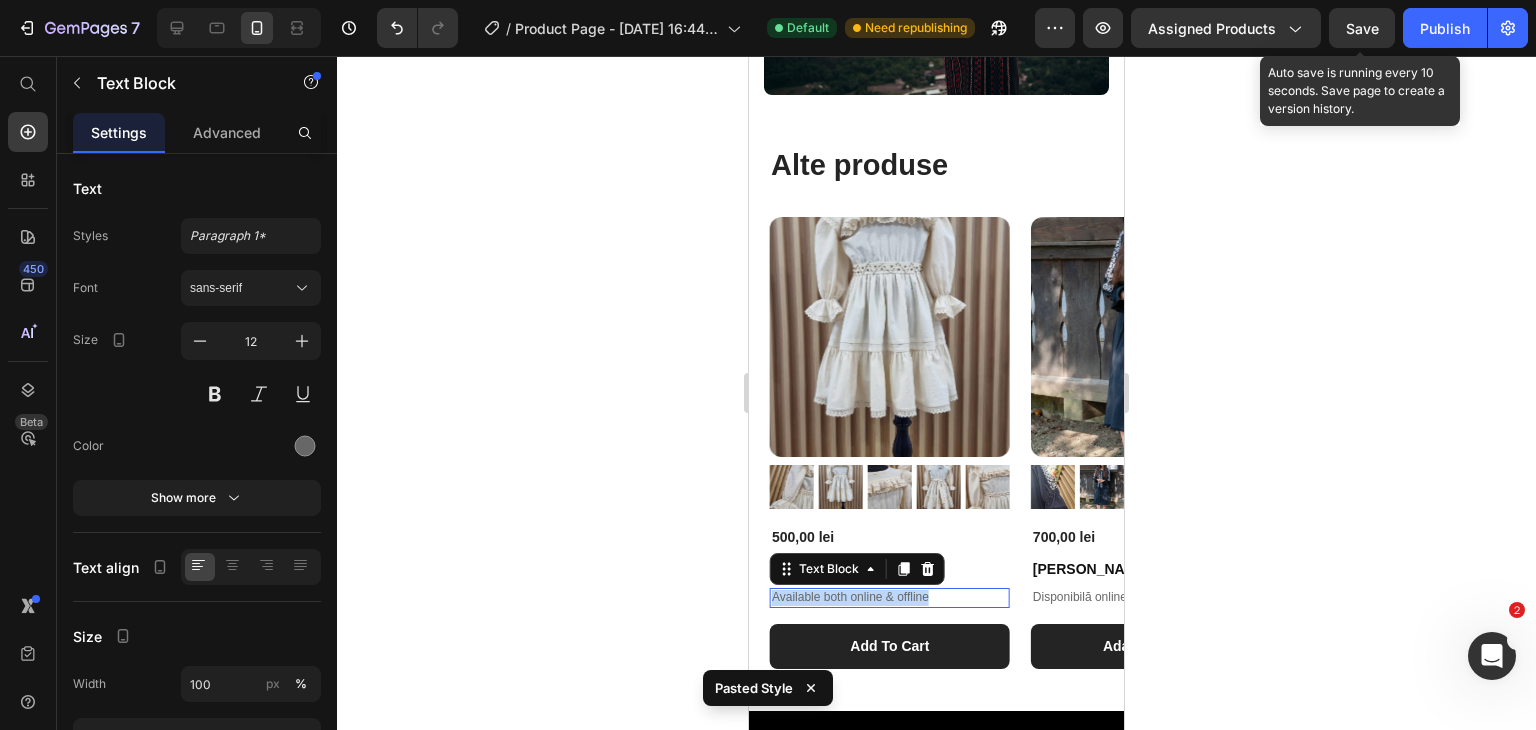 click on "Available both online & offline" at bounding box center (890, 598) 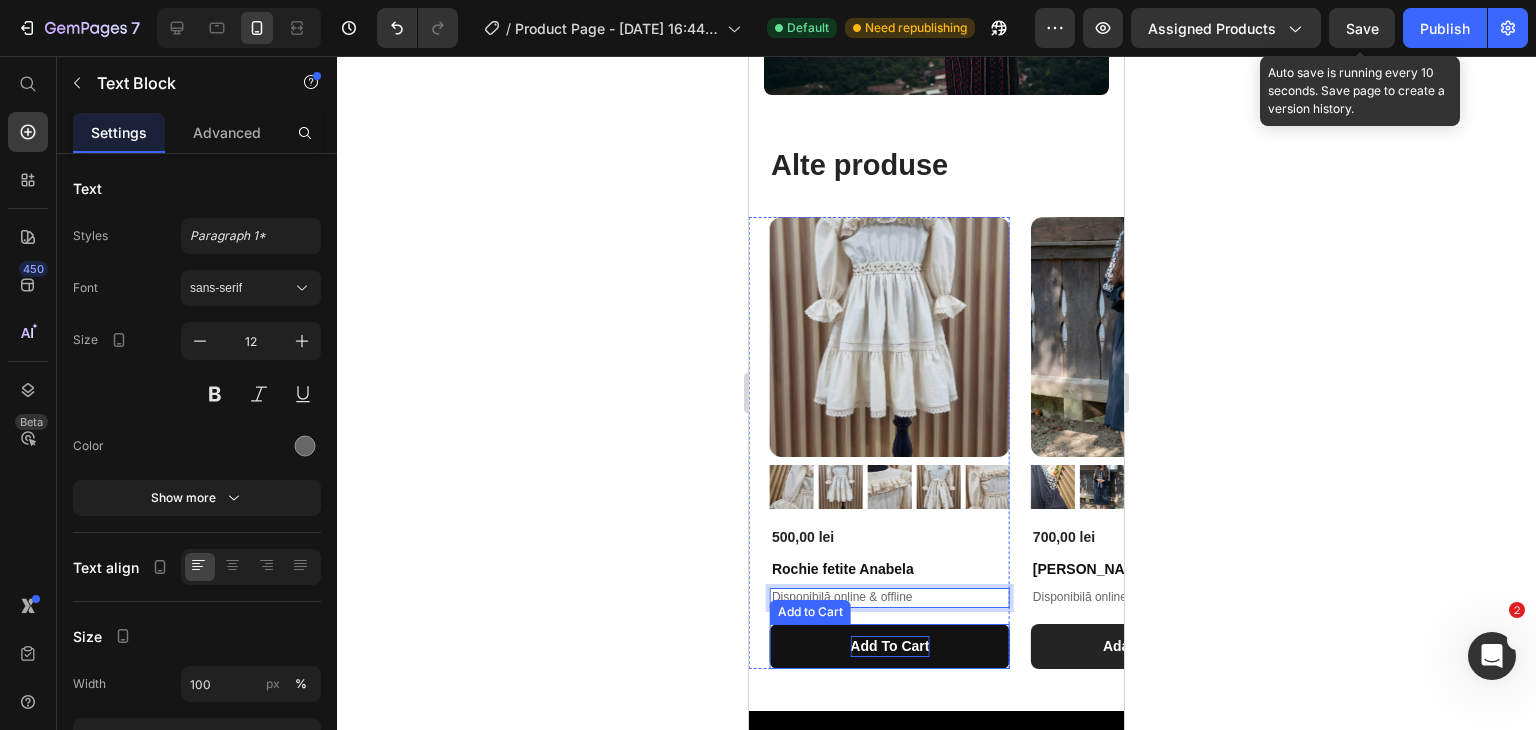 click on "Add To Cart" at bounding box center (889, 646) 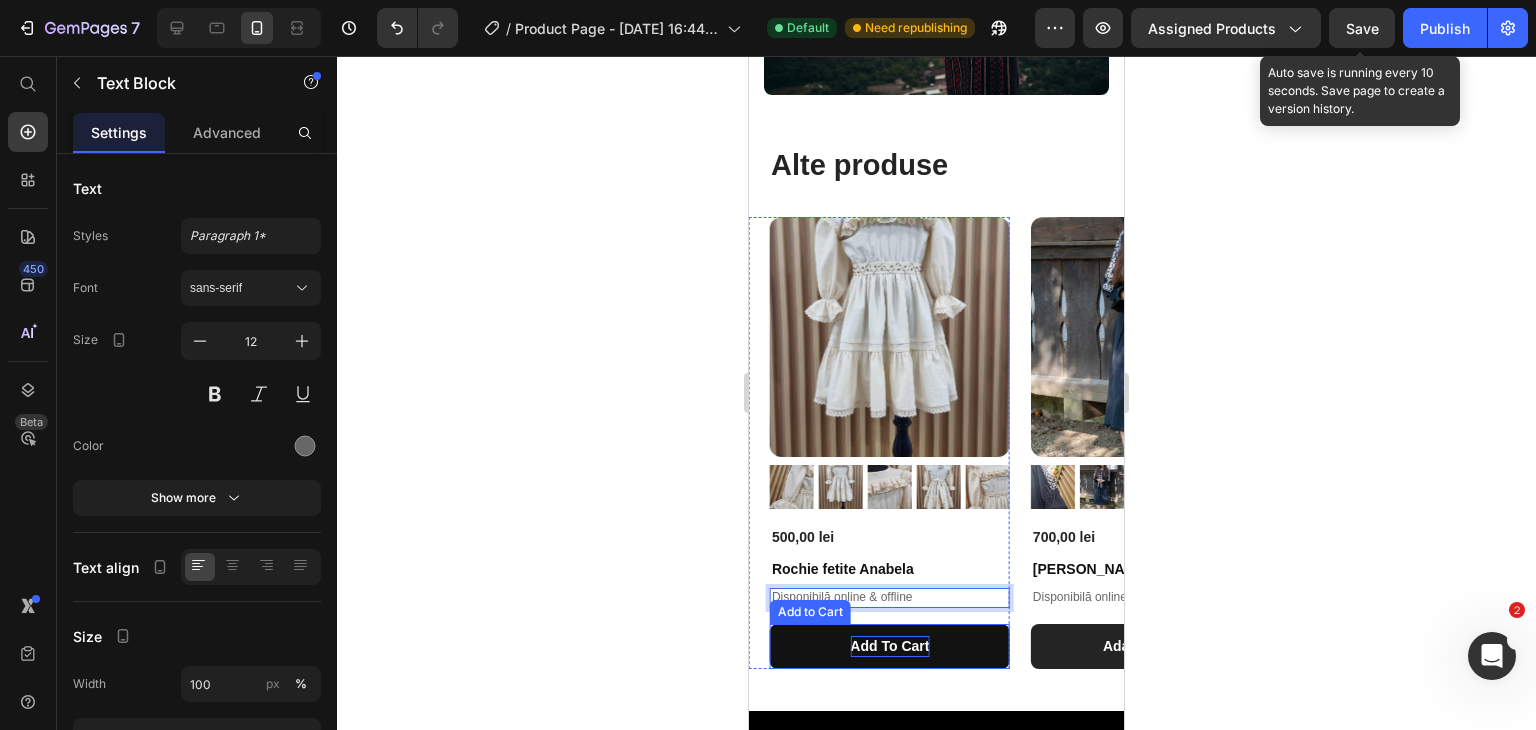 click on "Add To Cart" at bounding box center (889, 646) 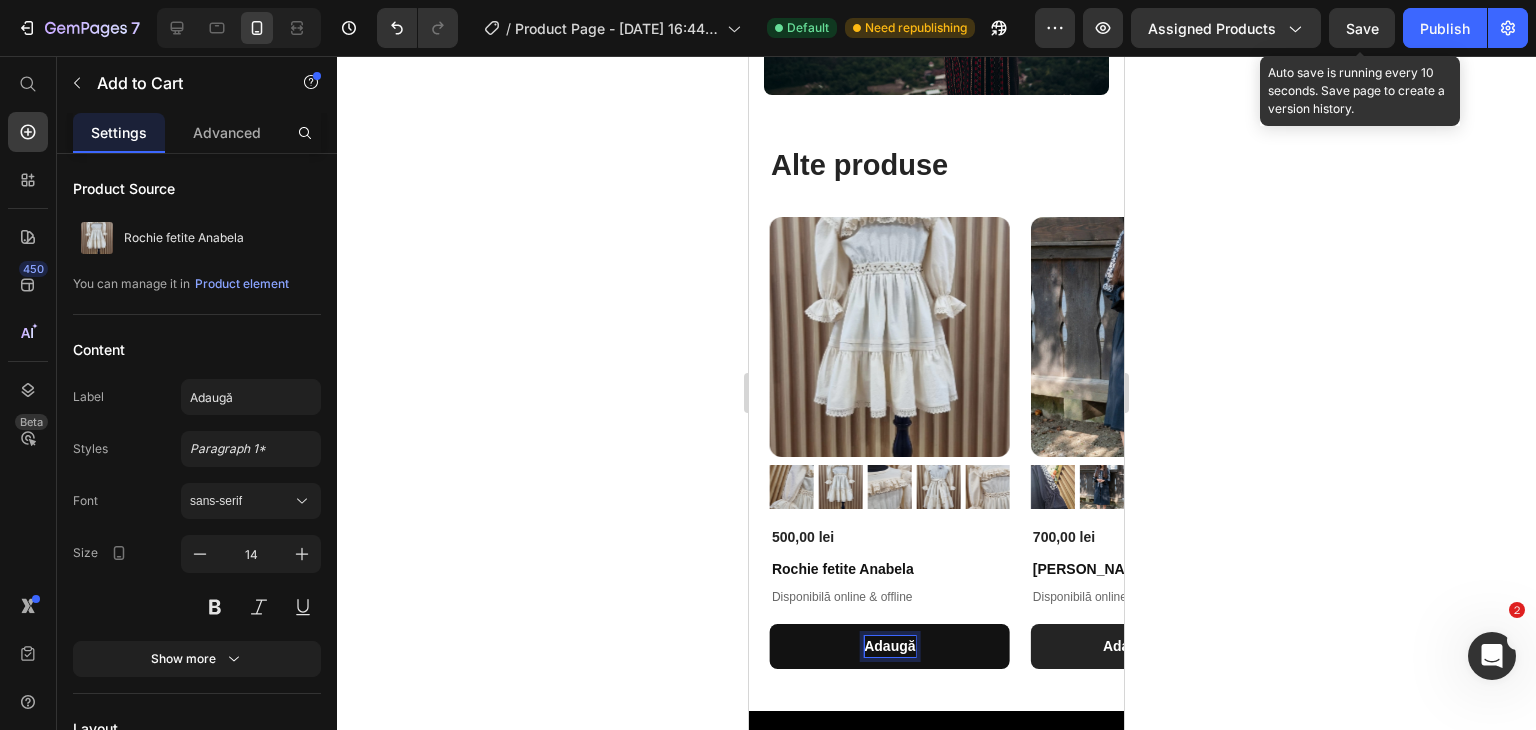click on "Adaugă" at bounding box center (890, 646) 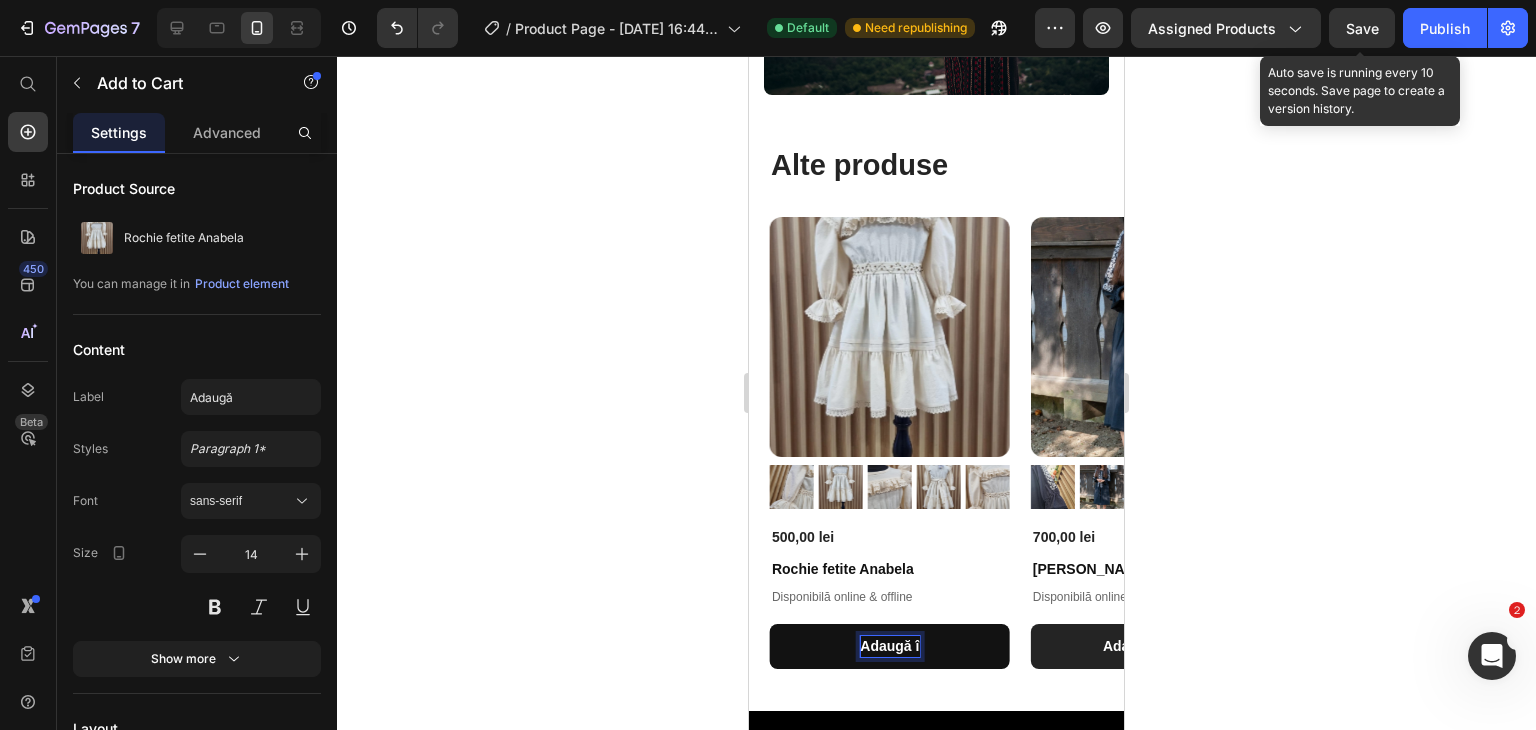 click on "Adaugă î" at bounding box center [890, 646] 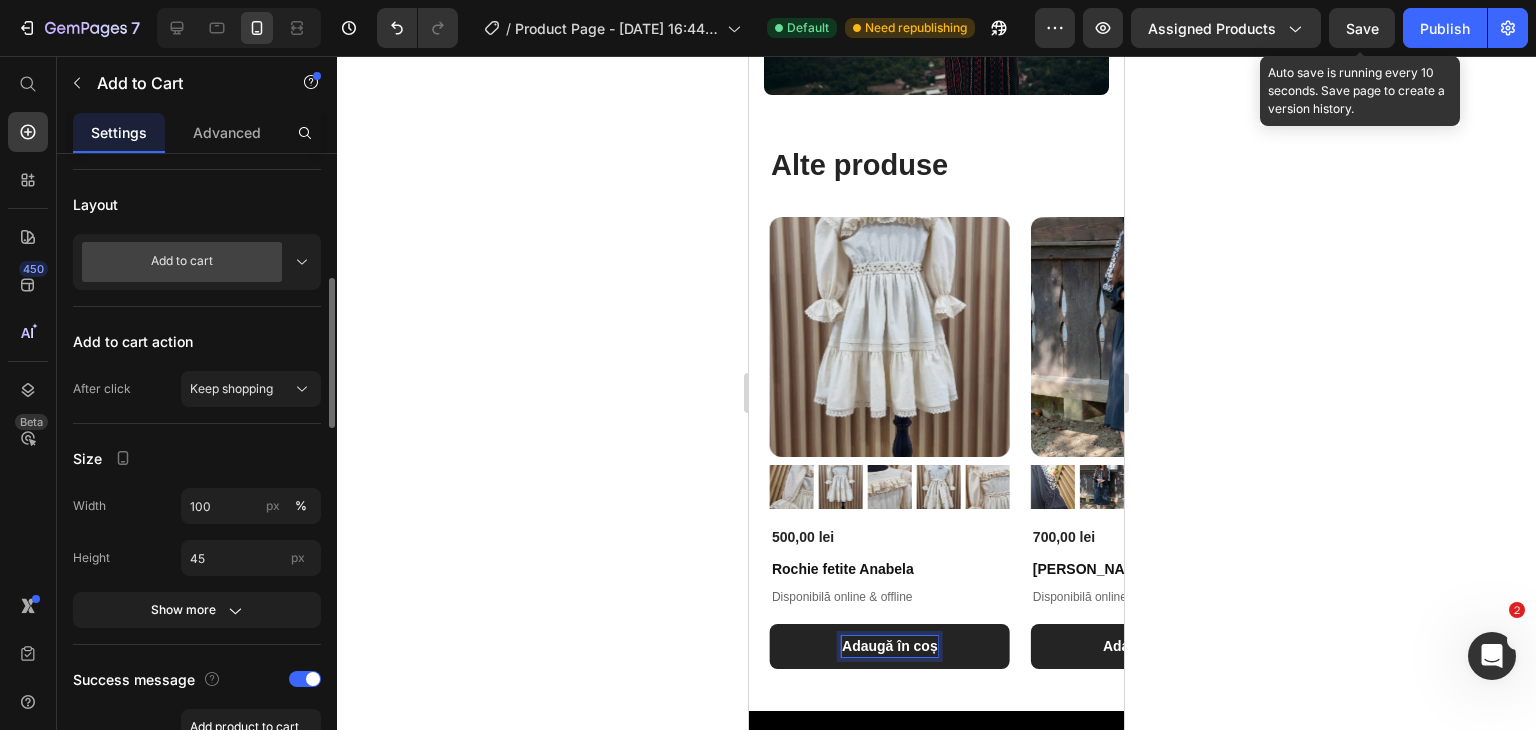 scroll, scrollTop: 780, scrollLeft: 0, axis: vertical 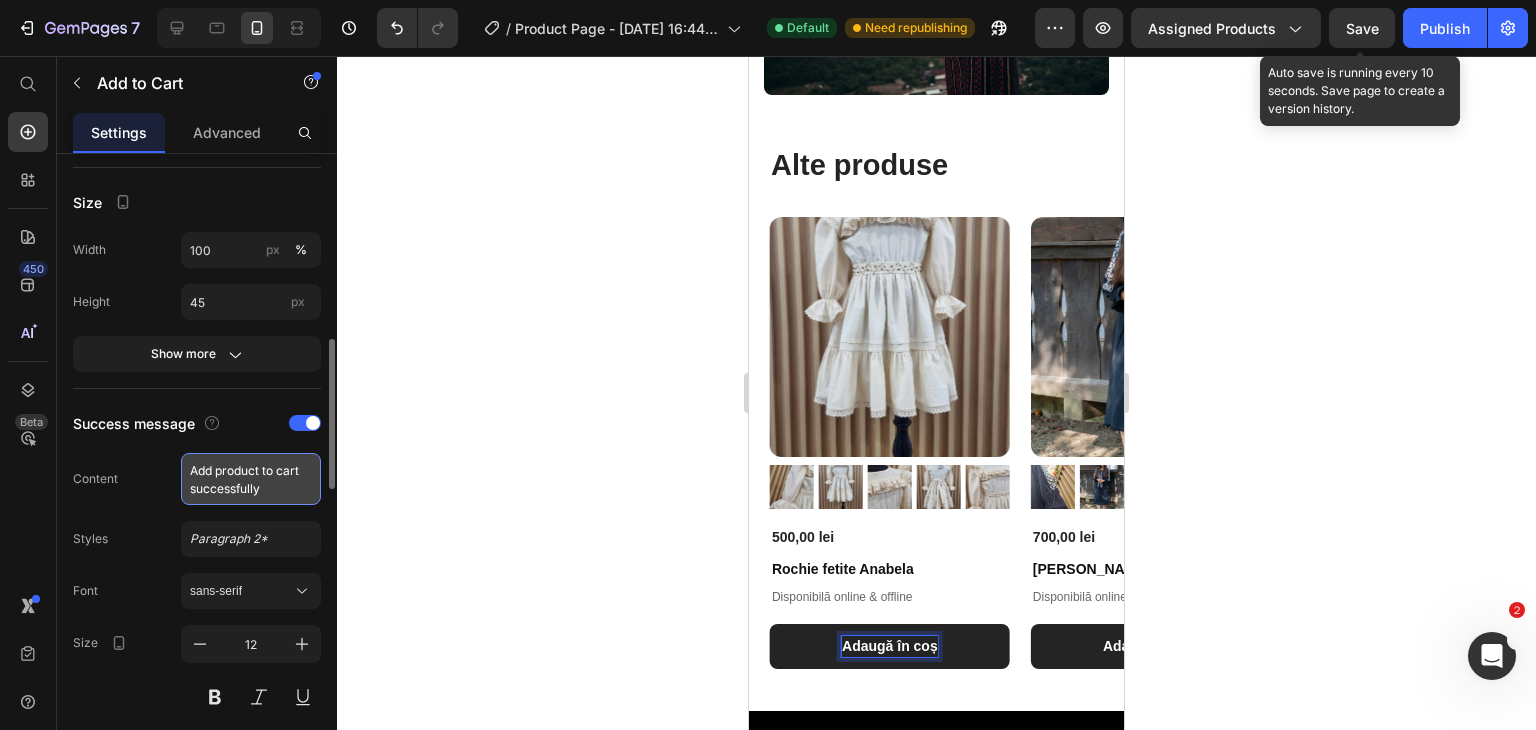 click on "Add product to cart successfully" at bounding box center [251, 479] 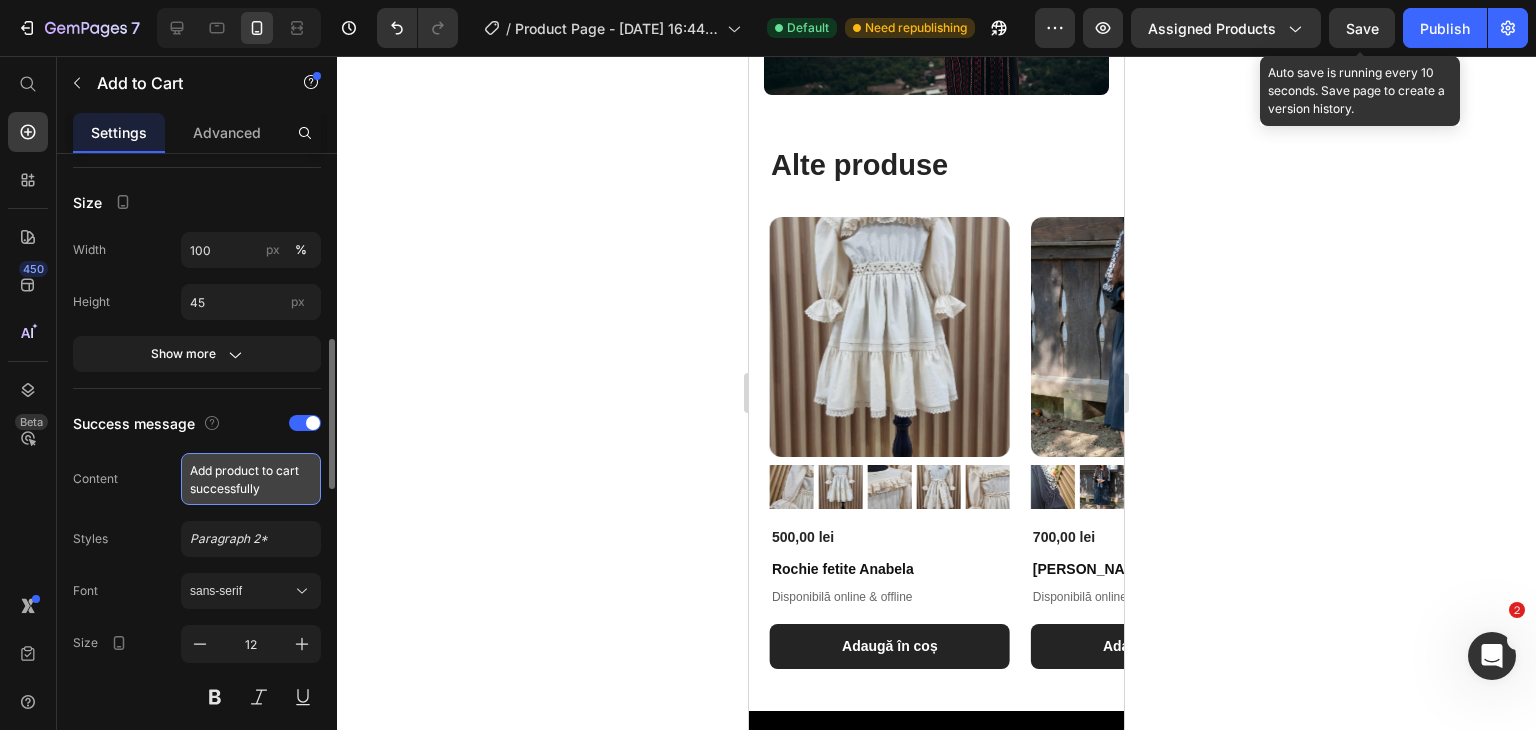 click on "Add product to cart successfully" at bounding box center (251, 479) 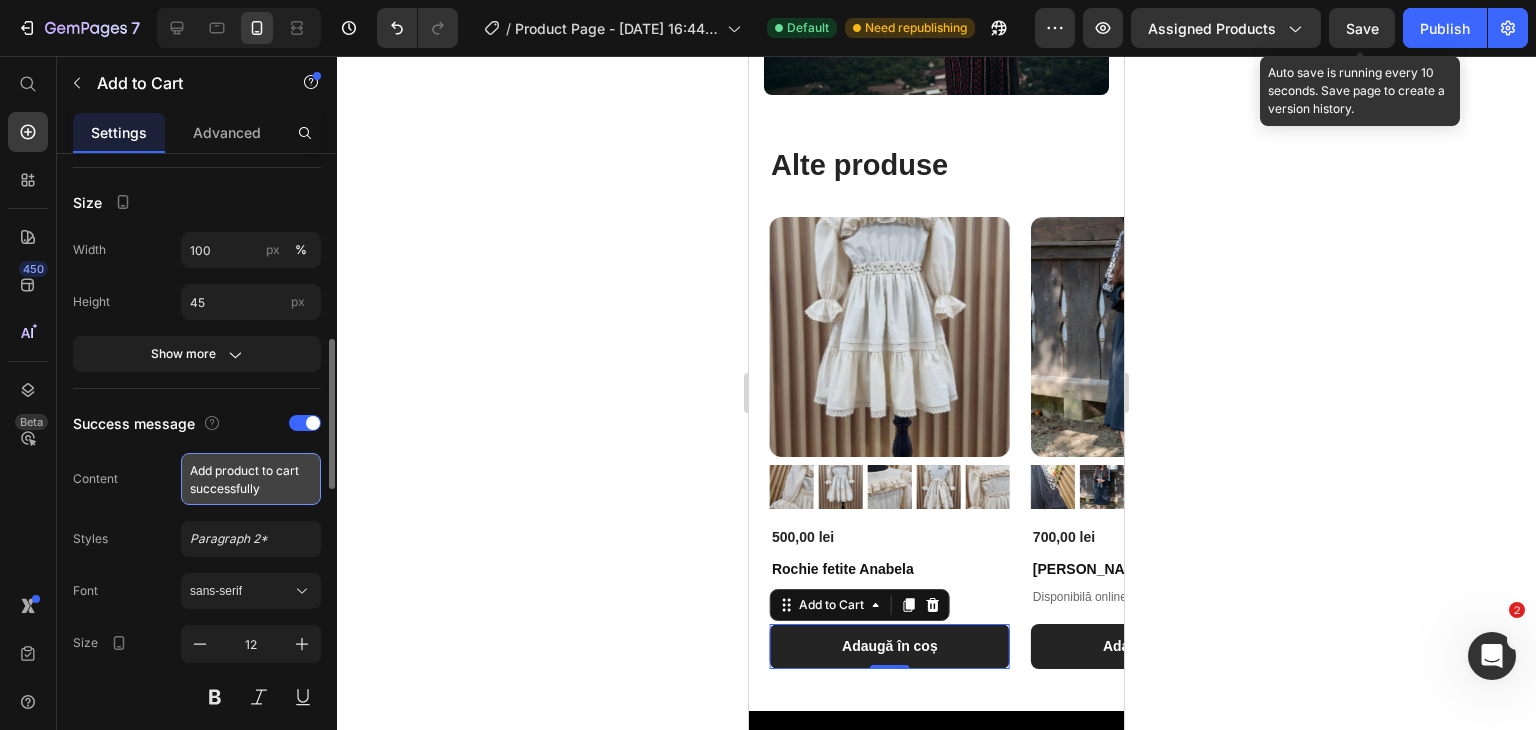 click on "Add product to cart successfully" at bounding box center (251, 479) 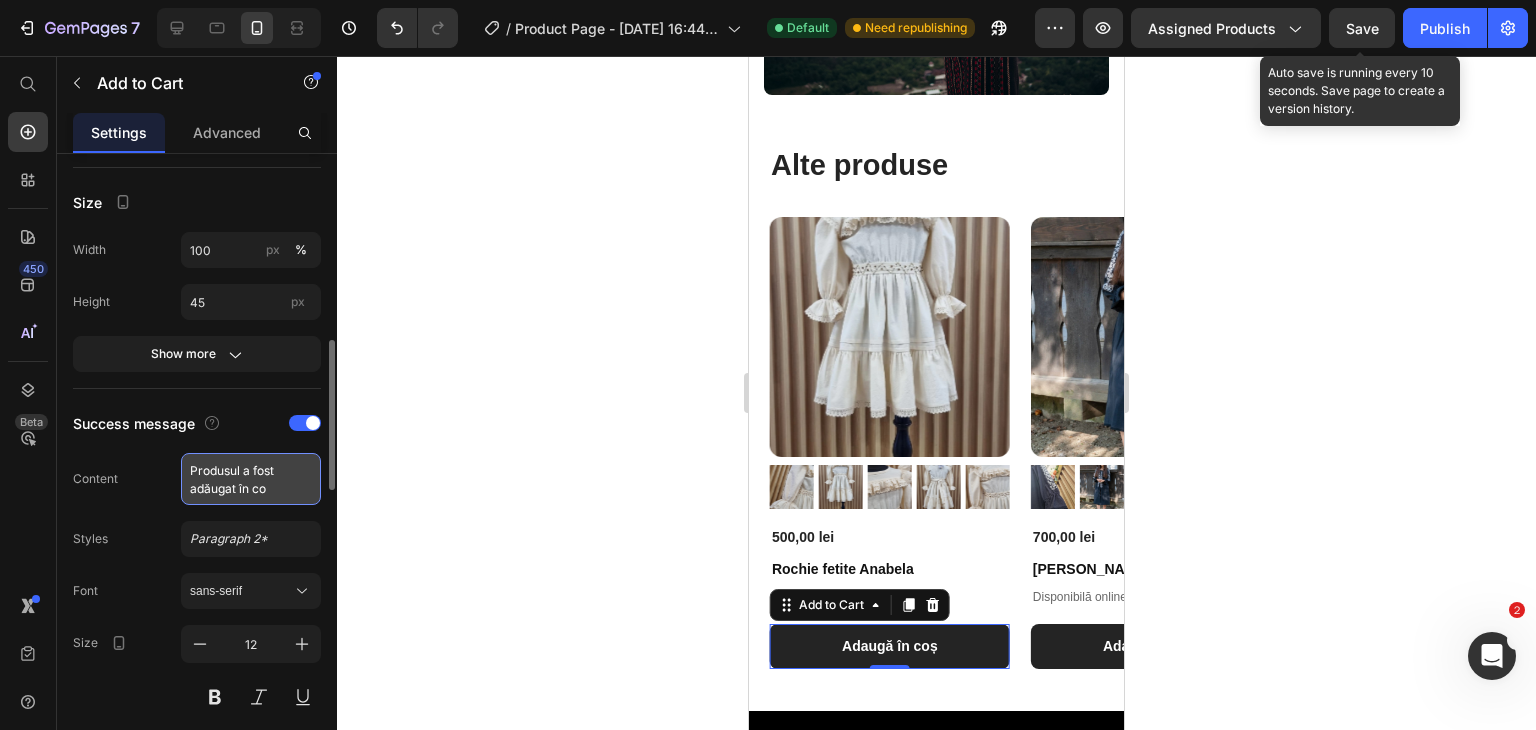 type on "Produsul a fost adăugat în coș" 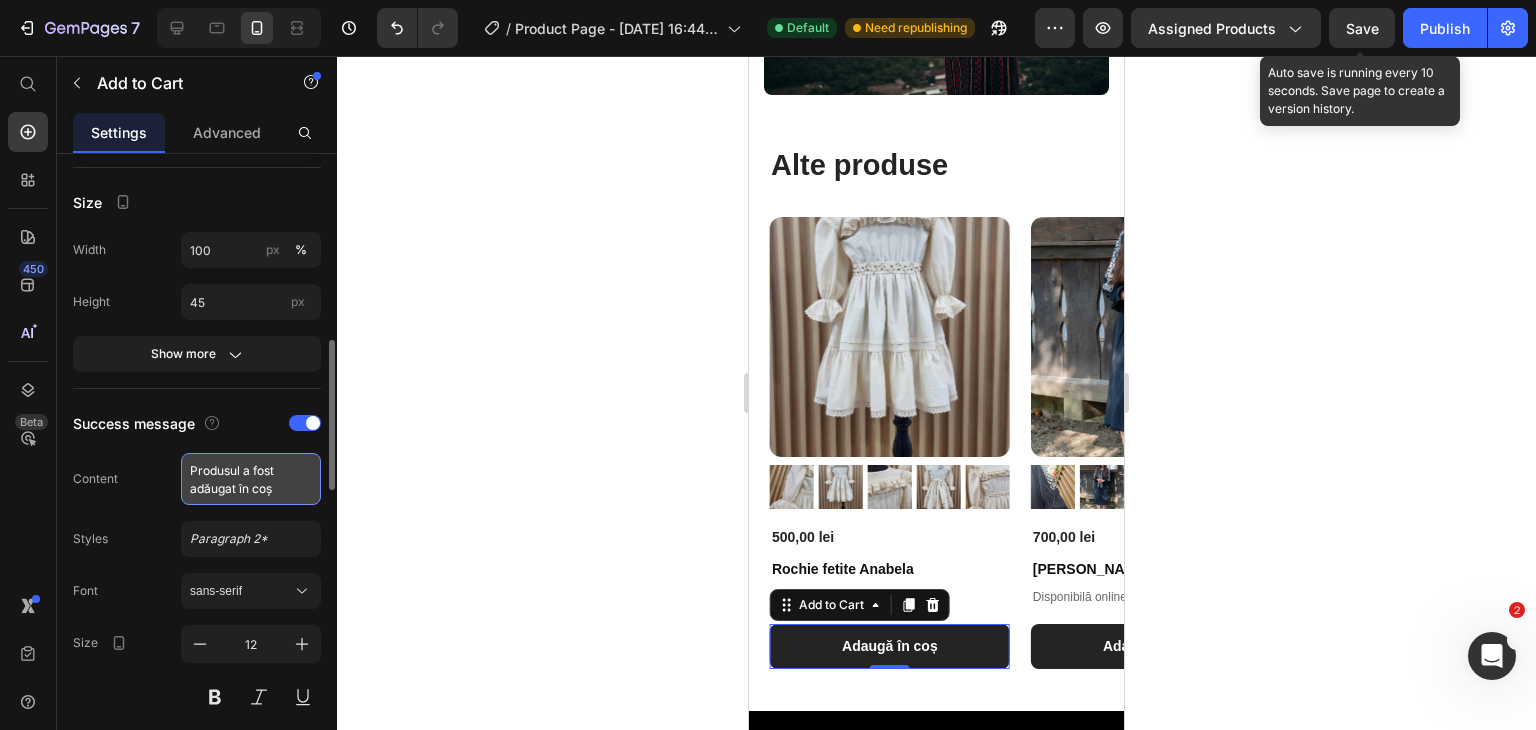 click on "Produsul a fost adăugat în coș" at bounding box center [251, 479] 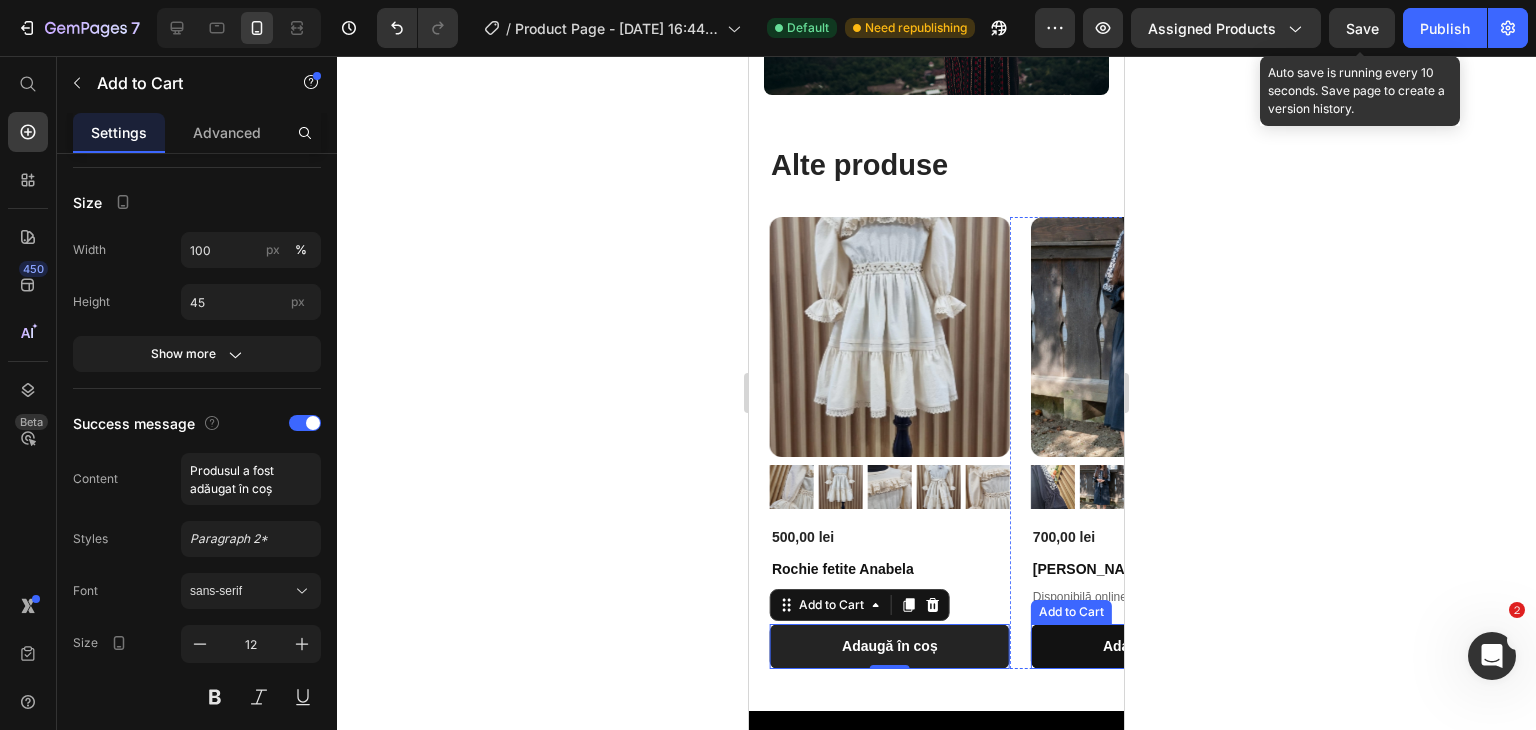 click on "Adaugă în coș" at bounding box center [1151, 646] 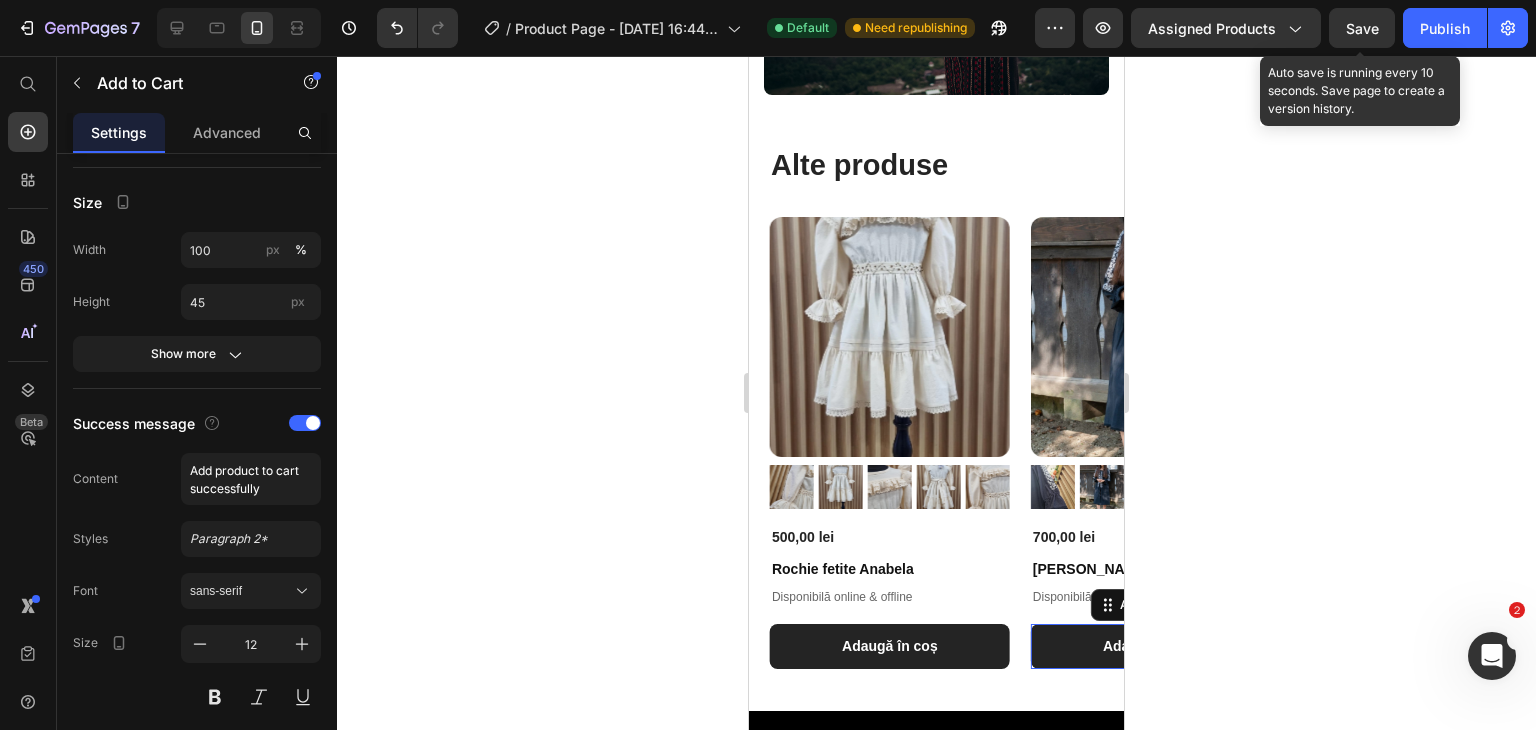 scroll, scrollTop: 780, scrollLeft: 0, axis: vertical 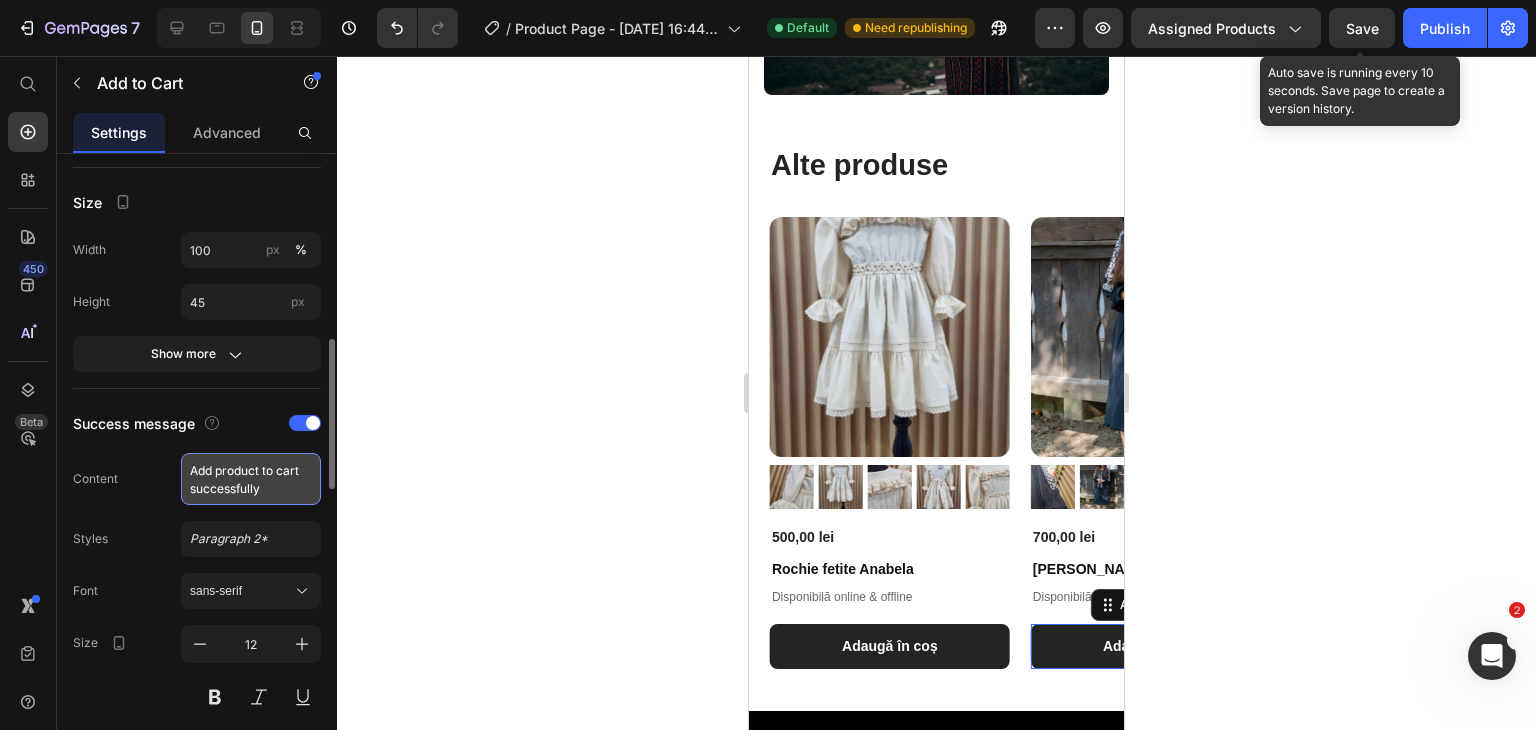 click on "Add product to cart successfully" at bounding box center [251, 479] 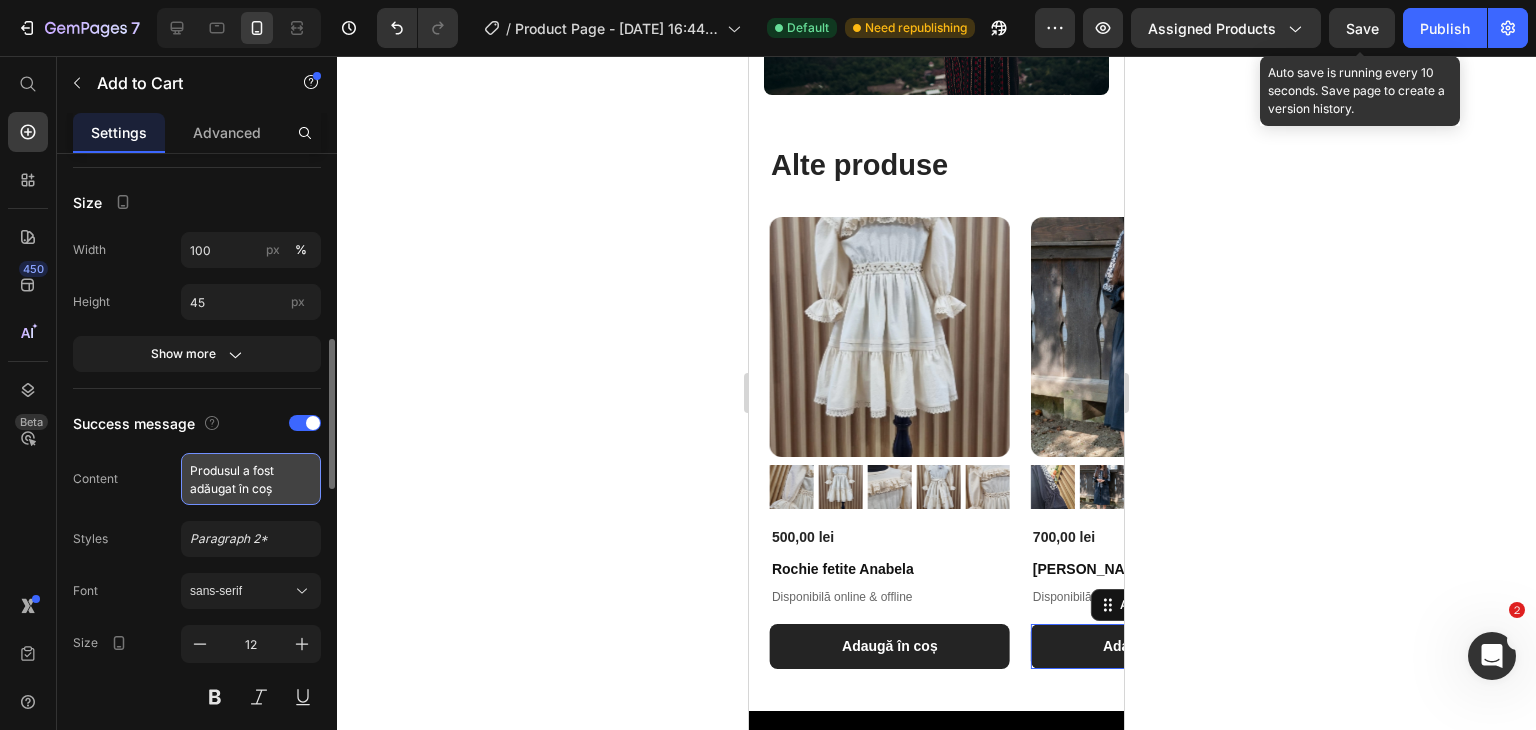 click on "Produsul a fost adăugat în coș" at bounding box center (251, 479) 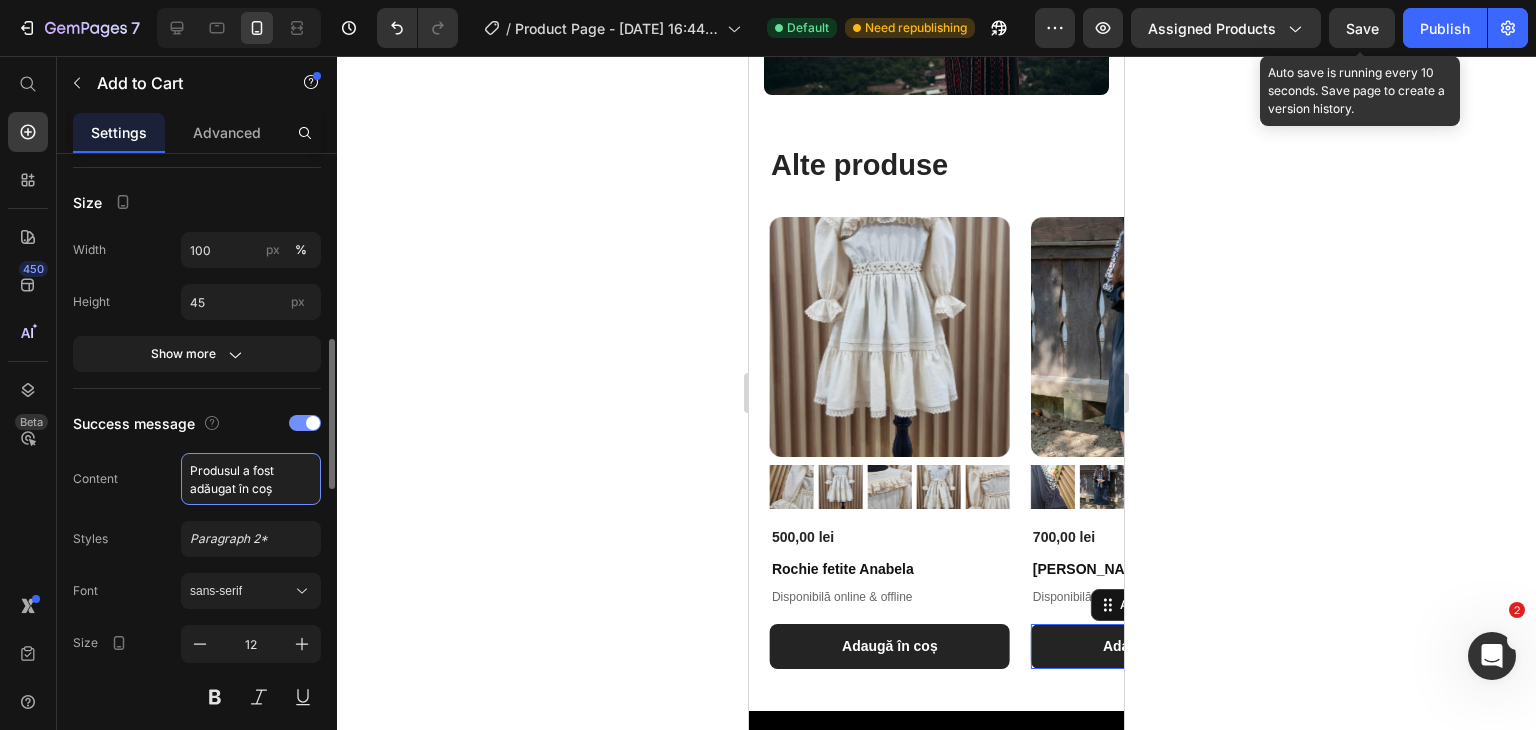 type on "Produsul a fost adăugat în coș" 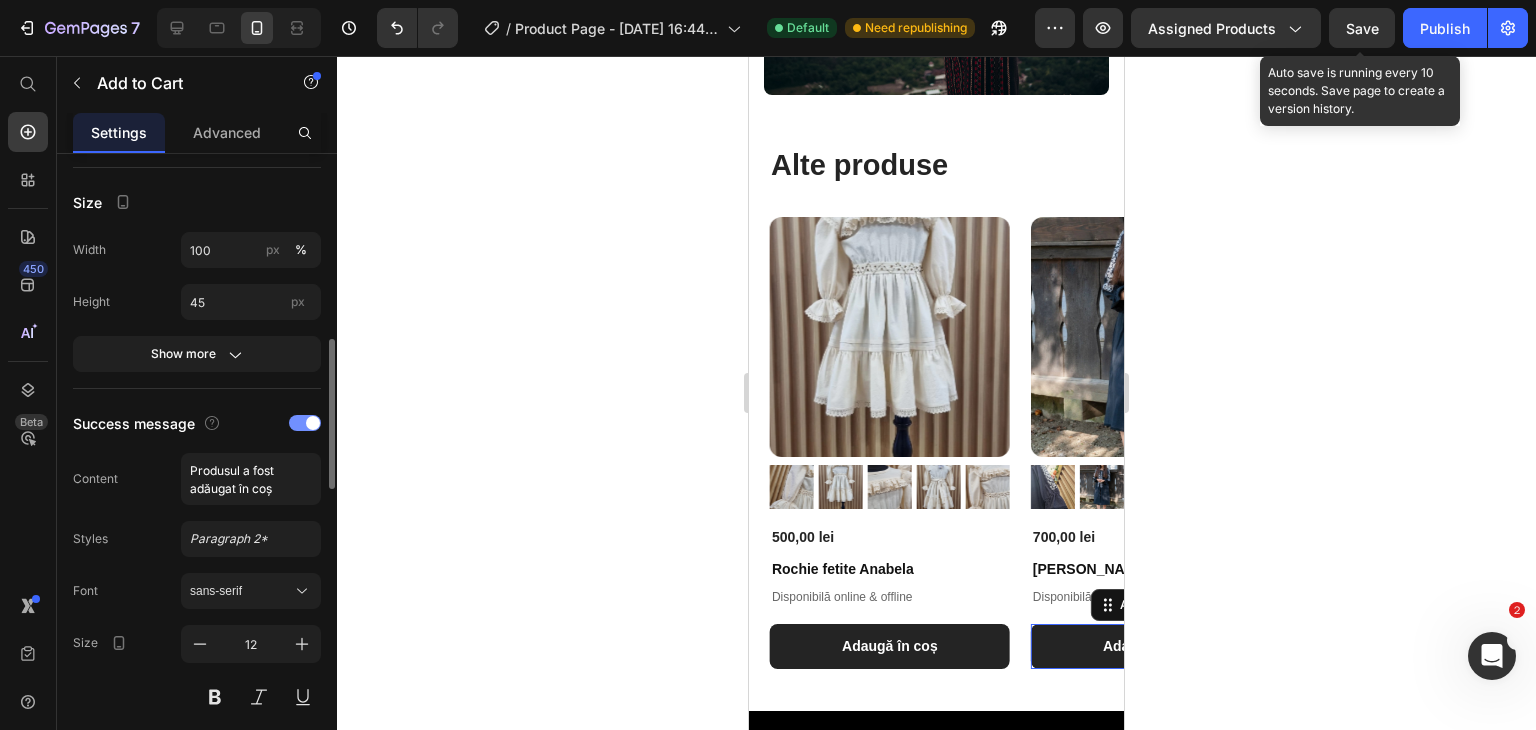 click at bounding box center [305, 423] 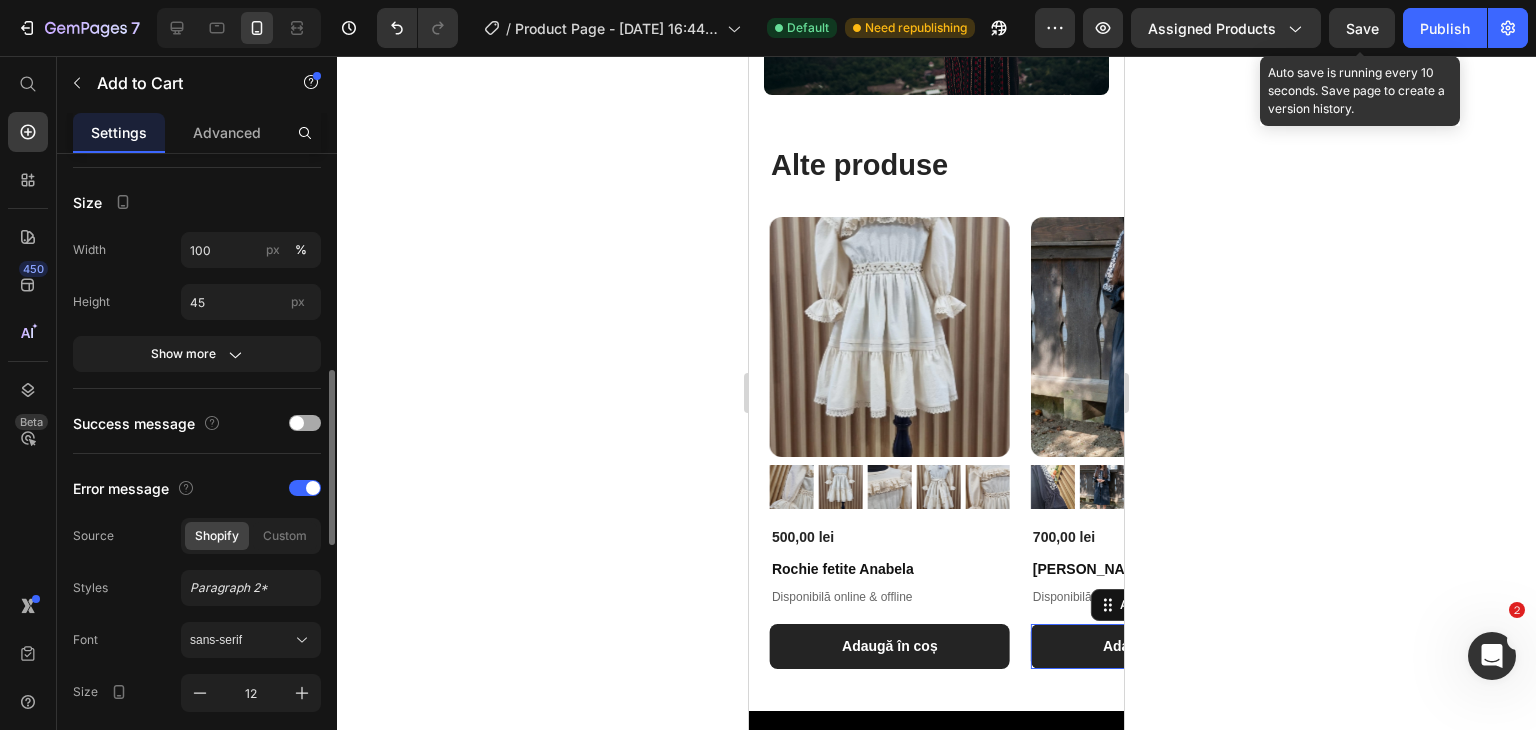 click at bounding box center [305, 423] 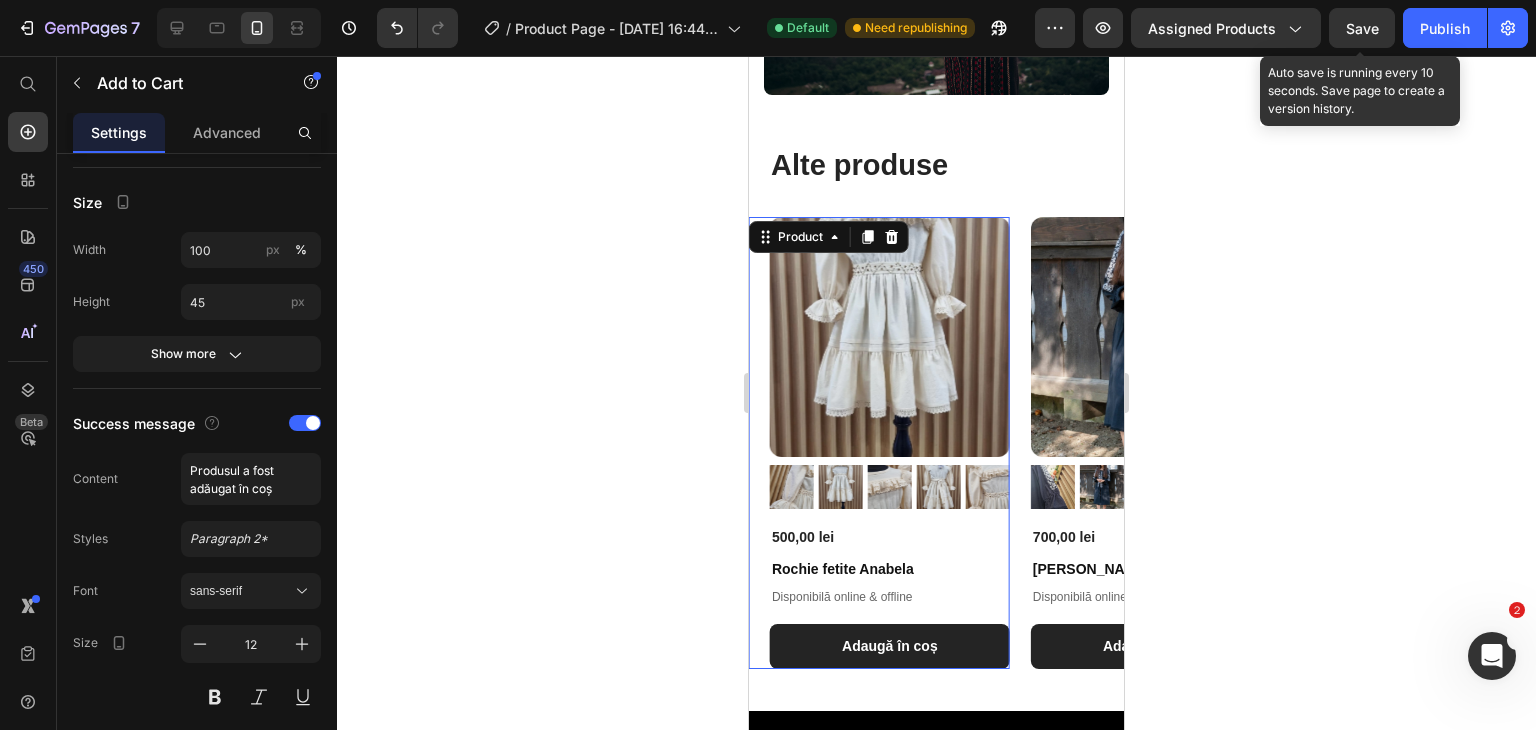 click on "Product Images 500,00 lei Product Price Rochie fetite Anabela Product Title Disponibilă online & offline Text Block Adaugă în coș Add to Cart Product   0" at bounding box center (879, 443) 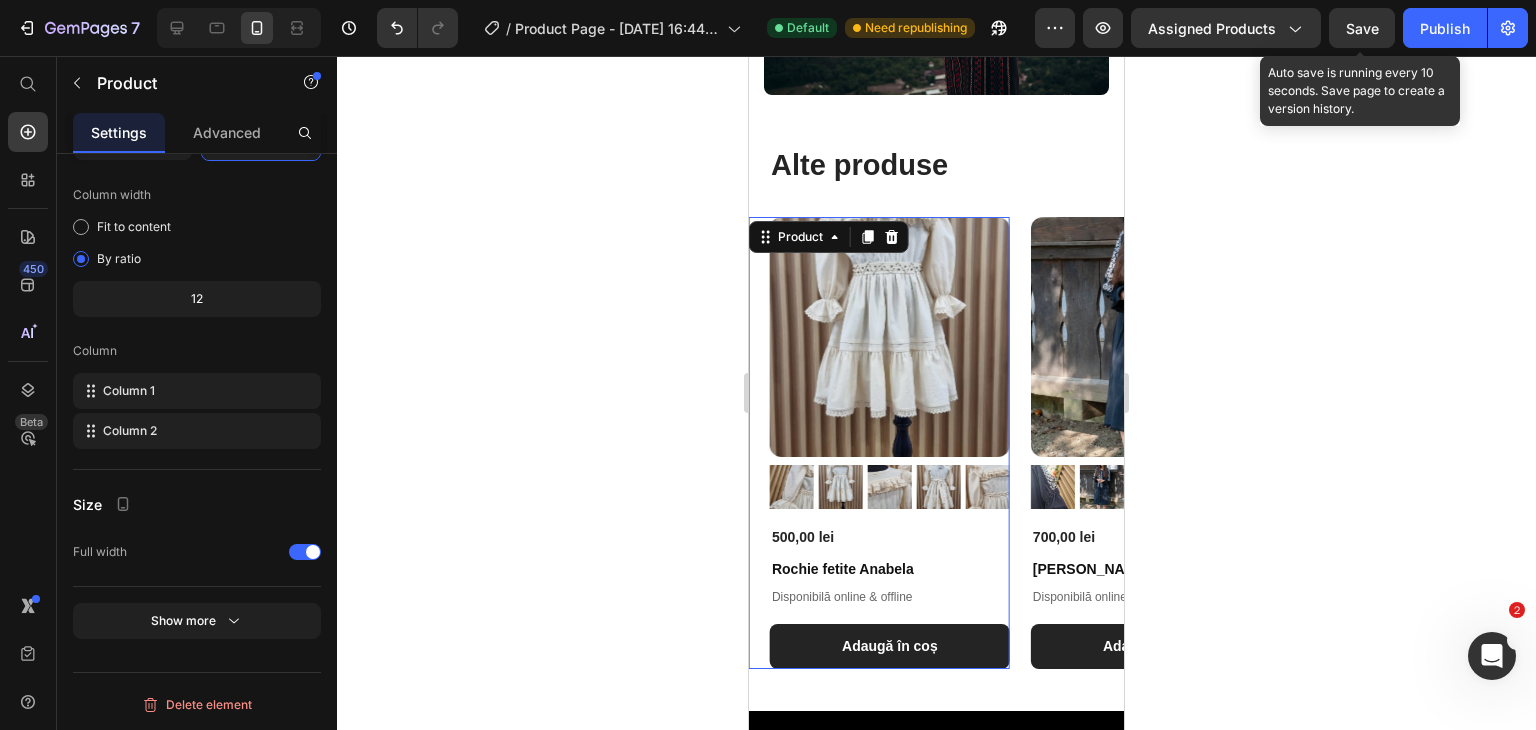 scroll, scrollTop: 0, scrollLeft: 0, axis: both 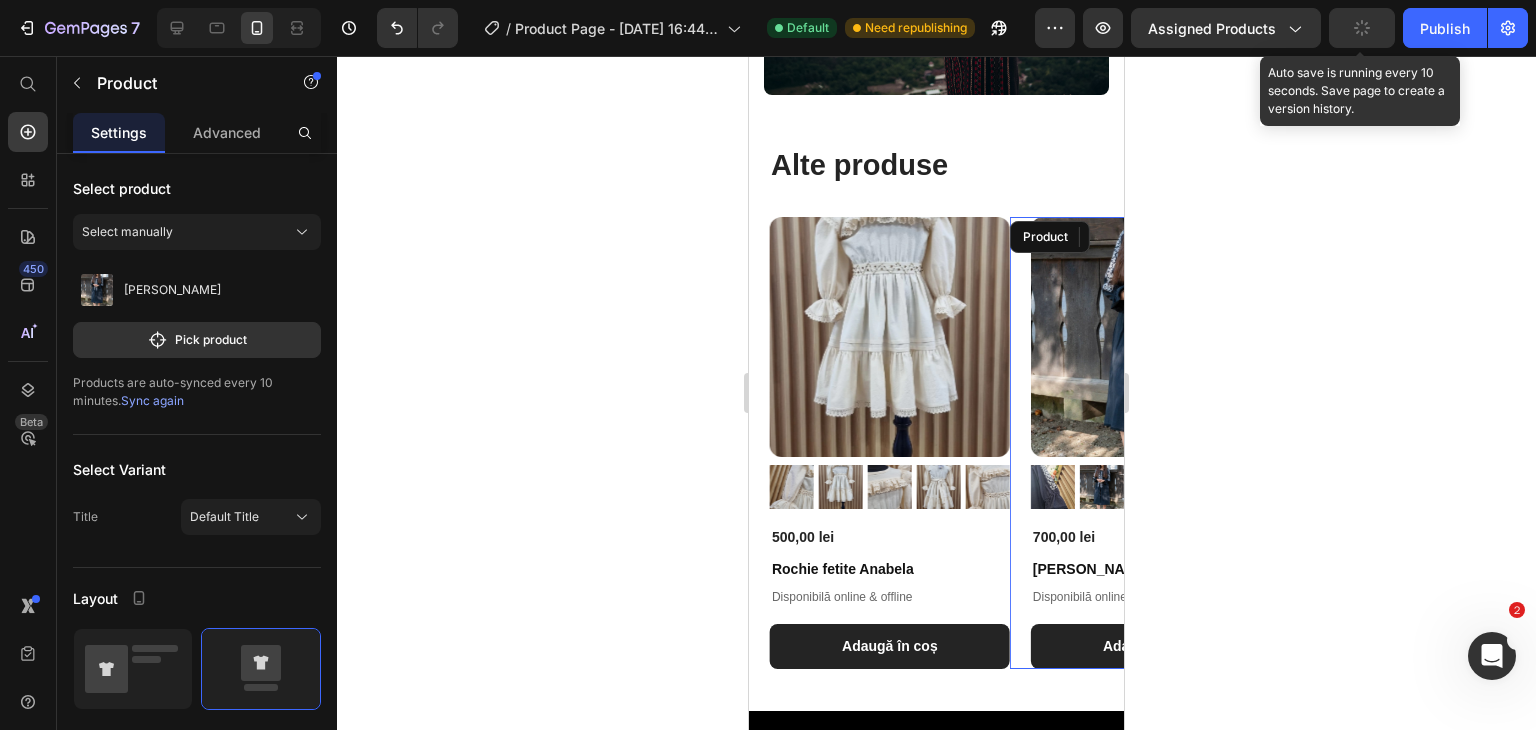 click on "Product Images 700,00 lei Product Price Rochie Tania Product Title Disponibilă online & offline Text Block Adaugă în coș Add to Cart Product" at bounding box center (1140, 443) 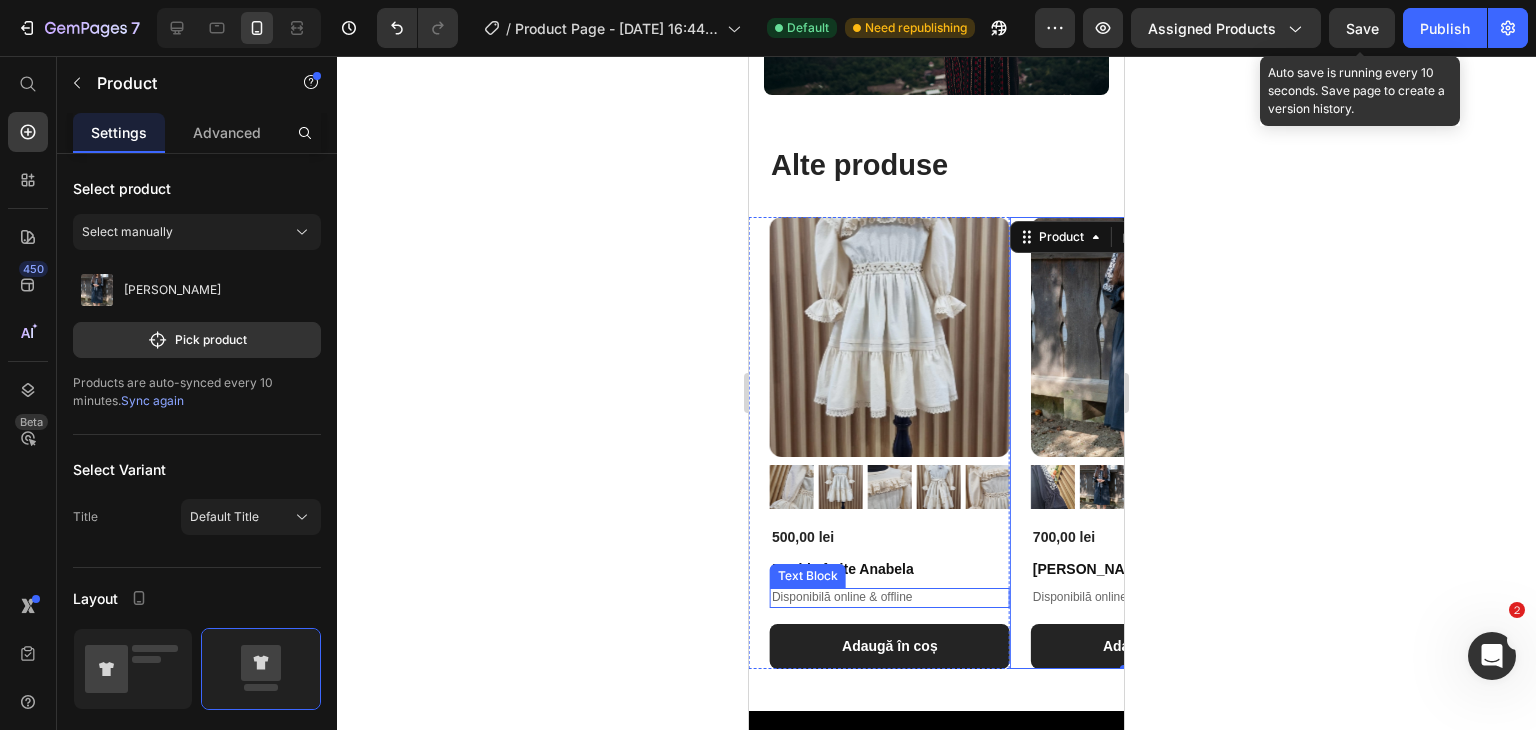 click on "Disponibilă online & offline" at bounding box center (890, 598) 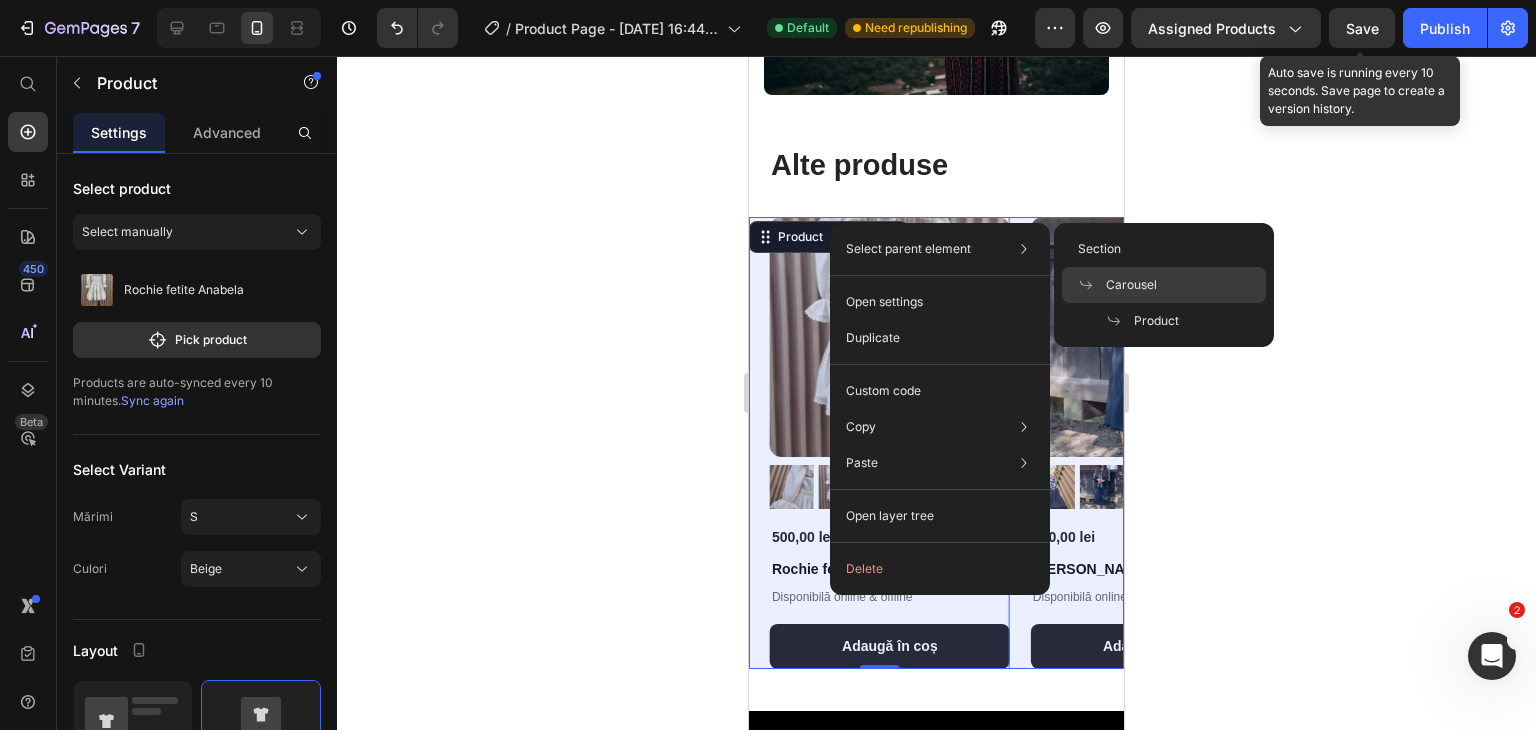 click on "Carousel" at bounding box center (1131, 285) 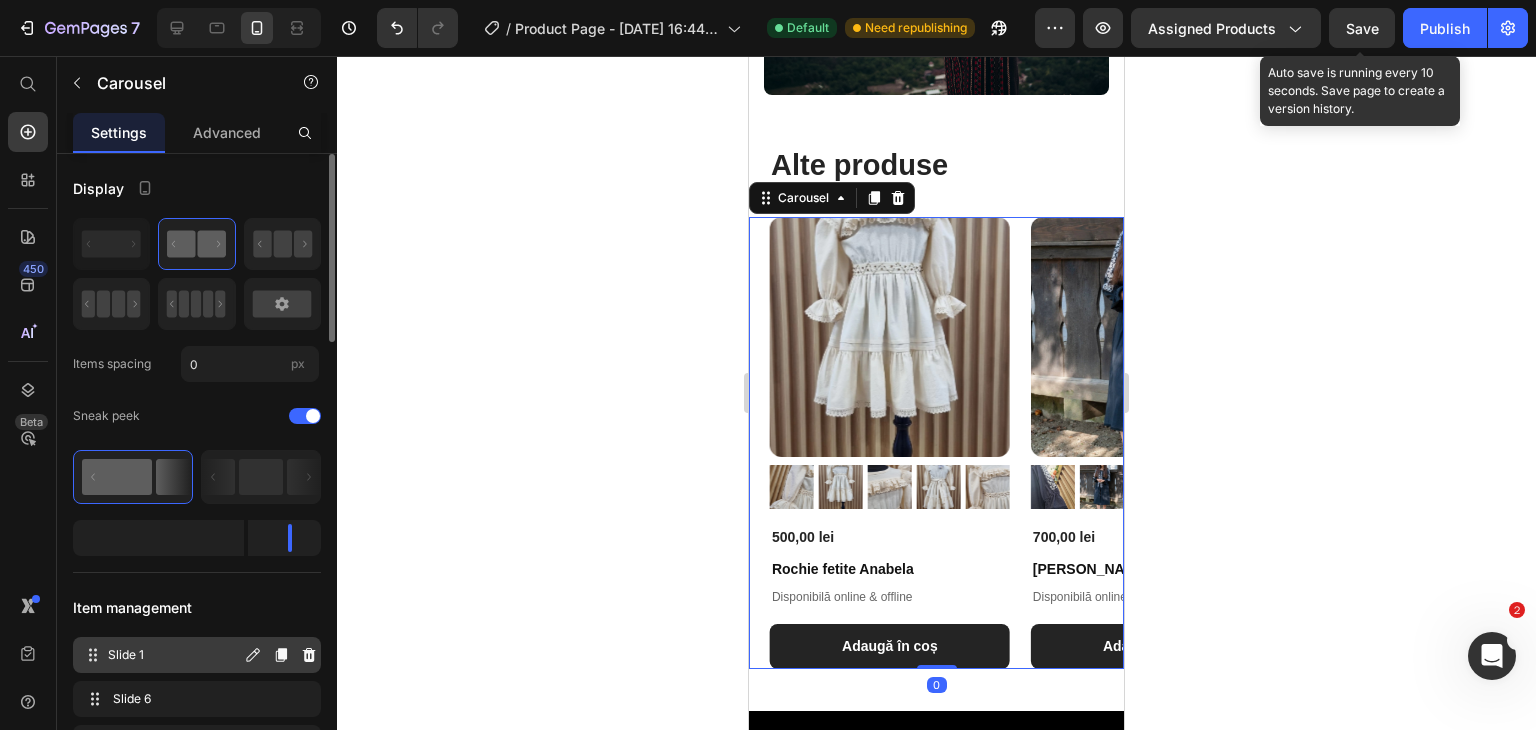 click on "Slide 1" at bounding box center (174, 655) 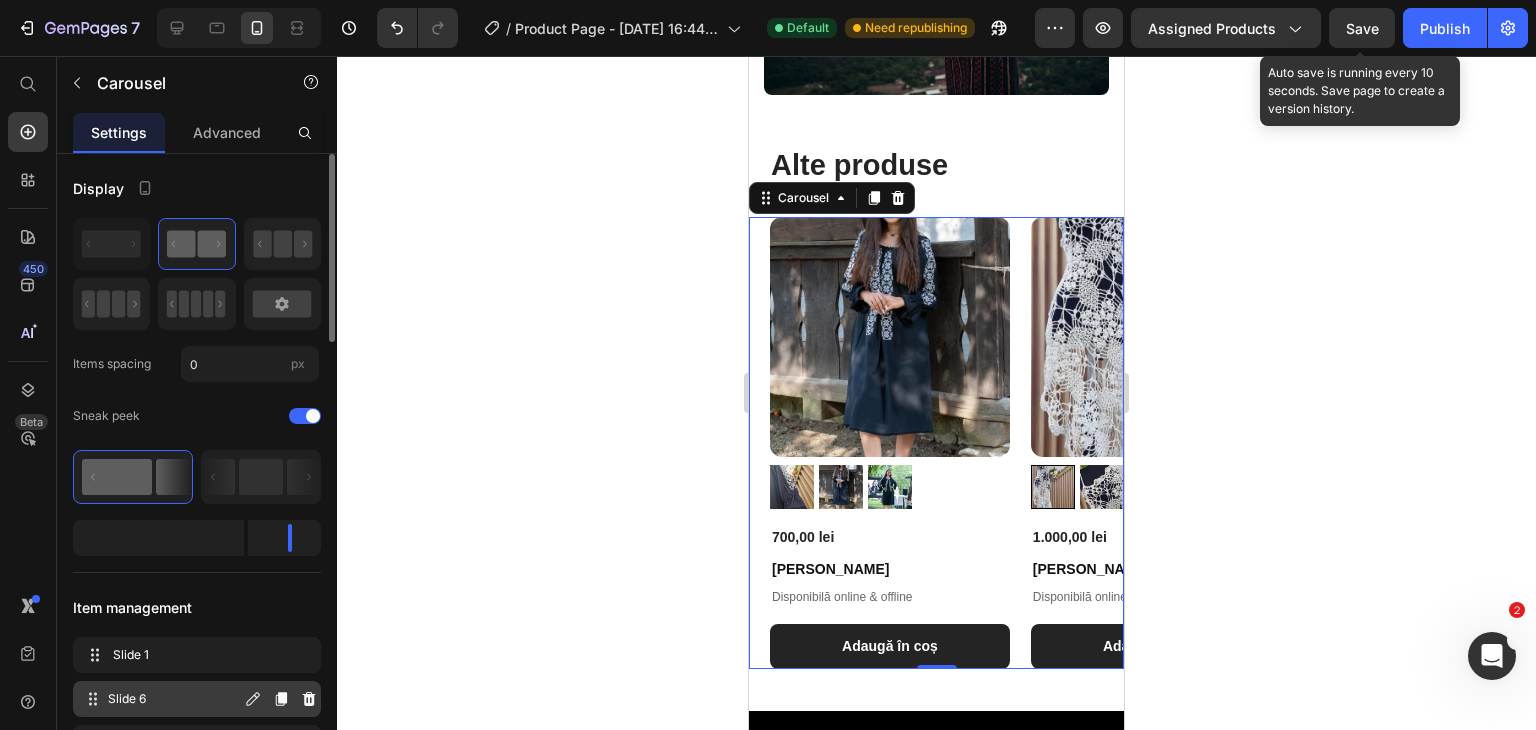 click on "Slide 6" at bounding box center (174, 699) 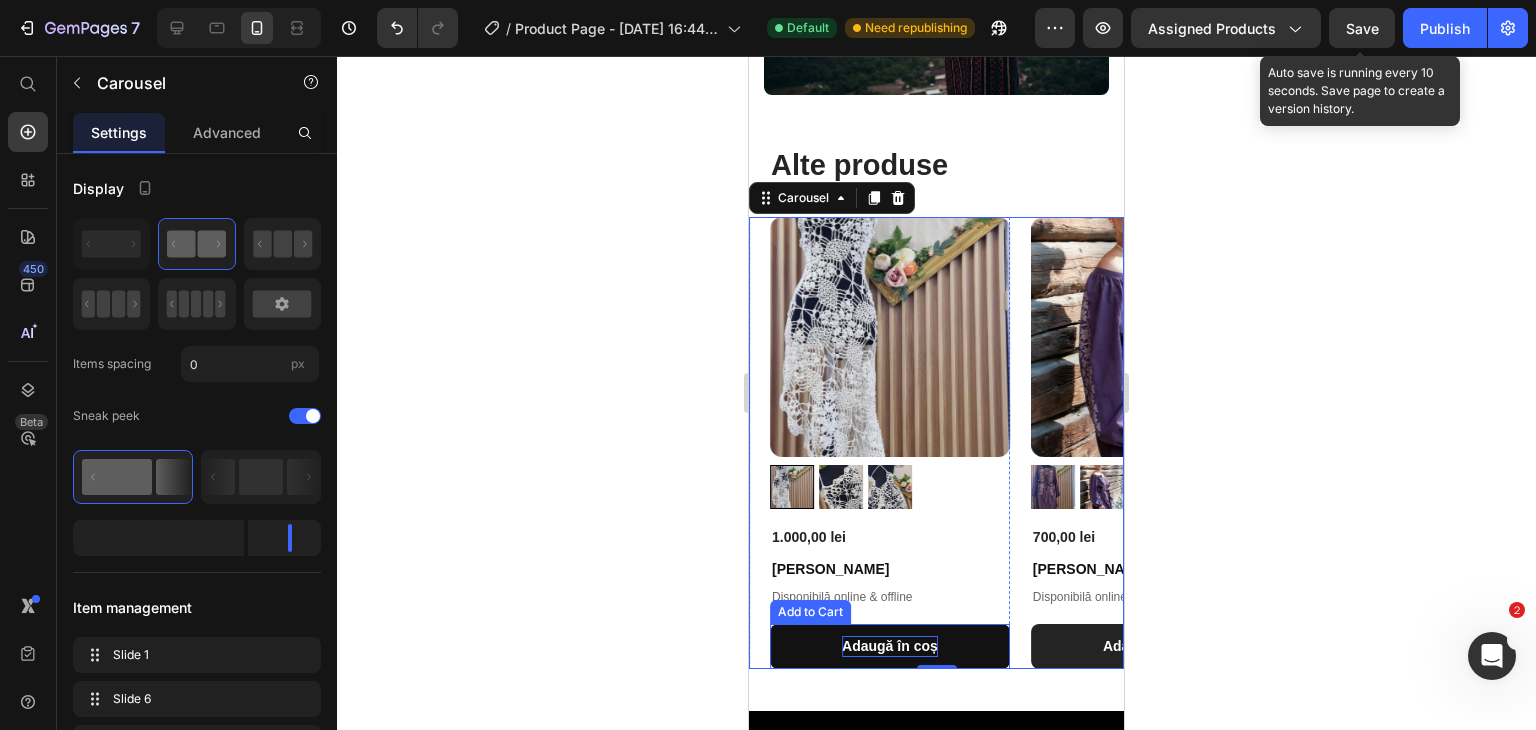 click on "Adaugă în coș" at bounding box center [890, 646] 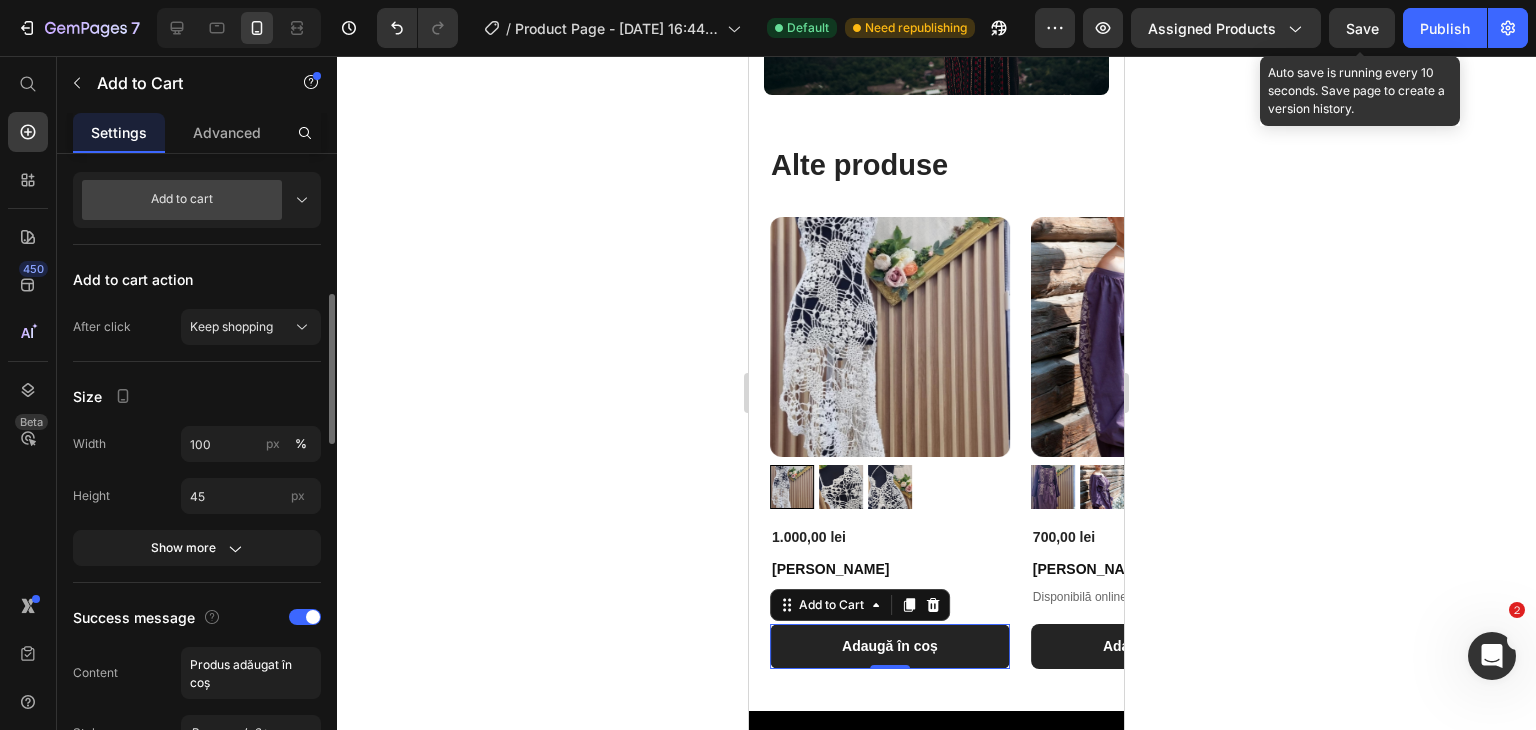 scroll, scrollTop: 719, scrollLeft: 0, axis: vertical 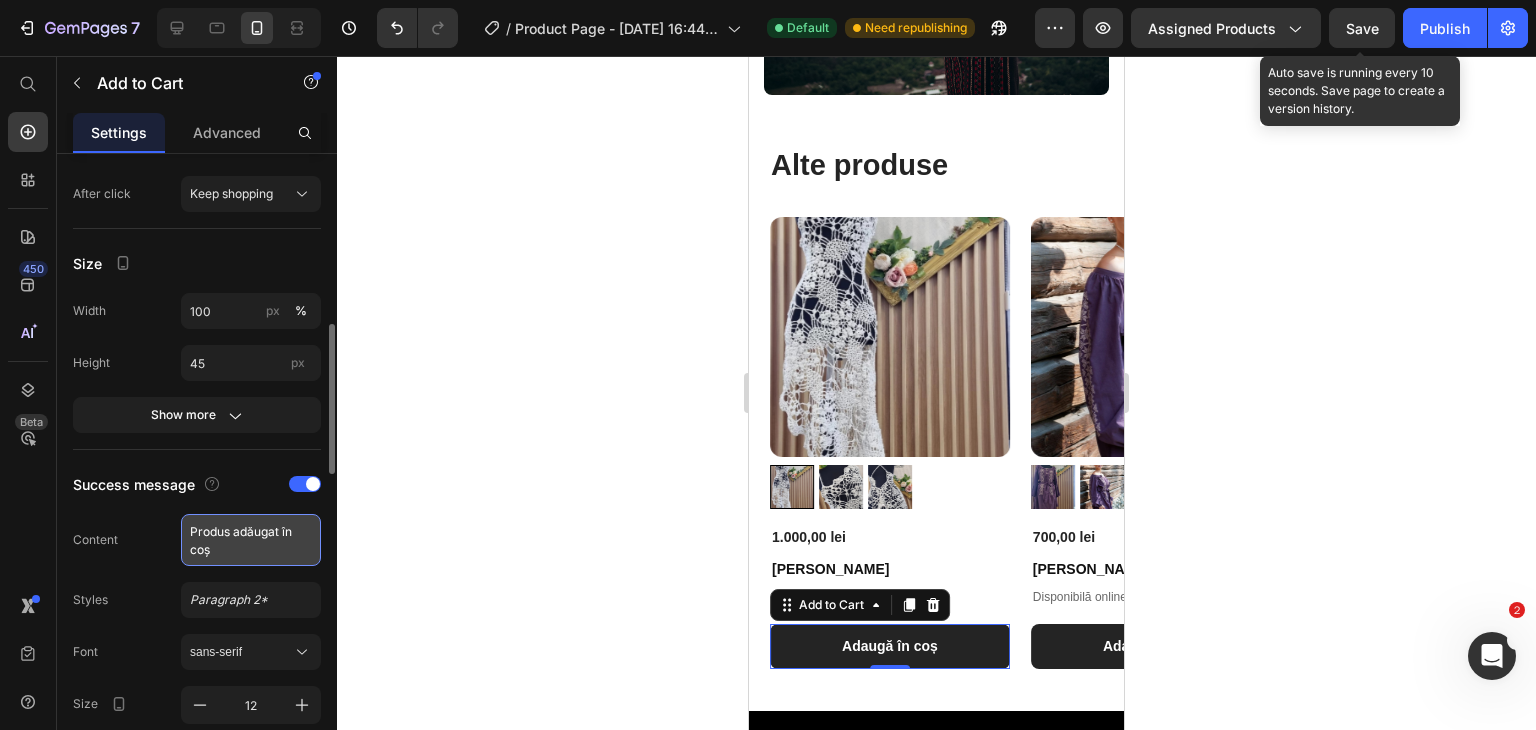 click on "Produs adăugat în coș" at bounding box center (251, 540) 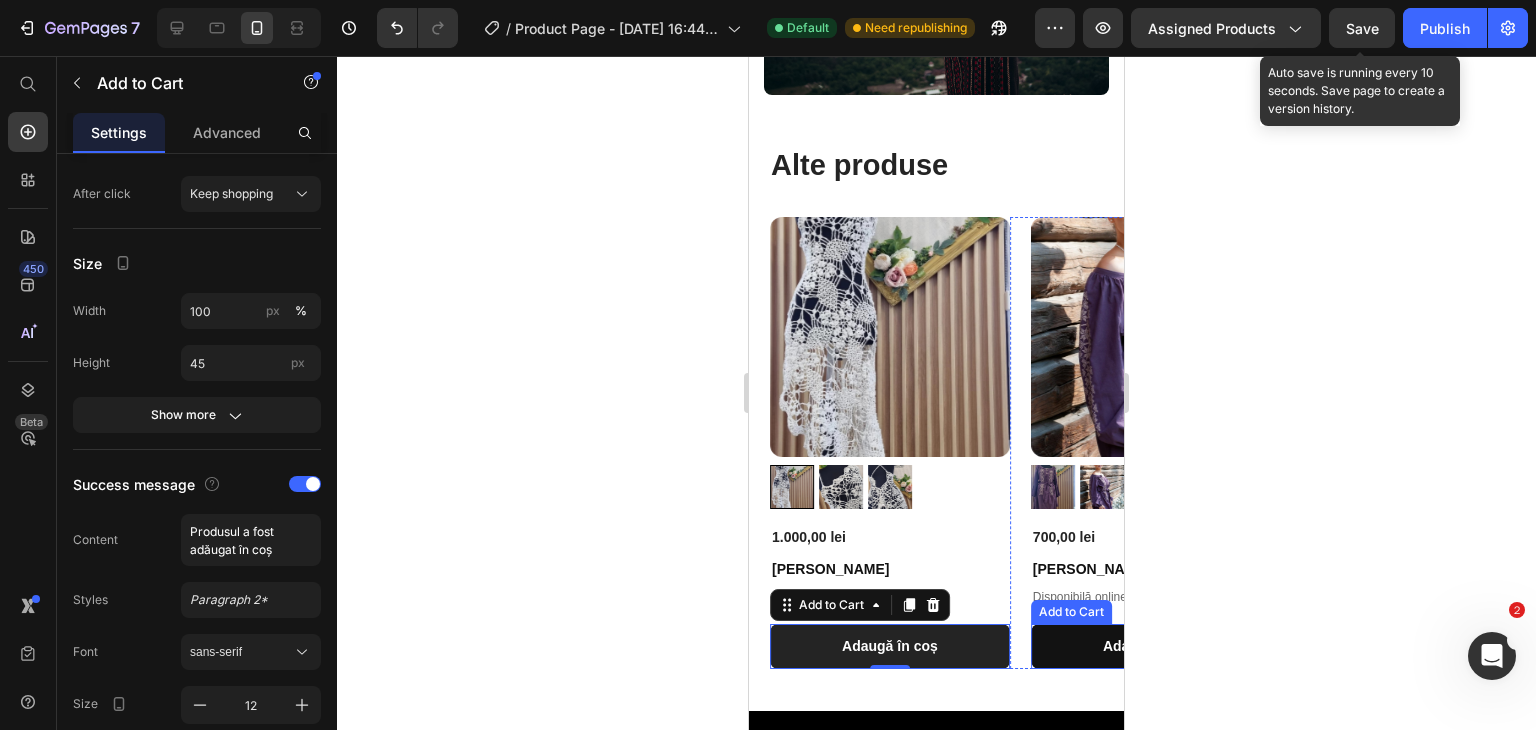 click on "Adaugă în coș" at bounding box center (1151, 646) 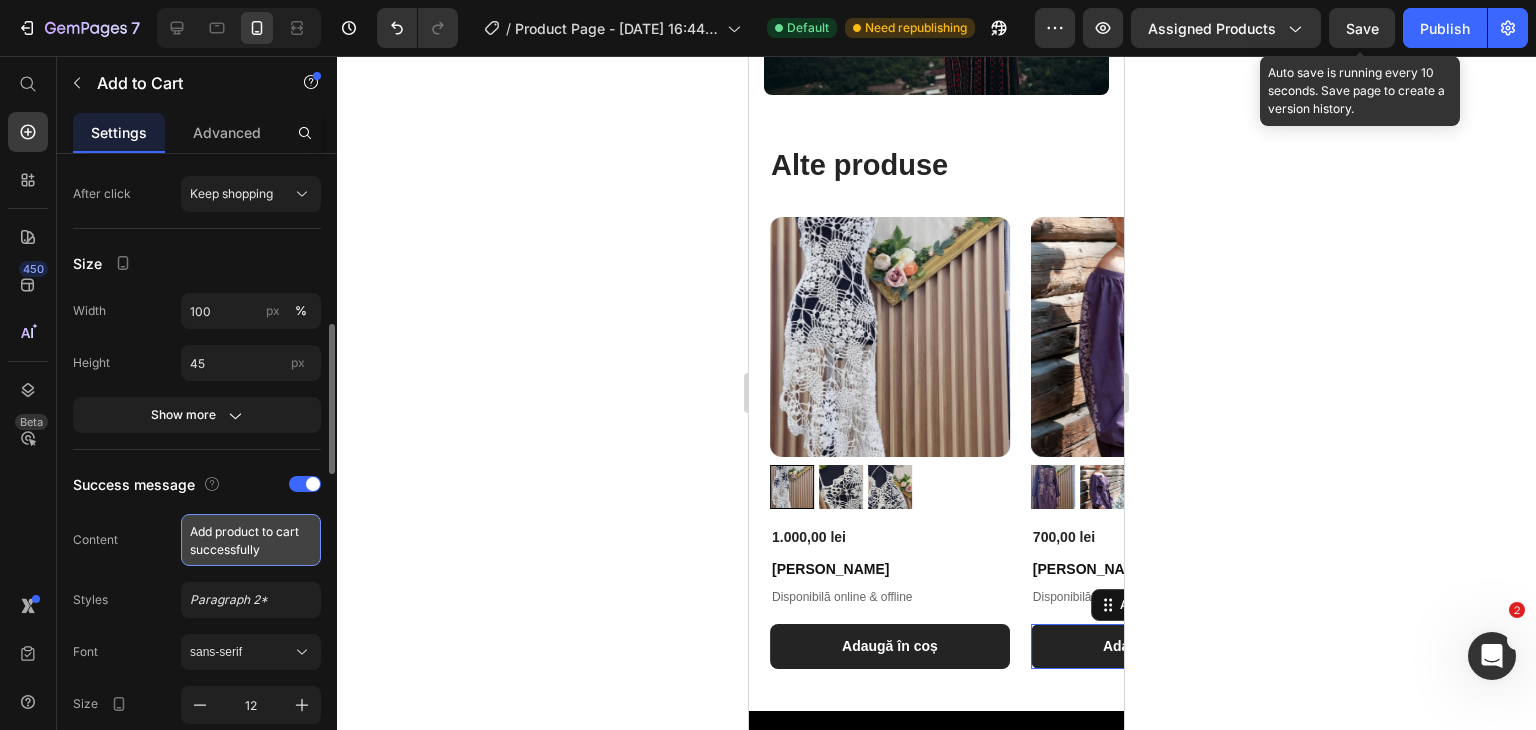 click on "Add product to cart successfully" at bounding box center [251, 540] 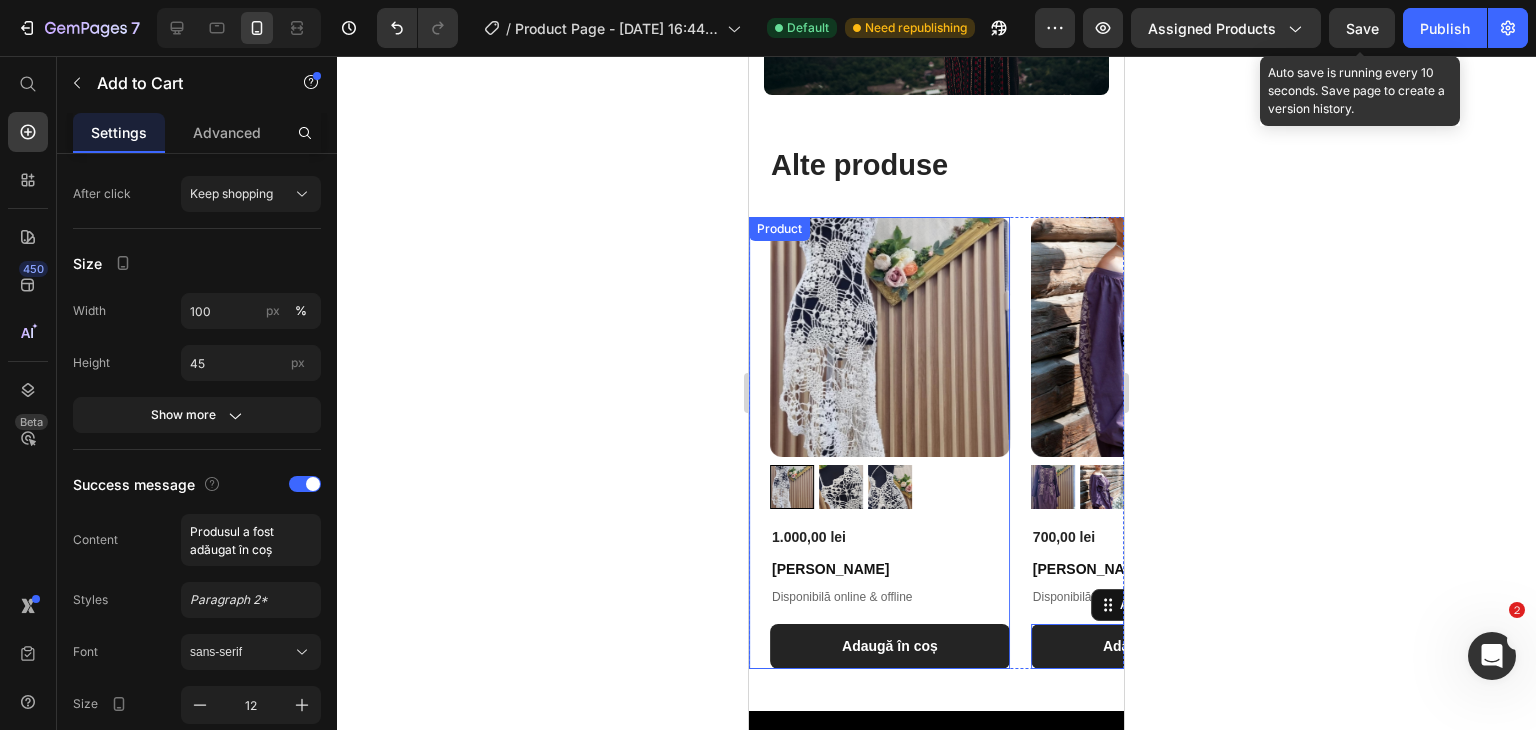 click on "Product Images 1.000,00 lei Product Price Rochie Kylie Product Title Disponibilă online & offline Text Block Adaugă în coș Add to Cart Product" at bounding box center [879, 443] 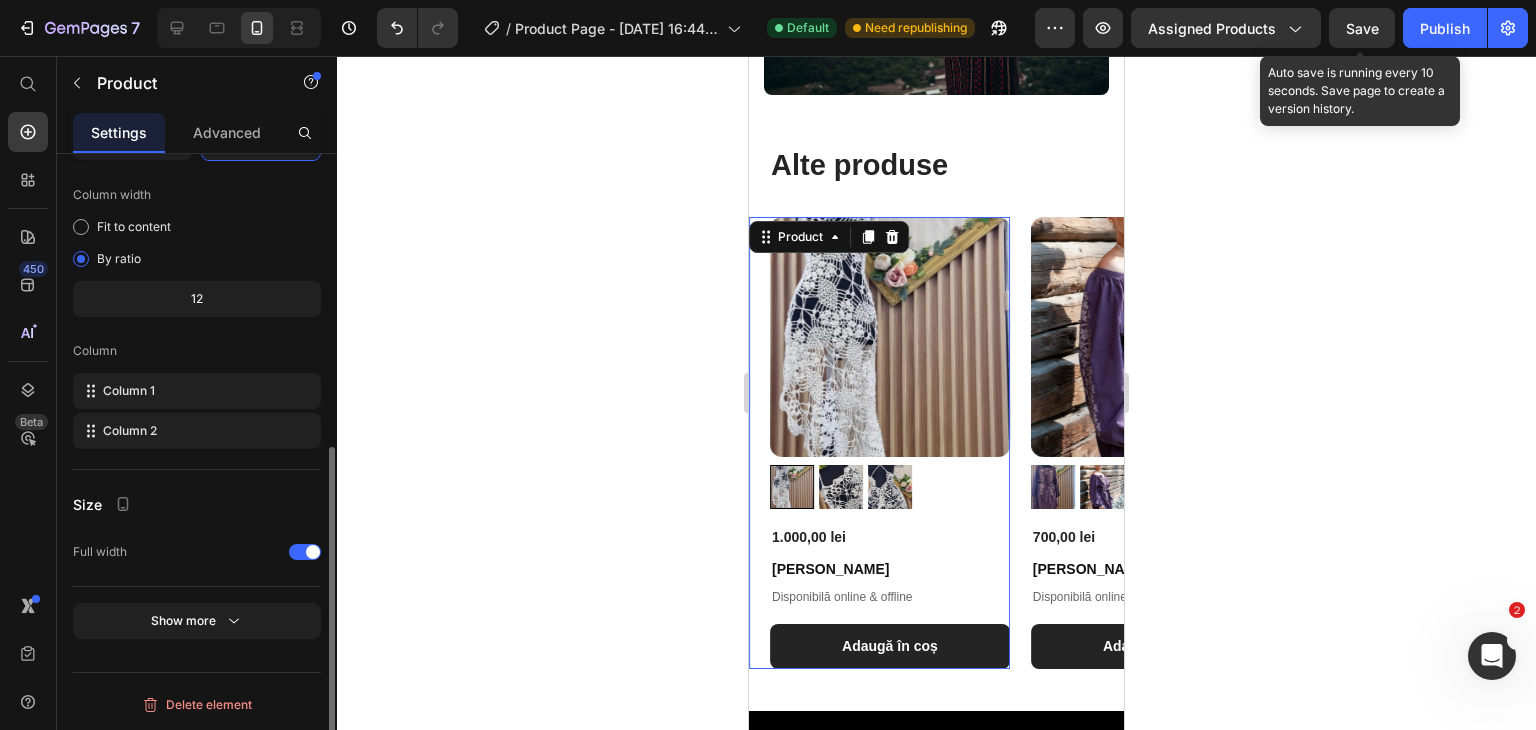 scroll, scrollTop: 0, scrollLeft: 0, axis: both 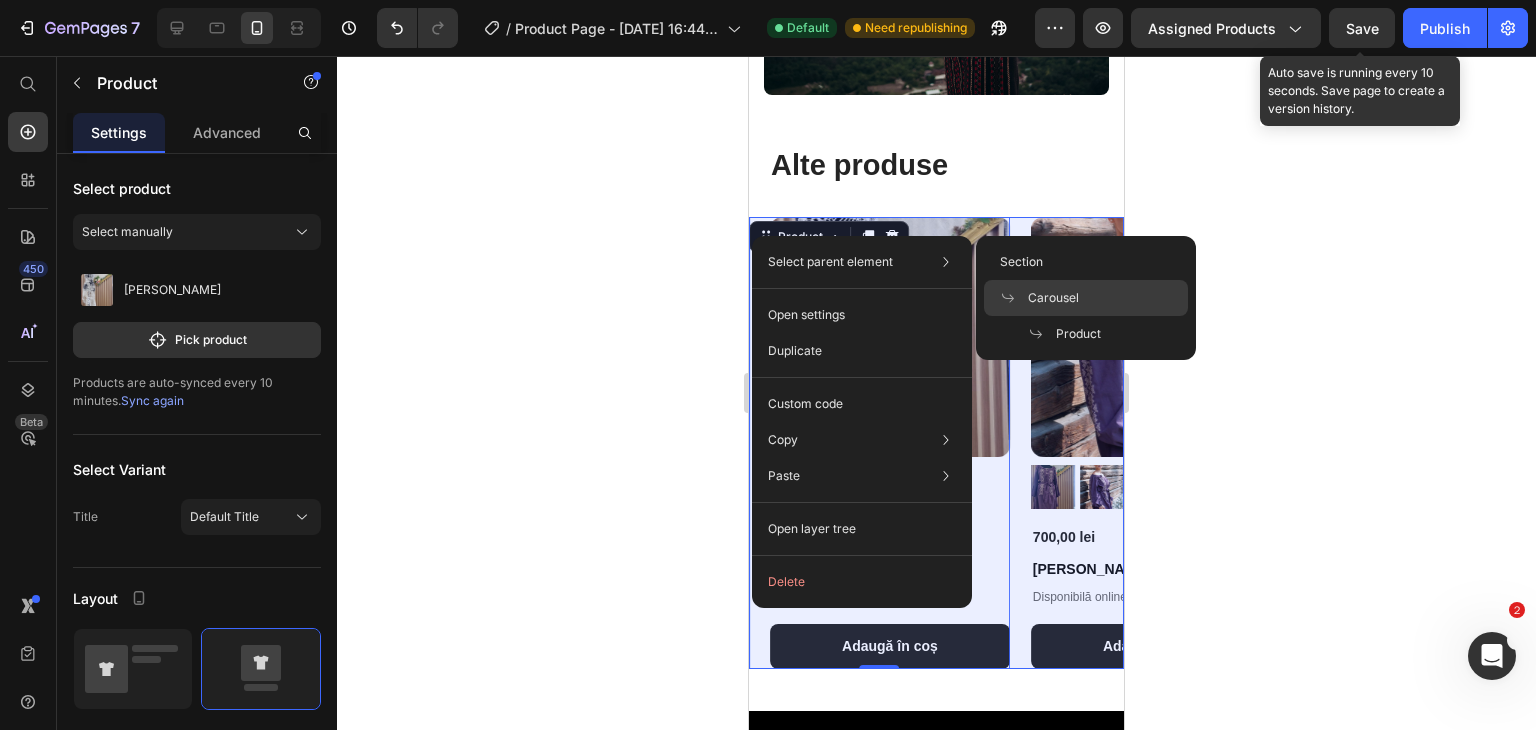 click on "Carousel" 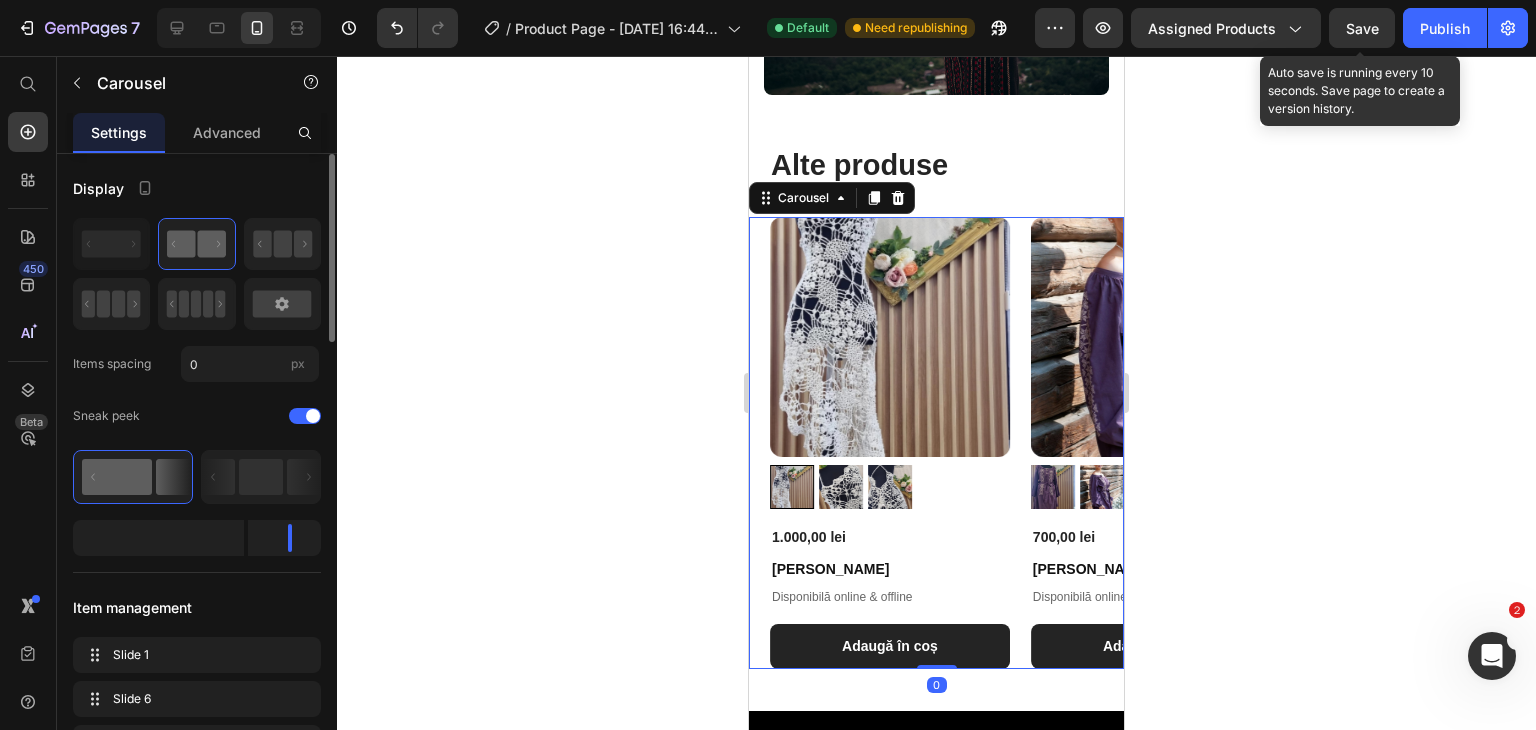 scroll, scrollTop: 136, scrollLeft: 0, axis: vertical 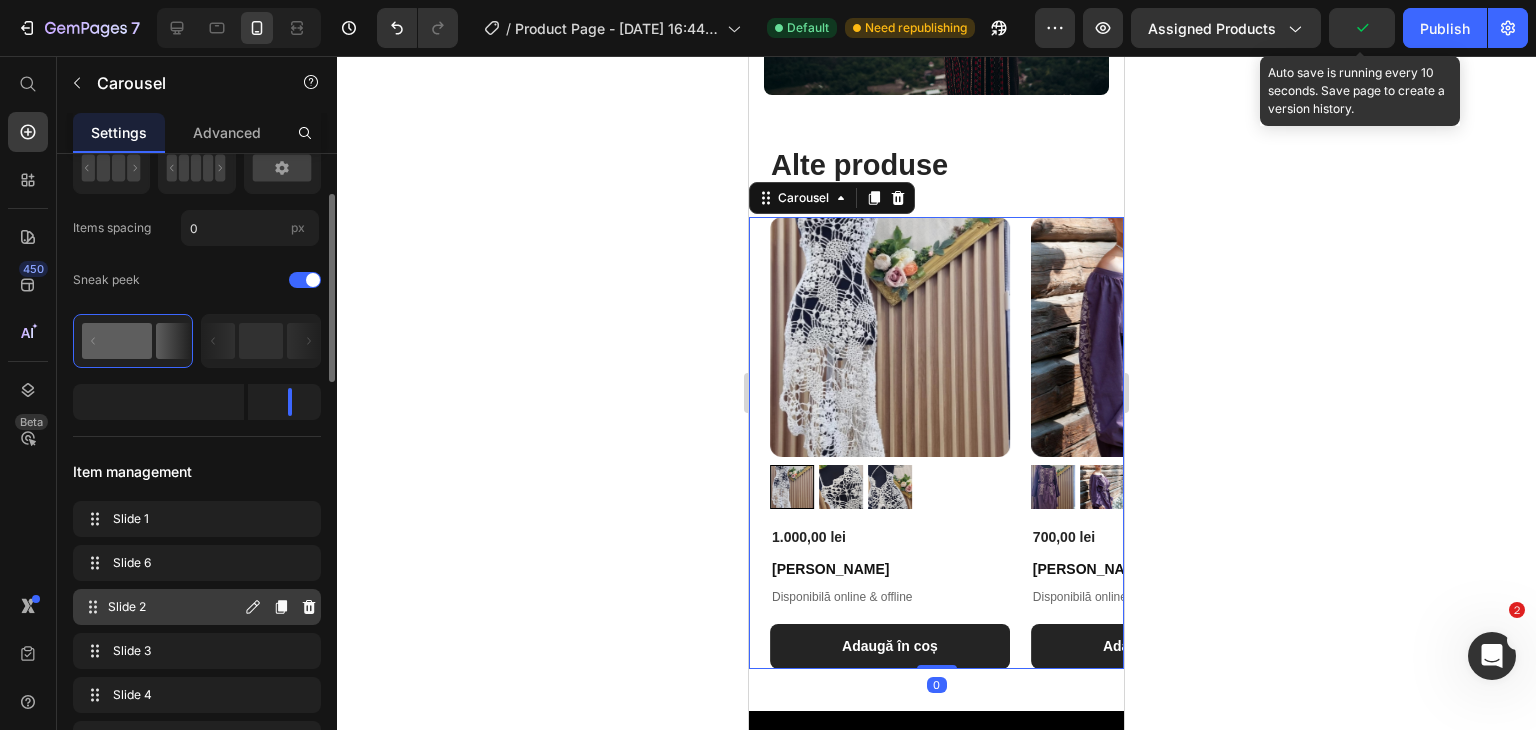 click on "Slide 2" at bounding box center [174, 607] 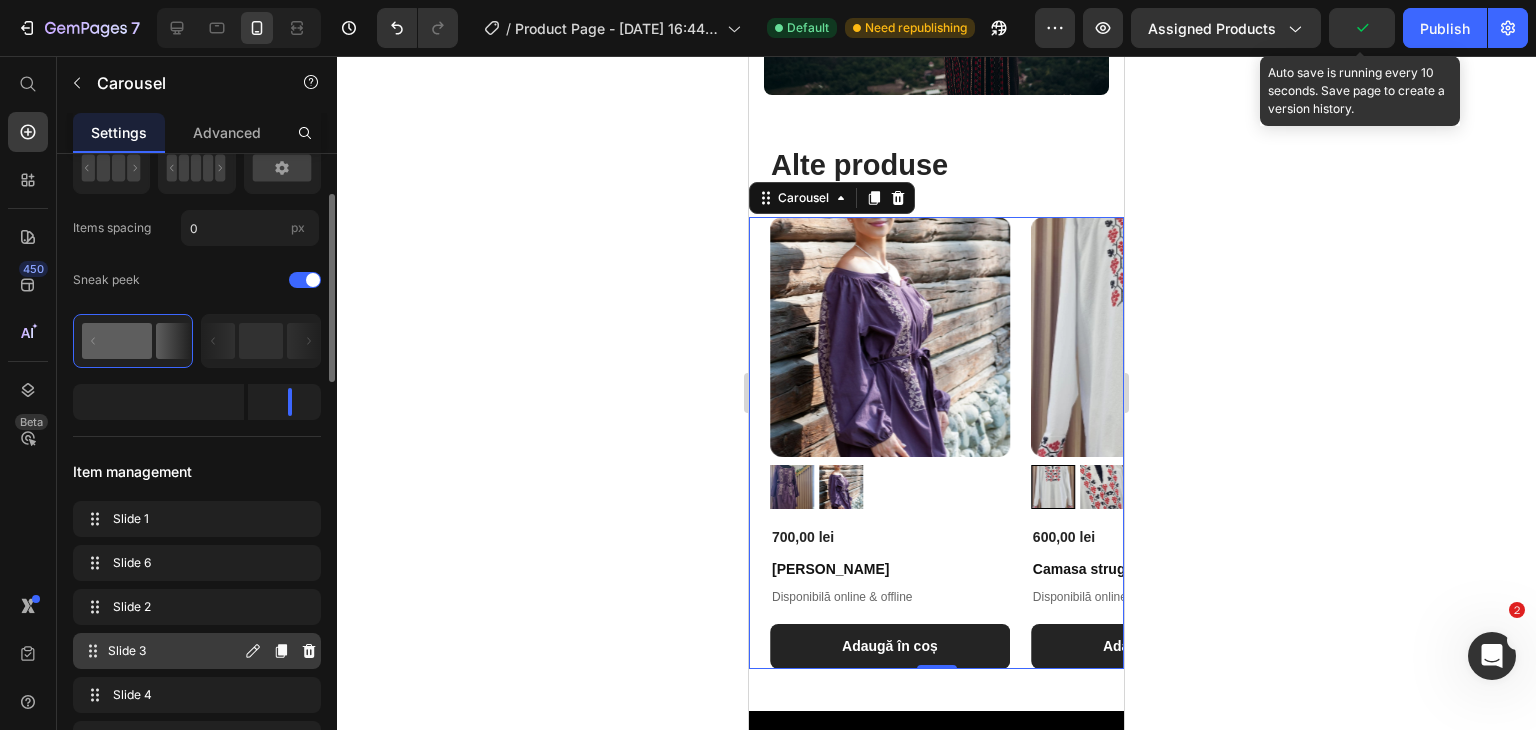 click on "Slide 3" at bounding box center [174, 651] 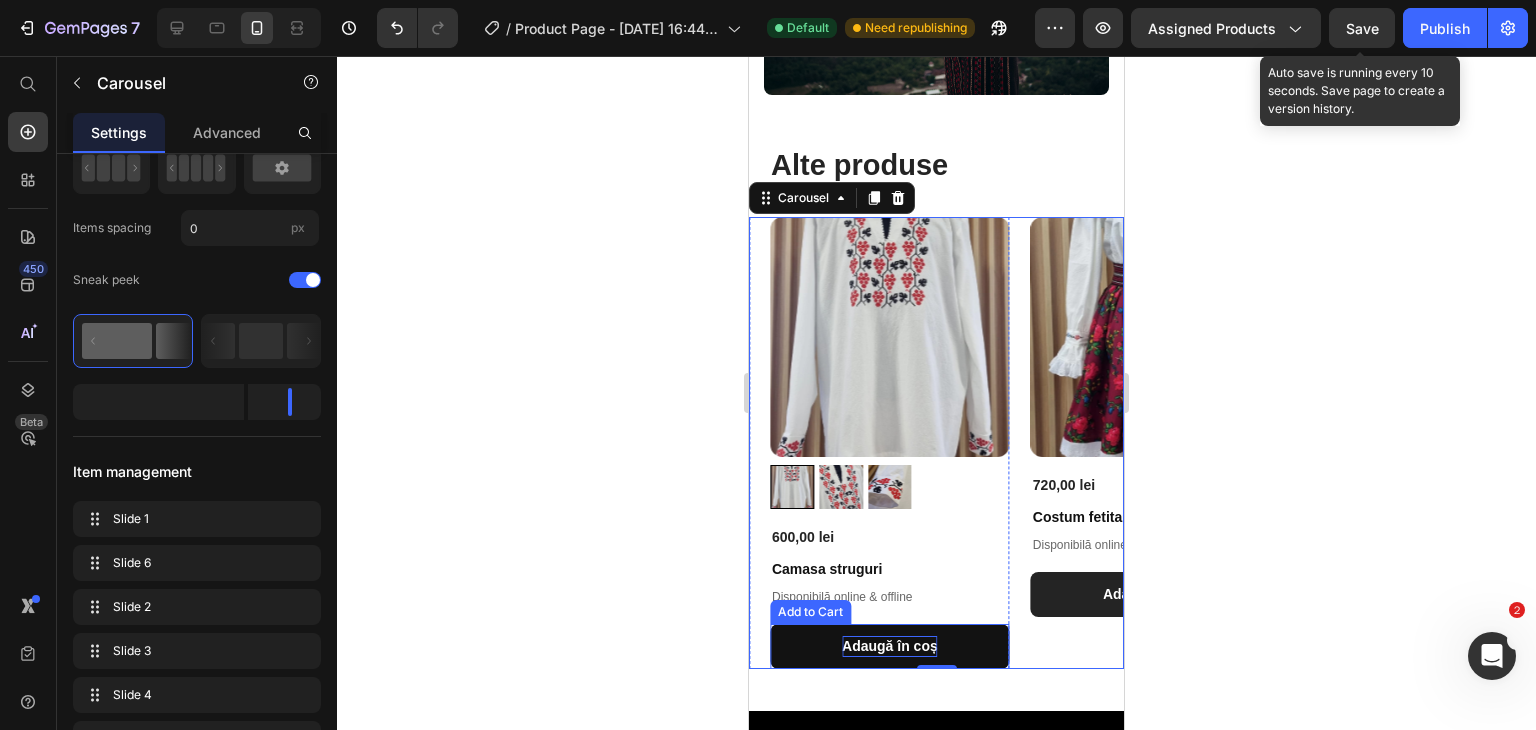 click on "Adaugă în coș" at bounding box center [890, 646] 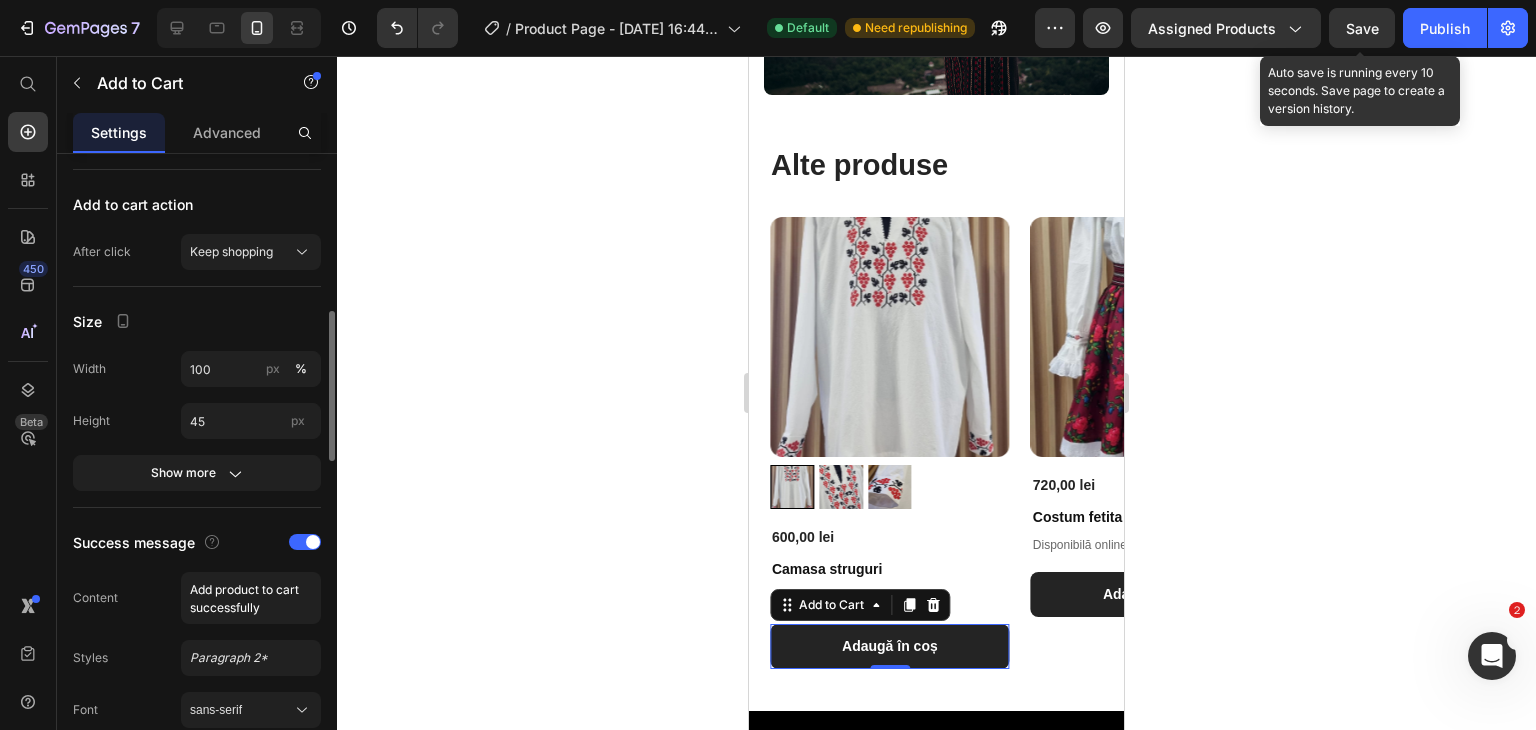 scroll, scrollTop: 662, scrollLeft: 0, axis: vertical 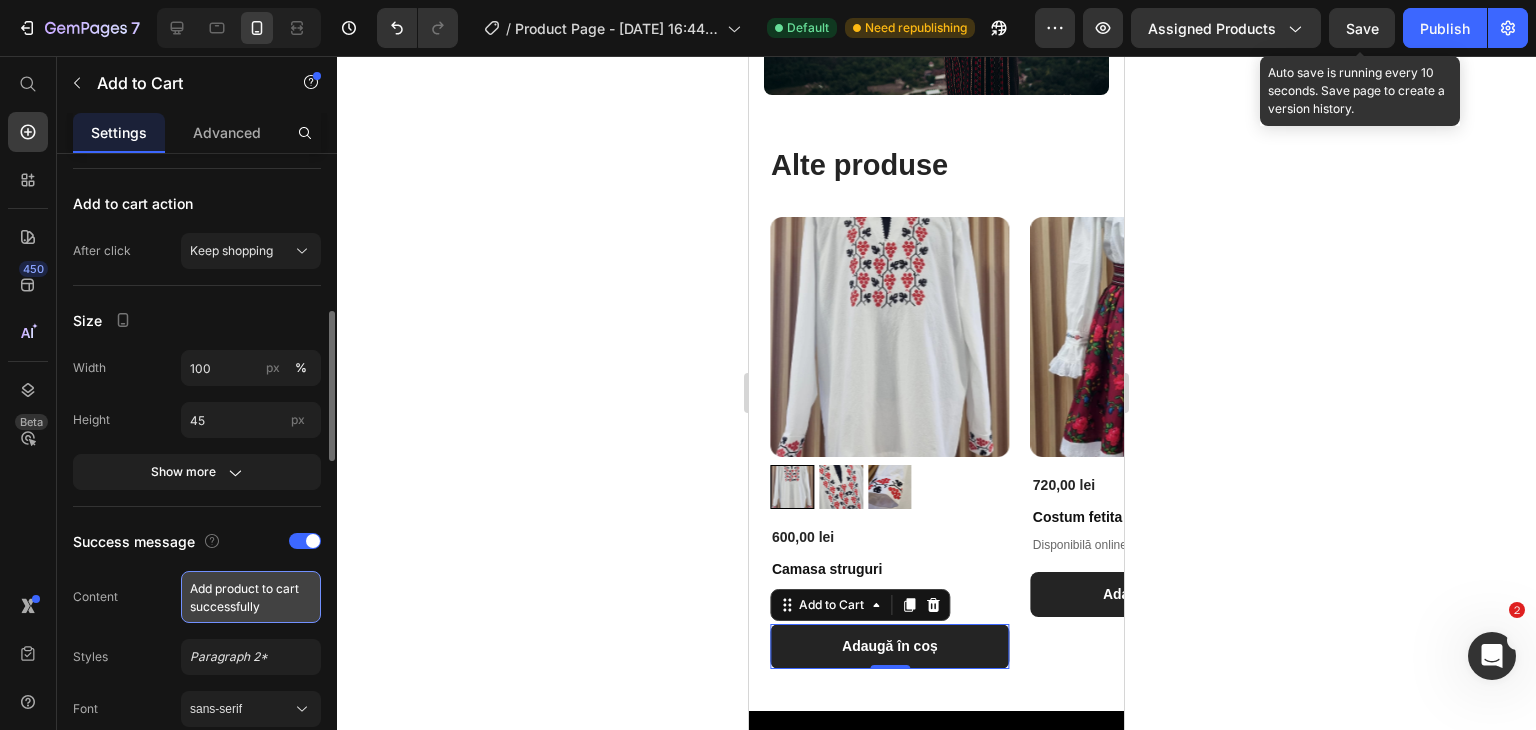 click on "Add product to cart successfully" at bounding box center [251, 597] 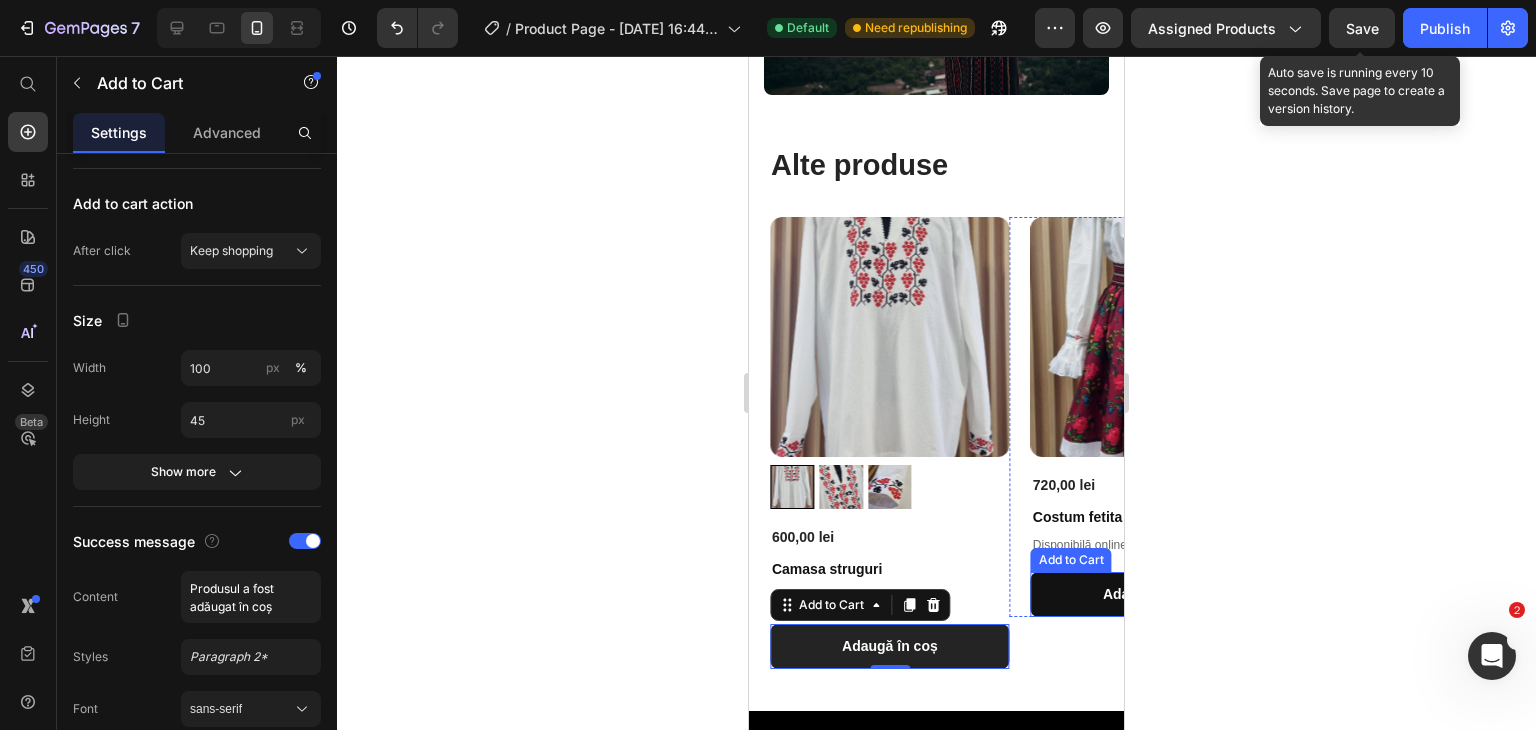 click on "Adaugă în coș" at bounding box center (1151, 594) 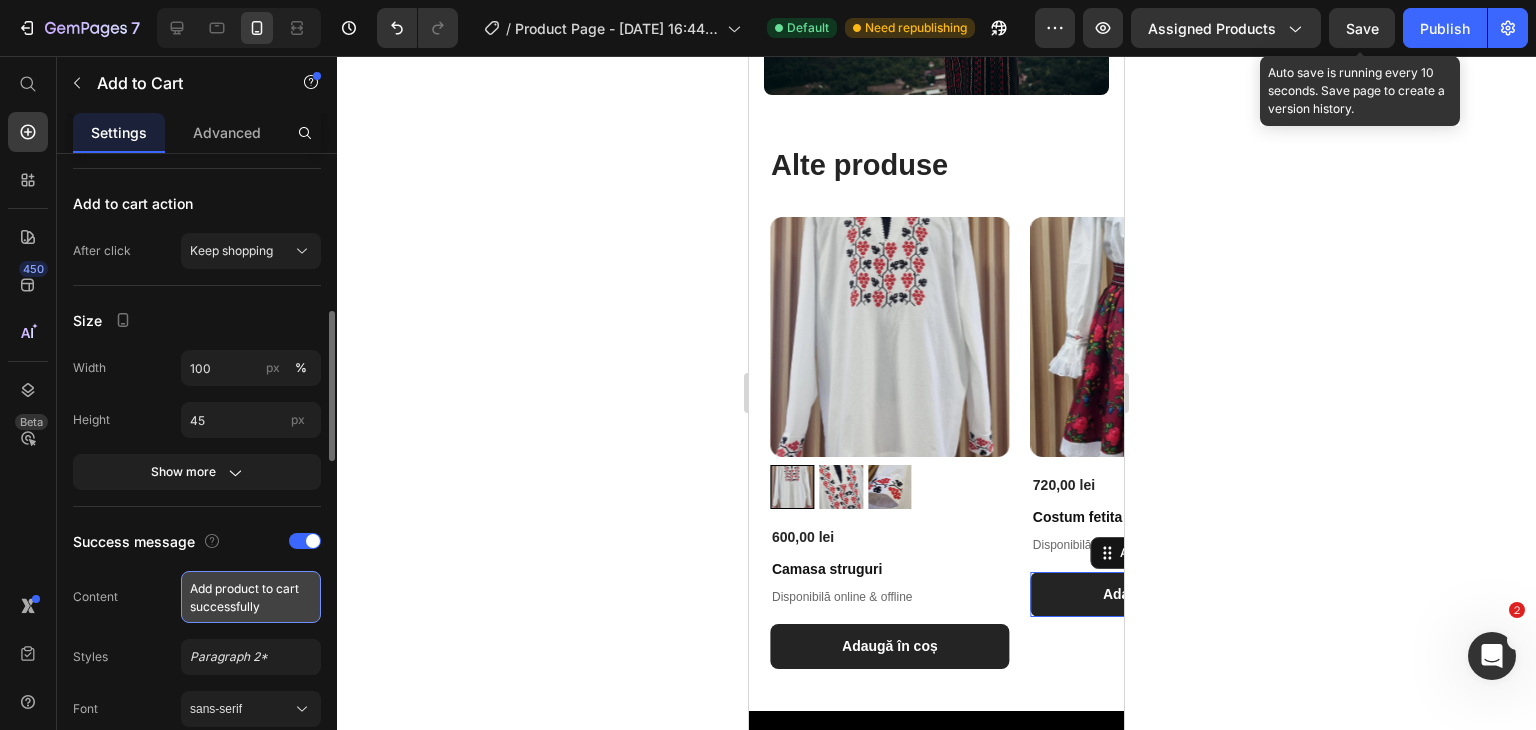 click on "Add product to cart successfully" at bounding box center [251, 597] 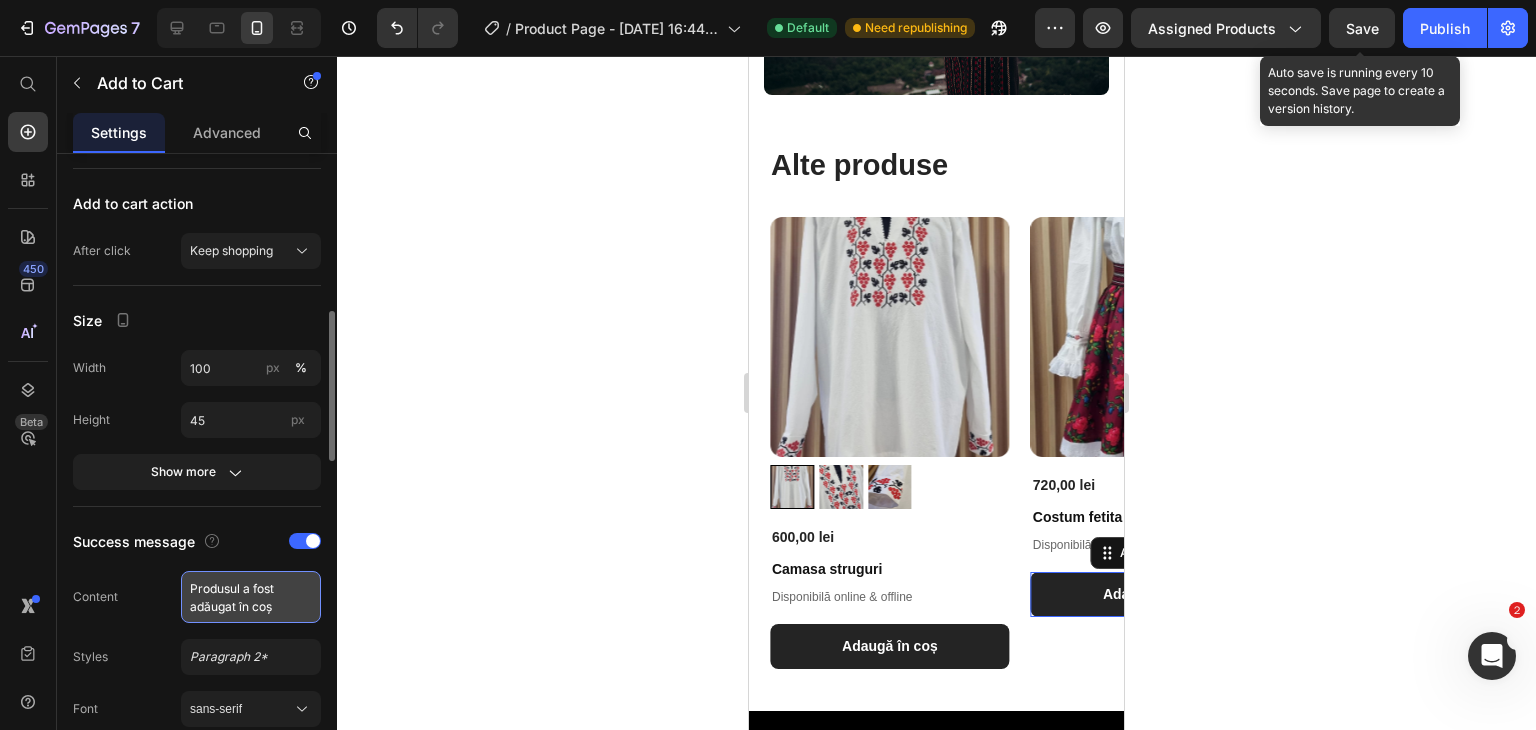 click on "Produsul a fost adăugat în coș" at bounding box center [251, 597] 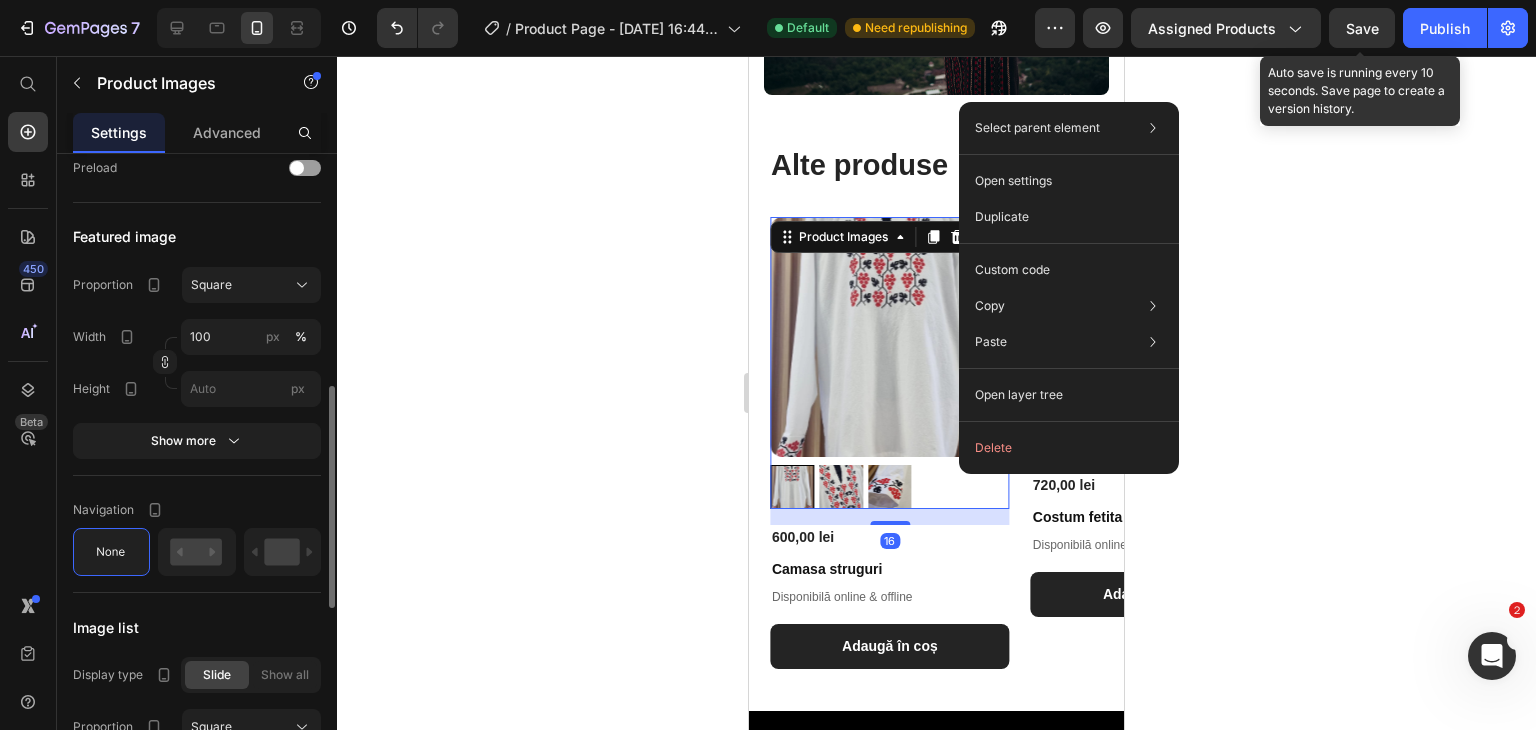 scroll, scrollTop: 0, scrollLeft: 0, axis: both 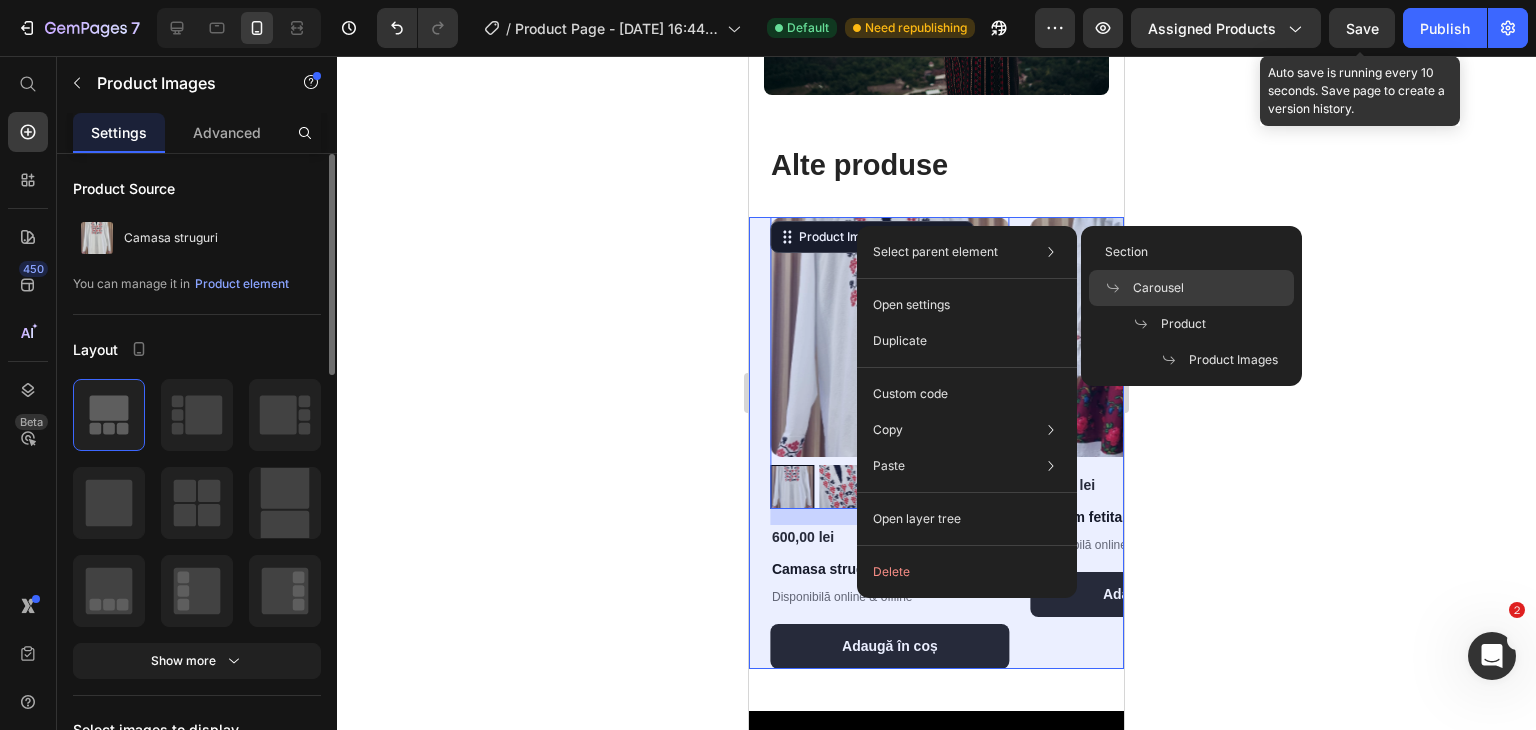click on "Carousel" 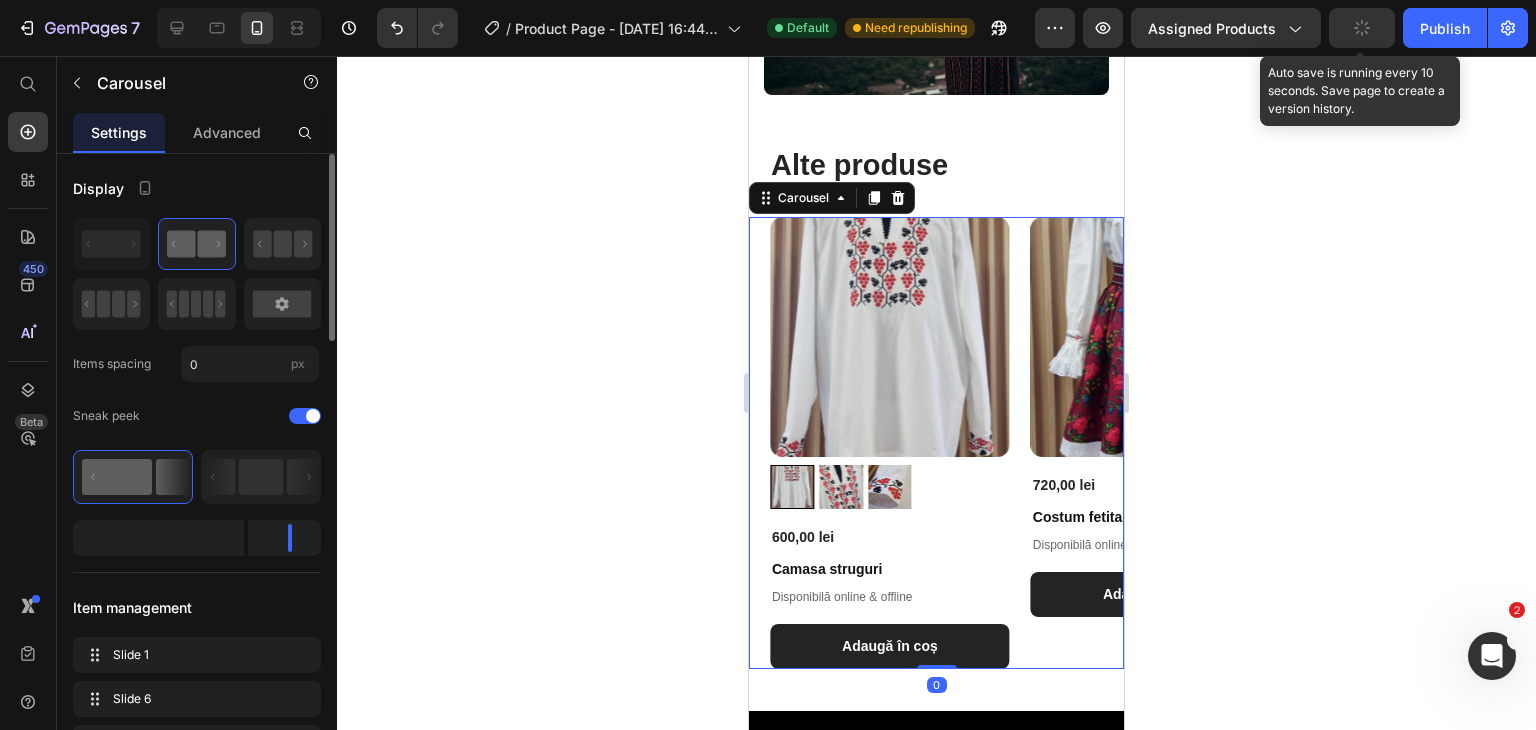 scroll, scrollTop: 319, scrollLeft: 0, axis: vertical 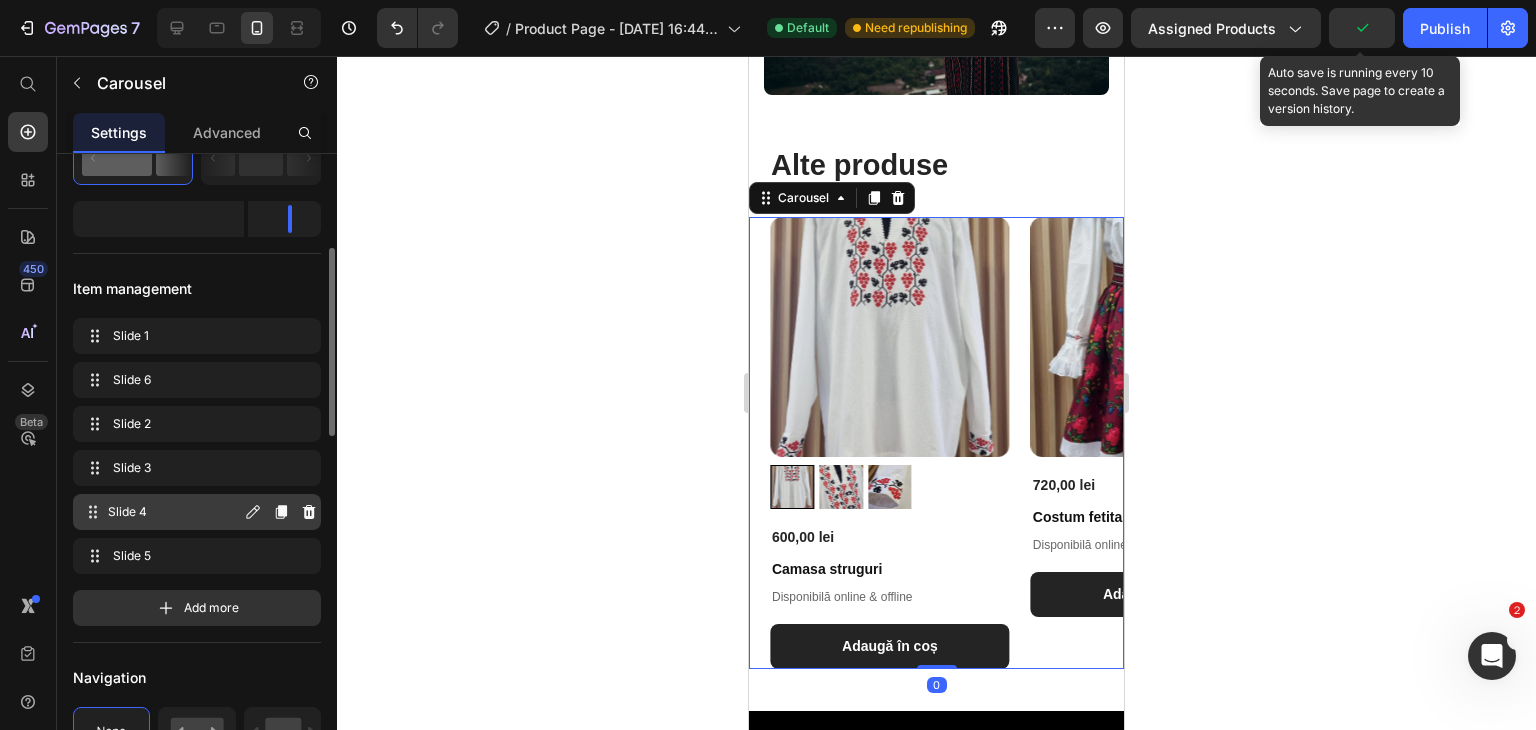 click on "Slide 4" at bounding box center (174, 512) 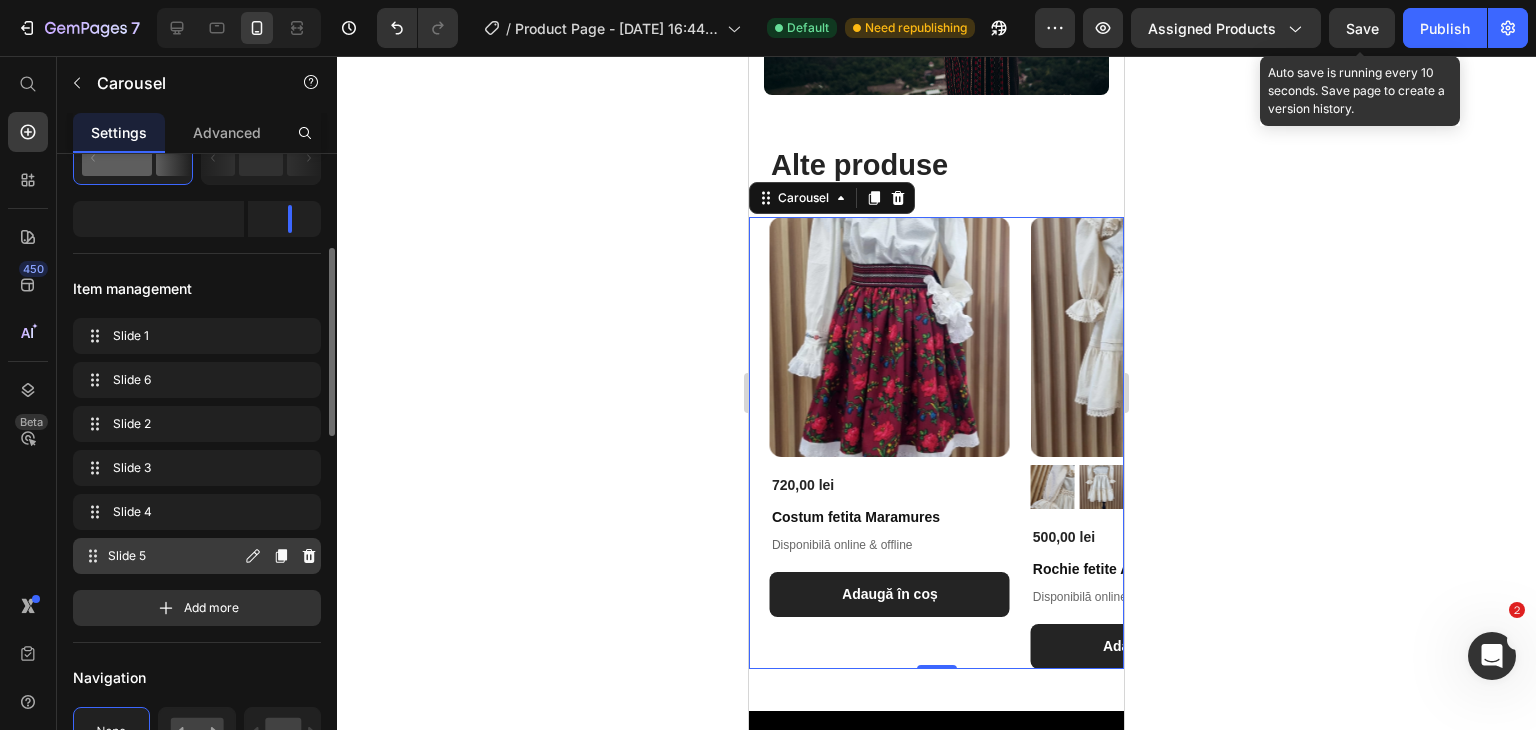click on "Slide 5" at bounding box center (174, 556) 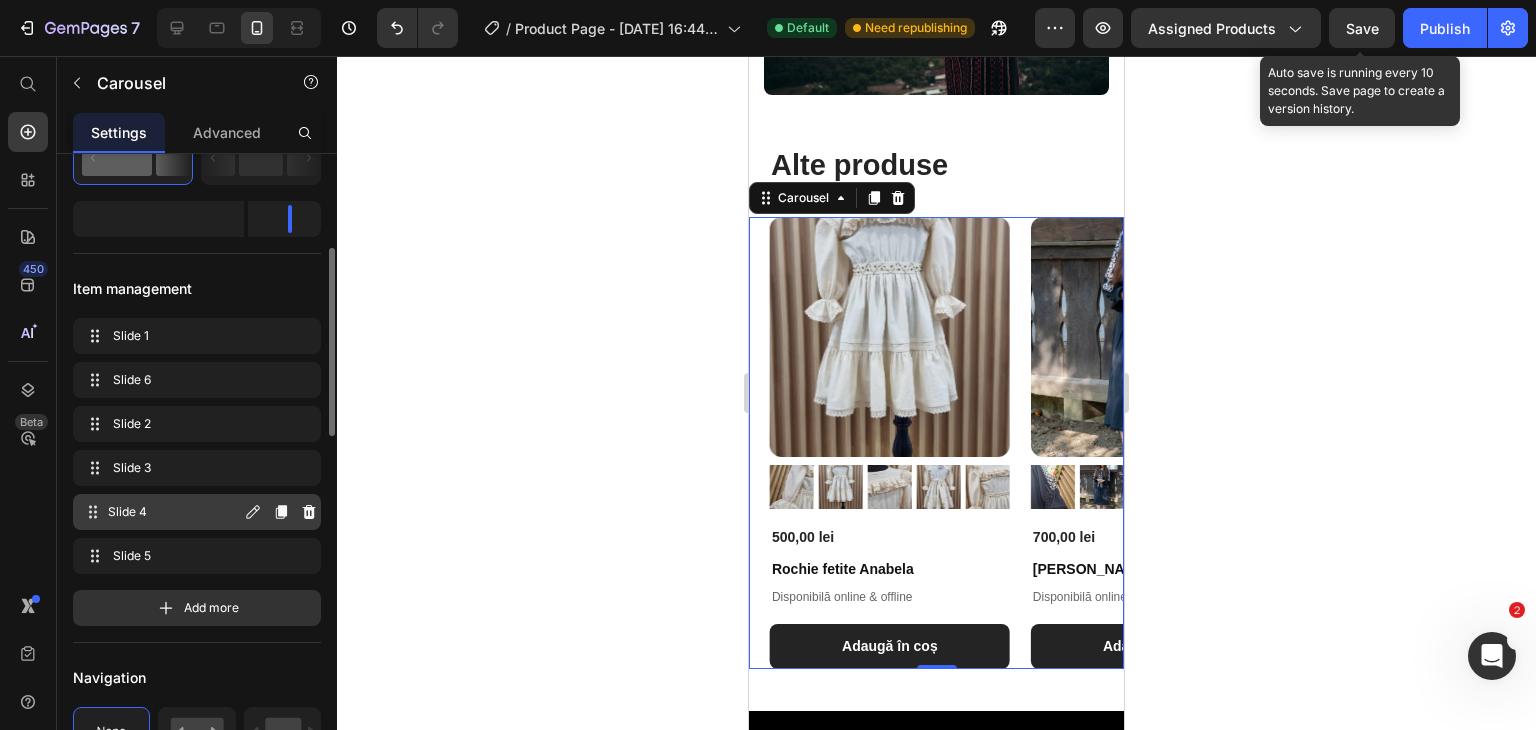 click on "Slide 4" at bounding box center [174, 512] 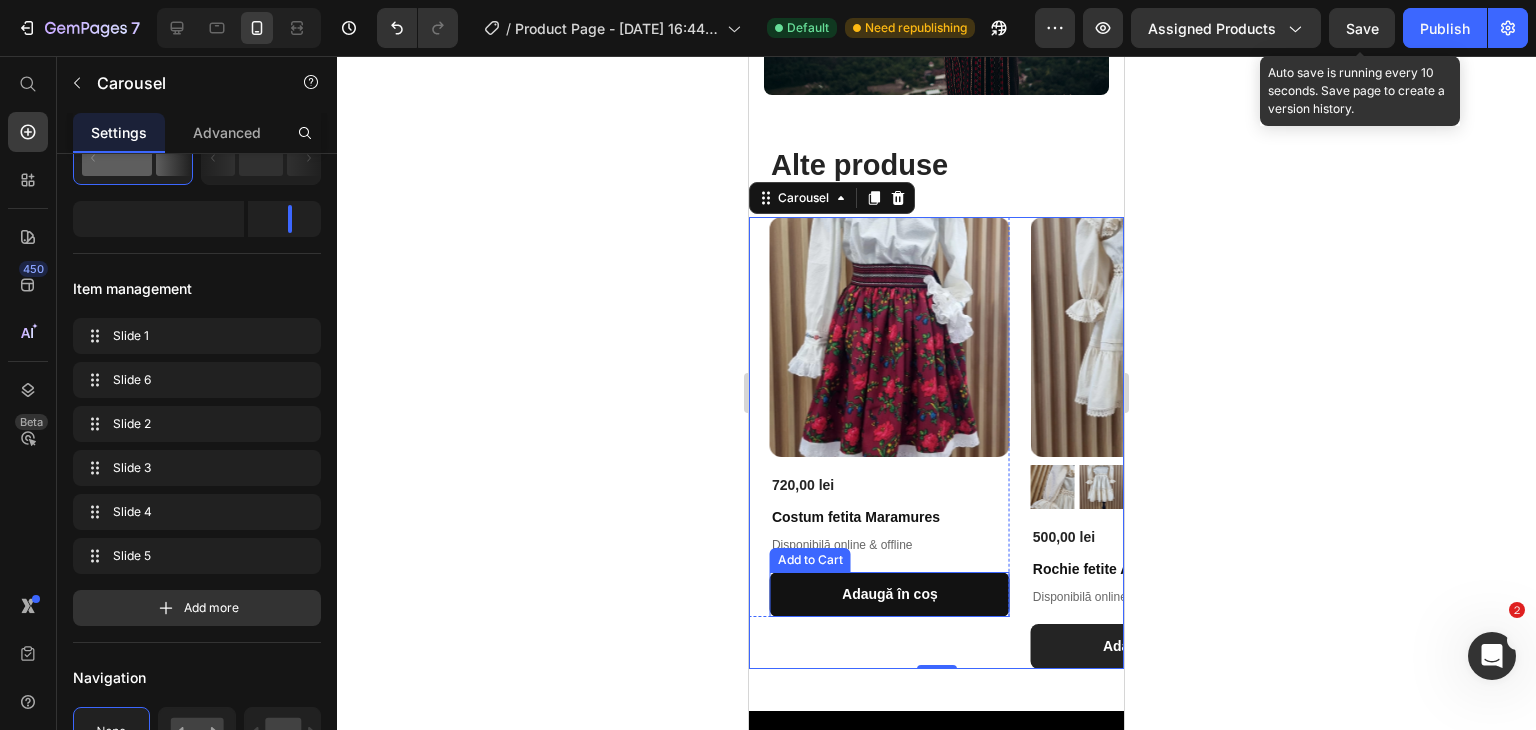 click on "Adaugă în coș" at bounding box center [890, 594] 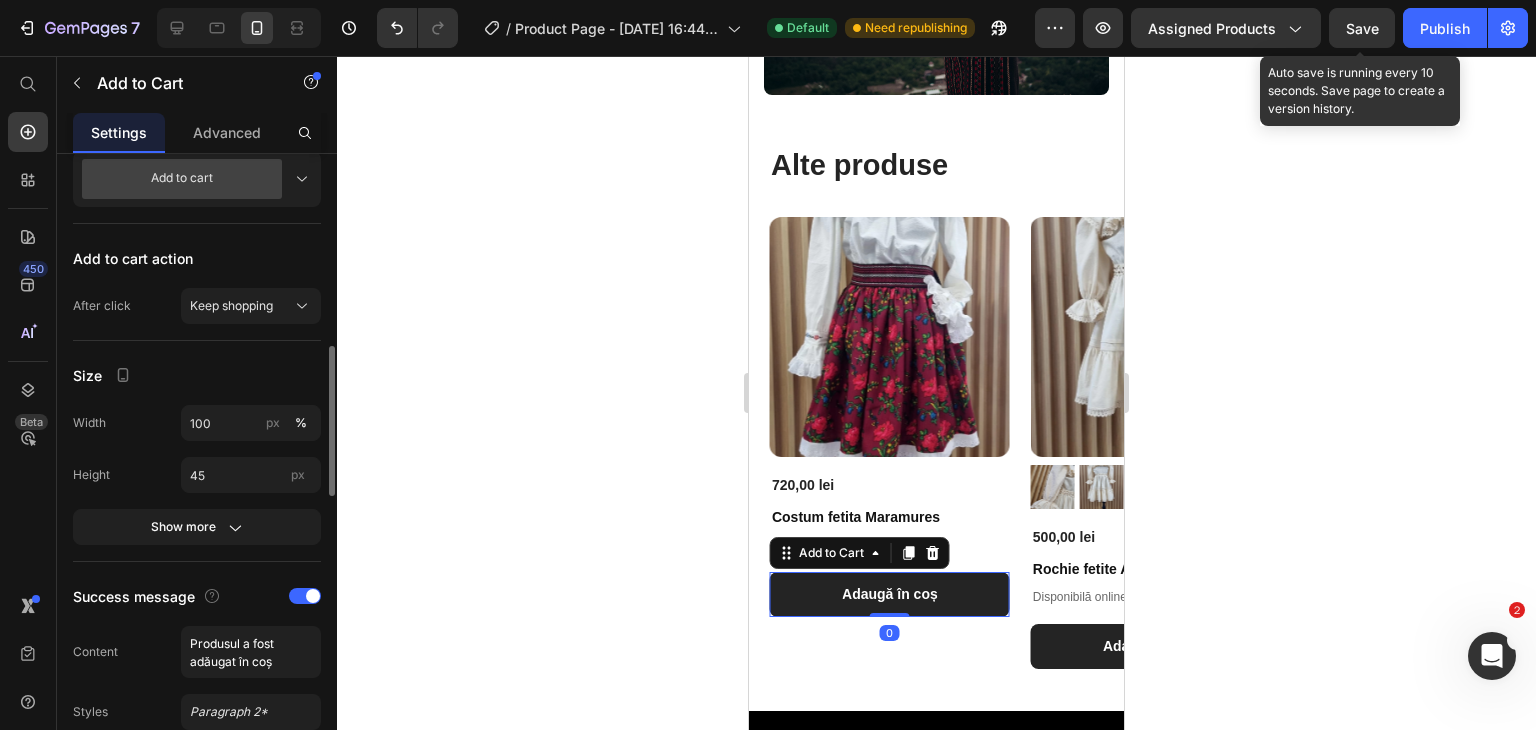scroll, scrollTop: 647, scrollLeft: 0, axis: vertical 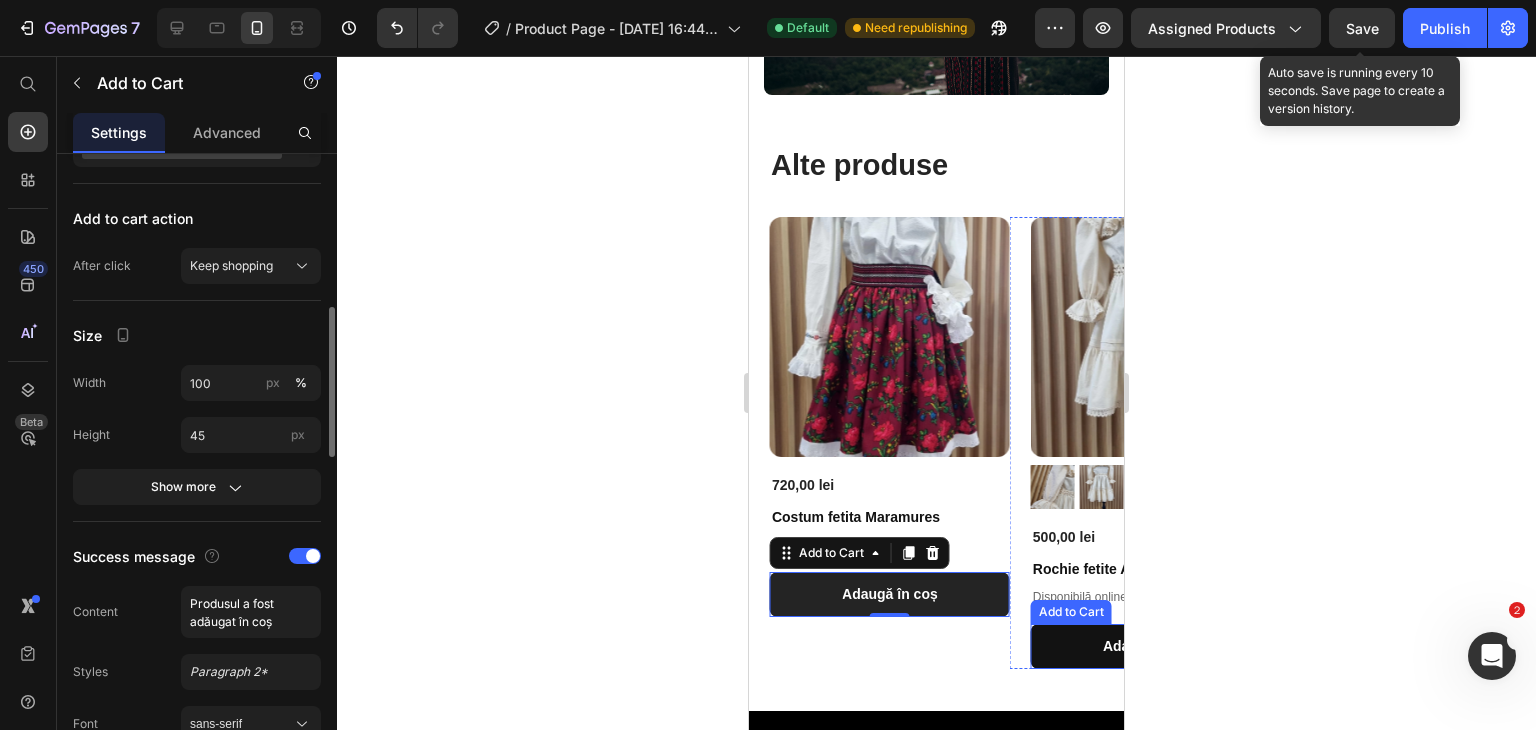 click on "Adaugă în coș" at bounding box center [1151, 646] 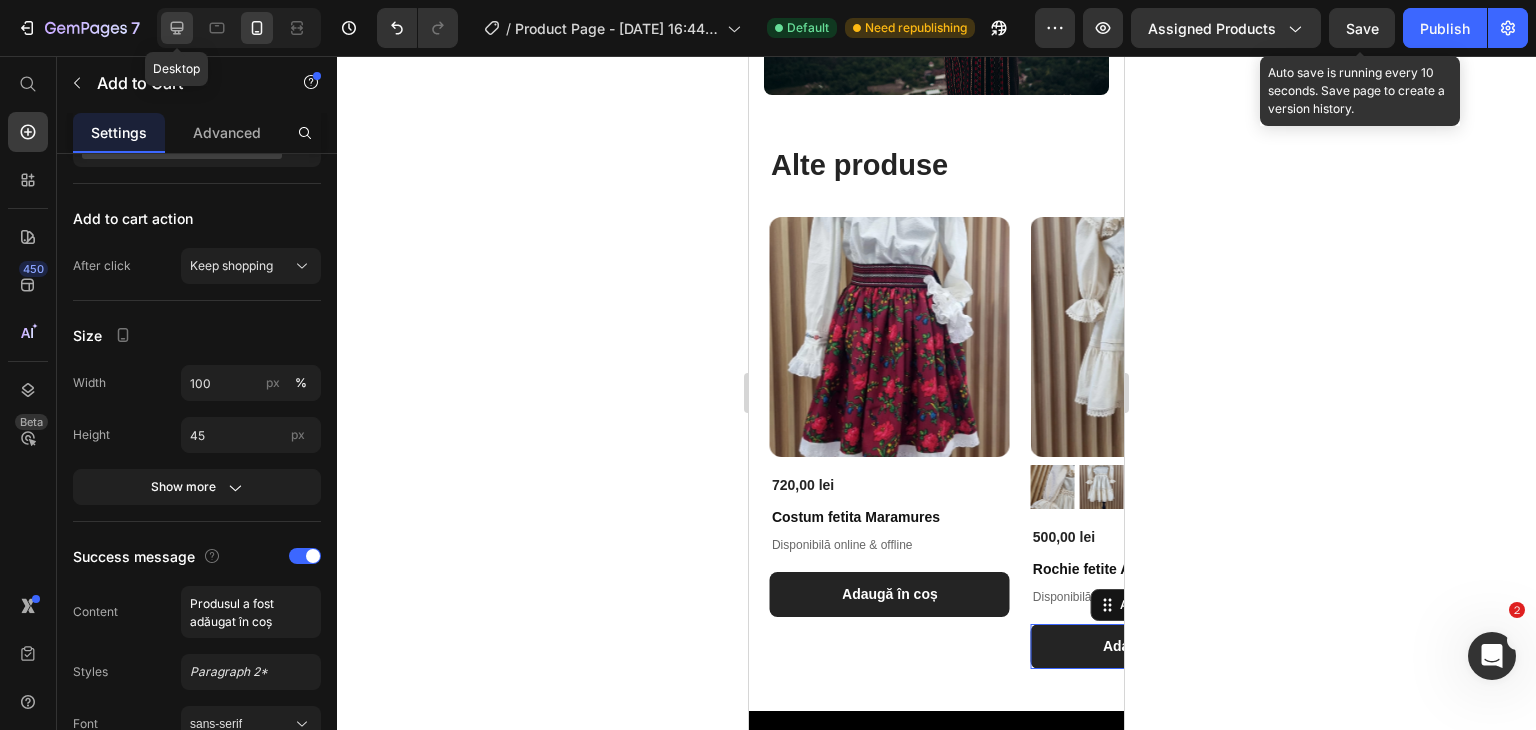 click 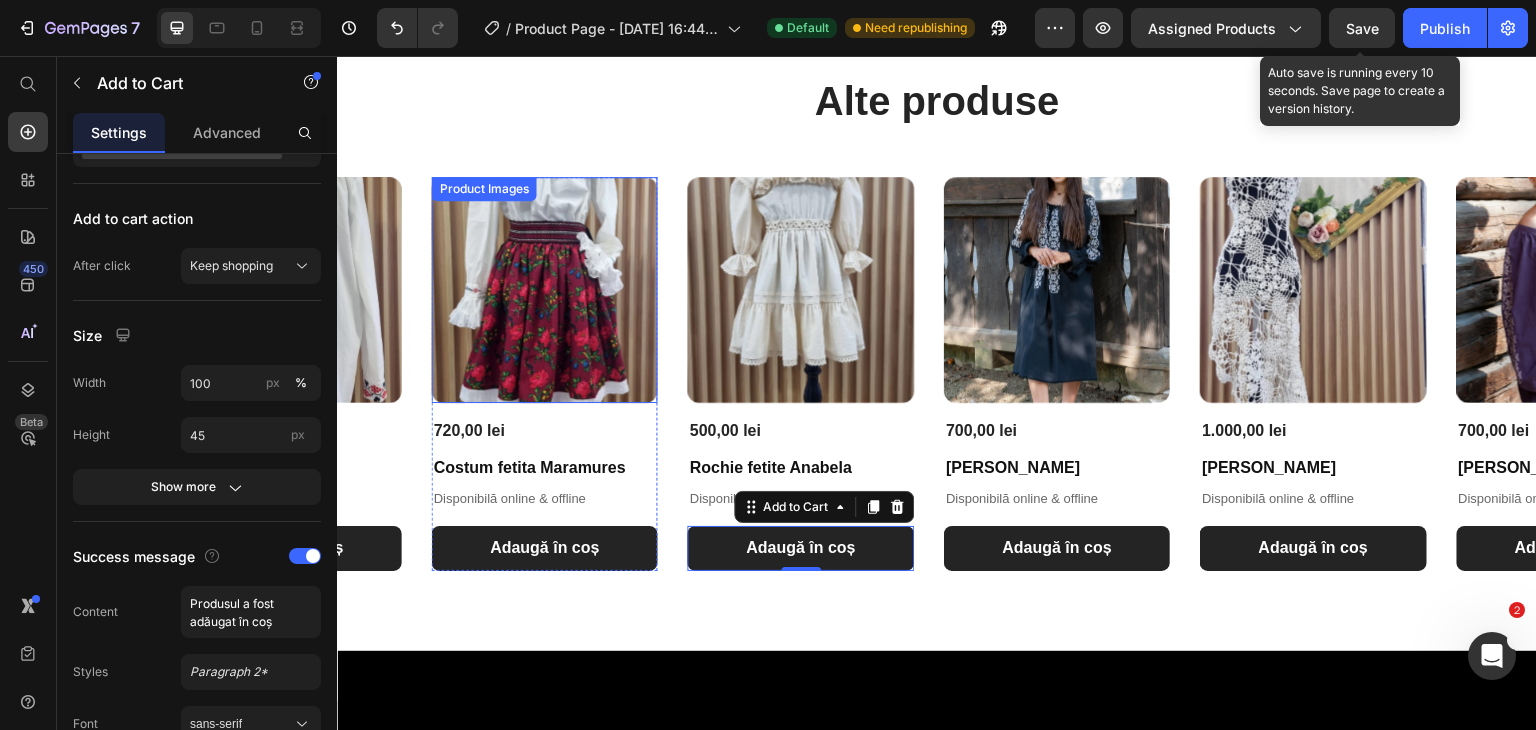 scroll, scrollTop: 2032, scrollLeft: 0, axis: vertical 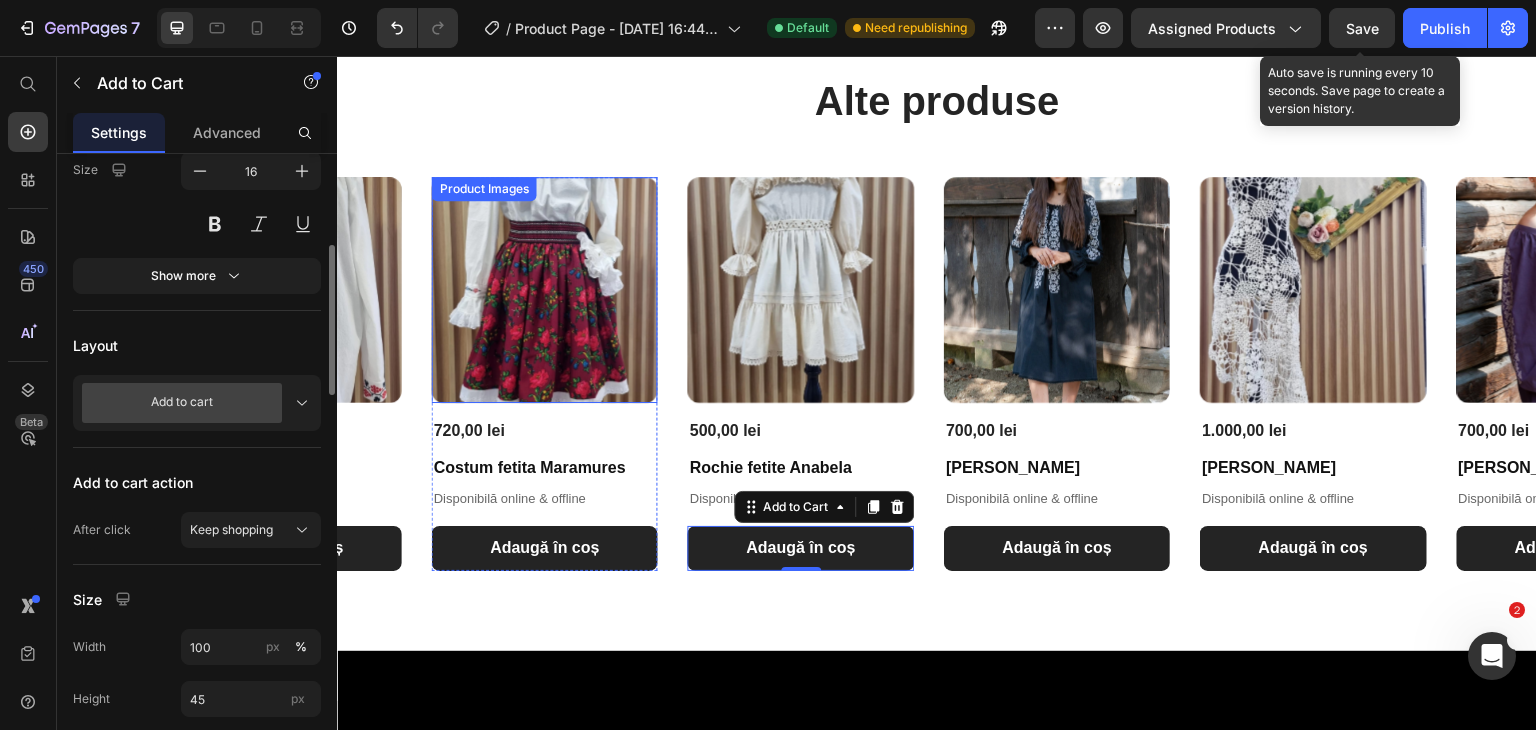 click at bounding box center (545, 290) 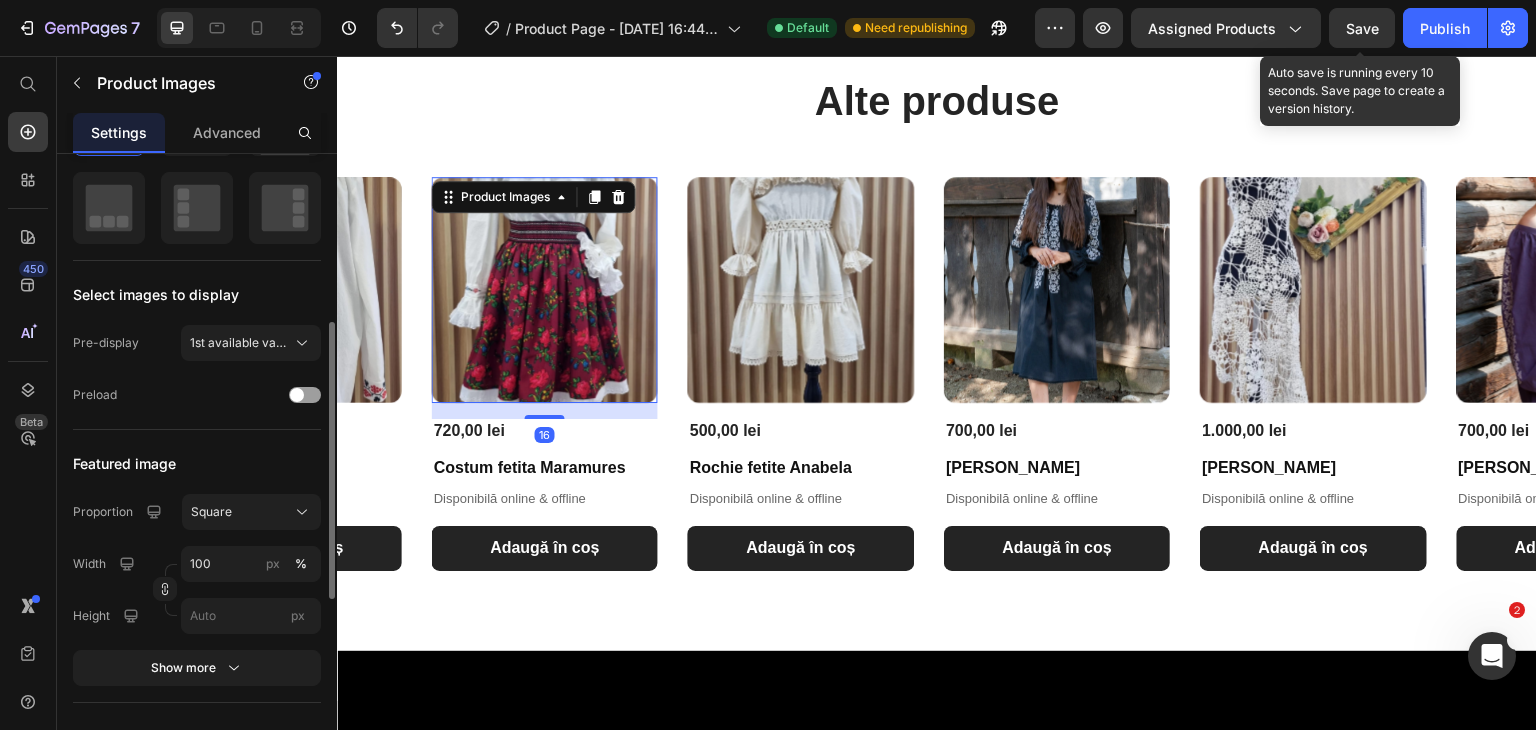 scroll, scrollTop: 0, scrollLeft: 0, axis: both 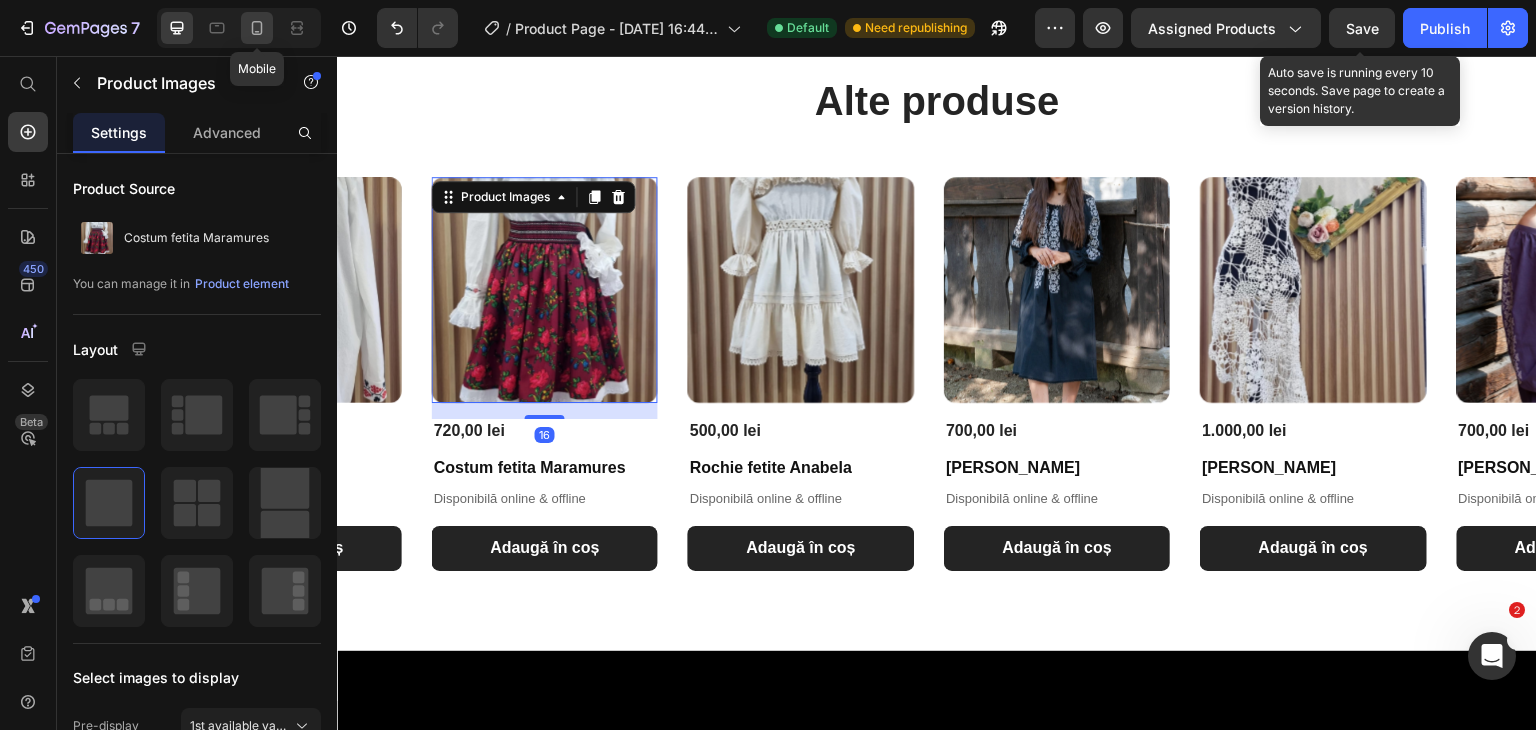 click 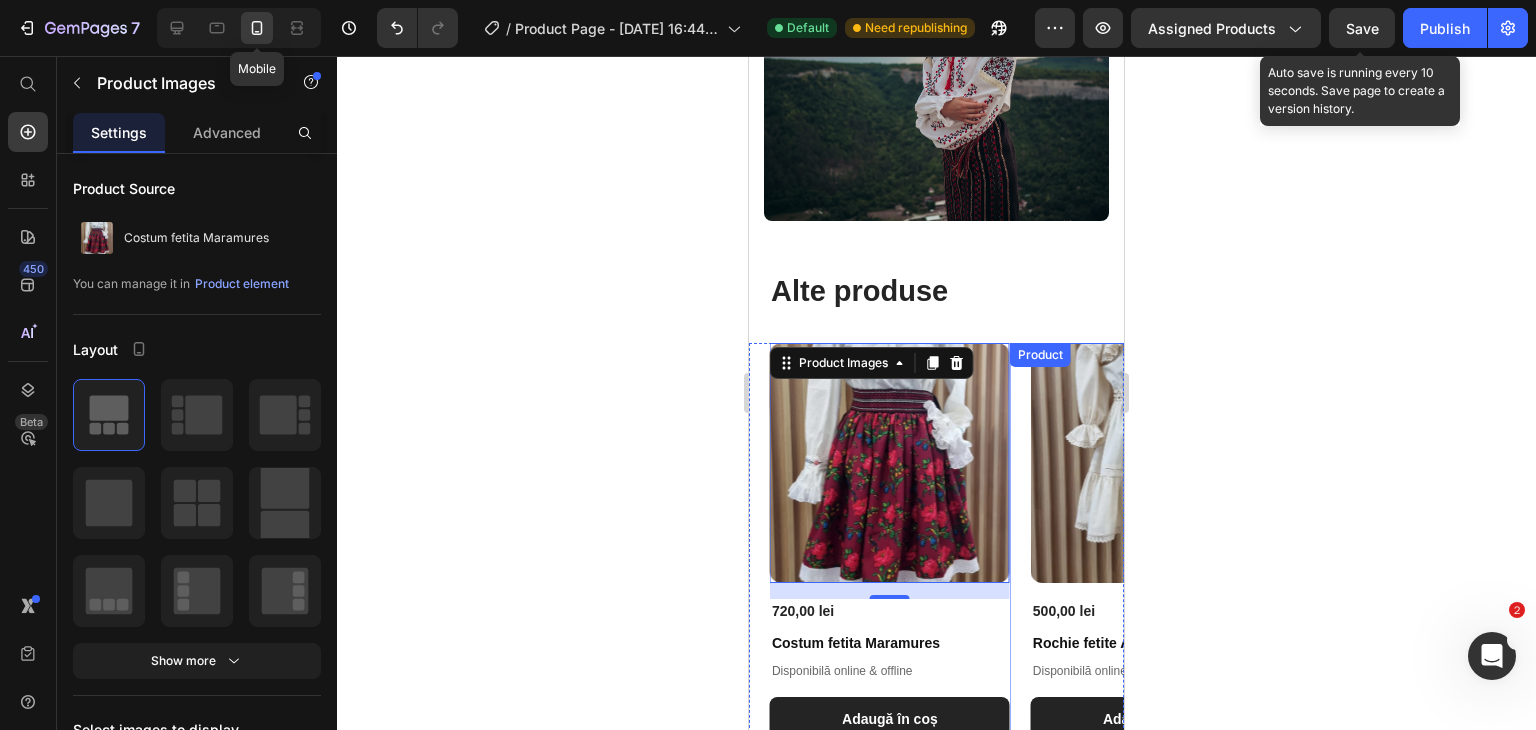 scroll, scrollTop: 2224, scrollLeft: 0, axis: vertical 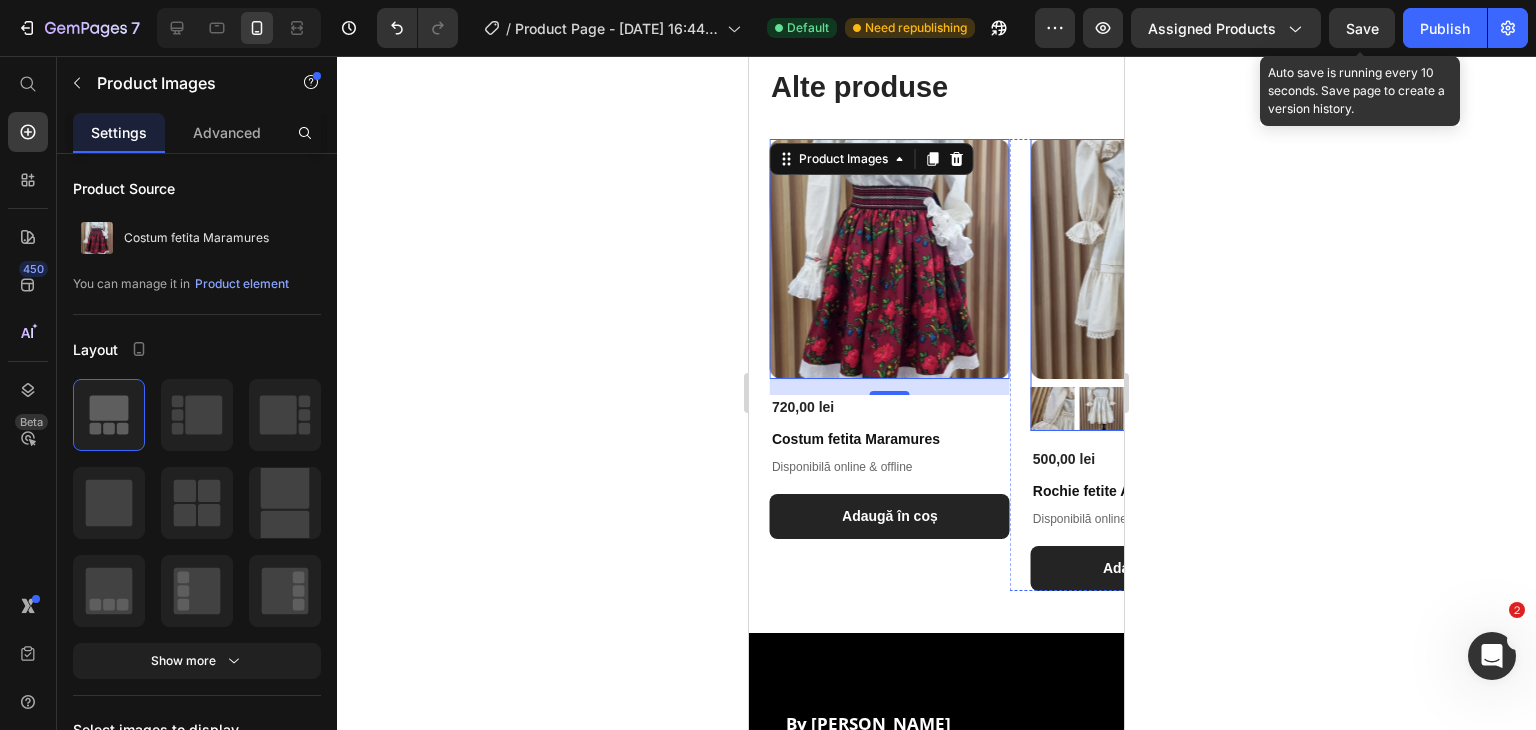 click at bounding box center [1151, 259] 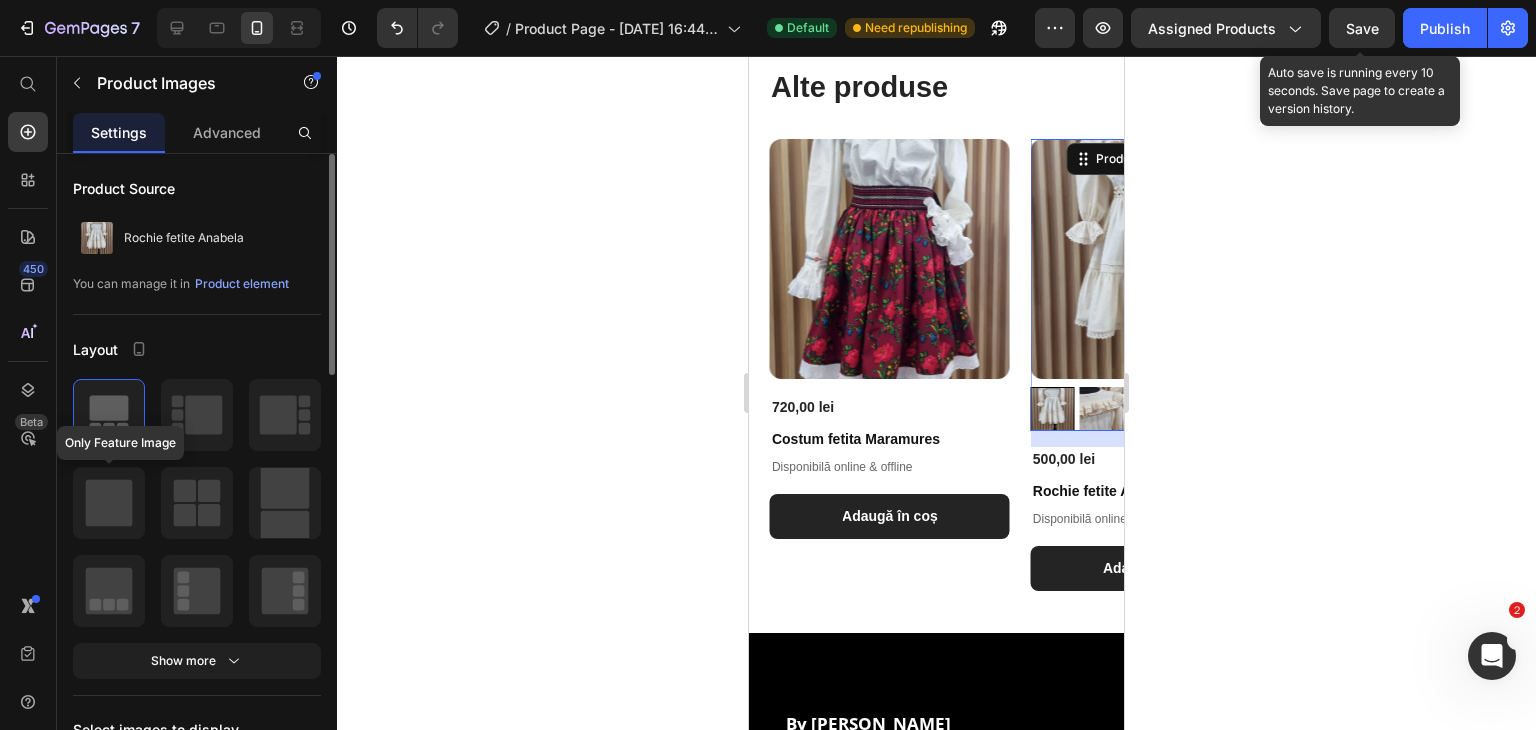 click 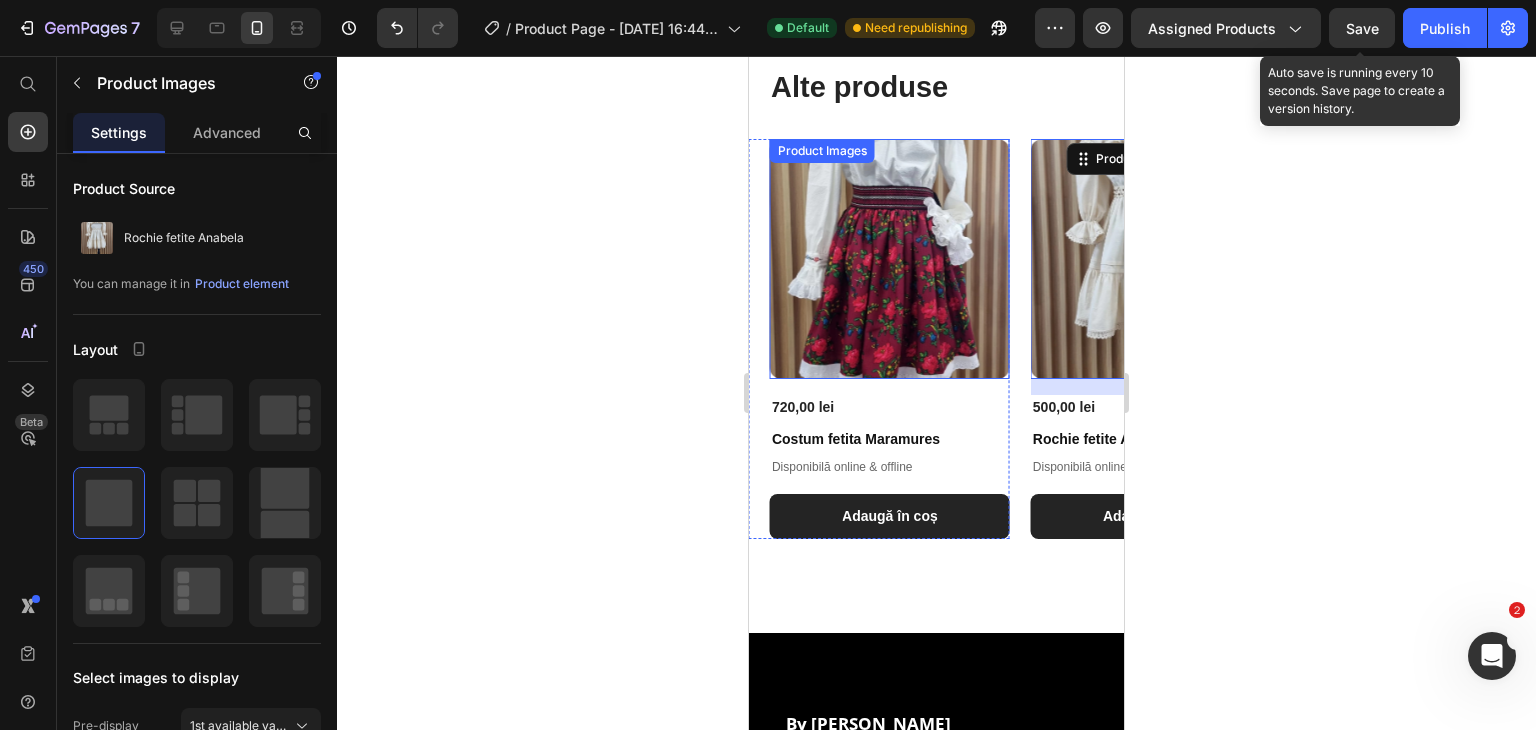 click at bounding box center [890, 259] 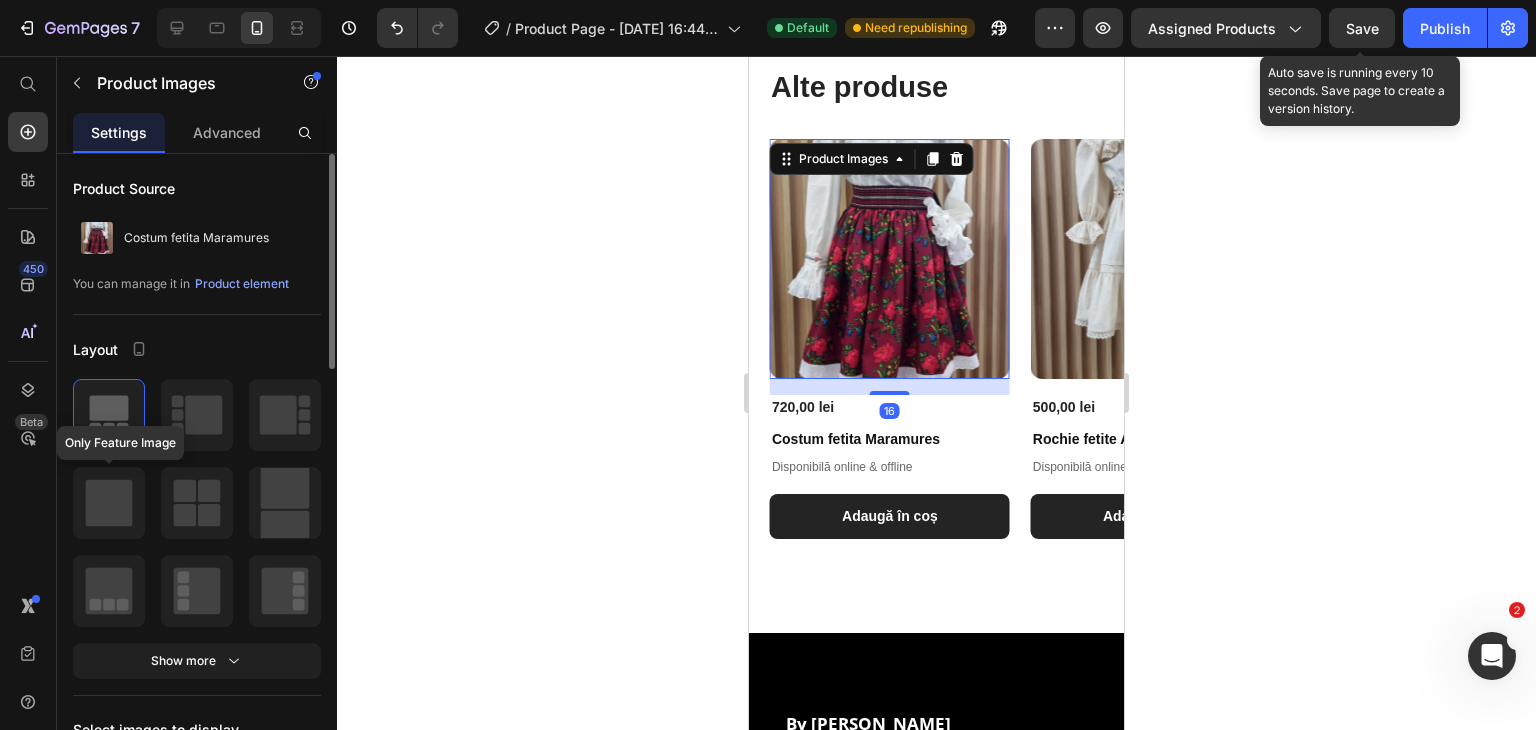 click 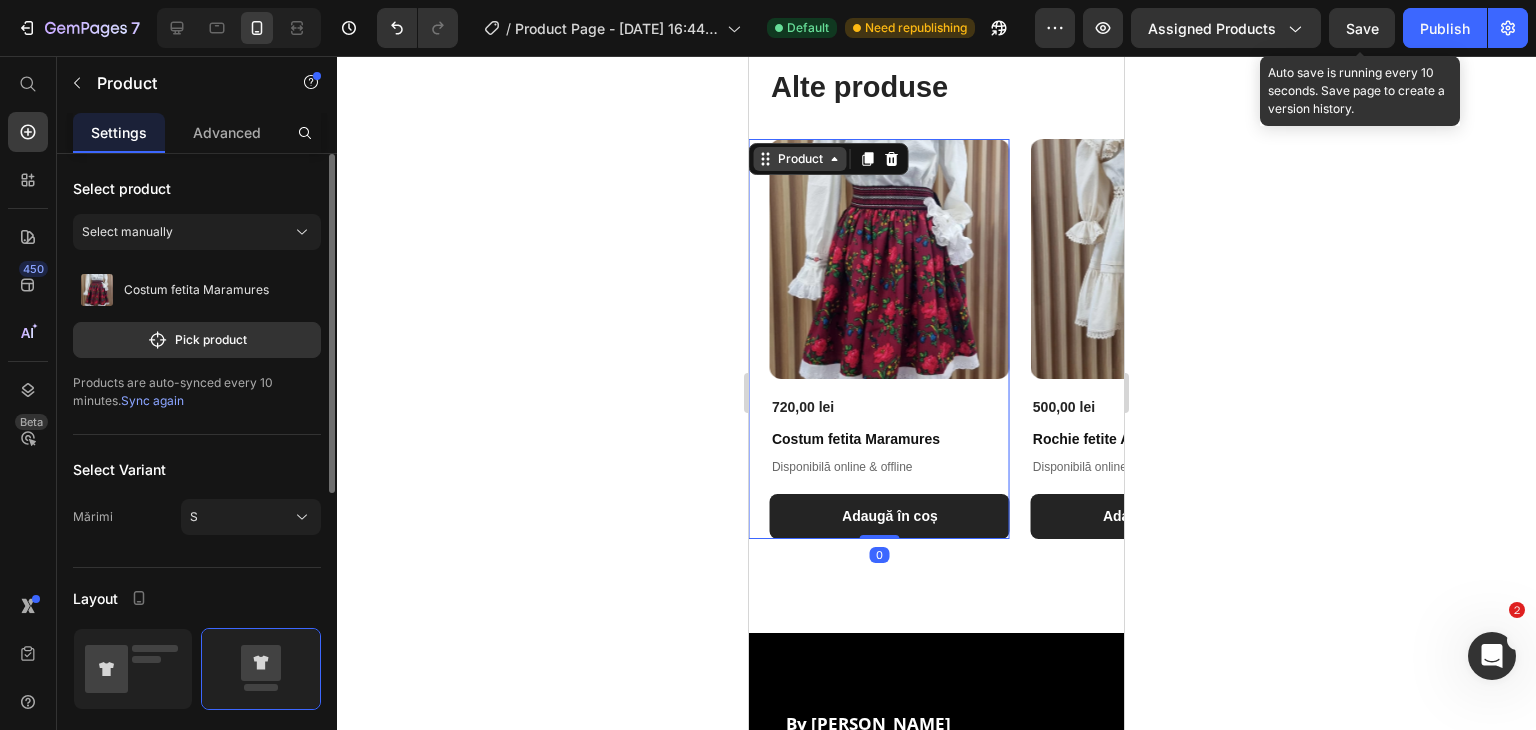 click on "Product" at bounding box center [800, 159] 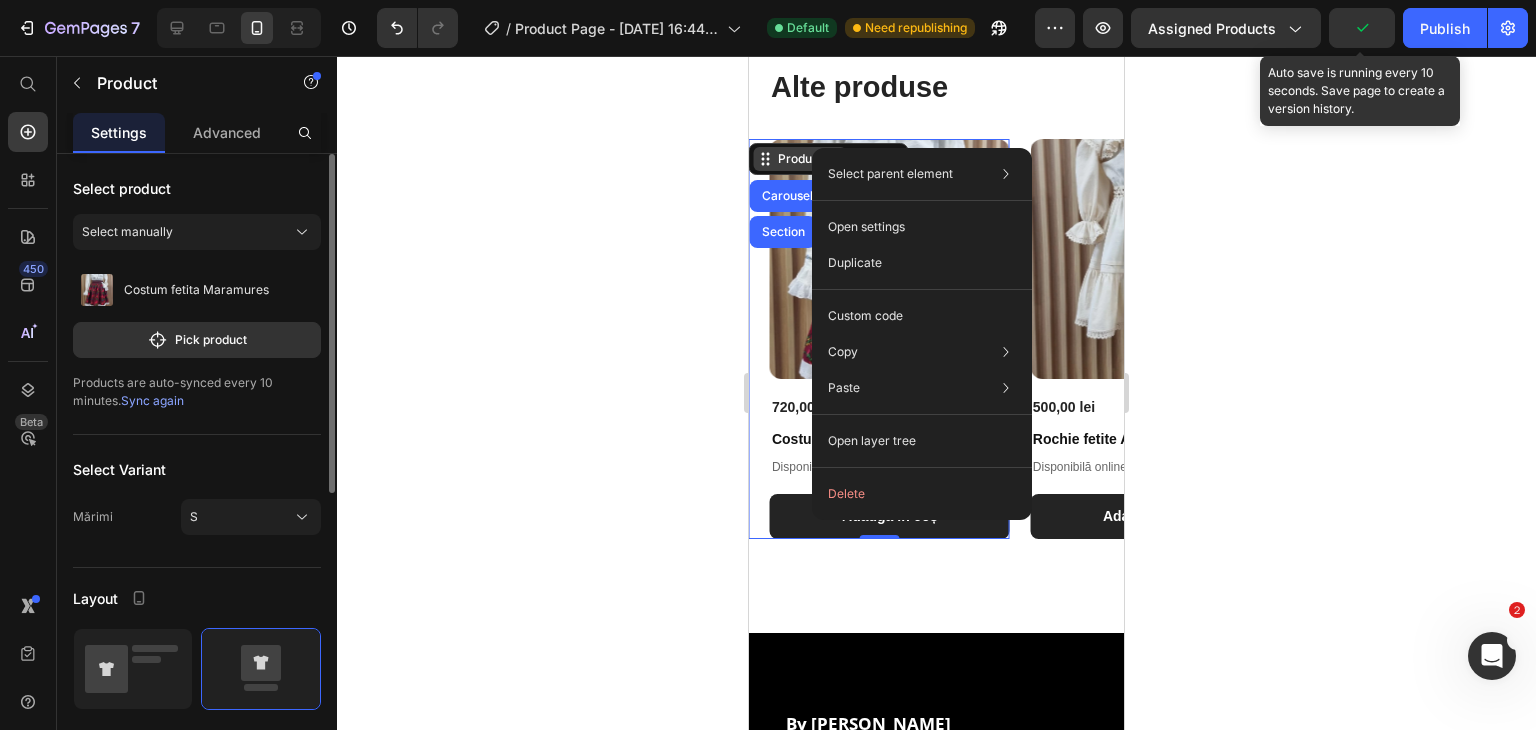 click on "Select parent element Section Carousel Product Open settings Duplicate Custom code Copy Copy element  Ctrl + C Copy style  Copy class  .gvIEjm5upJ Paste Paste element  Ctrl + V Paste style  Ctrl + Shift + V Open layer tree  Delete" 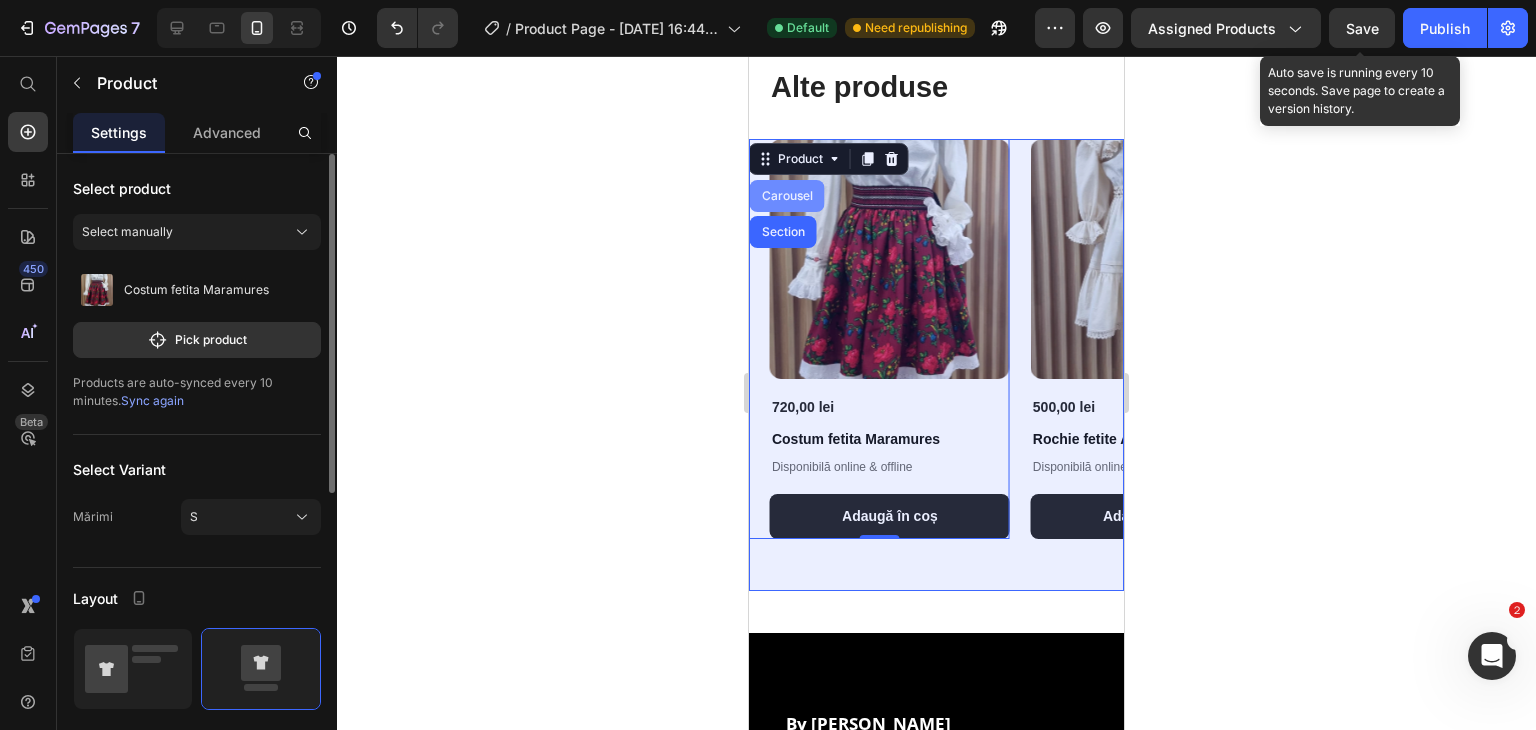 click on "Carousel" at bounding box center (787, 196) 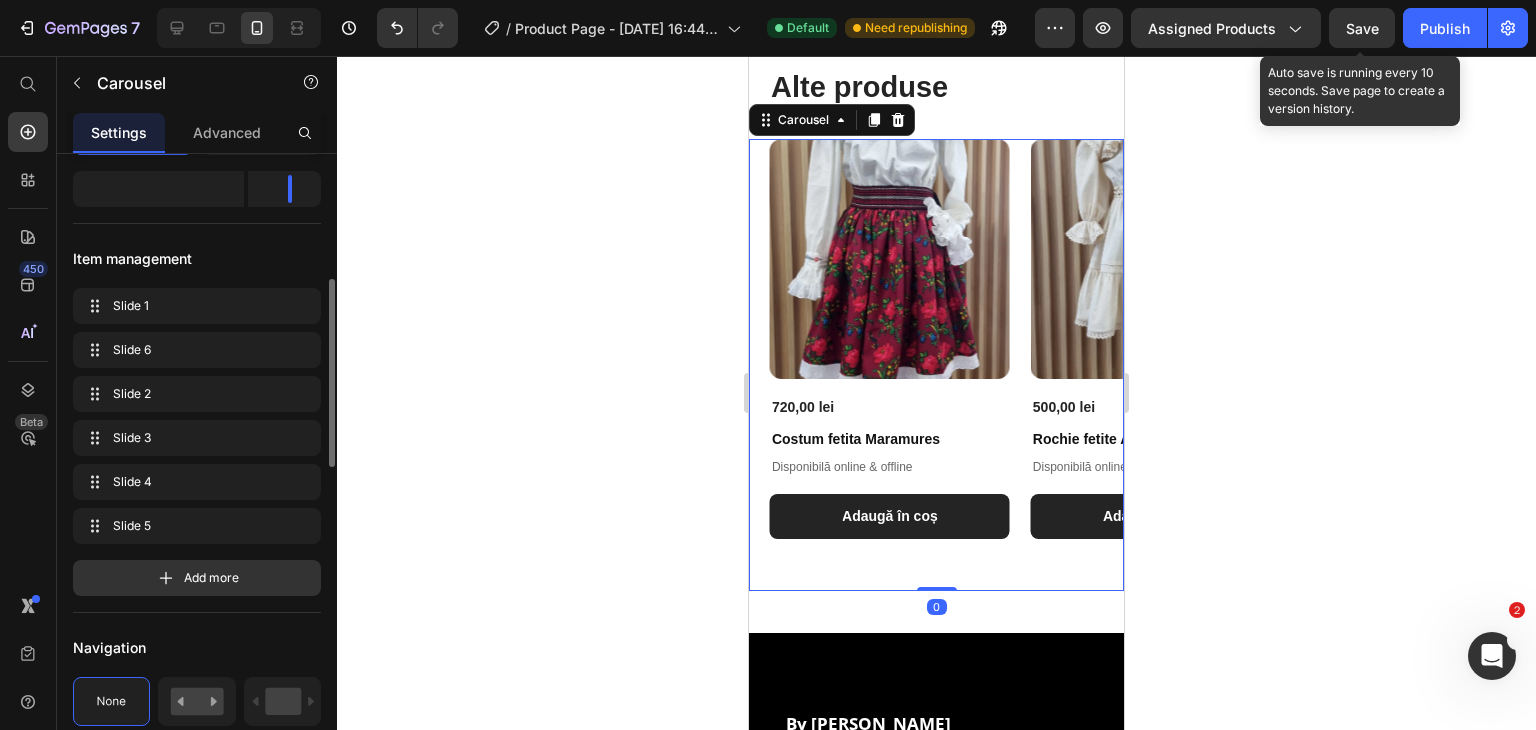 scroll, scrollTop: 368, scrollLeft: 0, axis: vertical 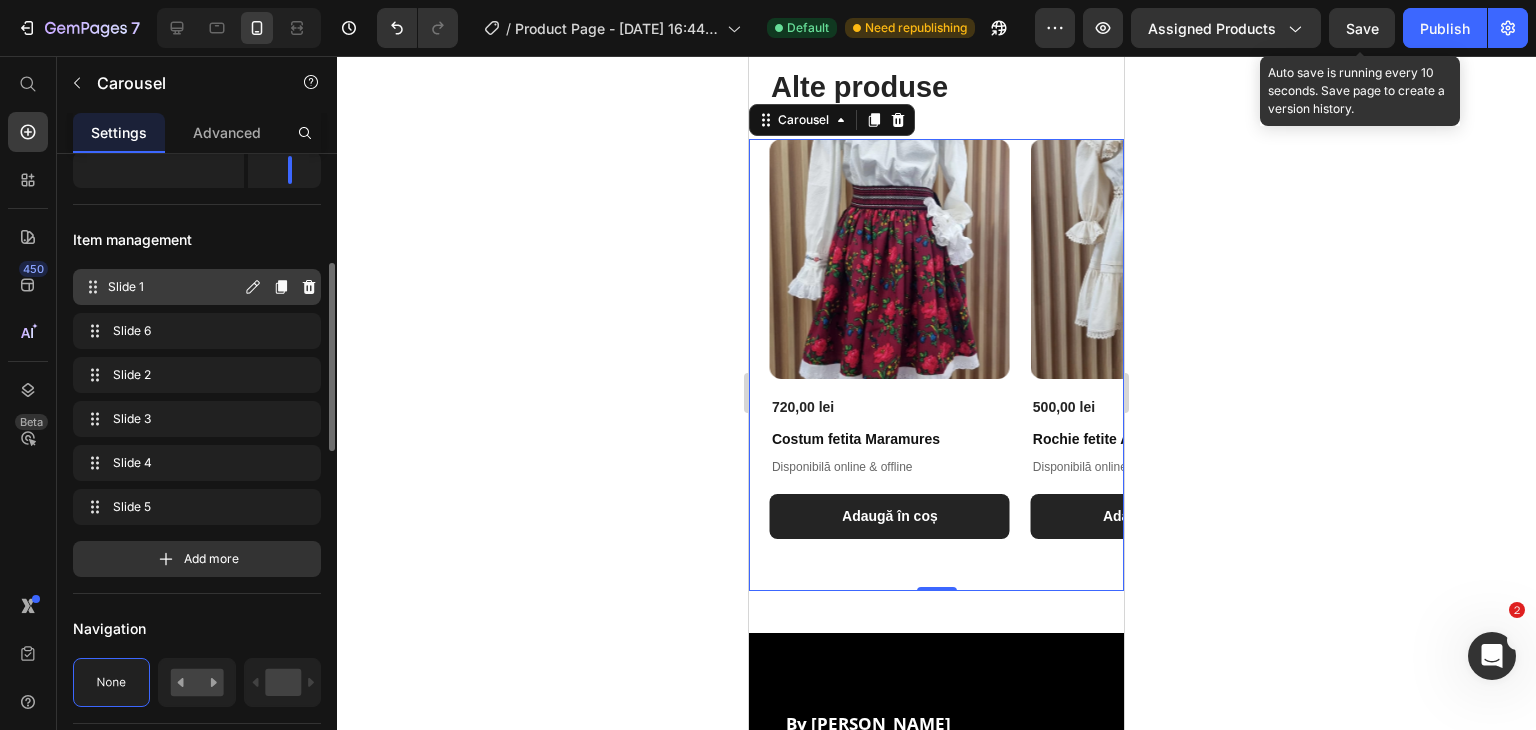 click on "Slide 1" at bounding box center [174, 287] 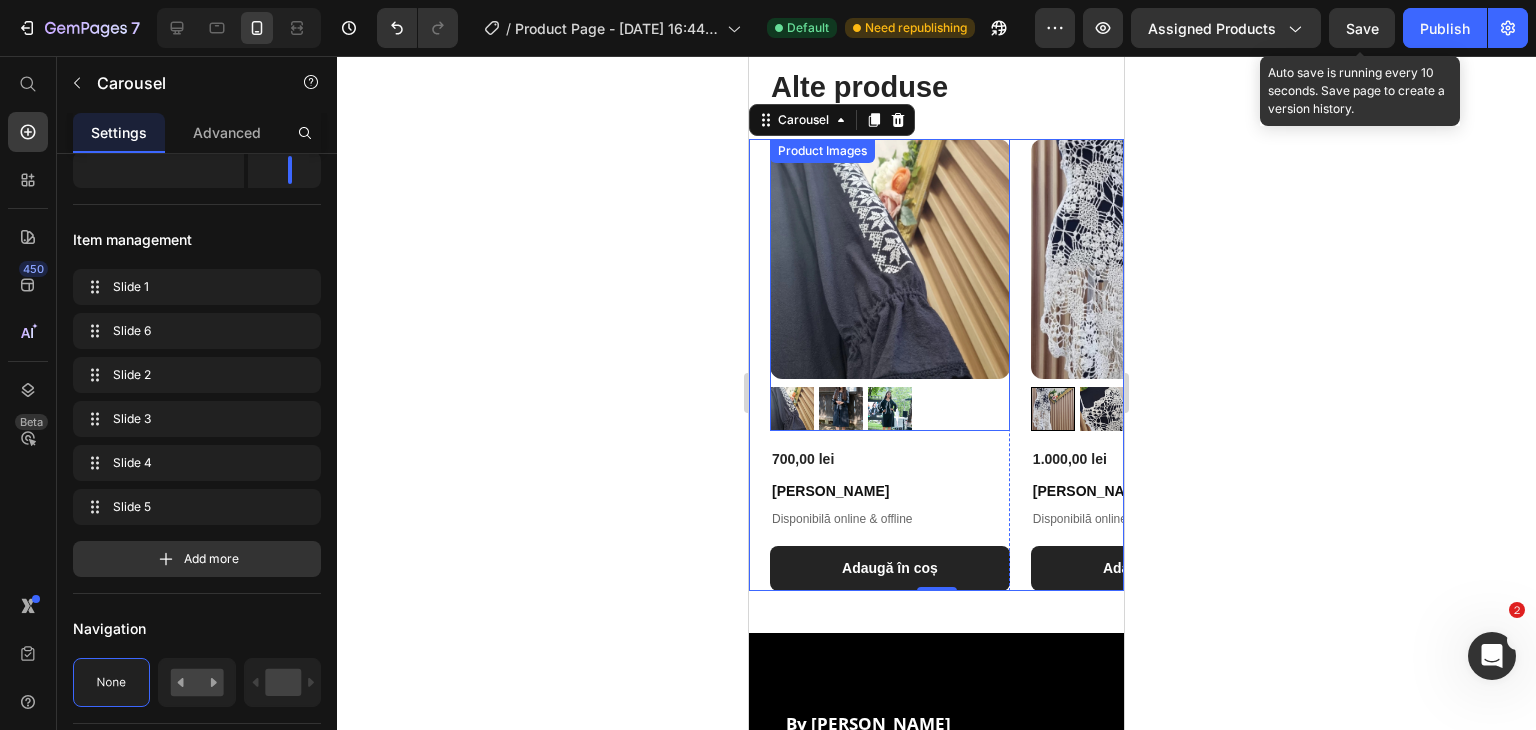 click at bounding box center [890, 409] 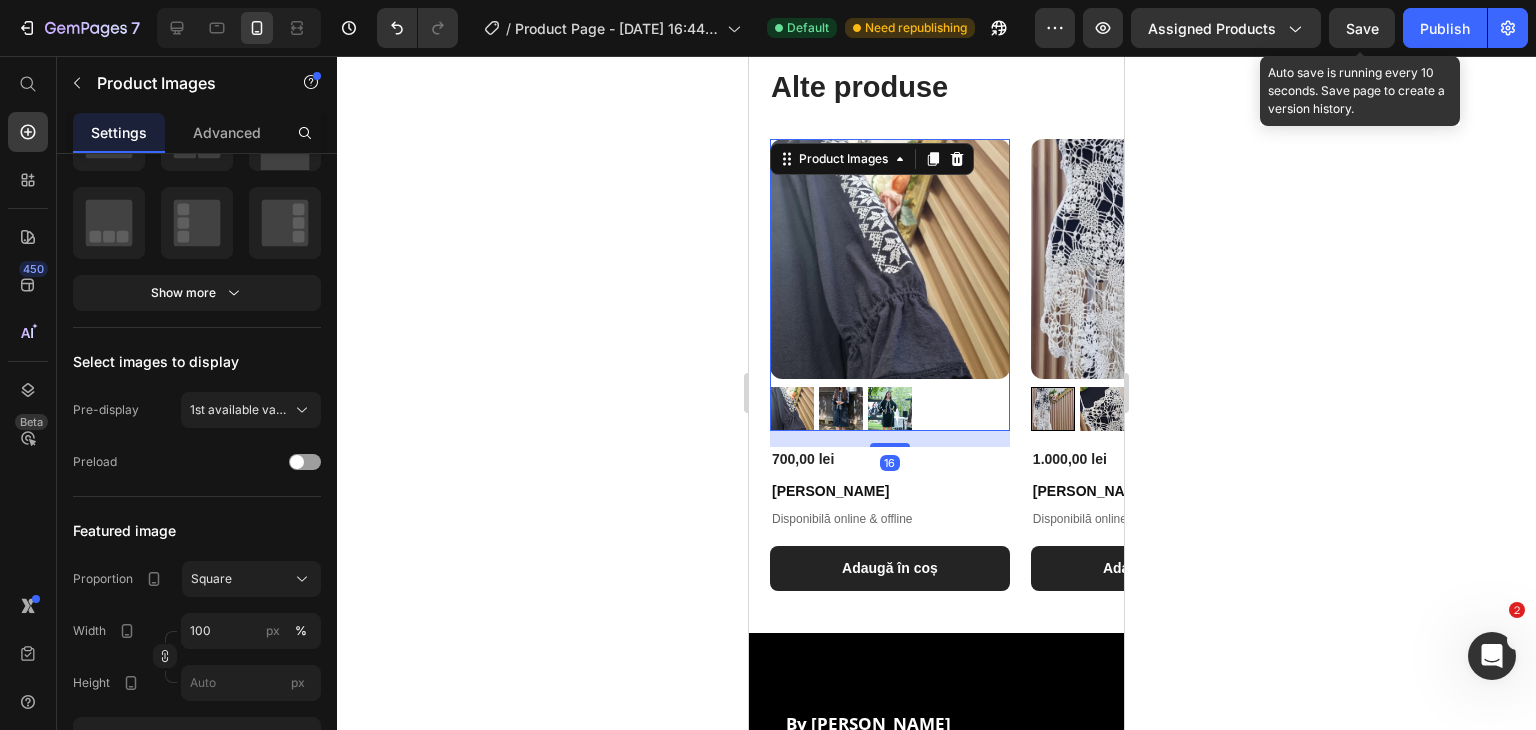 scroll, scrollTop: 0, scrollLeft: 0, axis: both 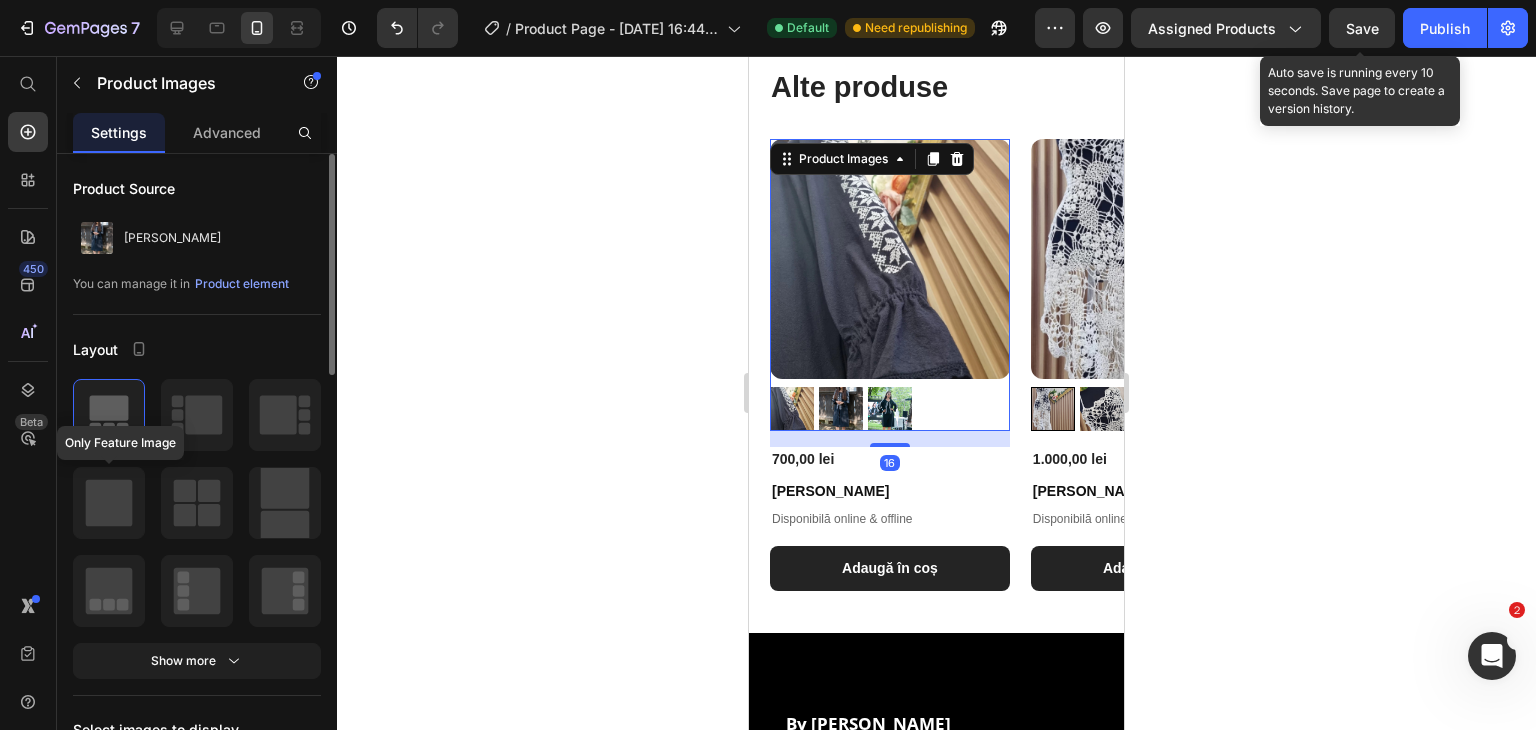 click 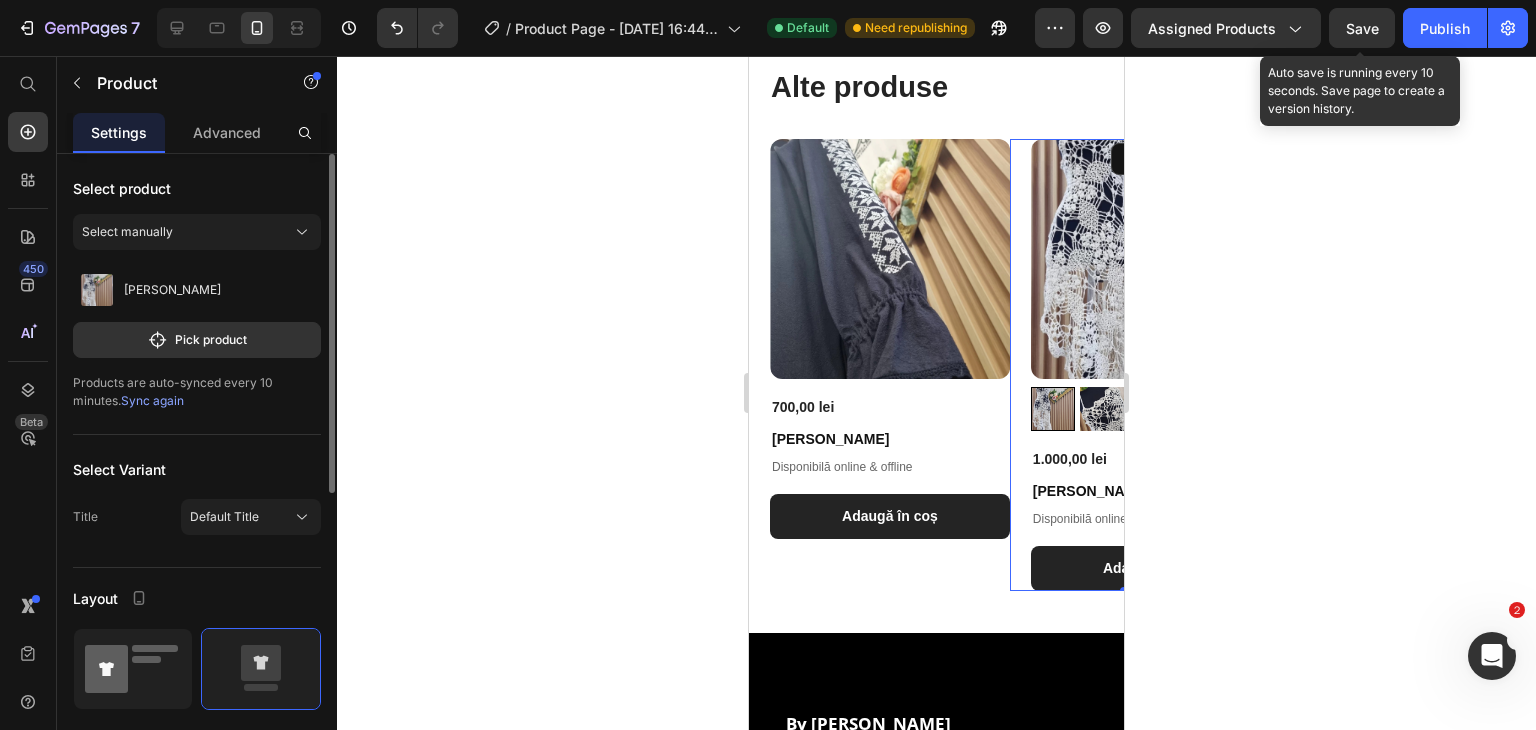 scroll, scrollTop: 229, scrollLeft: 0, axis: vertical 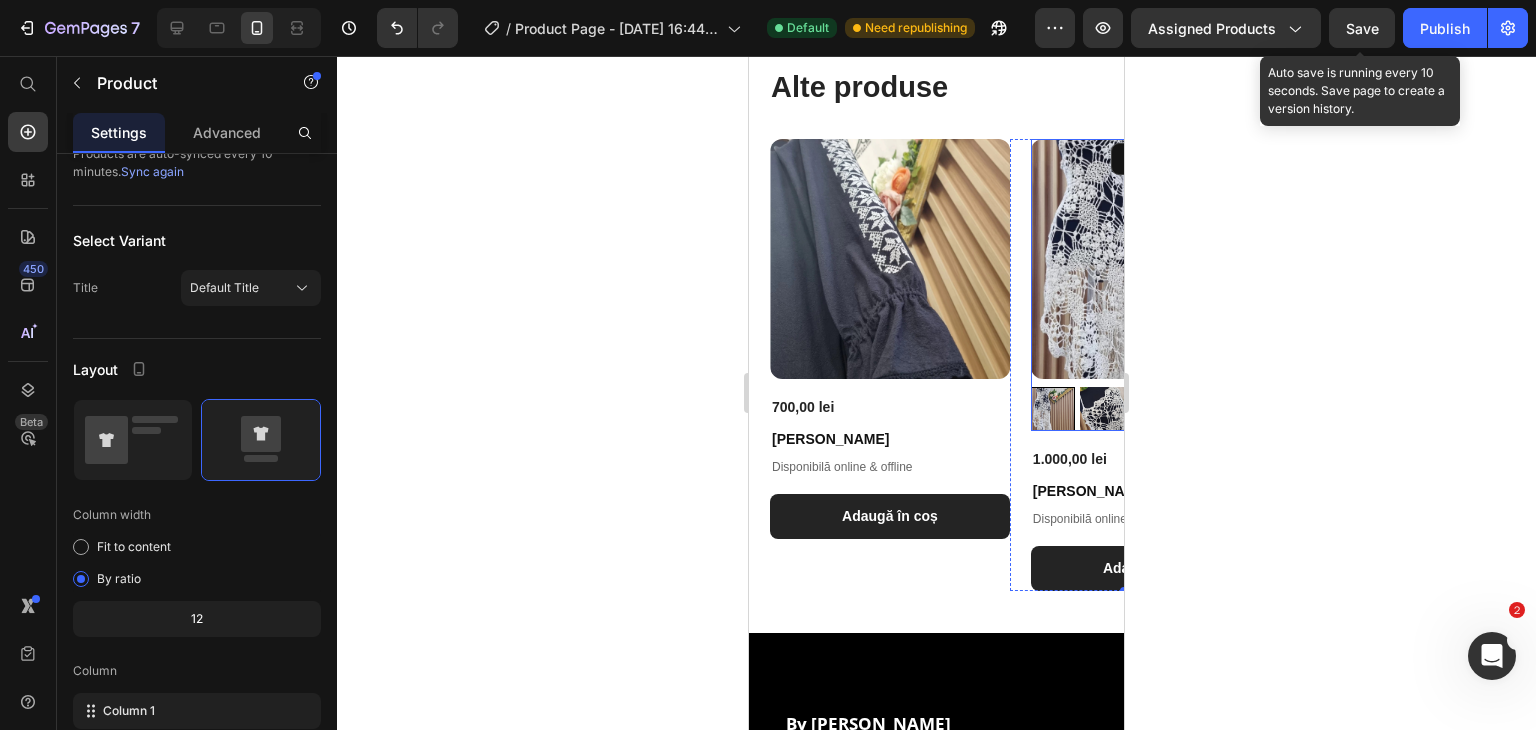 click at bounding box center [1151, 259] 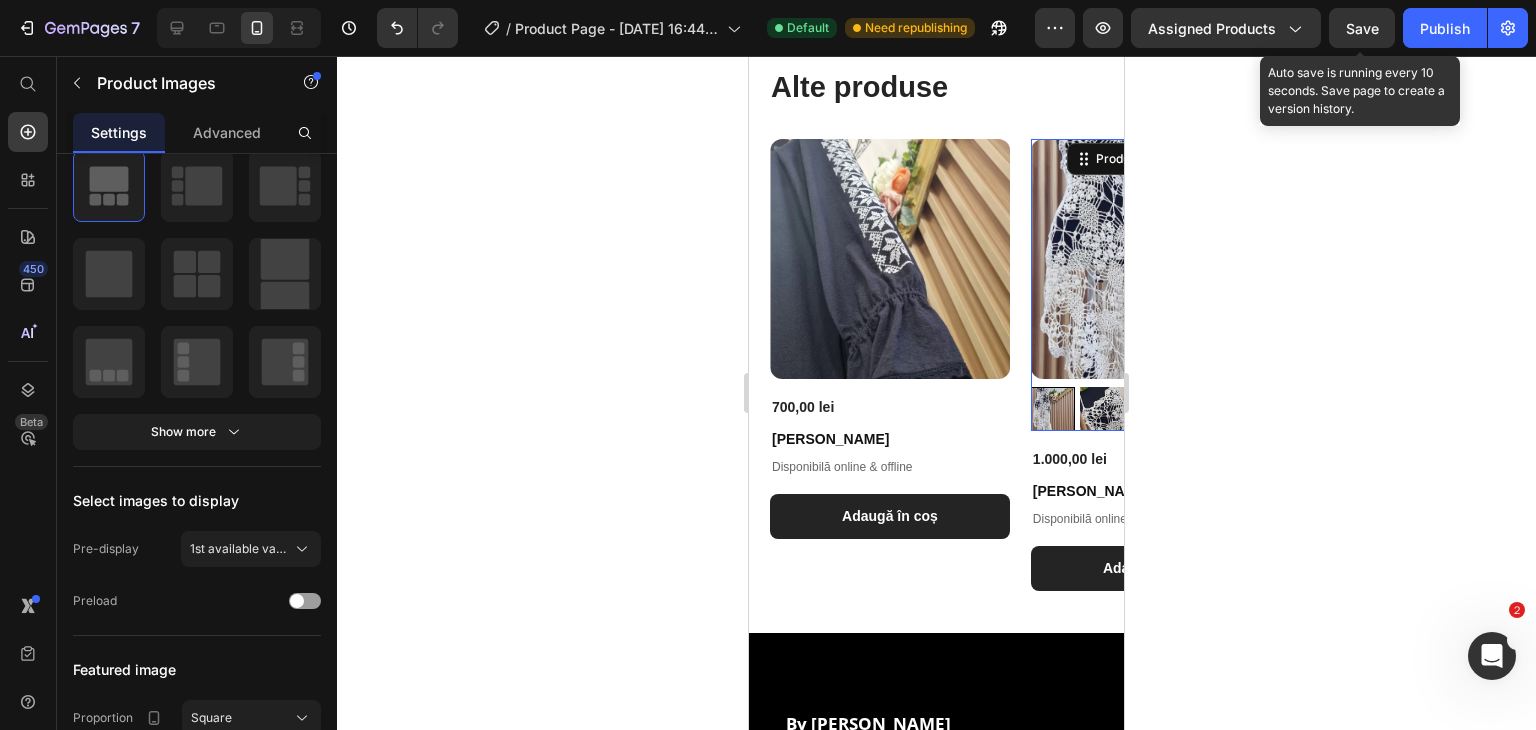 scroll, scrollTop: 0, scrollLeft: 0, axis: both 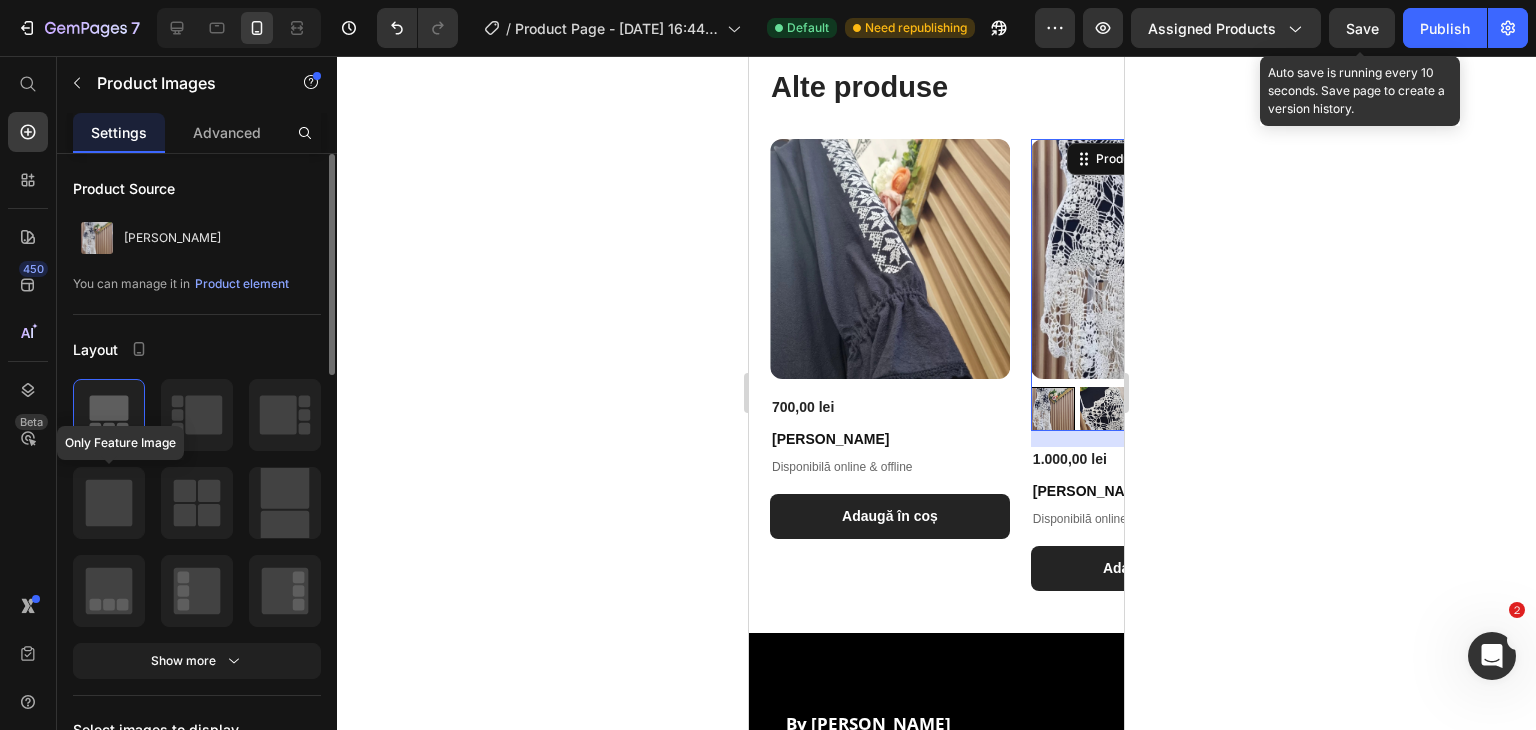 click 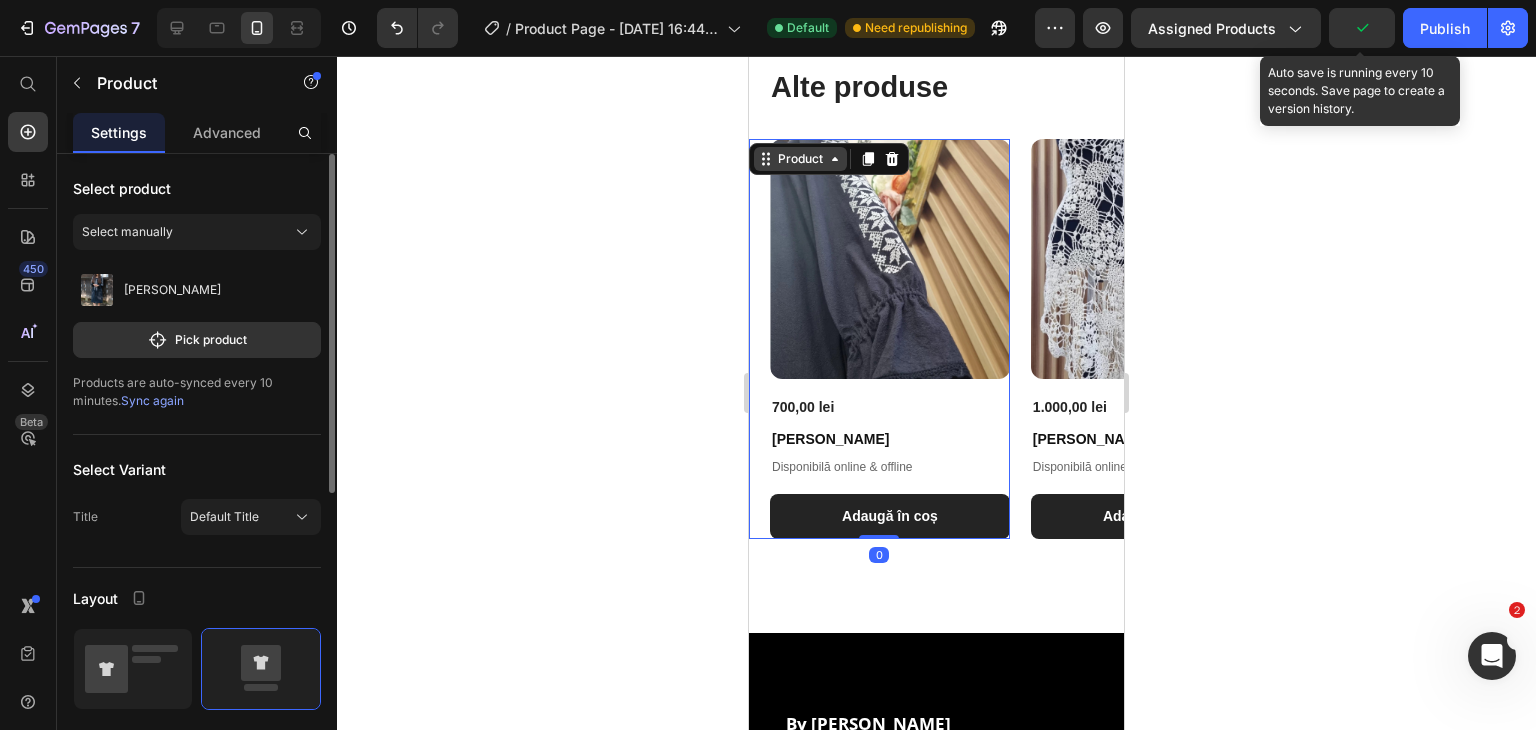 click on "Product" at bounding box center [800, 159] 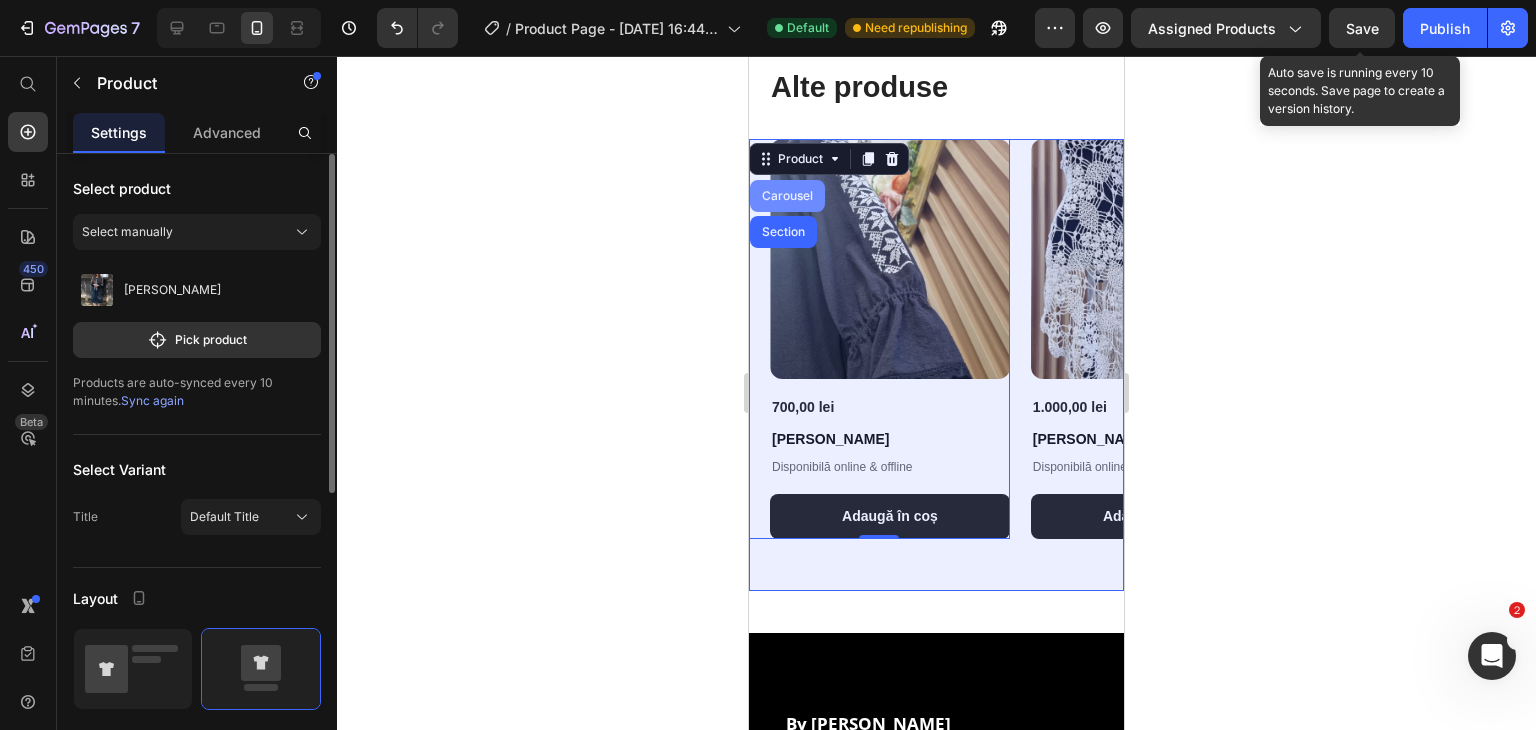 click on "Carousel" at bounding box center [787, 196] 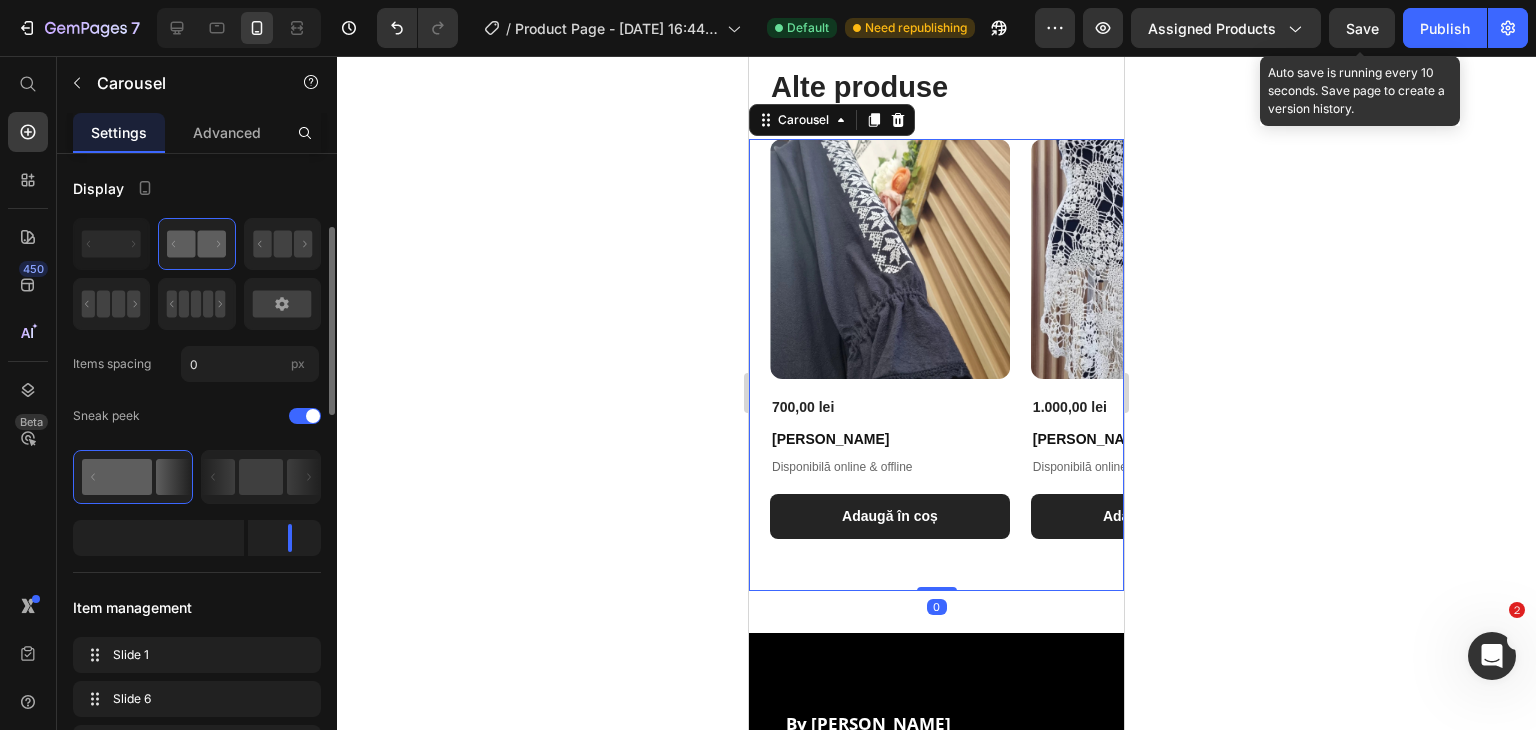 scroll, scrollTop: 156, scrollLeft: 0, axis: vertical 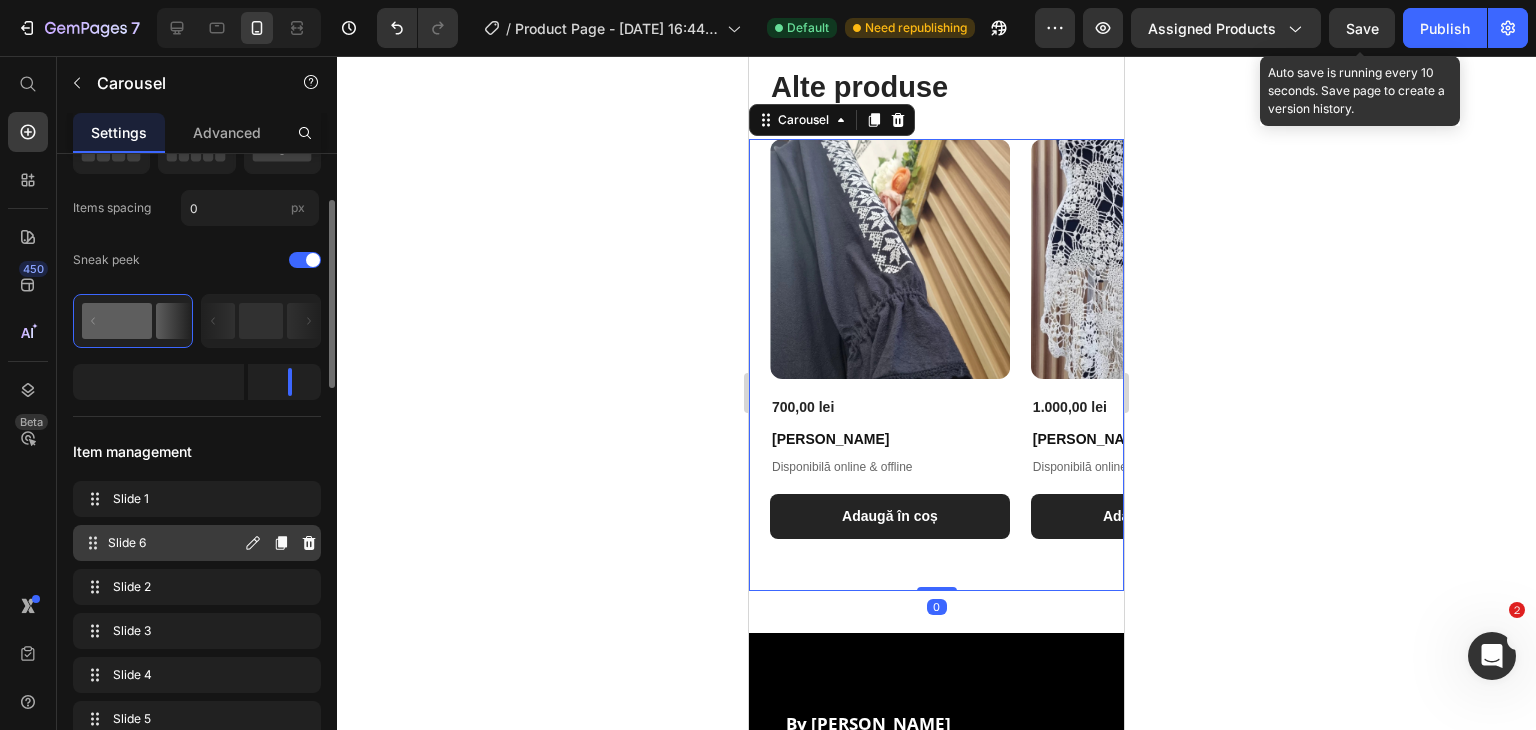 click on "Slide 6 Slide 6" at bounding box center [197, 543] 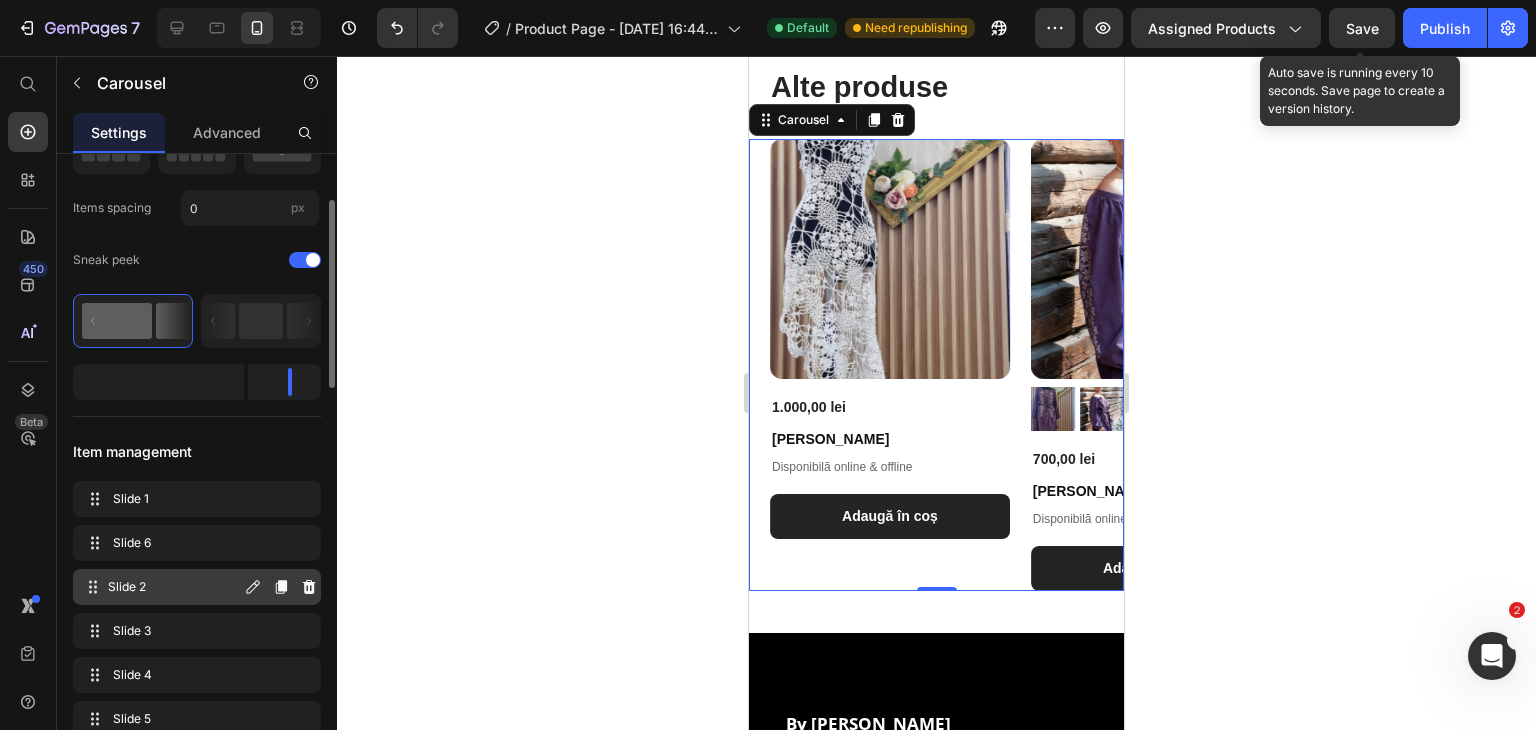click on "Slide 2" at bounding box center (174, 587) 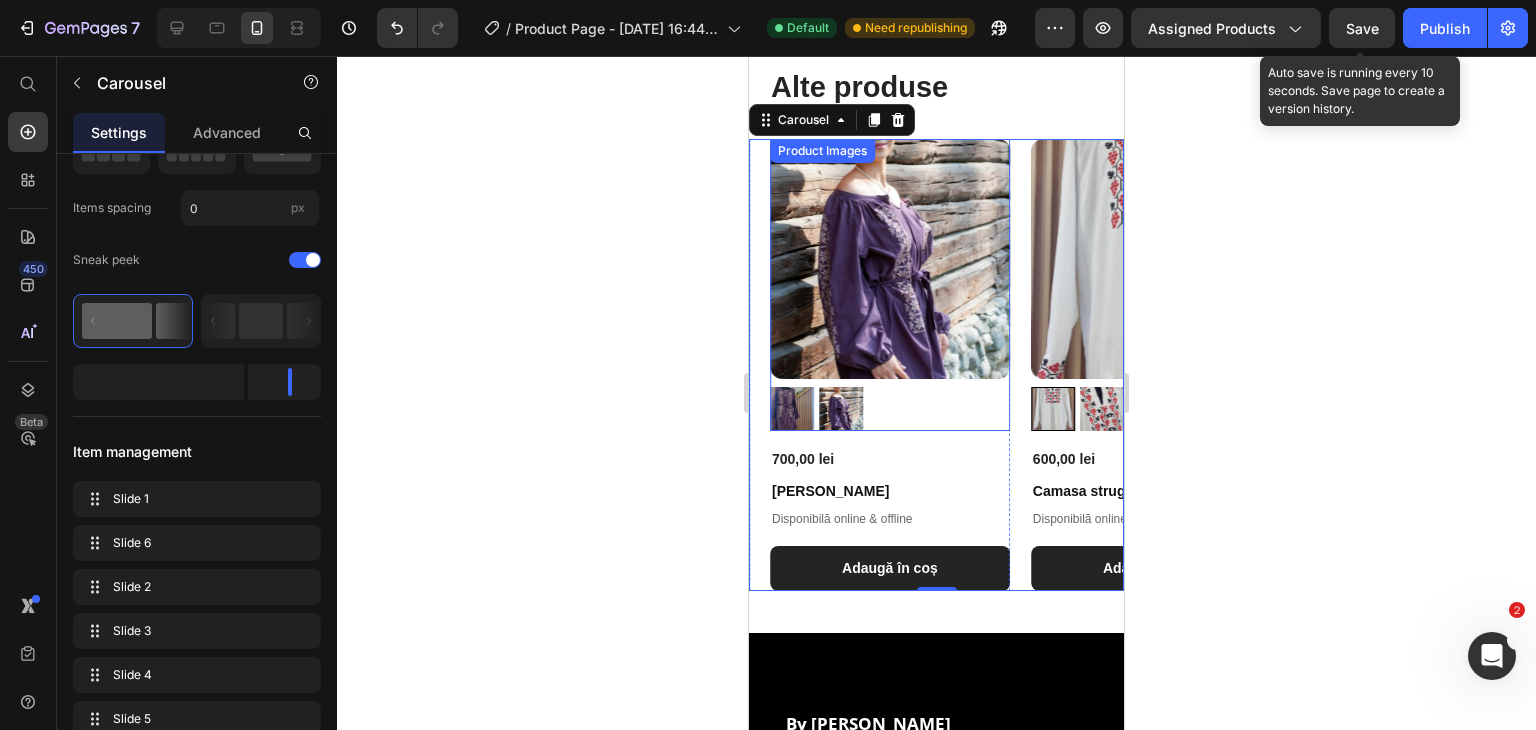 click at bounding box center [890, 409] 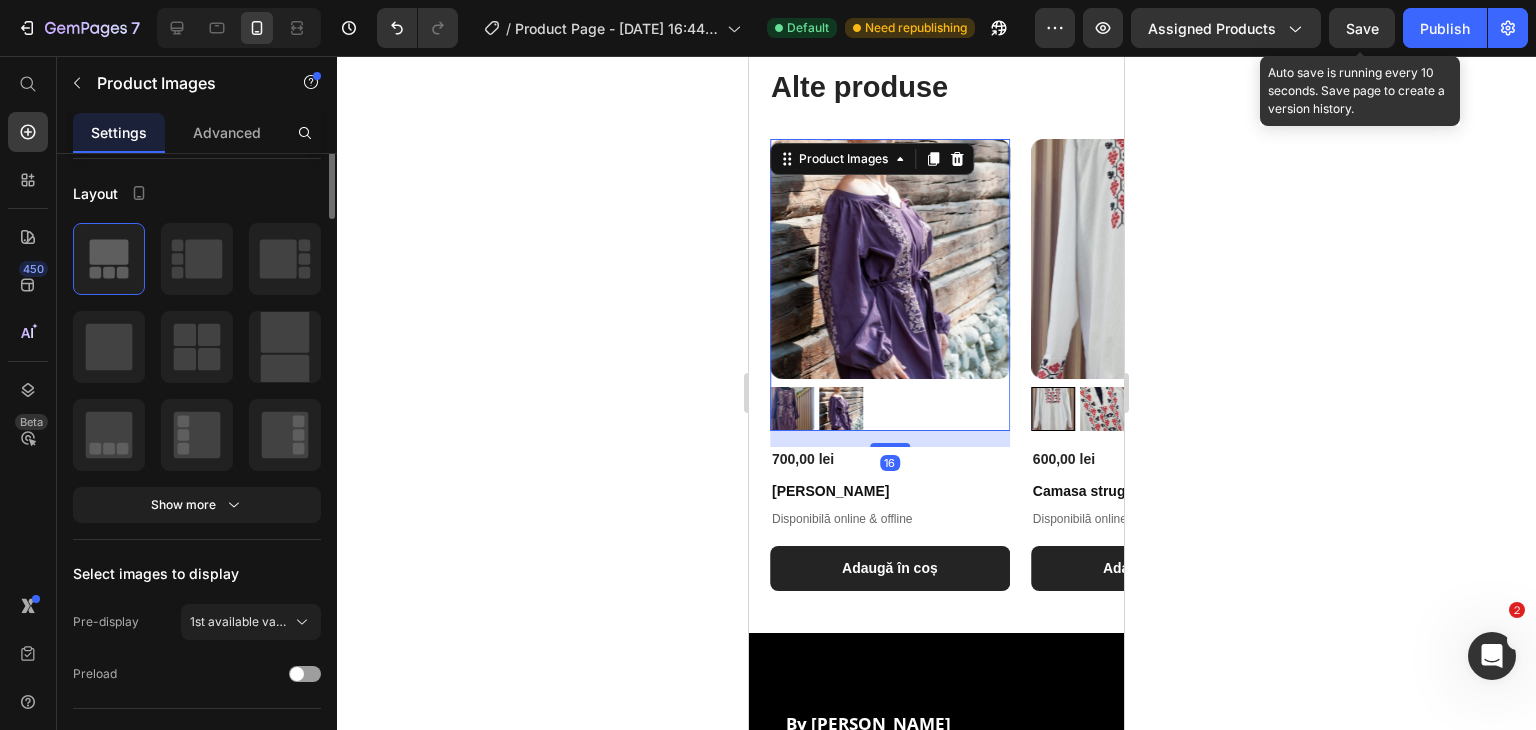 scroll, scrollTop: 0, scrollLeft: 0, axis: both 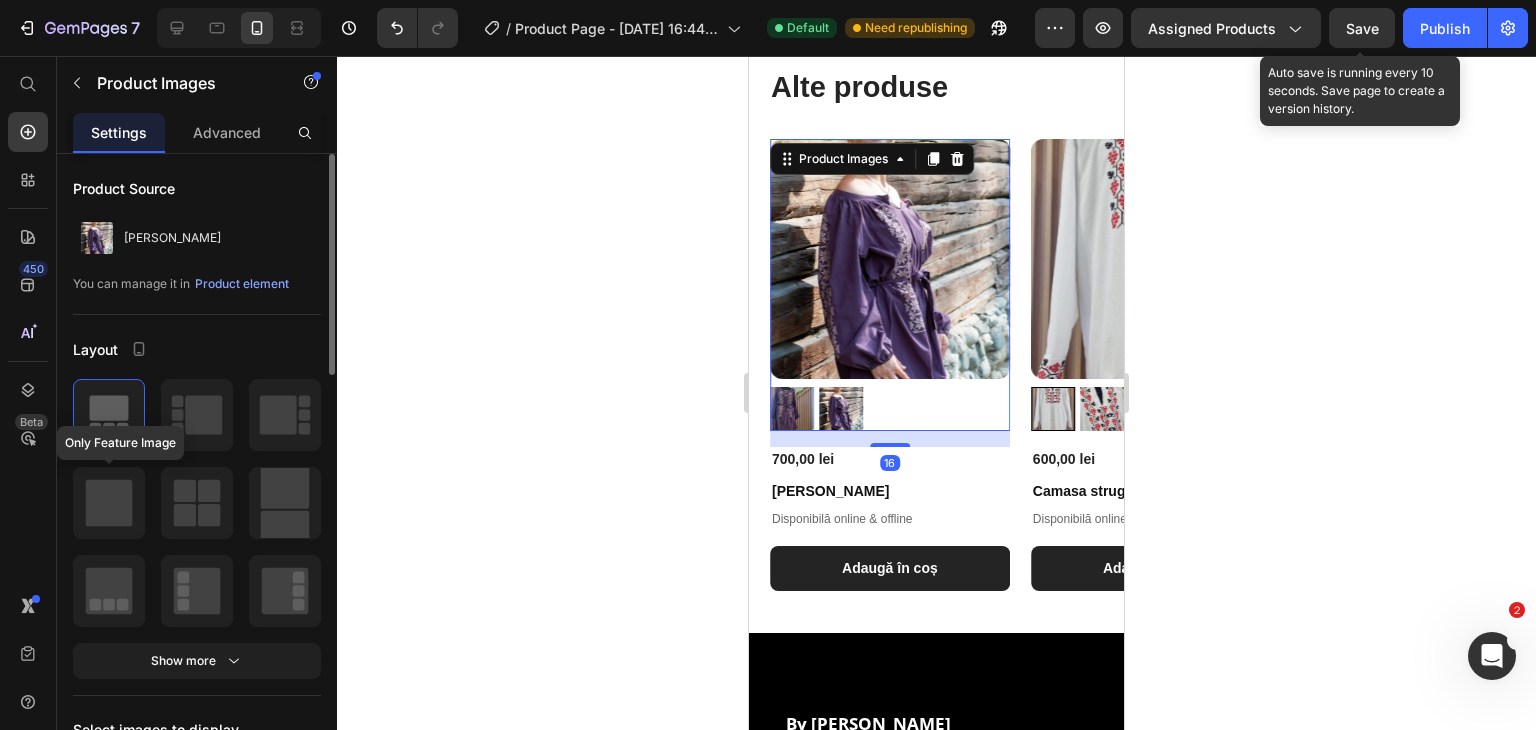 click 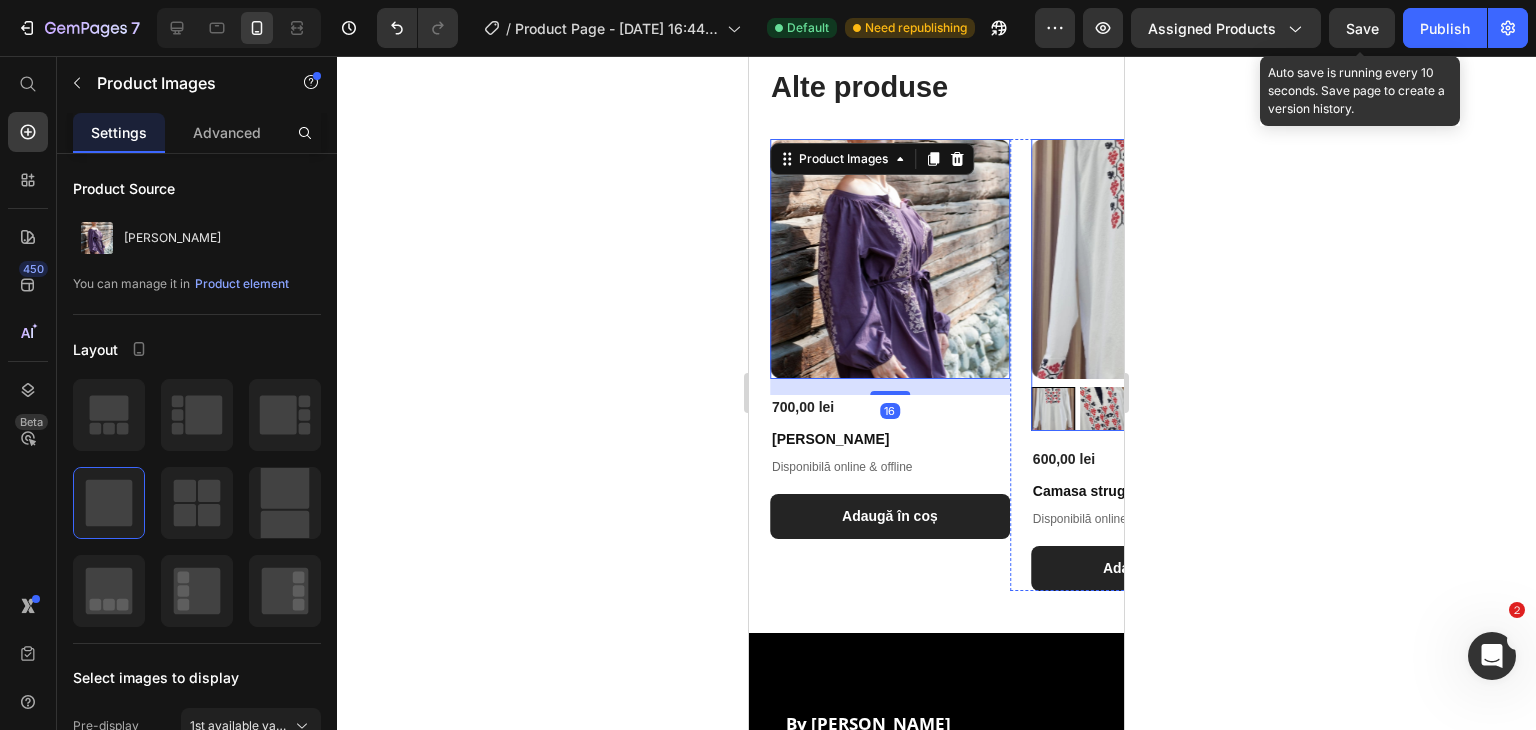 click at bounding box center (1053, 409) 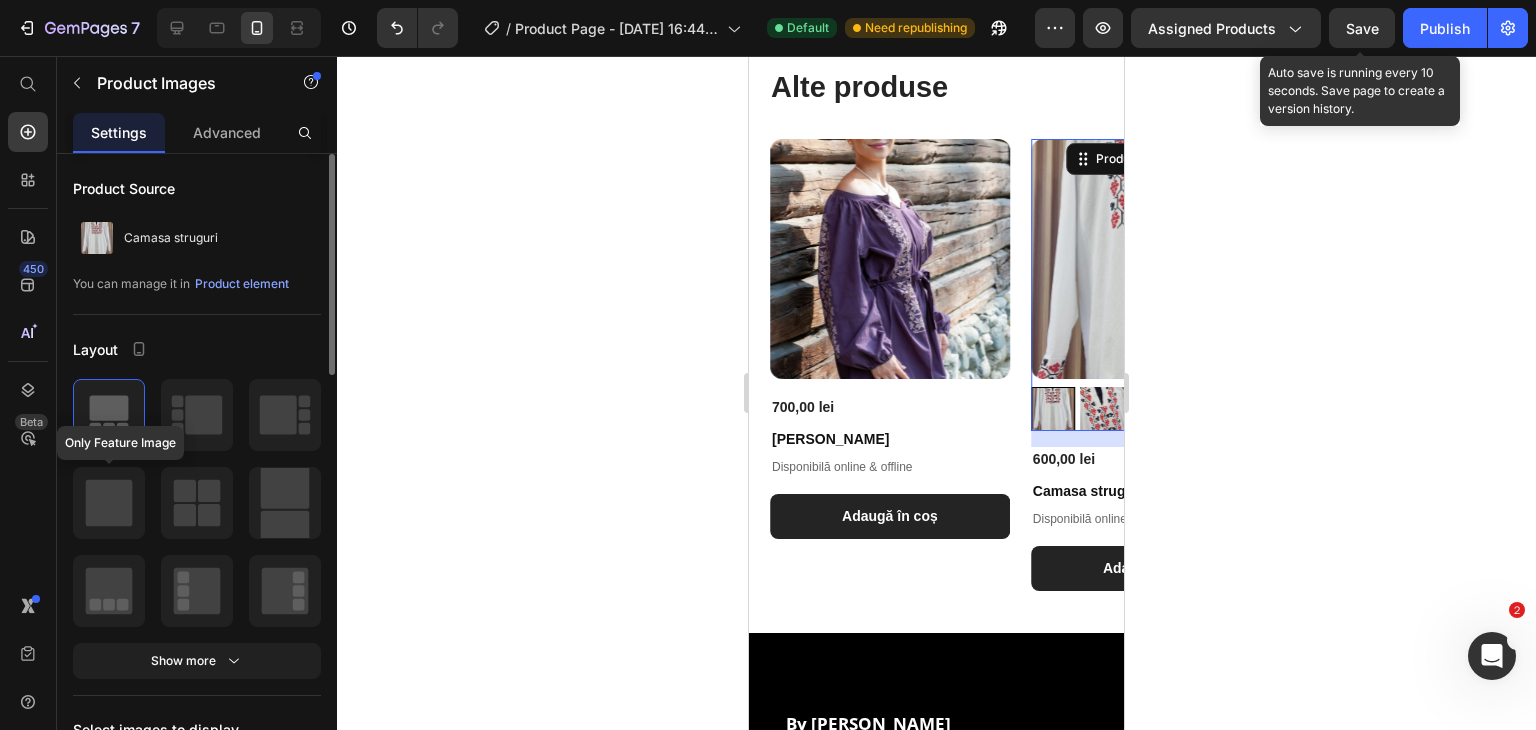 click 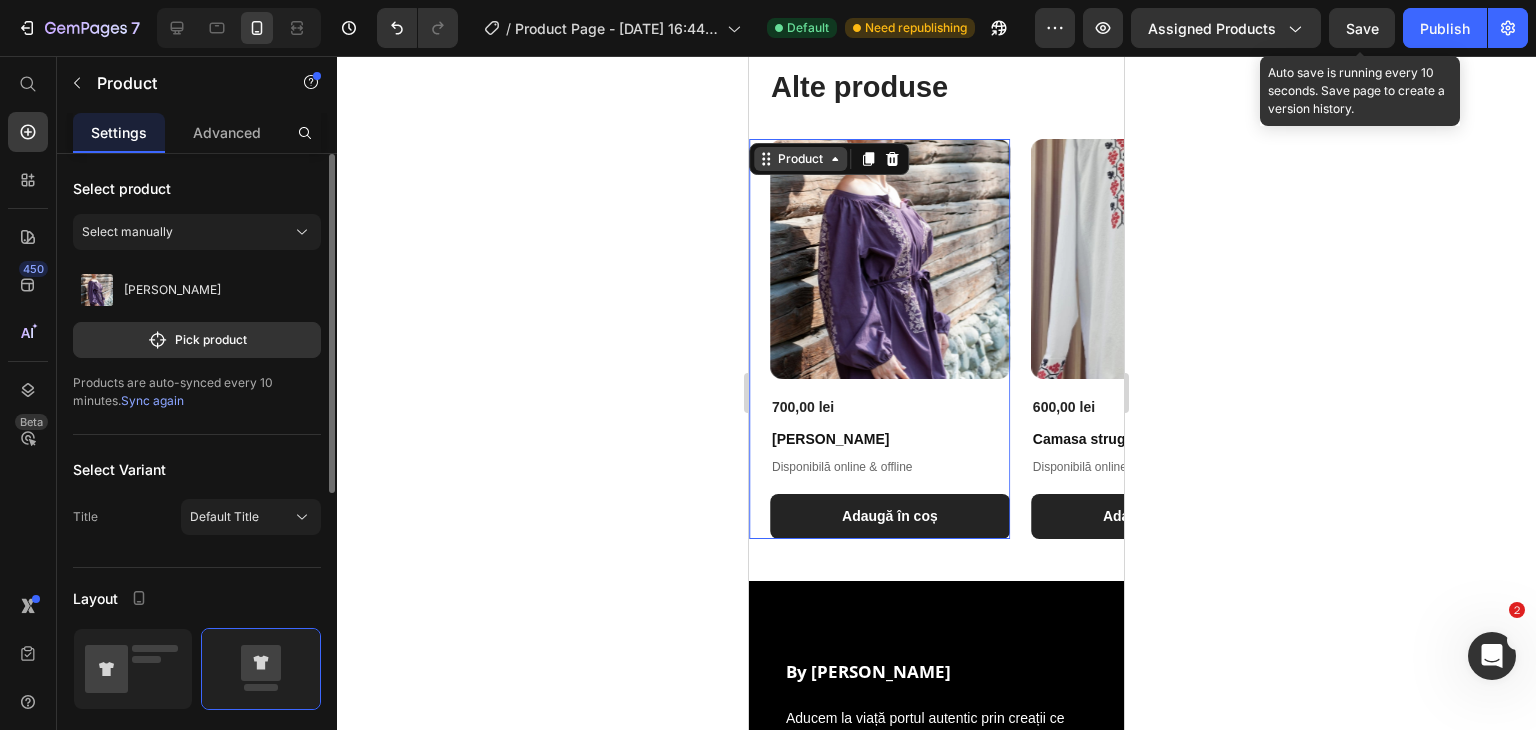 click on "Product" at bounding box center [800, 159] 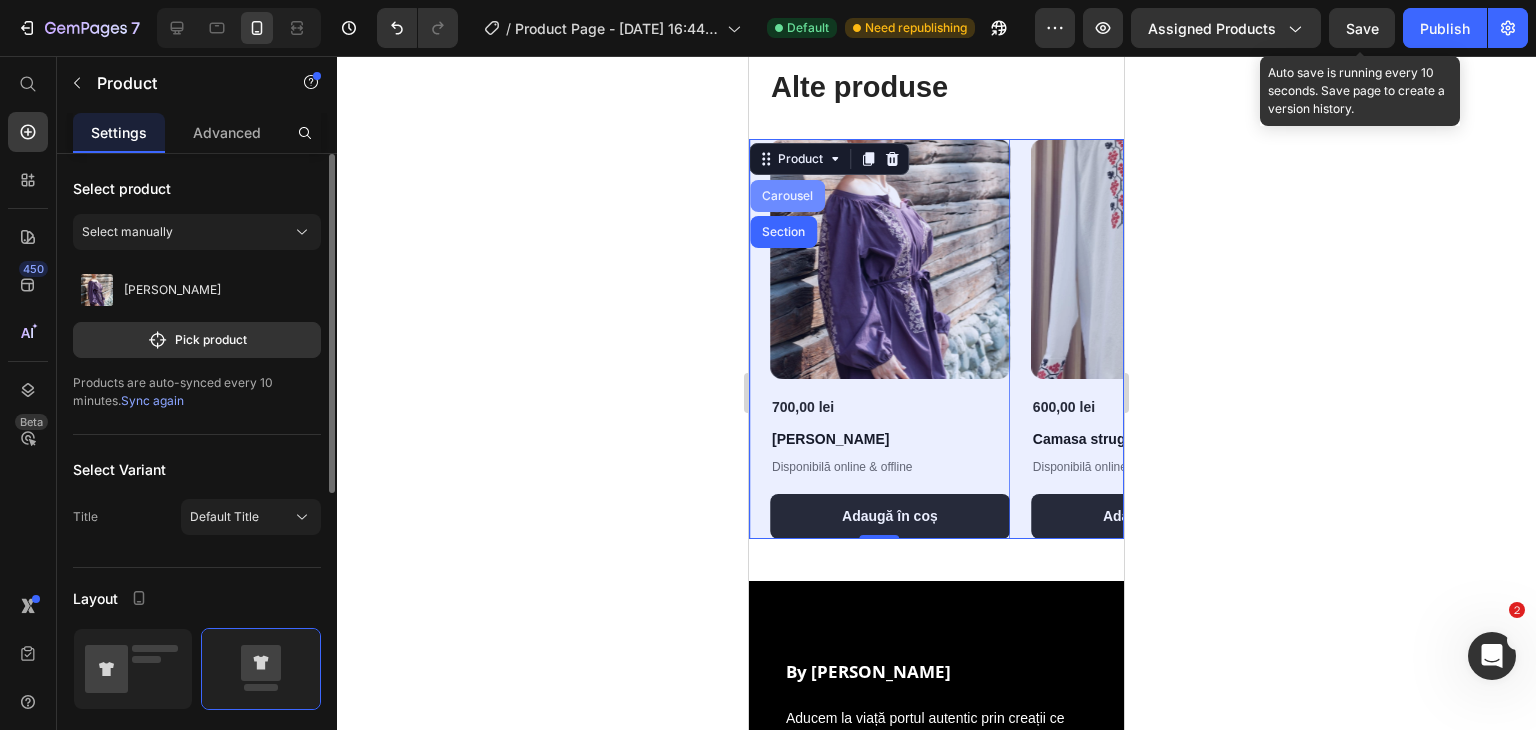 click on "Carousel" at bounding box center (787, 196) 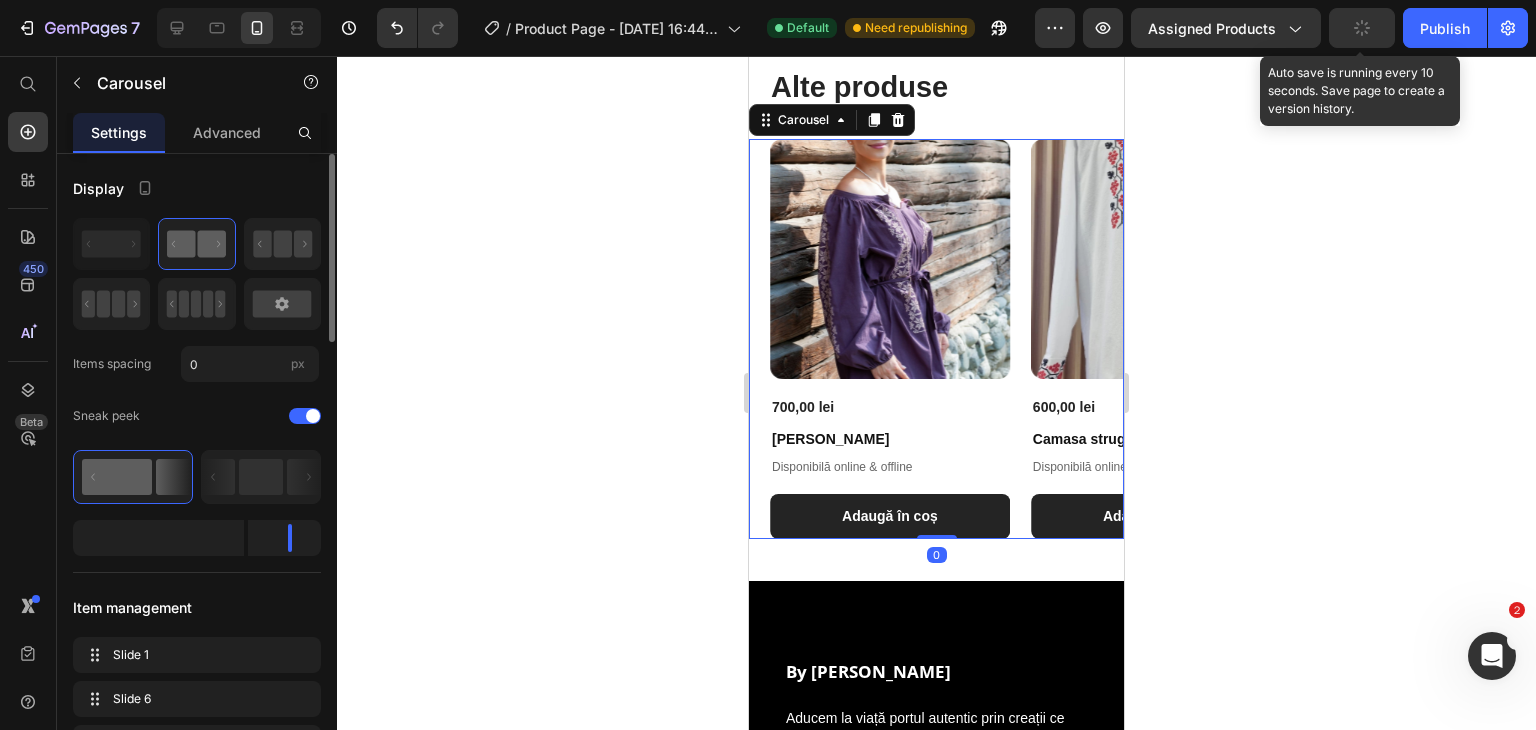 scroll, scrollTop: 255, scrollLeft: 0, axis: vertical 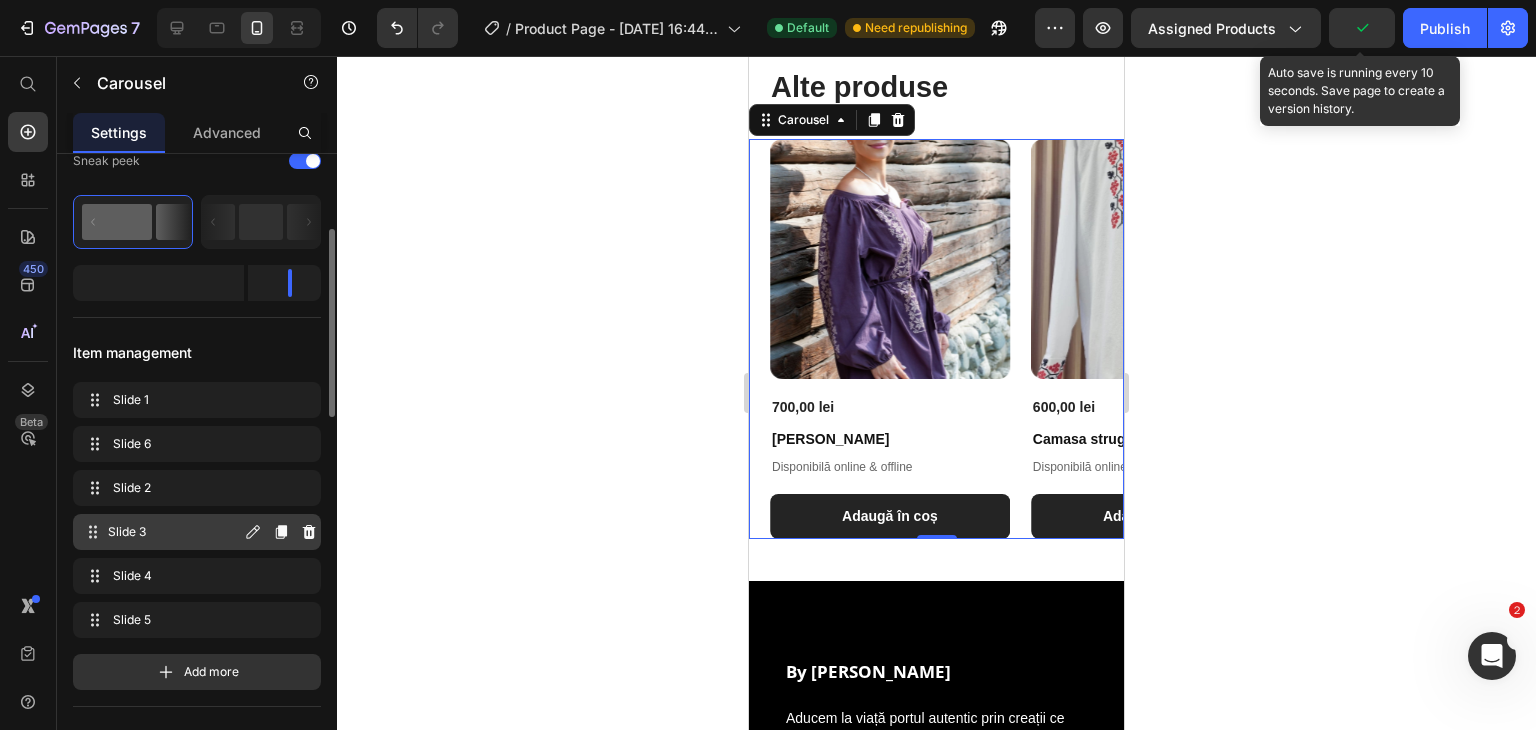 click on "Slide 3" at bounding box center (174, 532) 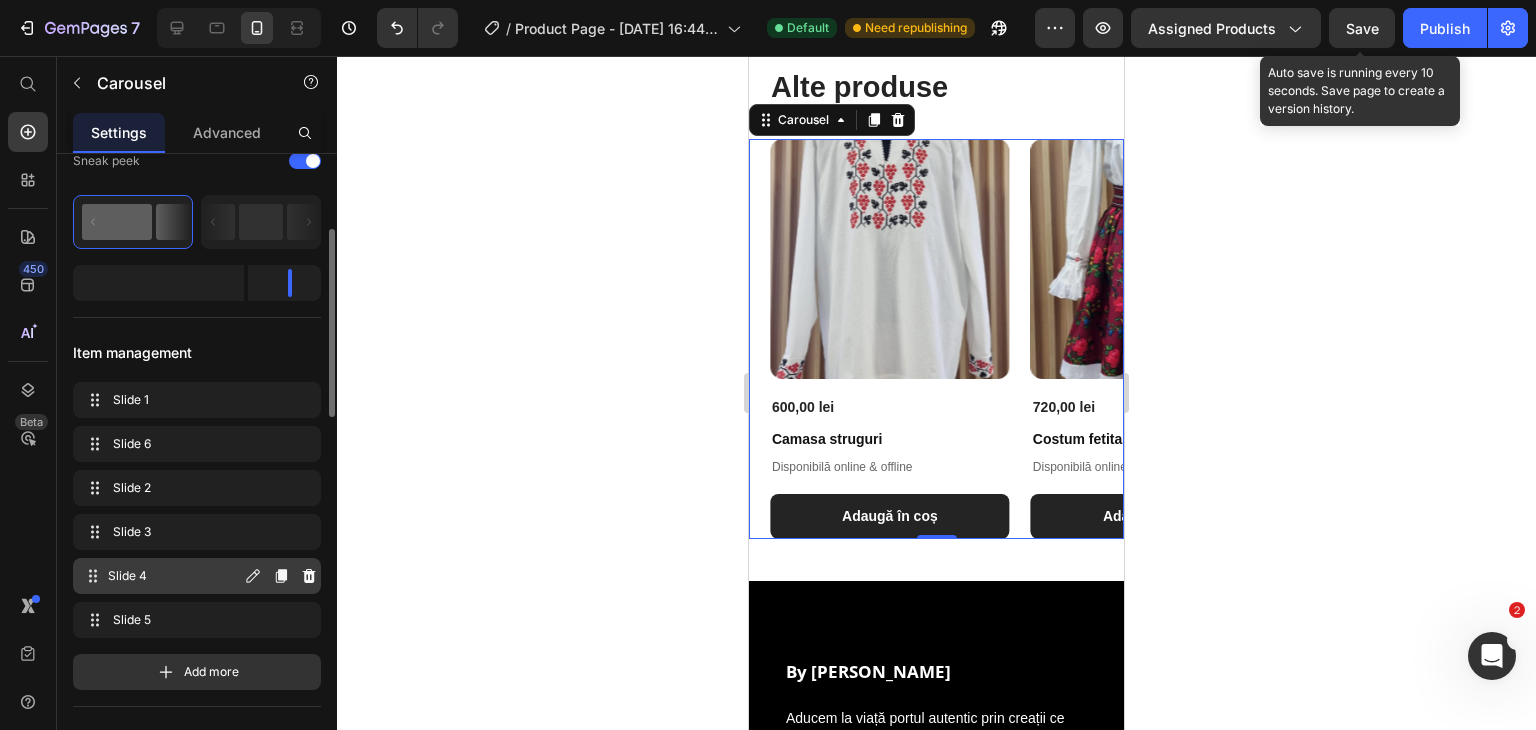 click on "Slide 4" at bounding box center [174, 576] 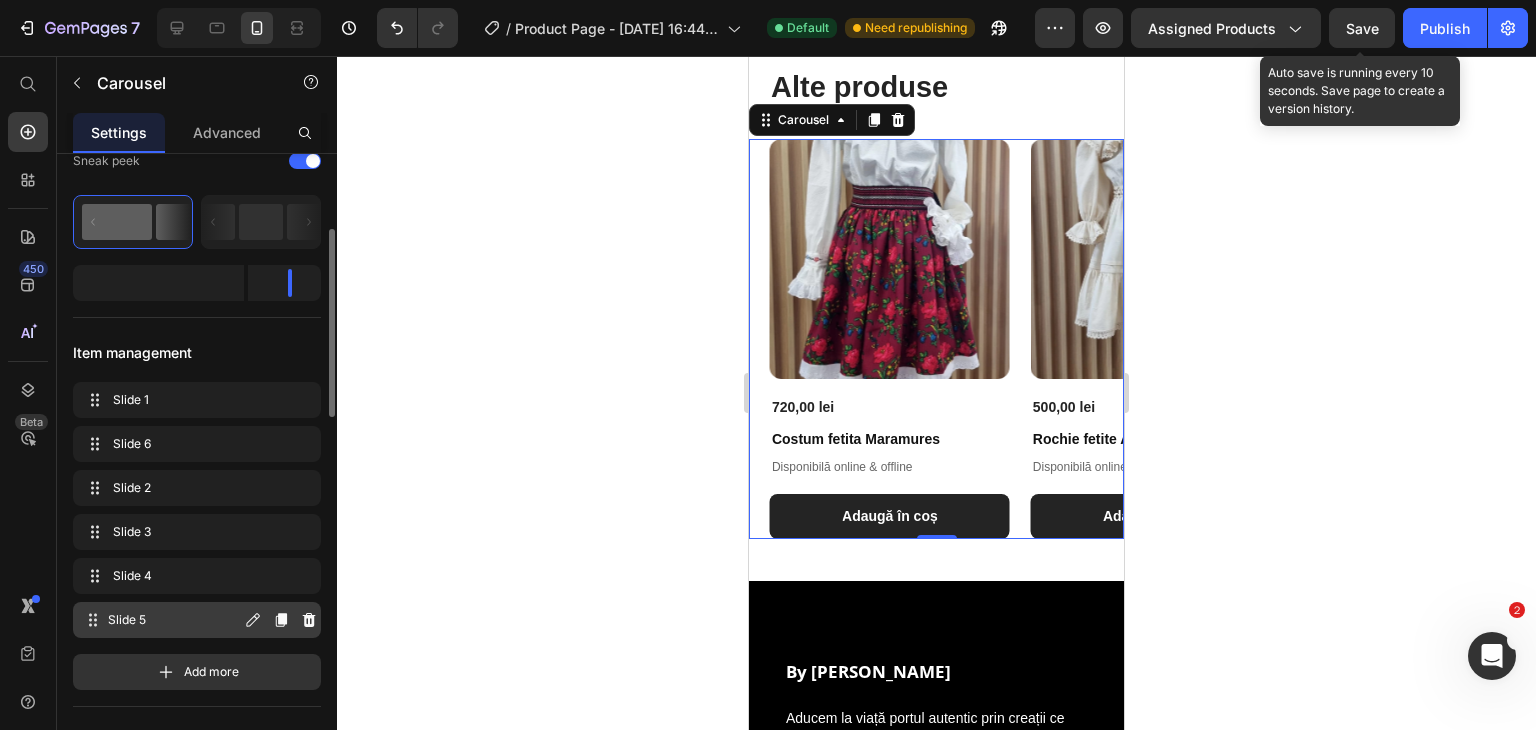 click on "Slide 5" at bounding box center (174, 620) 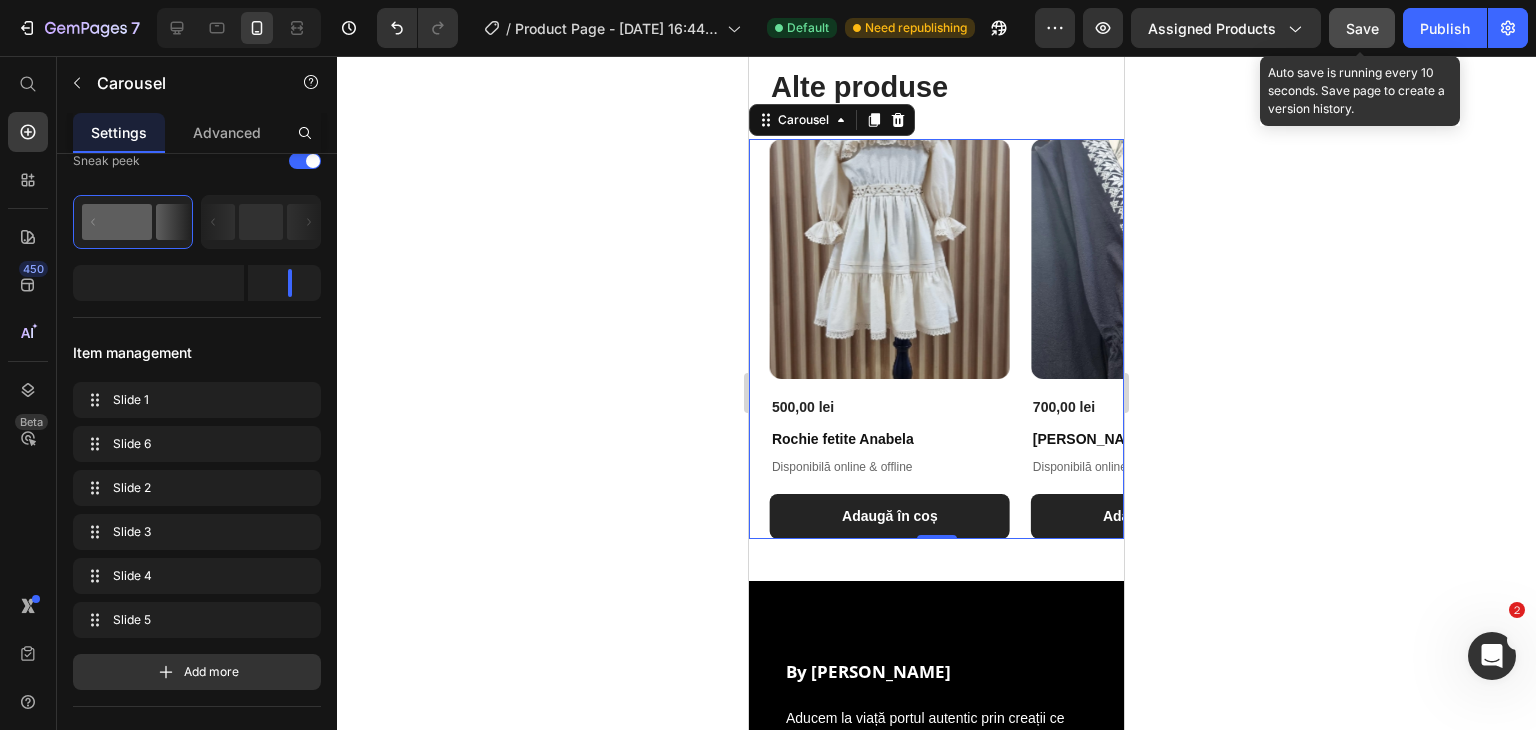 click on "Save" 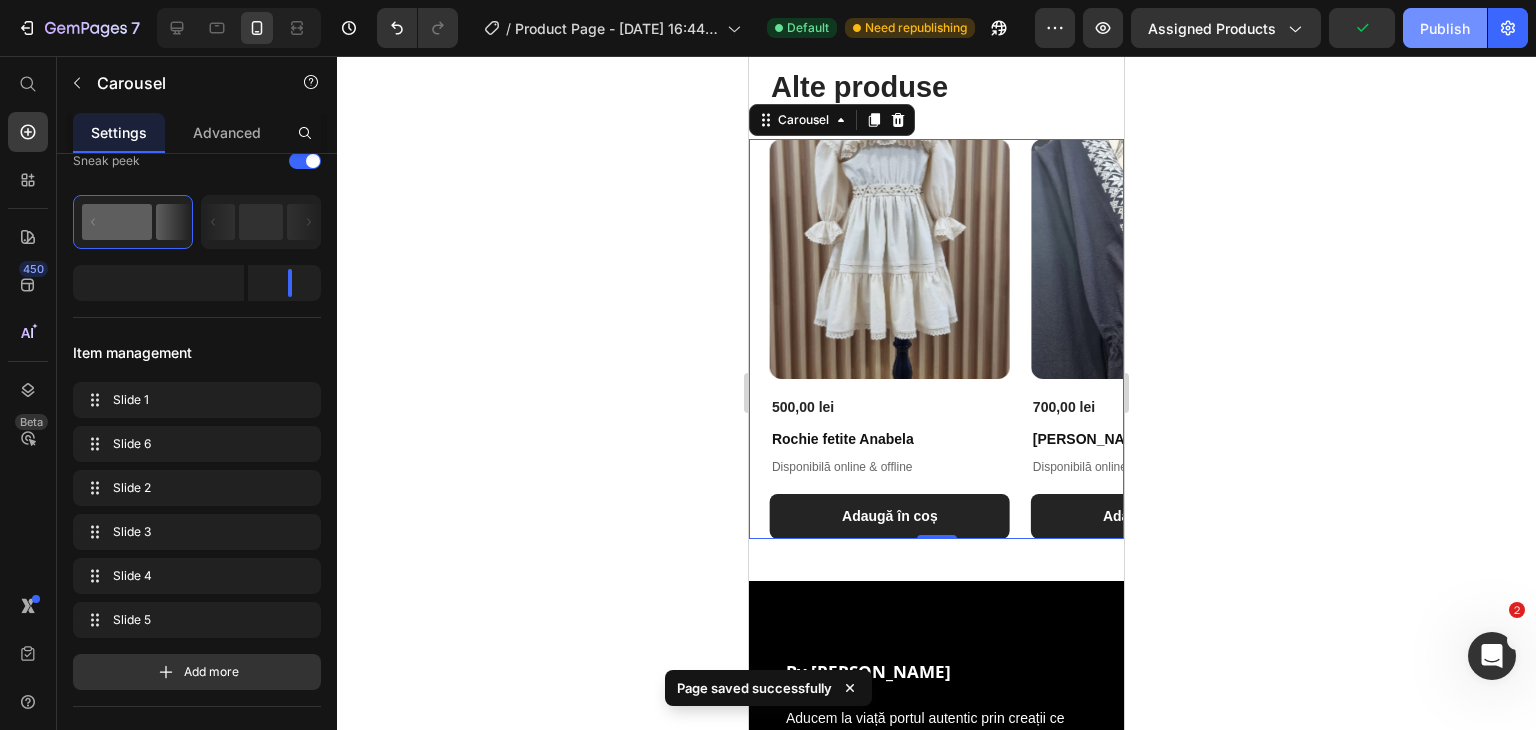 click on "Publish" at bounding box center (1445, 28) 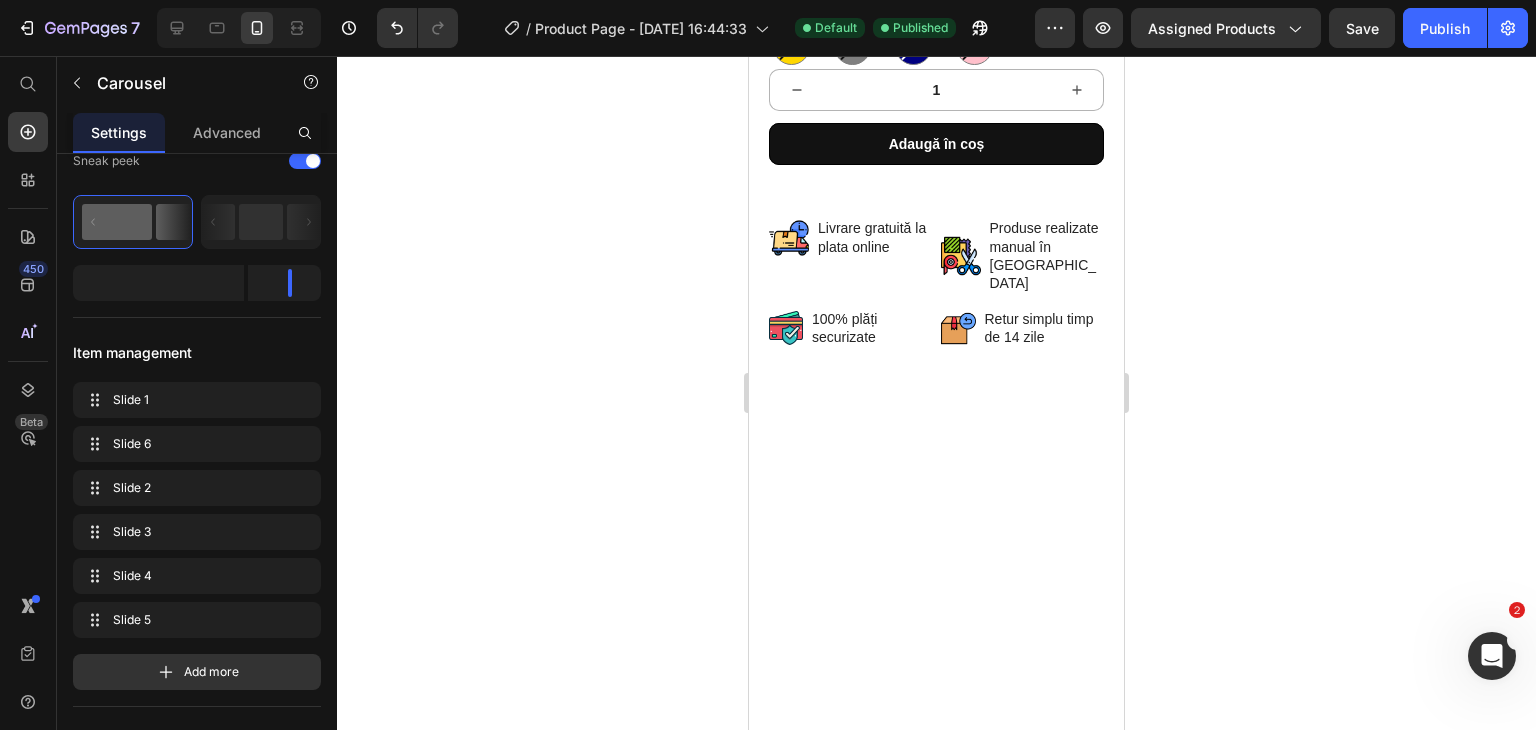 scroll, scrollTop: 0, scrollLeft: 0, axis: both 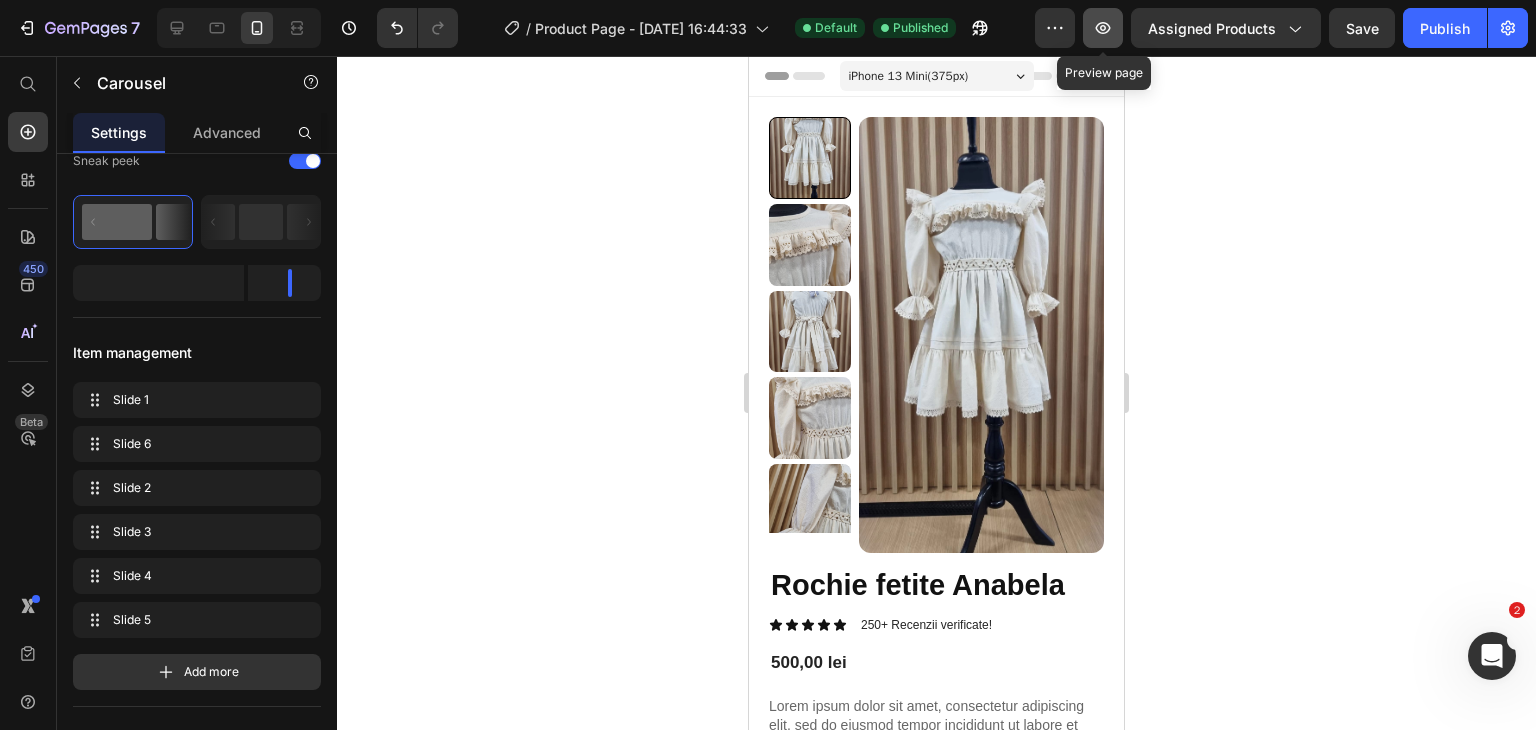 click 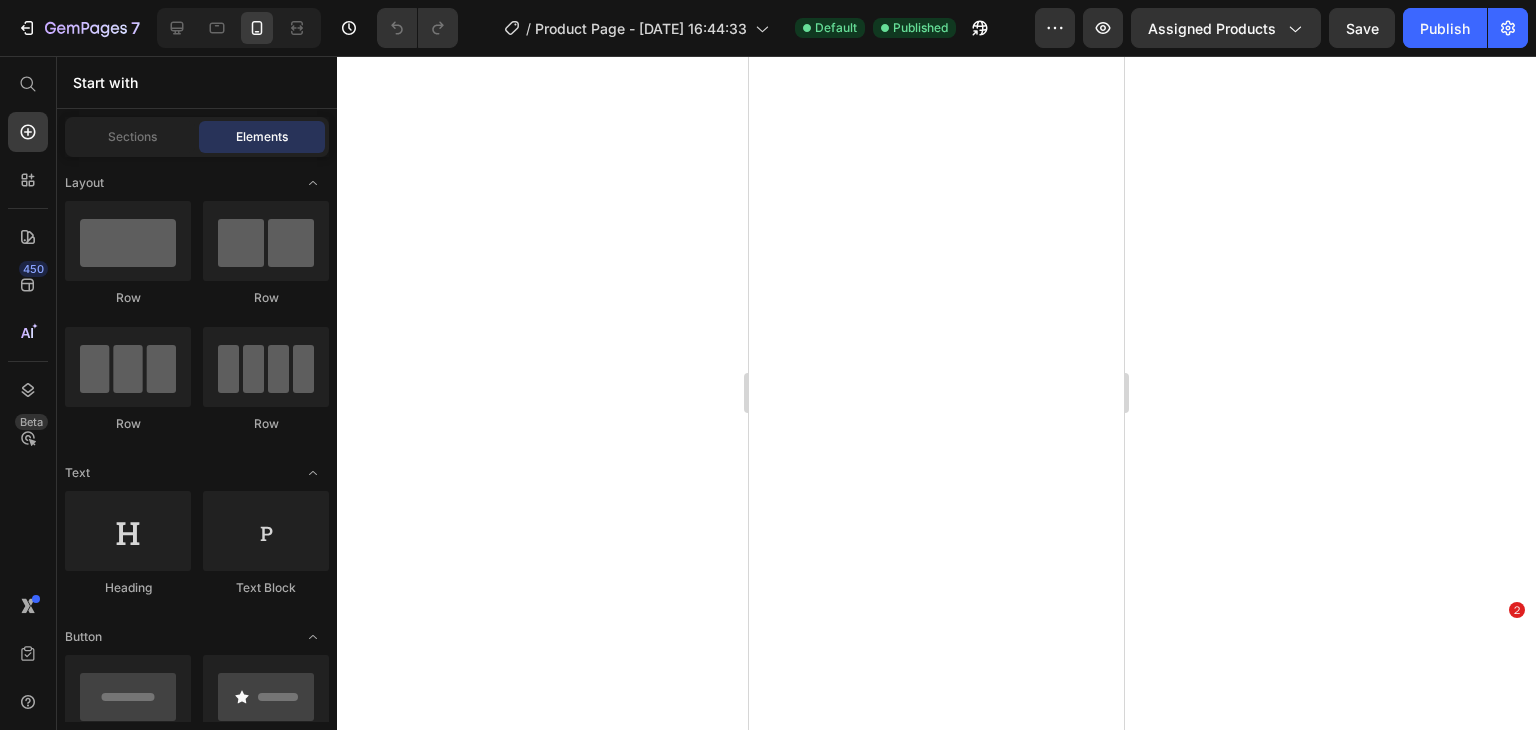 scroll, scrollTop: 0, scrollLeft: 0, axis: both 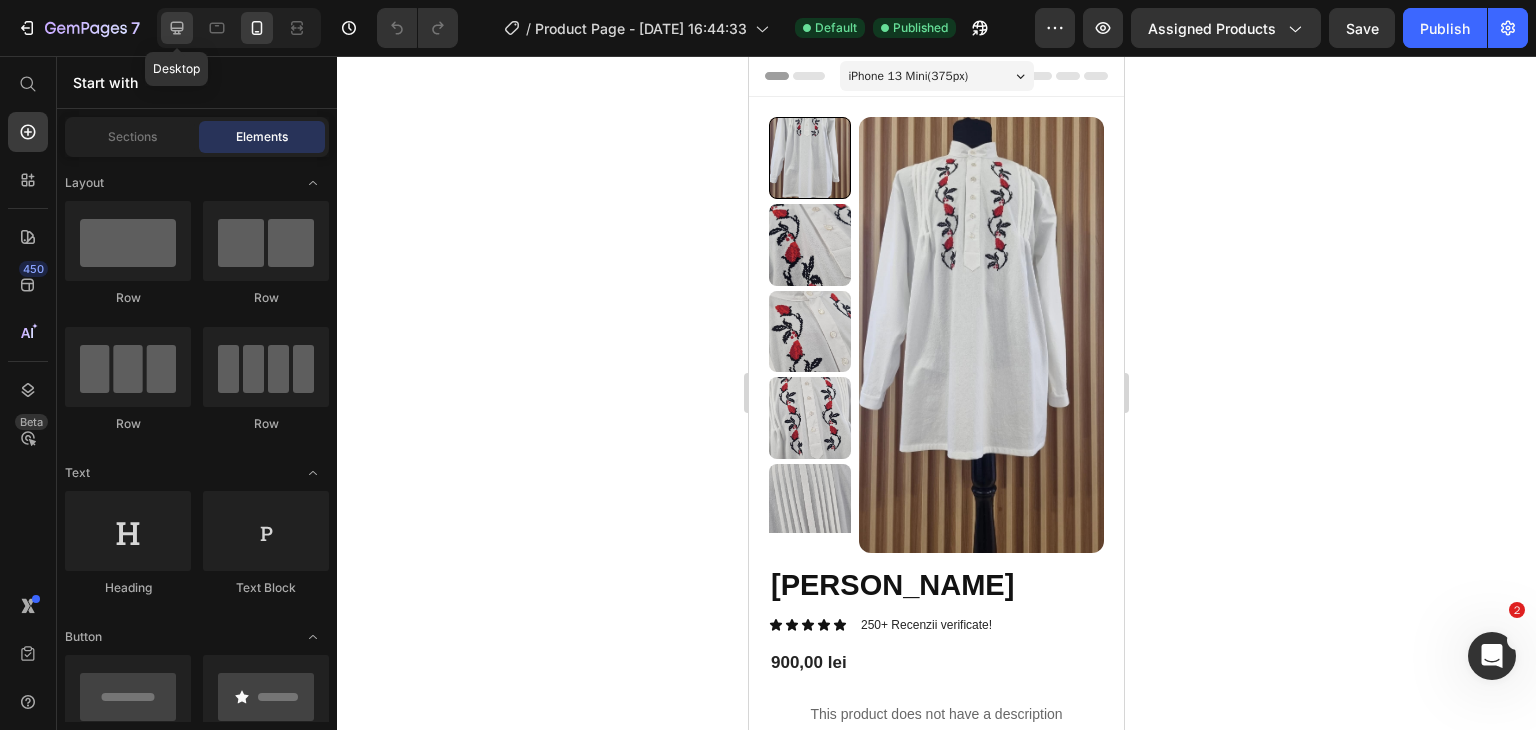 click 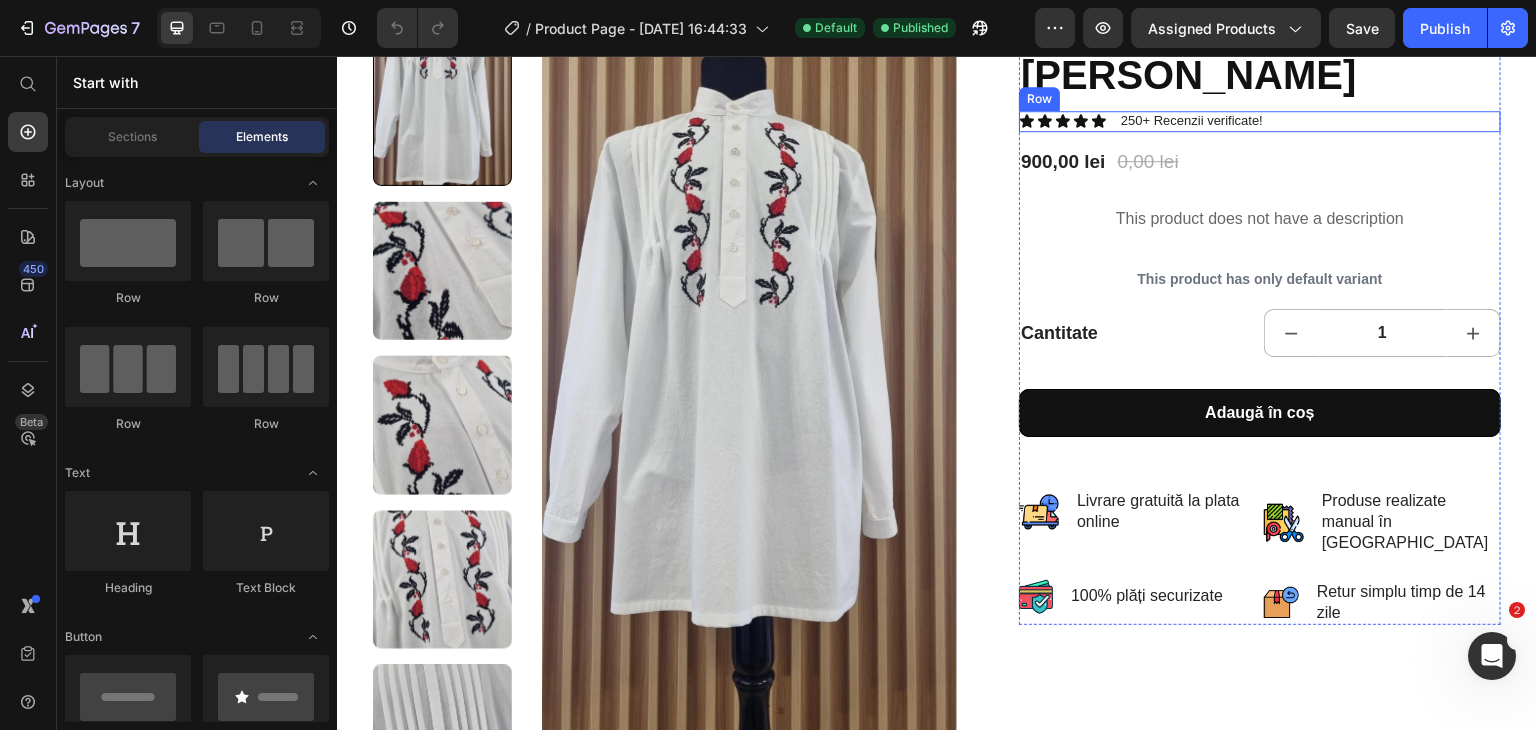 scroll, scrollTop: 192, scrollLeft: 0, axis: vertical 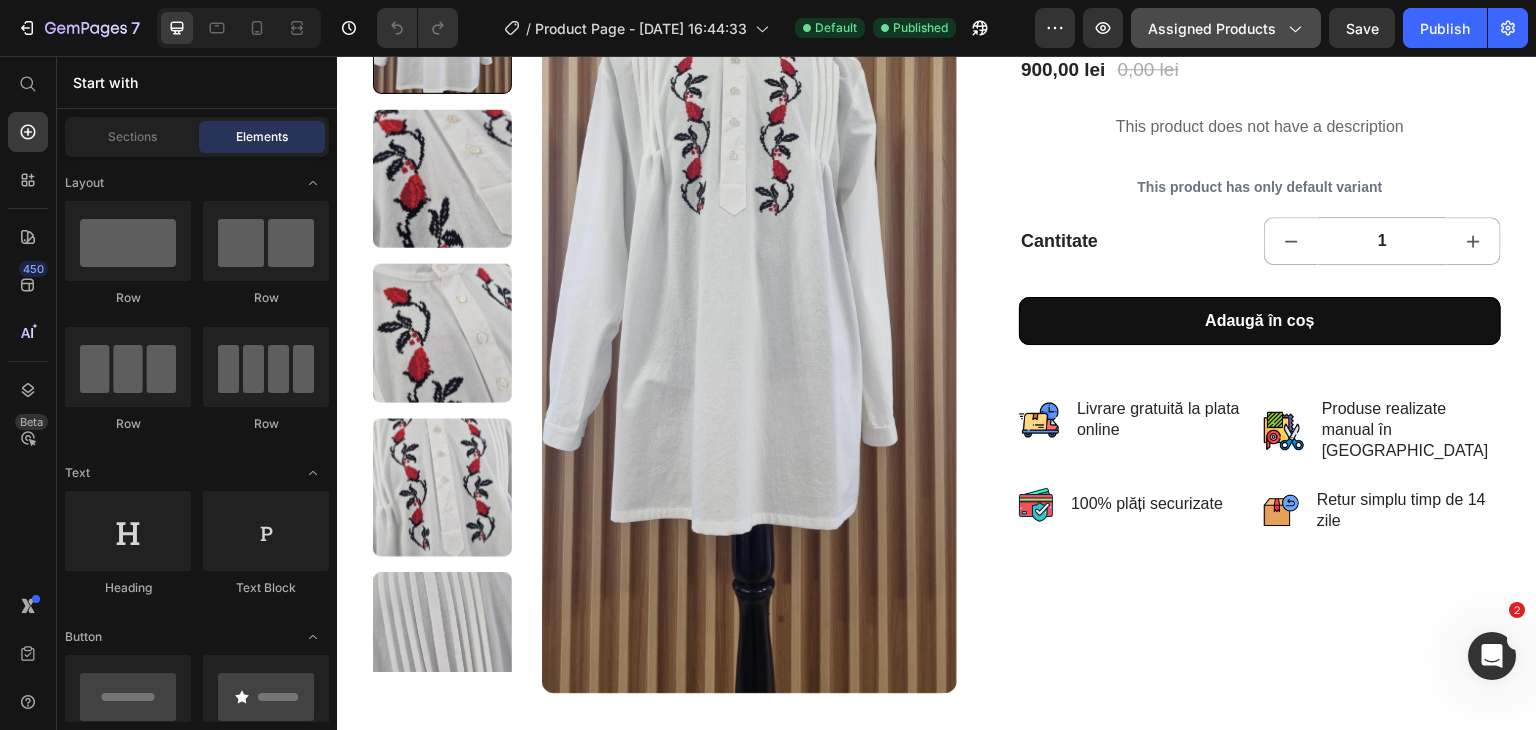 click on "Assigned Products" 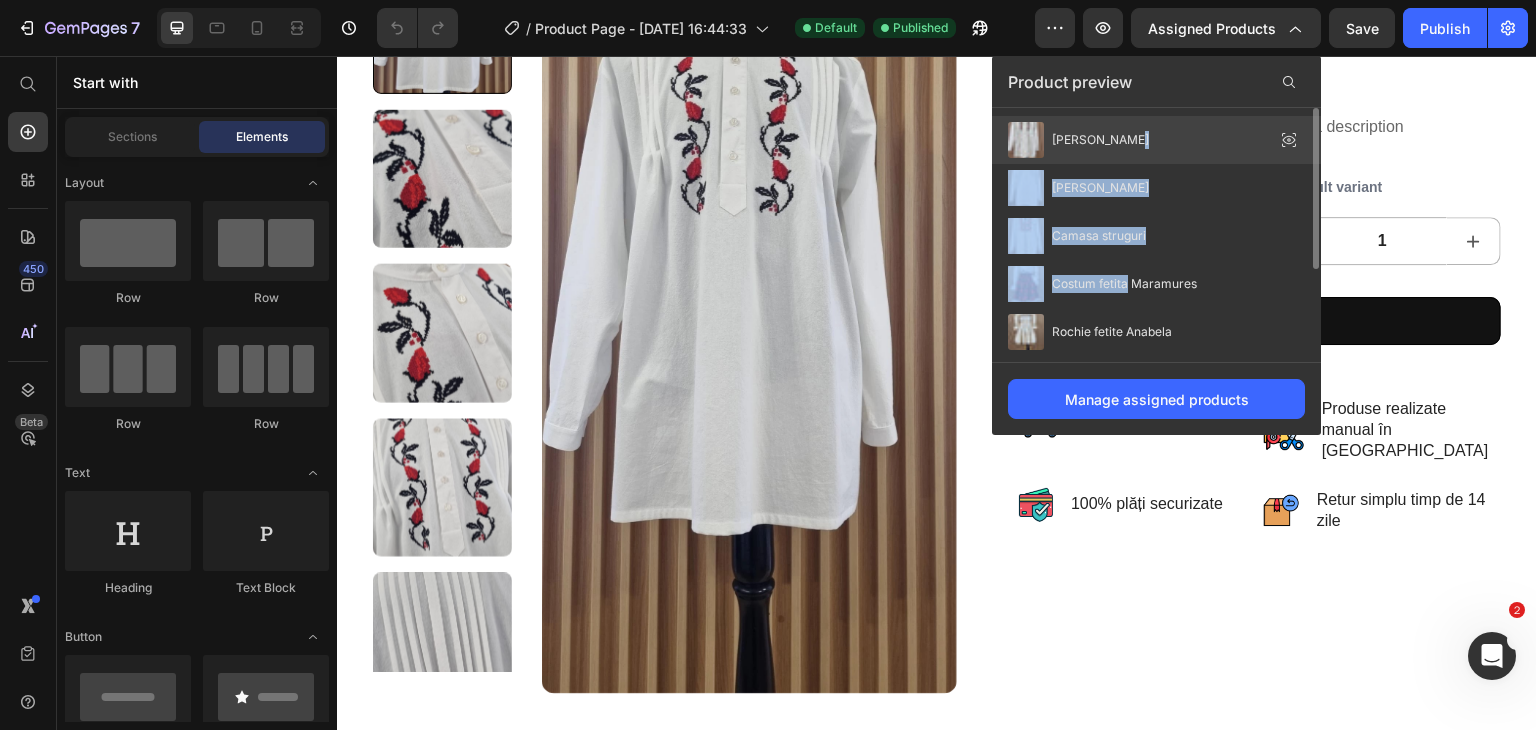 drag, startPoint x: 1126, startPoint y: 284, endPoint x: 1141, endPoint y: 148, distance: 136.8247 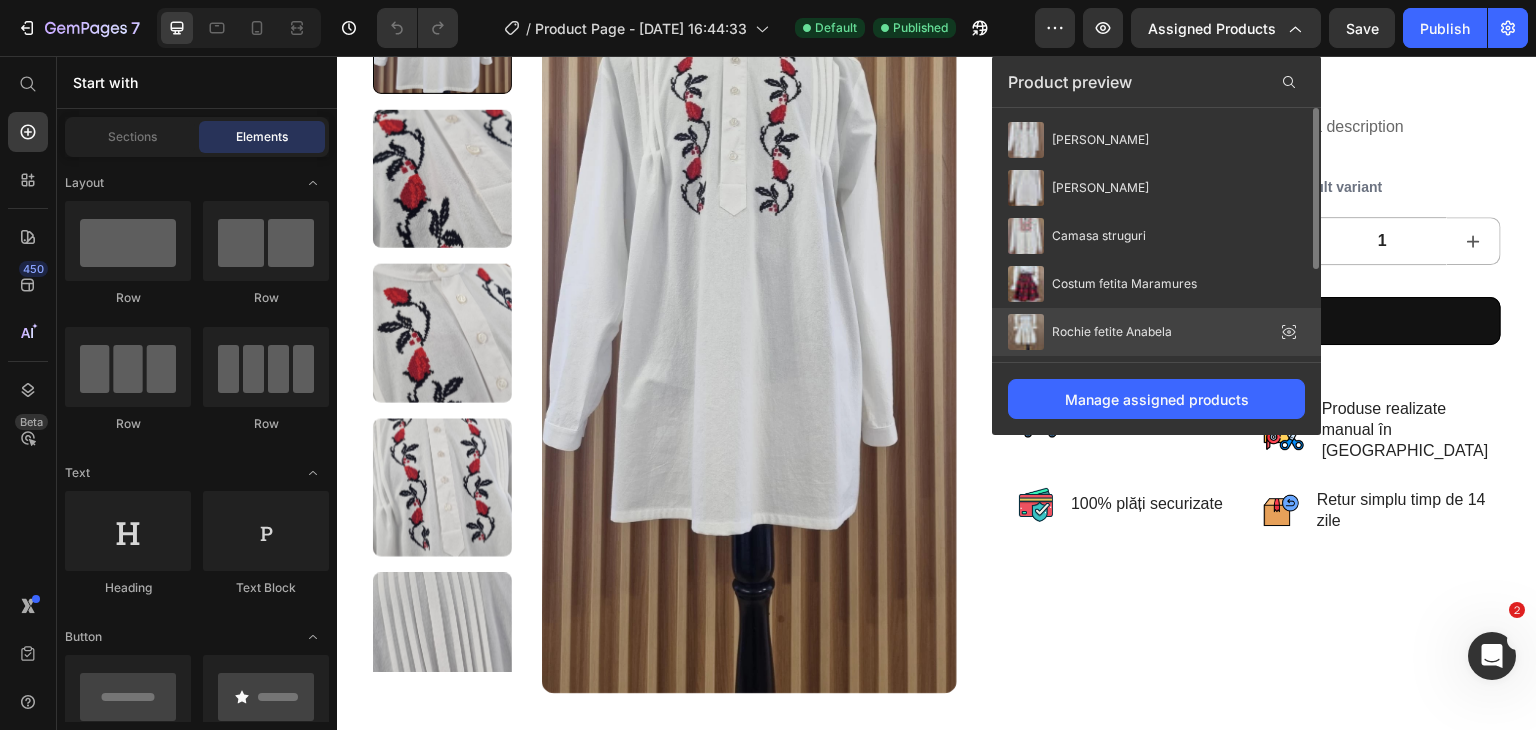 click on "Rochie fetite Anabela" at bounding box center (1090, 332) 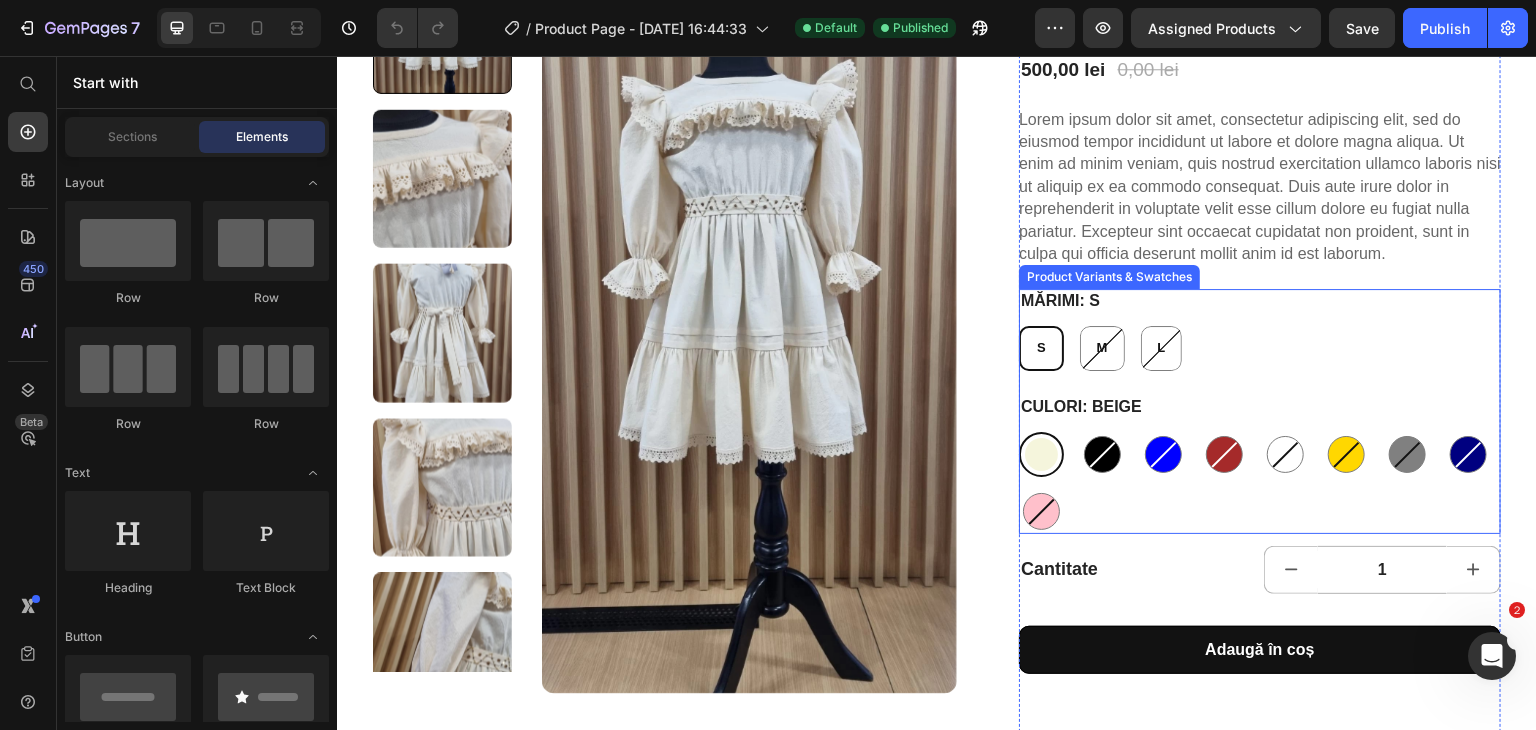 click on "Beige Beige Black Black Blue Blue Brown Brown Clear Clear Gold Gold Gray Gray Navy Navy Pink Pink" at bounding box center (1260, 483) 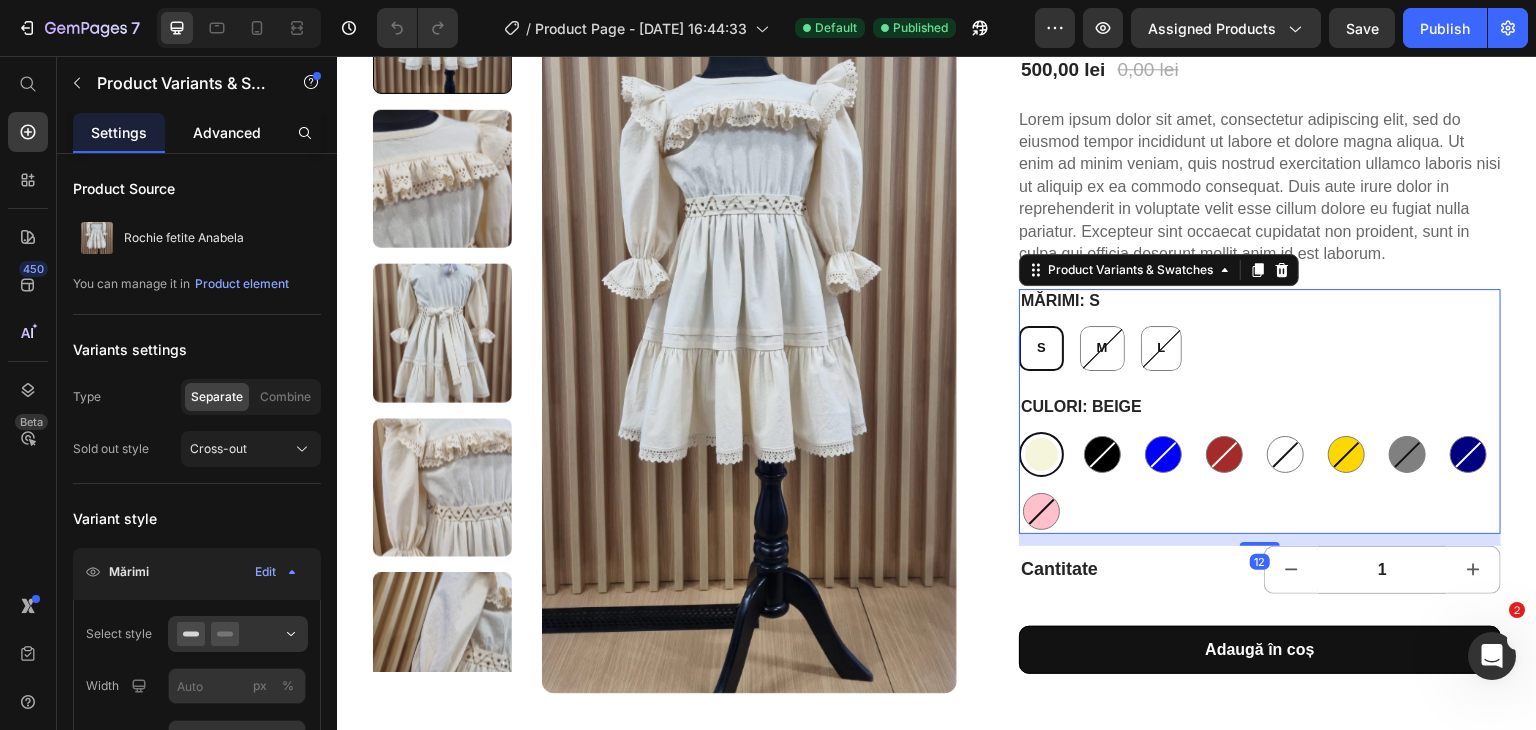 click on "Advanced" at bounding box center (227, 132) 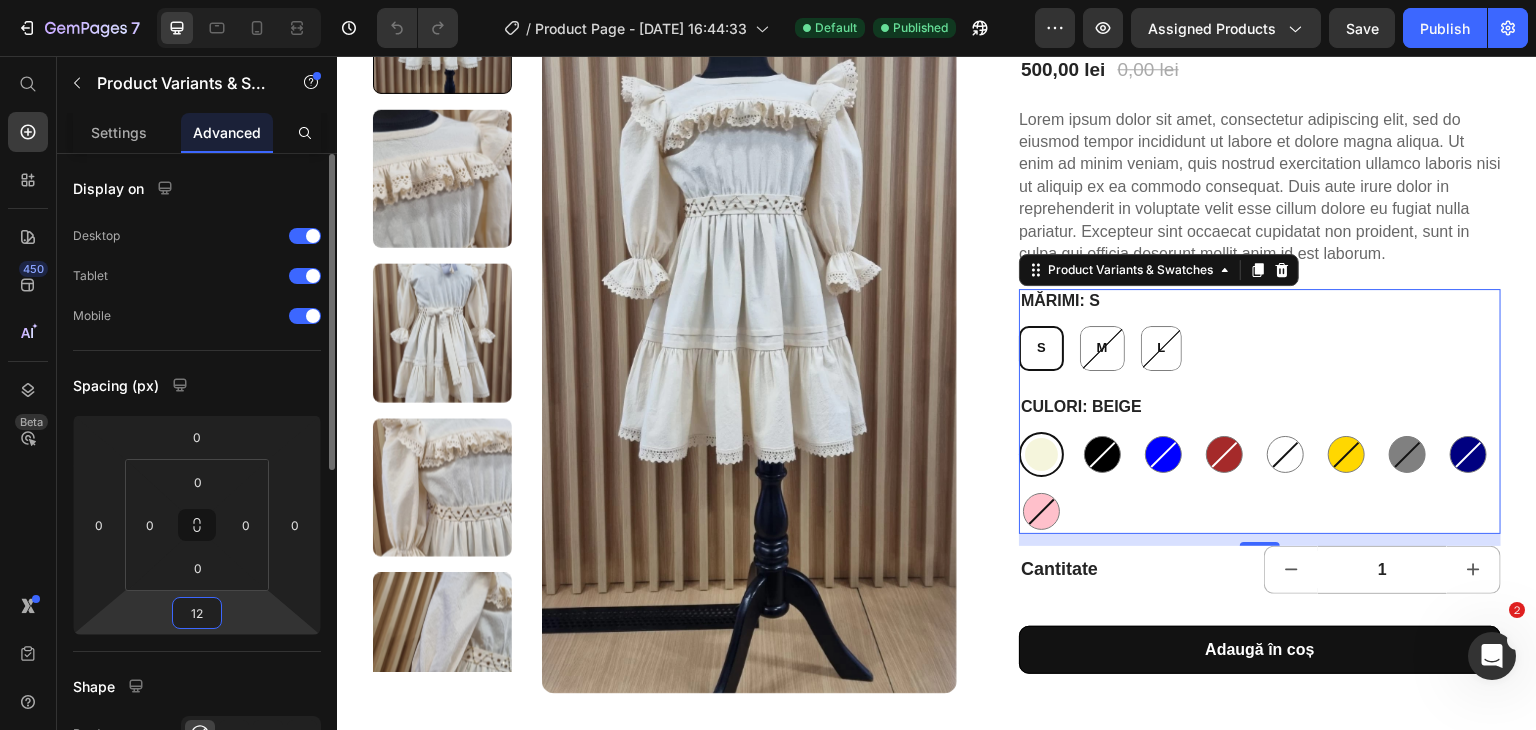 click on "12" at bounding box center [197, 613] 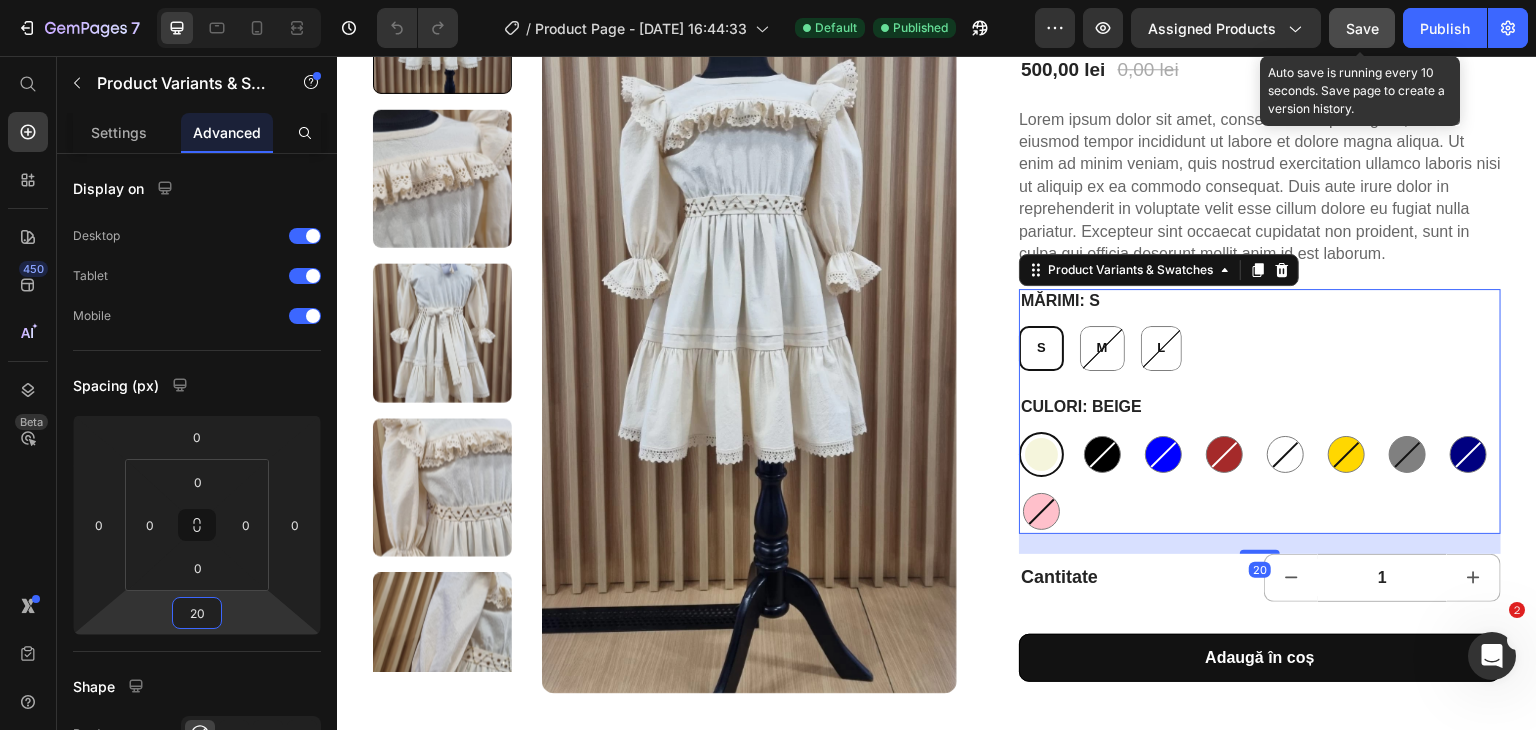 click on "Save" at bounding box center [1362, 28] 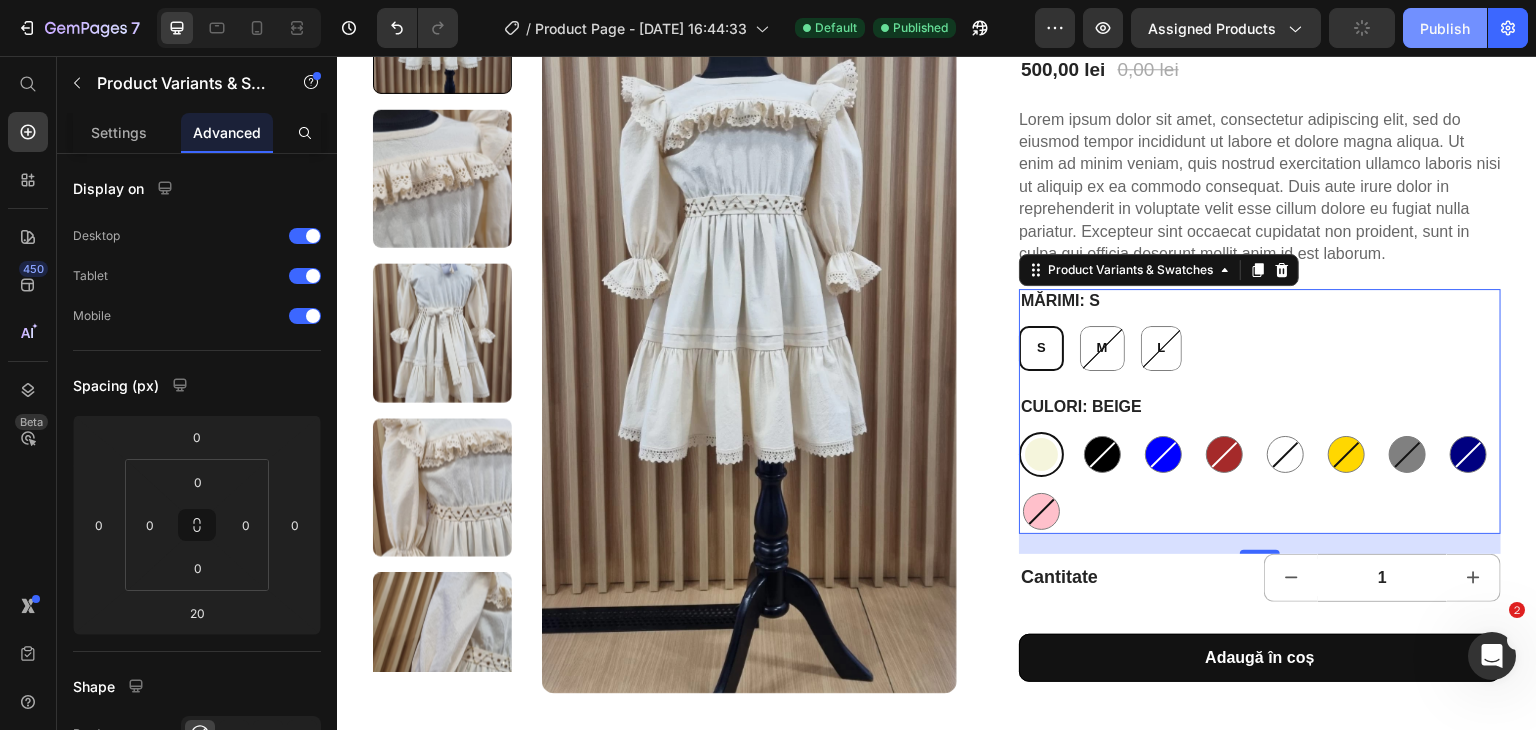 click on "Publish" 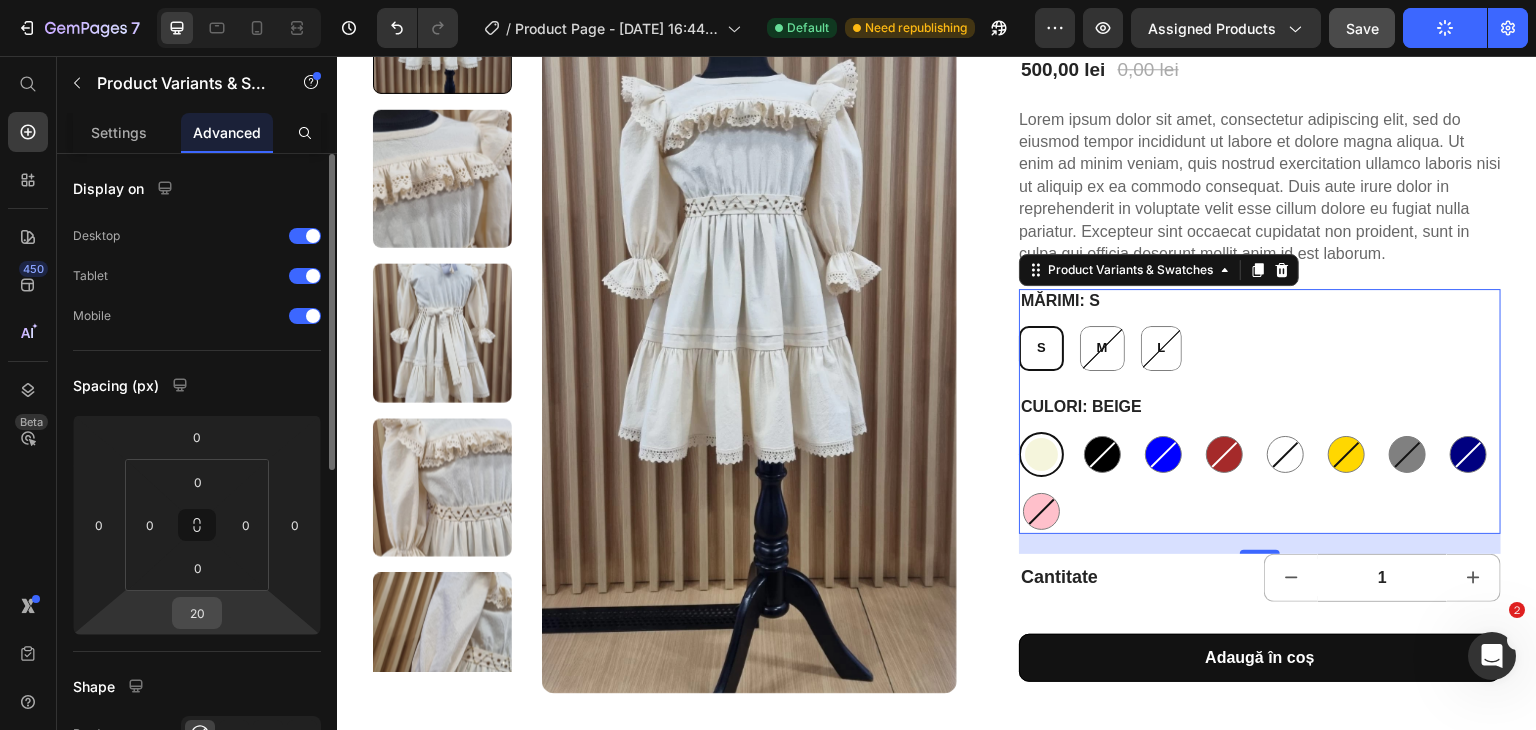 click on "20" at bounding box center (197, 613) 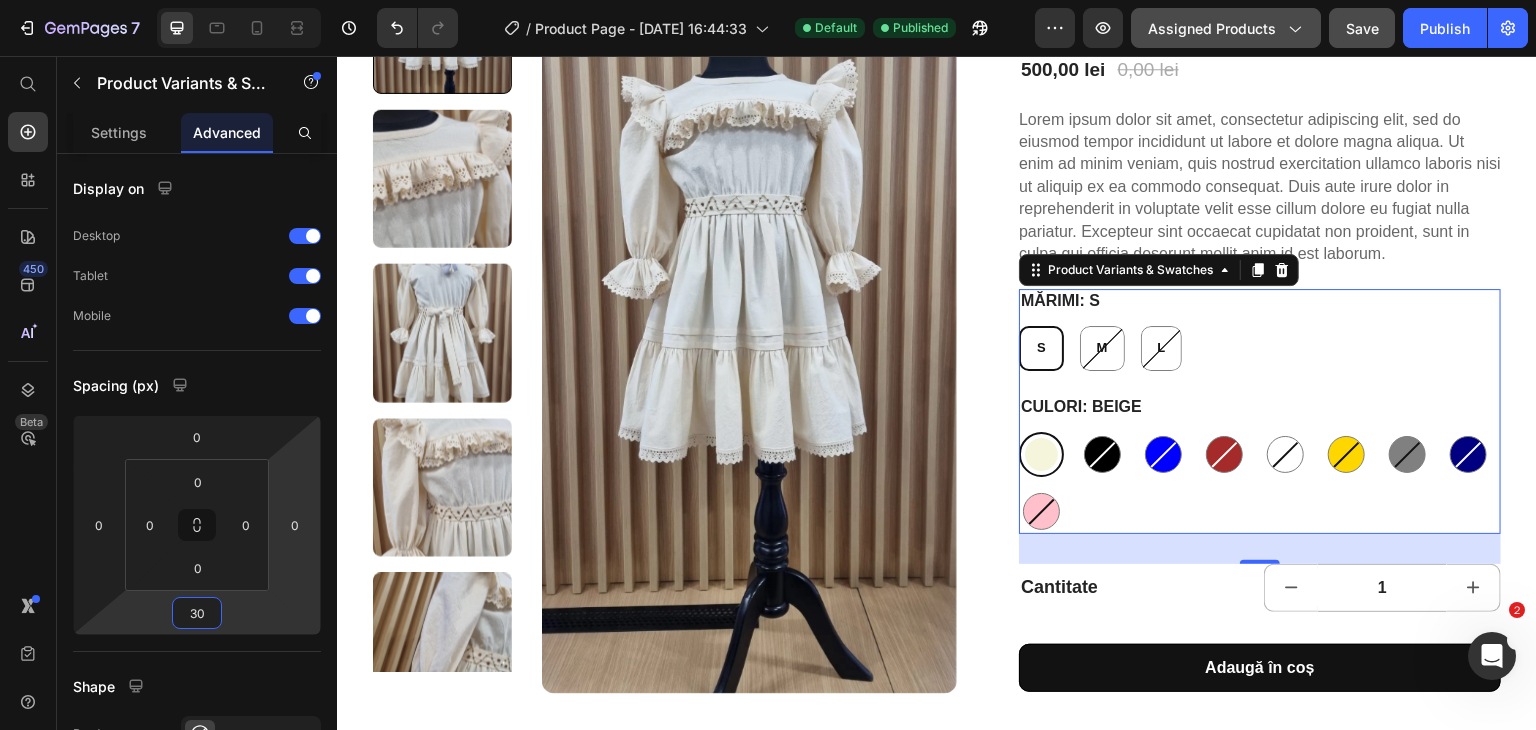 type on "30" 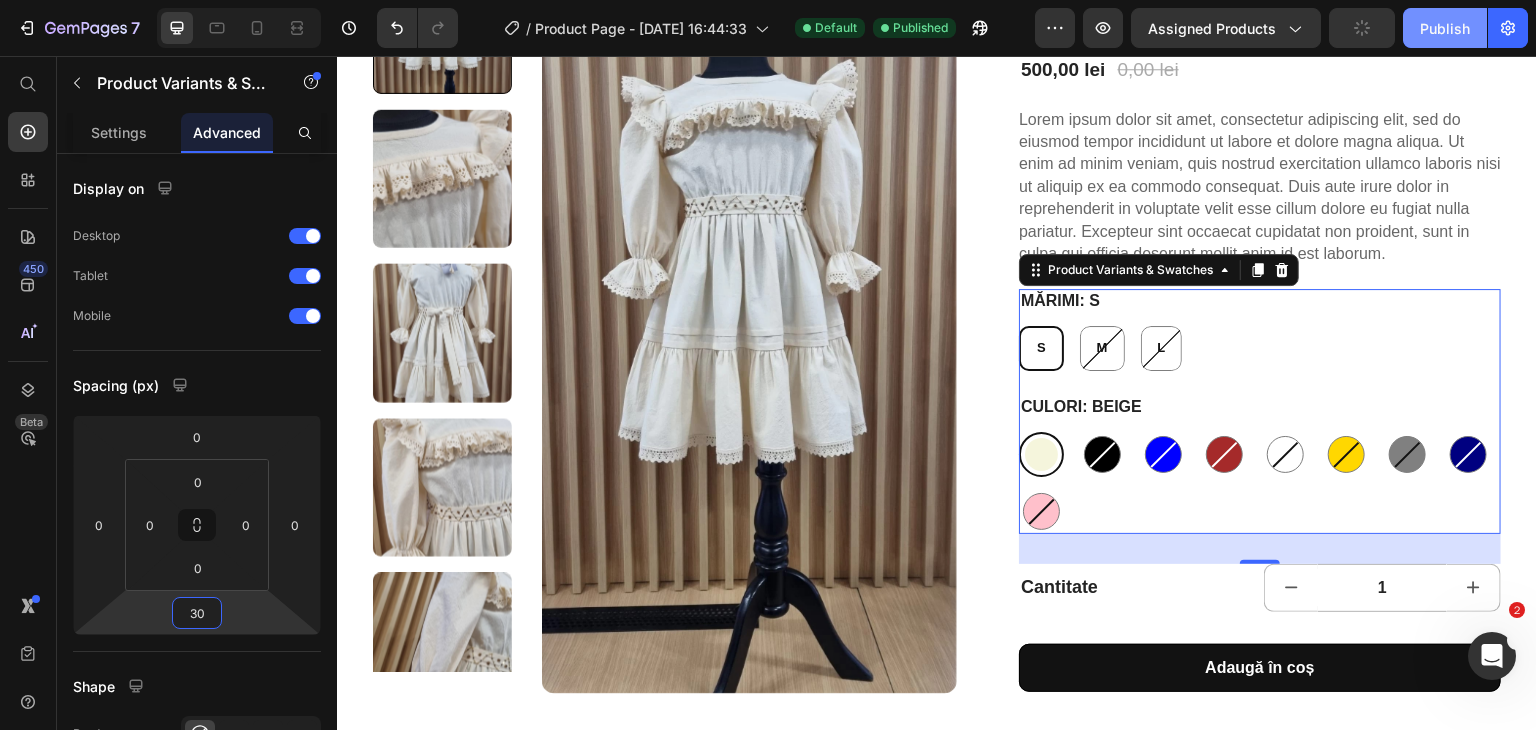 click on "Publish" at bounding box center [1445, 28] 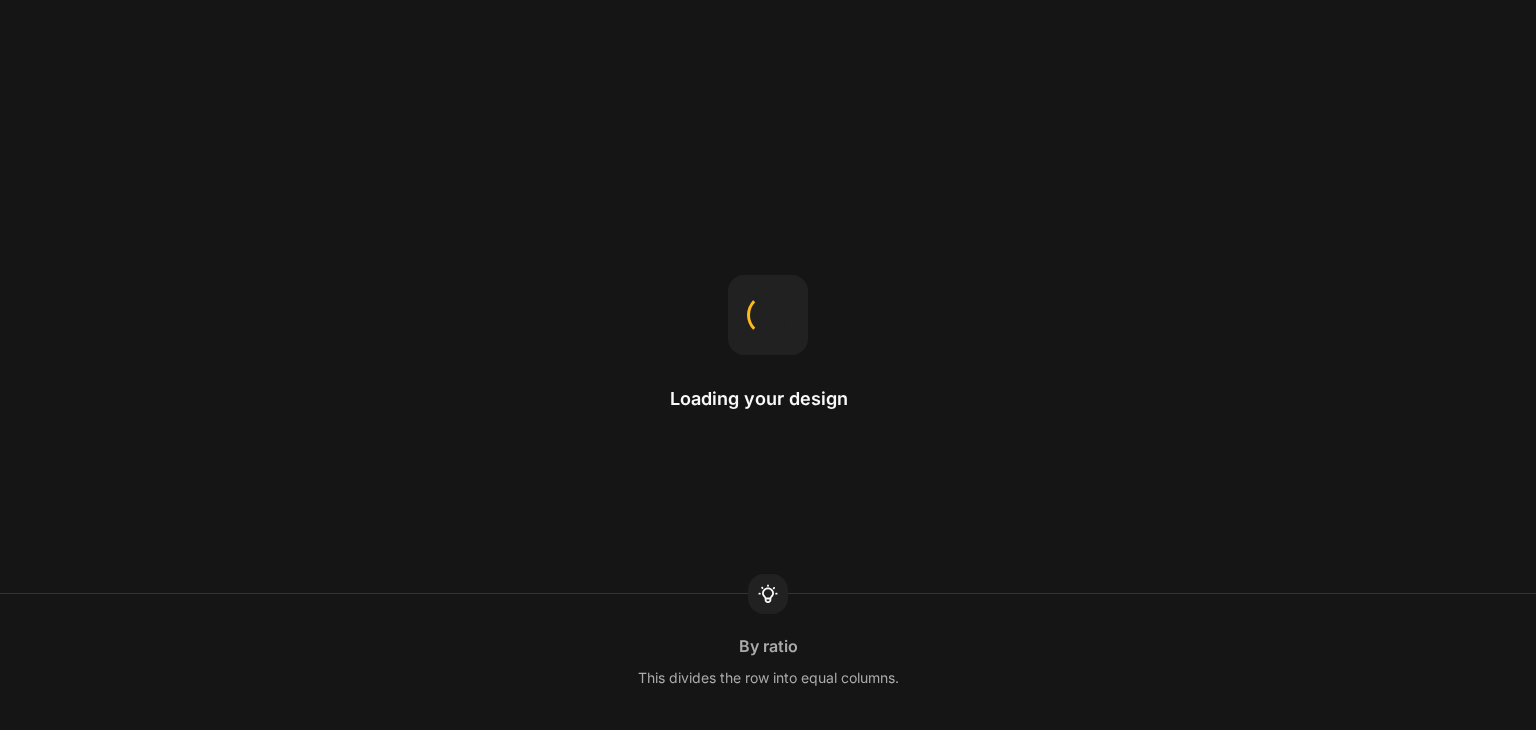 scroll, scrollTop: 0, scrollLeft: 0, axis: both 